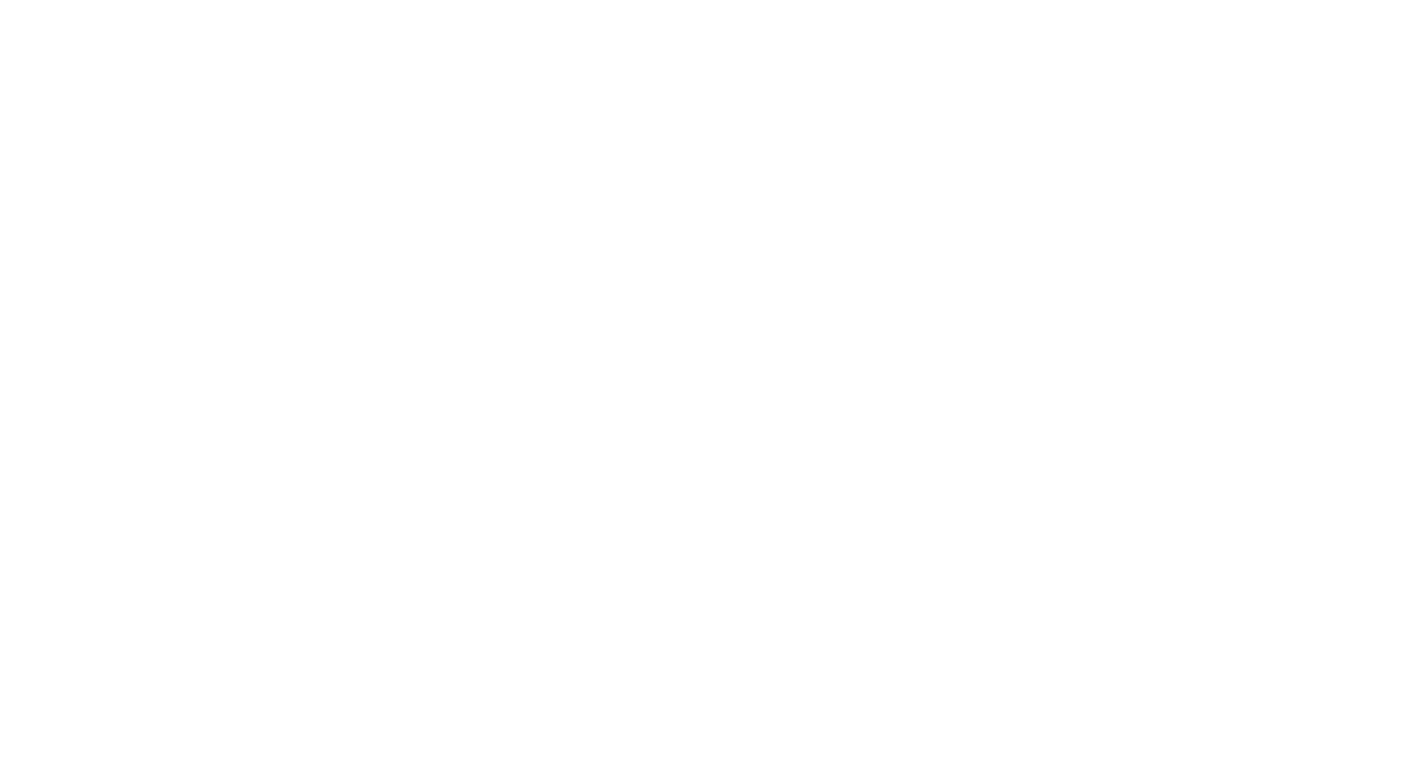 scroll, scrollTop: 0, scrollLeft: 0, axis: both 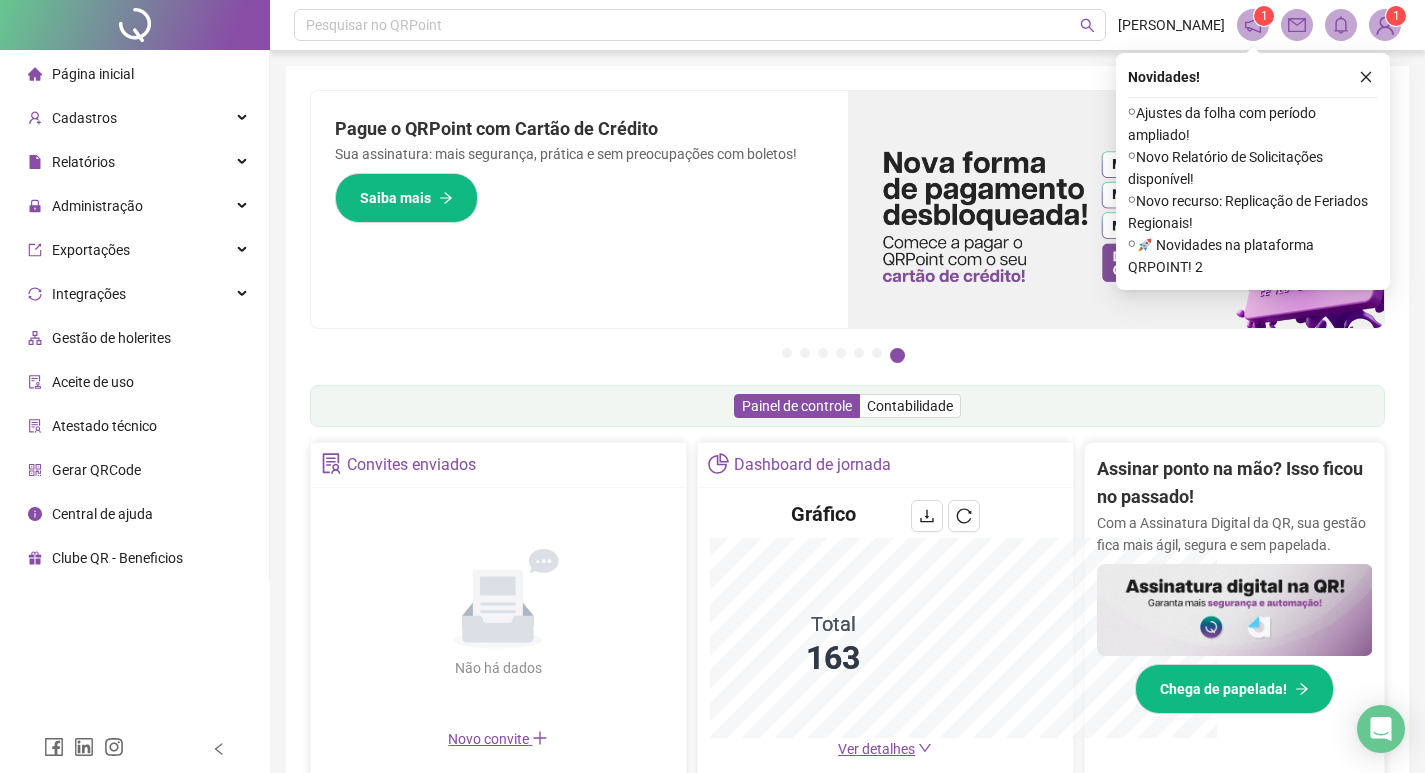 click on "Administração" at bounding box center [97, 206] 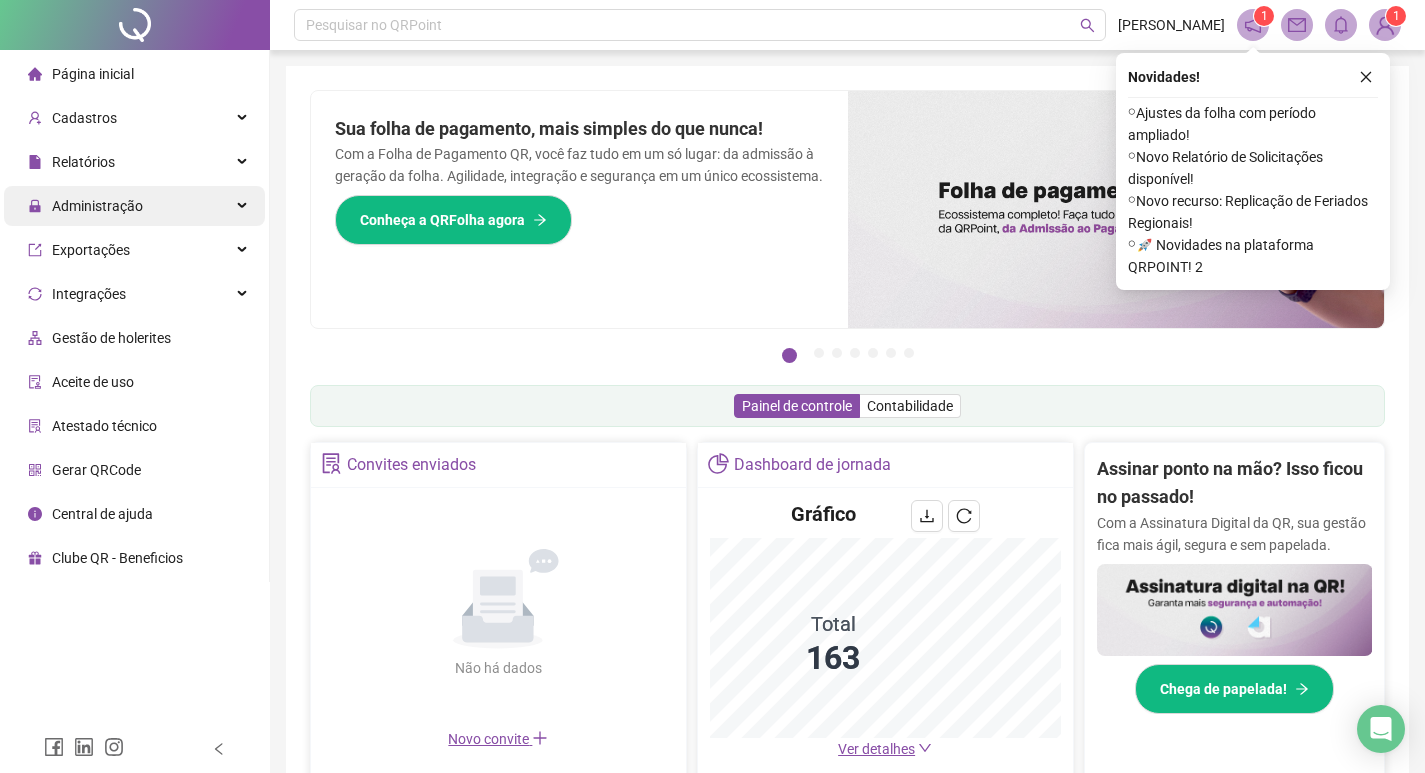 click on "Administração" at bounding box center [85, 206] 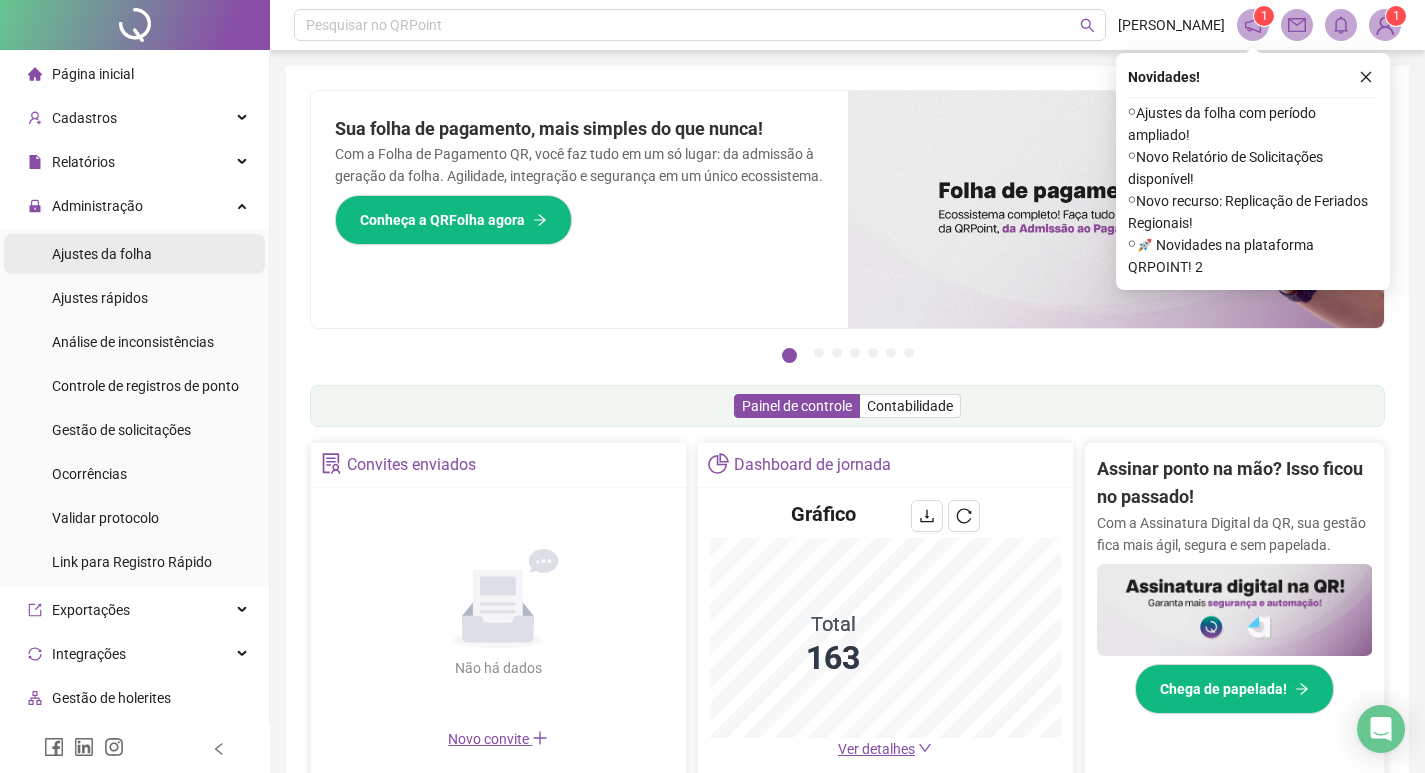 click on "Ajustes da folha" at bounding box center [102, 254] 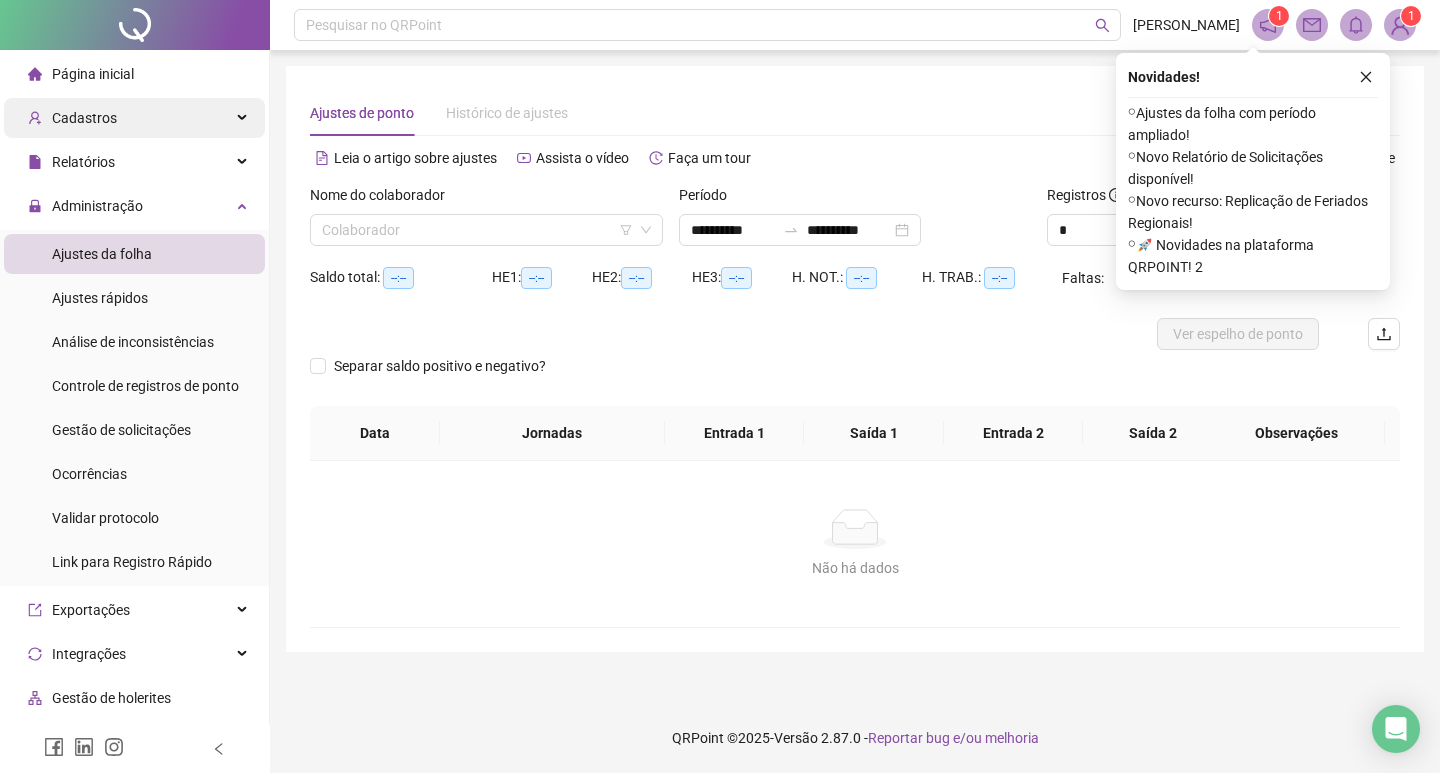 click on "Cadastros" at bounding box center [84, 118] 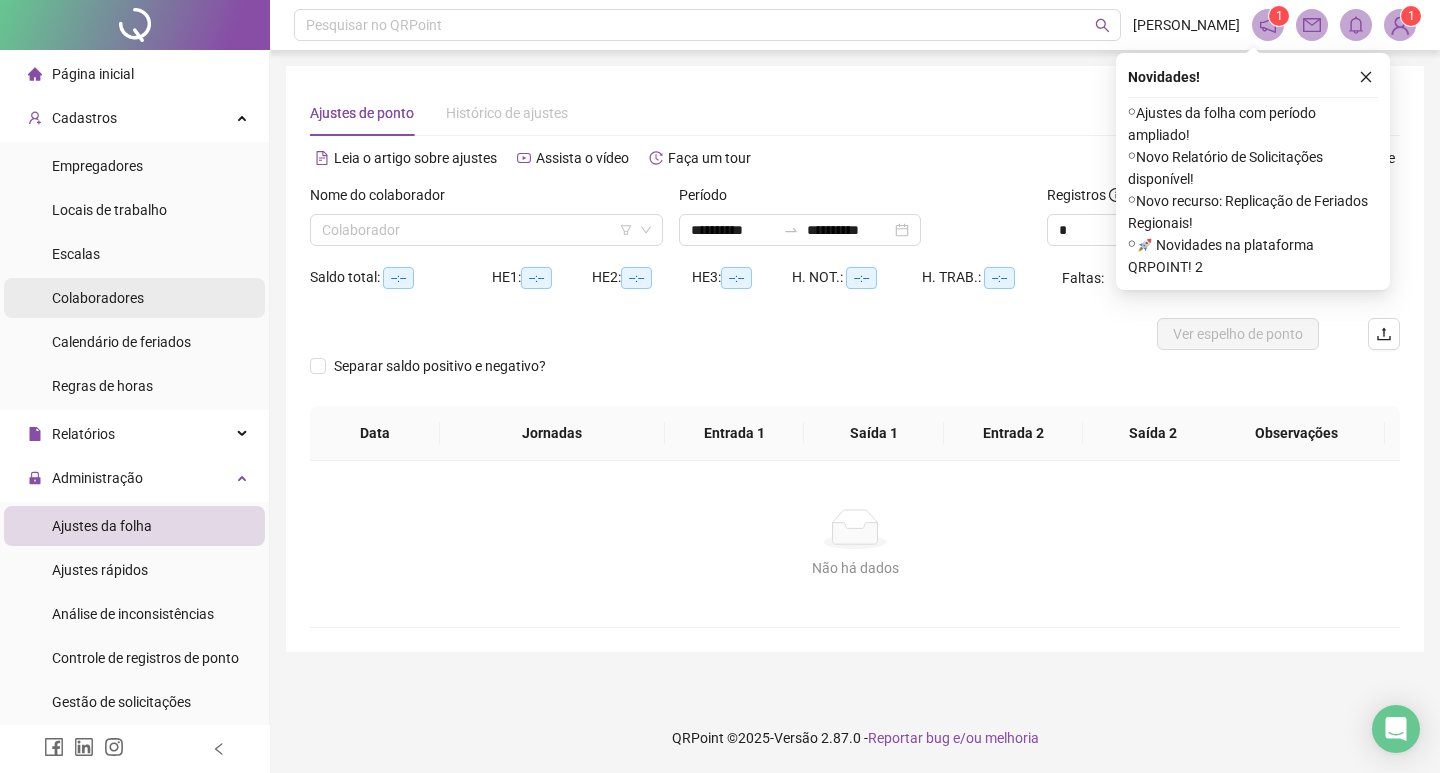 click on "Colaboradores" at bounding box center [98, 298] 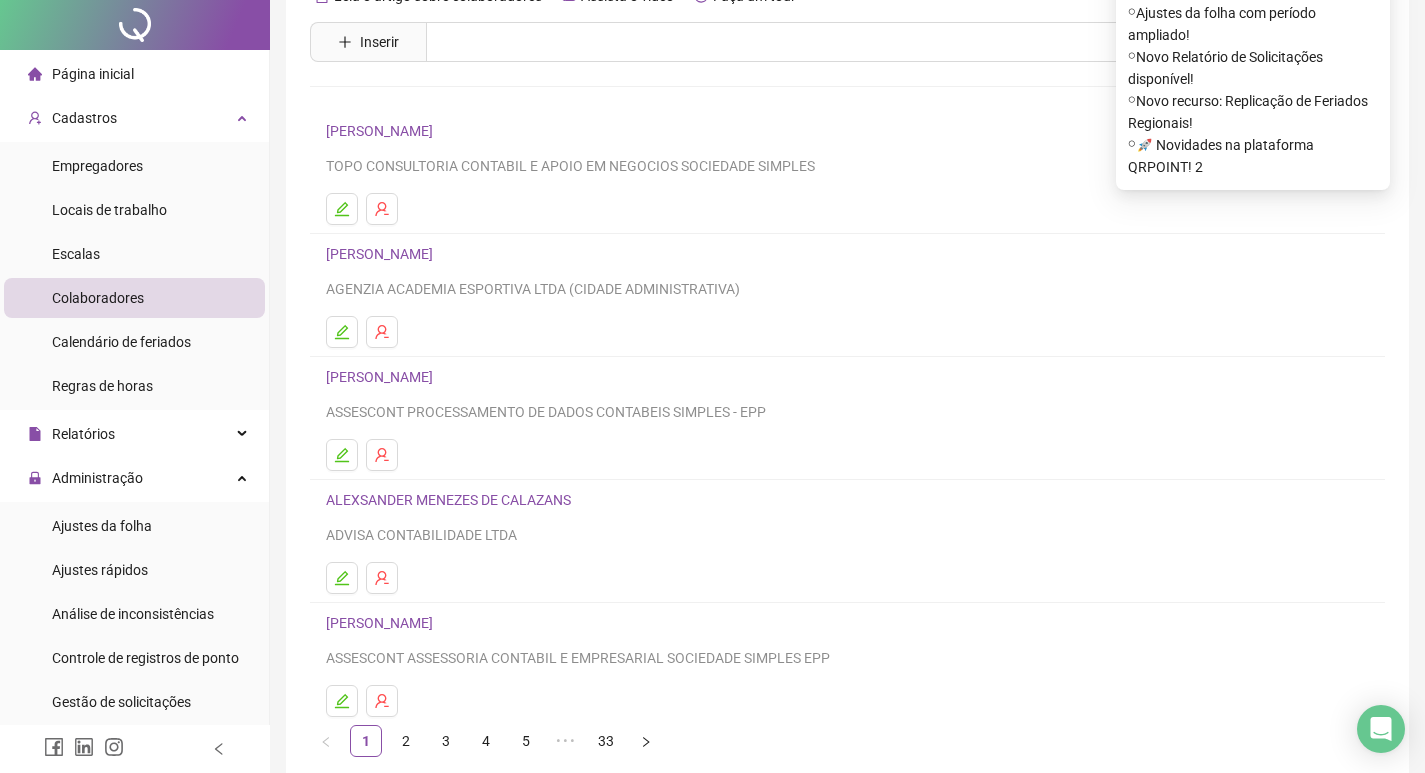 scroll, scrollTop: 194, scrollLeft: 0, axis: vertical 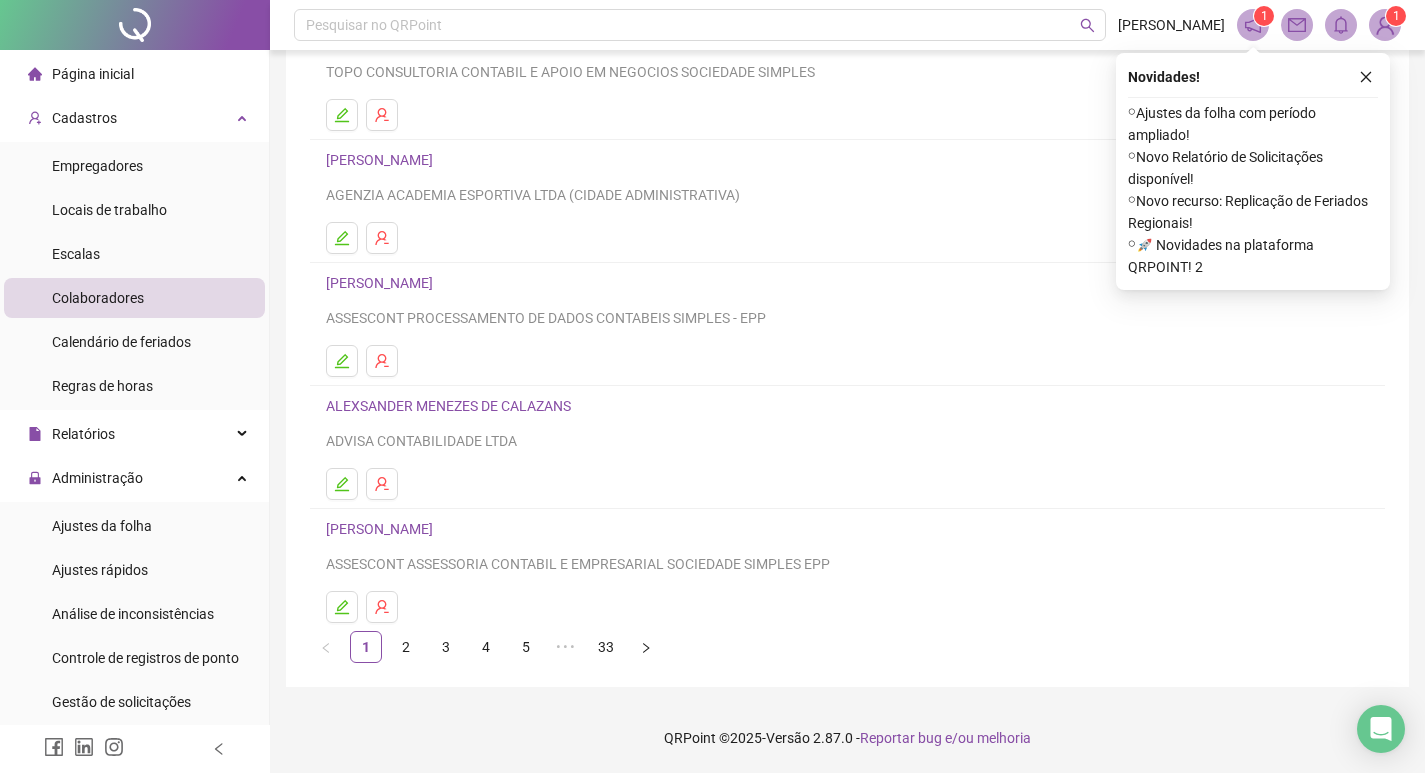 click on "[PERSON_NAME]" at bounding box center [382, 529] 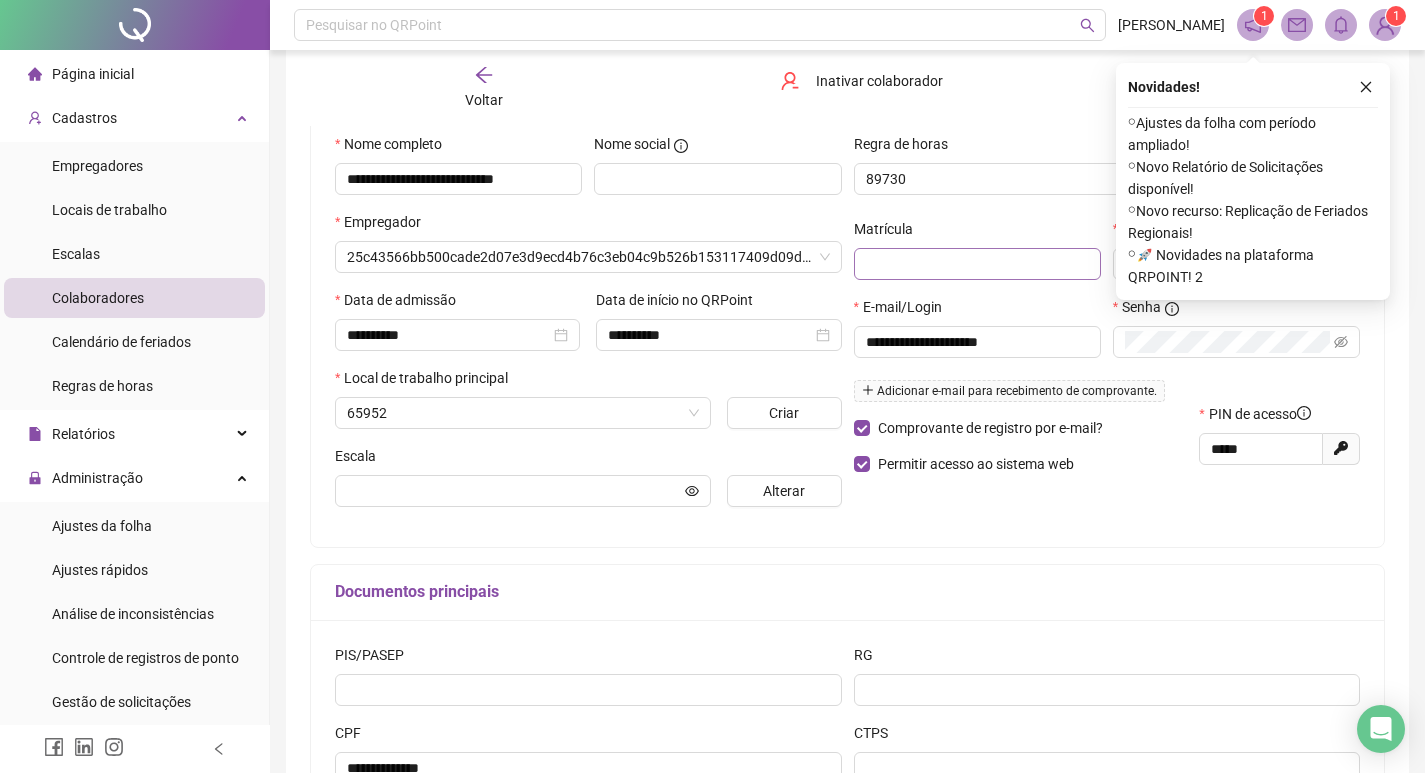 scroll, scrollTop: 204, scrollLeft: 0, axis: vertical 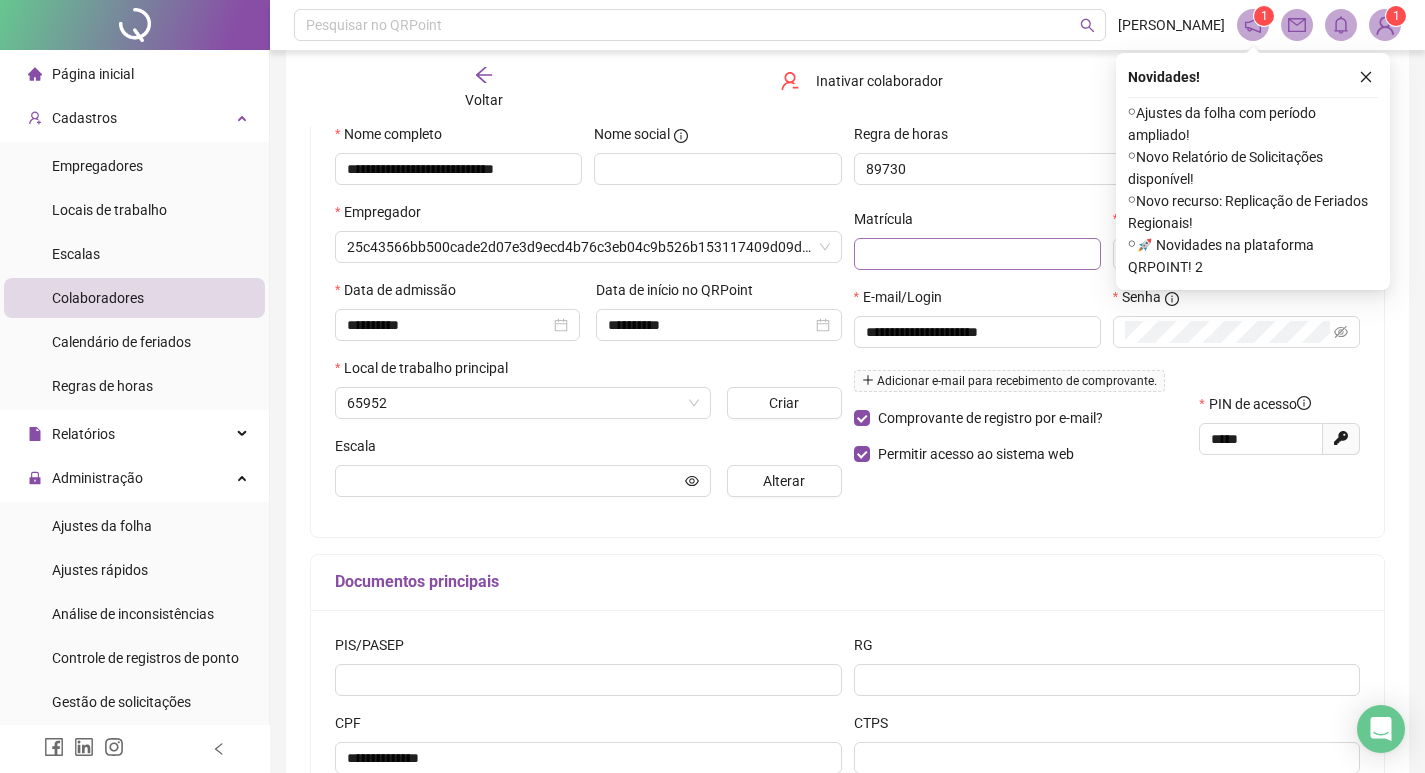 type on "**********" 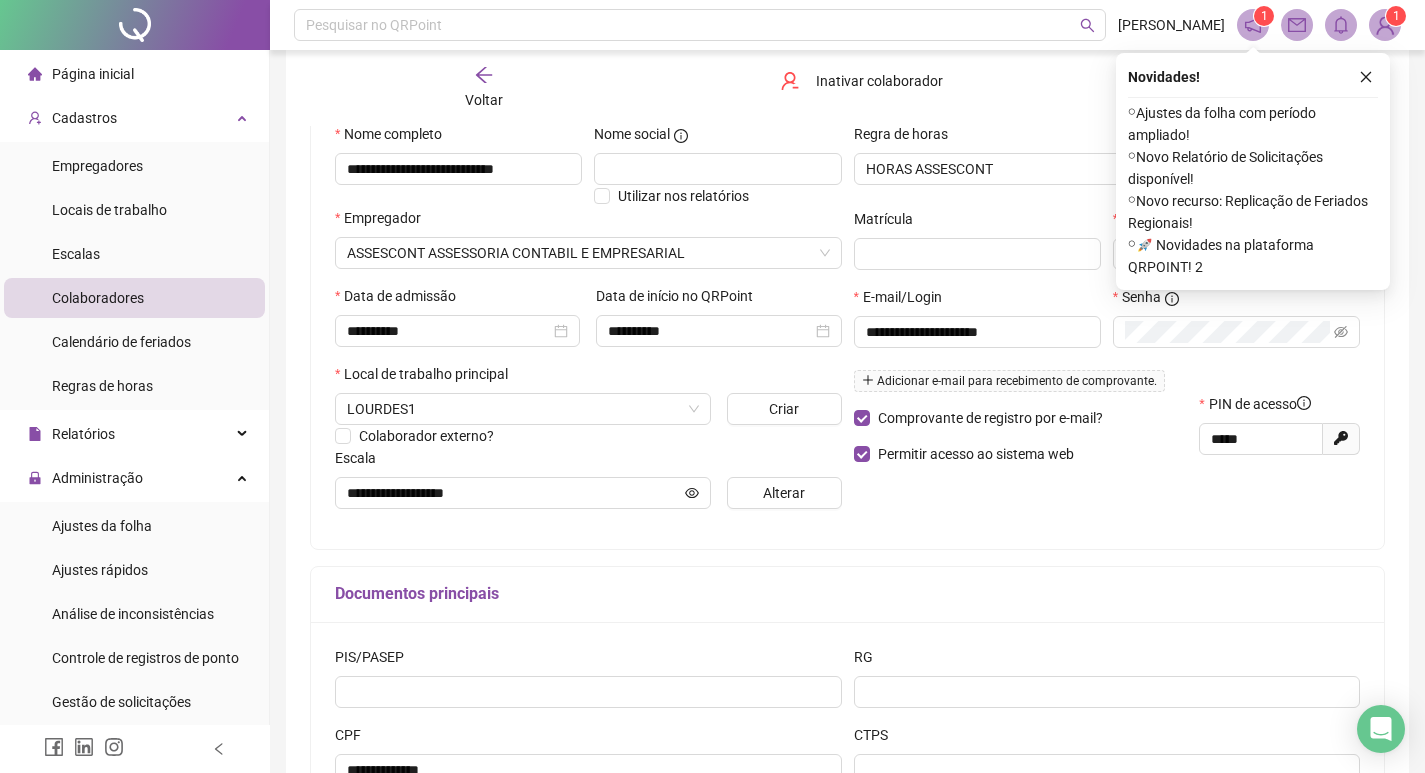 scroll, scrollTop: 0, scrollLeft: 0, axis: both 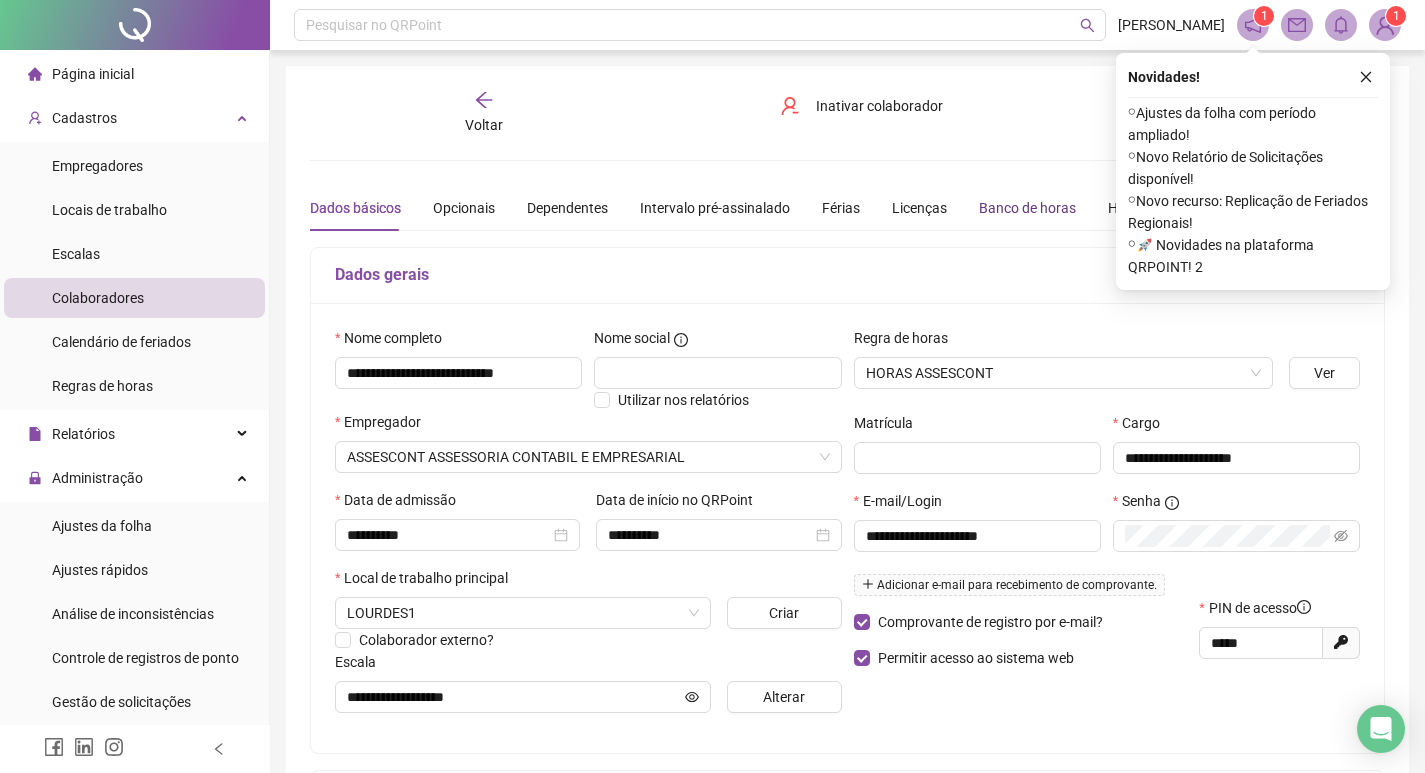 click on "Banco de horas" at bounding box center (1027, 208) 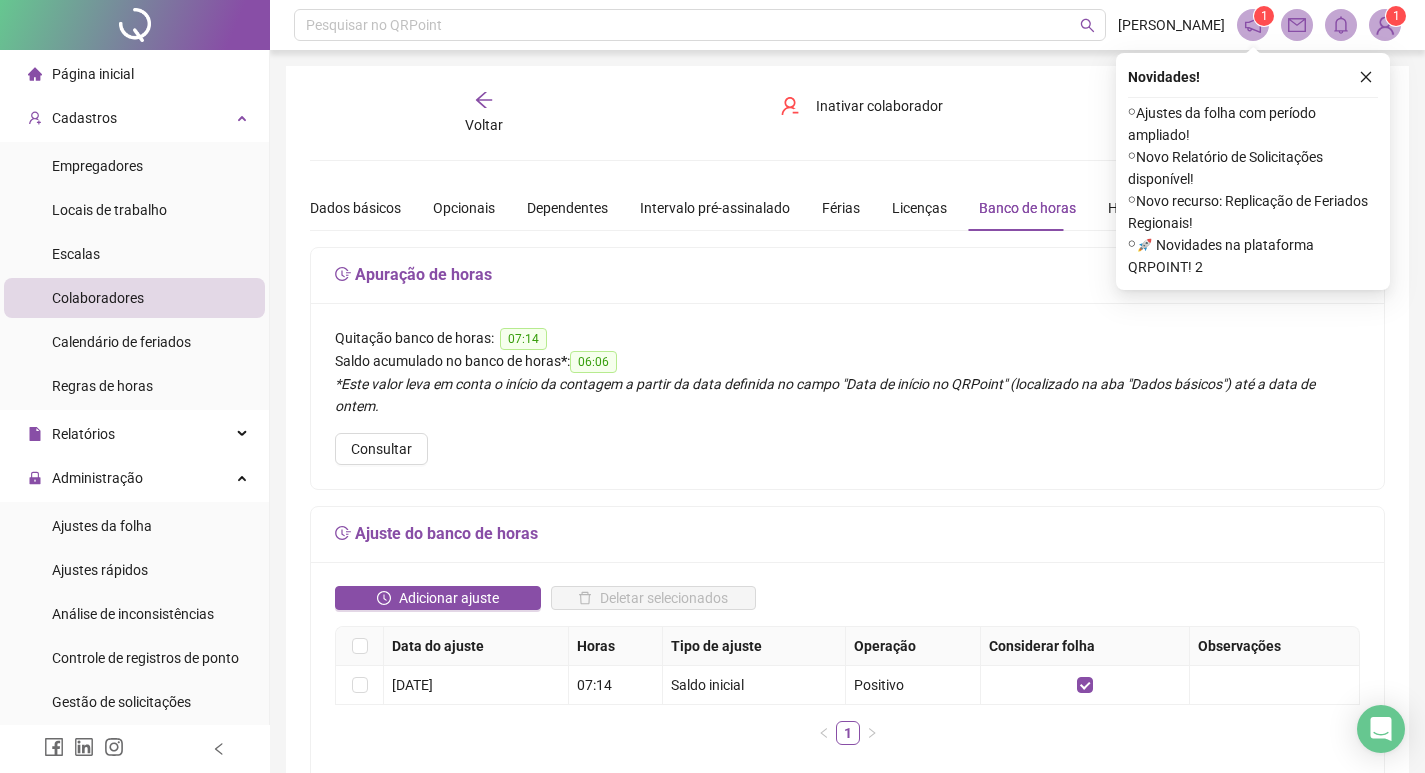 scroll, scrollTop: 200, scrollLeft: 0, axis: vertical 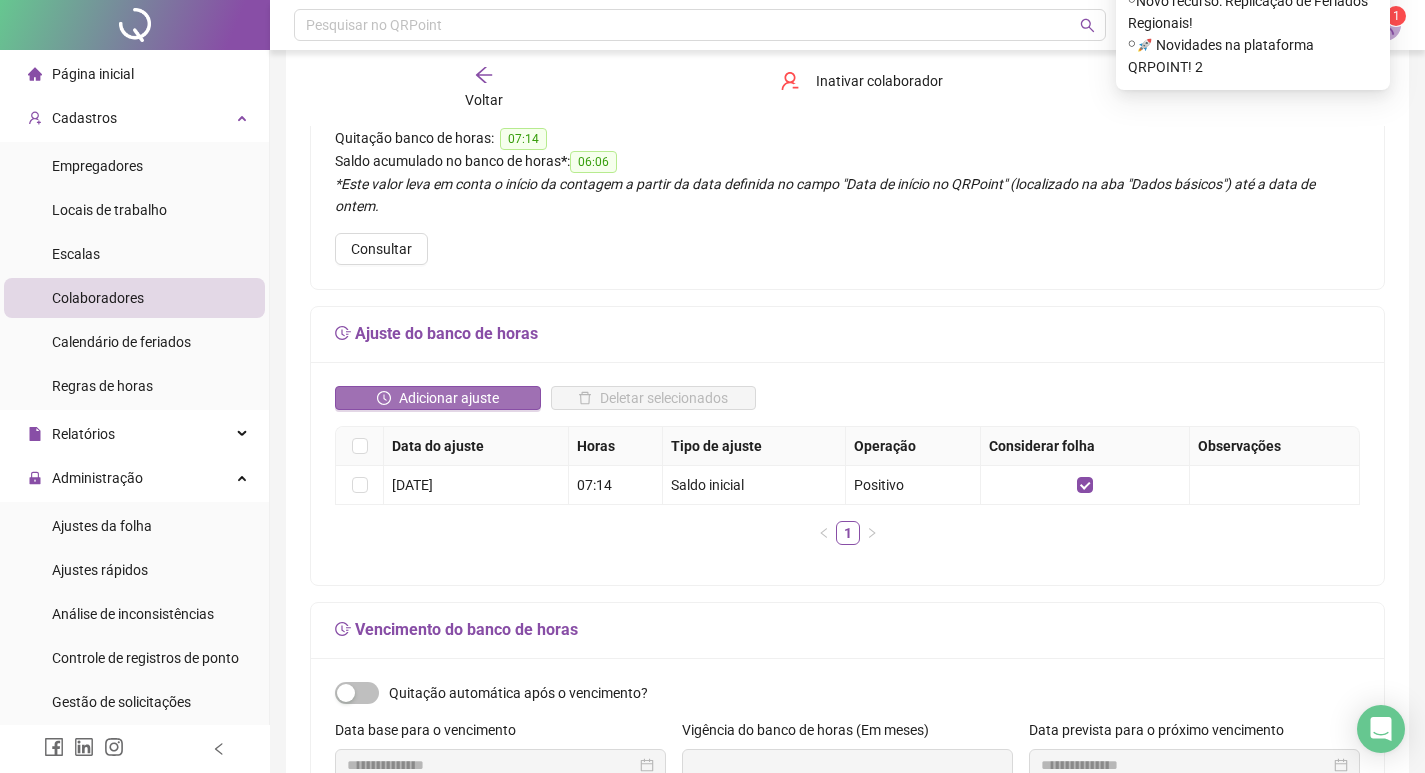 click on "Adicionar ajuste" at bounding box center (449, 398) 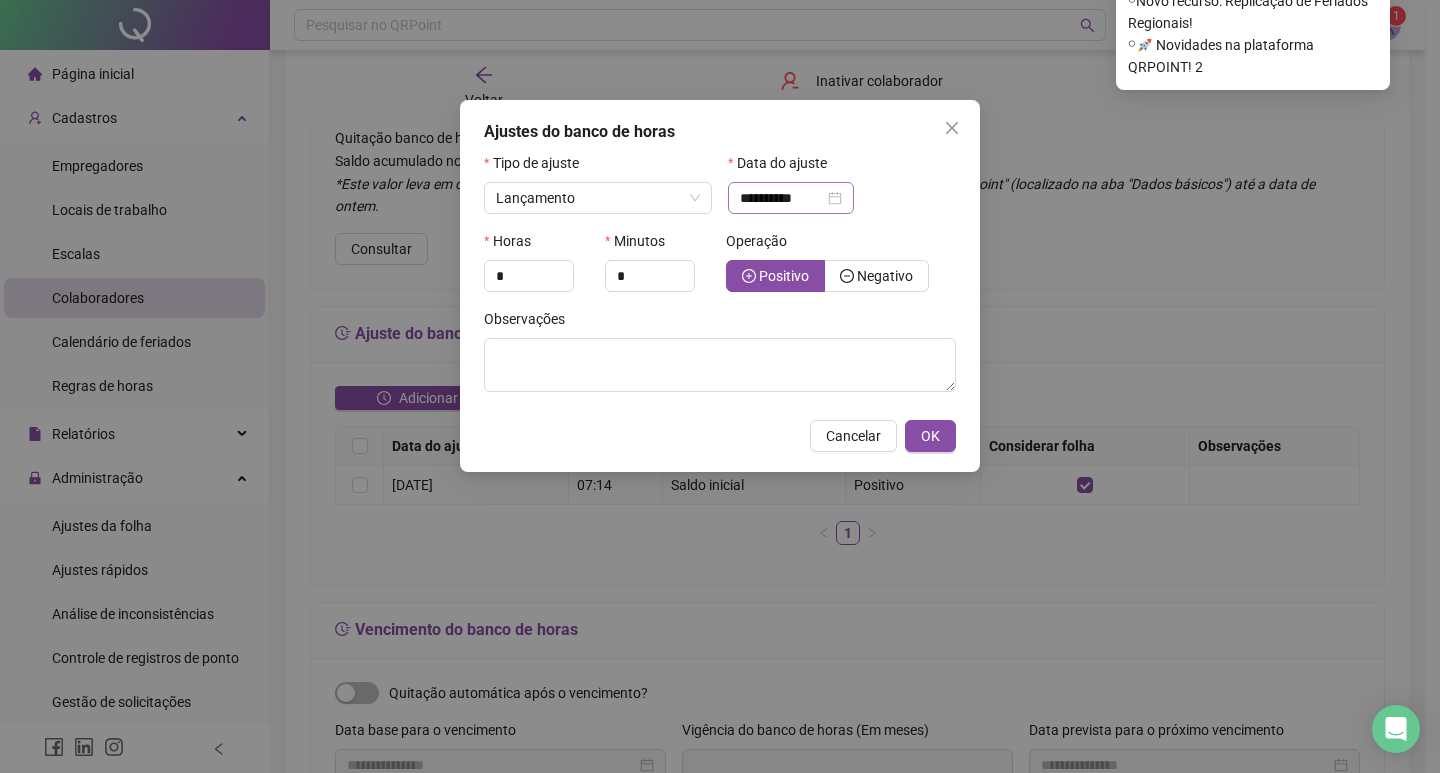 click on "**********" at bounding box center (791, 198) 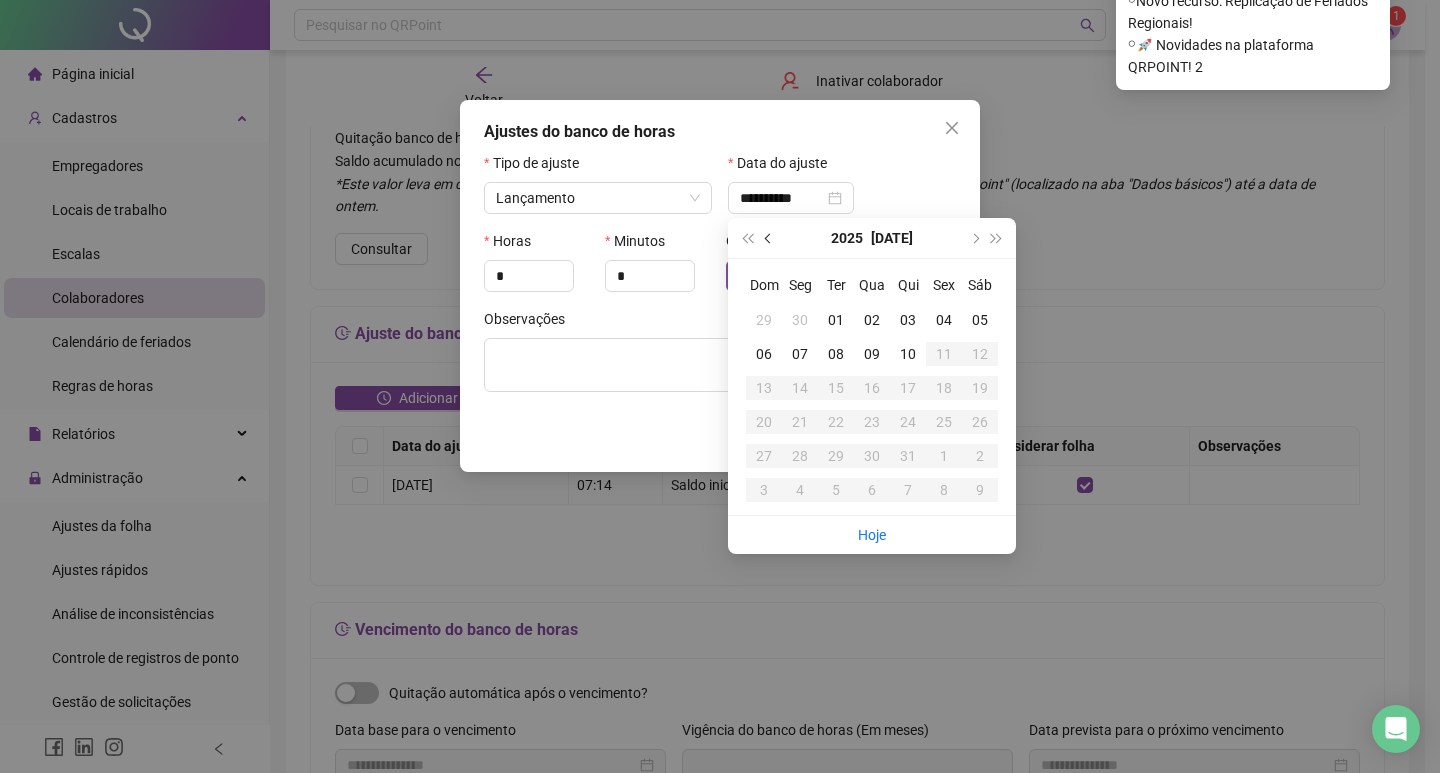 click at bounding box center [769, 238] 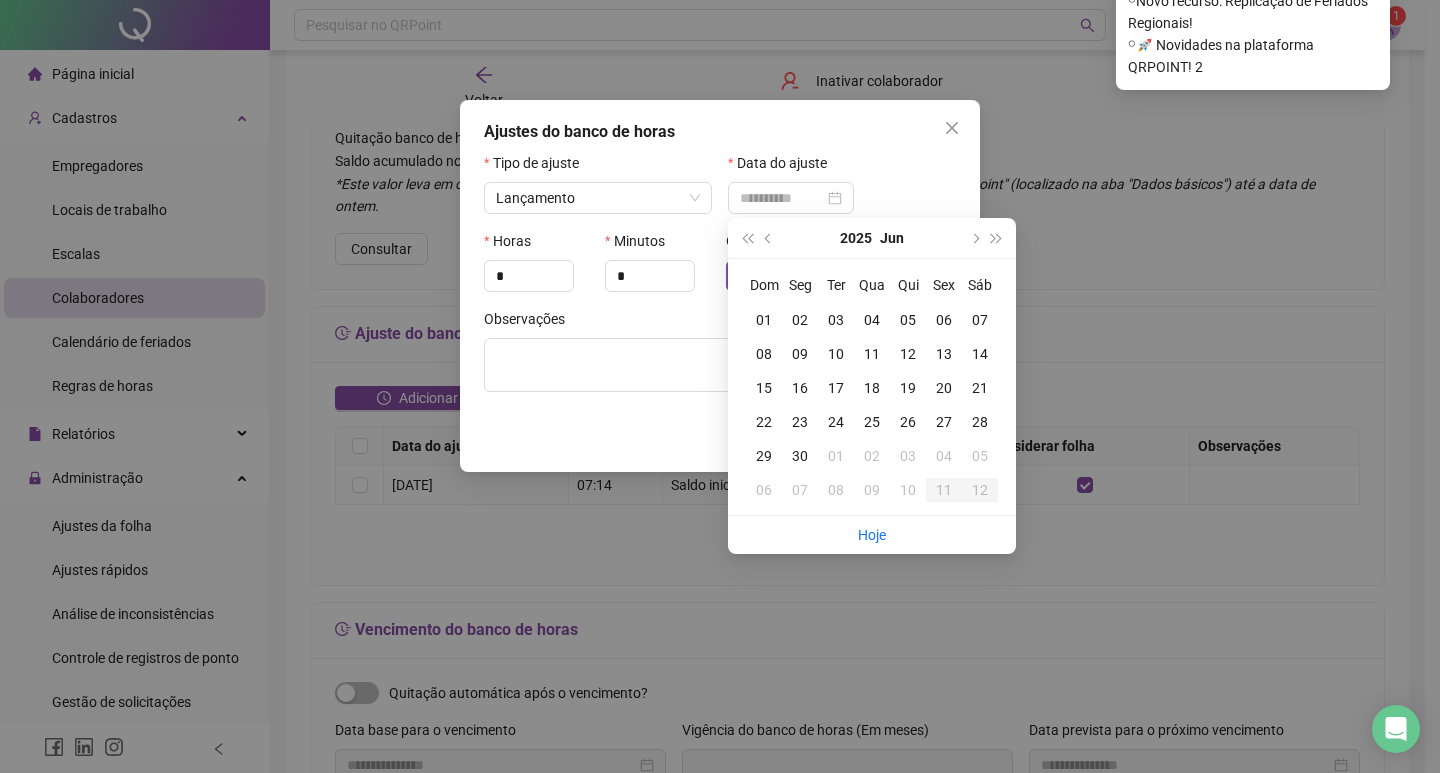 type on "**********" 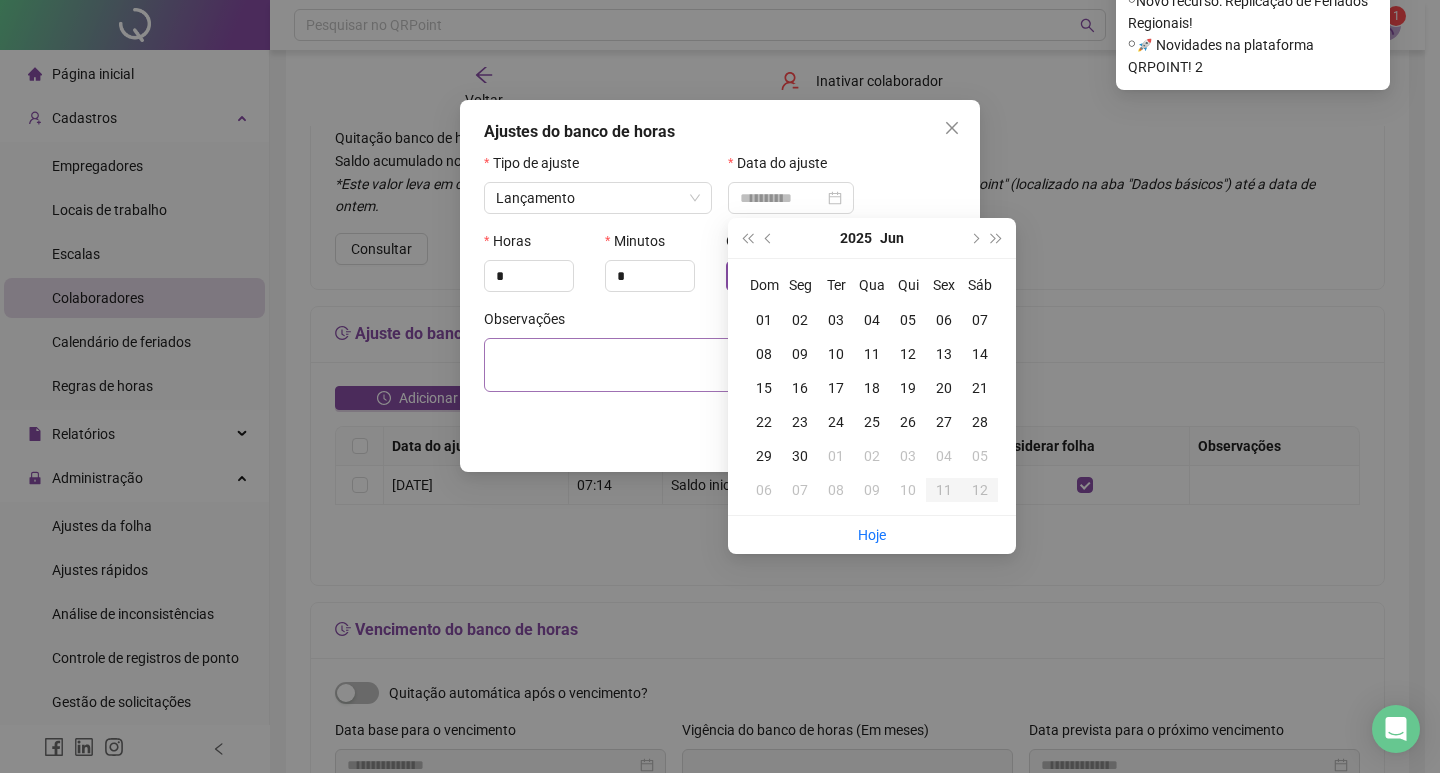 click on "19" at bounding box center [908, 388] 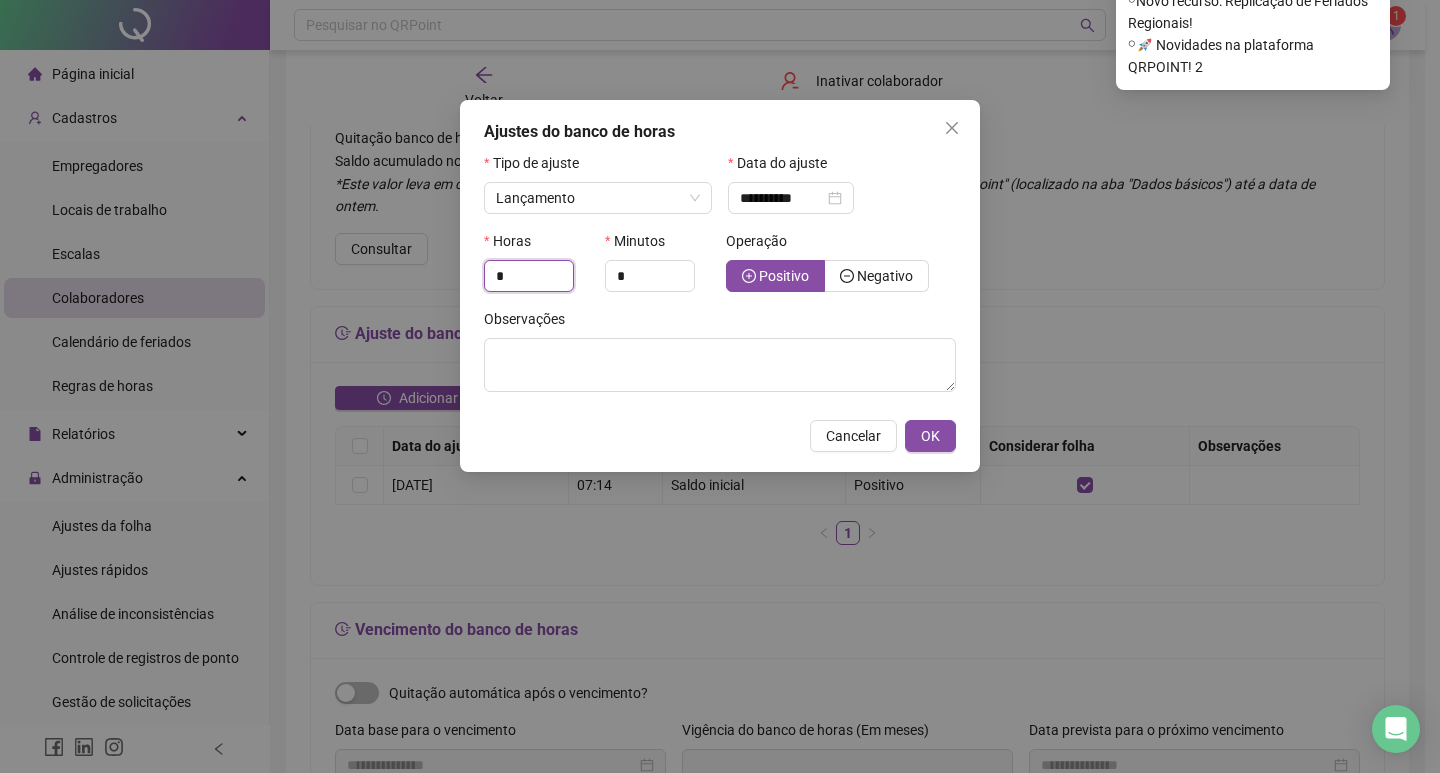 drag, startPoint x: 536, startPoint y: 274, endPoint x: 428, endPoint y: 278, distance: 108.07405 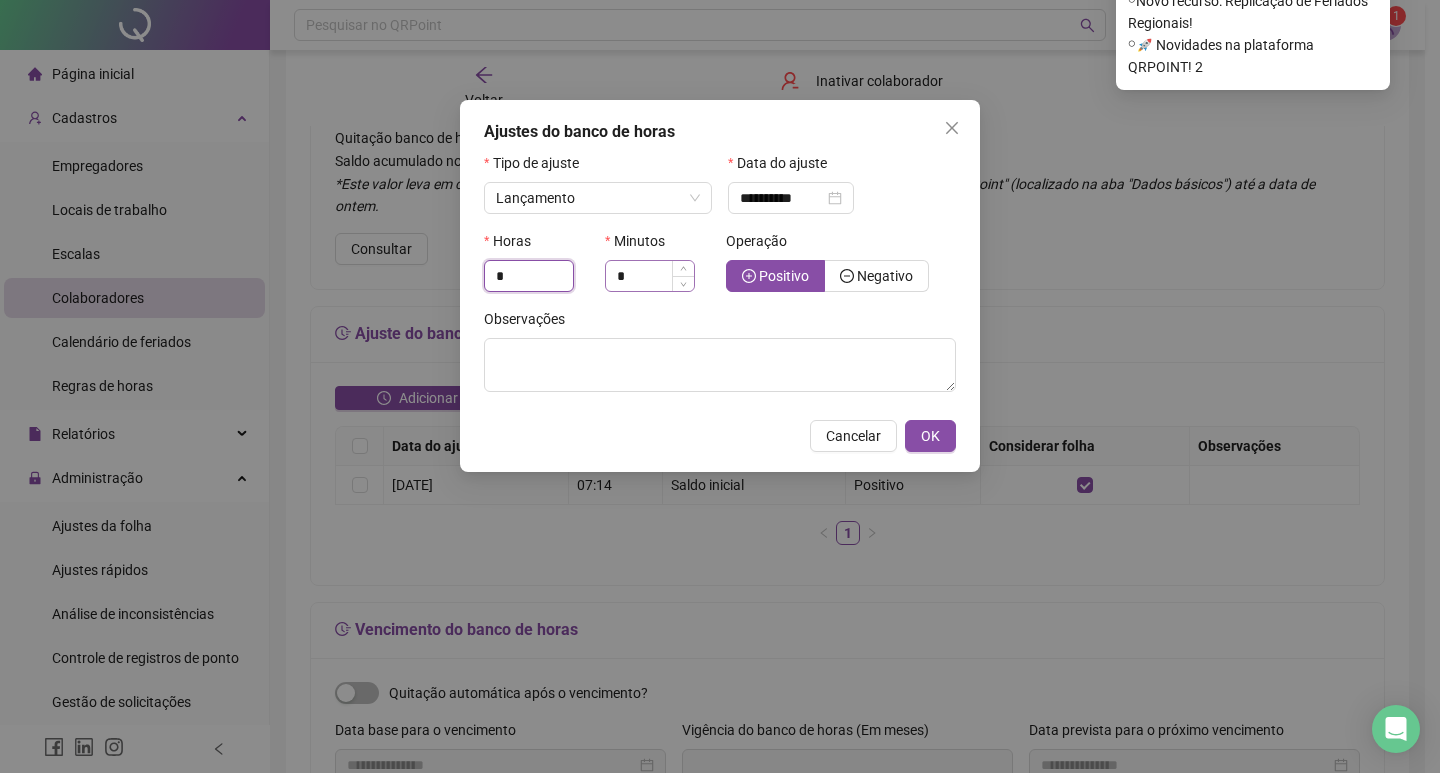 type on "*" 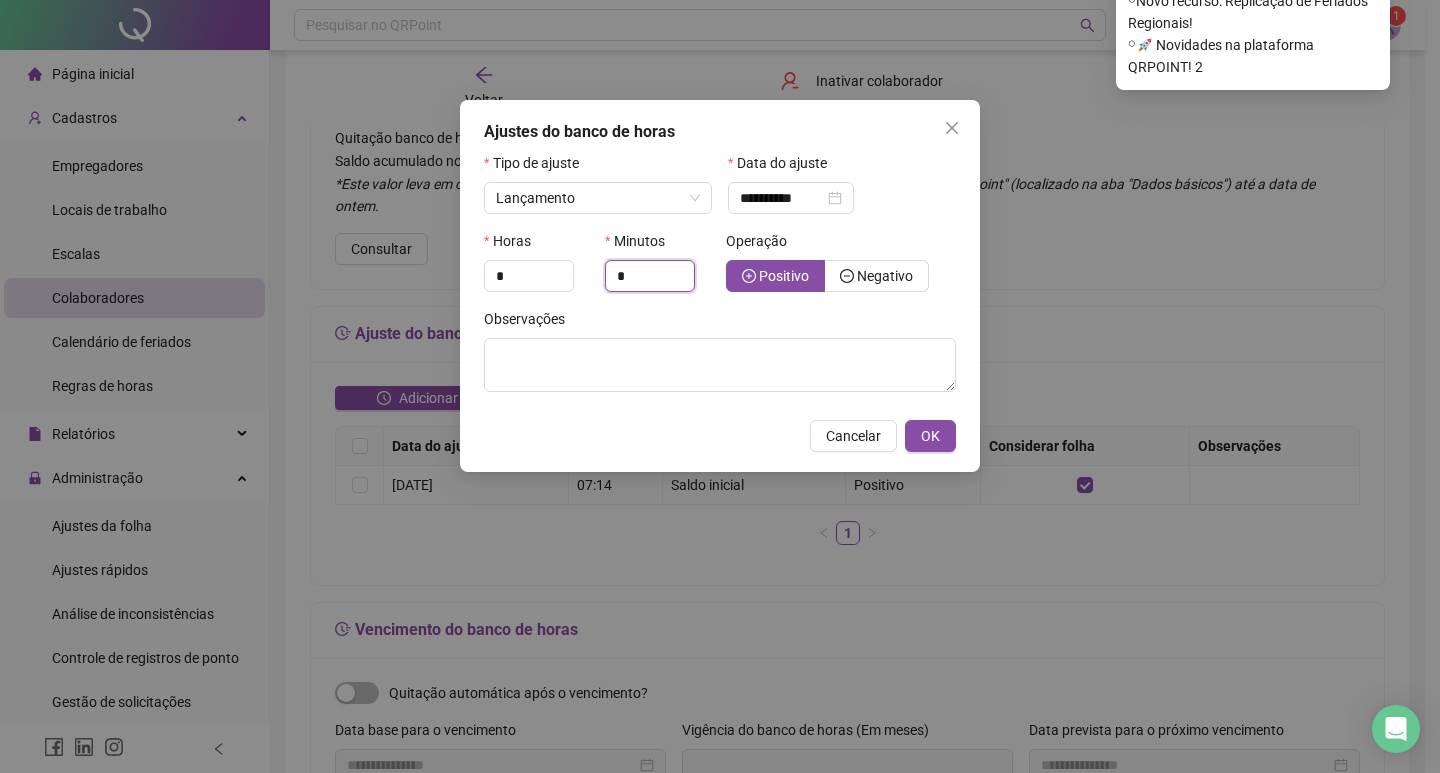 drag, startPoint x: 627, startPoint y: 277, endPoint x: 598, endPoint y: 277, distance: 29 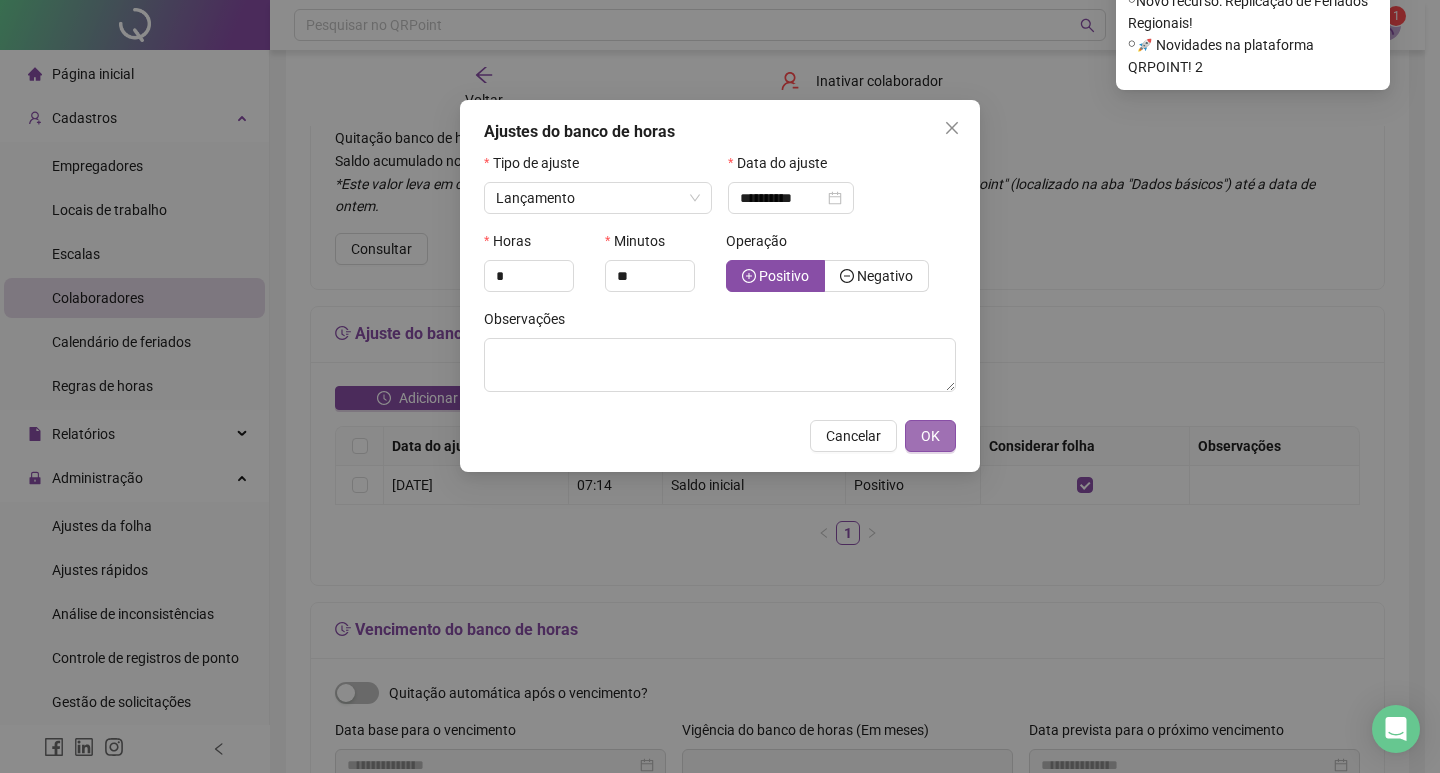 type on "*" 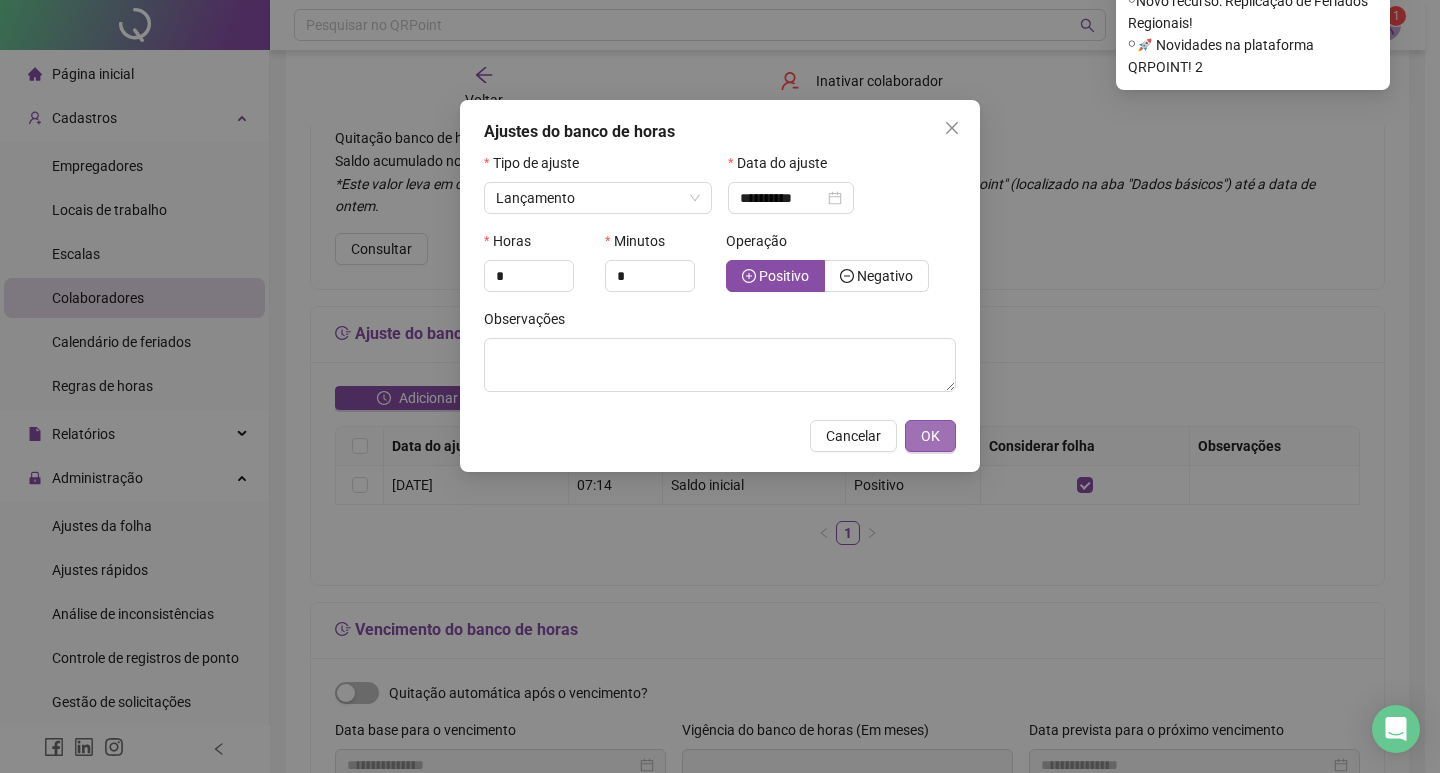 click on "OK" at bounding box center (930, 436) 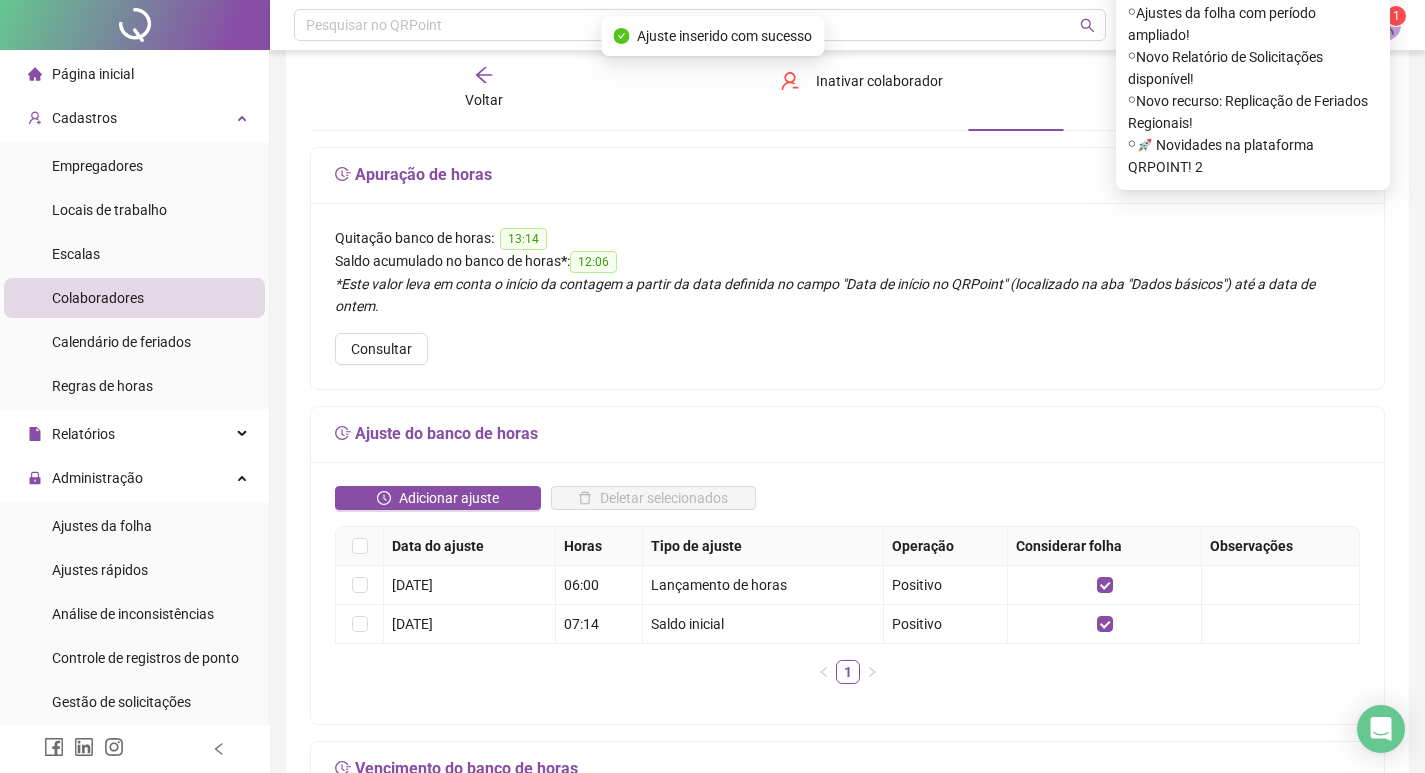 scroll, scrollTop: 0, scrollLeft: 0, axis: both 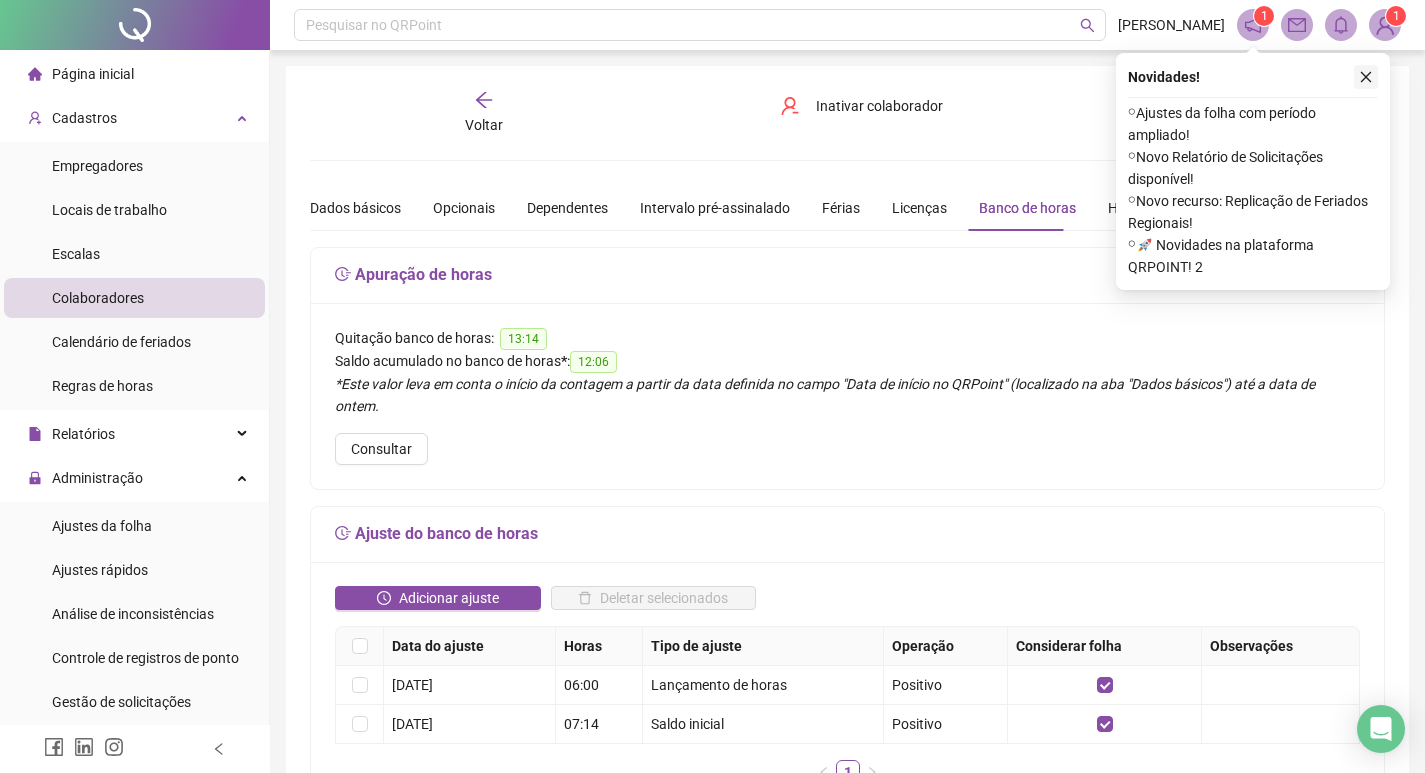 click 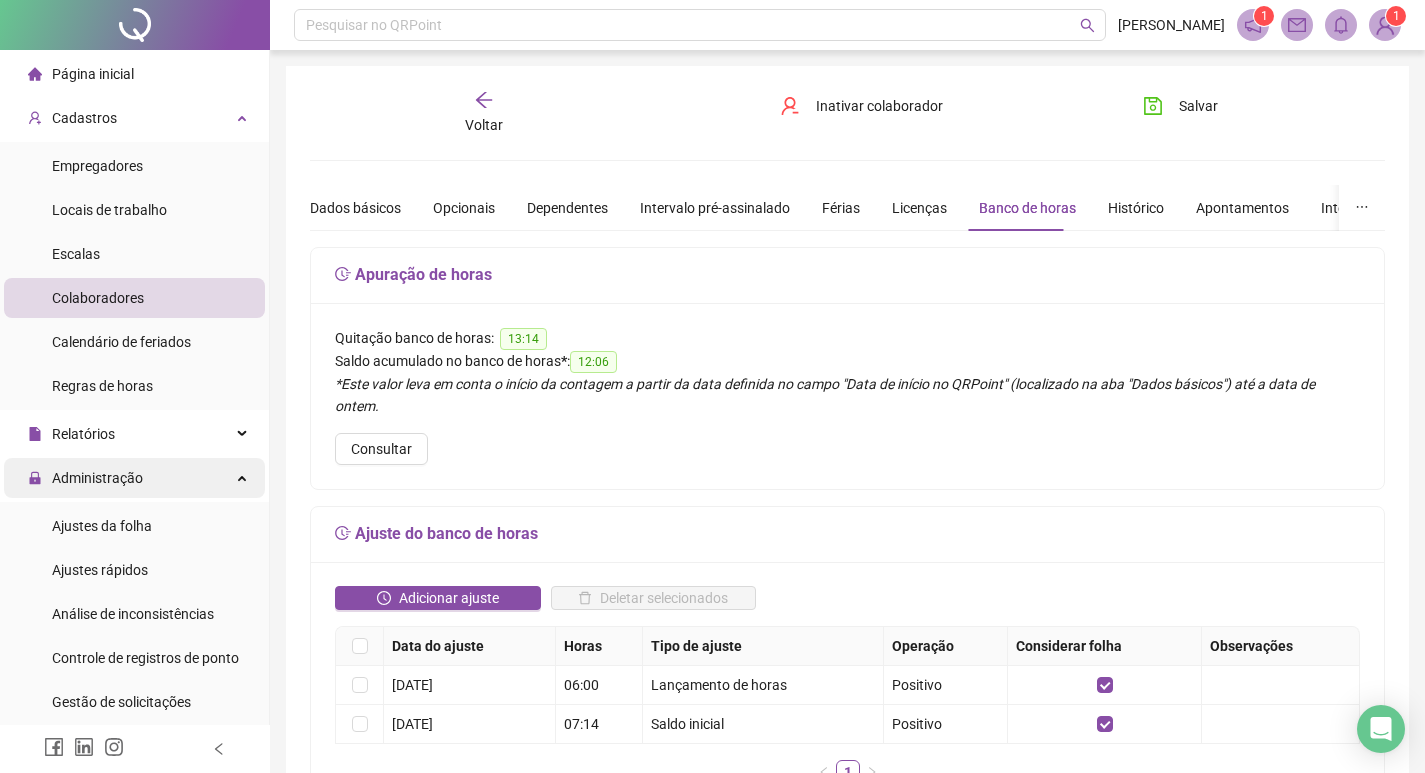 click on "Administração" at bounding box center (97, 478) 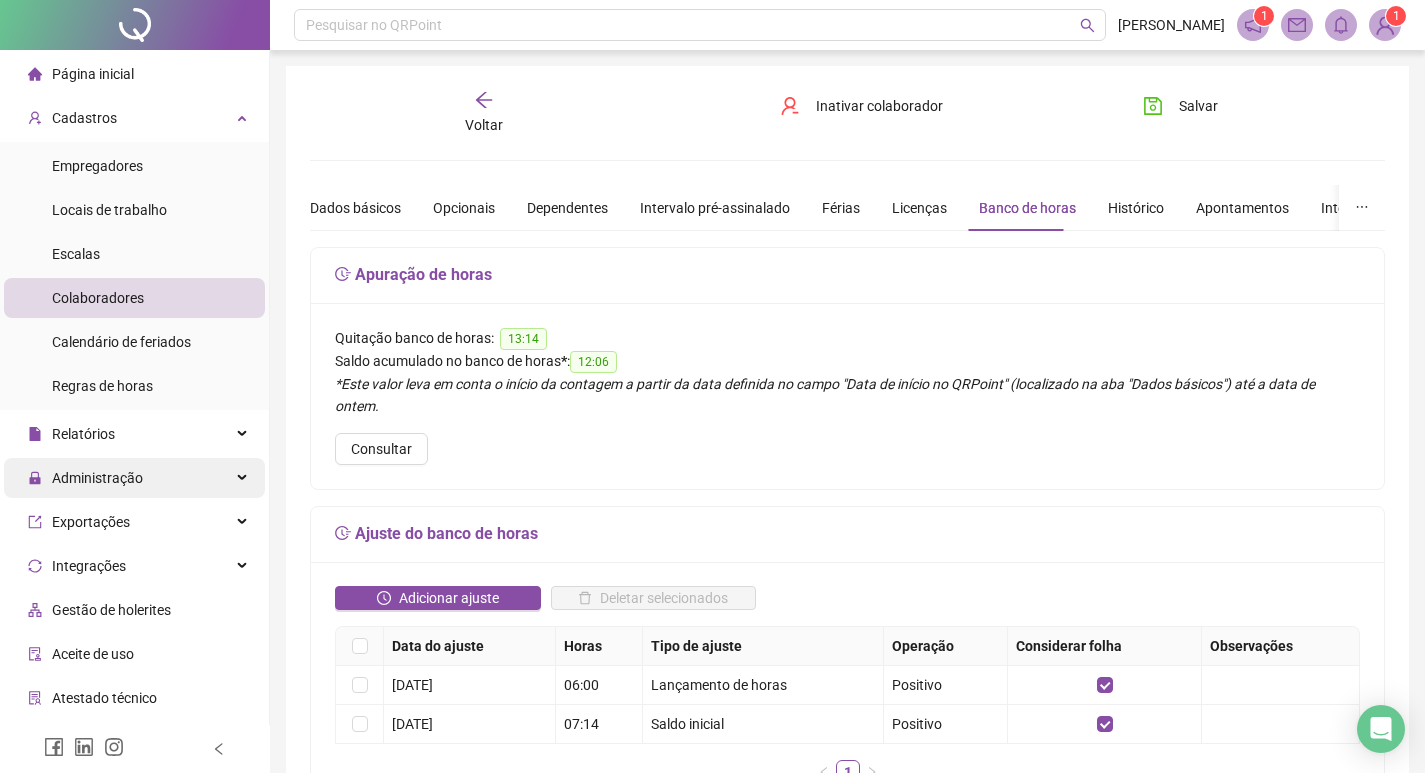 click on "Administração" at bounding box center (97, 478) 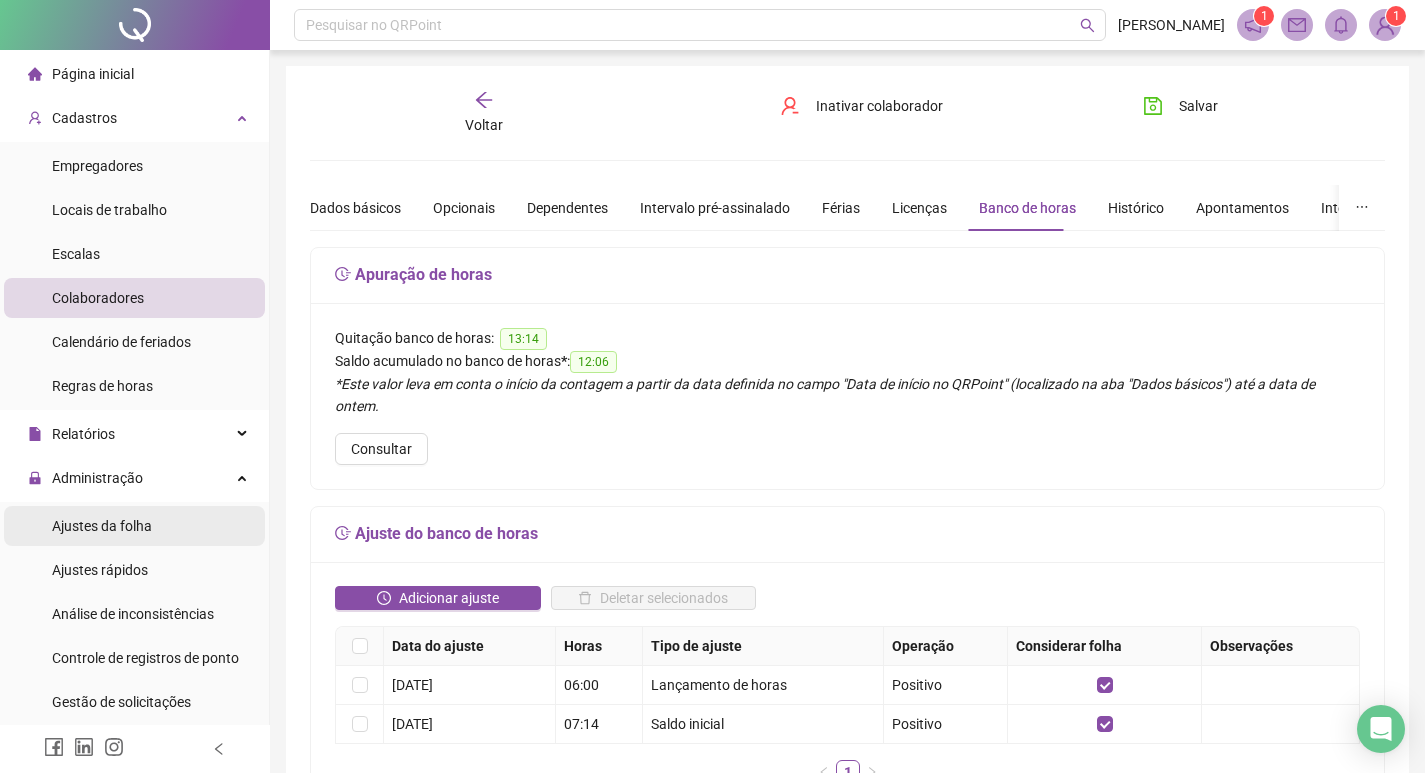 click on "Ajustes da folha" at bounding box center (102, 526) 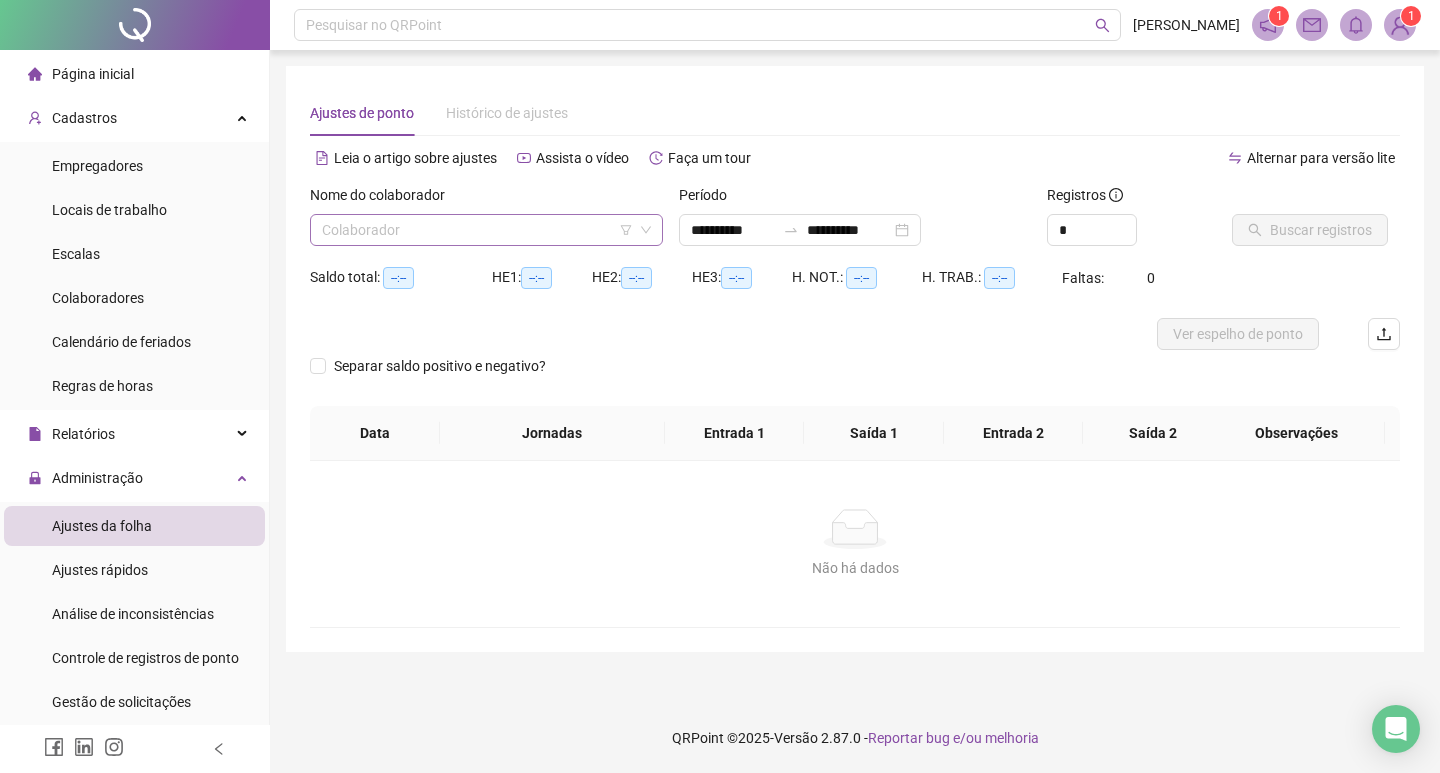 click at bounding box center (480, 230) 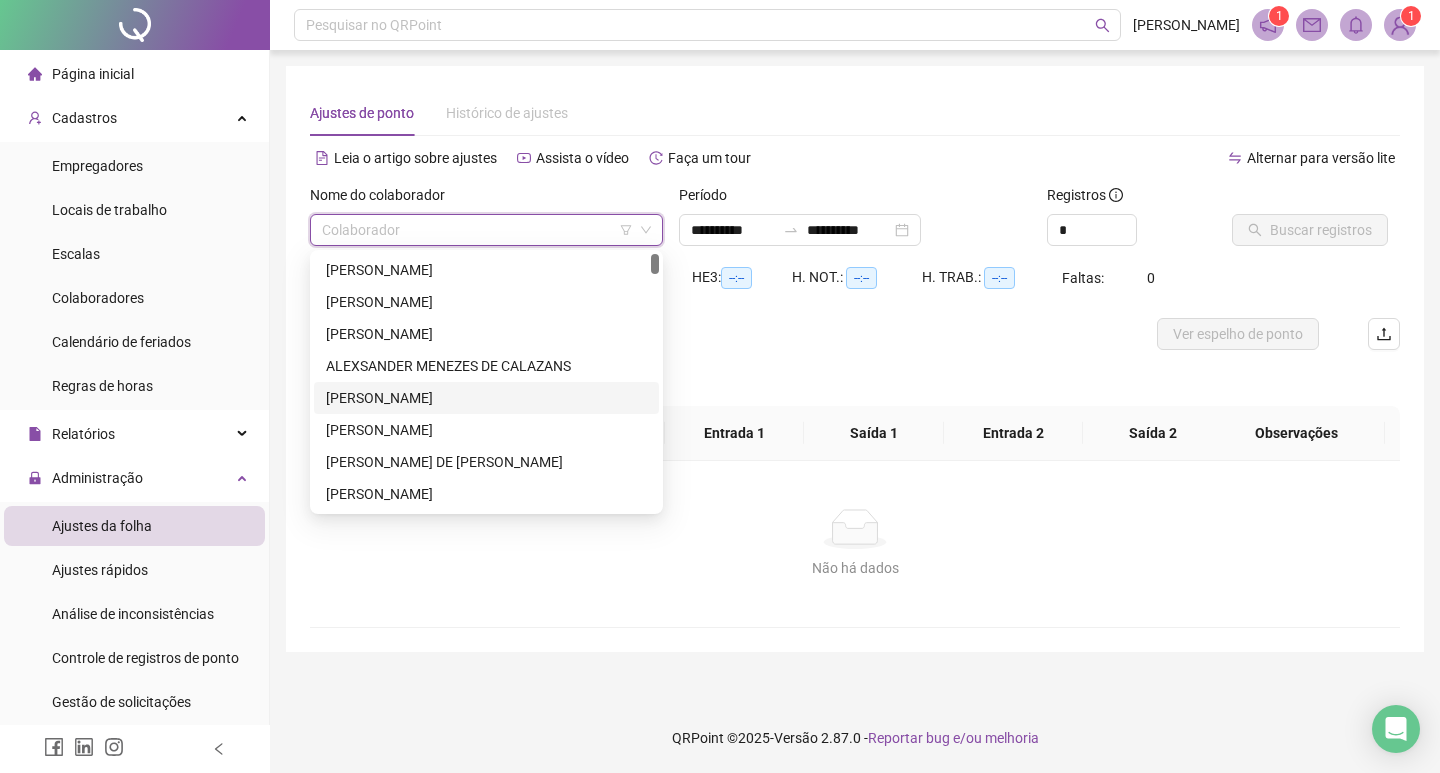 click on "[PERSON_NAME]" at bounding box center (486, 398) 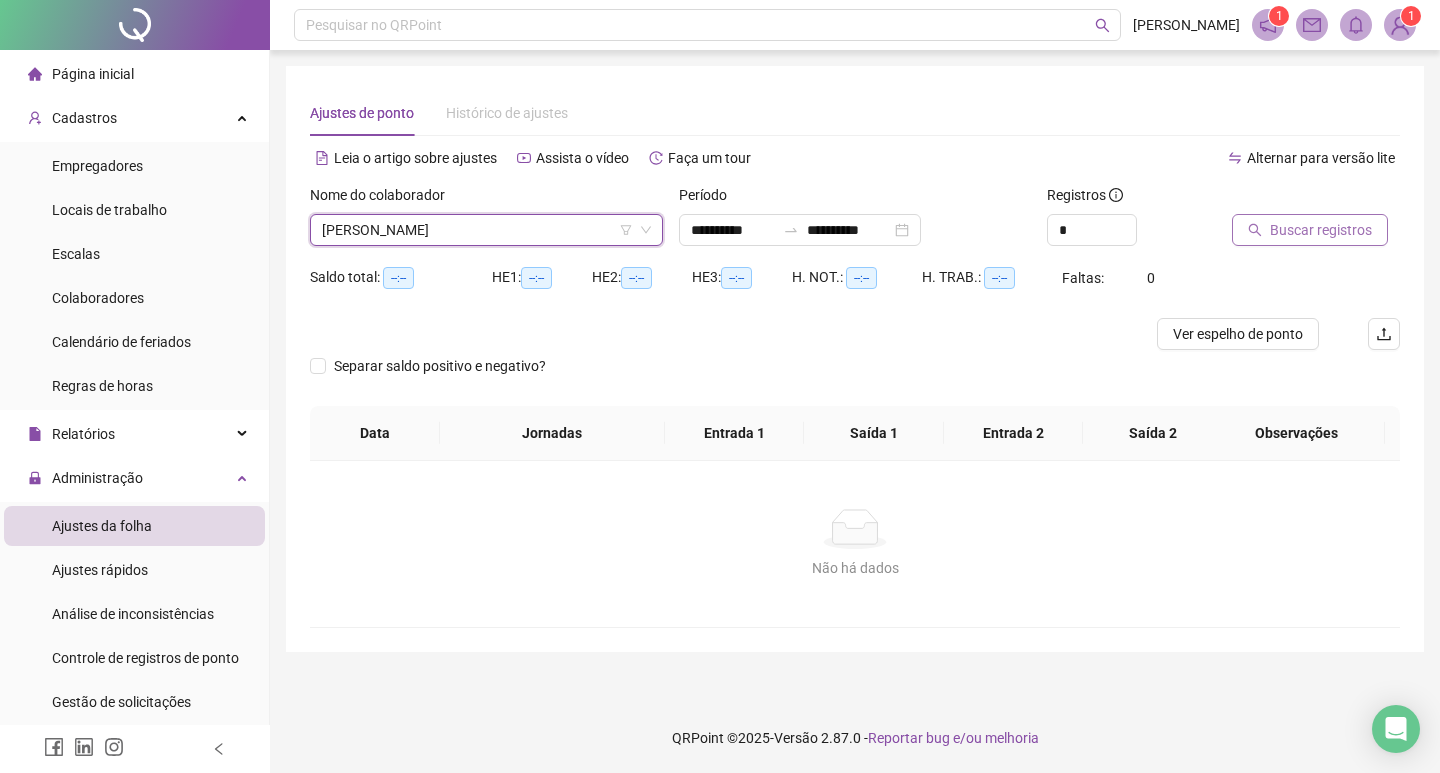 click on "Buscar registros" at bounding box center (1321, 230) 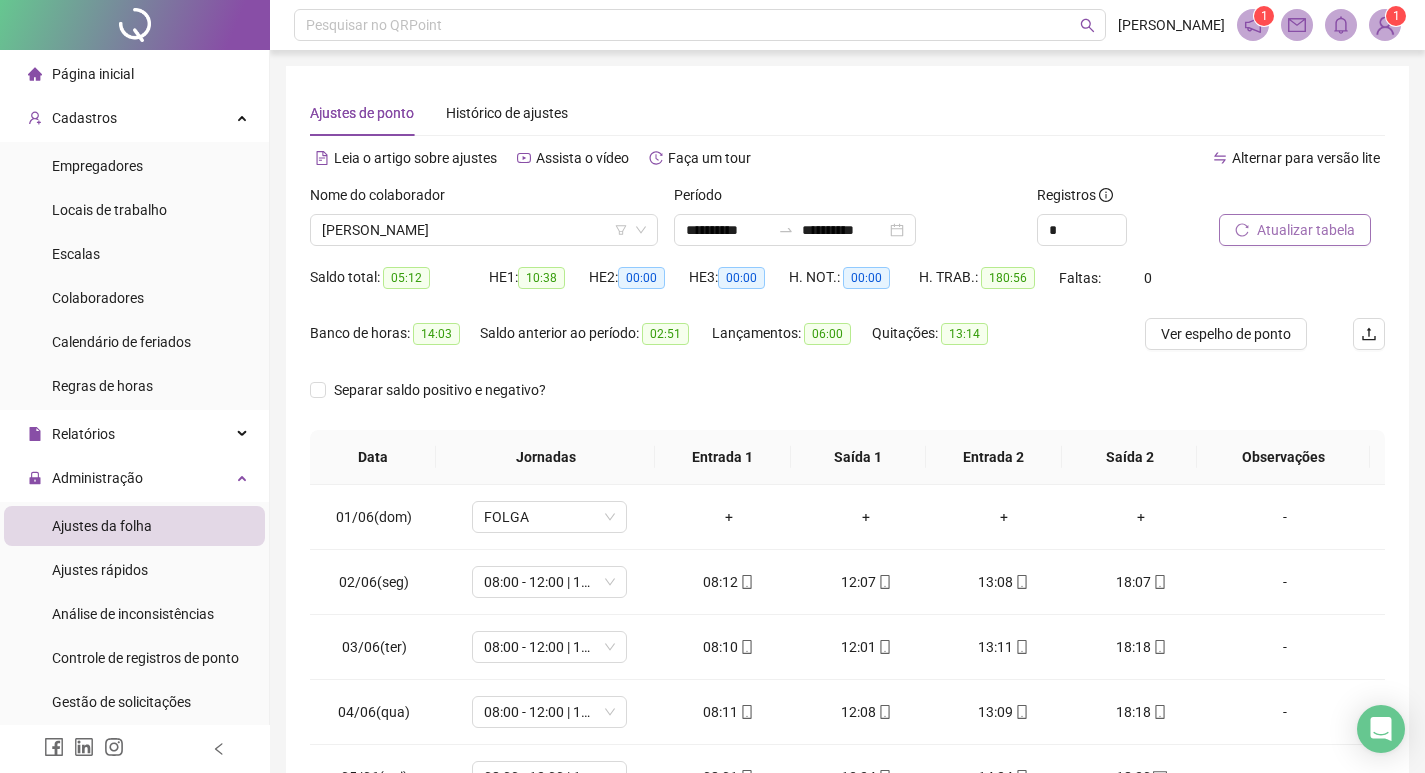 scroll, scrollTop: 300, scrollLeft: 0, axis: vertical 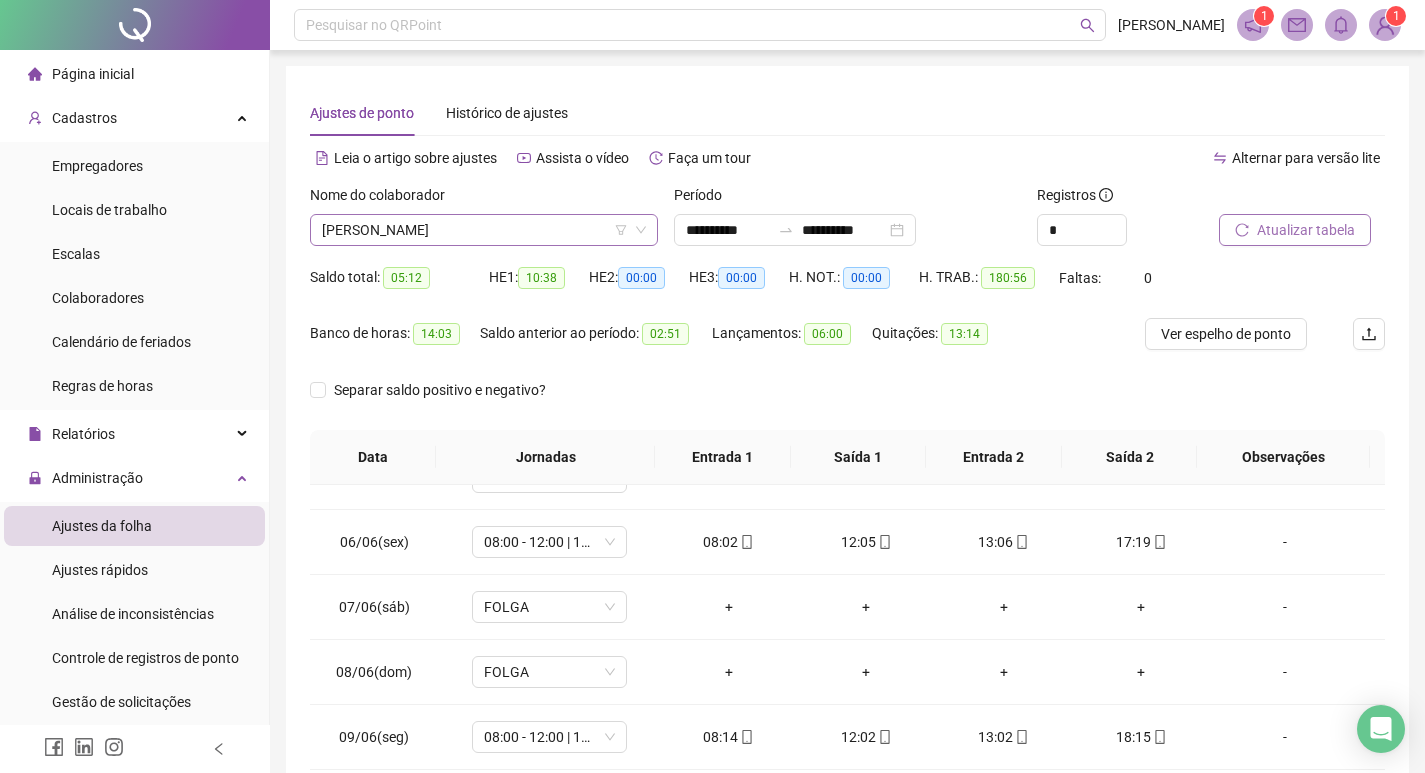 click on "[PERSON_NAME]" at bounding box center (484, 230) 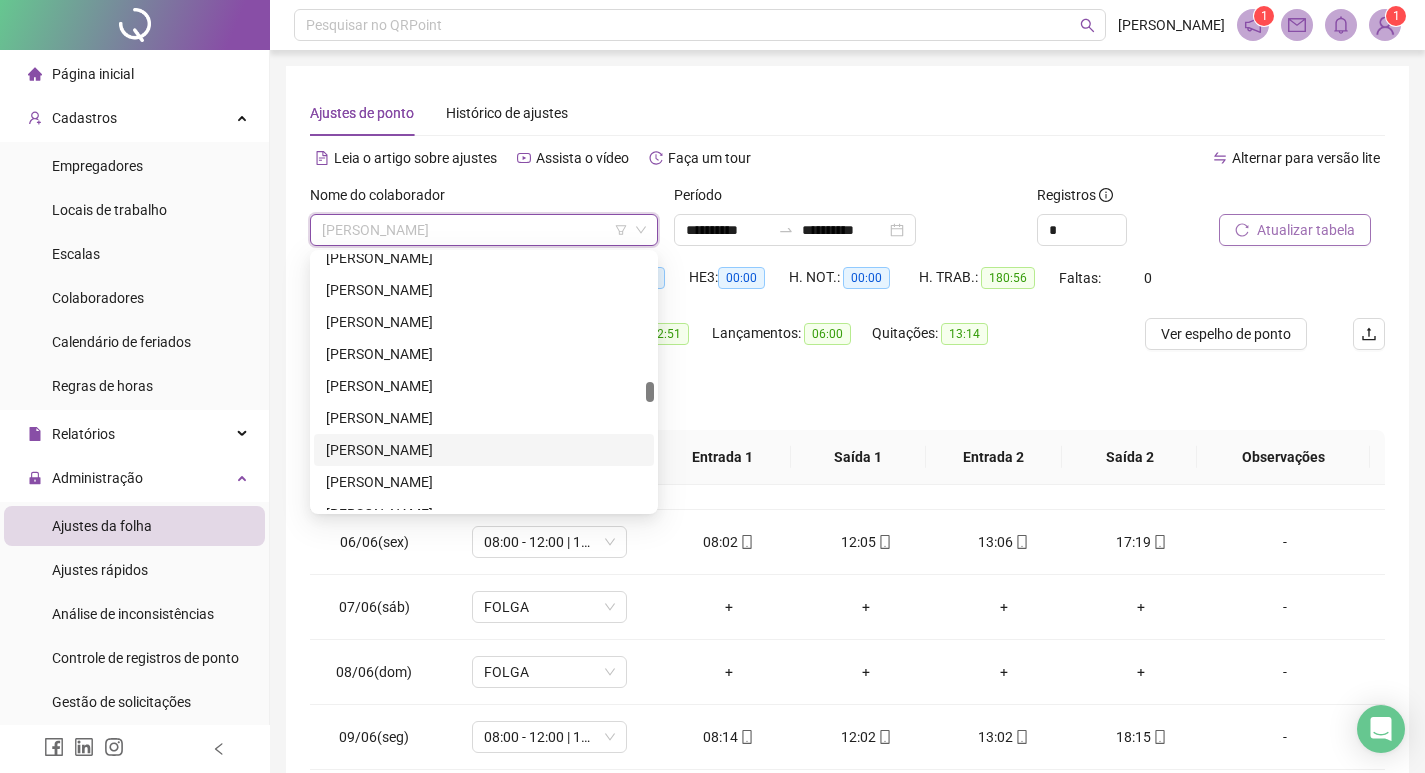 scroll, scrollTop: 3200, scrollLeft: 0, axis: vertical 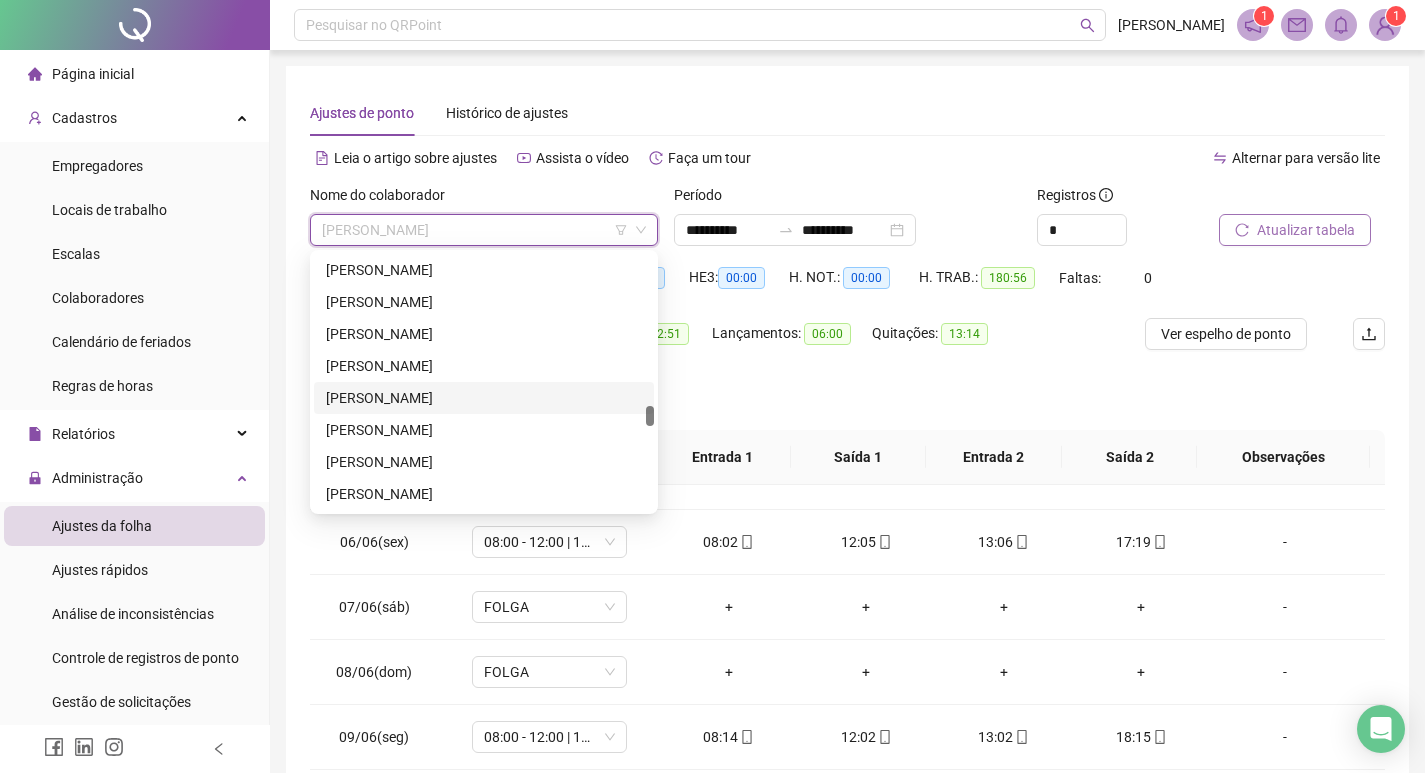 click on "[PERSON_NAME]" at bounding box center [484, 398] 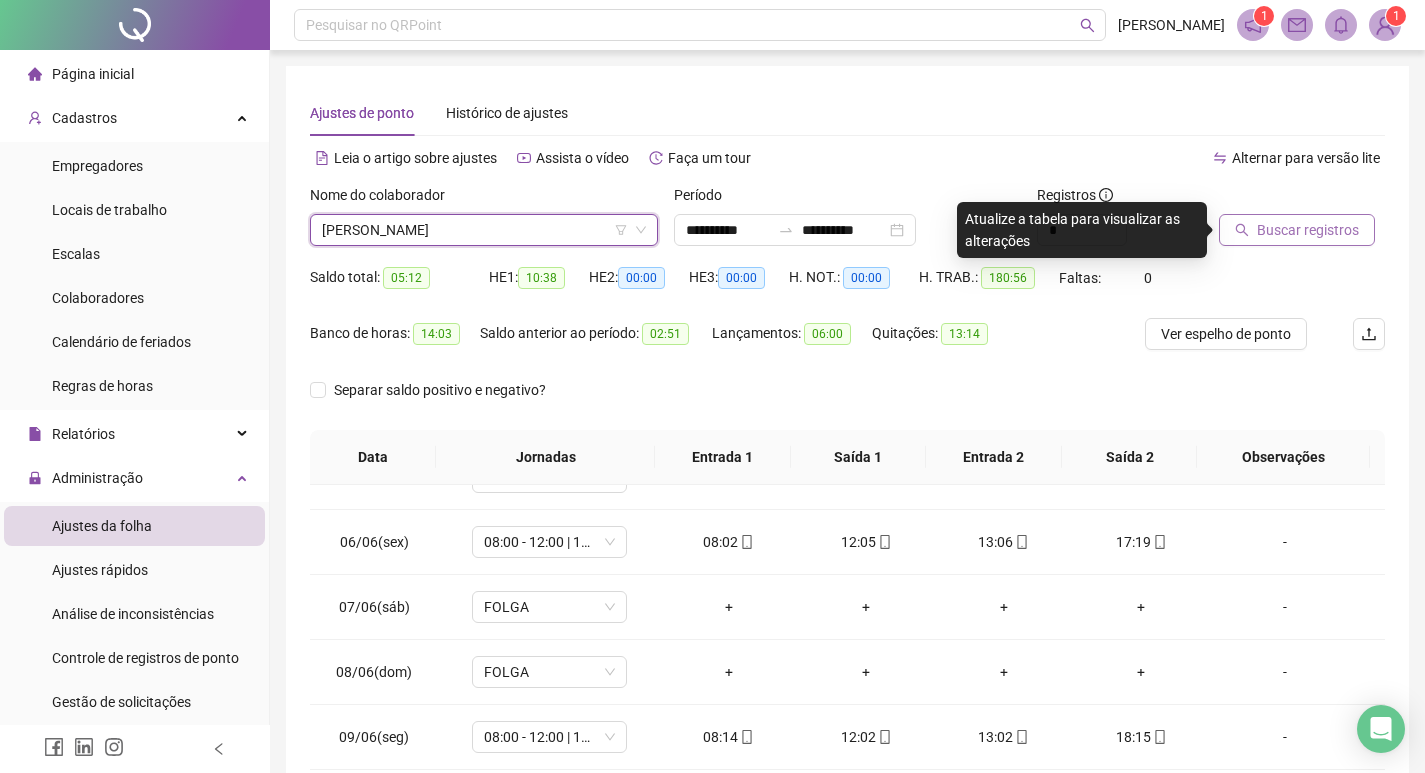 click on "Buscar registros" at bounding box center [1308, 230] 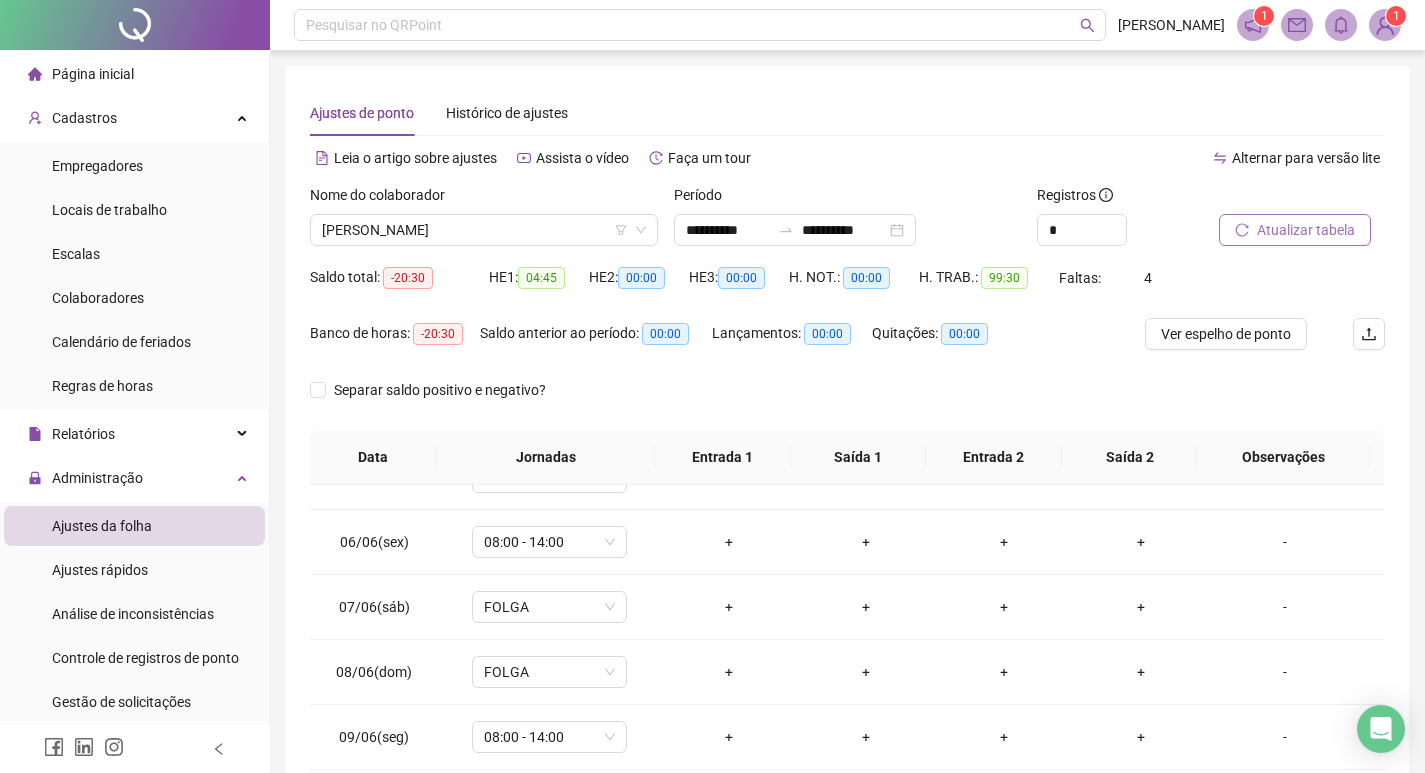 scroll, scrollTop: 200, scrollLeft: 0, axis: vertical 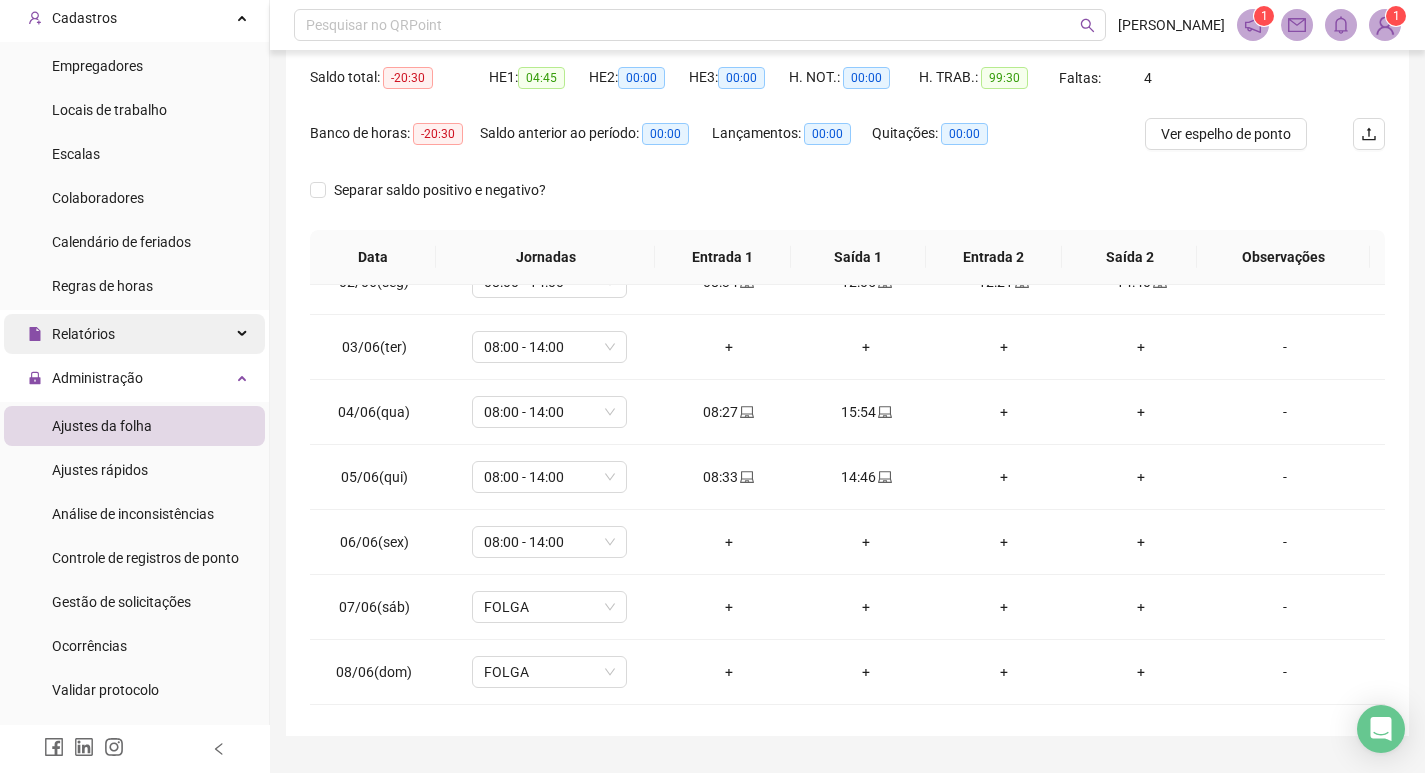 click on "Relatórios" at bounding box center [134, 334] 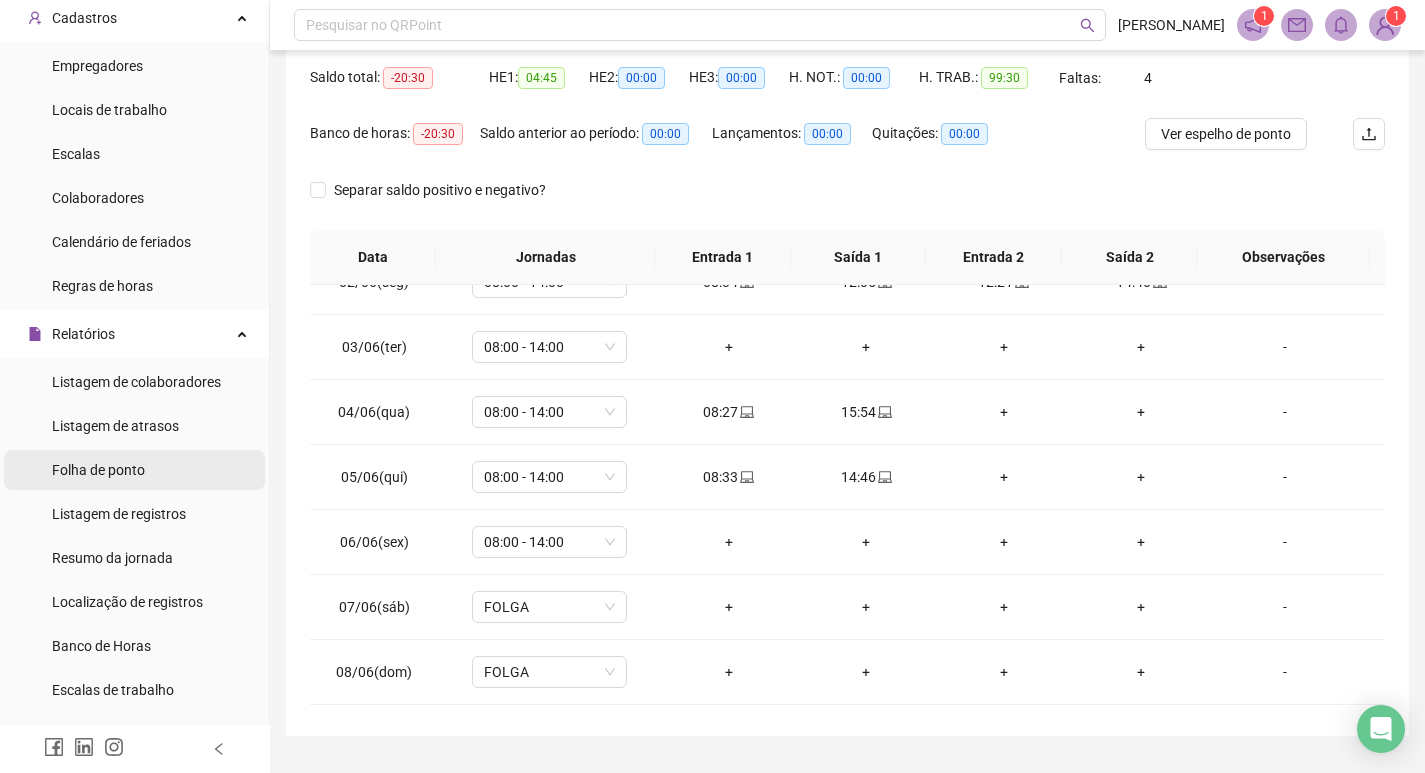 click on "Folha de ponto" at bounding box center [98, 470] 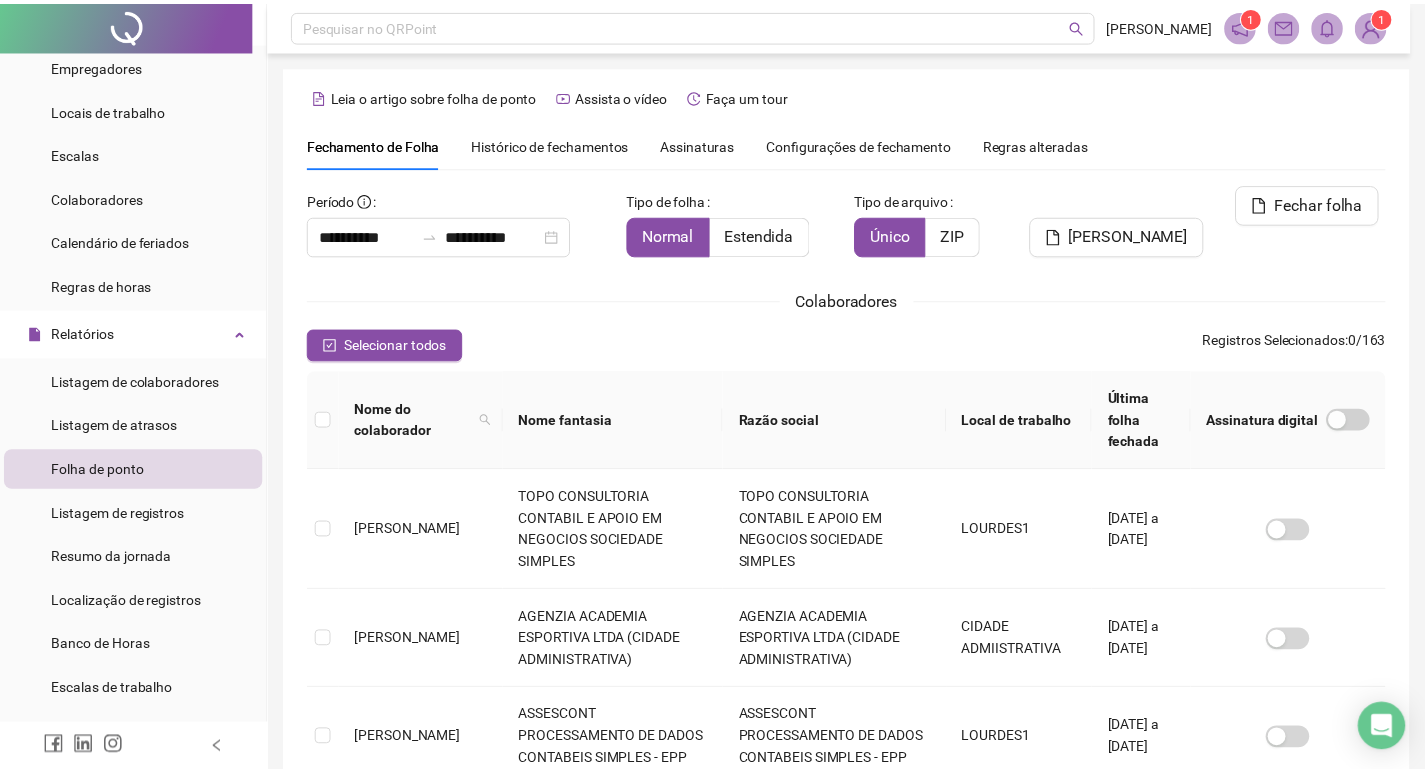 scroll, scrollTop: 23, scrollLeft: 0, axis: vertical 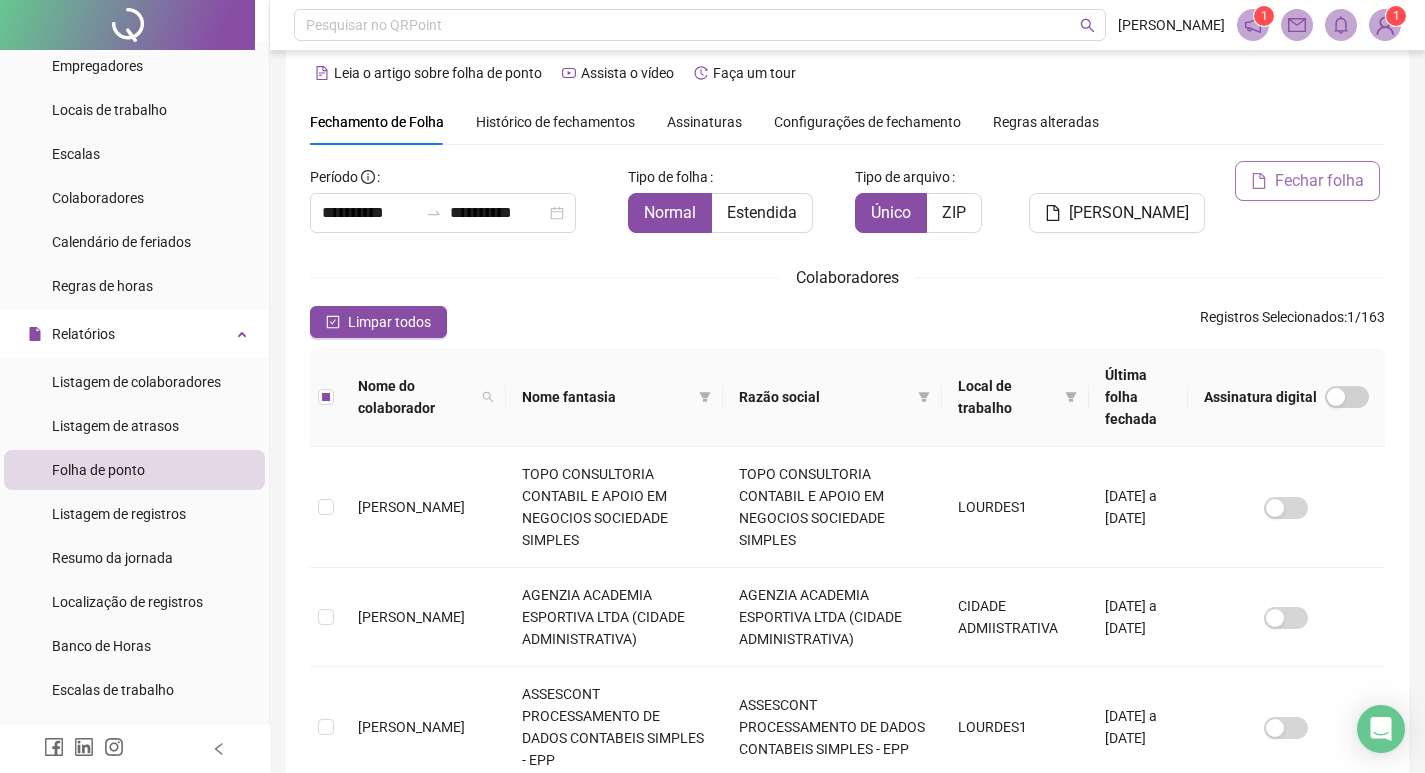 click on "Fechar folha" at bounding box center (1319, 181) 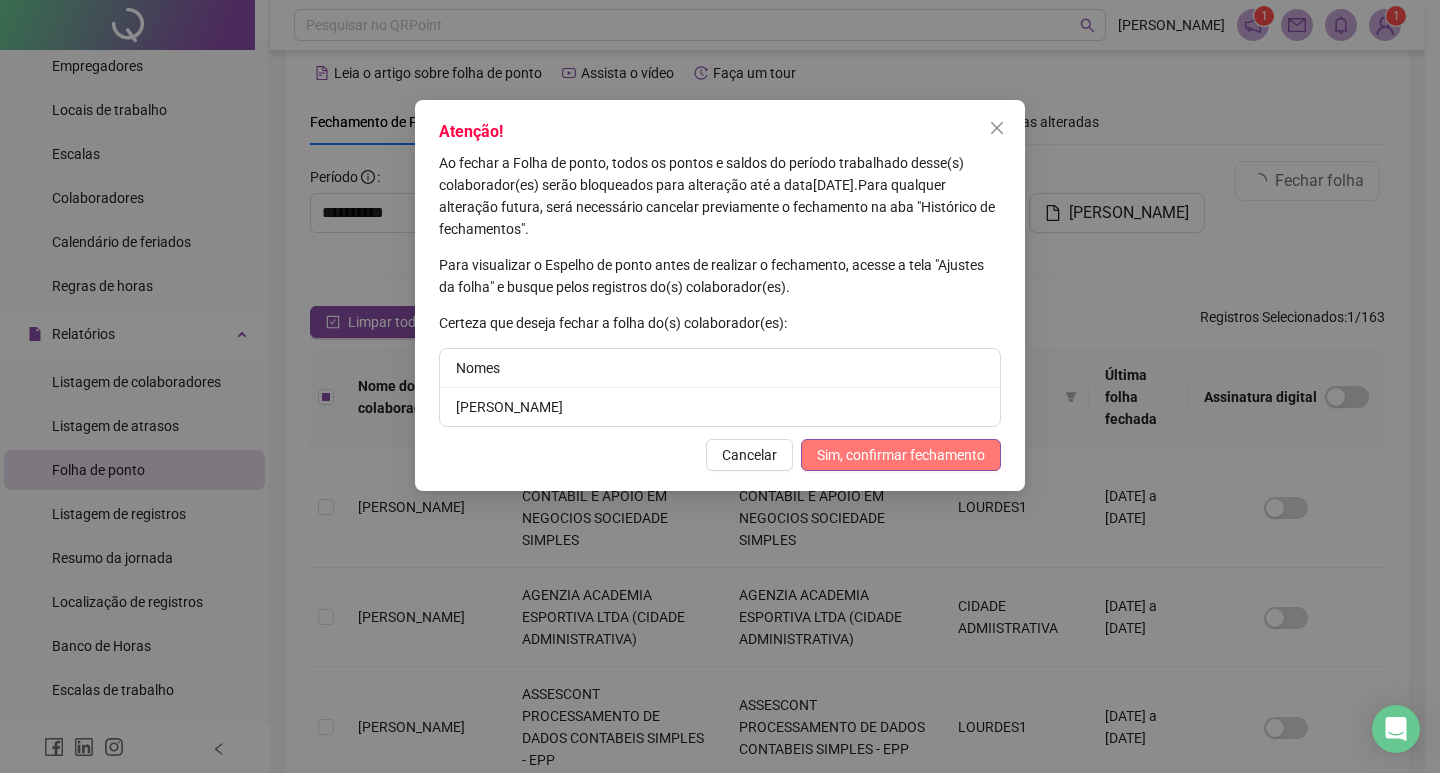 click on "Sim, confirmar fechamento" at bounding box center [901, 455] 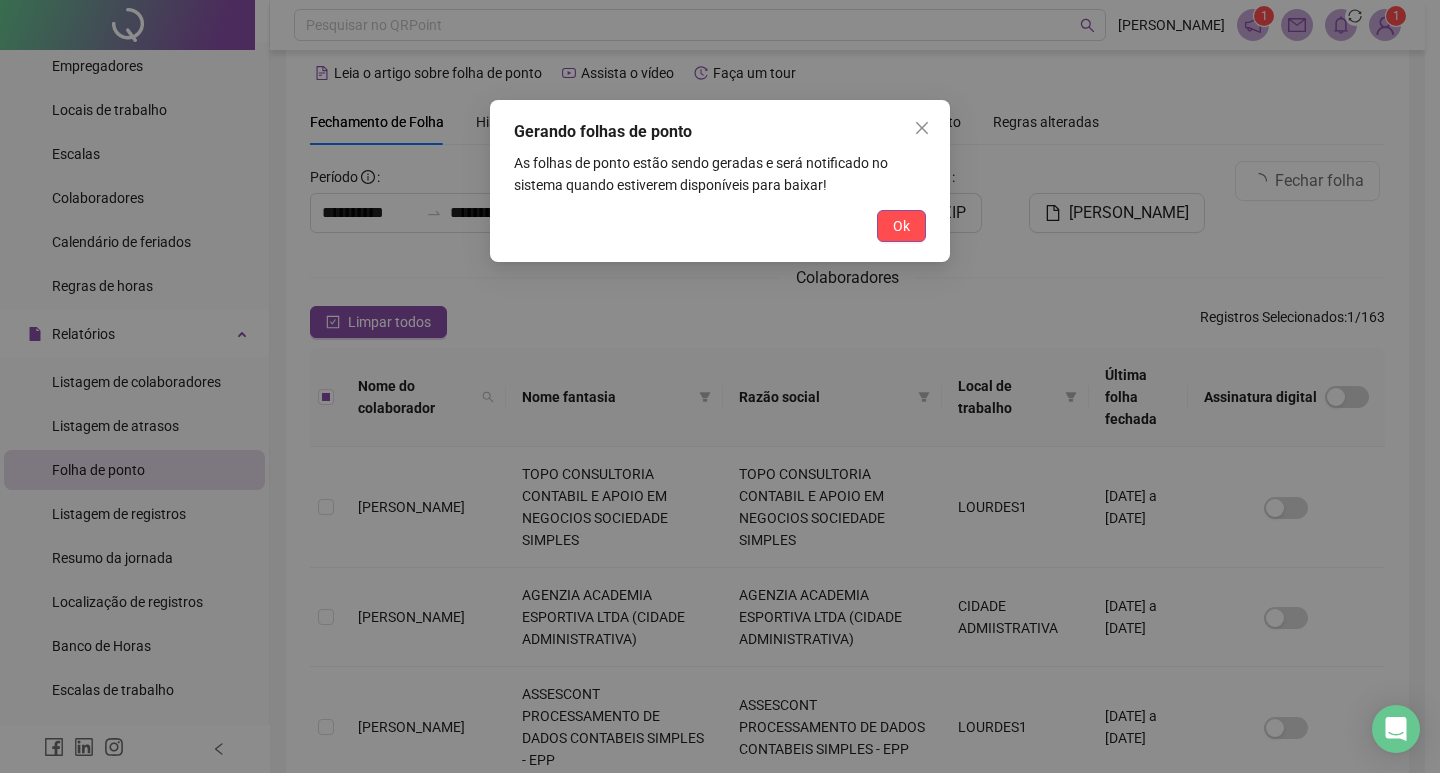 click on "Ok" at bounding box center [901, 226] 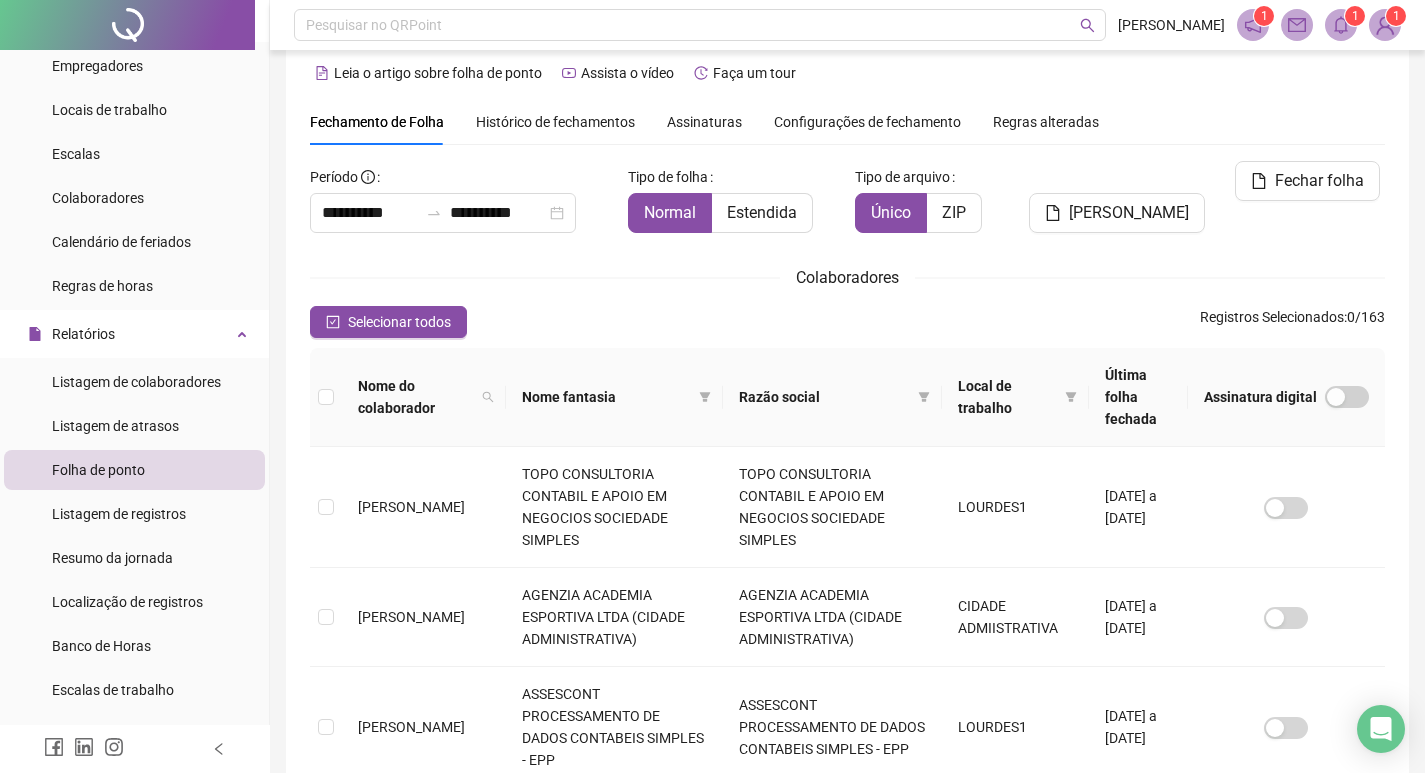click 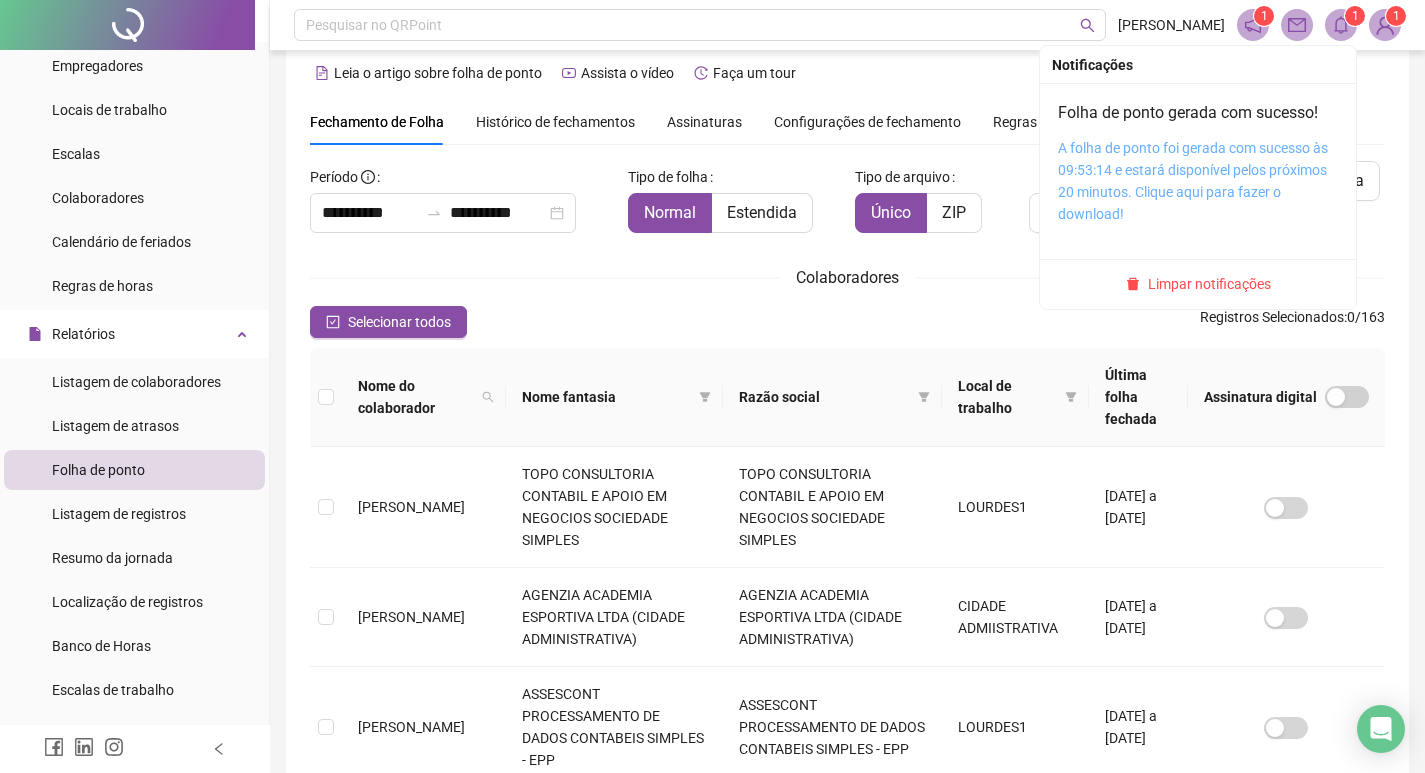click on "A folha de ponto foi gerada com sucesso às 09:53:14 e estará disponível pelos próximos 20 minutos.
Clique aqui para fazer o download!" at bounding box center (1193, 181) 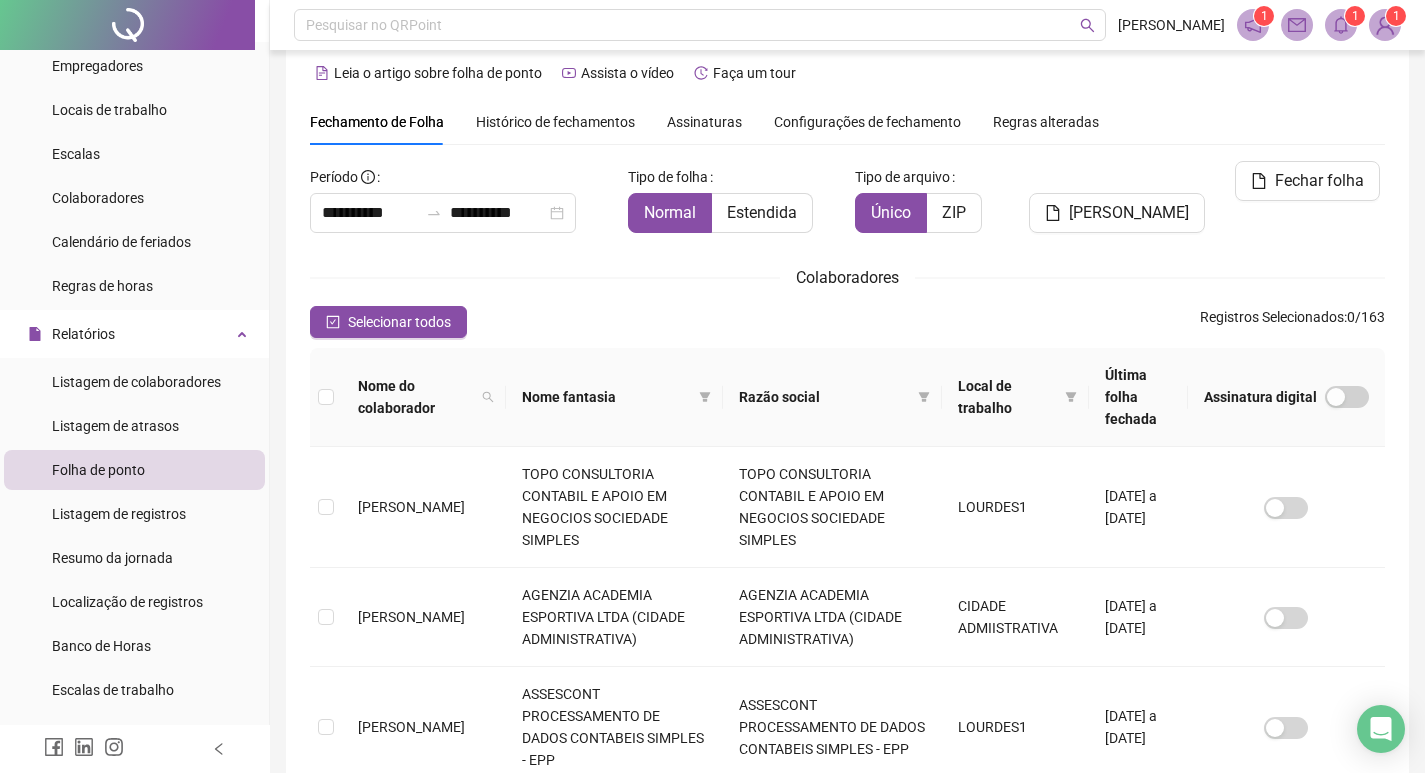 scroll, scrollTop: 85, scrollLeft: 0, axis: vertical 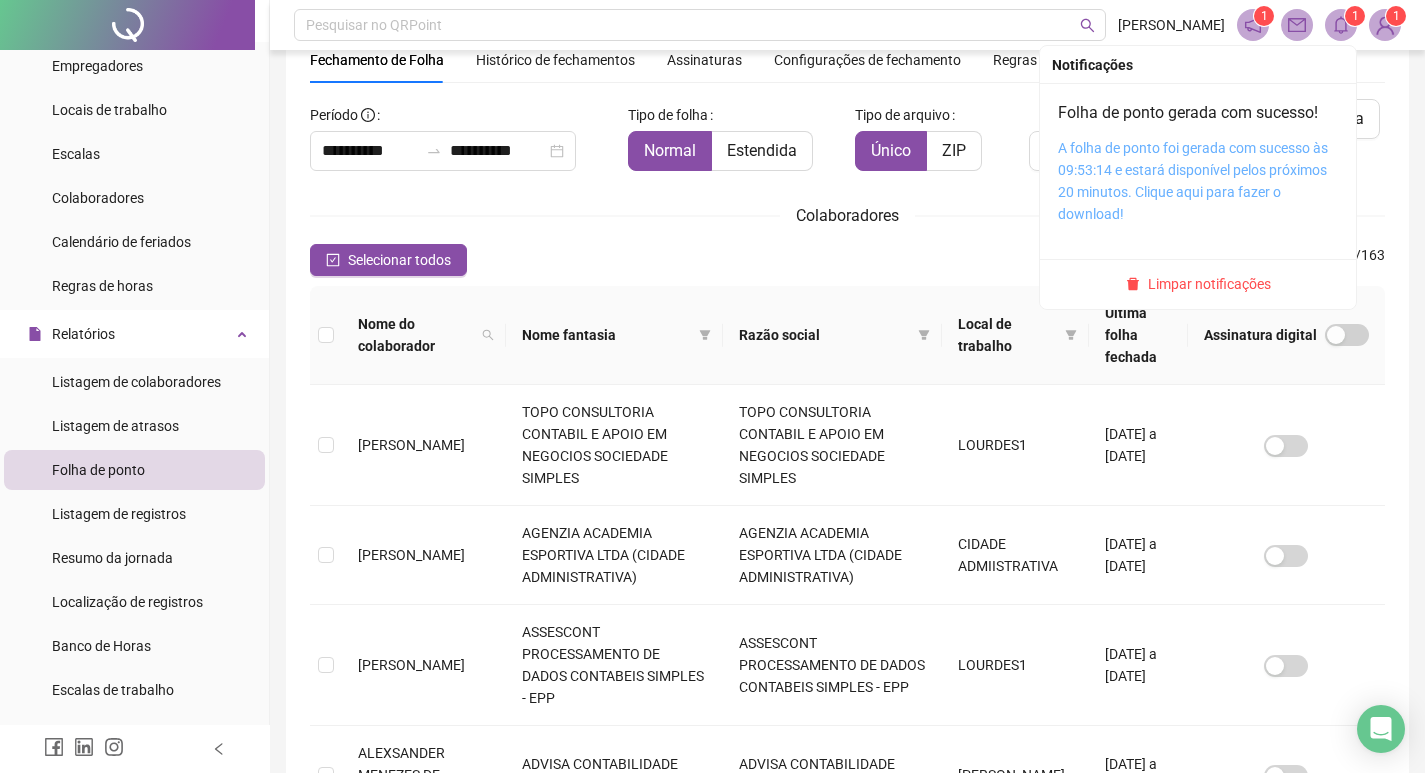 click on "A folha de ponto foi gerada com sucesso às 09:53:14 e estará disponível pelos próximos 20 minutos.
Clique aqui para fazer o download!" at bounding box center [1193, 181] 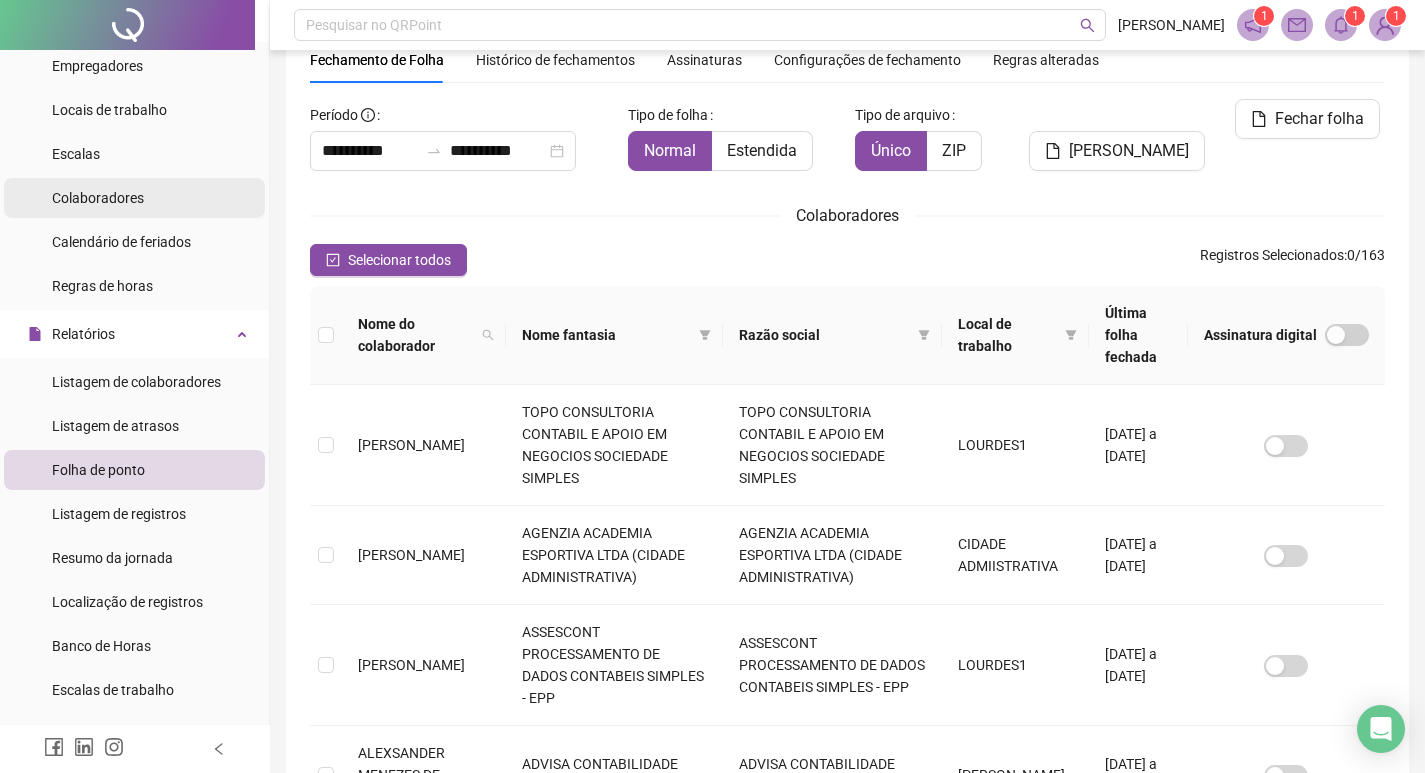 scroll, scrollTop: 0, scrollLeft: 0, axis: both 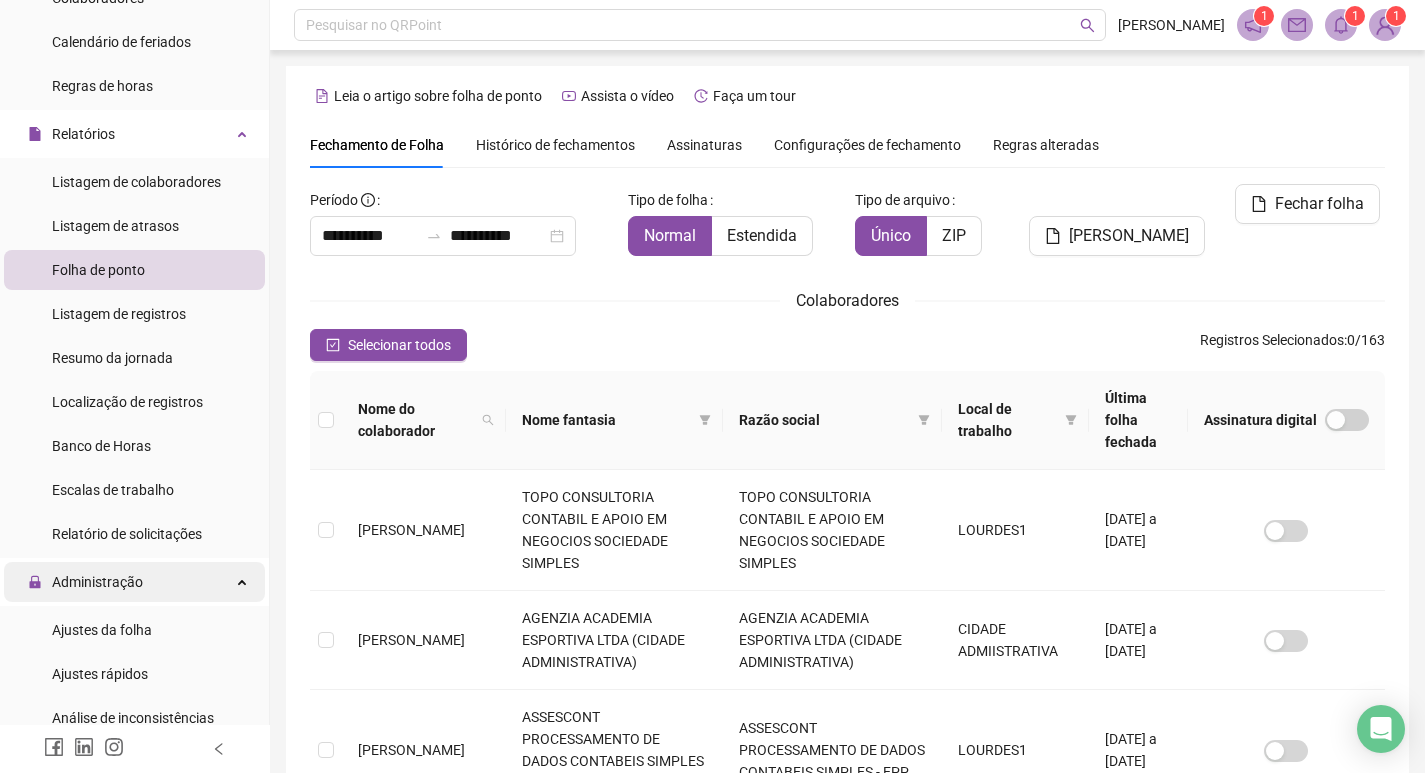 click on "Administração" at bounding box center (97, 582) 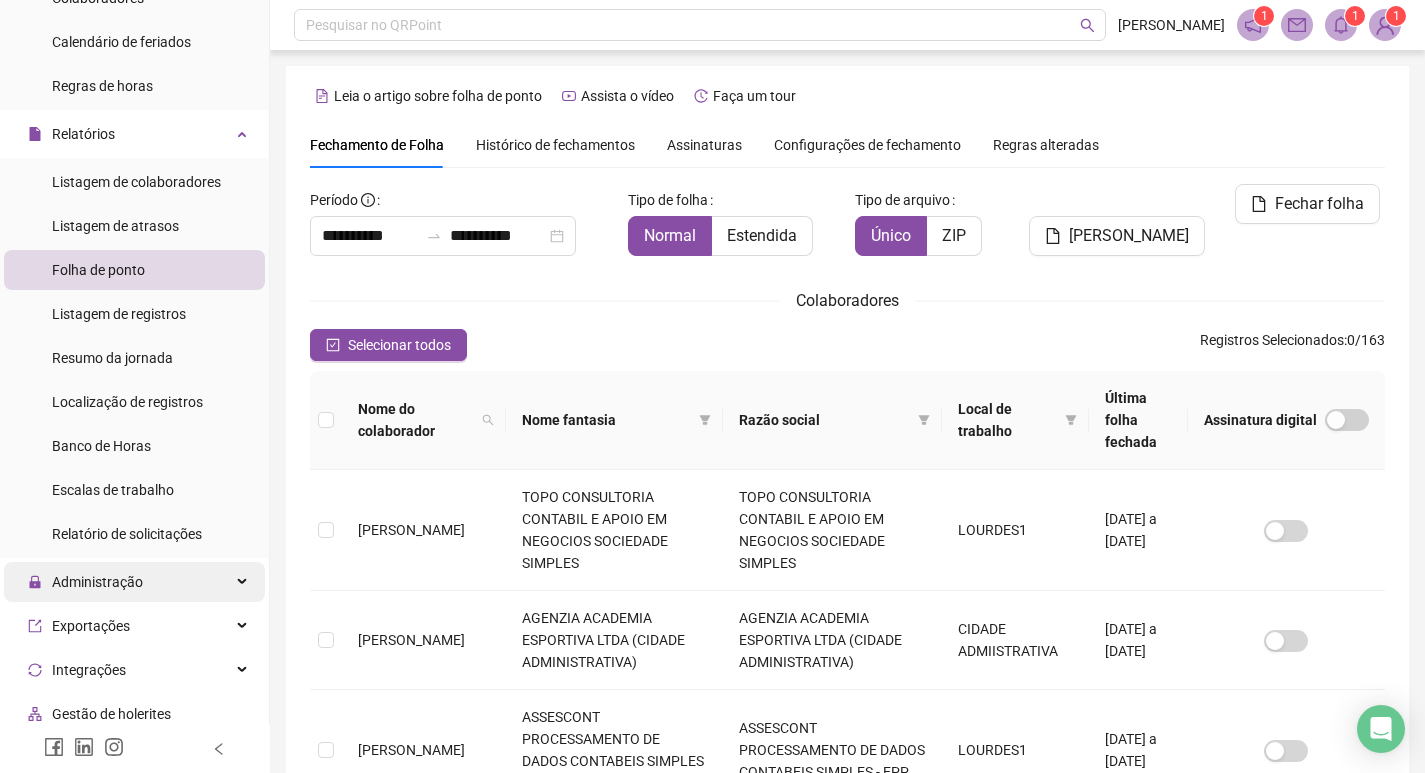 click on "Administração" at bounding box center (97, 582) 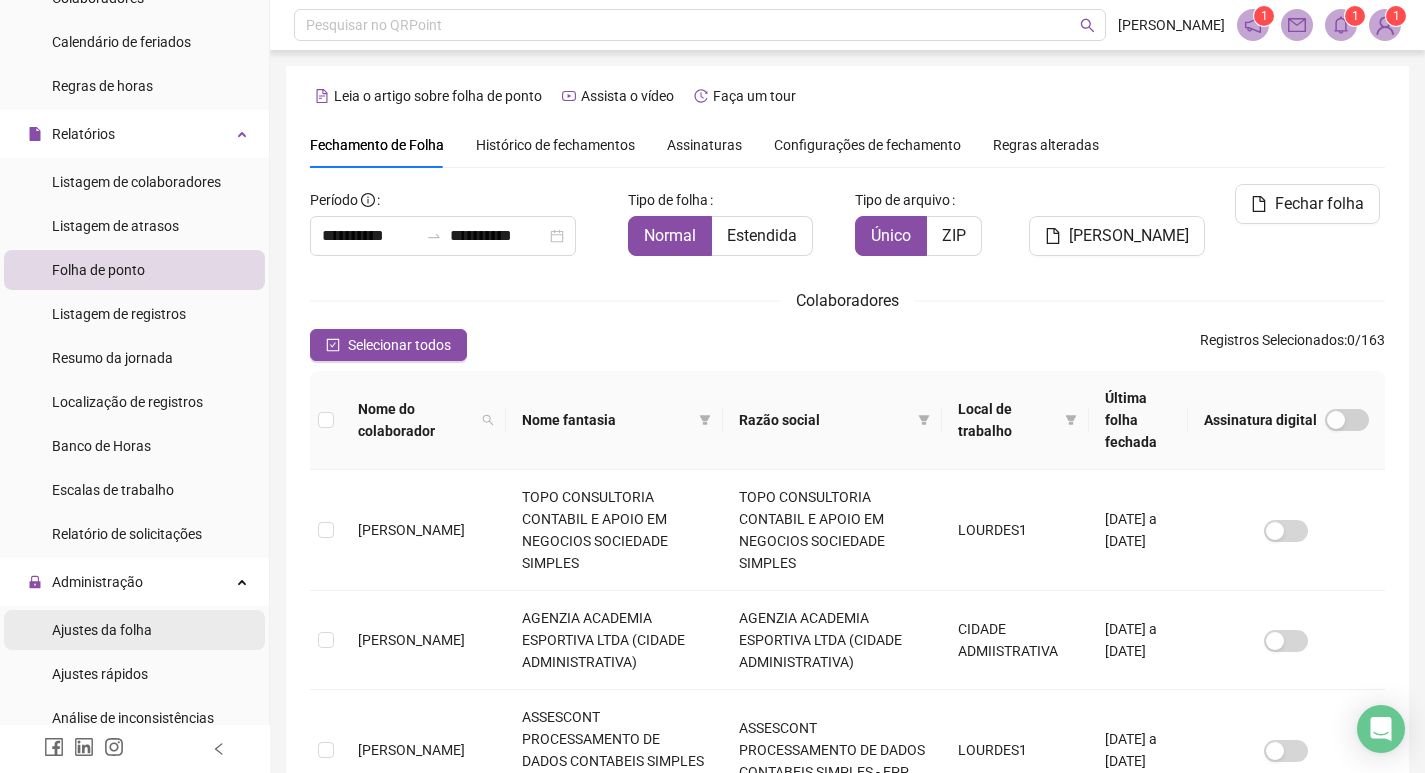click on "Ajustes da folha" at bounding box center (102, 630) 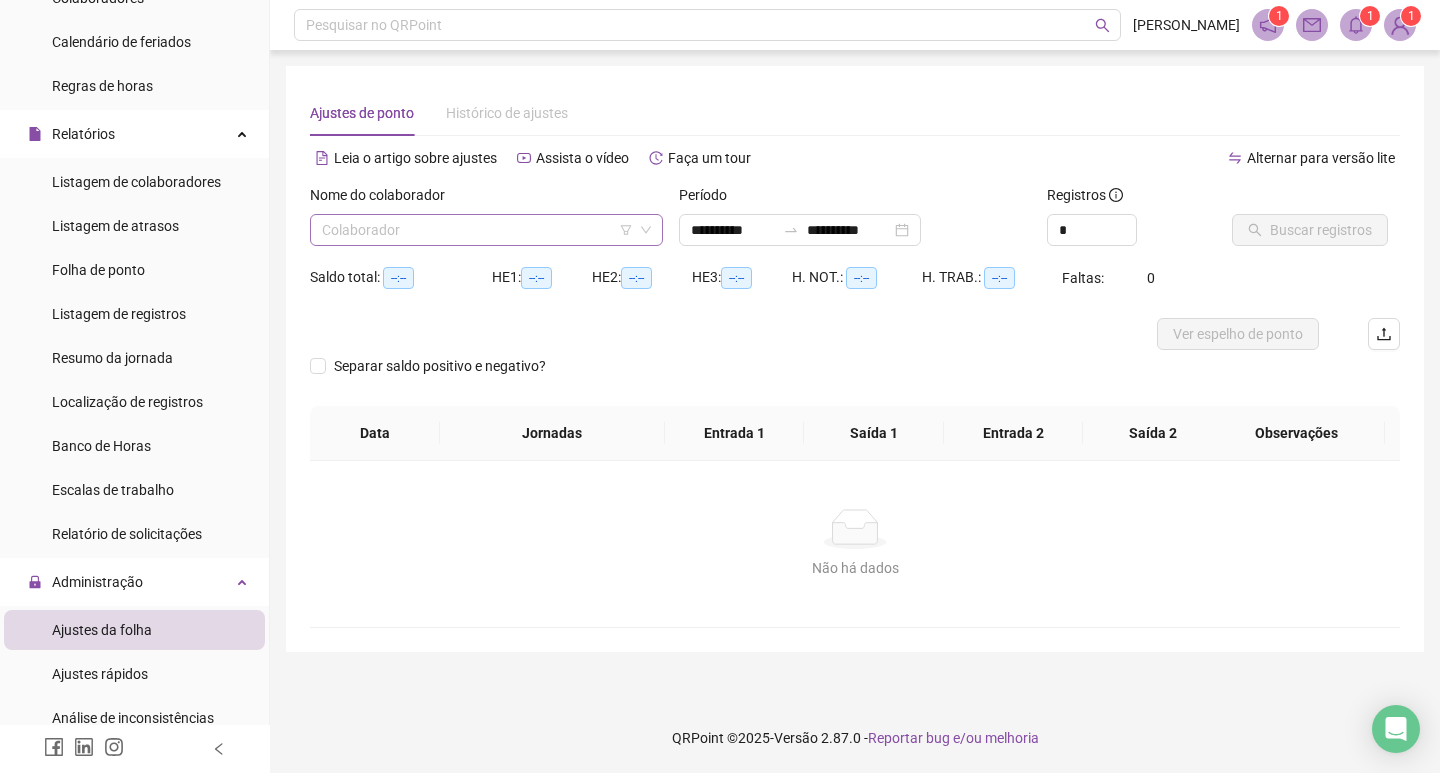 click at bounding box center (480, 230) 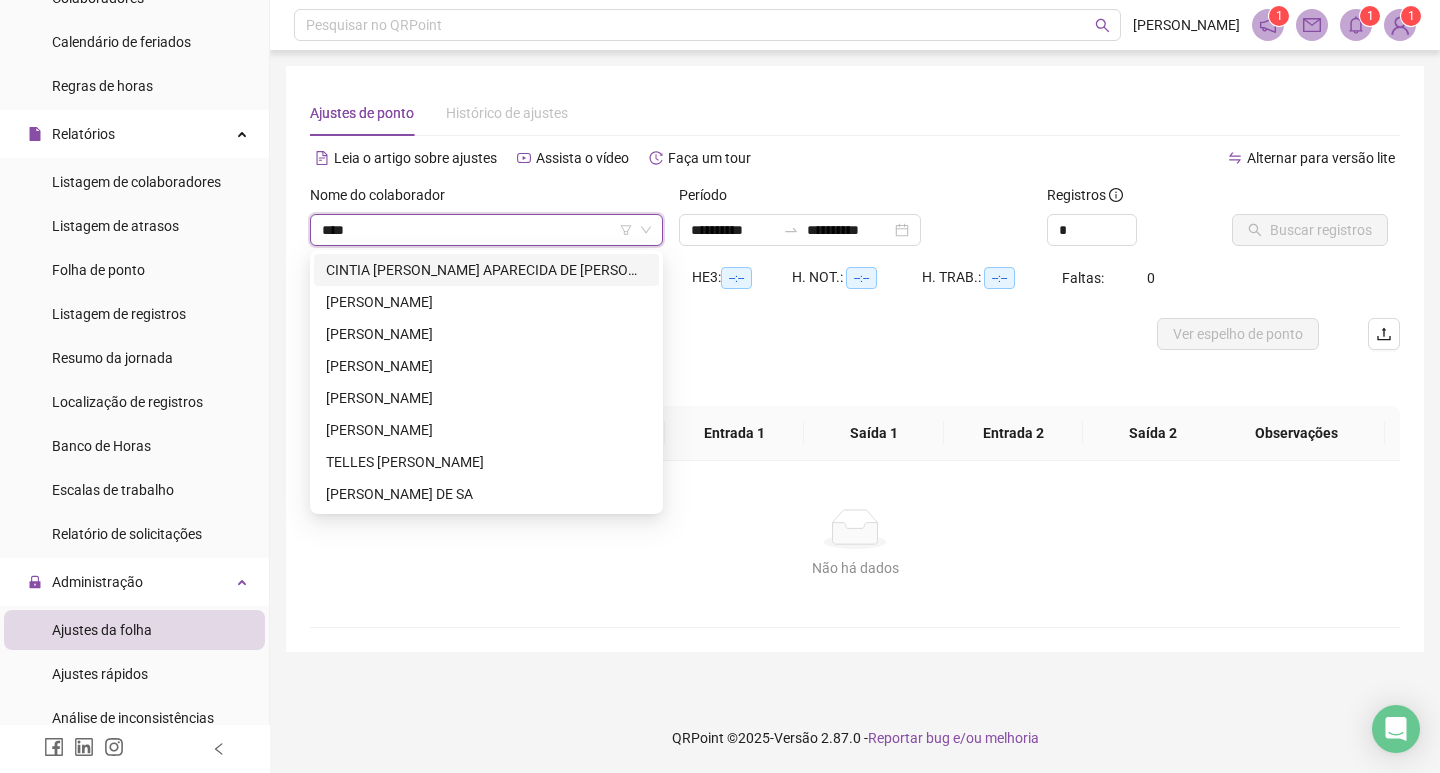 type on "*****" 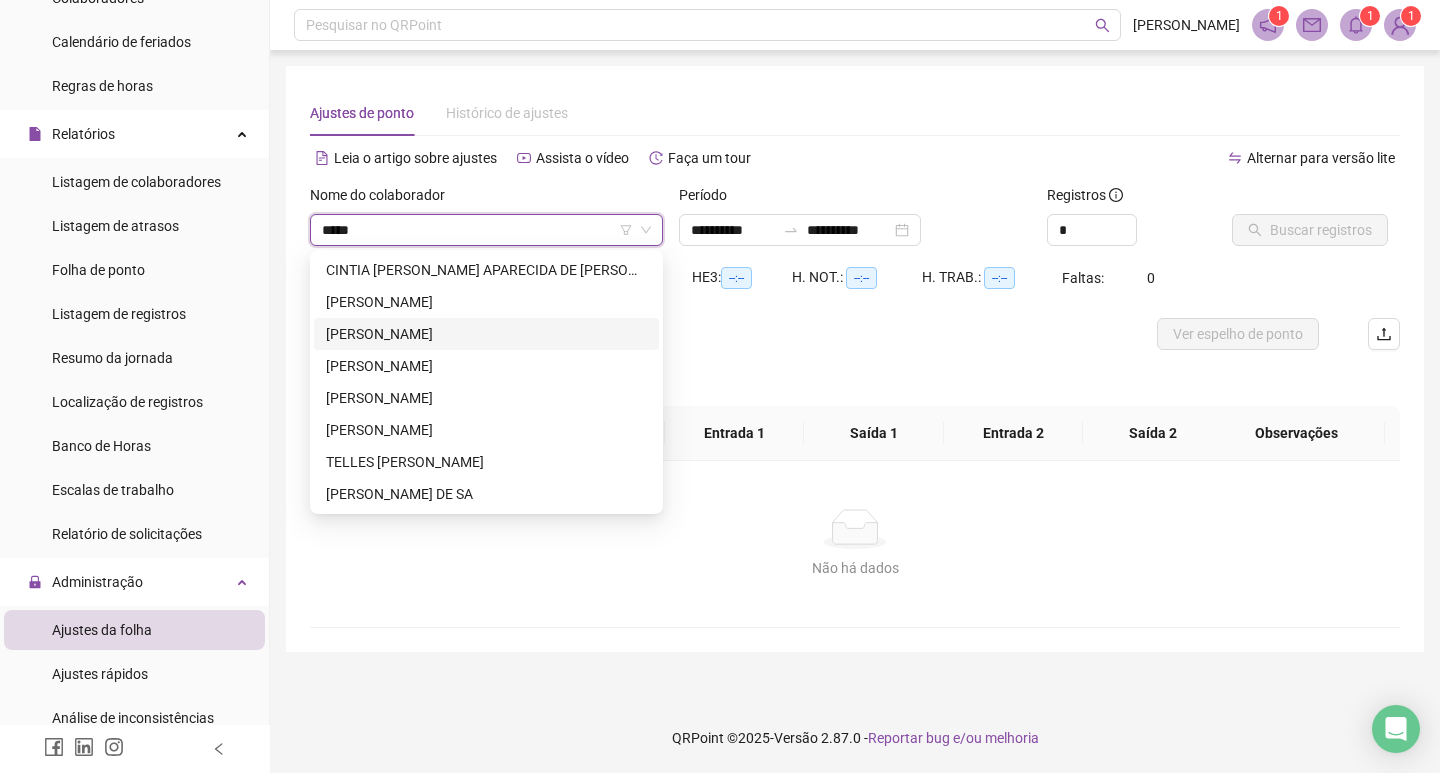 click on "[PERSON_NAME]" at bounding box center (486, 334) 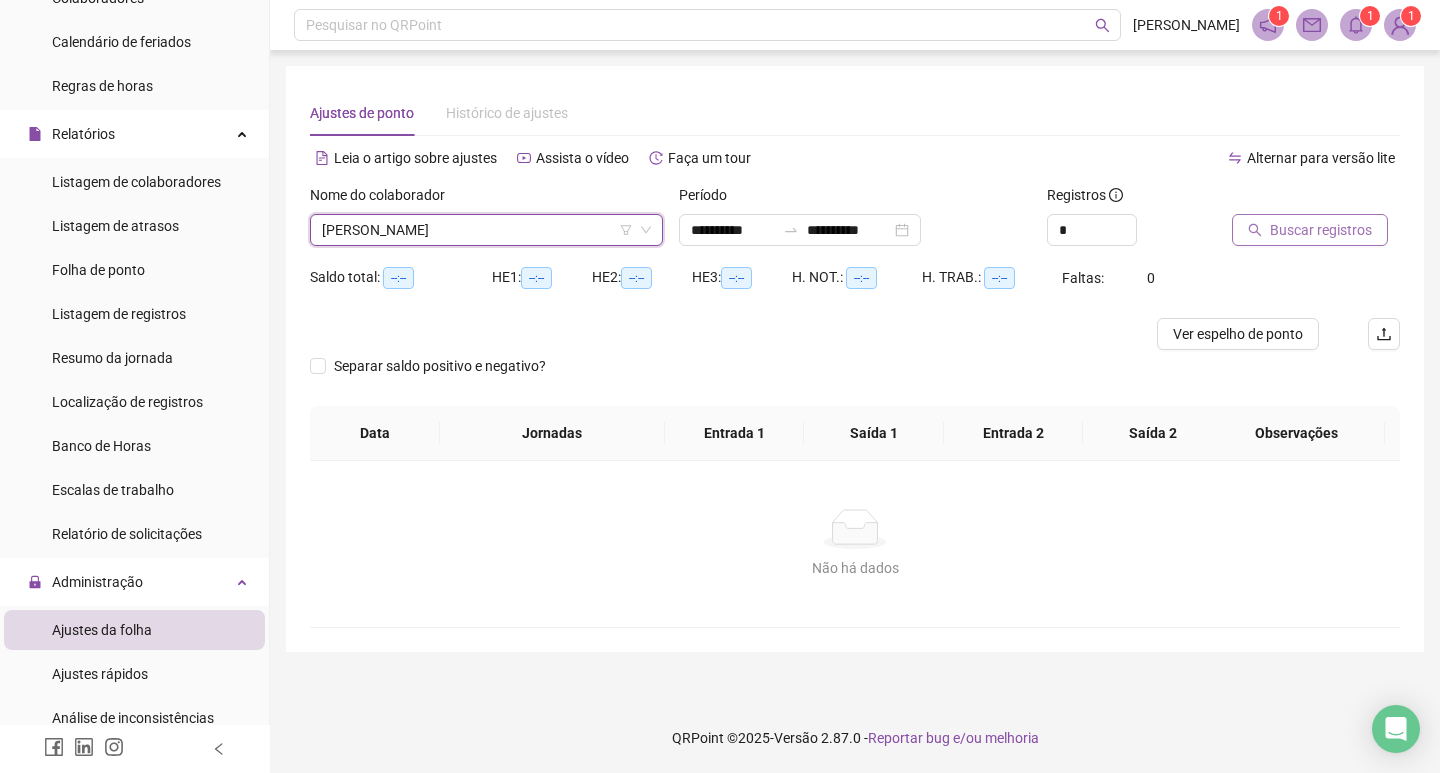 click on "Buscar registros" at bounding box center [1321, 230] 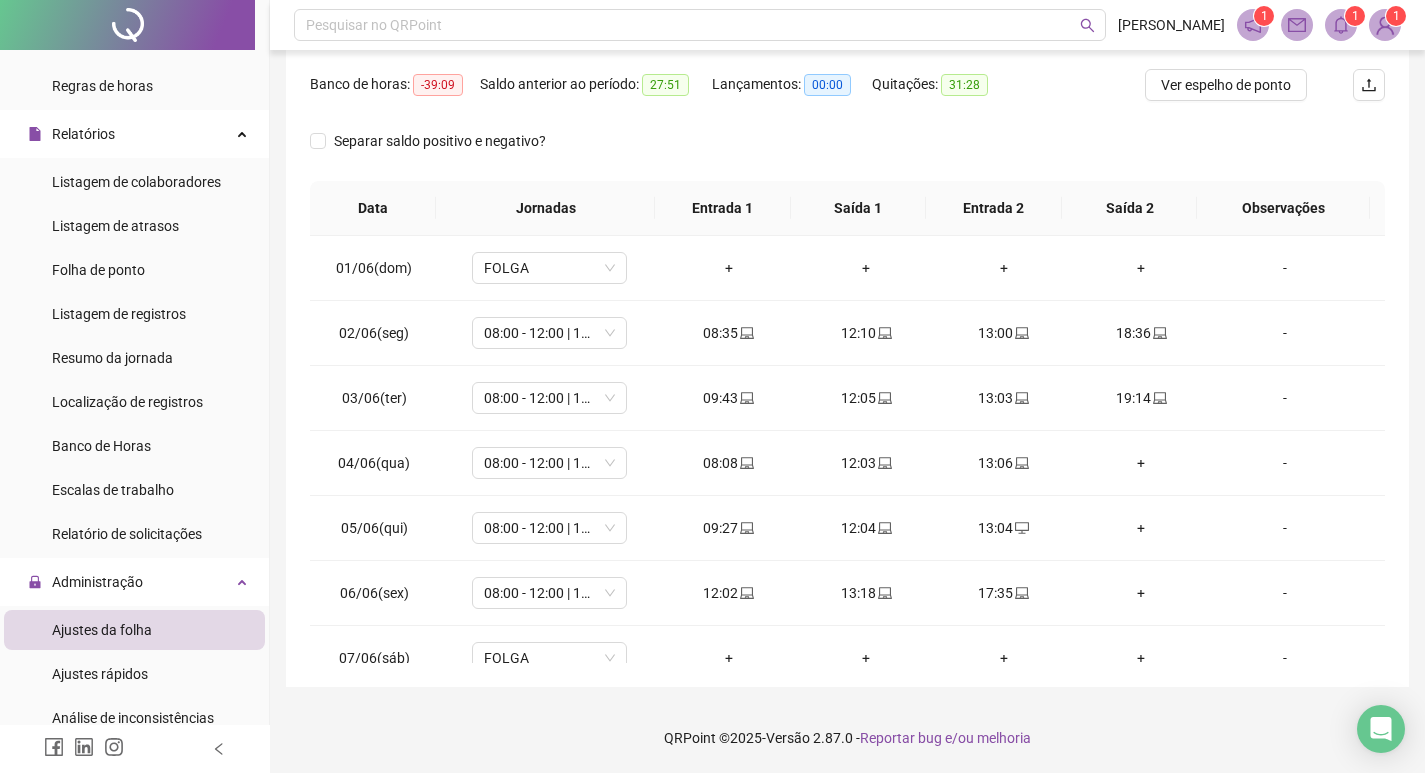 scroll, scrollTop: 0, scrollLeft: 0, axis: both 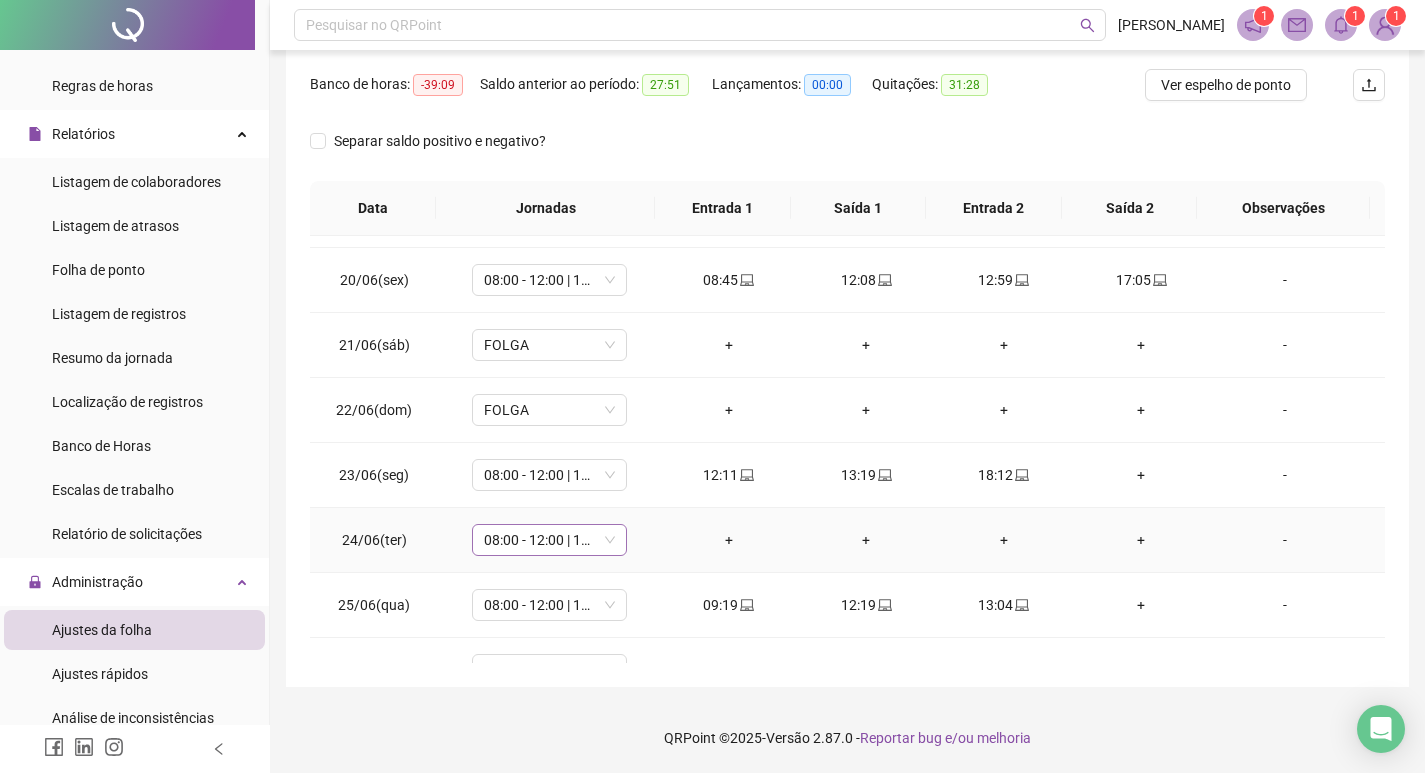 click on "08:00 - 12:00 | 13:00 - 18:00" at bounding box center [549, 540] 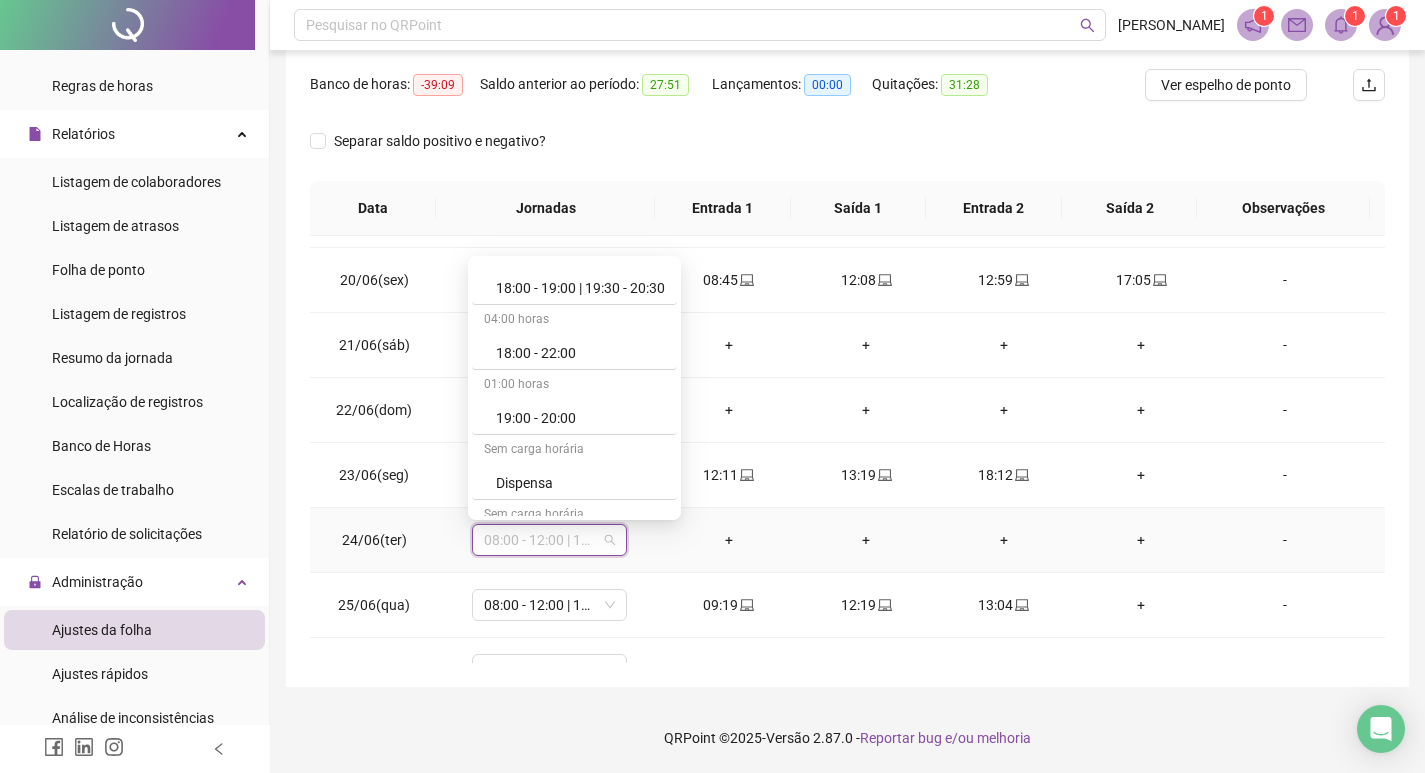 scroll, scrollTop: 3644, scrollLeft: 0, axis: vertical 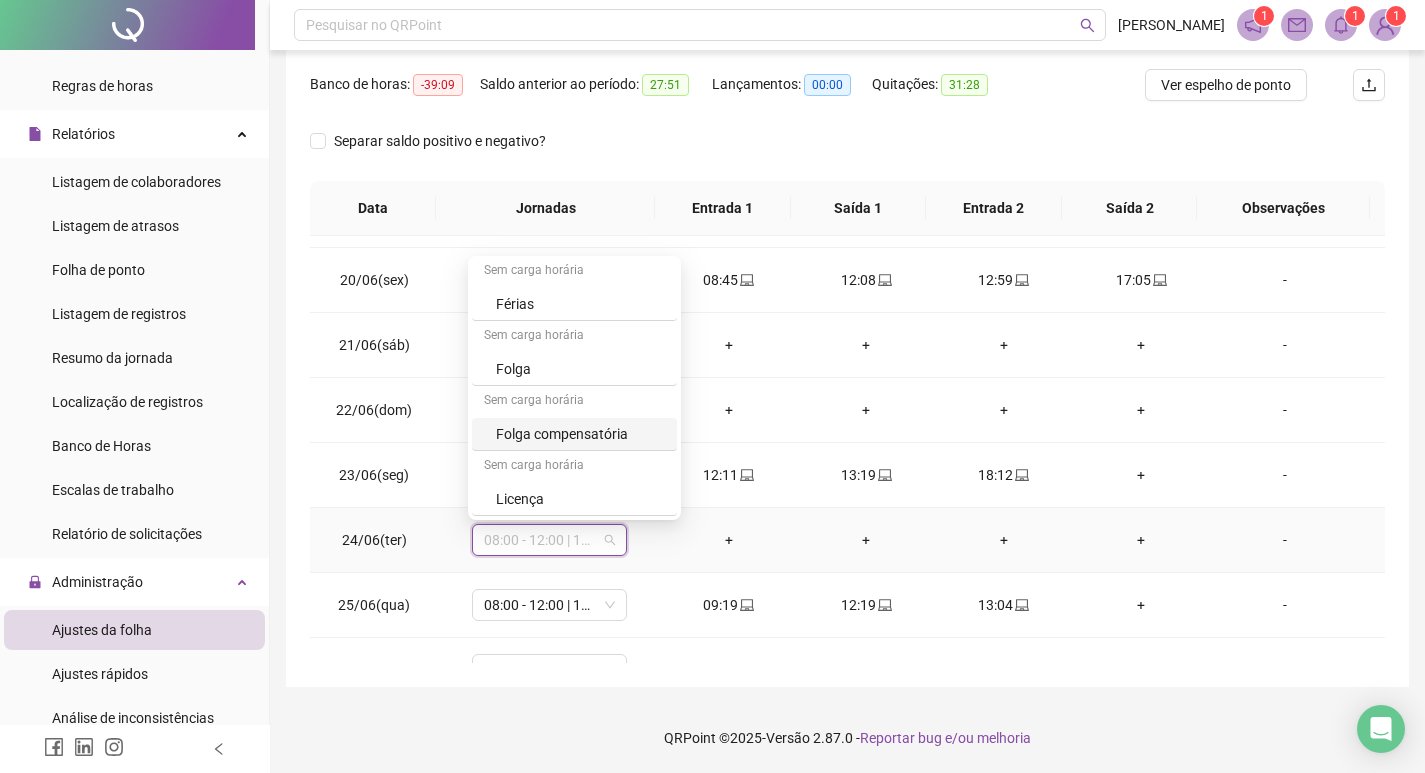 click on "Folga compensatória" at bounding box center (580, 434) 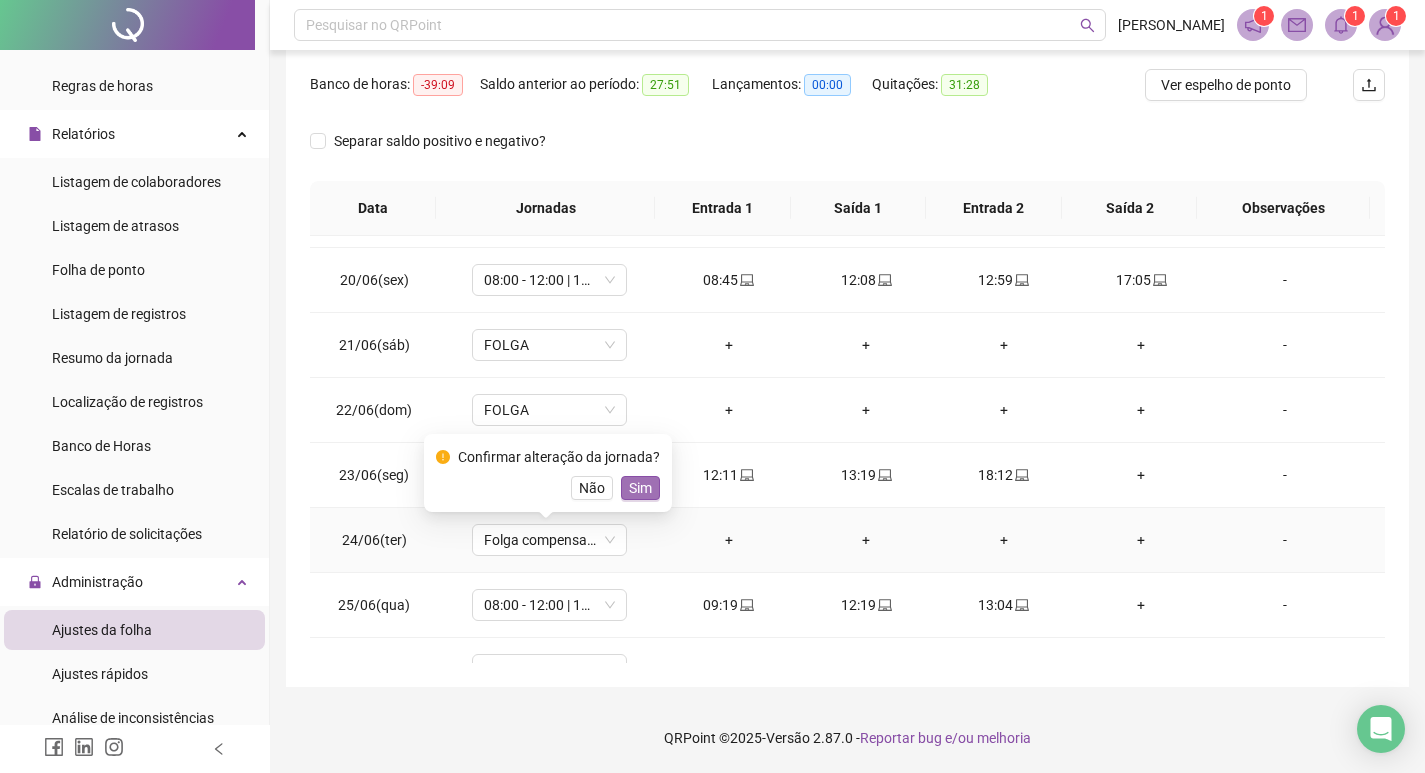 click on "Sim" at bounding box center (640, 488) 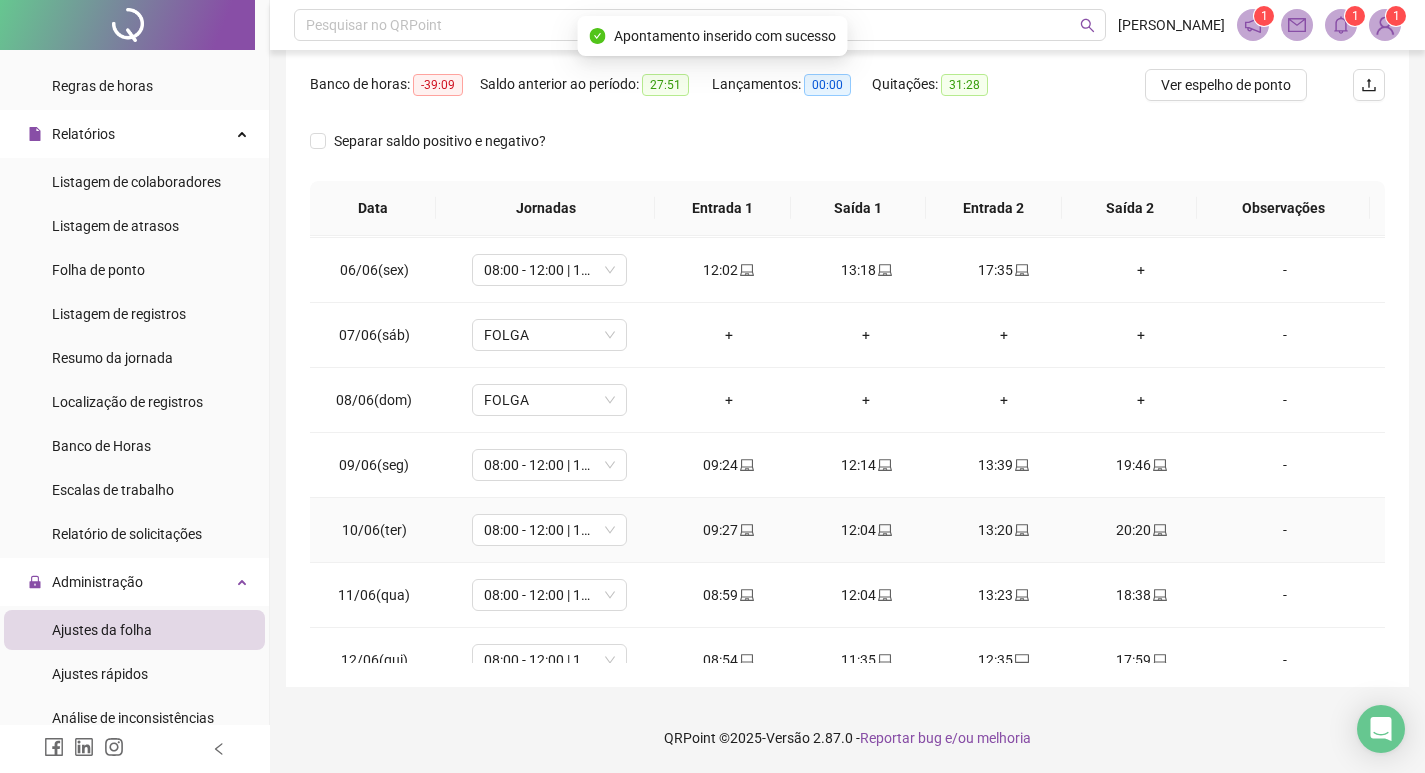 scroll, scrollTop: 0, scrollLeft: 0, axis: both 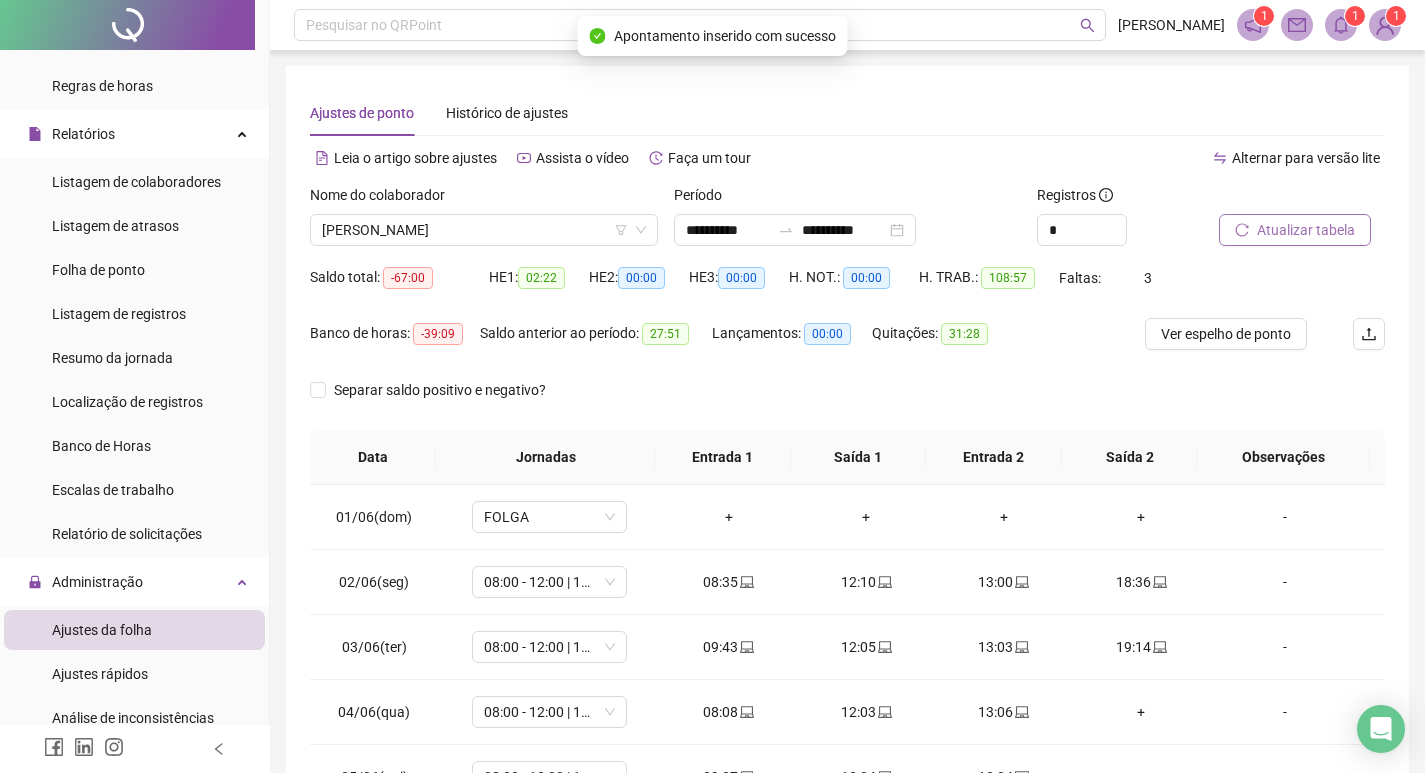 click on "Atualizar tabela" at bounding box center [1306, 230] 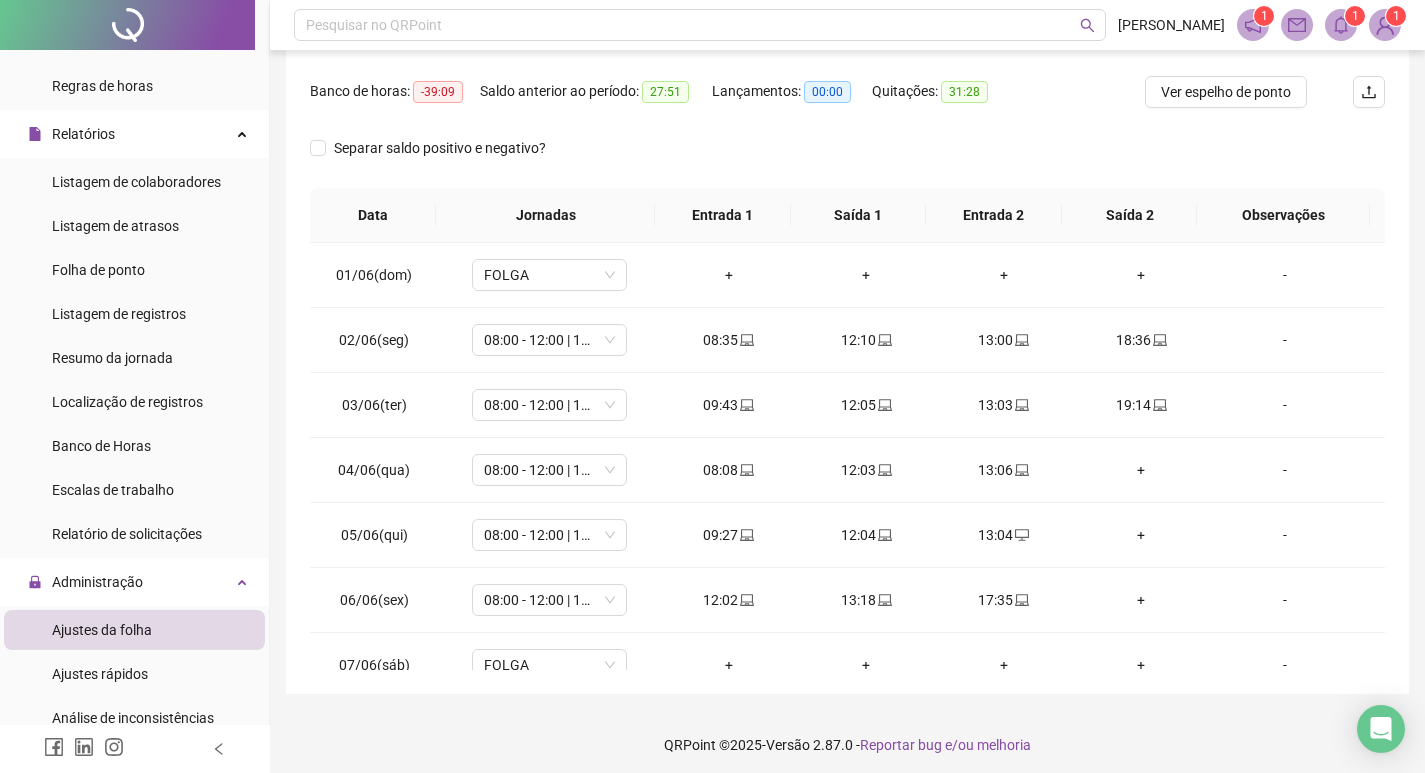 scroll, scrollTop: 249, scrollLeft: 0, axis: vertical 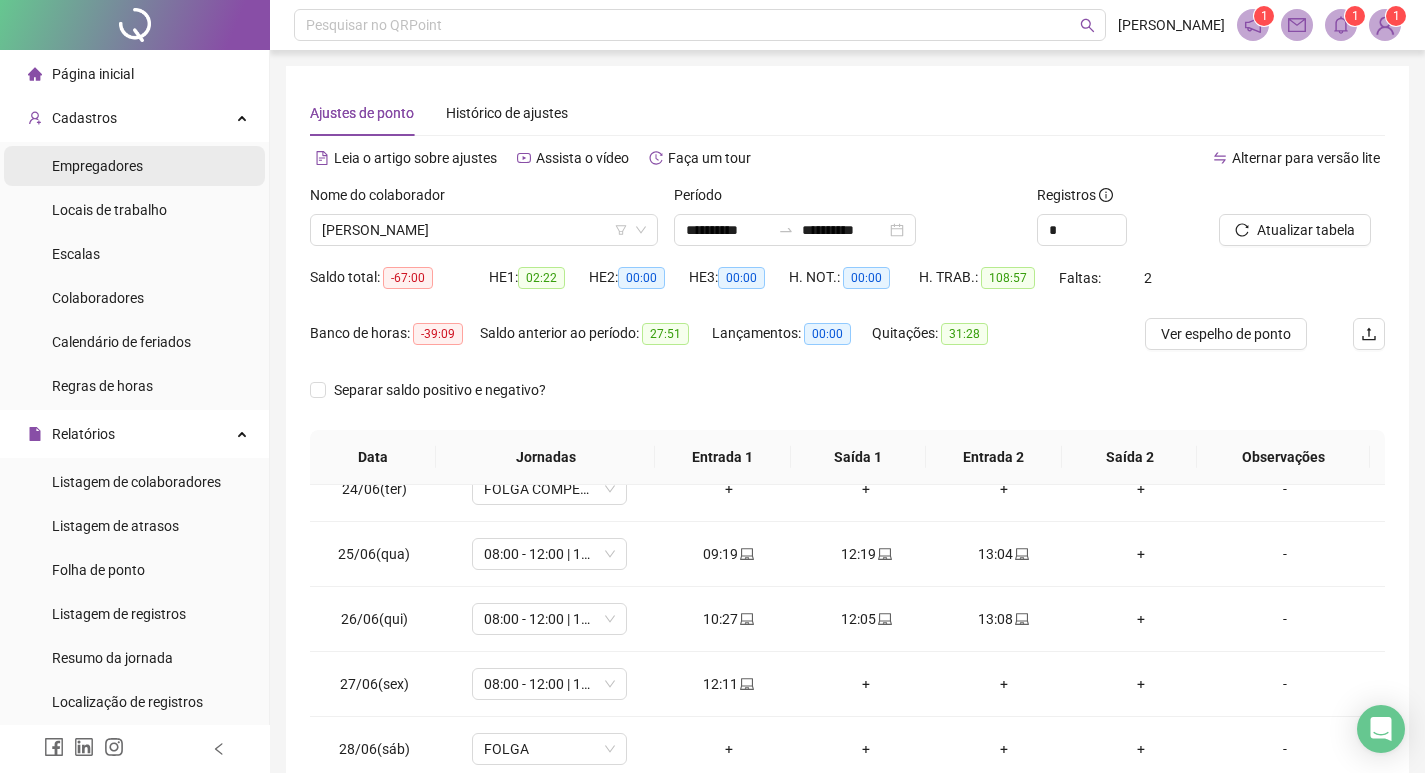 click on "Empregadores" at bounding box center (97, 166) 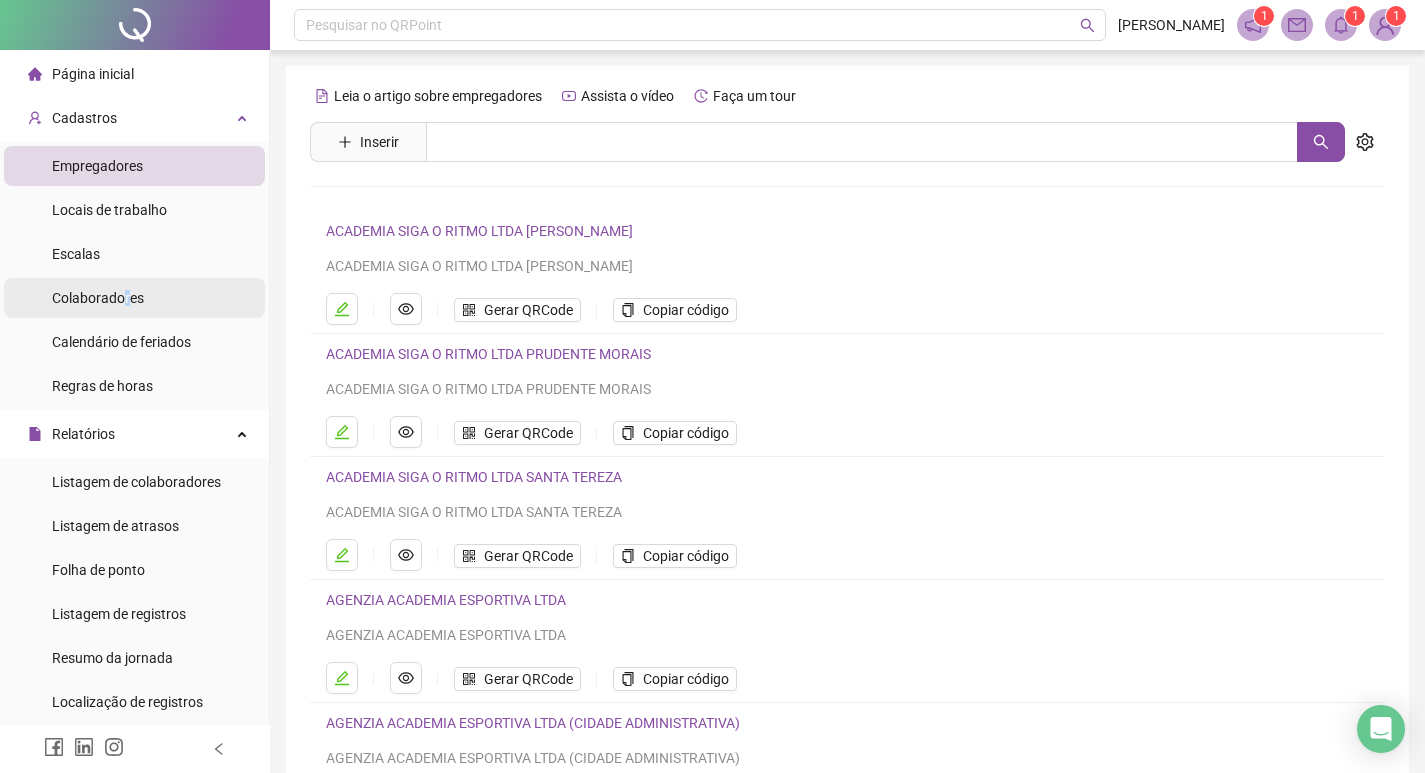 click on "Colaboradores" at bounding box center [98, 298] 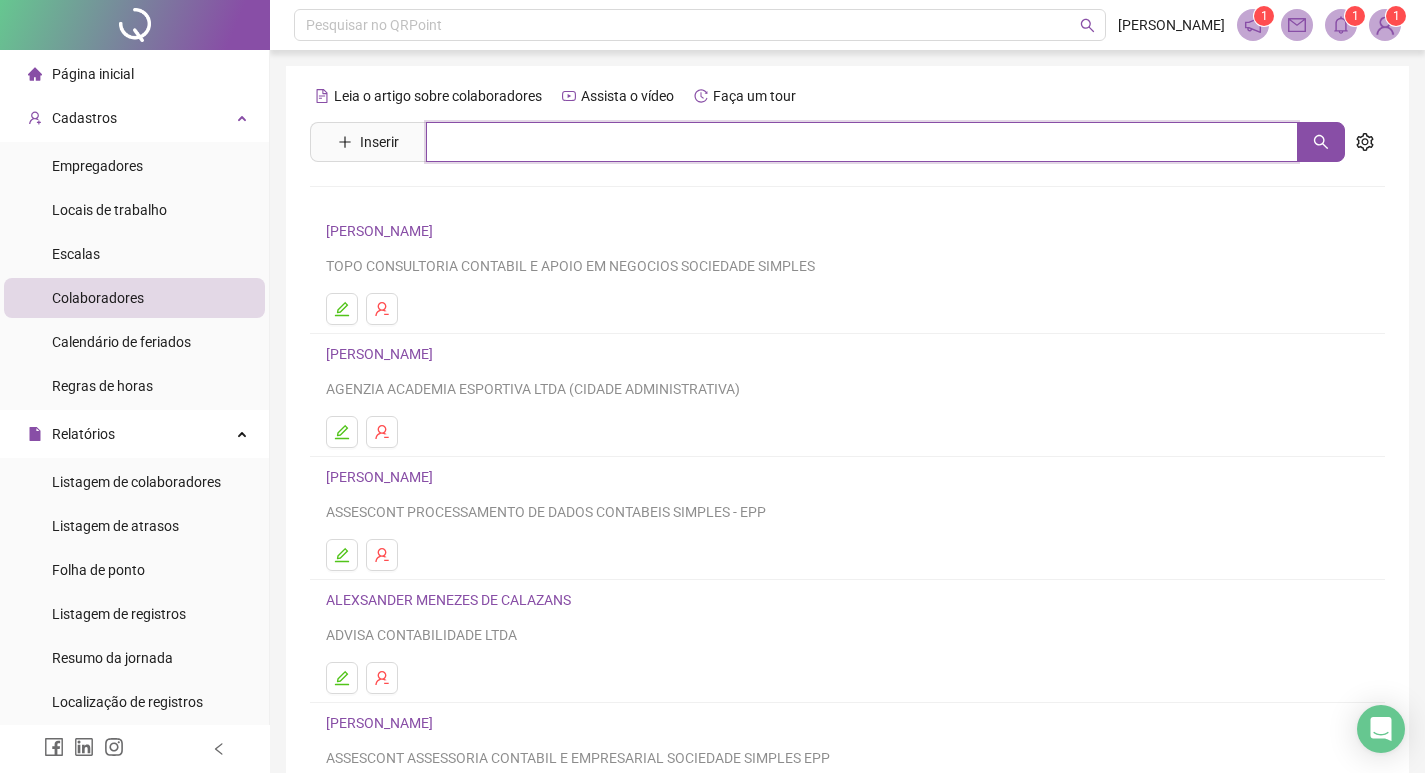 click at bounding box center [862, 142] 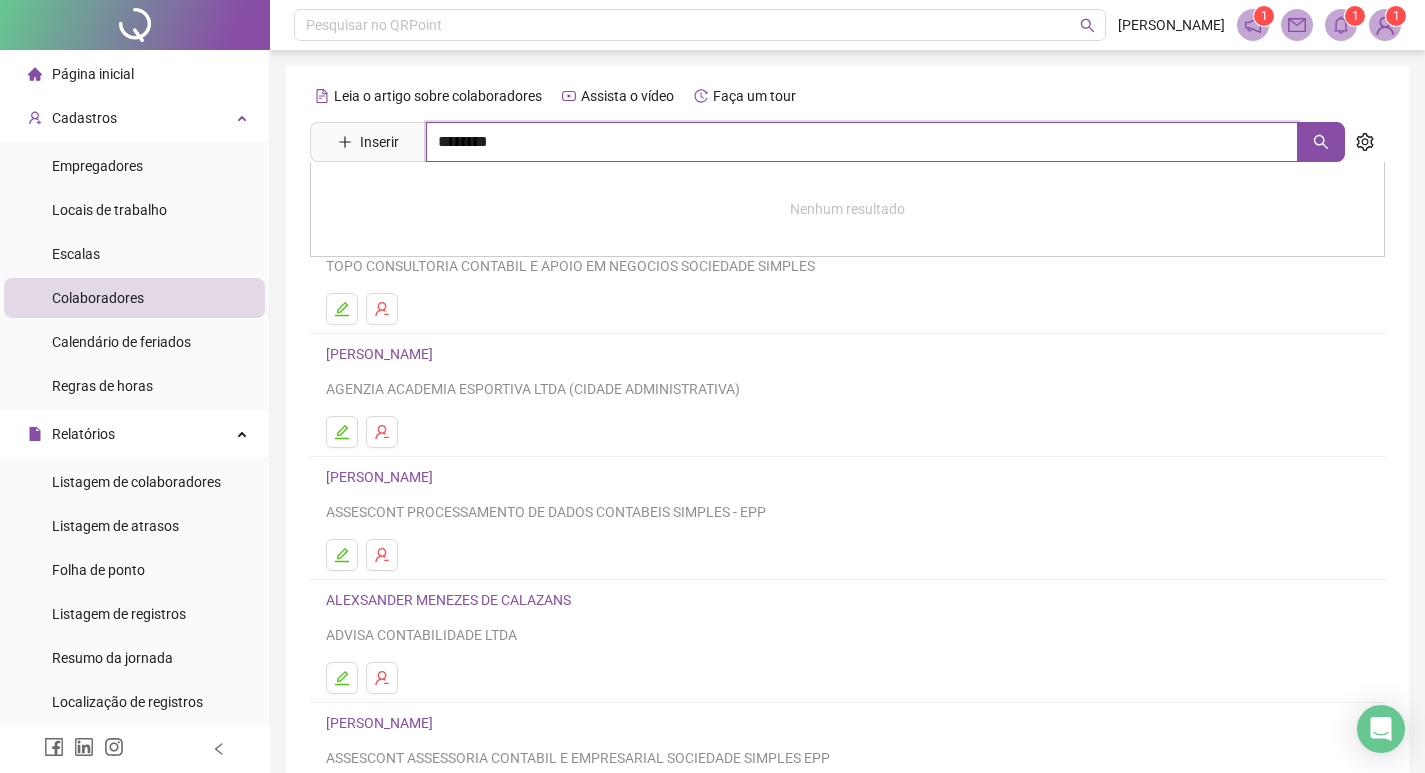 click on "********" at bounding box center (862, 142) 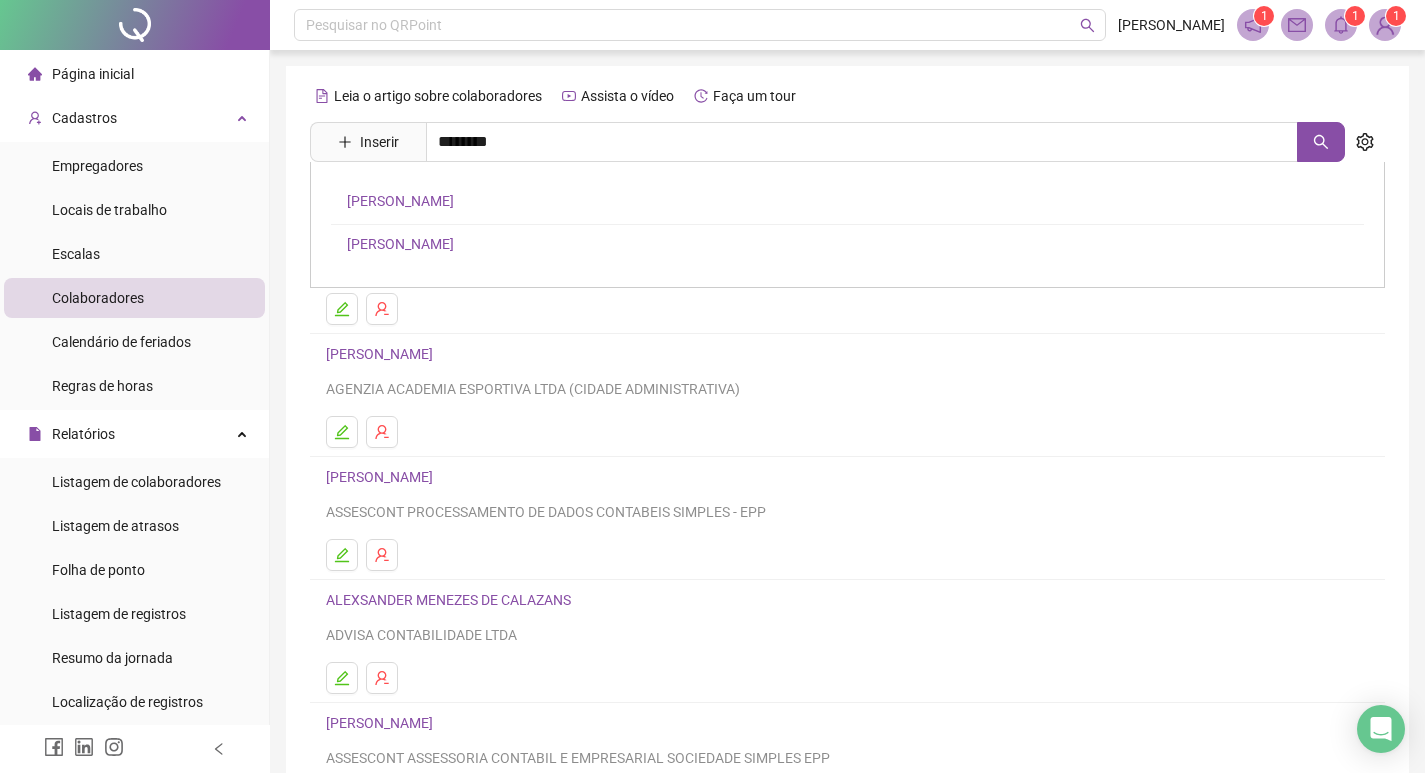 click on "[PERSON_NAME]" at bounding box center (400, 201) 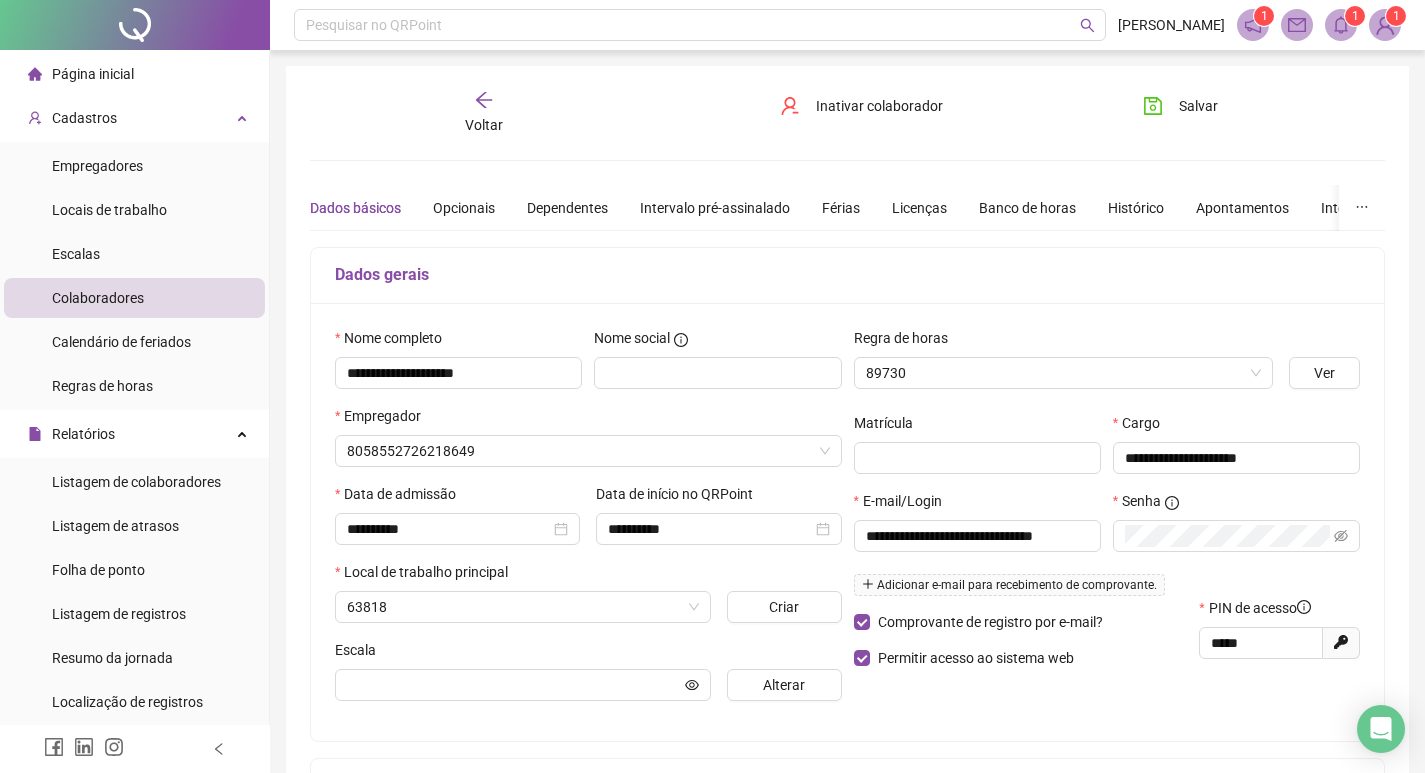 type on "**********" 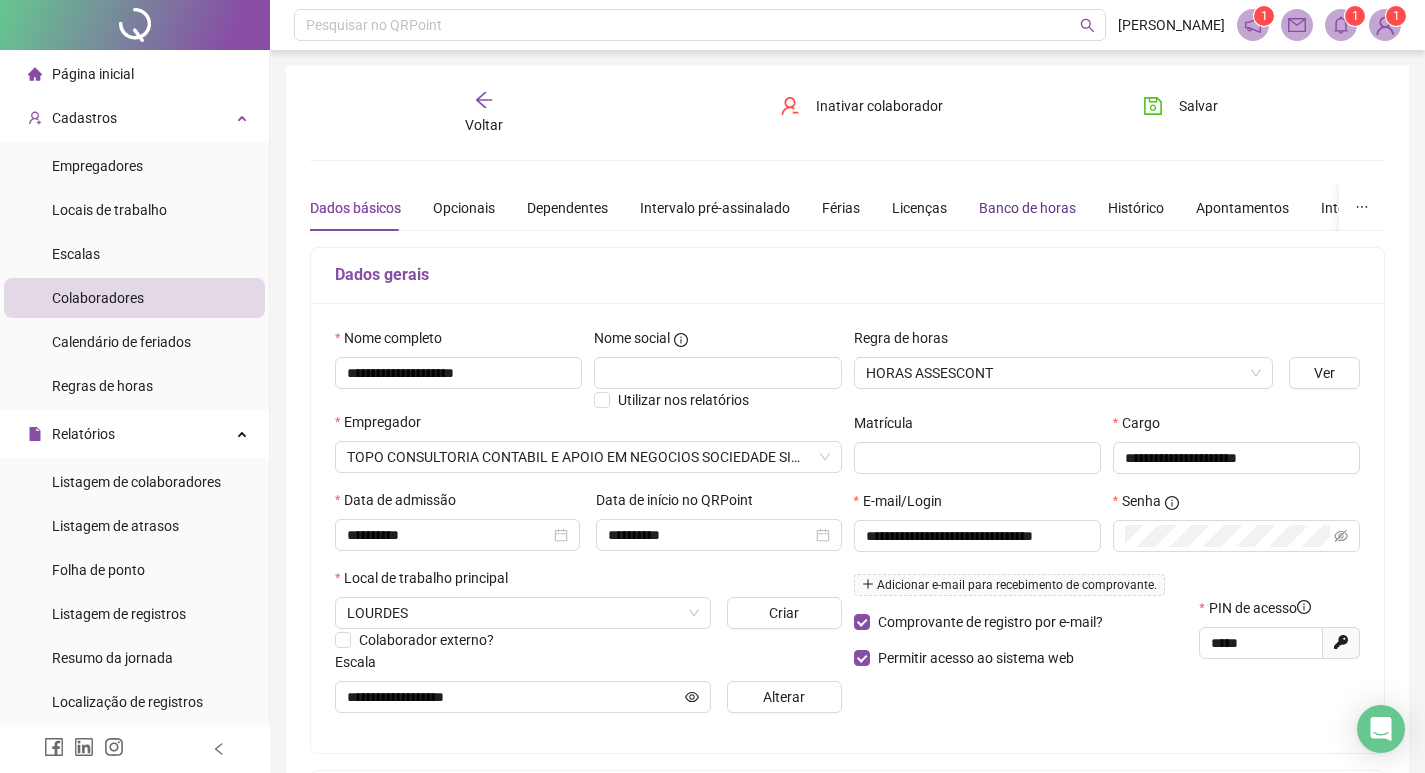 click on "Banco de horas" at bounding box center [1027, 208] 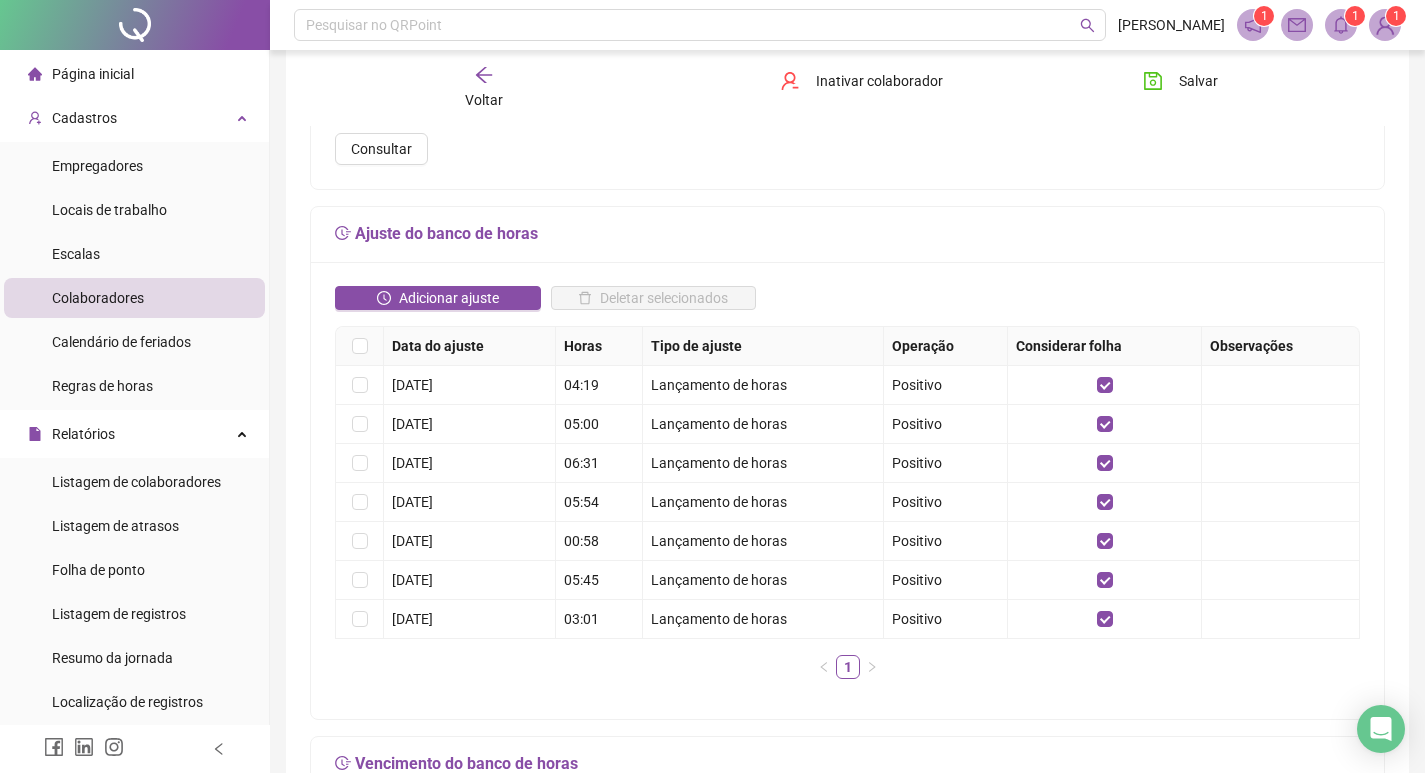 scroll, scrollTop: 0, scrollLeft: 0, axis: both 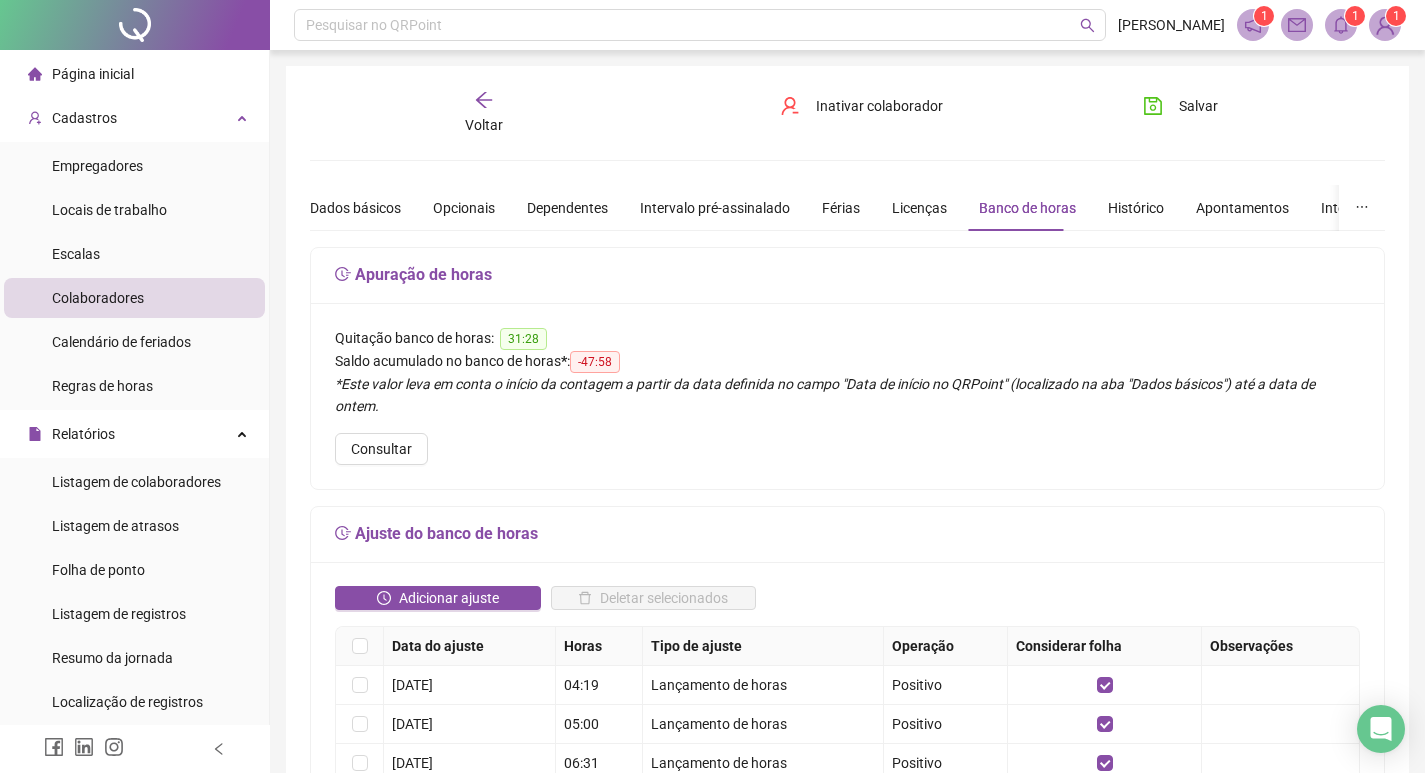 click 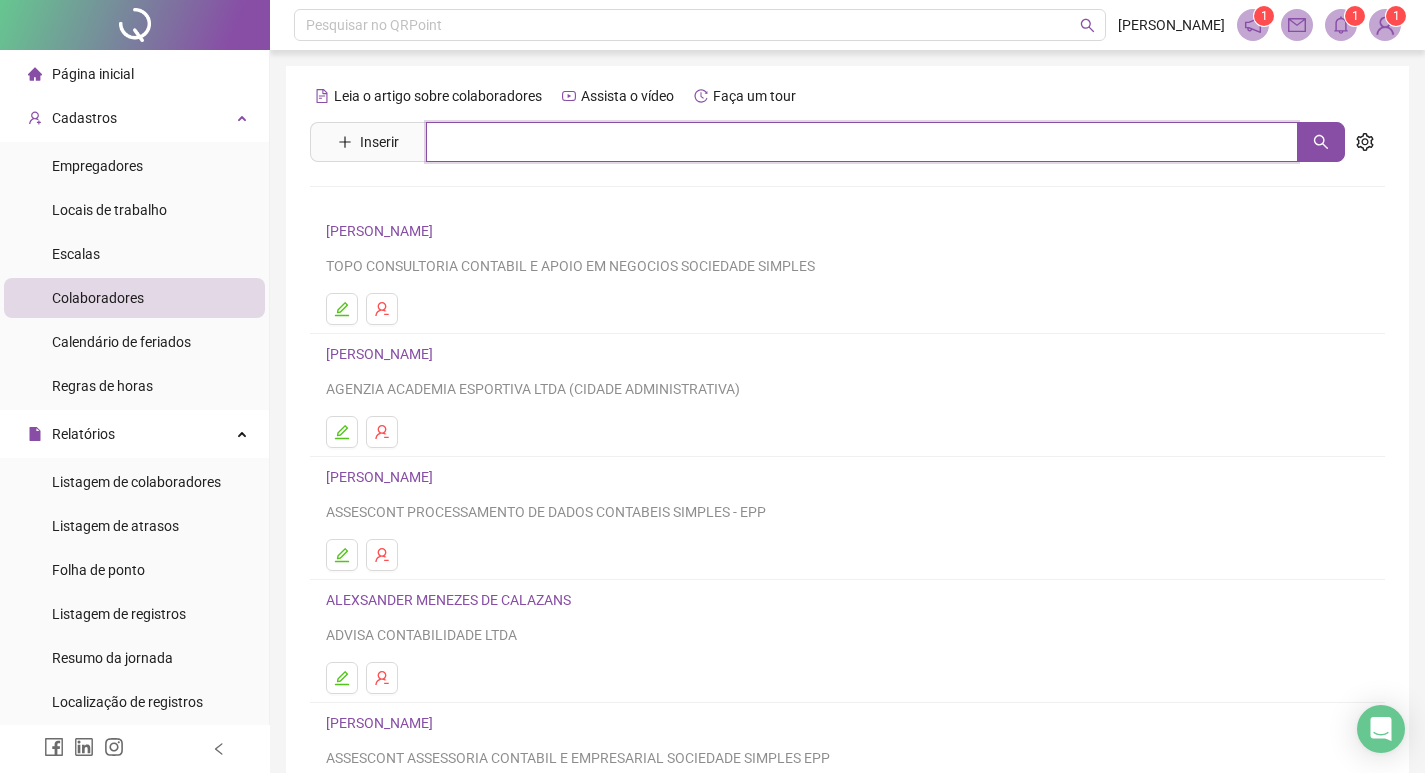 click at bounding box center (862, 142) 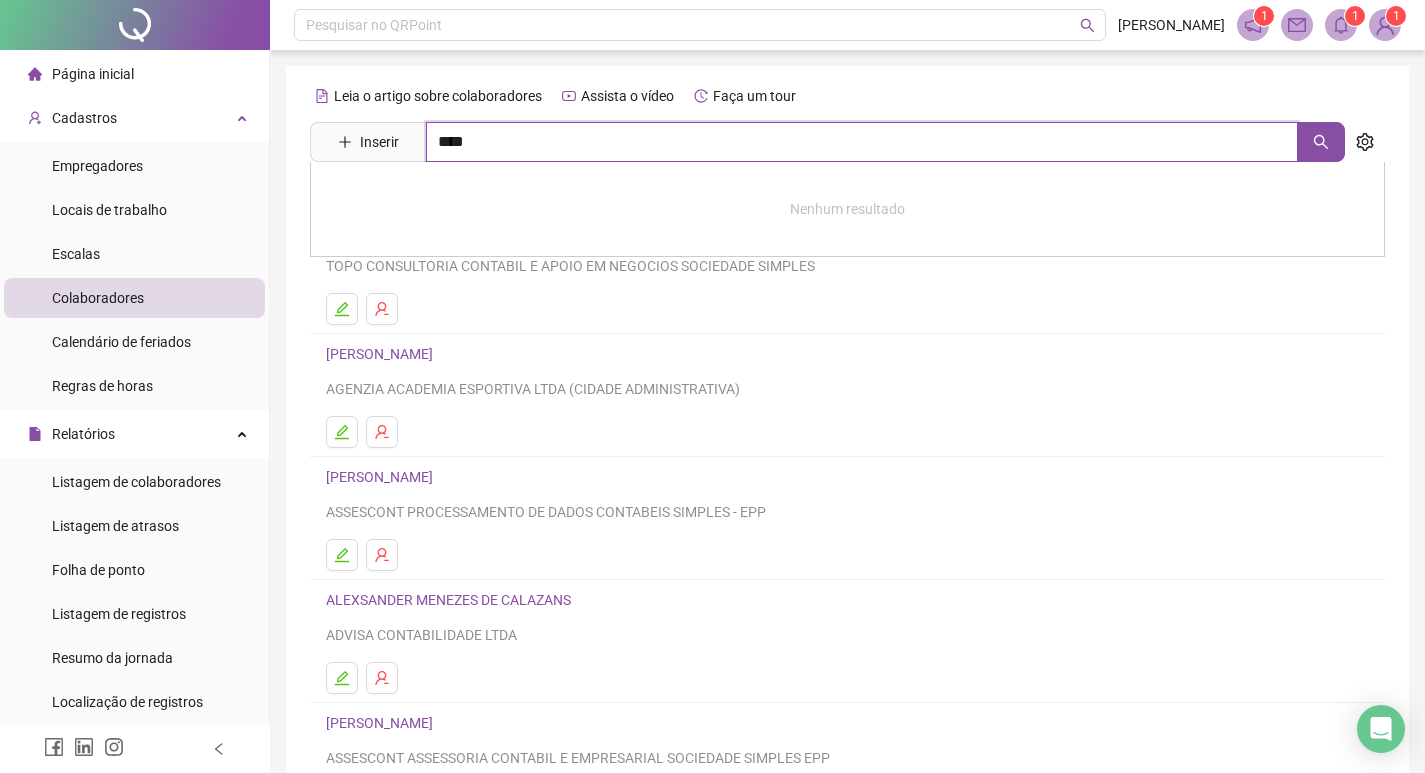 type on "****" 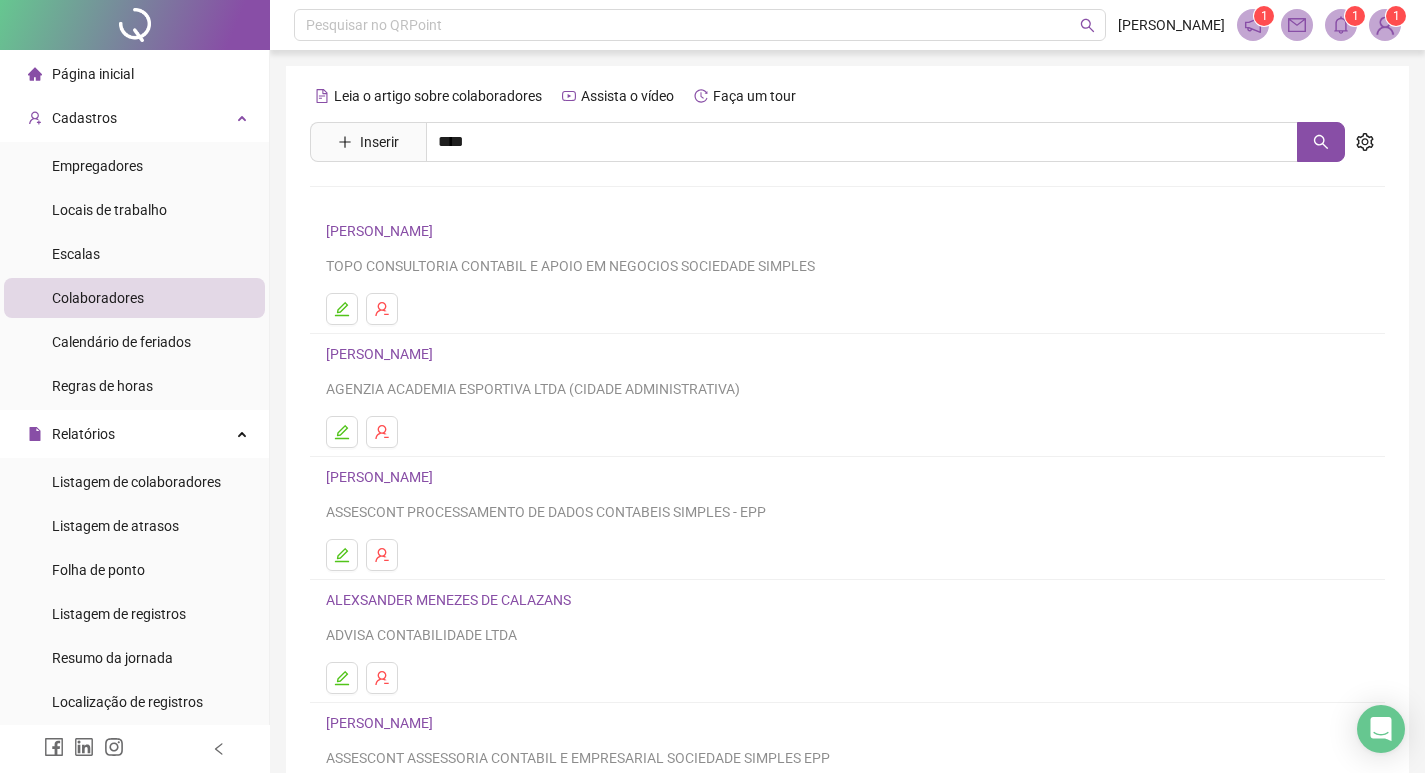 click on "[PERSON_NAME]" at bounding box center [400, 287] 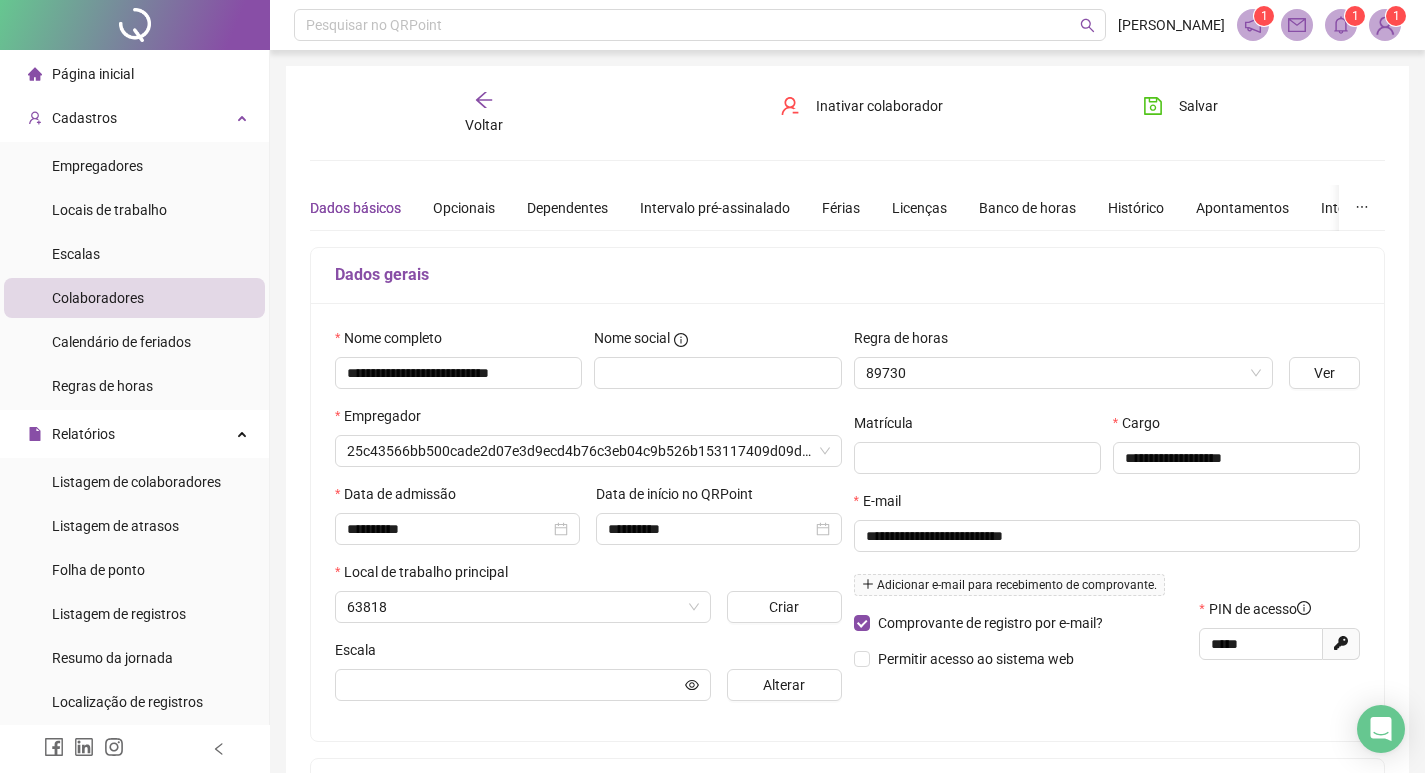 type on "**********" 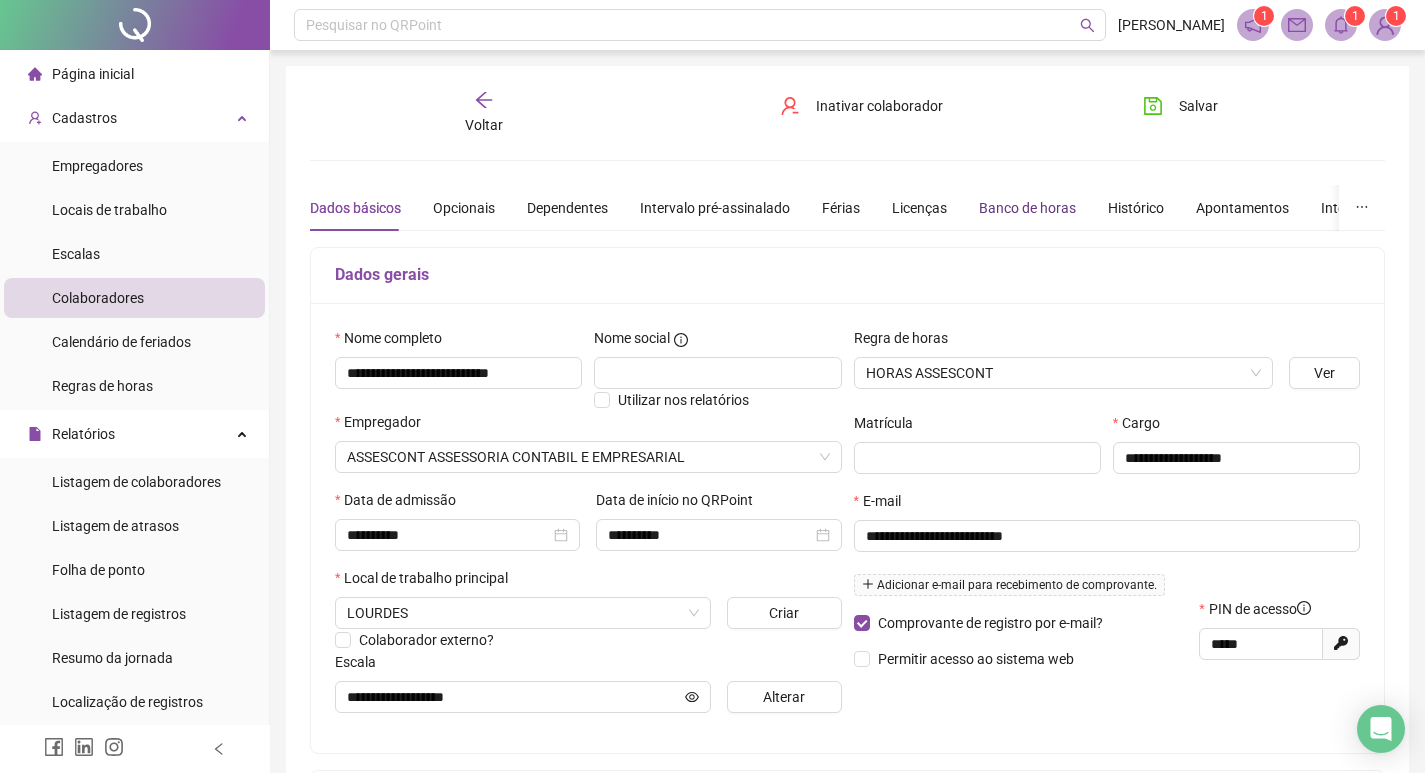 click on "Banco de horas" at bounding box center [1027, 208] 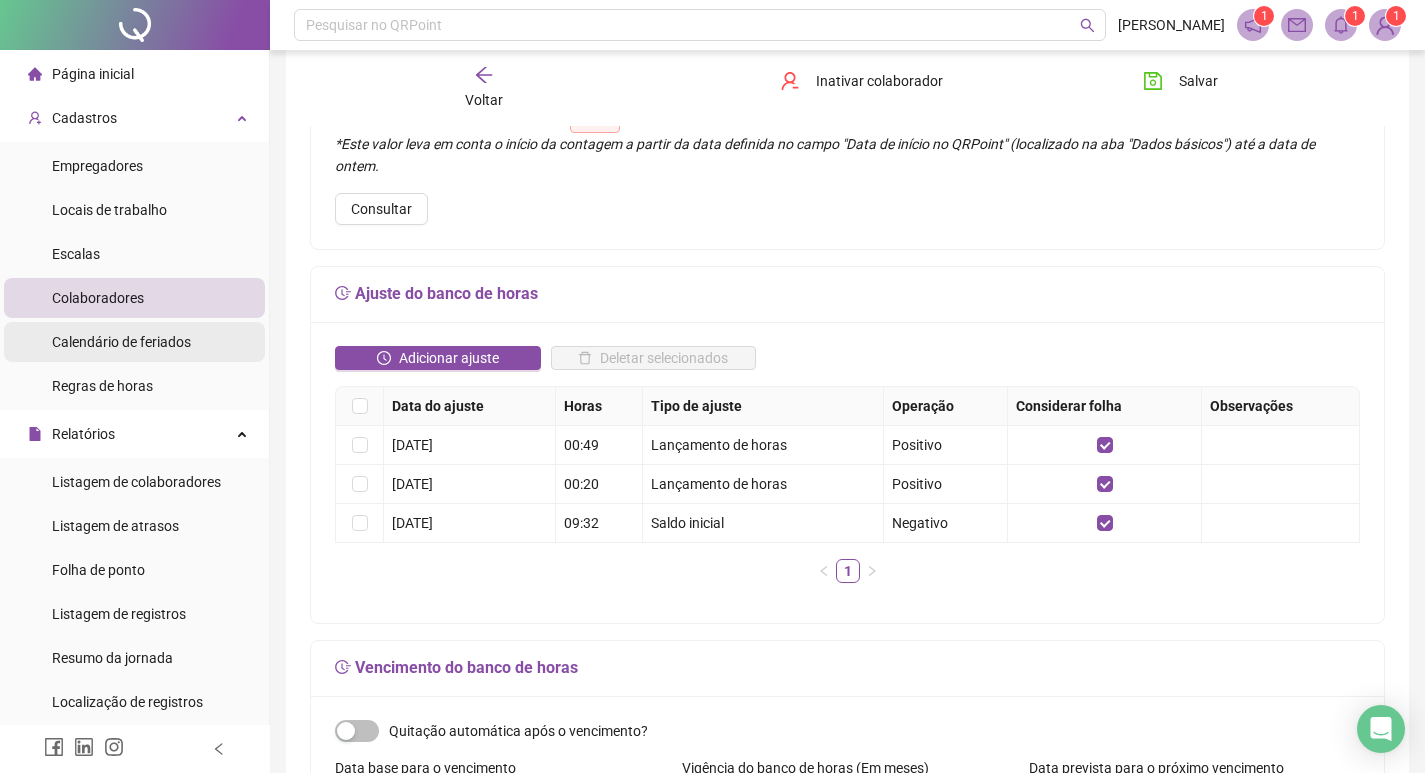scroll, scrollTop: 0, scrollLeft: 0, axis: both 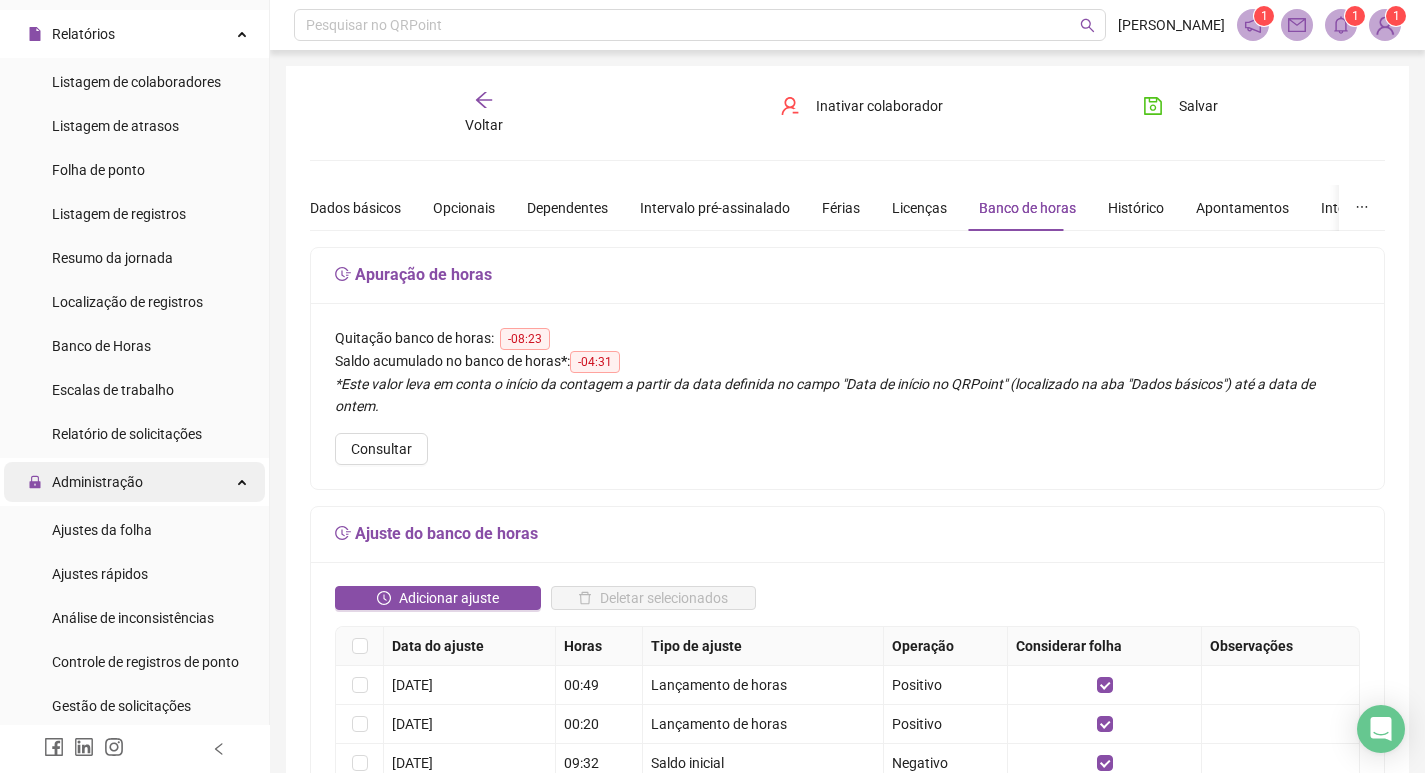 click on "Administração" at bounding box center [97, 482] 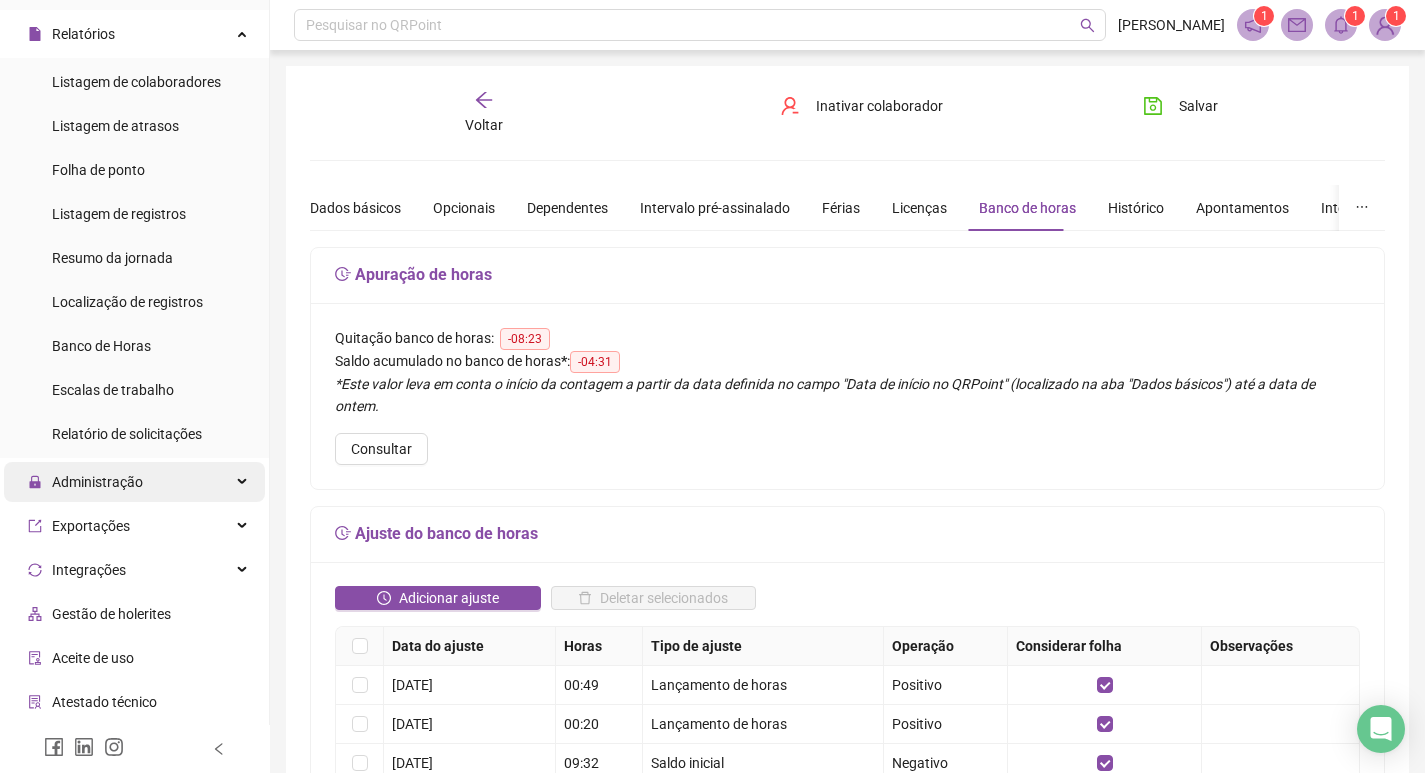 click on "Administração" at bounding box center [97, 482] 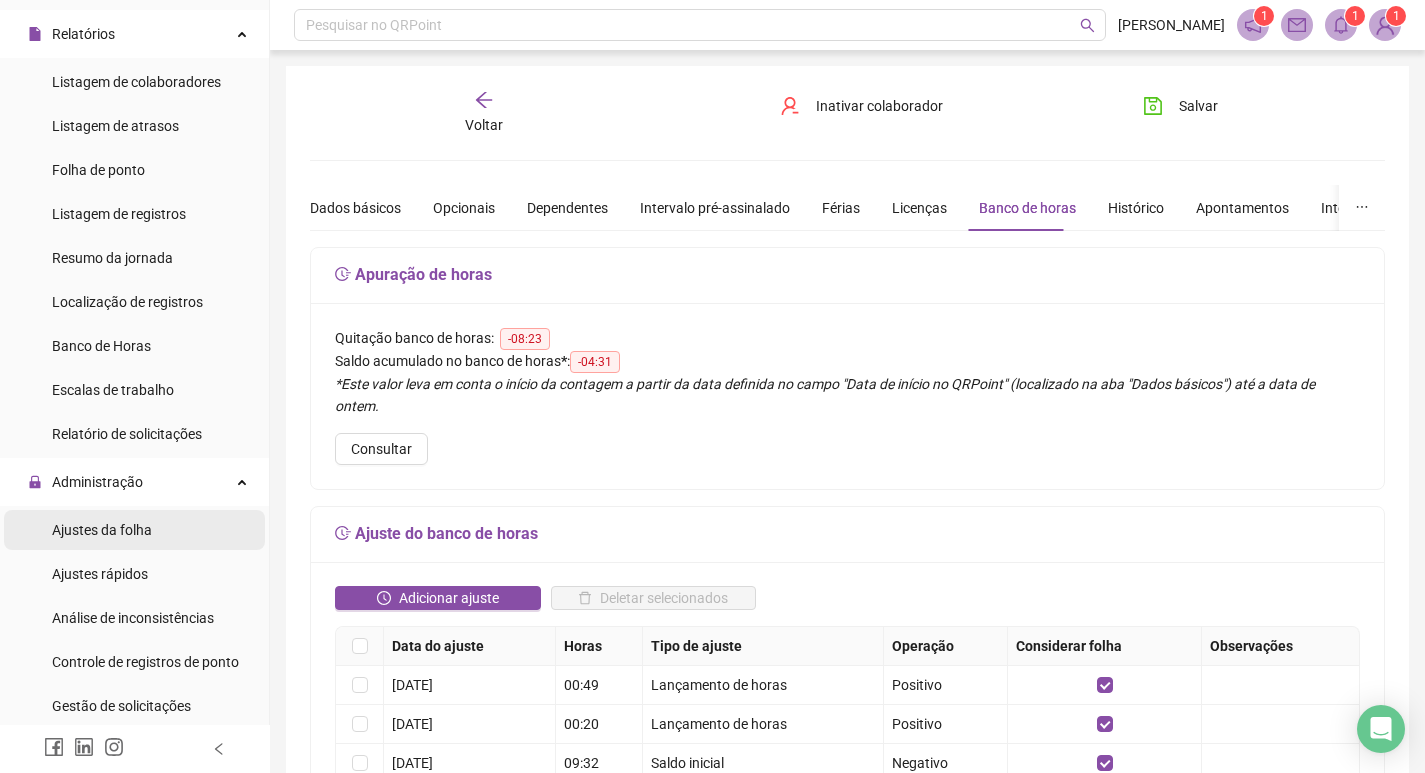 click on "Ajustes da folha" at bounding box center [102, 530] 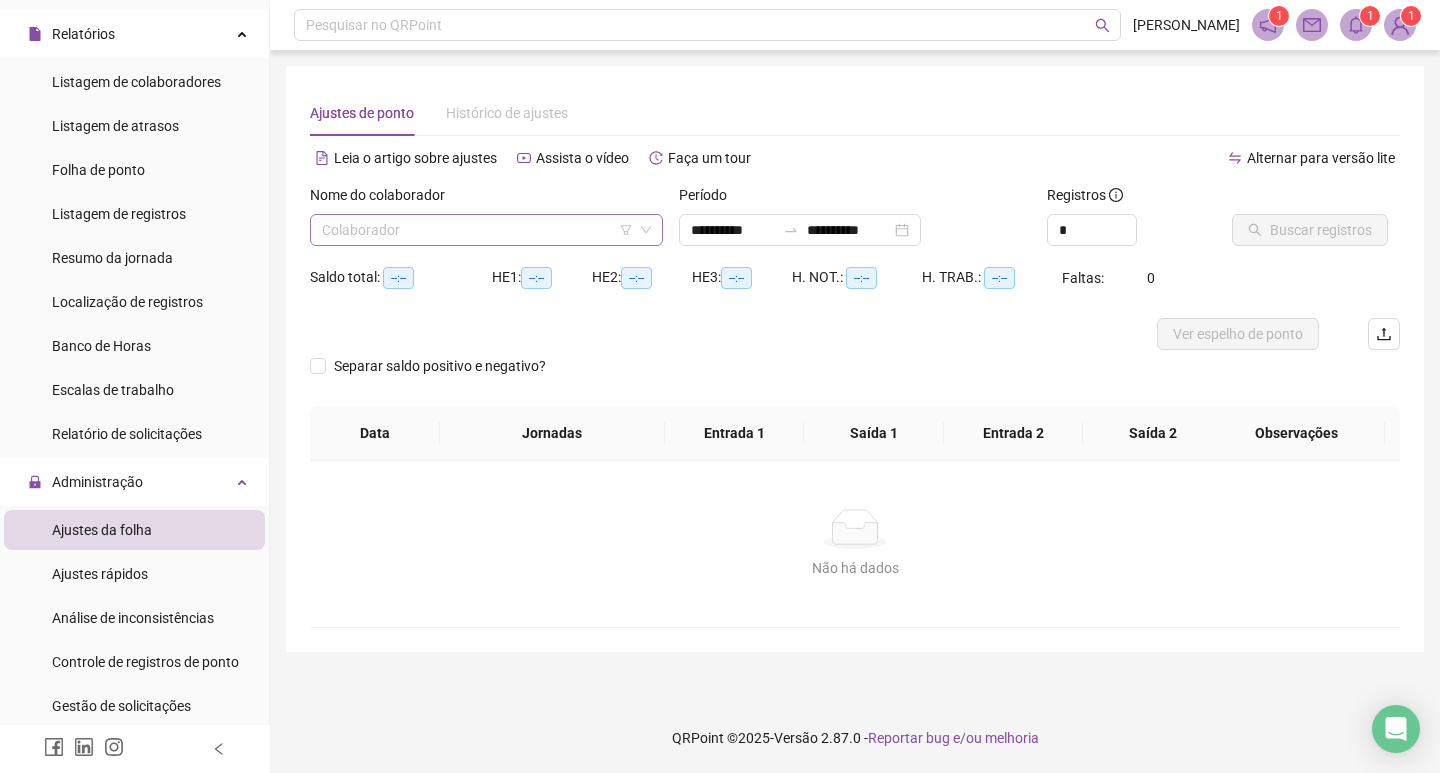 click at bounding box center (480, 230) 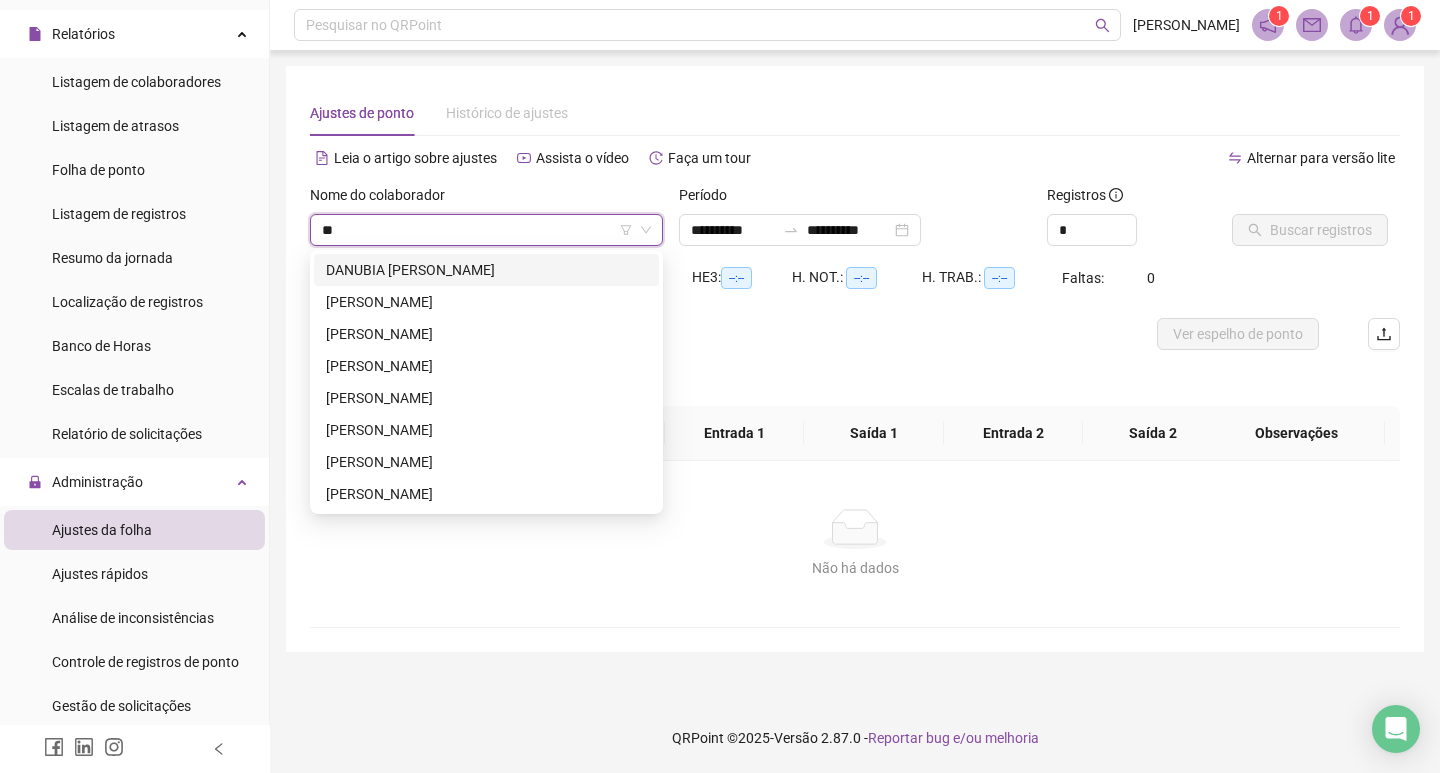 type on "*" 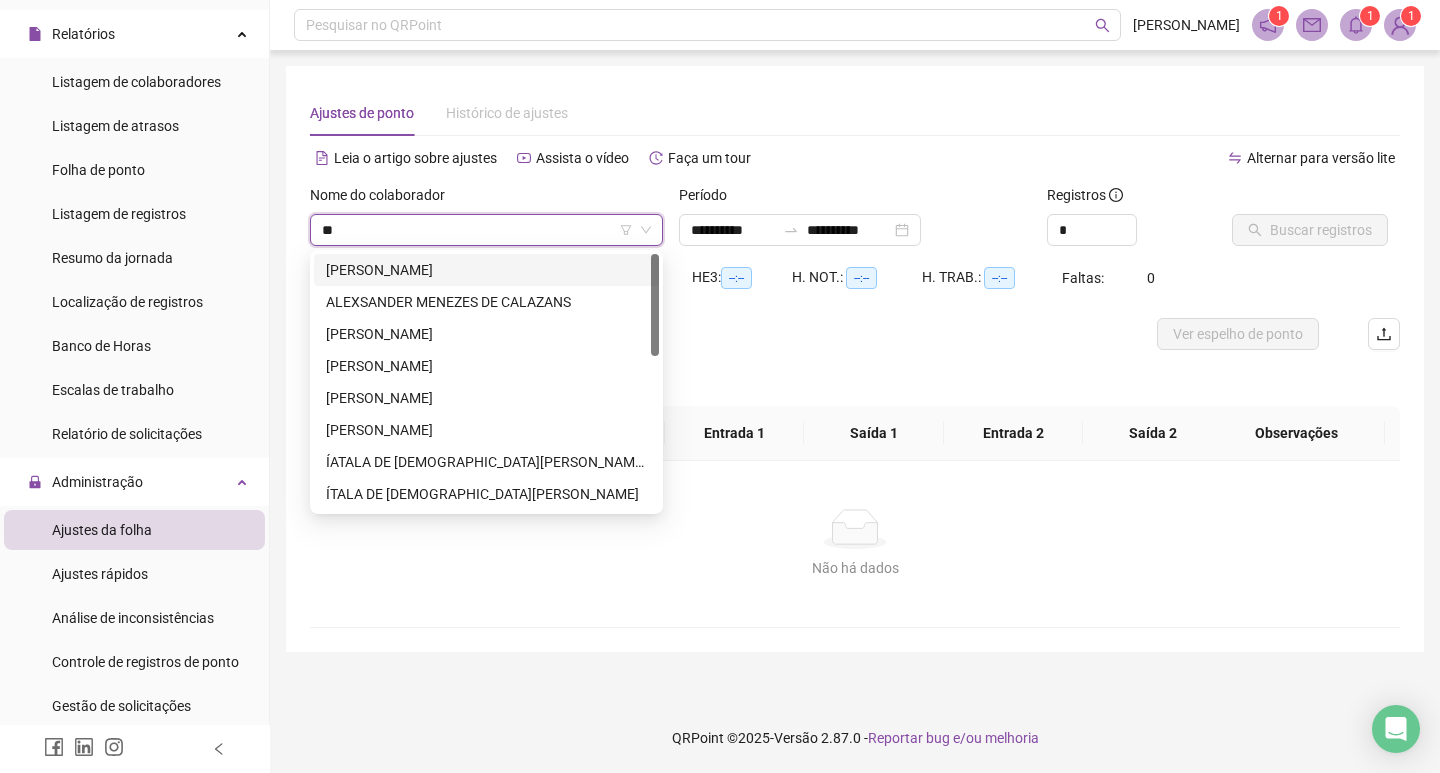 type on "*" 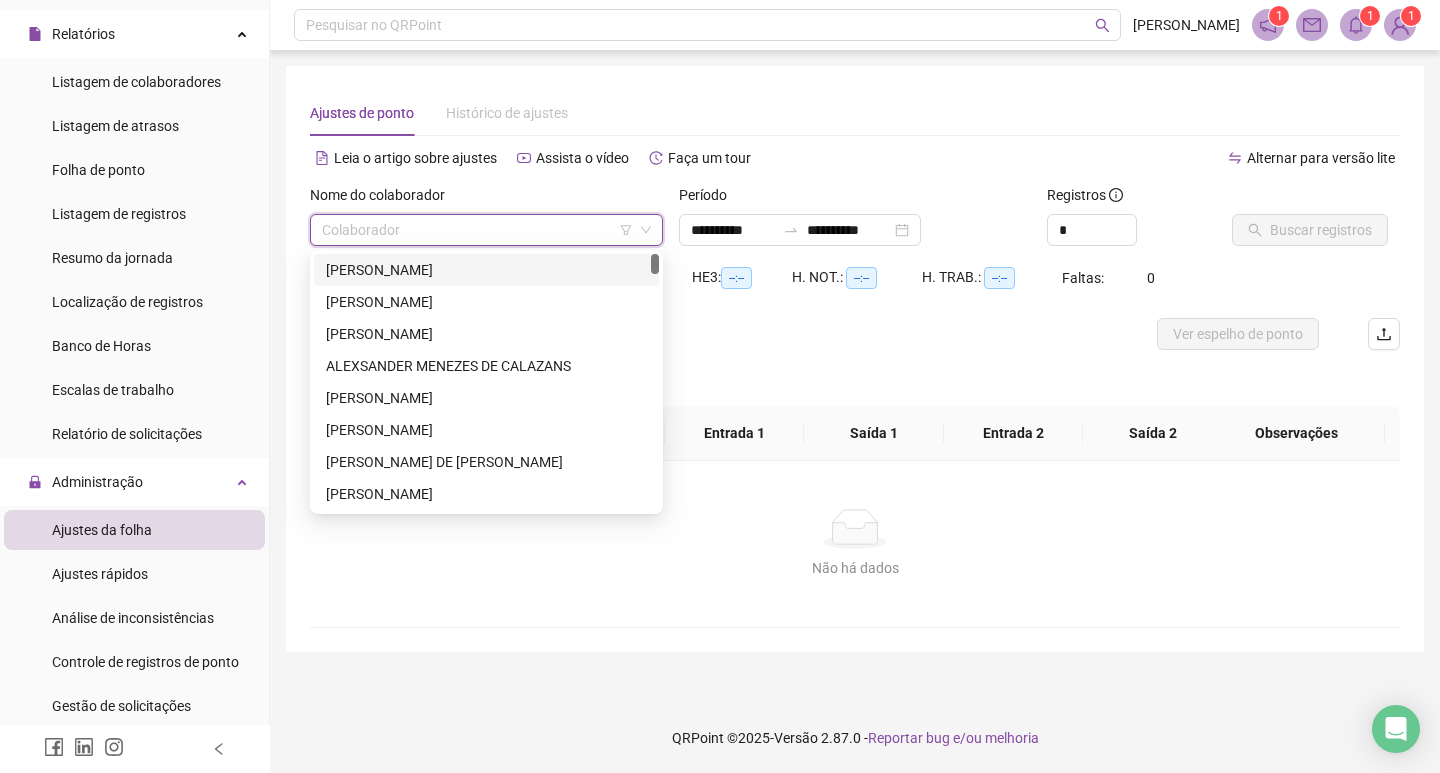 type on "*" 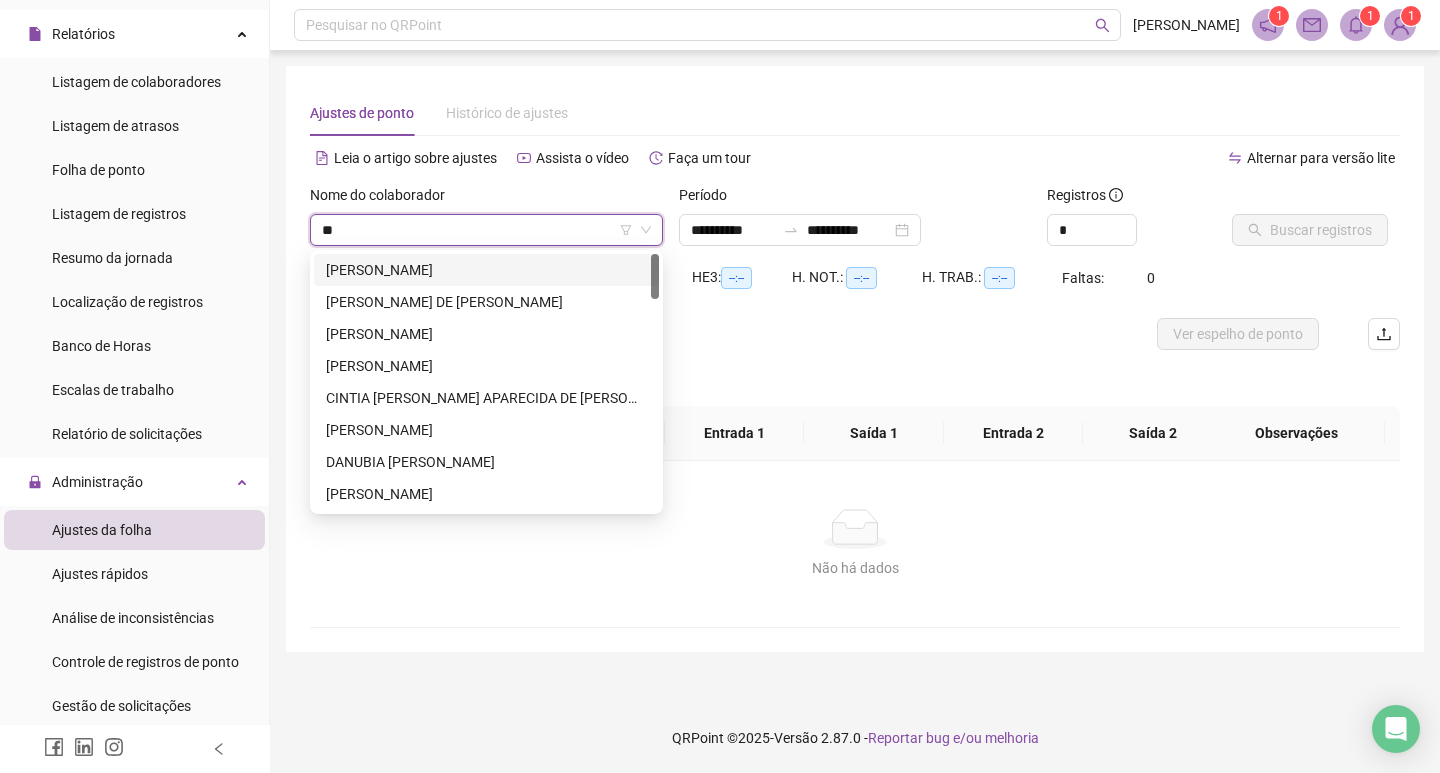 type on "***" 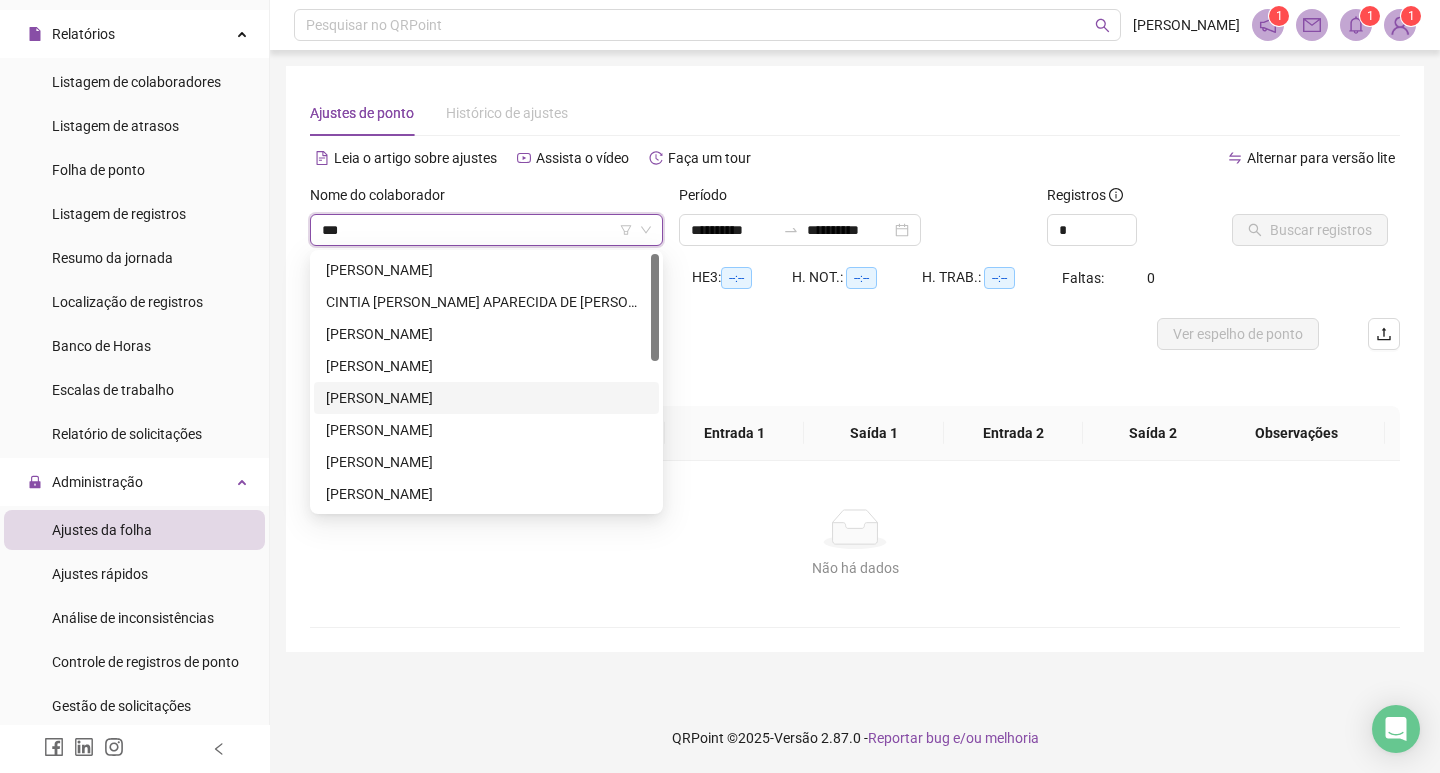 click on "[PERSON_NAME]" at bounding box center [486, 398] 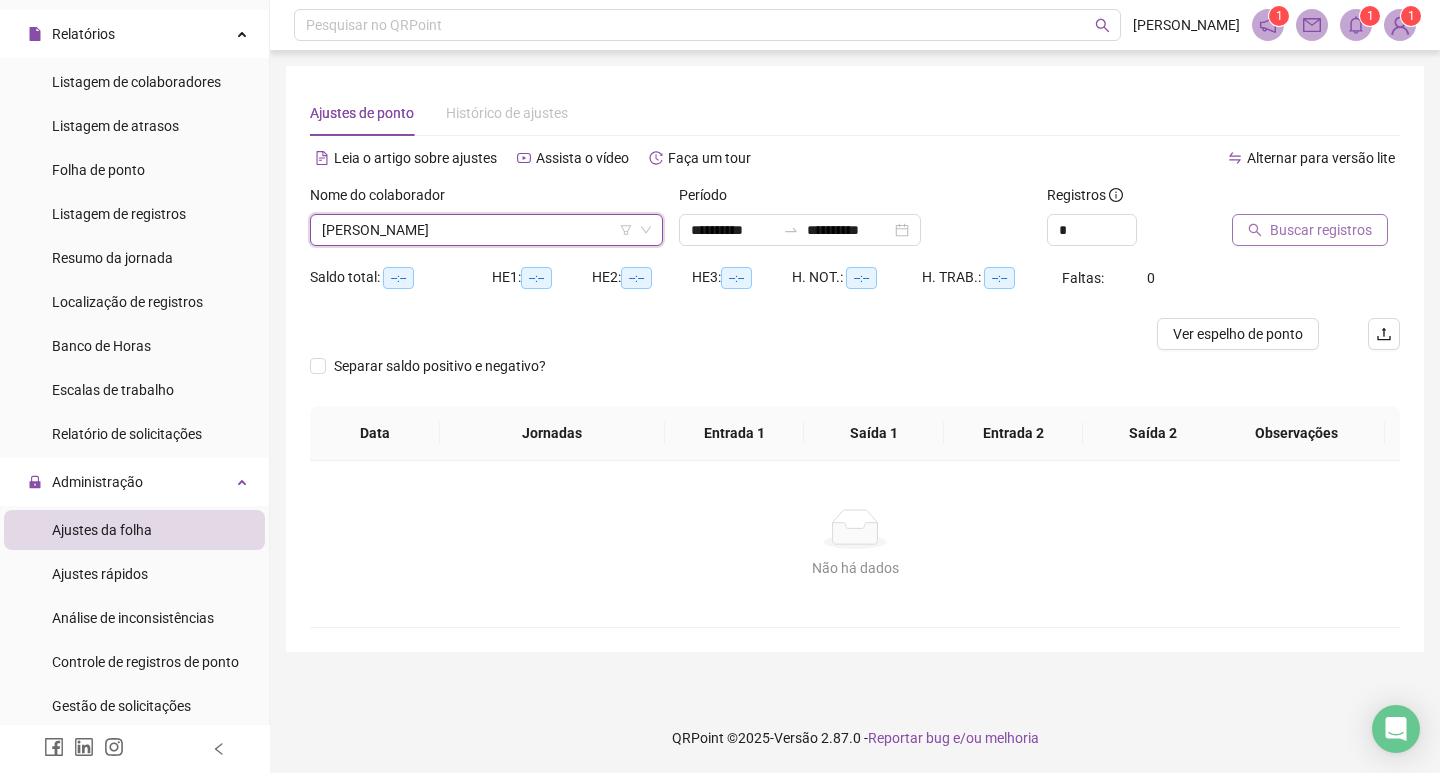 click on "Buscar registros" at bounding box center (1321, 230) 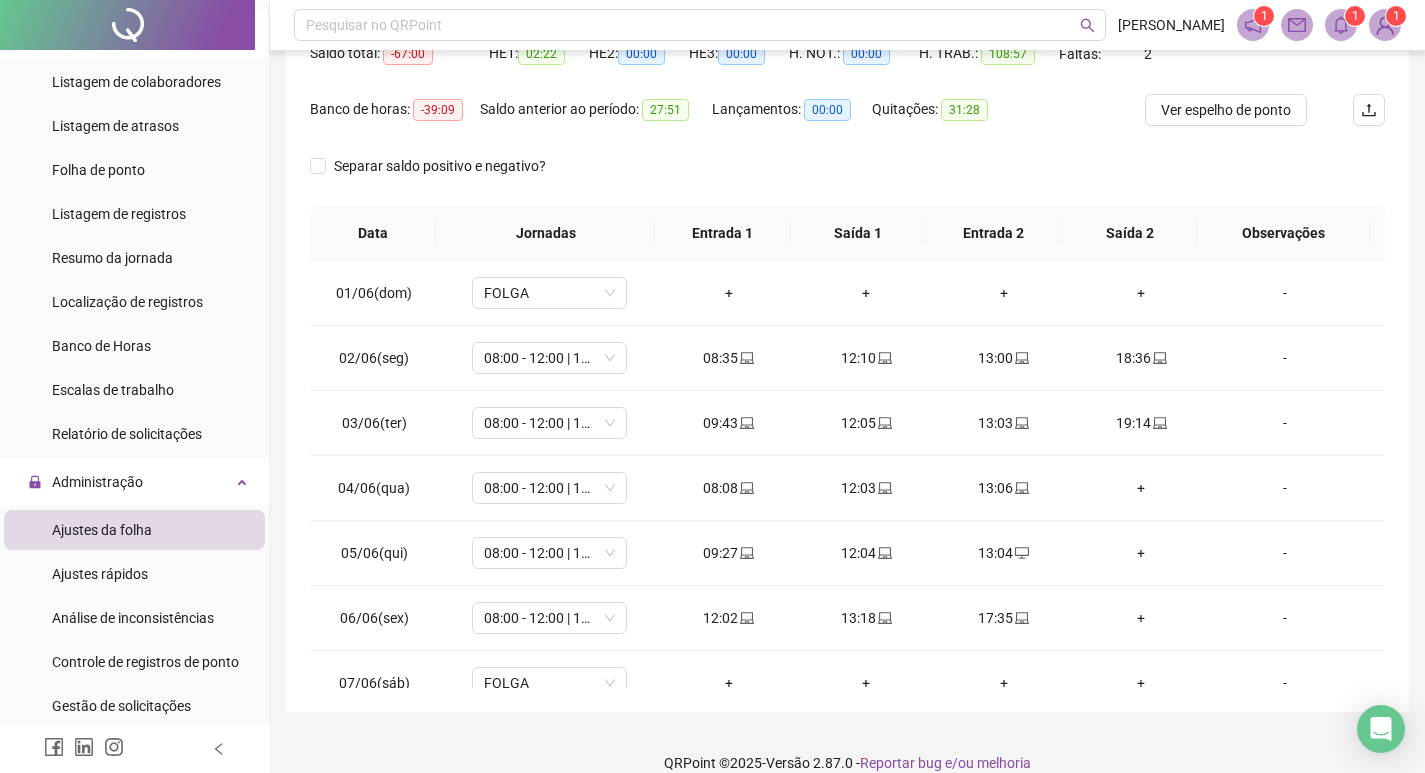 scroll, scrollTop: 249, scrollLeft: 0, axis: vertical 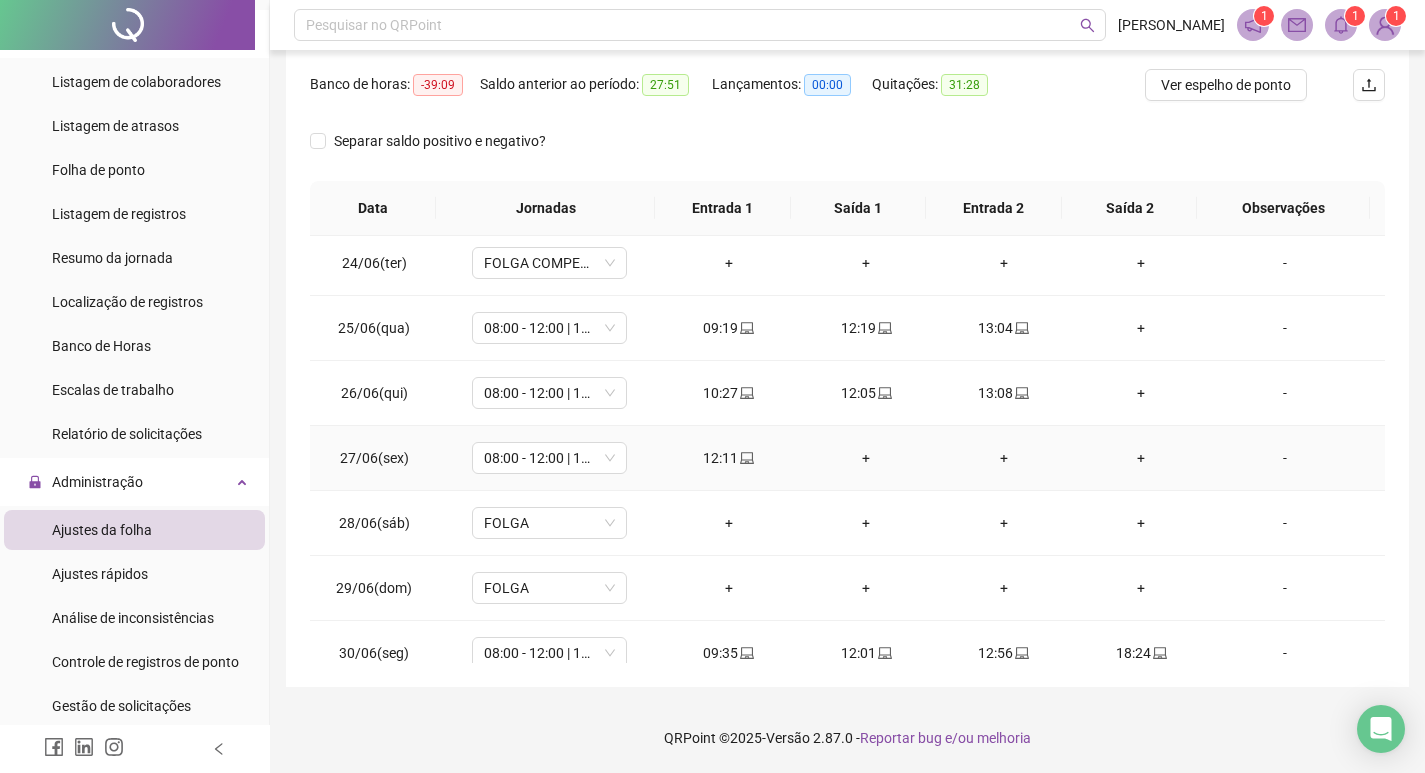 click on "+" at bounding box center [866, 458] 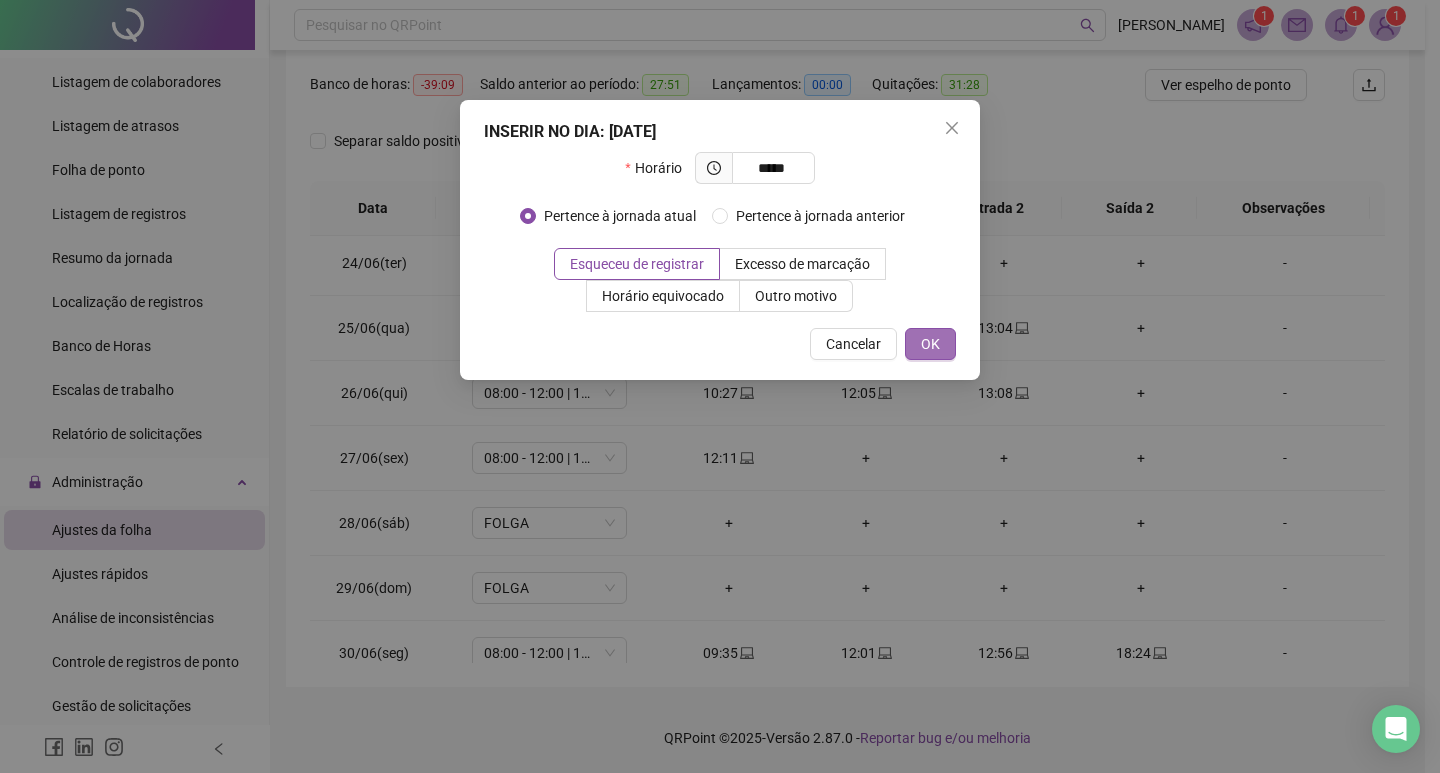 type on "*****" 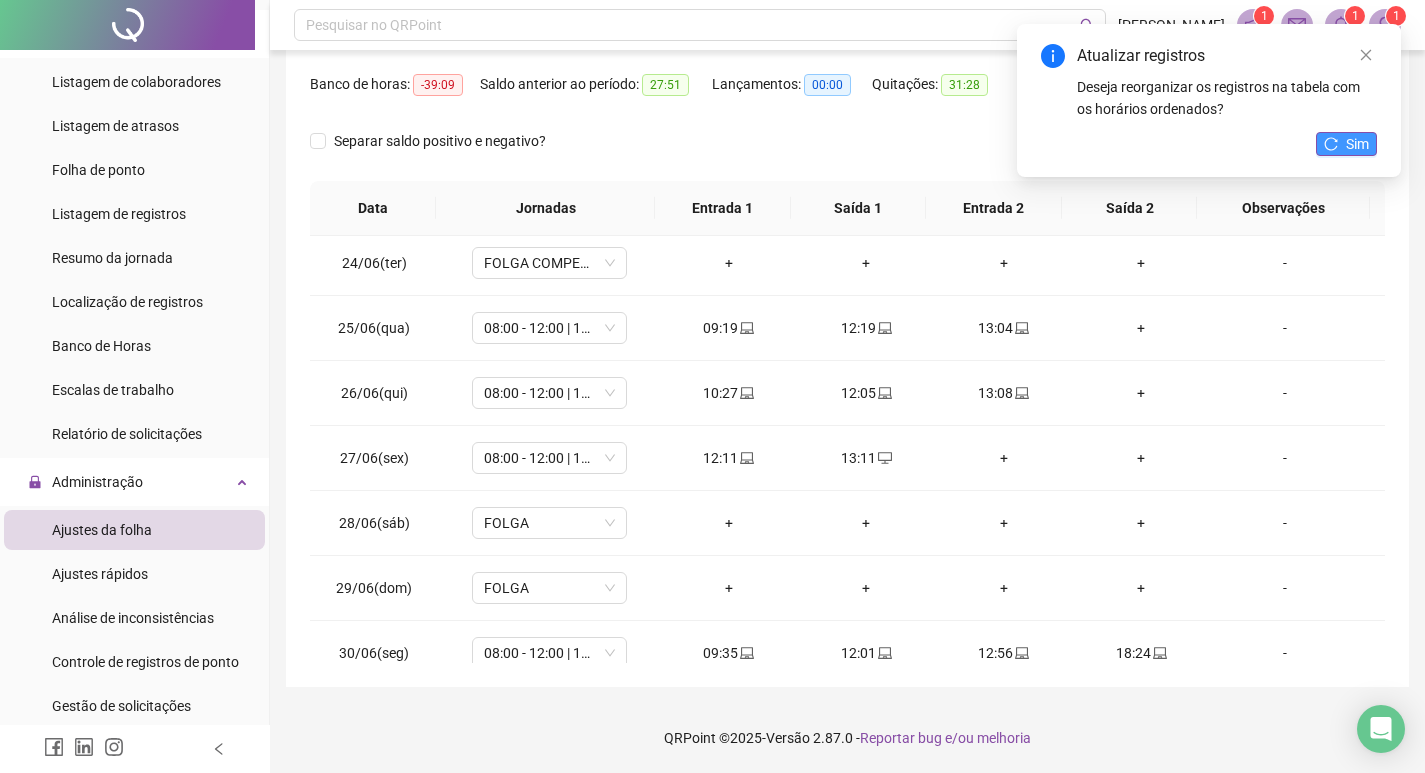 click on "Sim" at bounding box center (1357, 144) 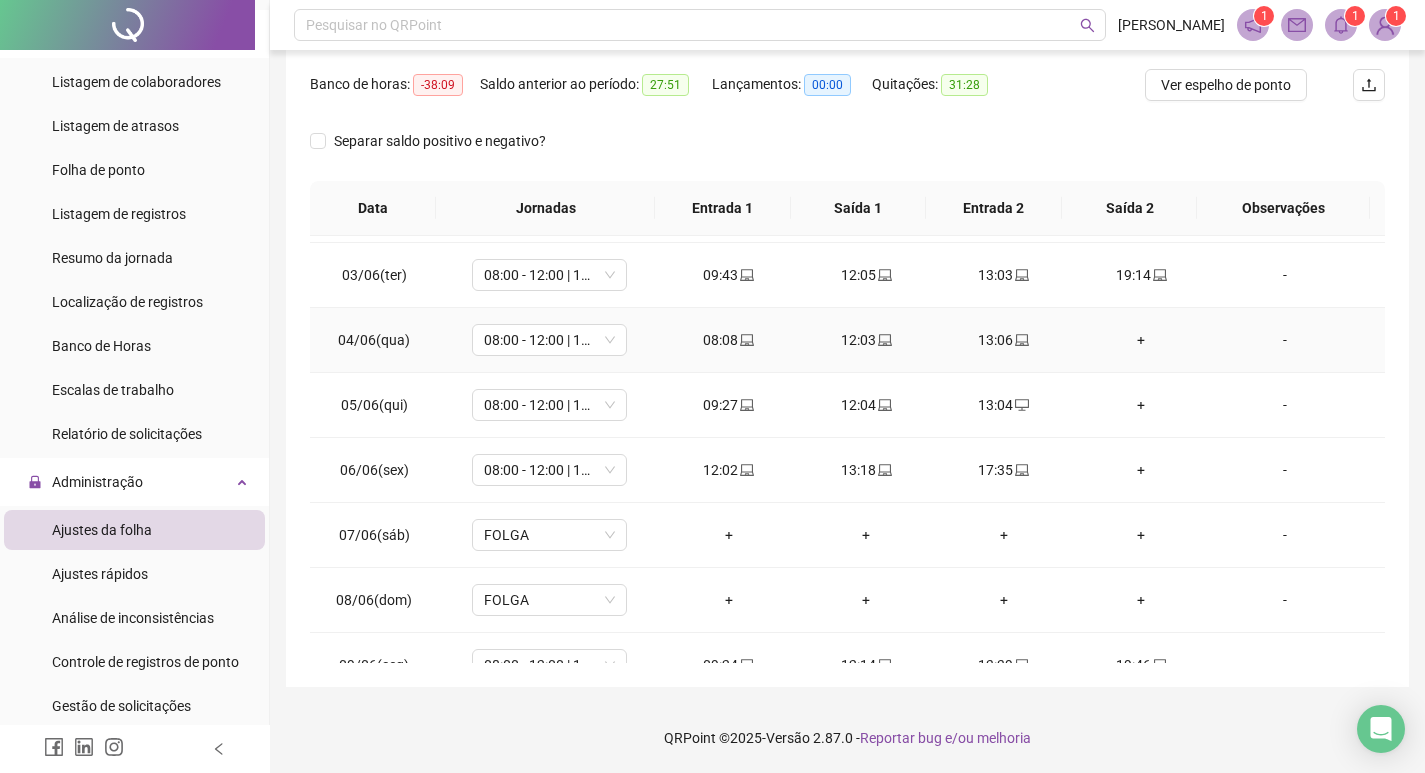 scroll, scrollTop: 0, scrollLeft: 0, axis: both 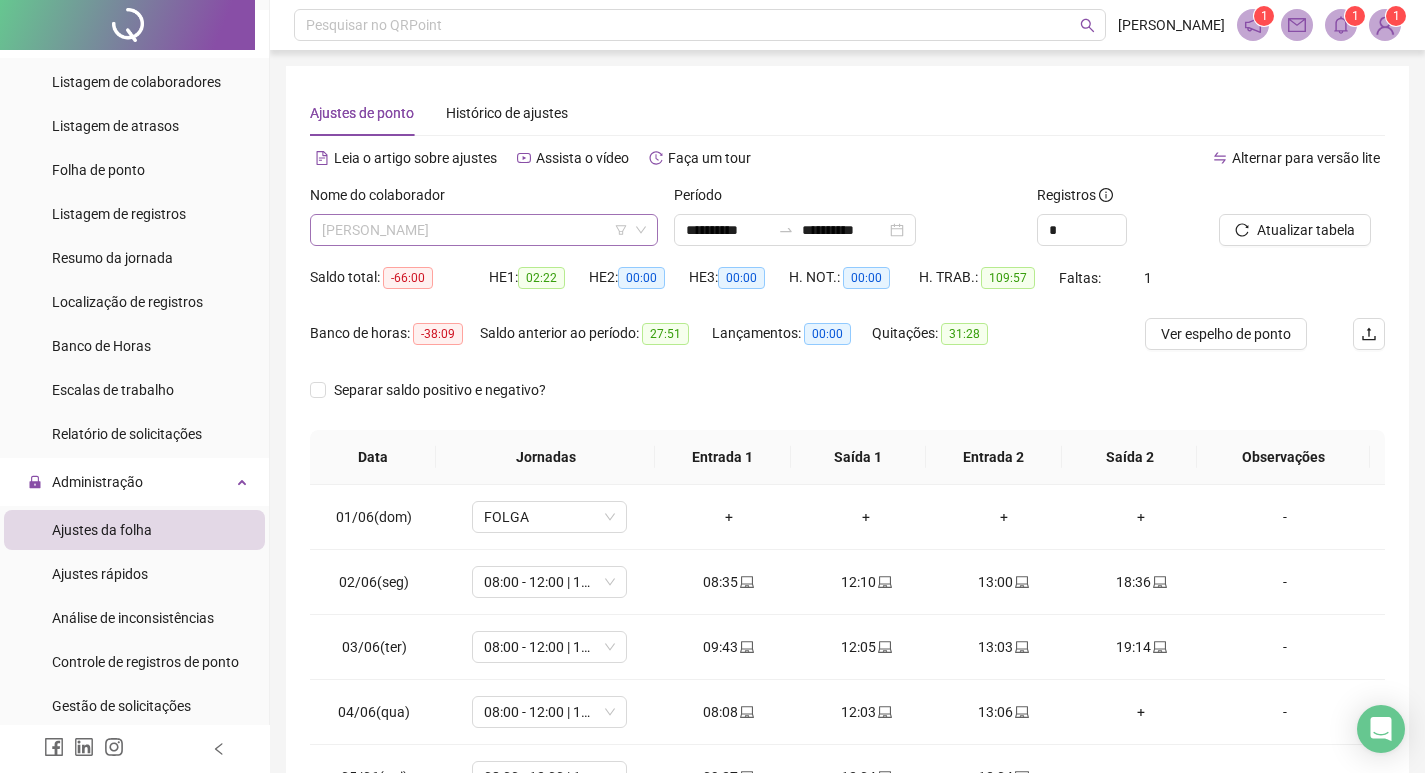click on "[PERSON_NAME]" at bounding box center [484, 230] 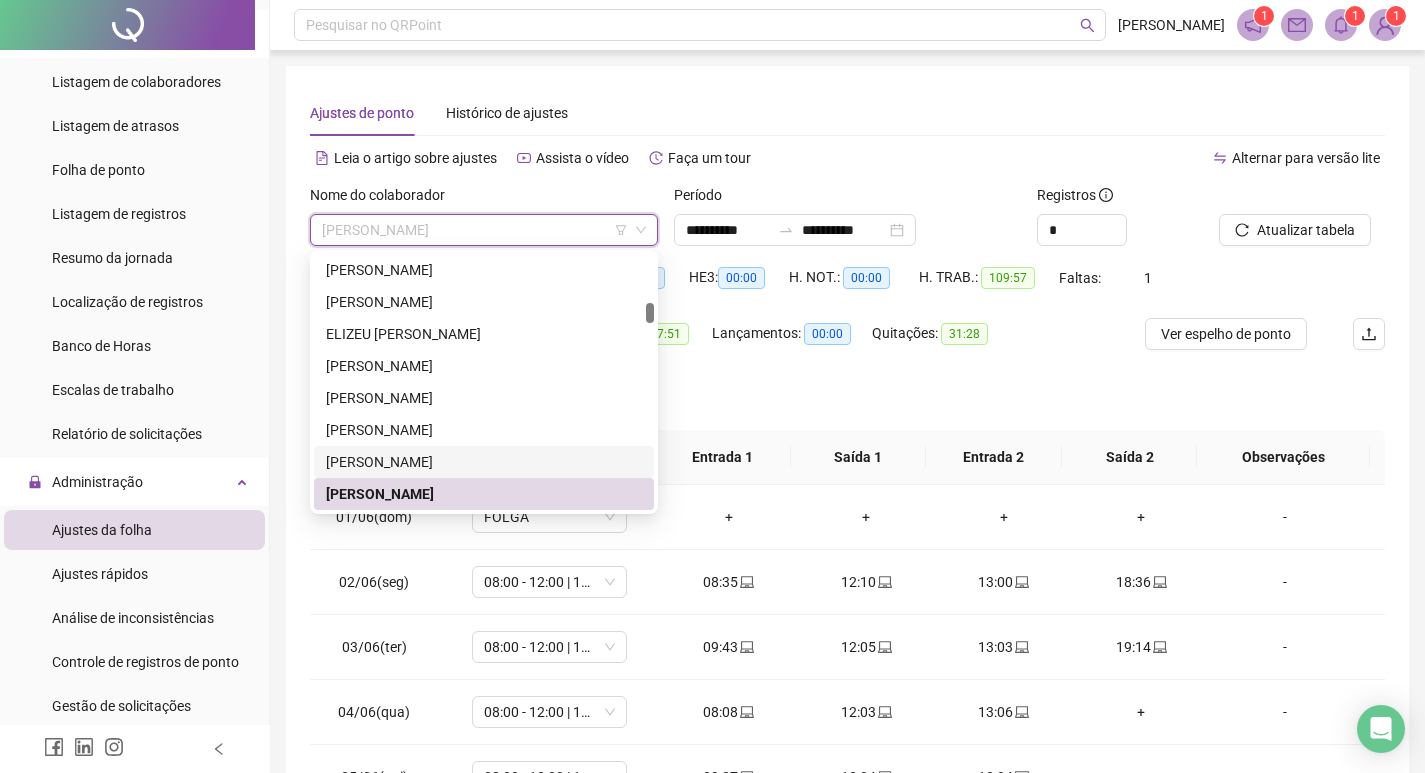 scroll, scrollTop: 1224, scrollLeft: 0, axis: vertical 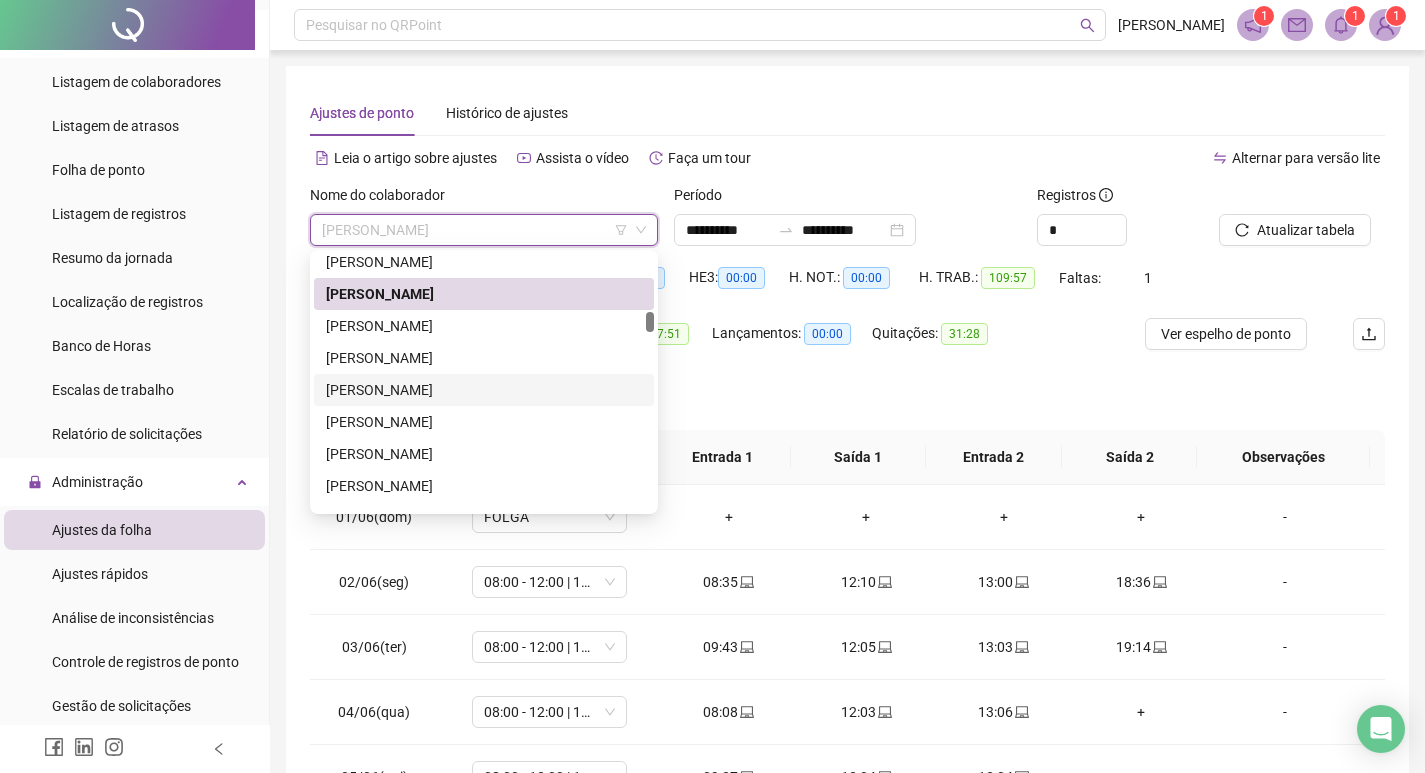 click on "[PERSON_NAME]" at bounding box center (484, 390) 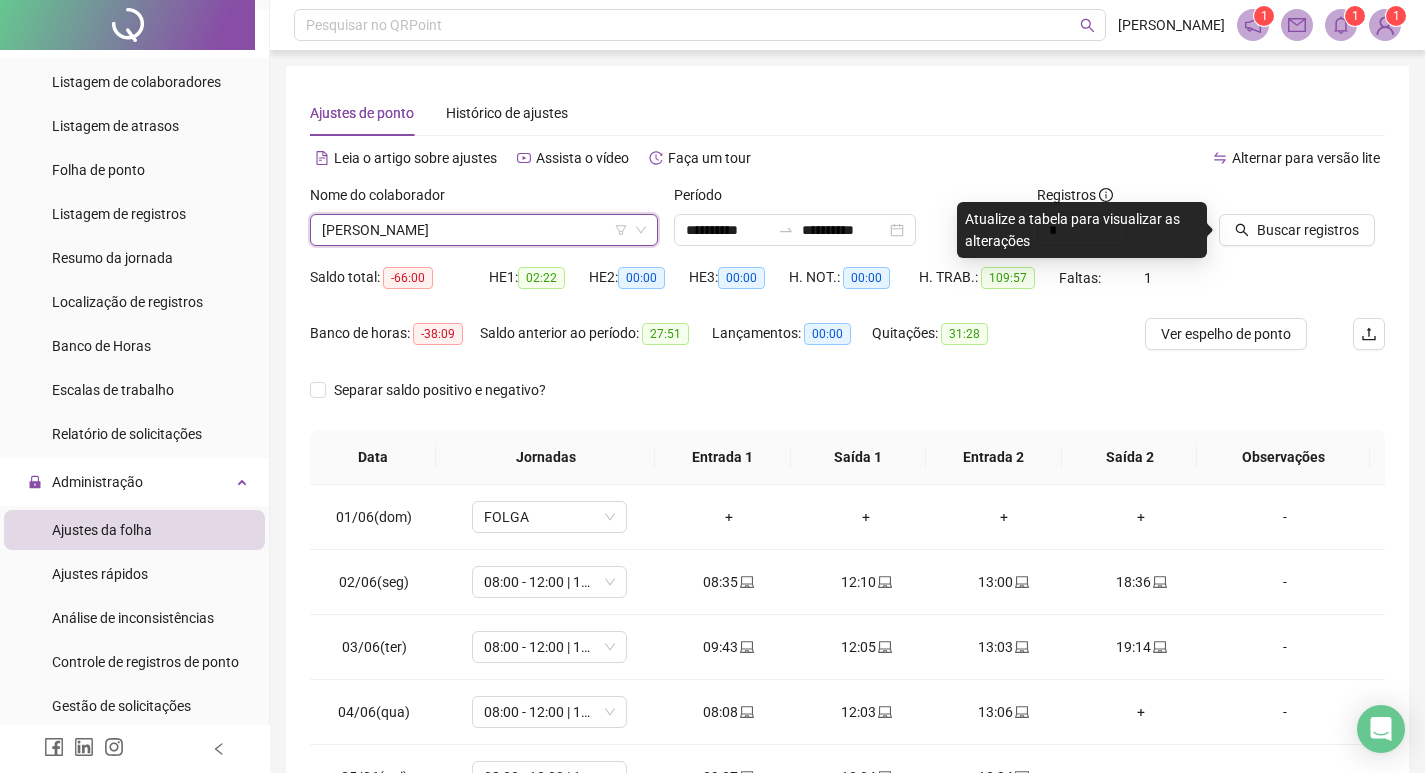 click on "[PERSON_NAME]" at bounding box center (484, 230) 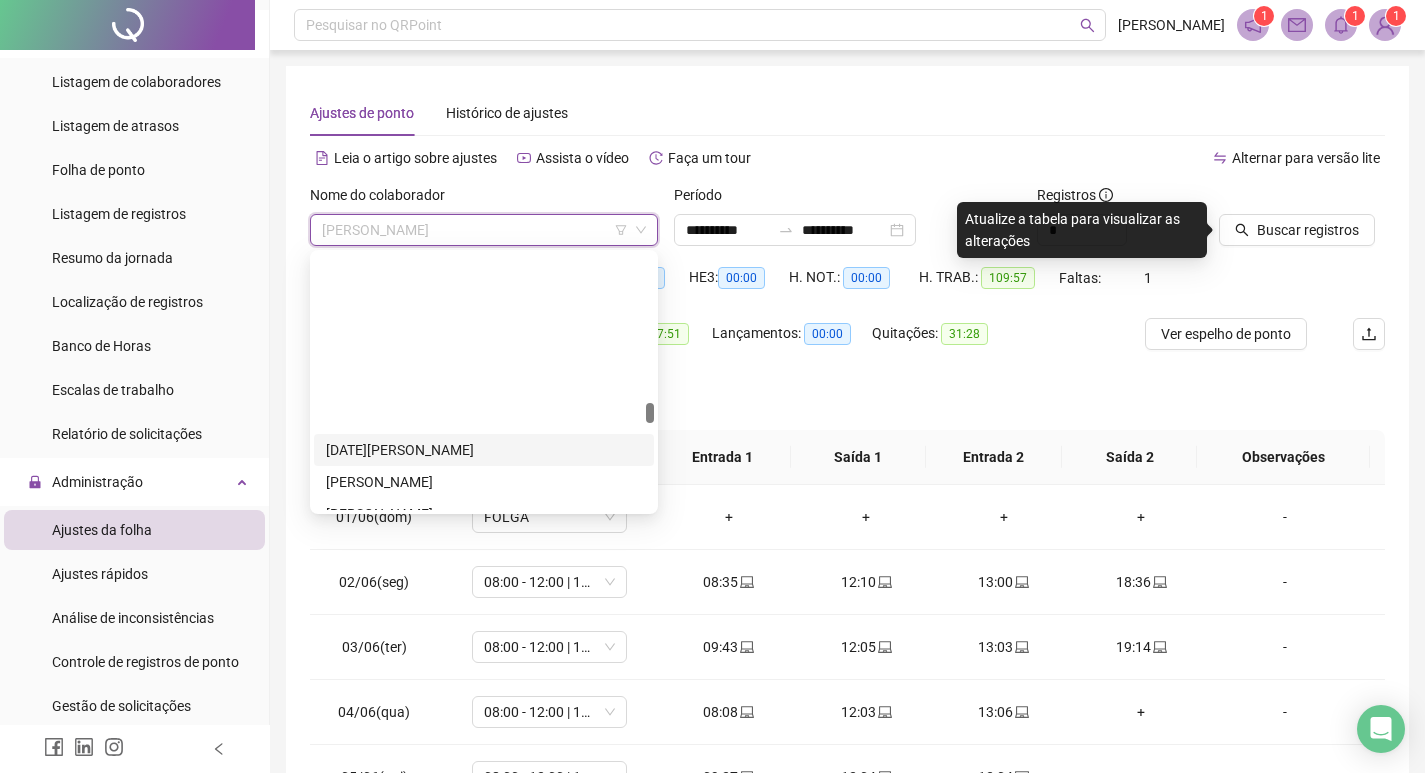 scroll, scrollTop: 3124, scrollLeft: 0, axis: vertical 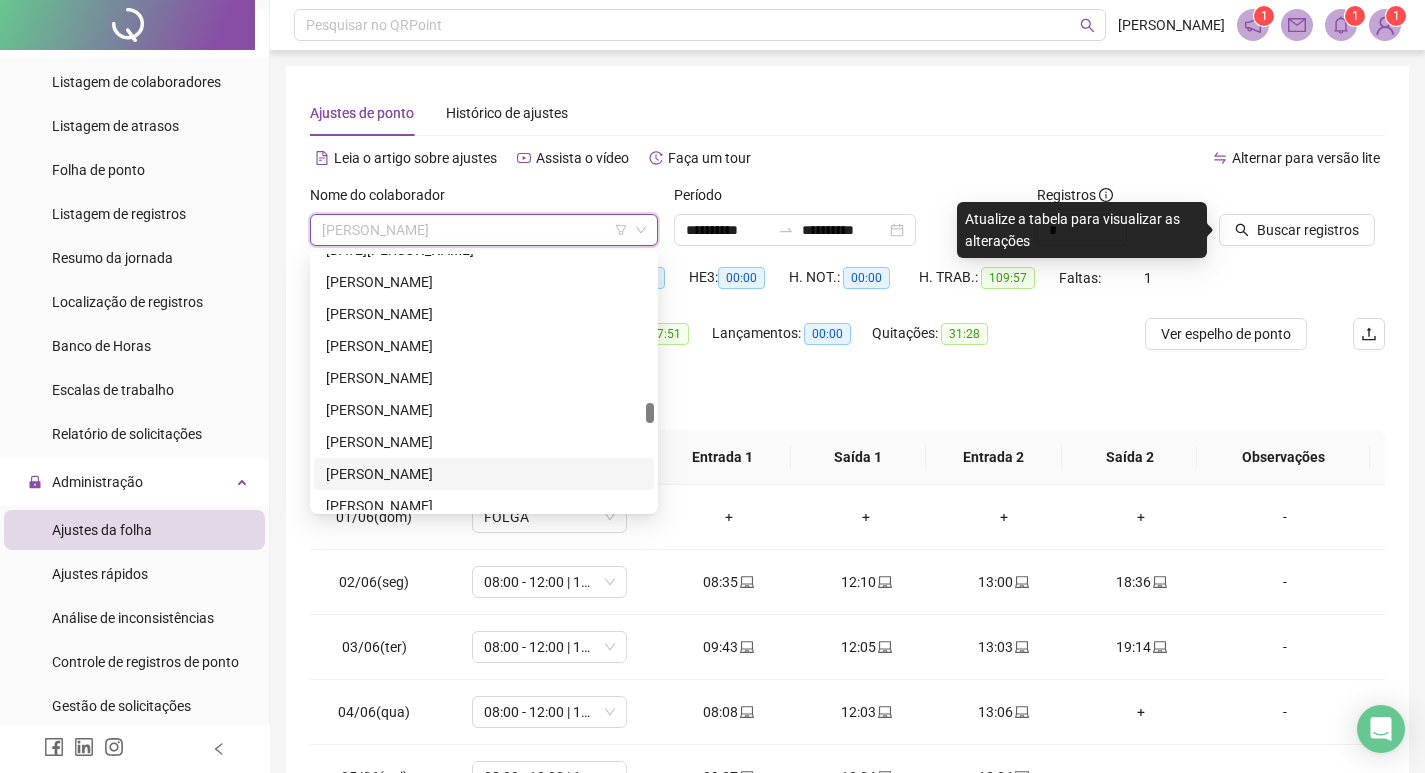 click on "[PERSON_NAME]" at bounding box center (484, 474) 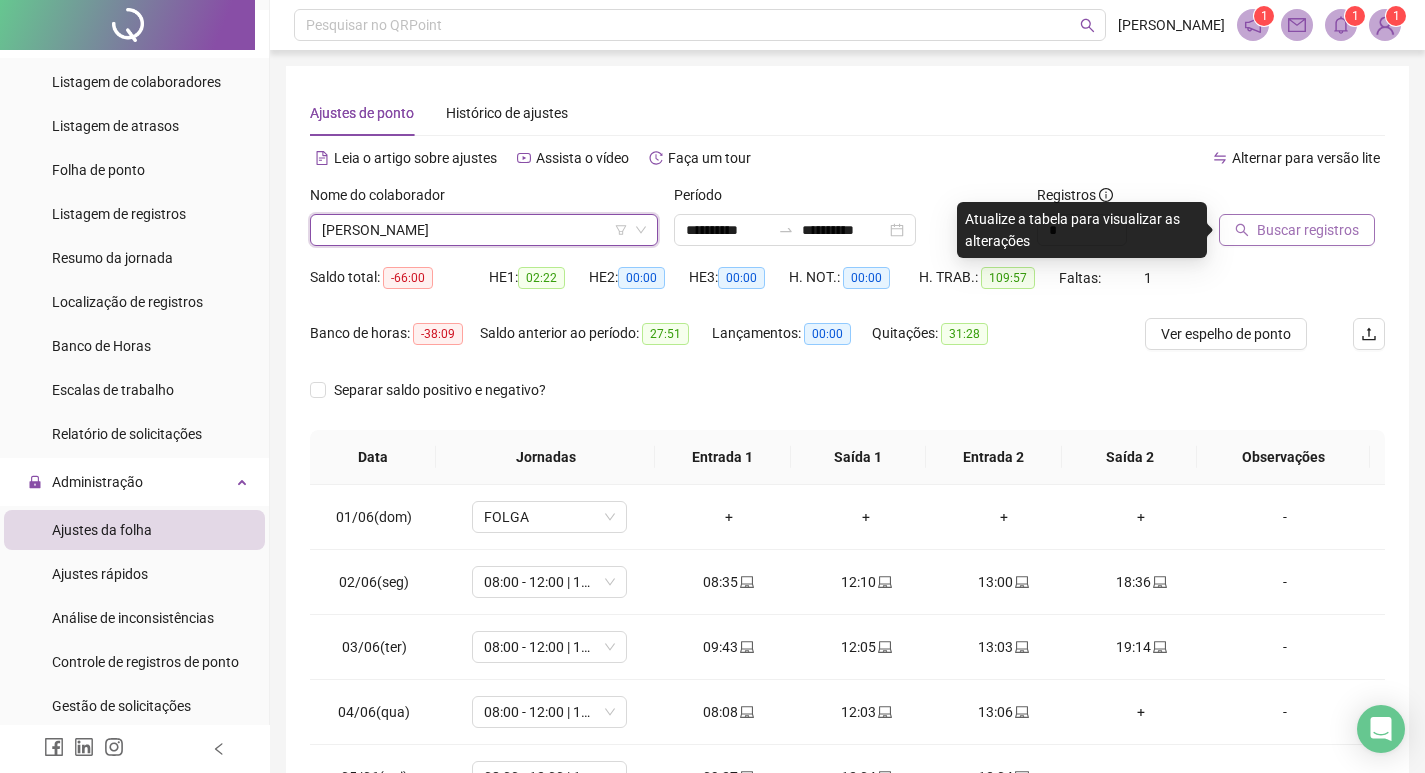 click on "Buscar registros" at bounding box center [1308, 230] 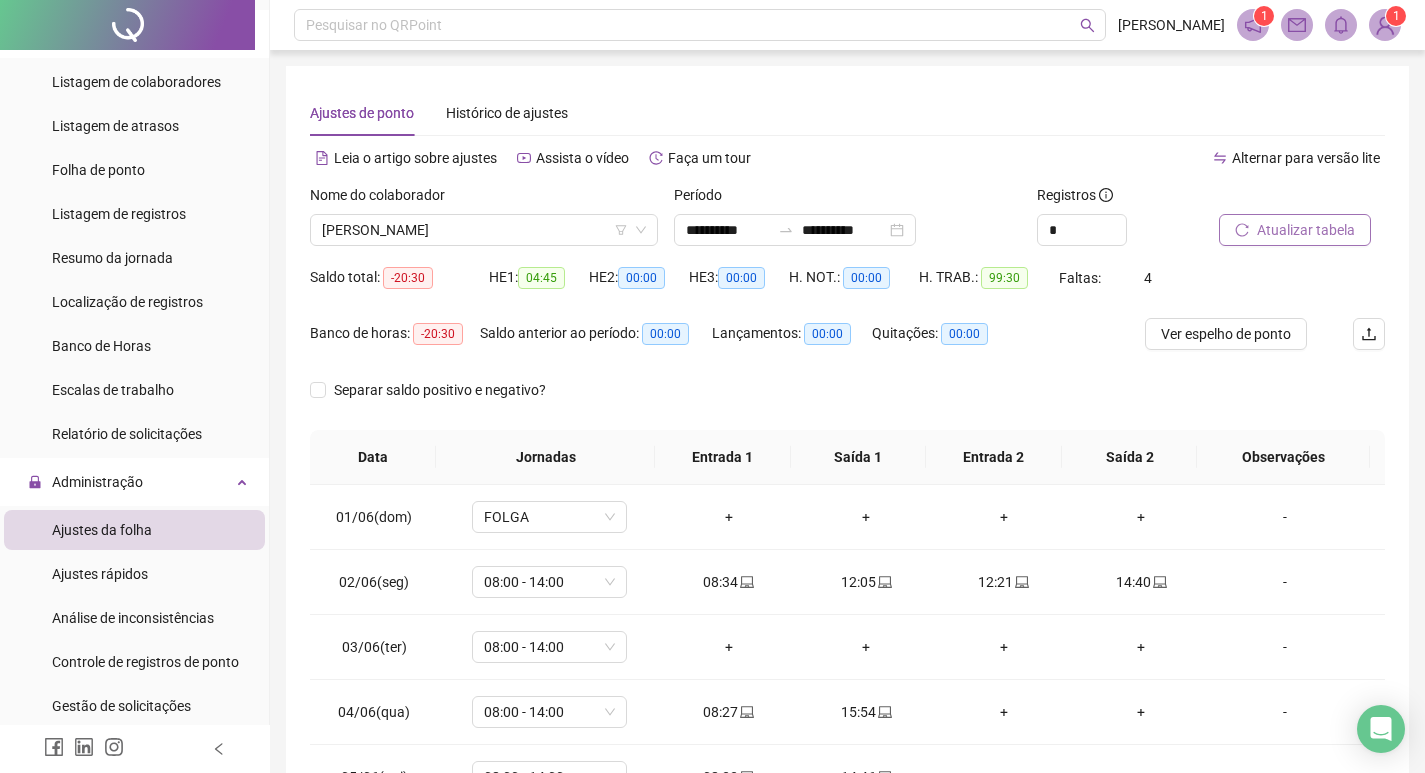 scroll, scrollTop: 249, scrollLeft: 0, axis: vertical 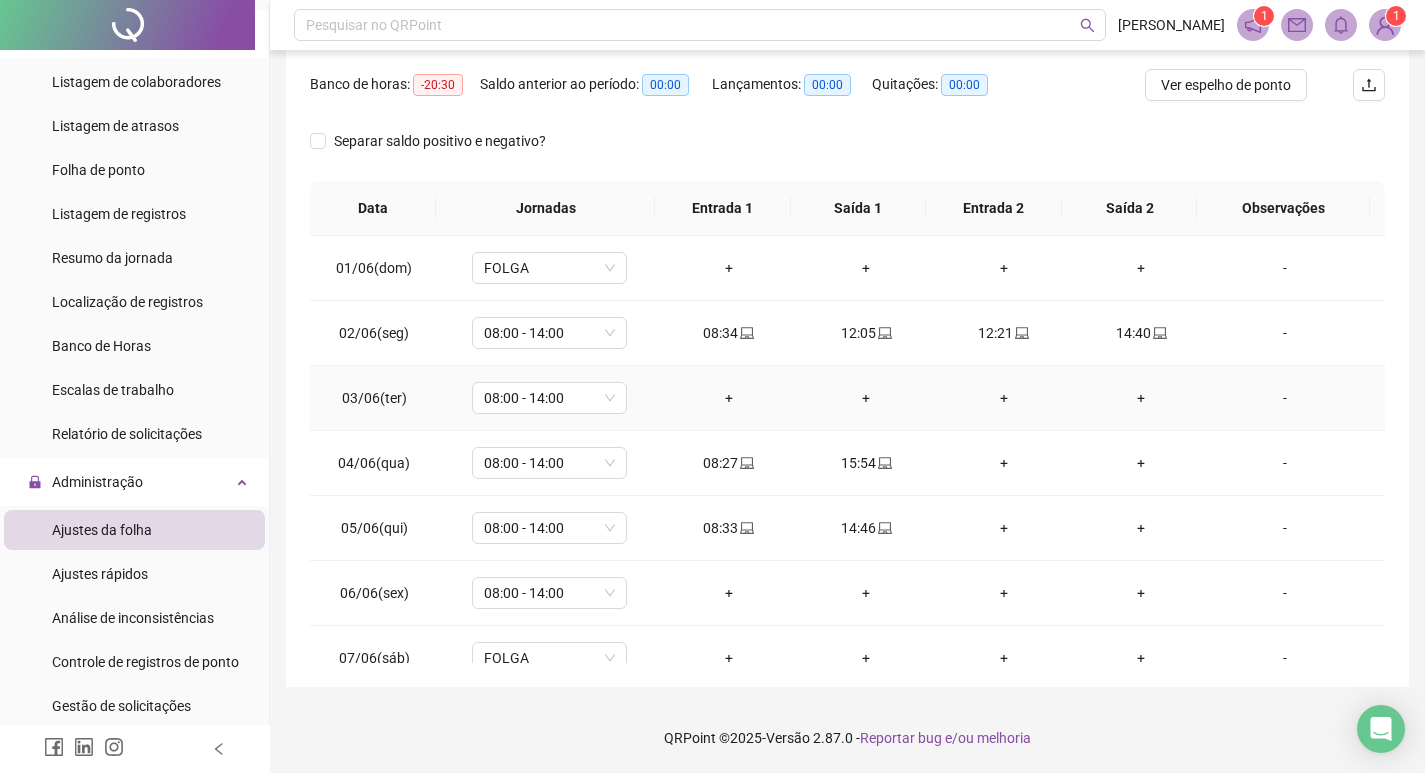 click on "-" at bounding box center [1285, 398] 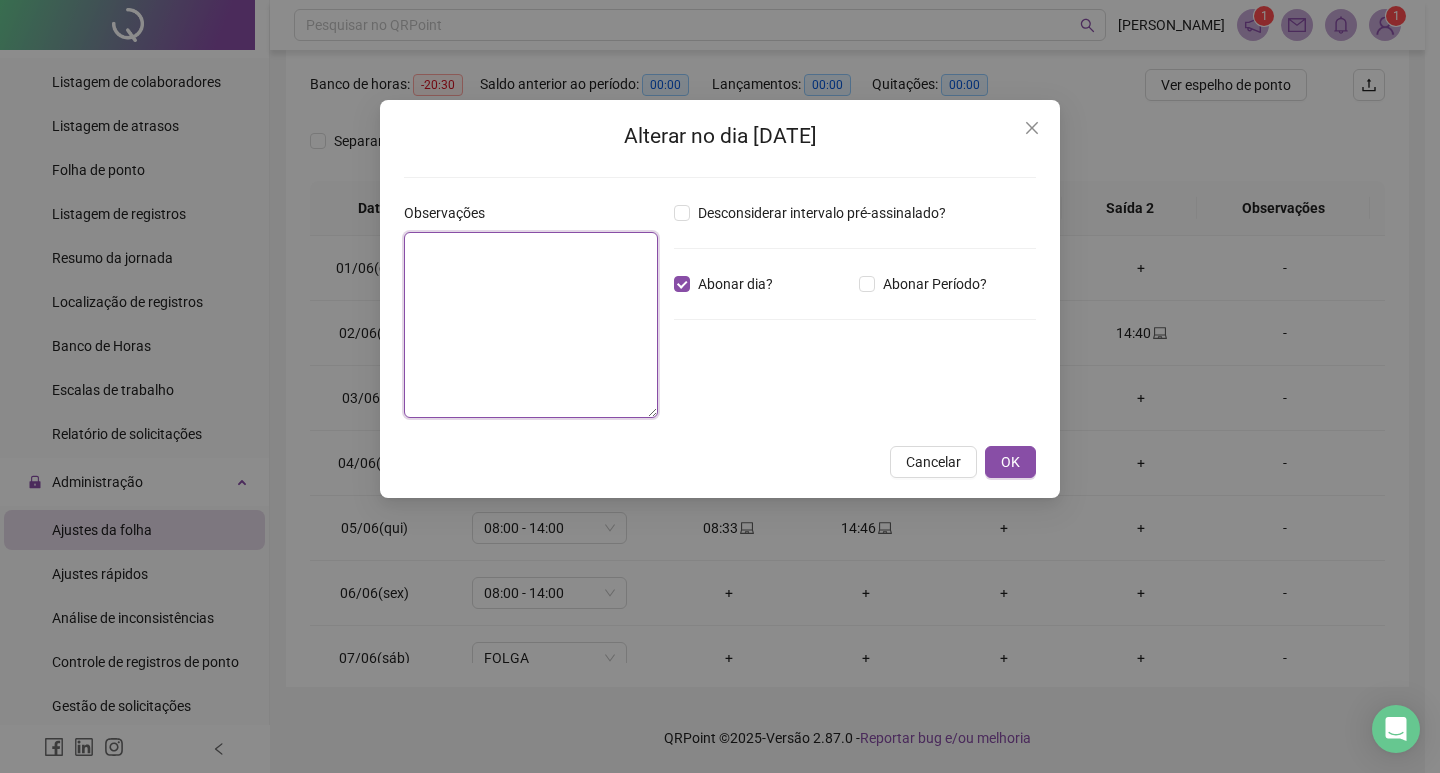click at bounding box center [531, 325] 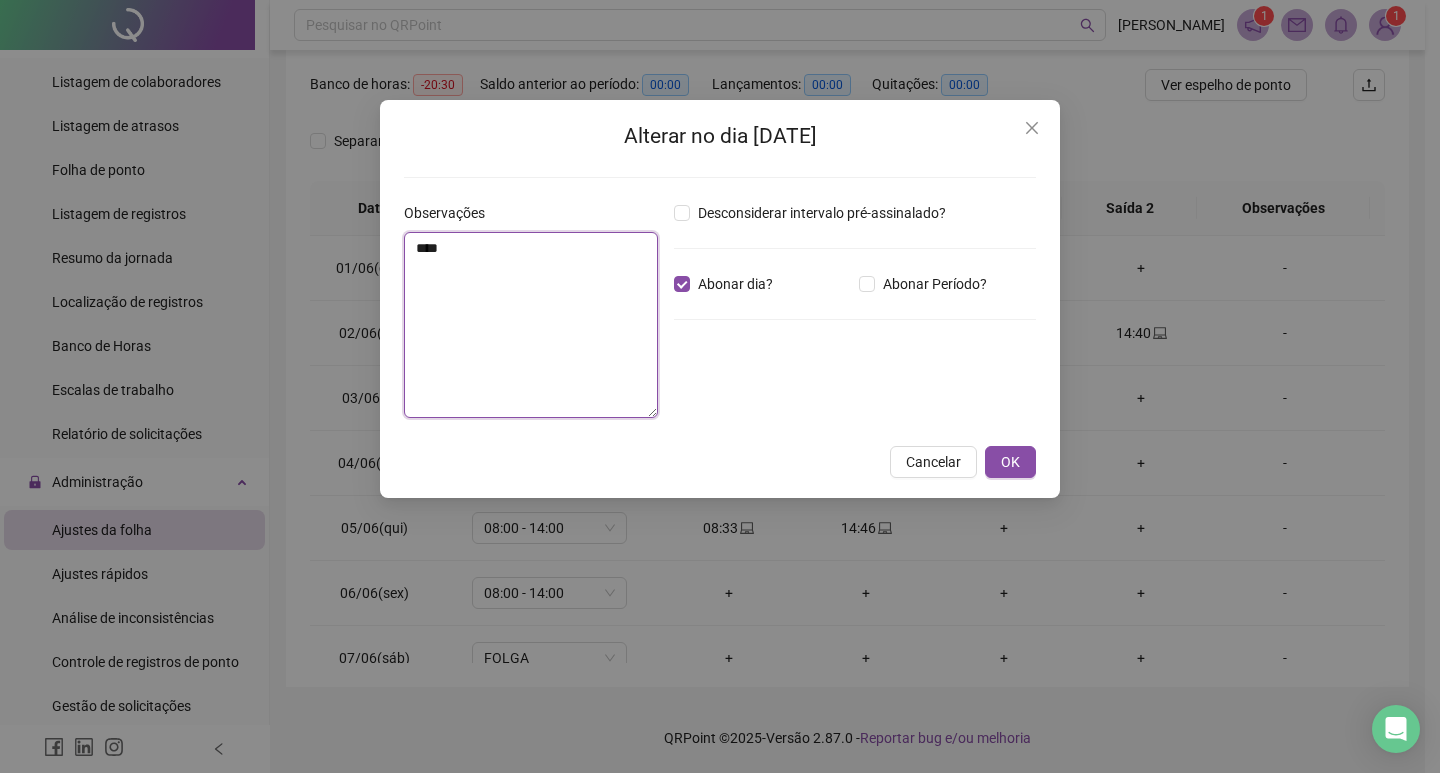 type on "*****" 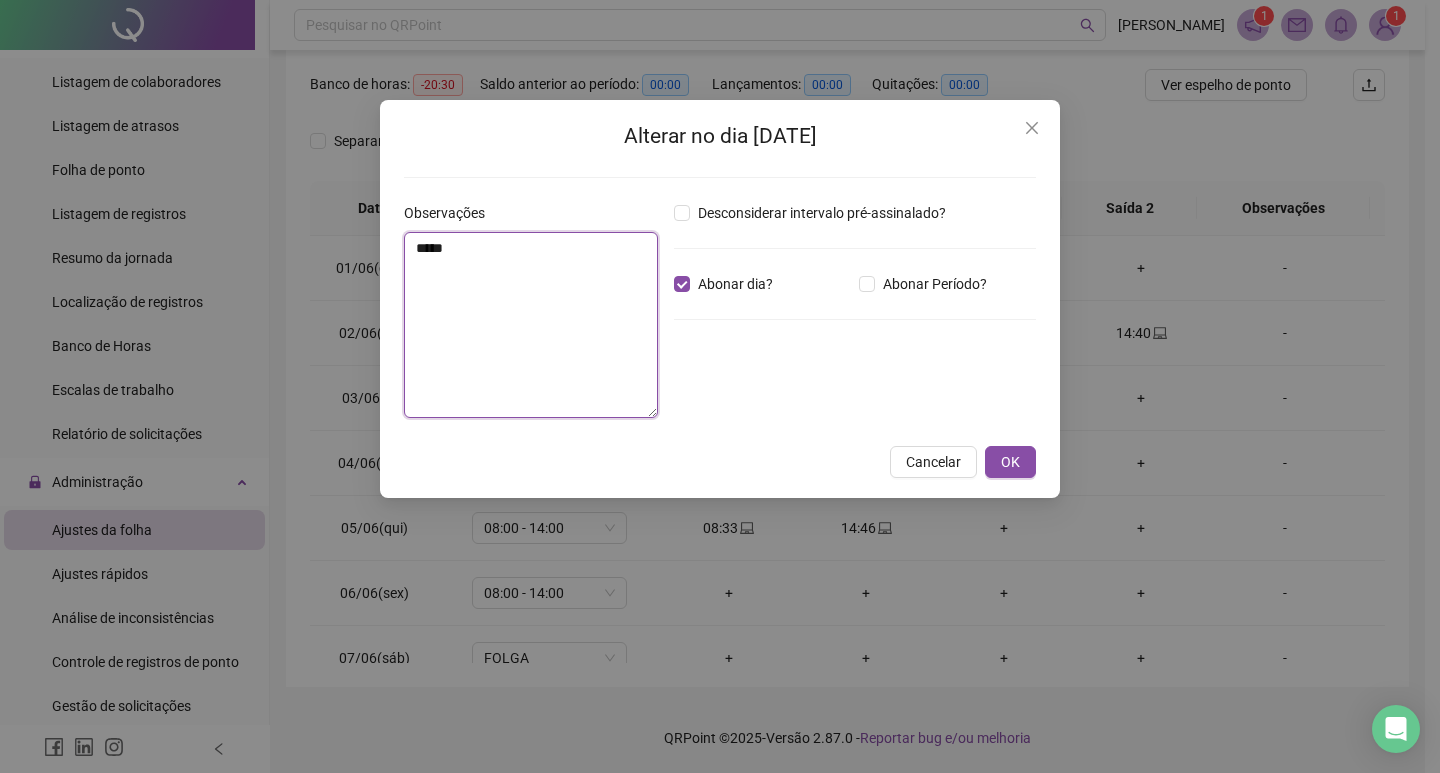 drag, startPoint x: 501, startPoint y: 264, endPoint x: 323, endPoint y: 264, distance: 178 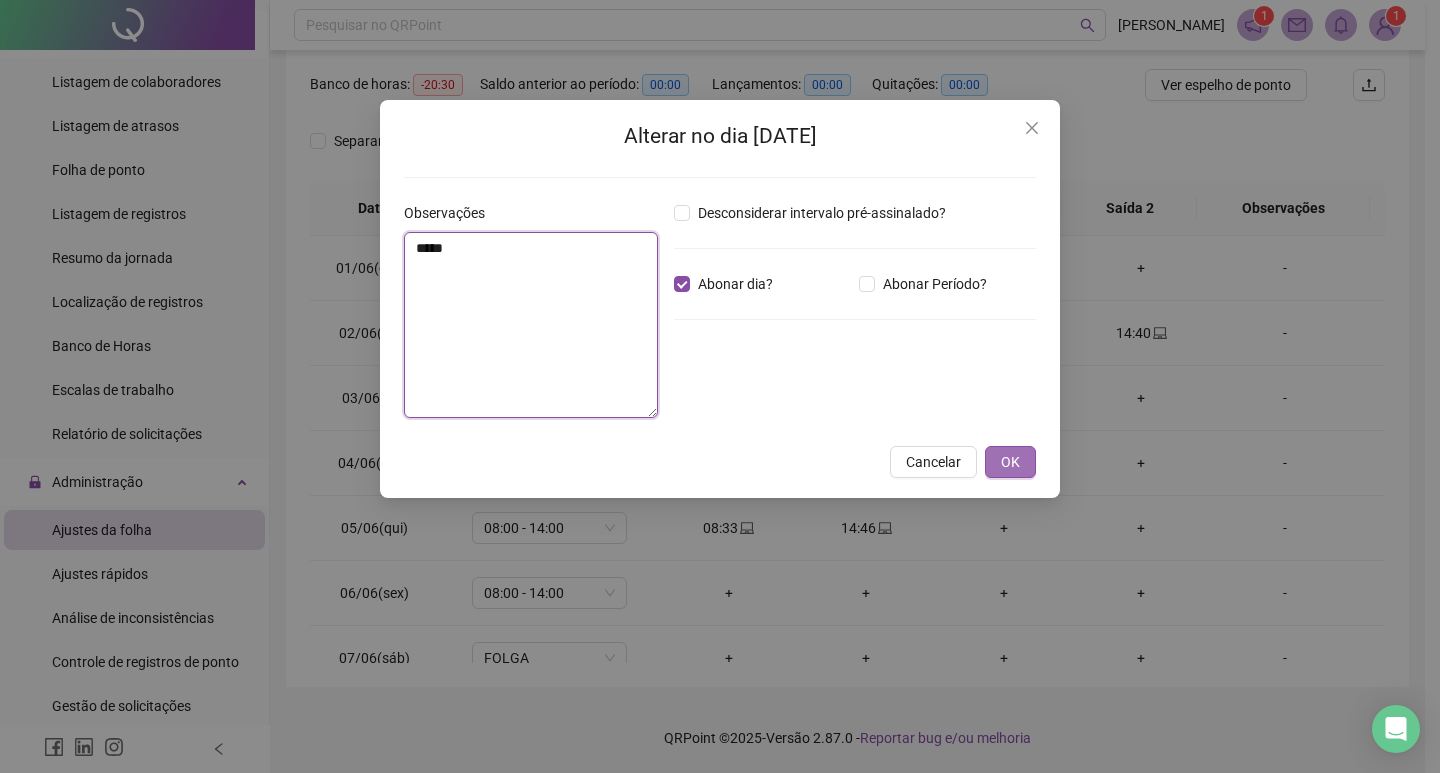 type on "*****" 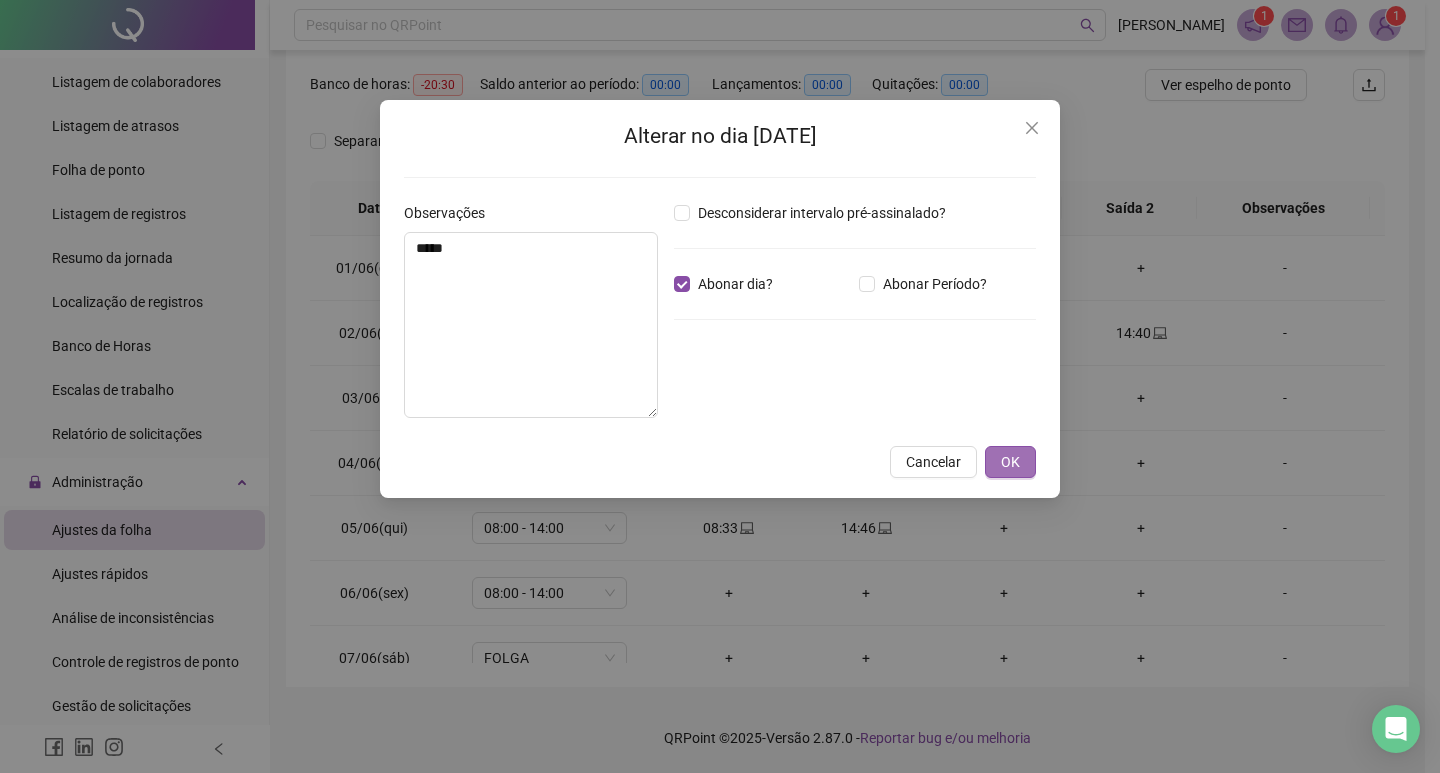 click on "OK" at bounding box center [1010, 462] 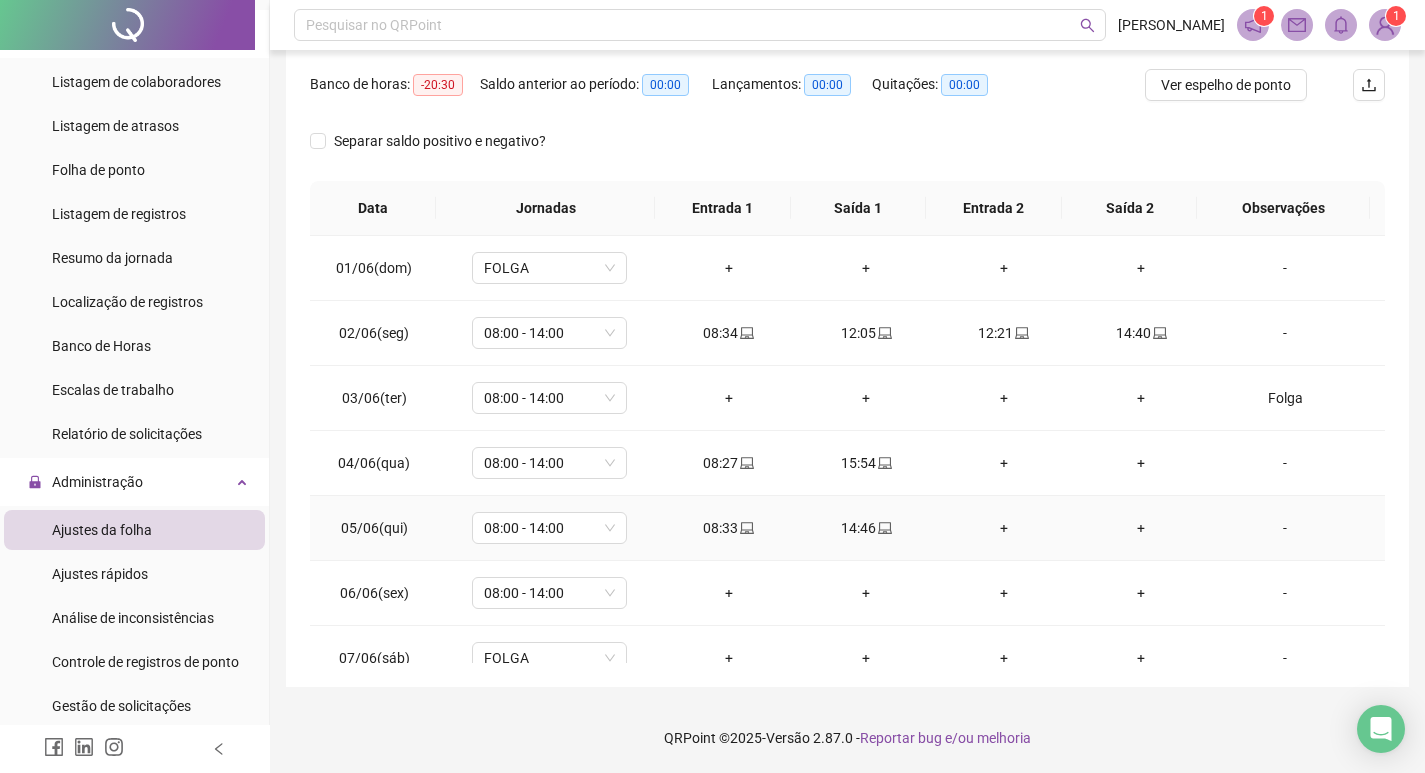 scroll, scrollTop: 100, scrollLeft: 0, axis: vertical 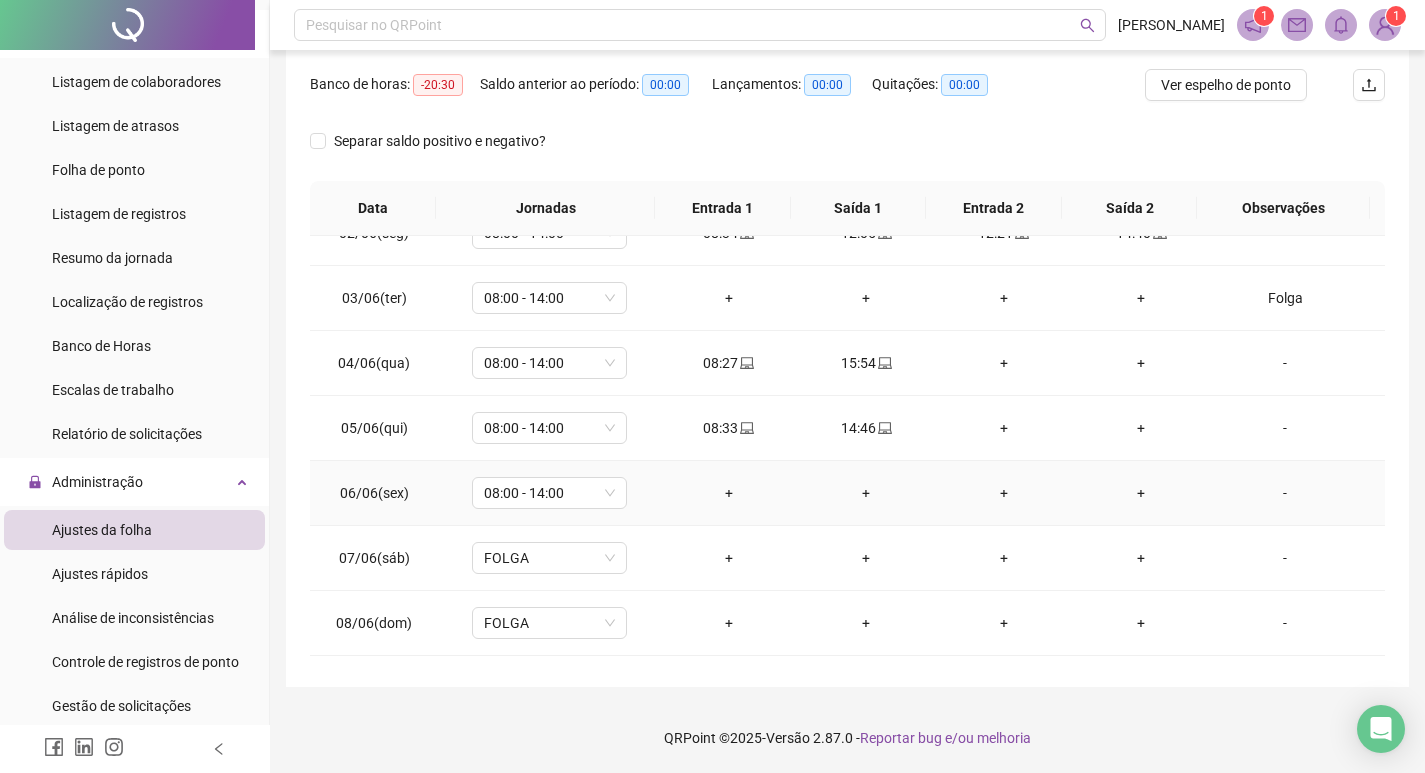 click on "-" at bounding box center (1285, 493) 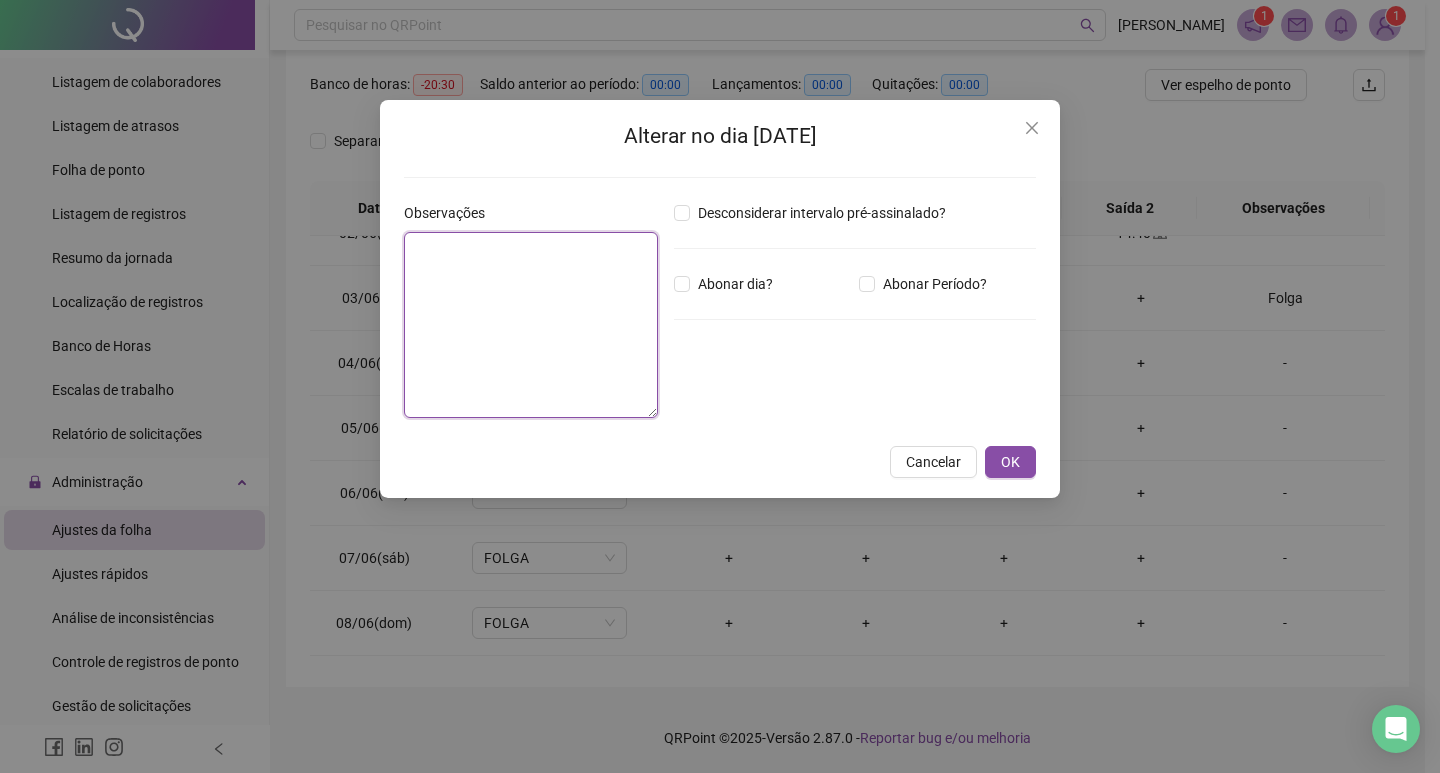 click at bounding box center (531, 325) 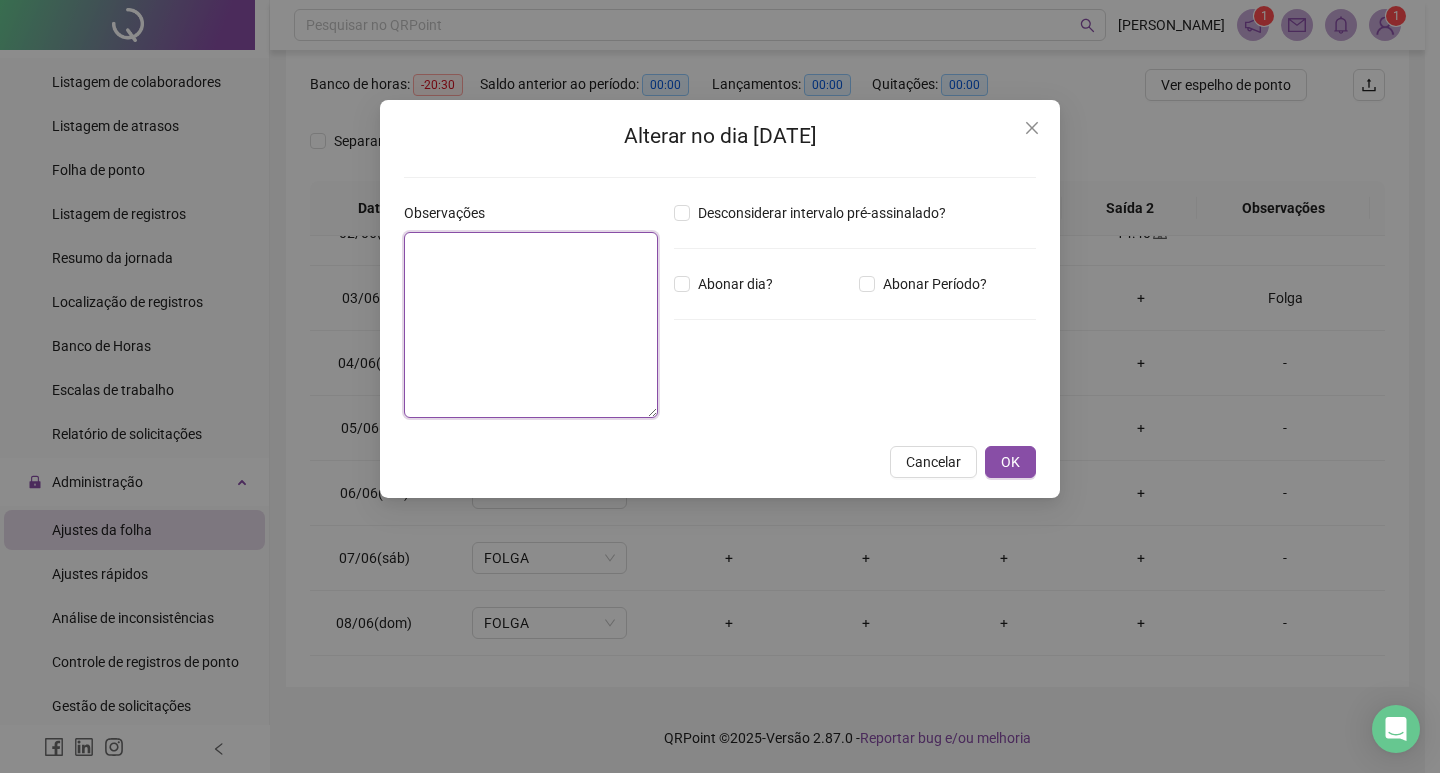 paste on "**********" 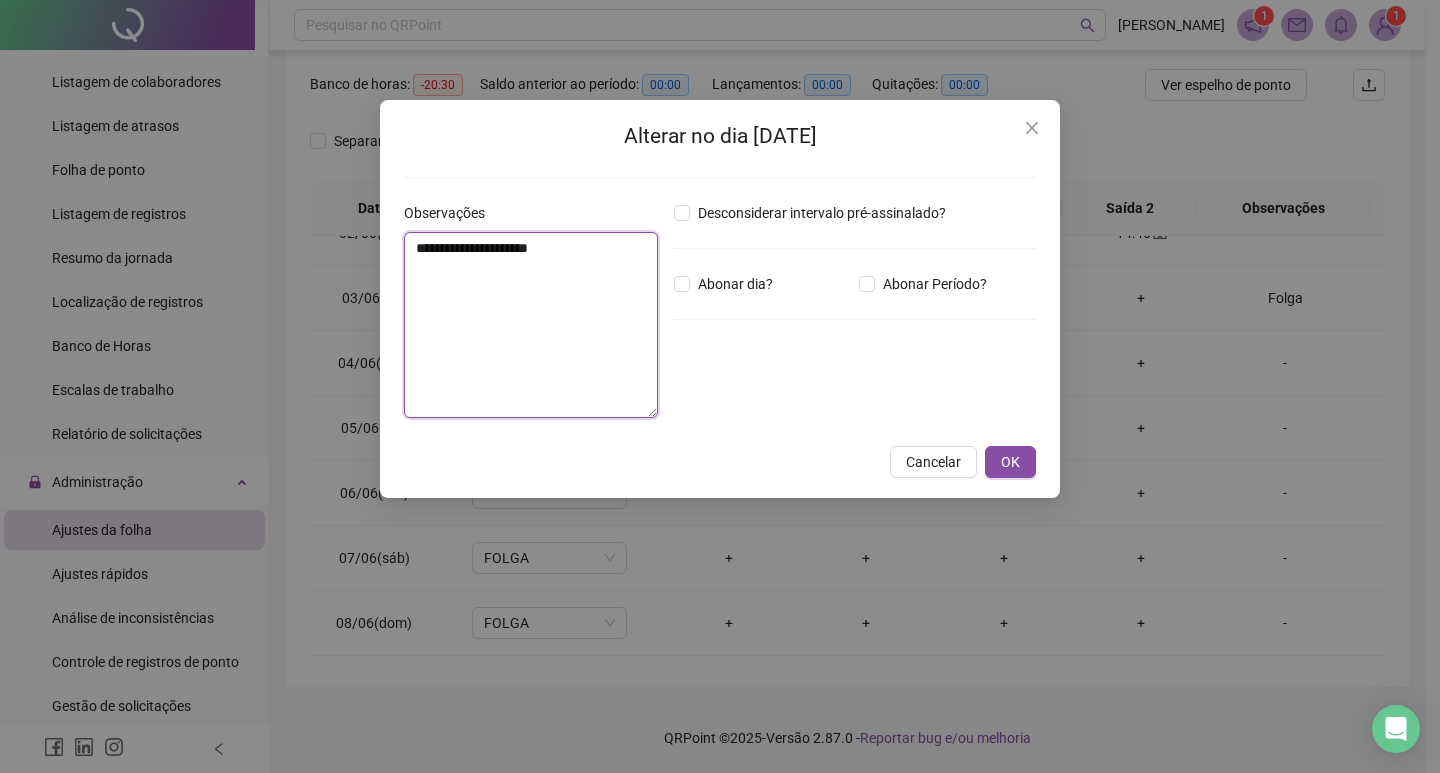 drag, startPoint x: 501, startPoint y: 257, endPoint x: 234, endPoint y: 239, distance: 267.60605 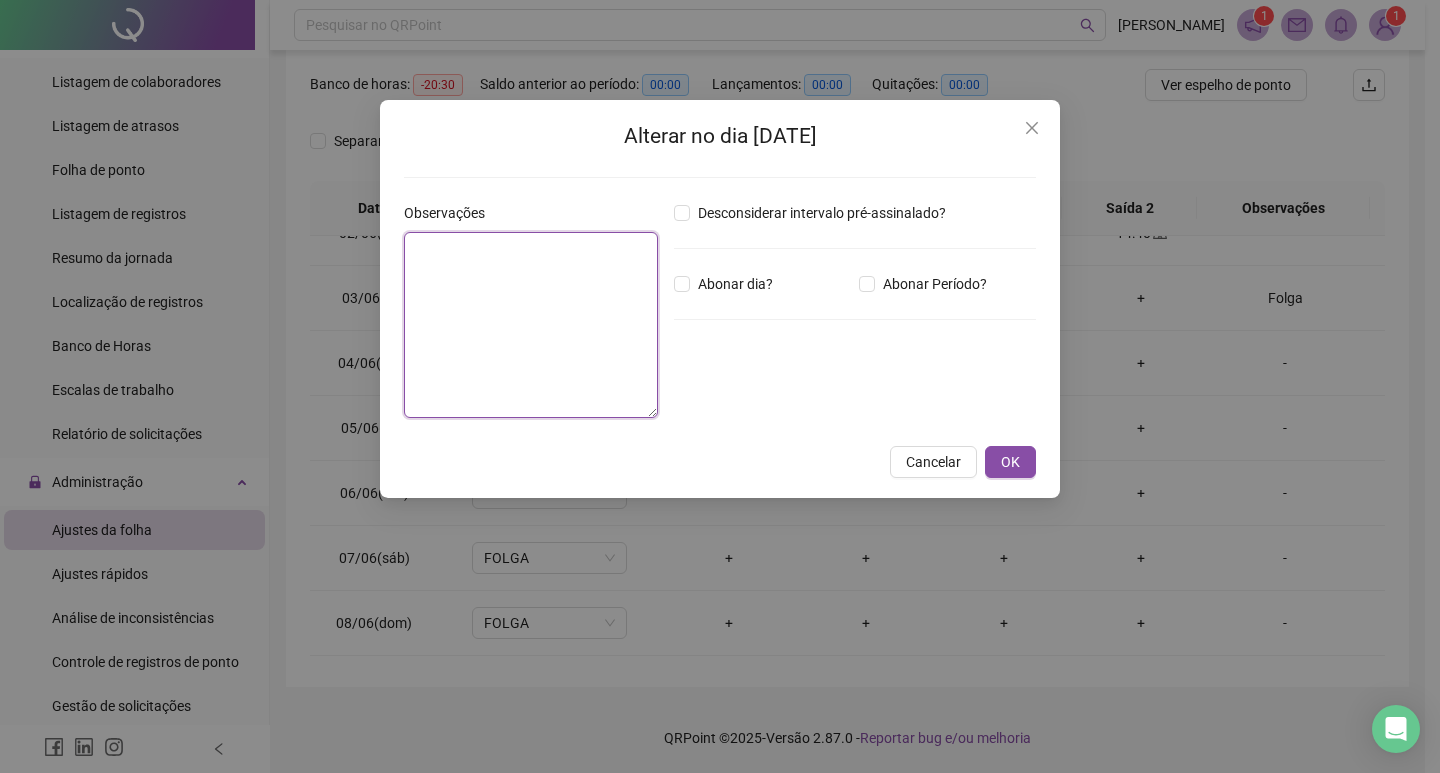 paste on "**********" 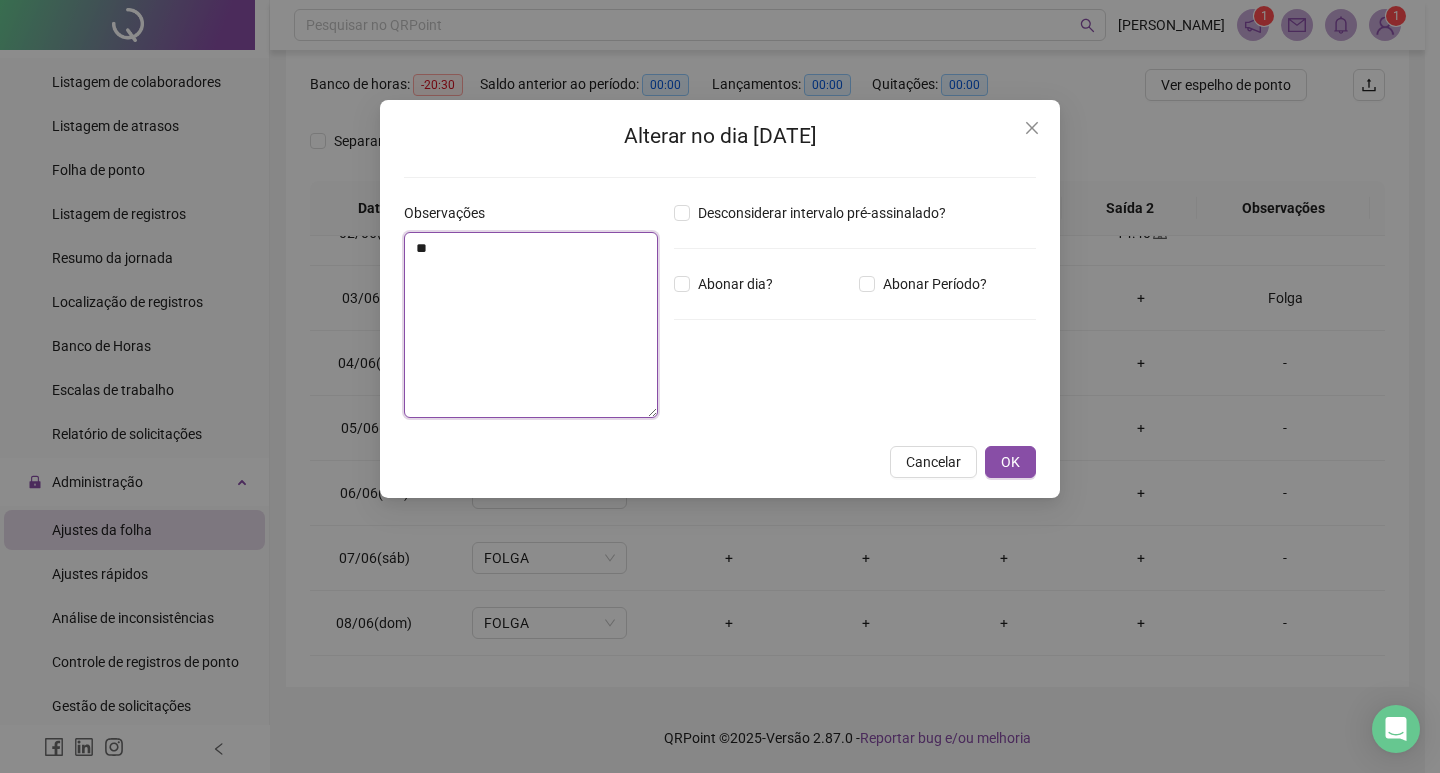 type on "*" 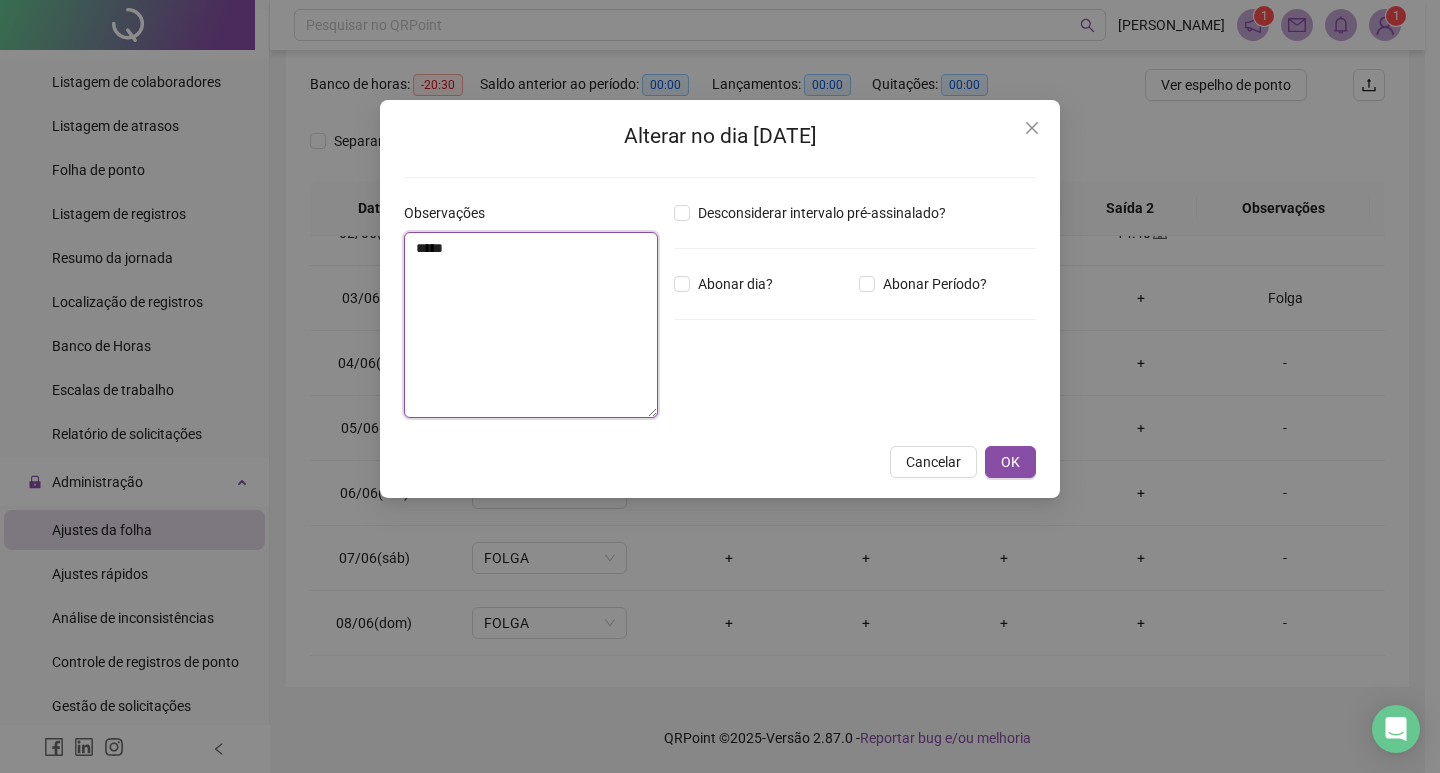 drag, startPoint x: 467, startPoint y: 255, endPoint x: 280, endPoint y: 221, distance: 190.06578 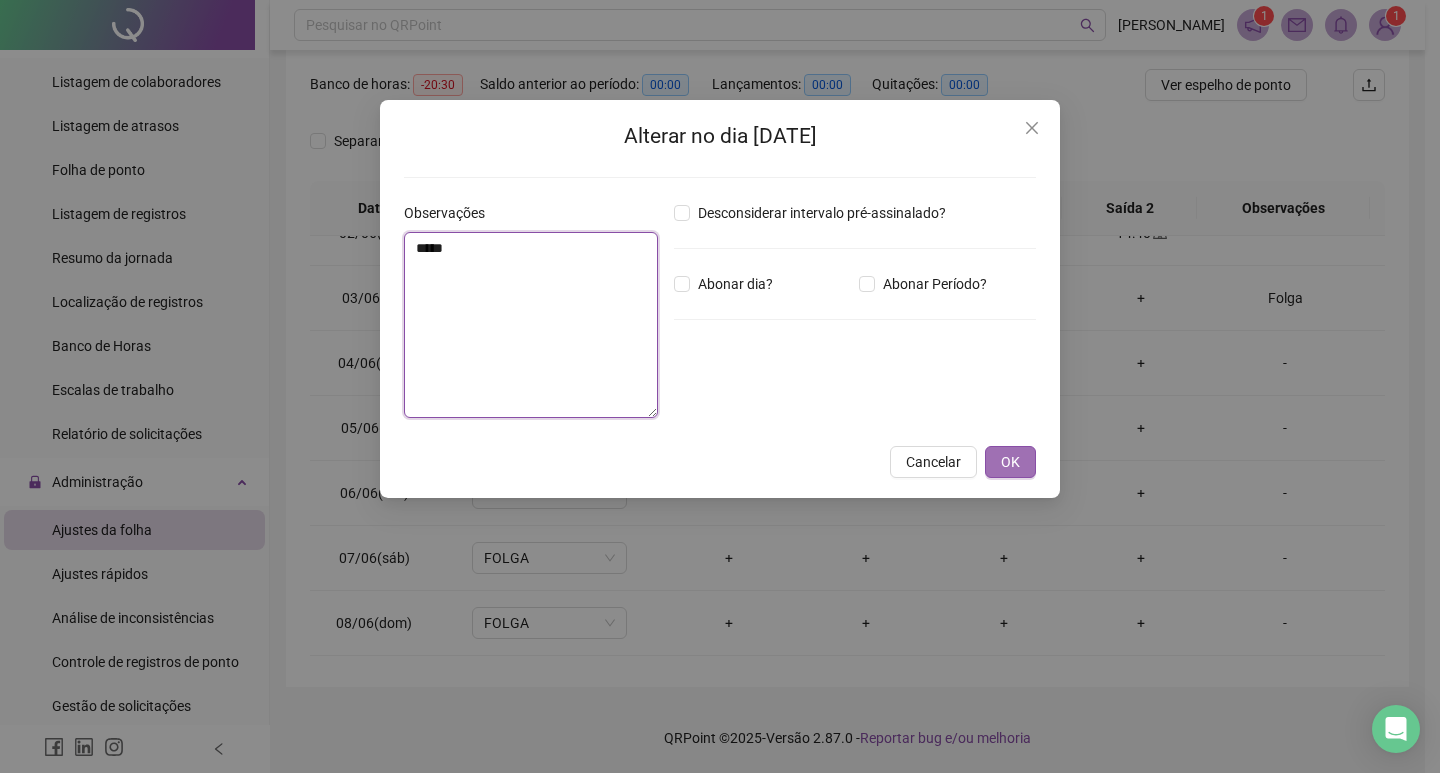 type on "*****" 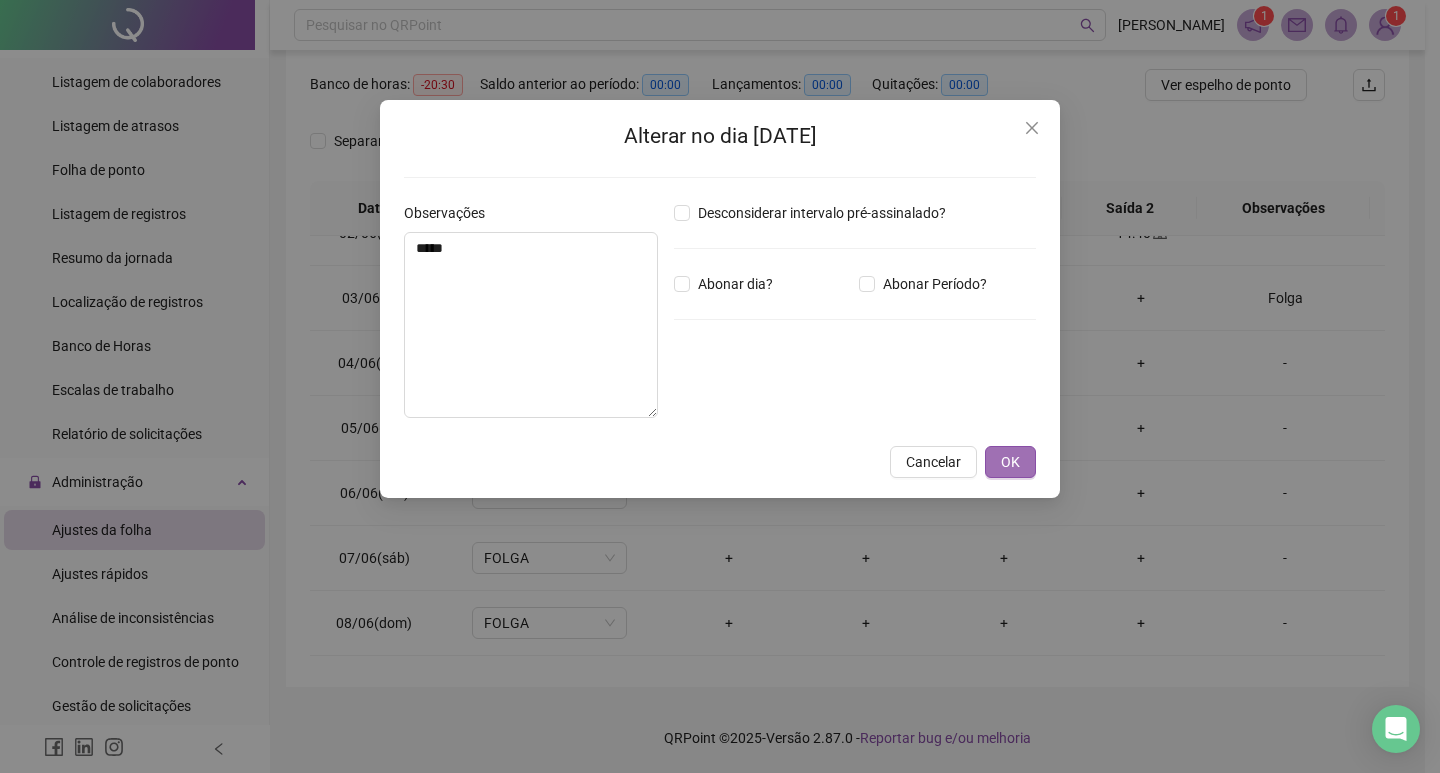 click on "OK" at bounding box center (1010, 462) 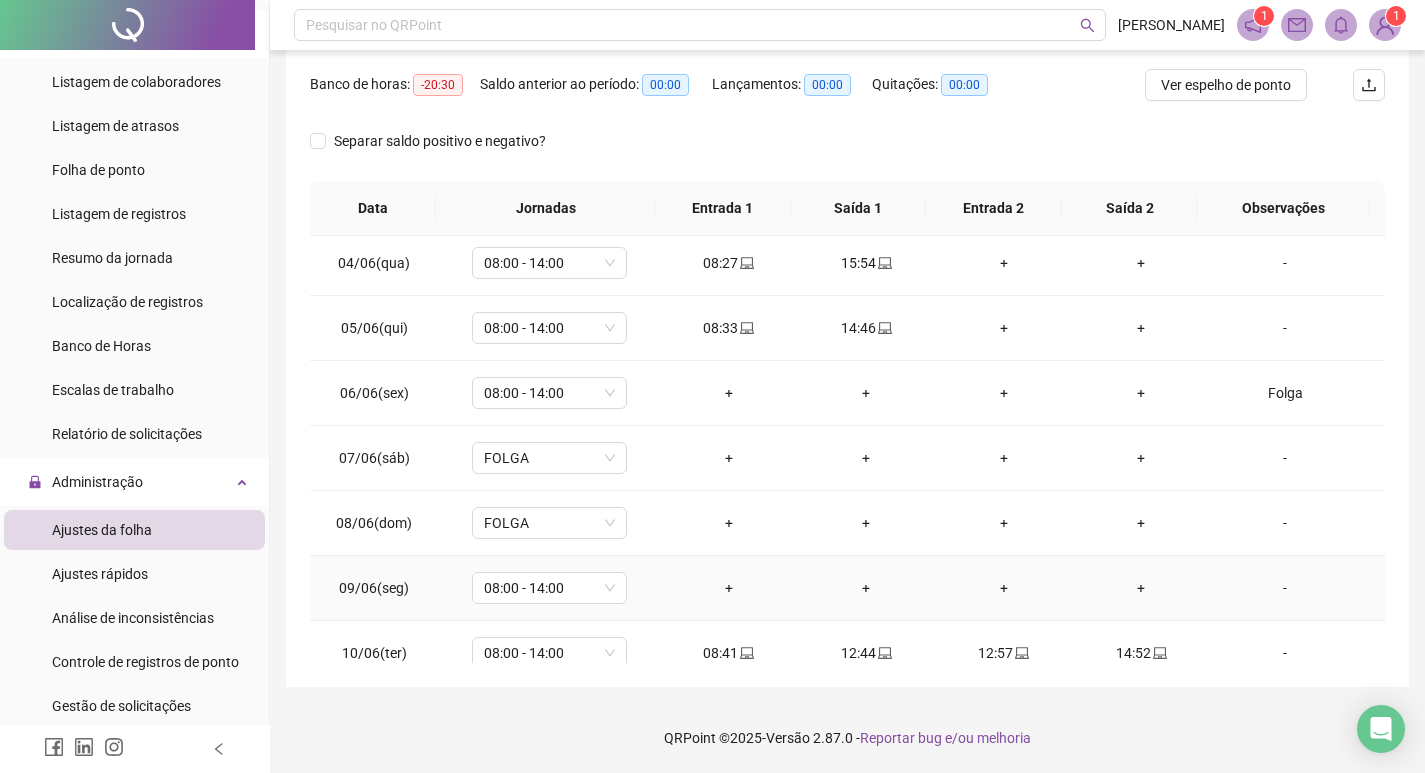 scroll, scrollTop: 300, scrollLeft: 0, axis: vertical 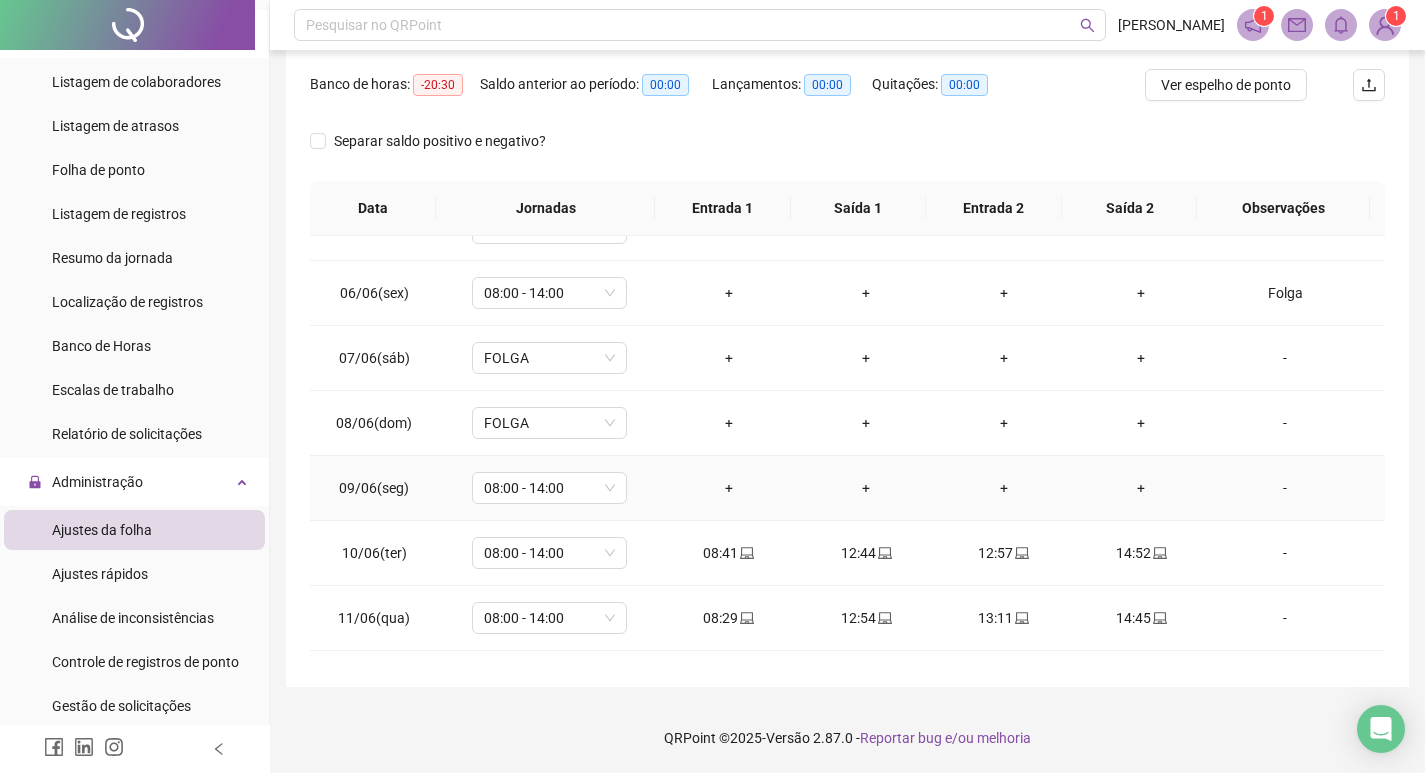 click on "-" at bounding box center [1285, 488] 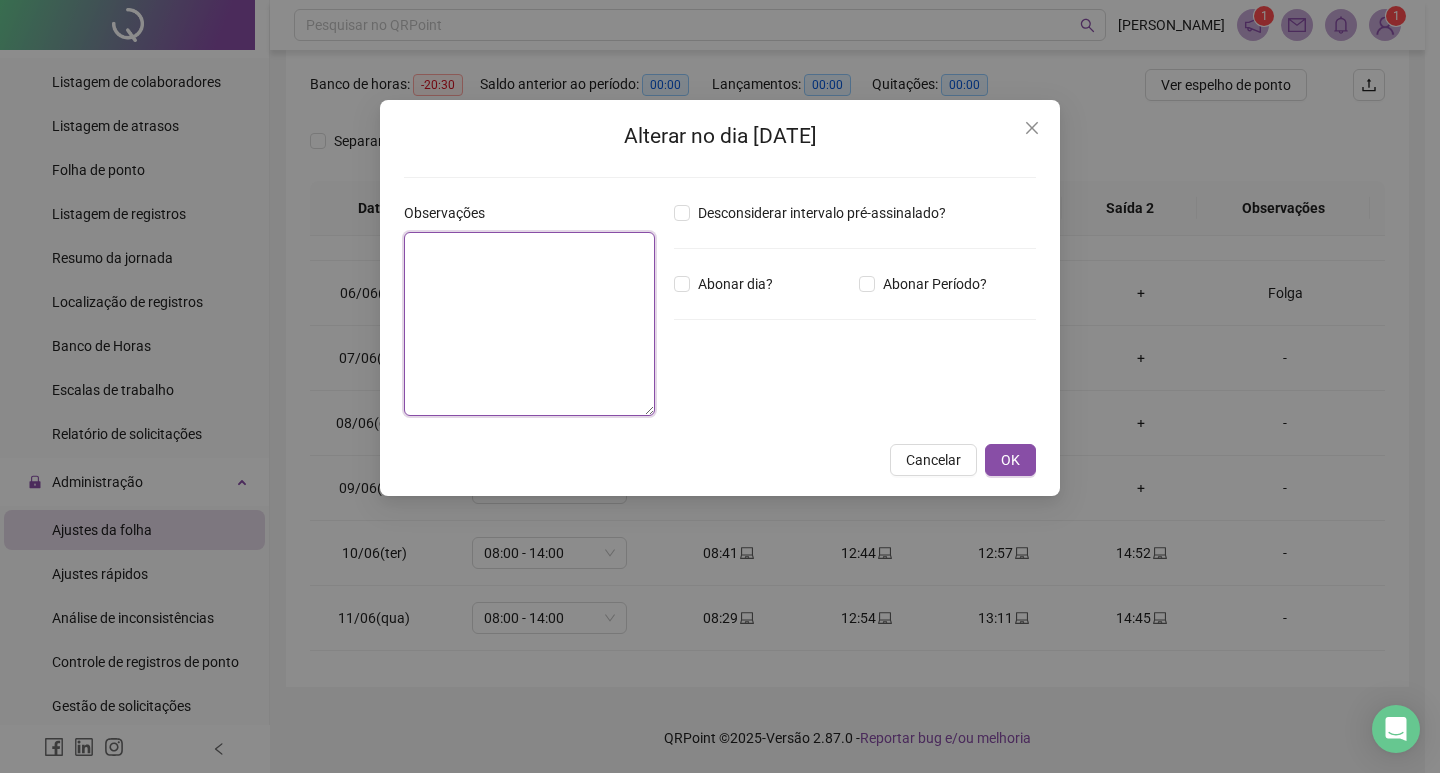 click at bounding box center [529, 324] 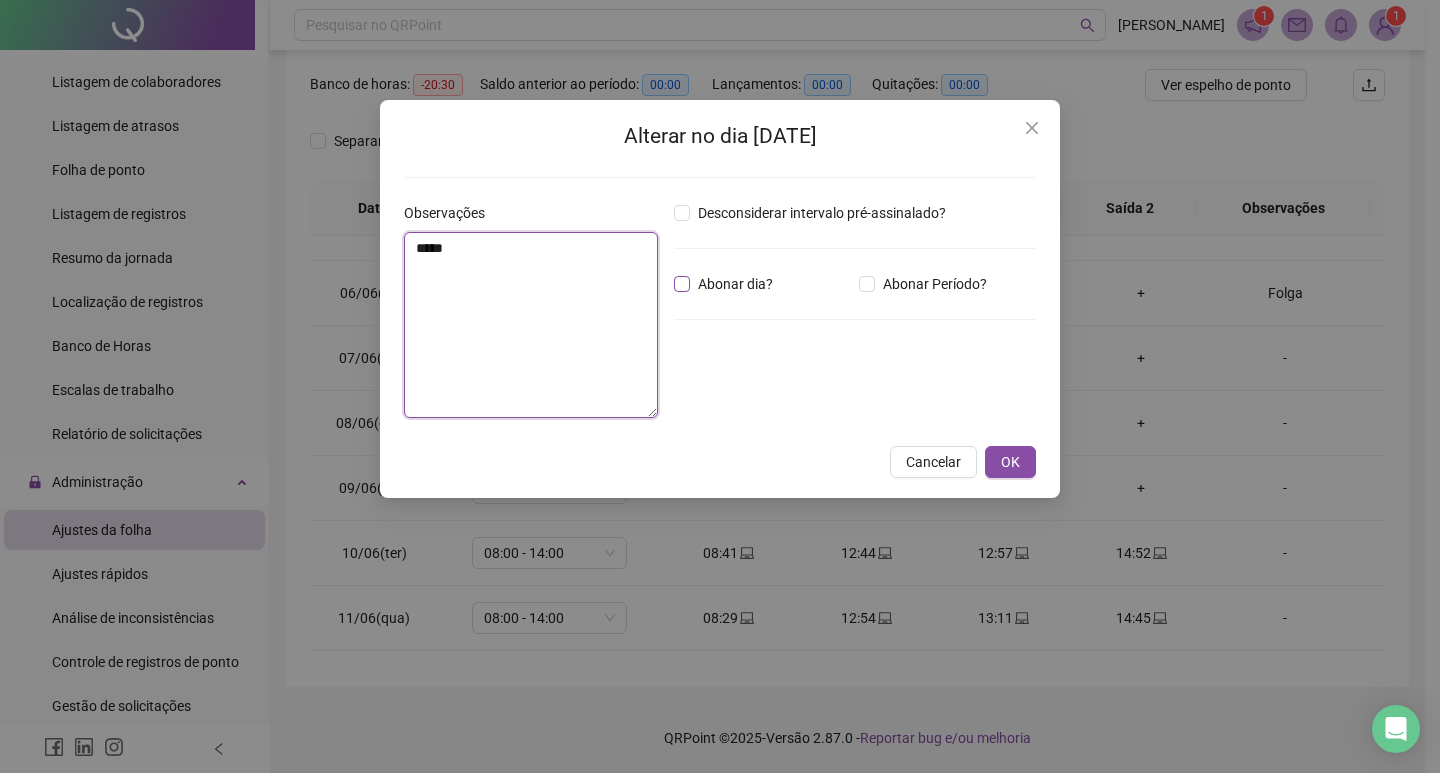 type on "*****" 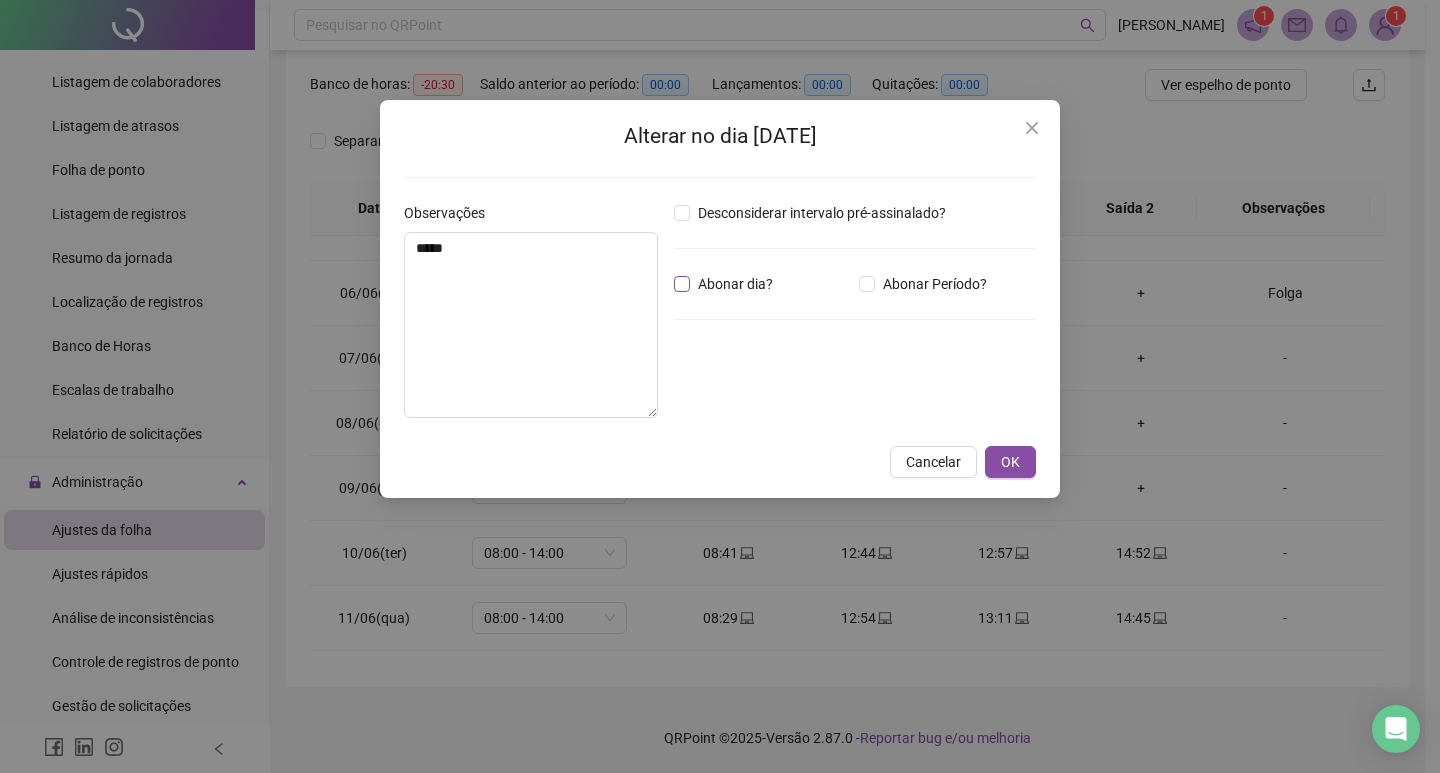click on "Abonar dia?" at bounding box center (735, 284) 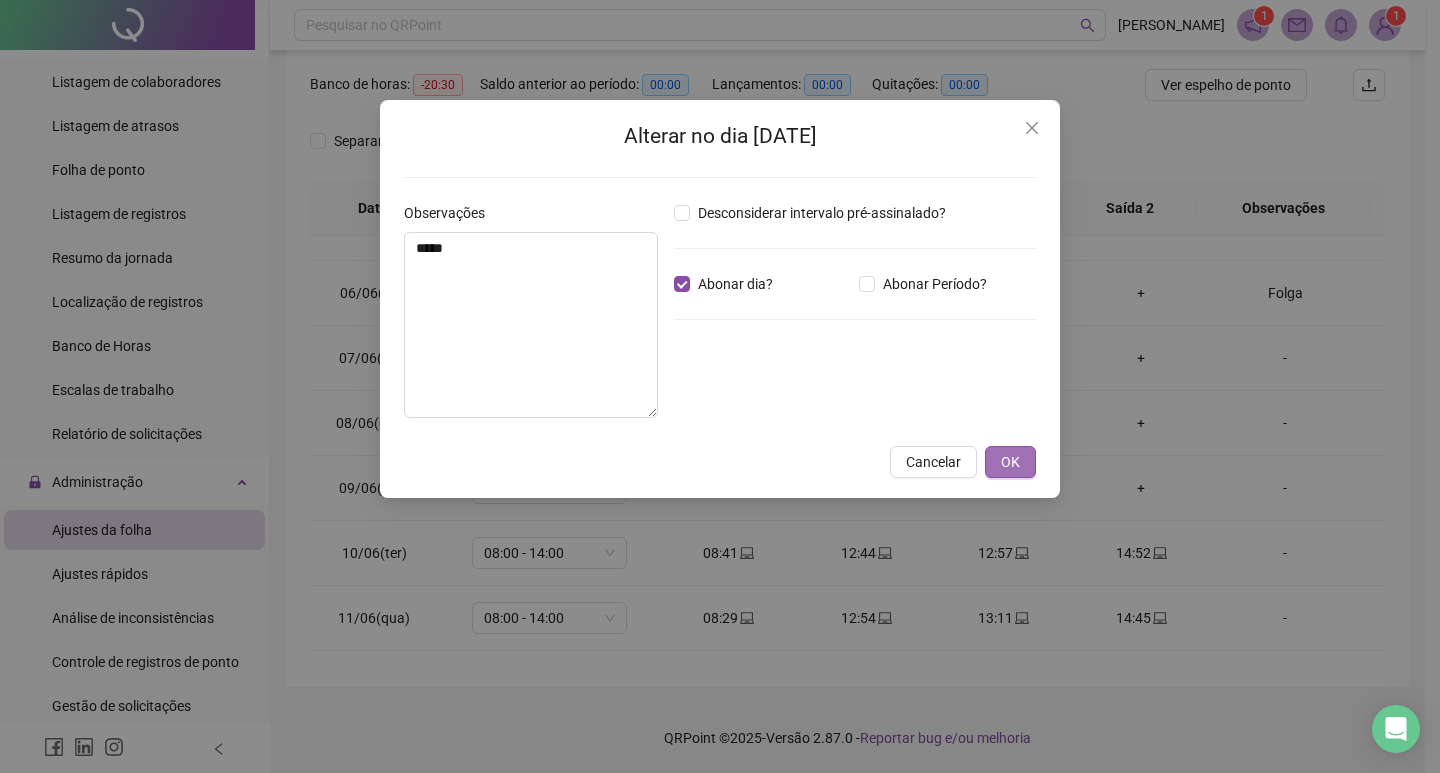 click on "OK" at bounding box center (1010, 462) 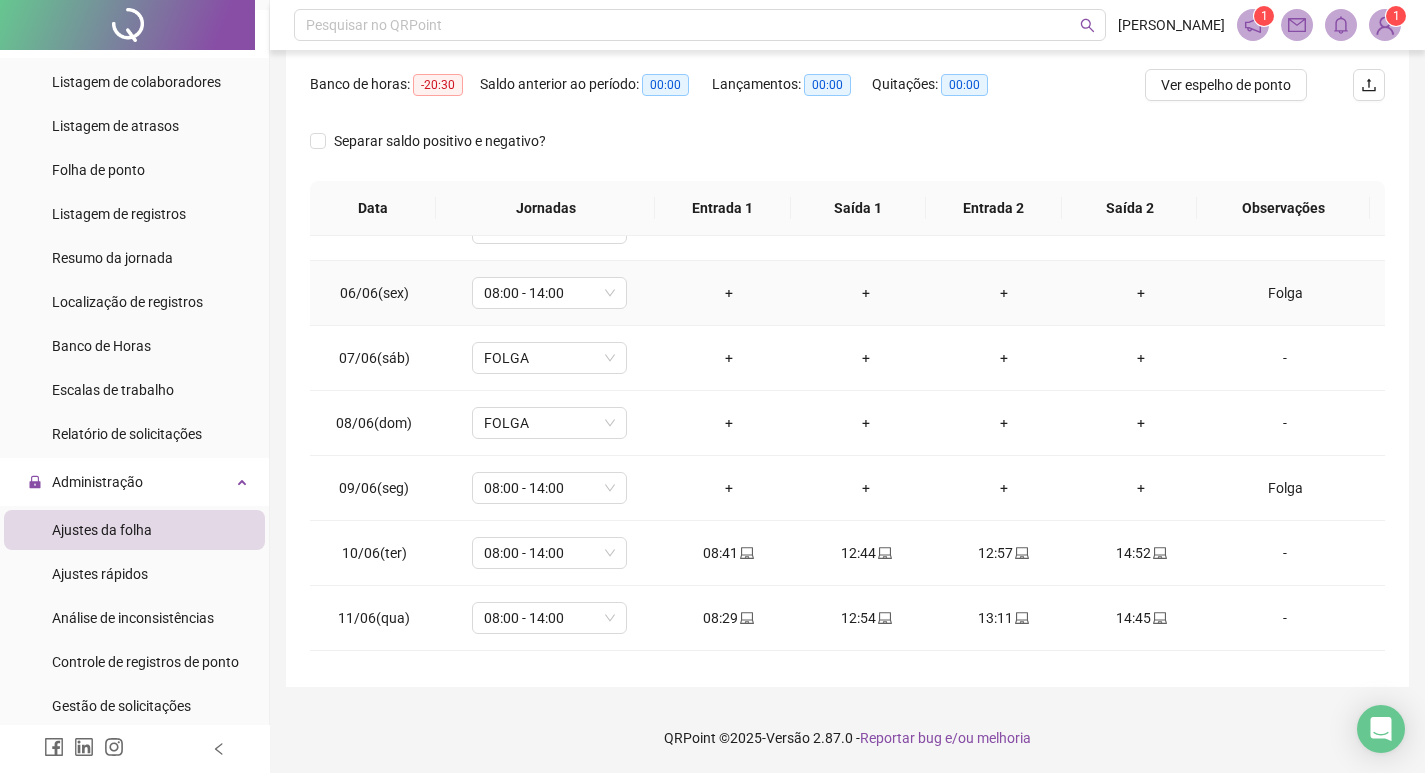 click on "Folga" at bounding box center (1285, 293) 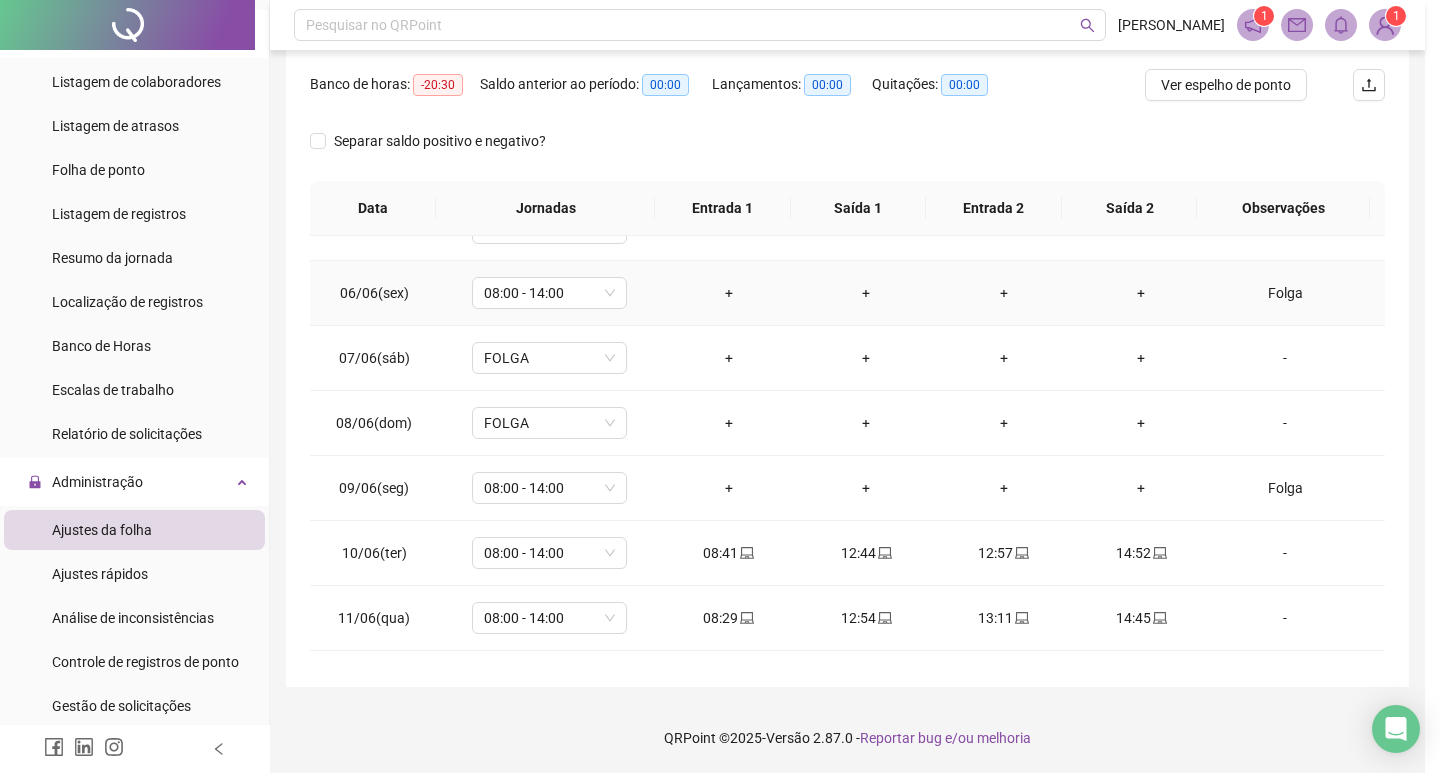 type on "*****" 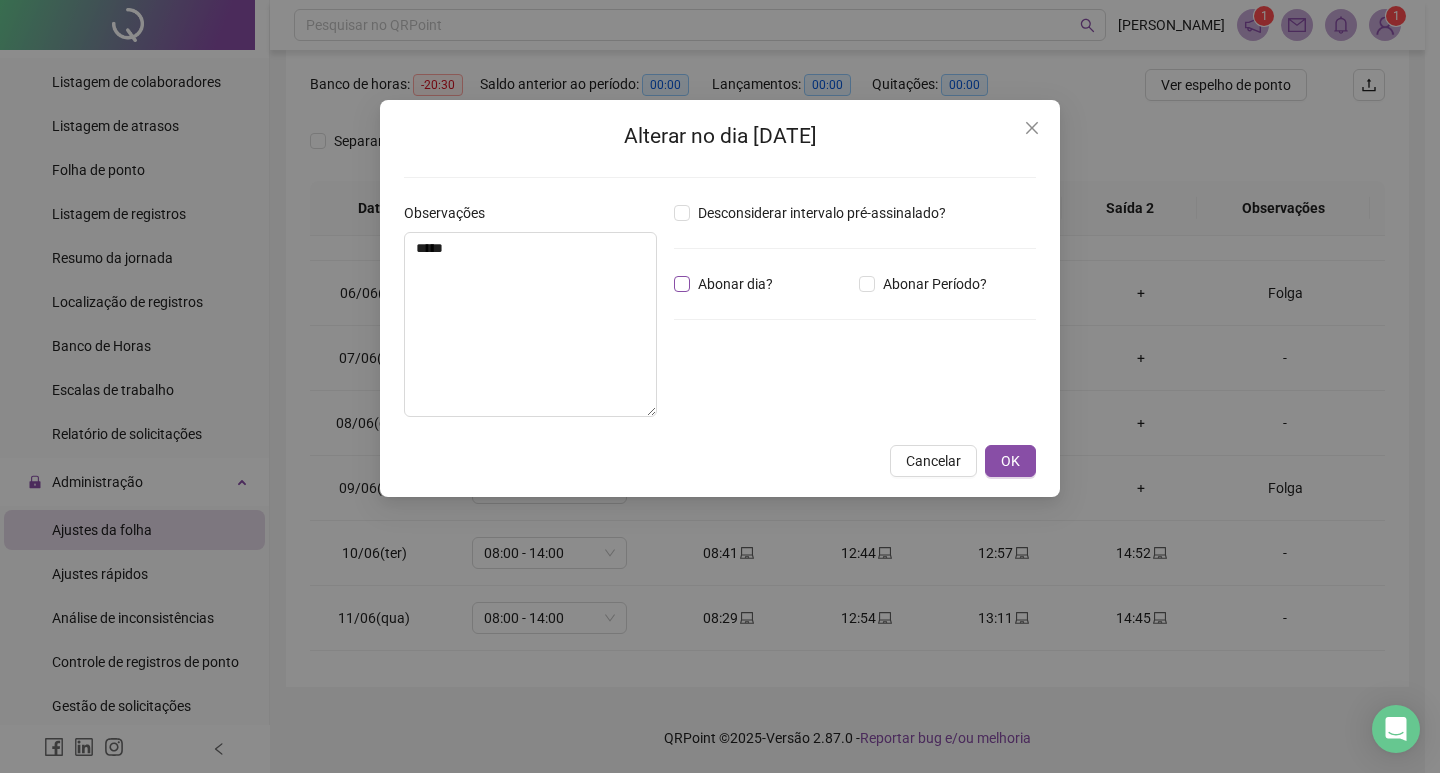 click on "Abonar dia?" at bounding box center [727, 284] 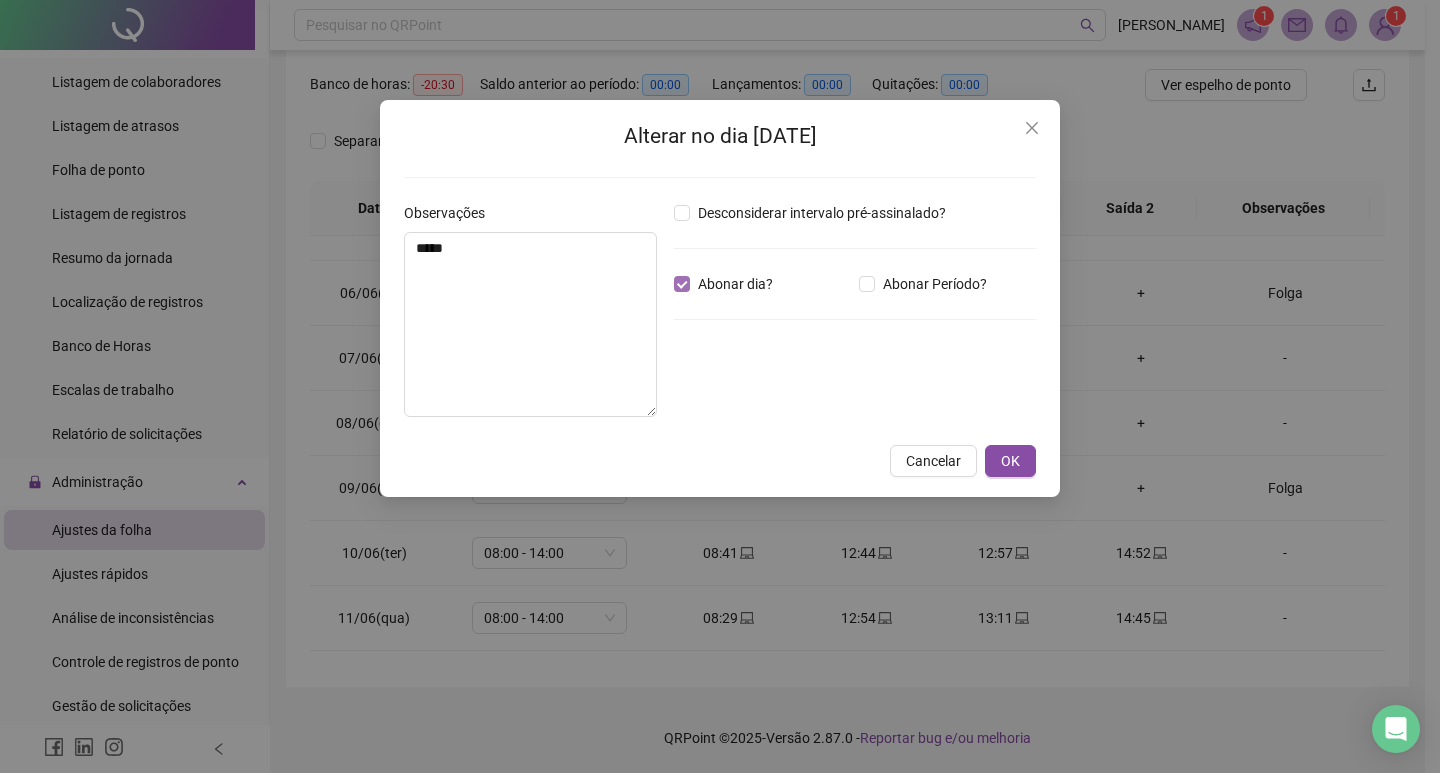 click on "Abonar dia?" at bounding box center [735, 284] 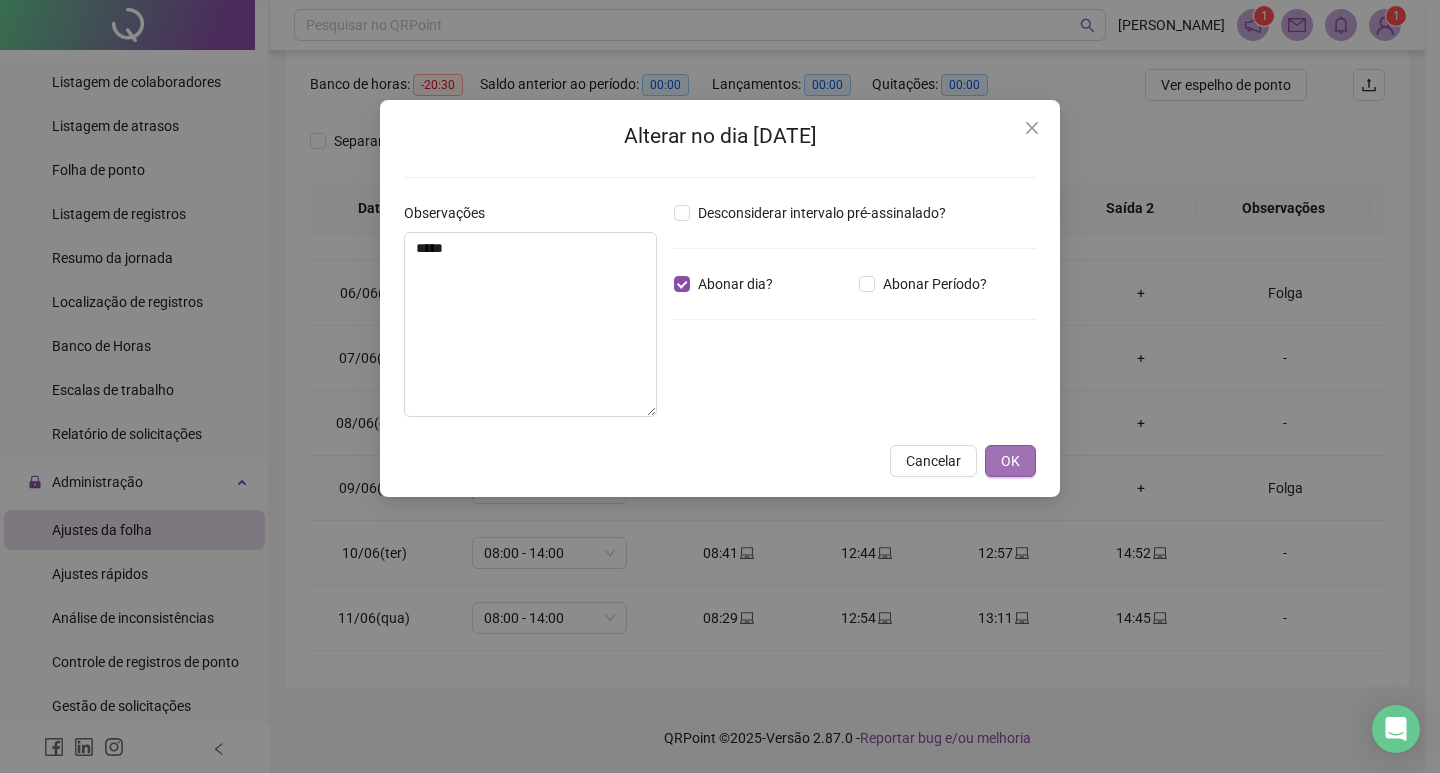 click on "OK" at bounding box center [1010, 461] 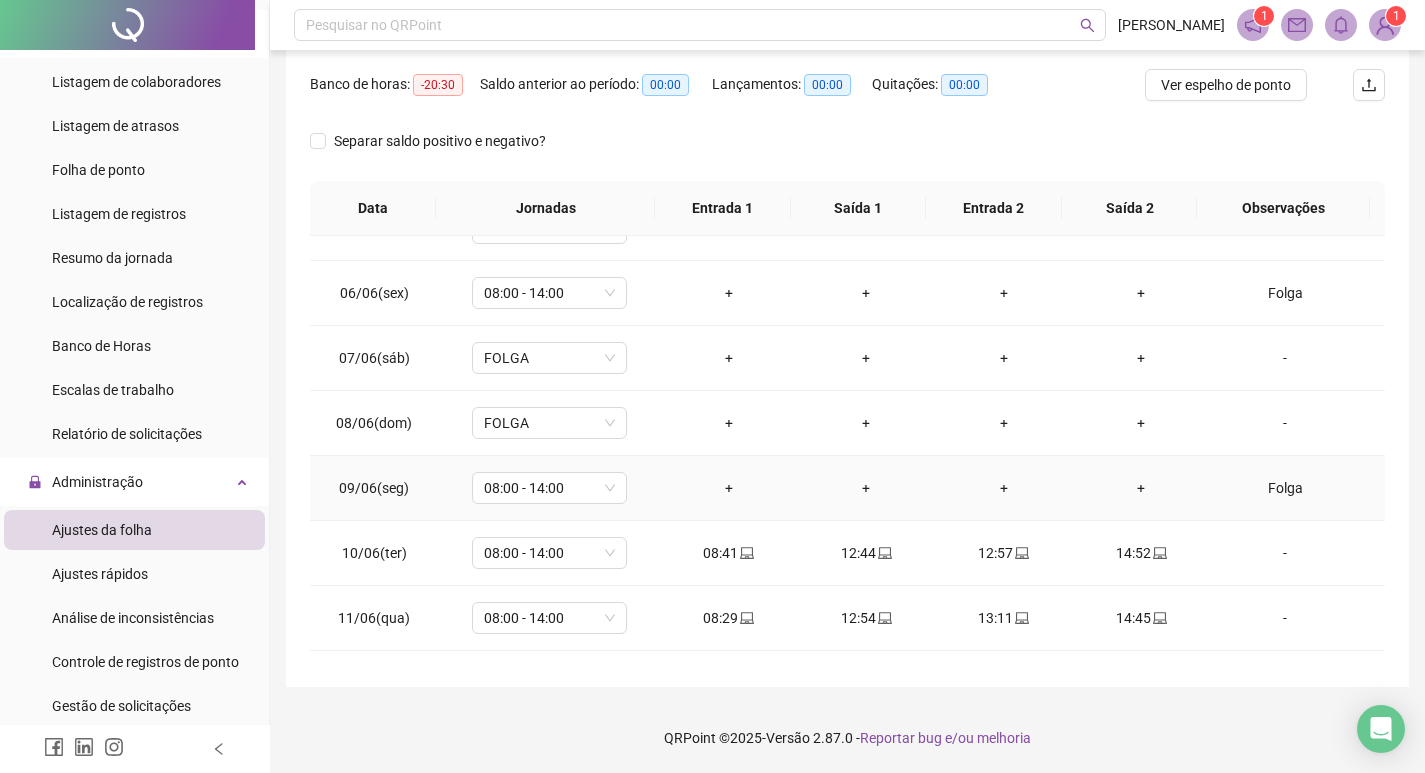 scroll, scrollTop: 0, scrollLeft: 0, axis: both 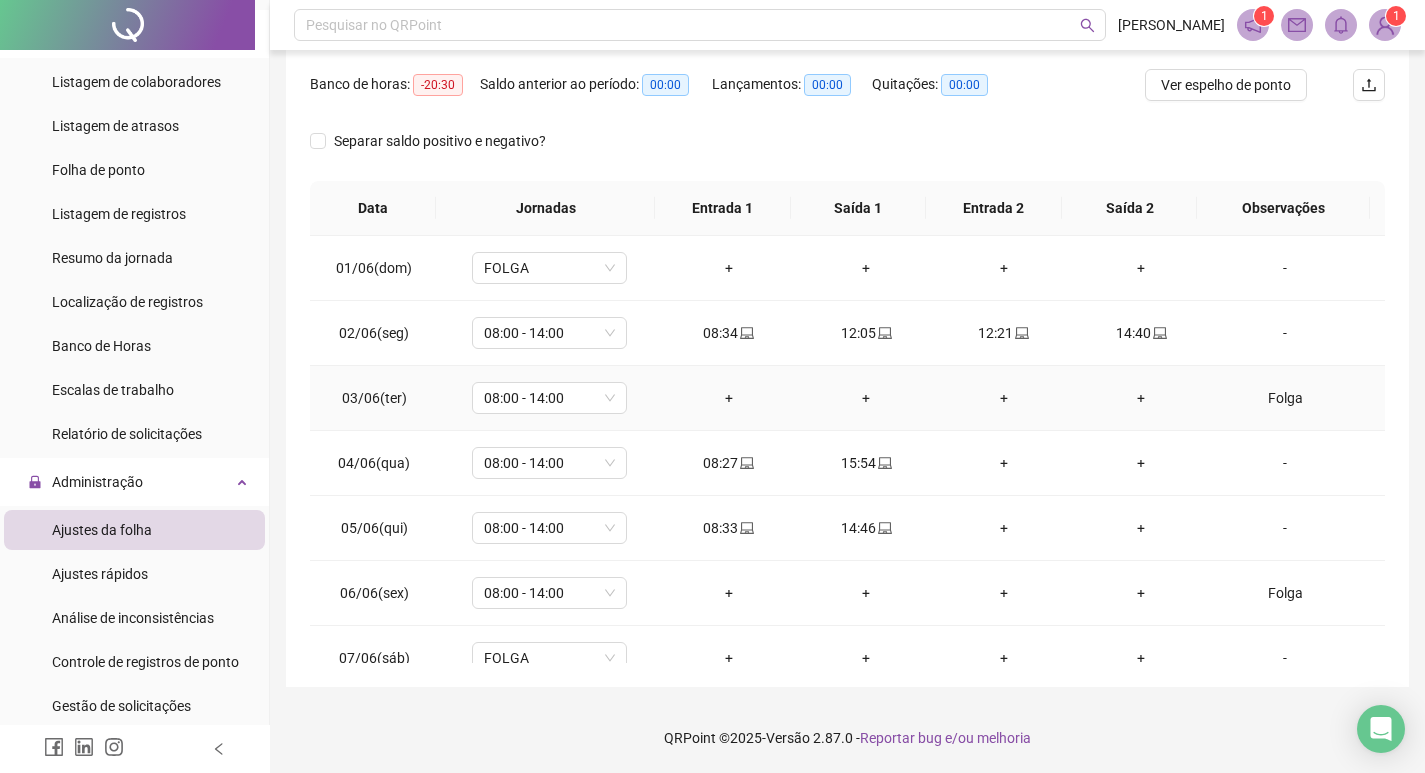 click on "Folga" at bounding box center (1285, 398) 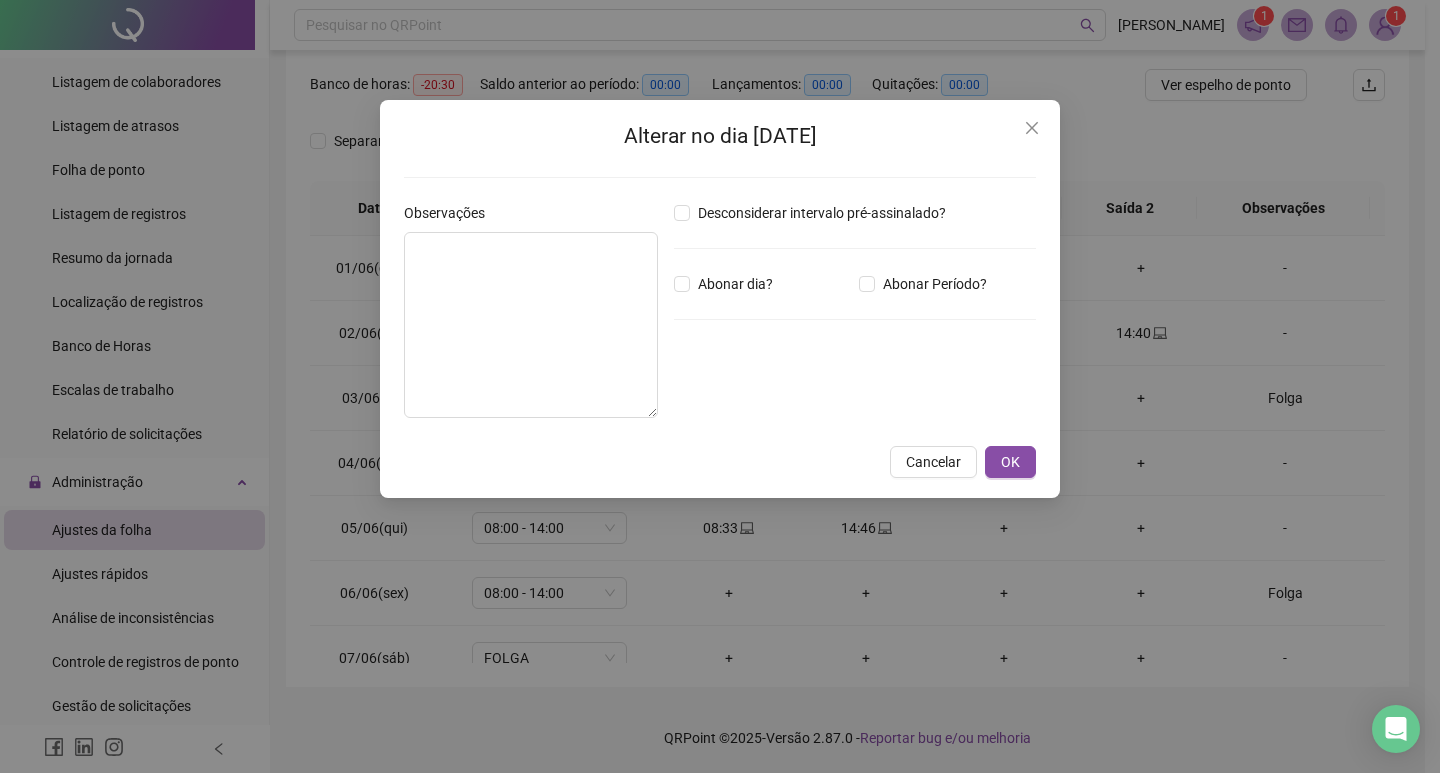 type on "*****" 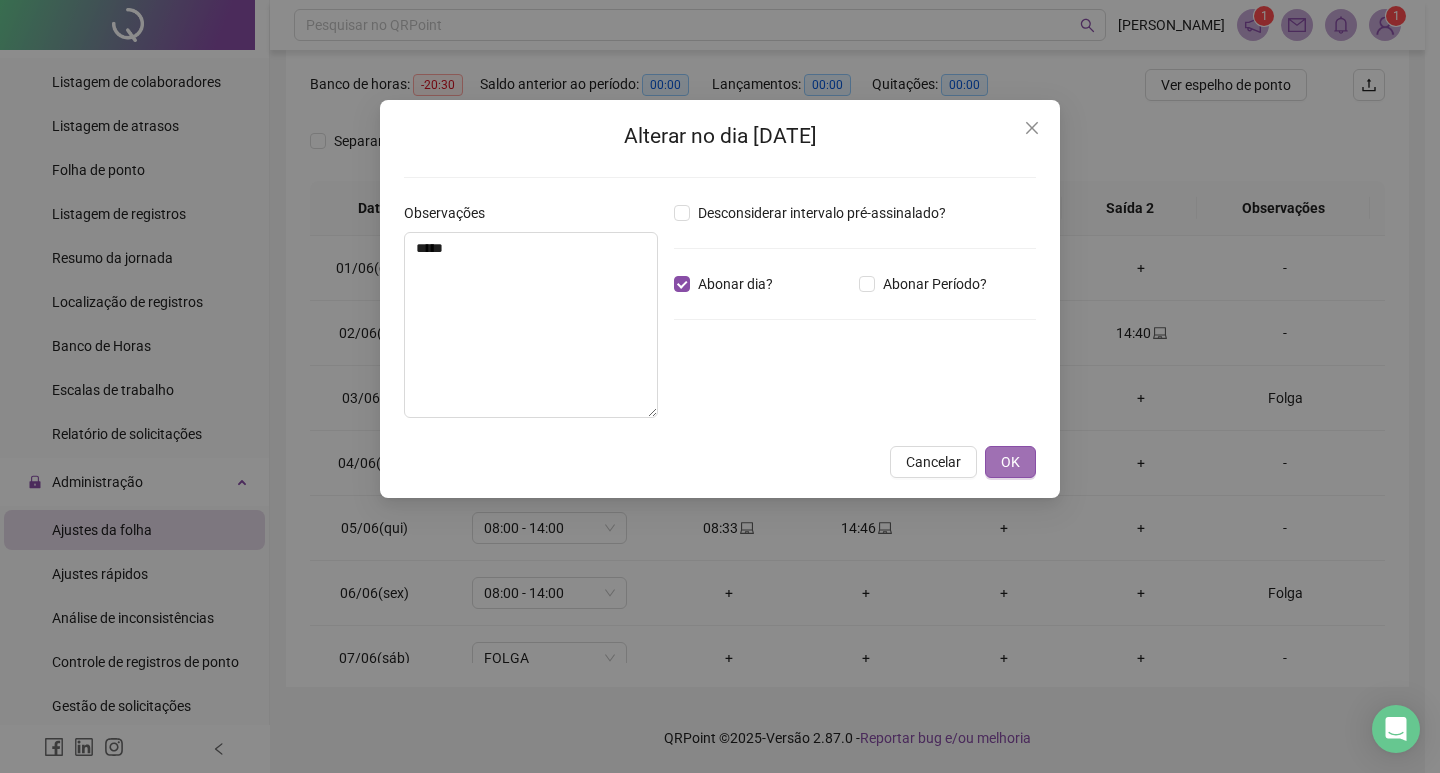 click on "OK" at bounding box center (1010, 462) 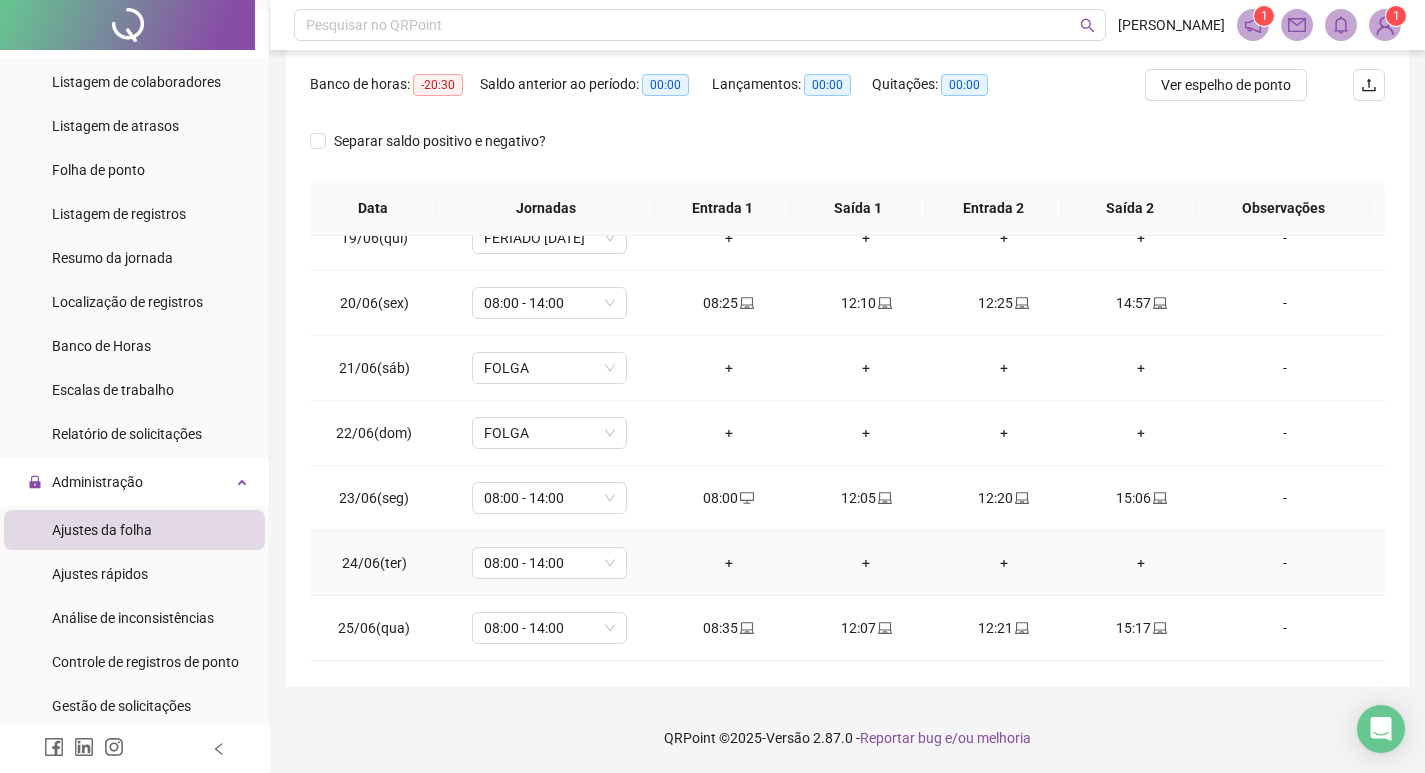 scroll, scrollTop: 1400, scrollLeft: 0, axis: vertical 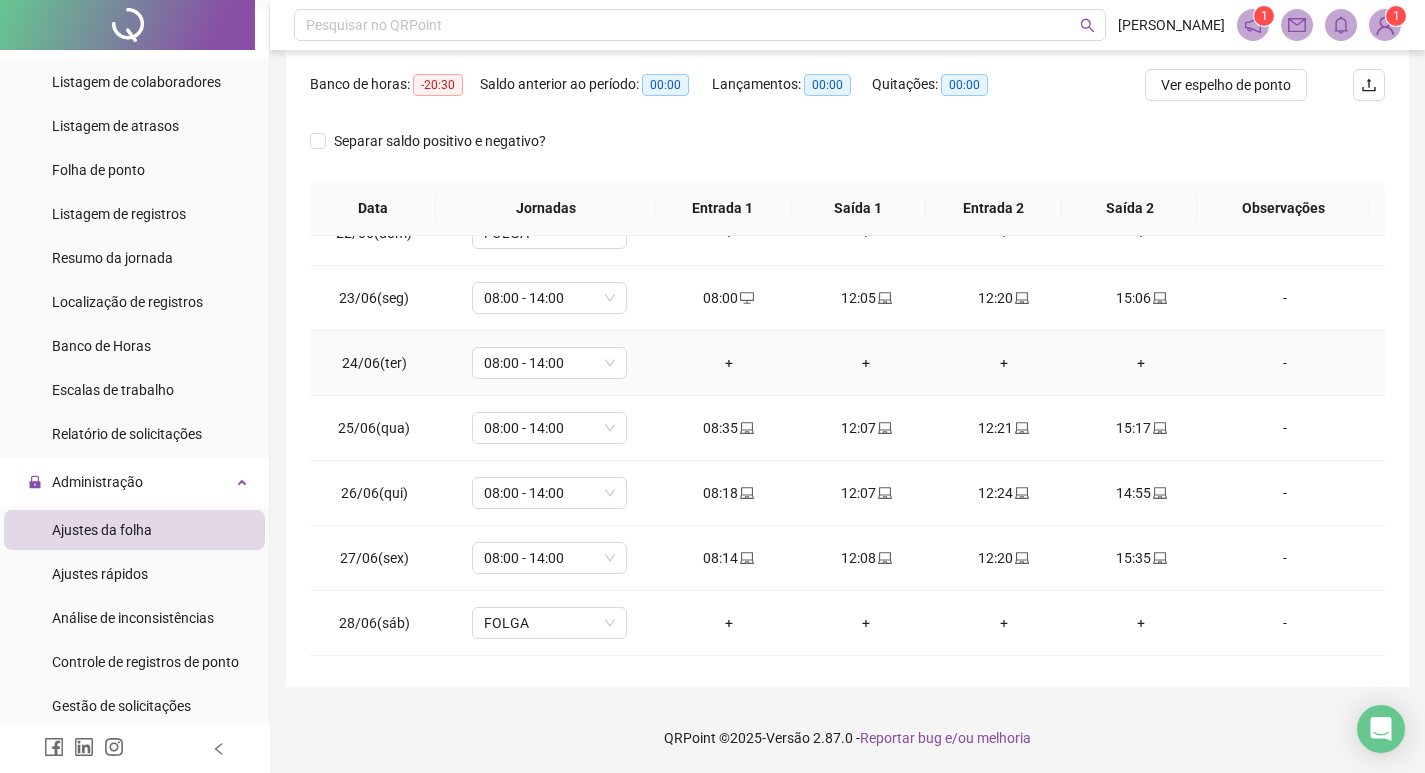 click on "-" at bounding box center (1285, 363) 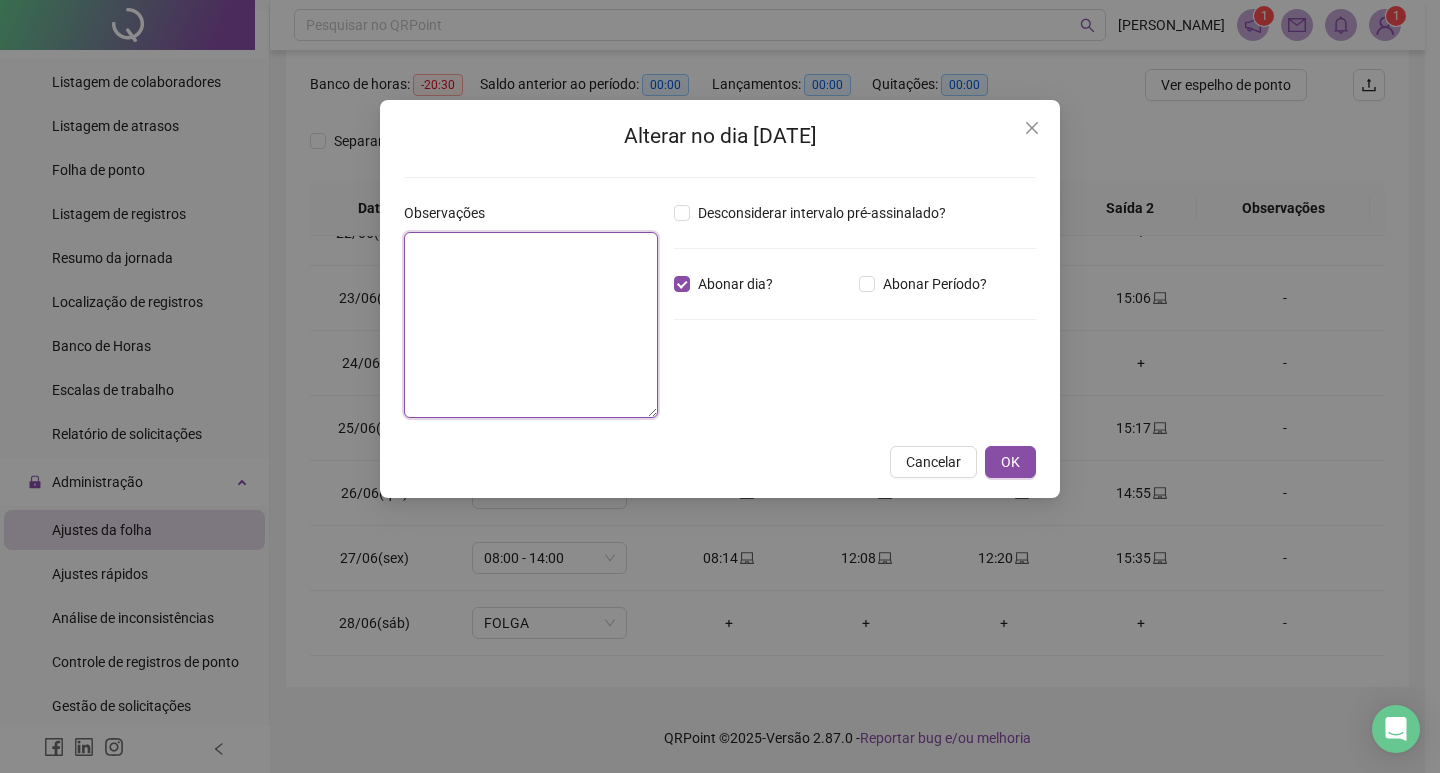 click at bounding box center (531, 325) 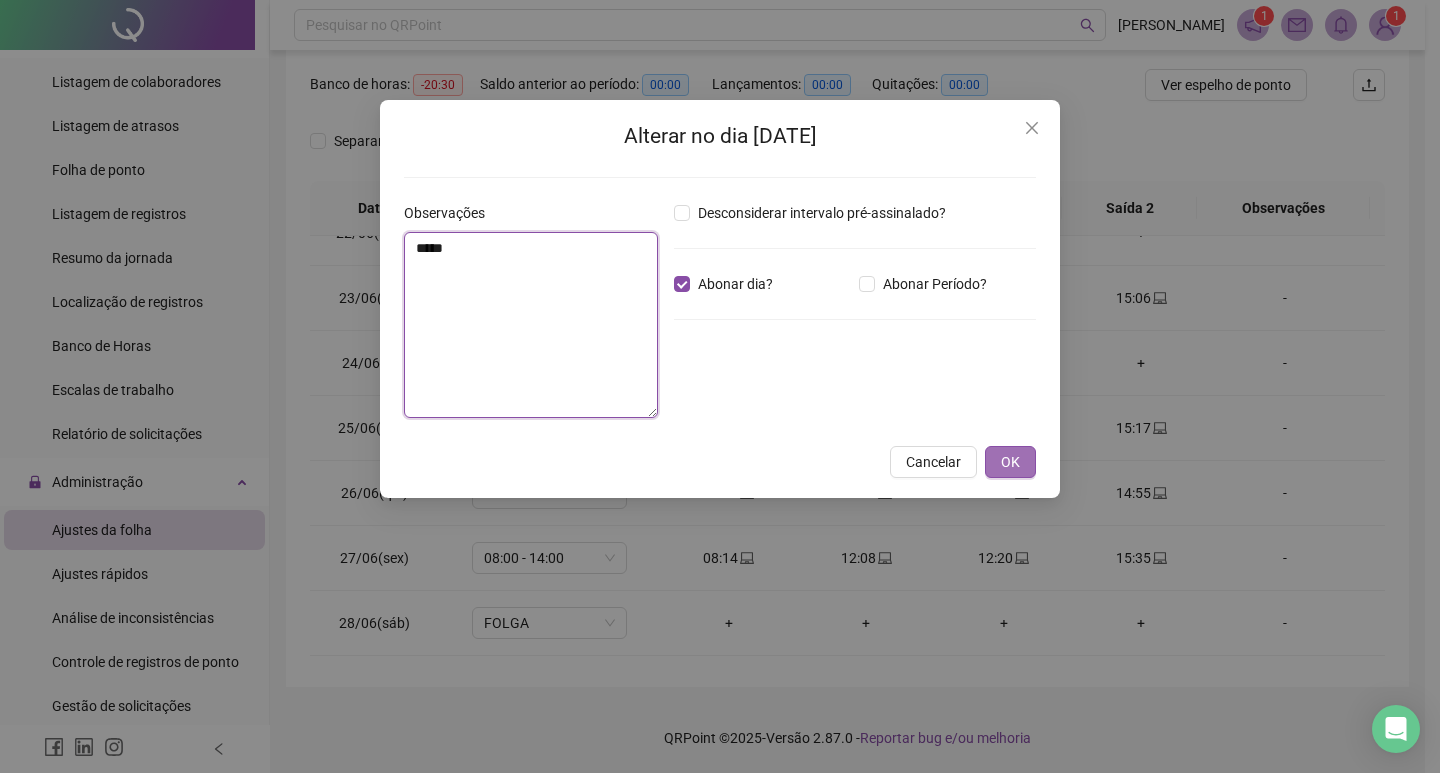 type on "*****" 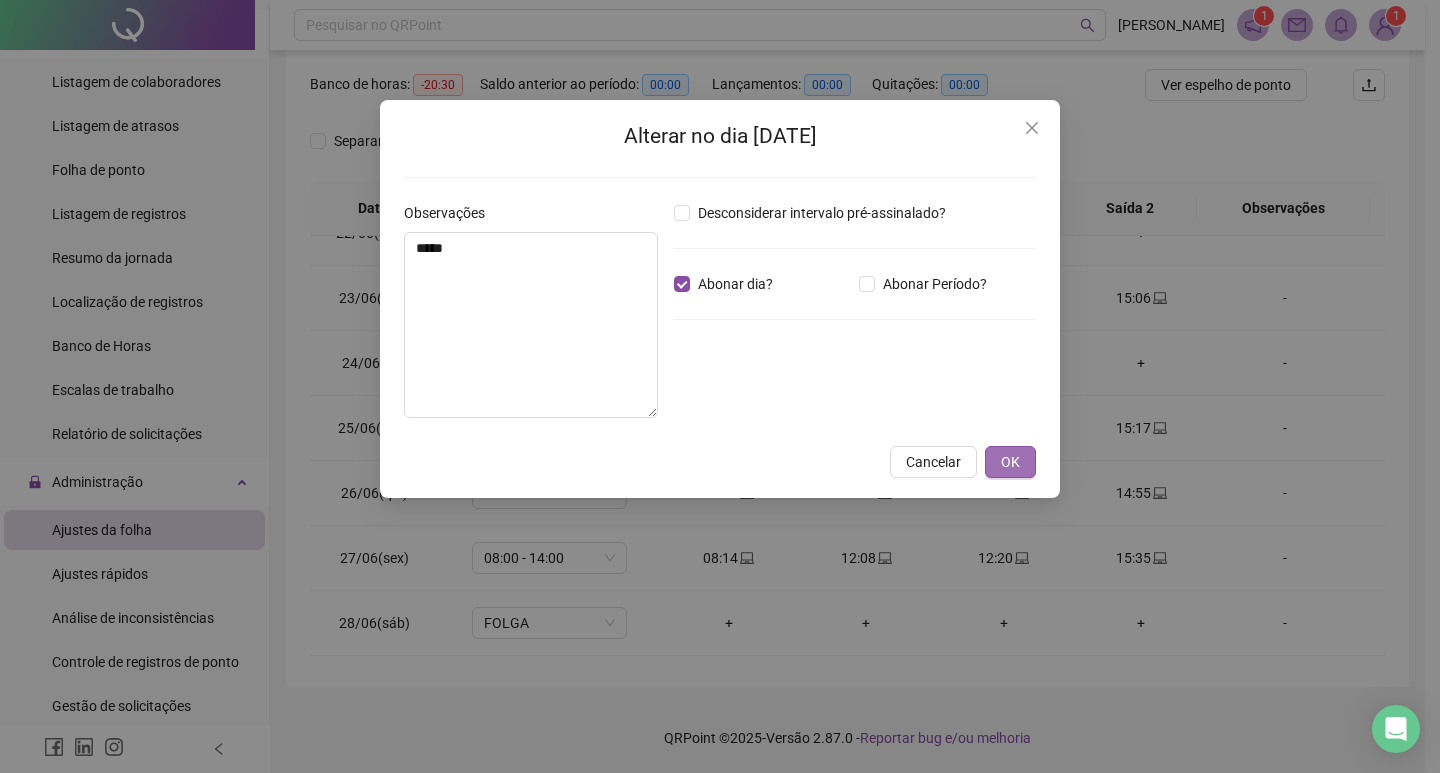 click on "OK" at bounding box center [1010, 462] 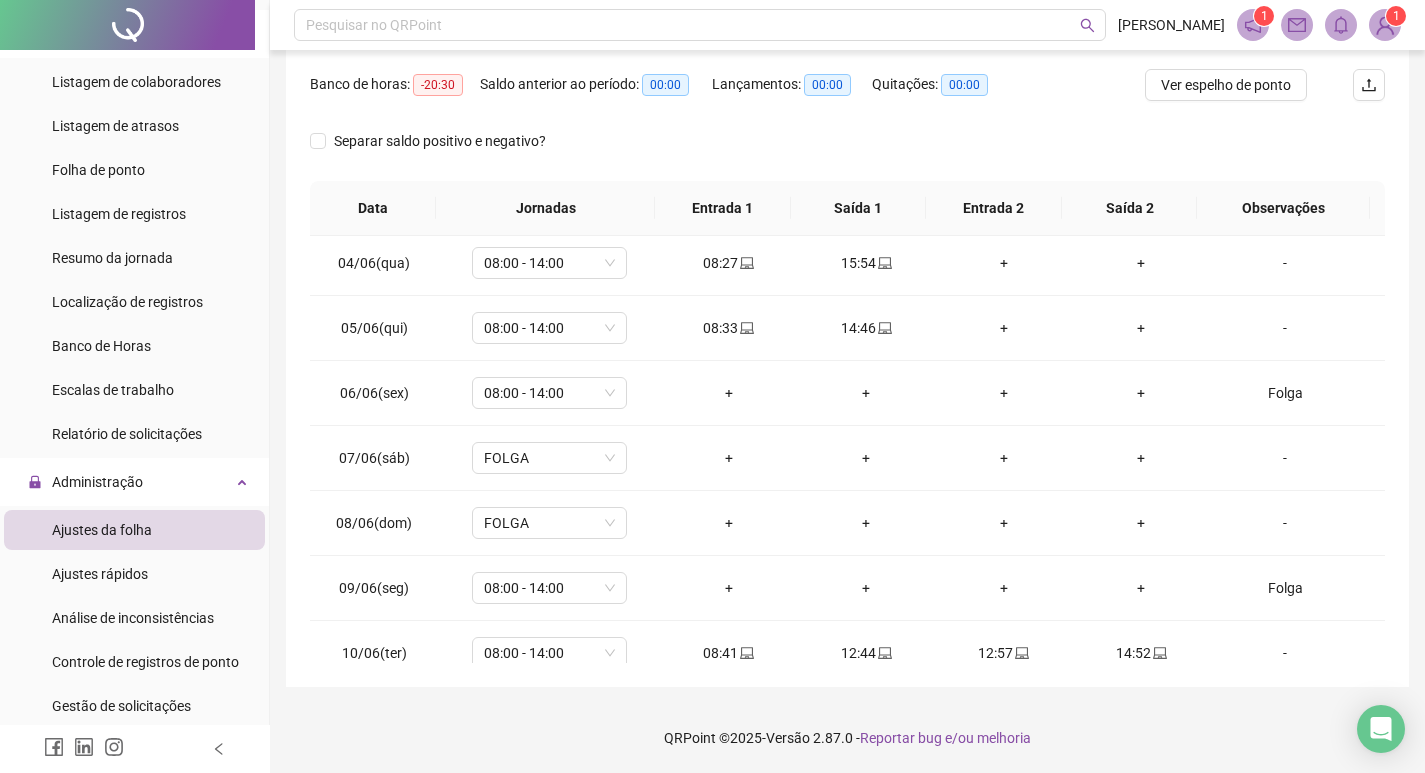 scroll, scrollTop: 0, scrollLeft: 0, axis: both 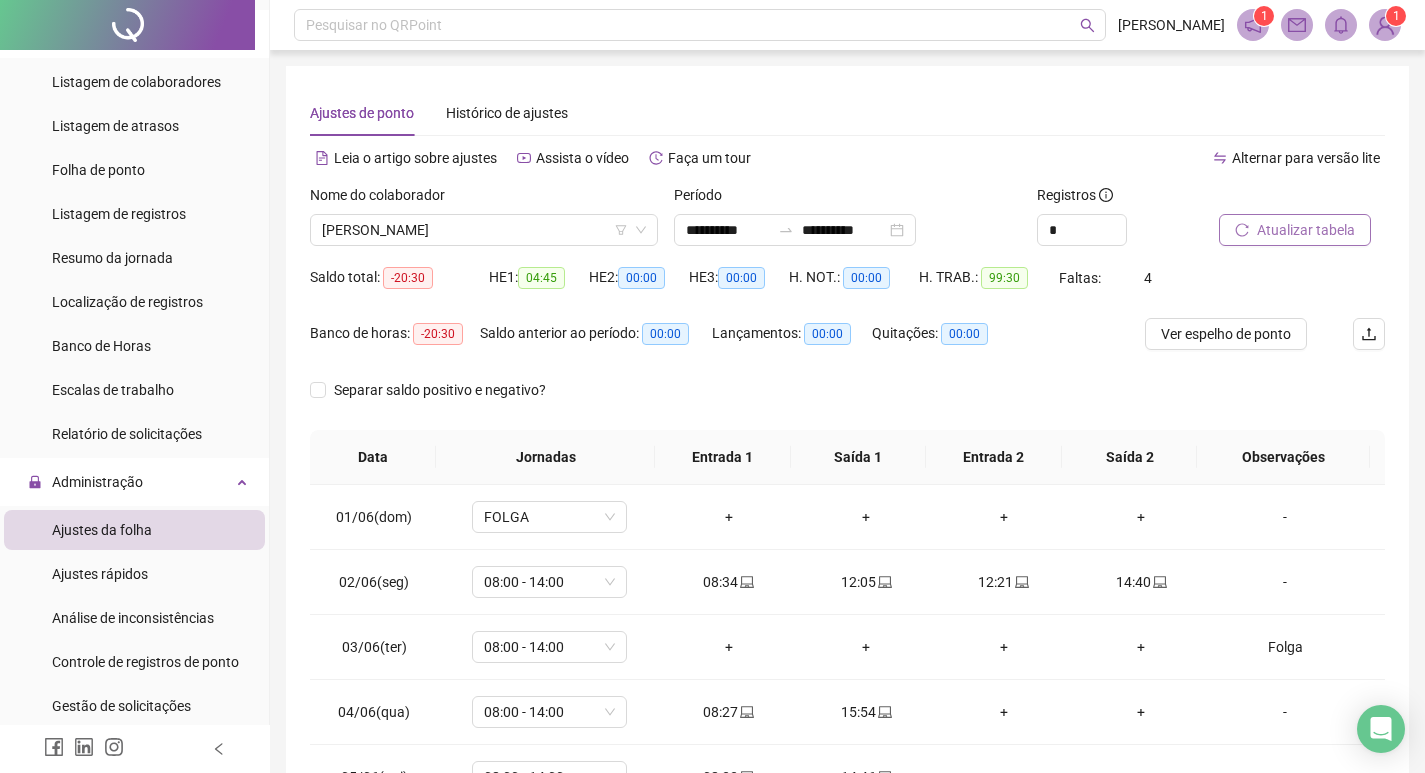 click on "Atualizar tabela" at bounding box center [1306, 230] 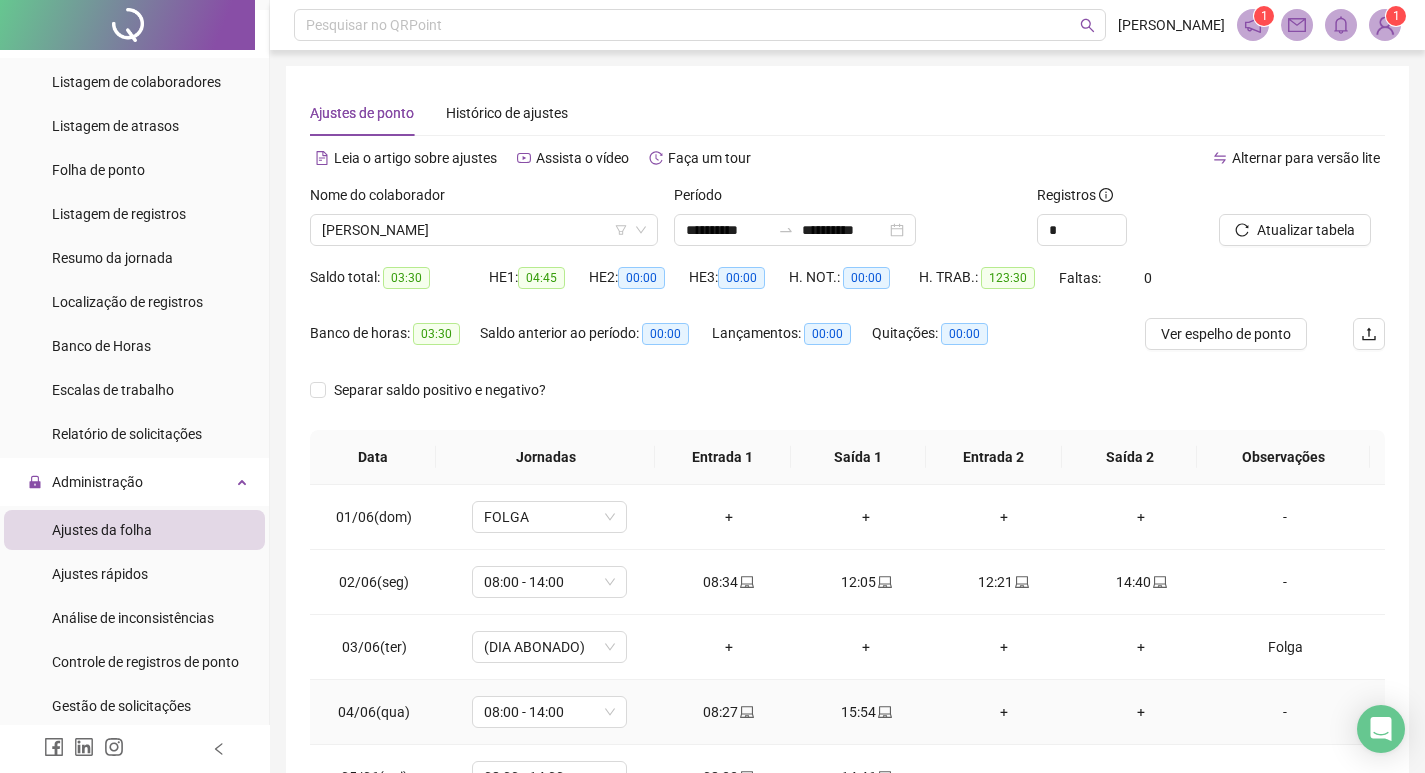 scroll, scrollTop: 249, scrollLeft: 0, axis: vertical 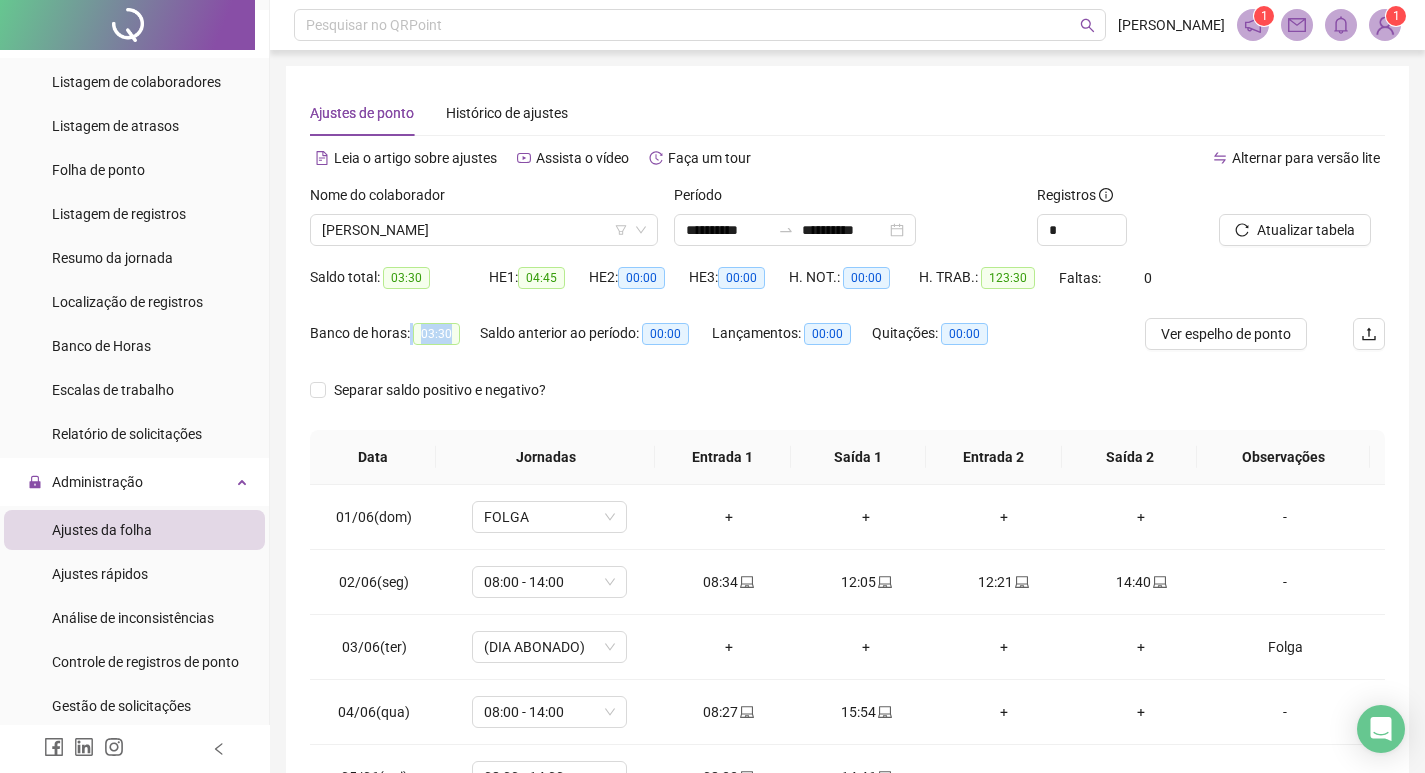 drag, startPoint x: 449, startPoint y: 330, endPoint x: 407, endPoint y: 331, distance: 42.0119 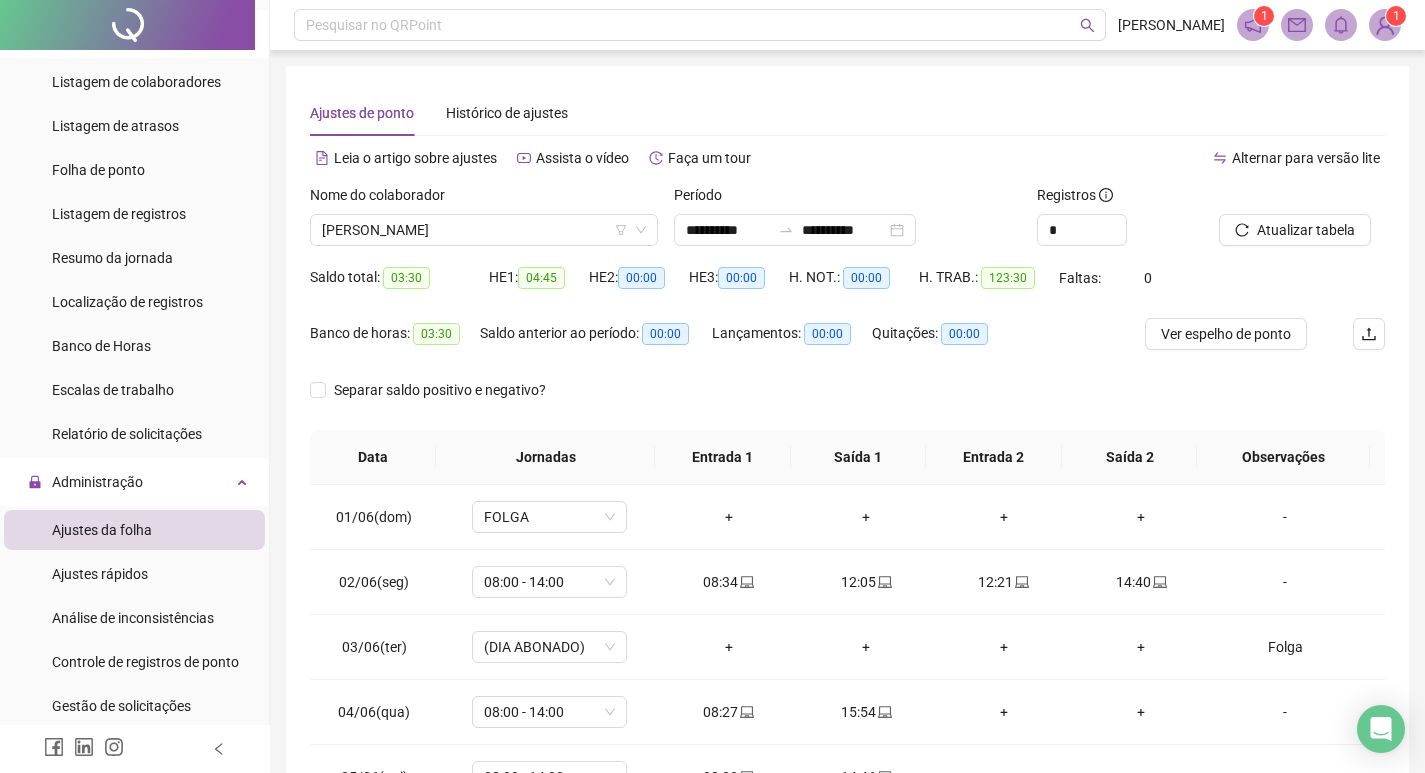 drag, startPoint x: 494, startPoint y: 346, endPoint x: 472, endPoint y: 358, distance: 25.059929 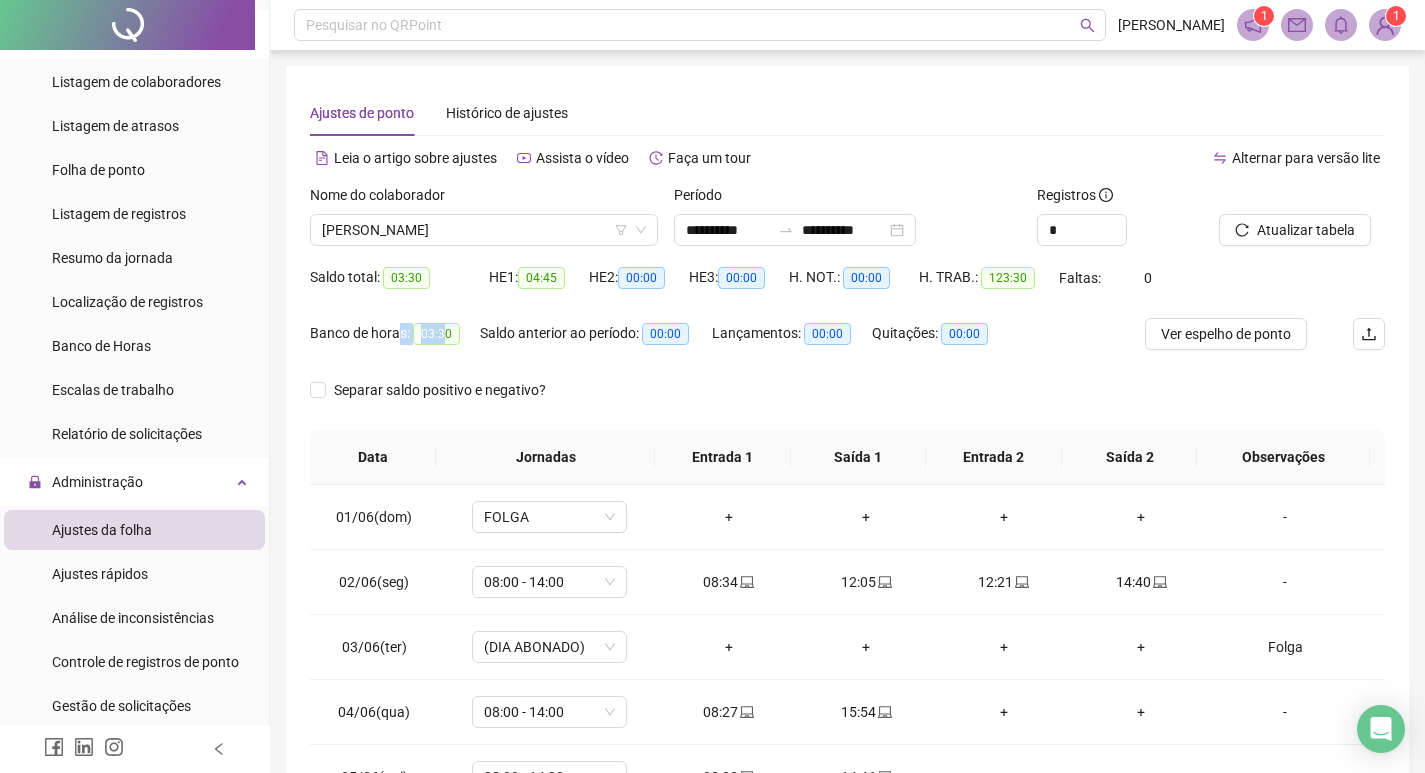 drag, startPoint x: 445, startPoint y: 329, endPoint x: 456, endPoint y: 335, distance: 12.529964 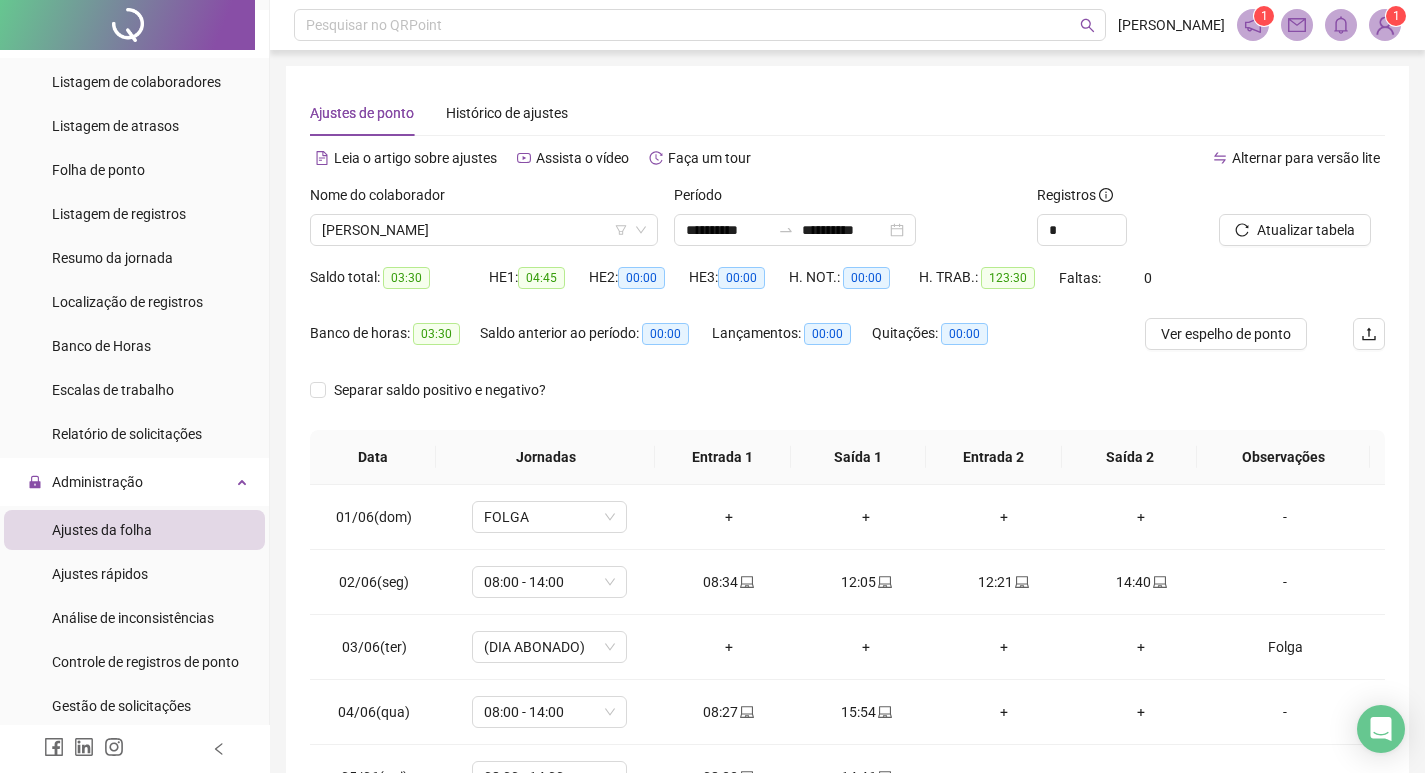click on "Banco de horas:   03:30" at bounding box center [395, 346] 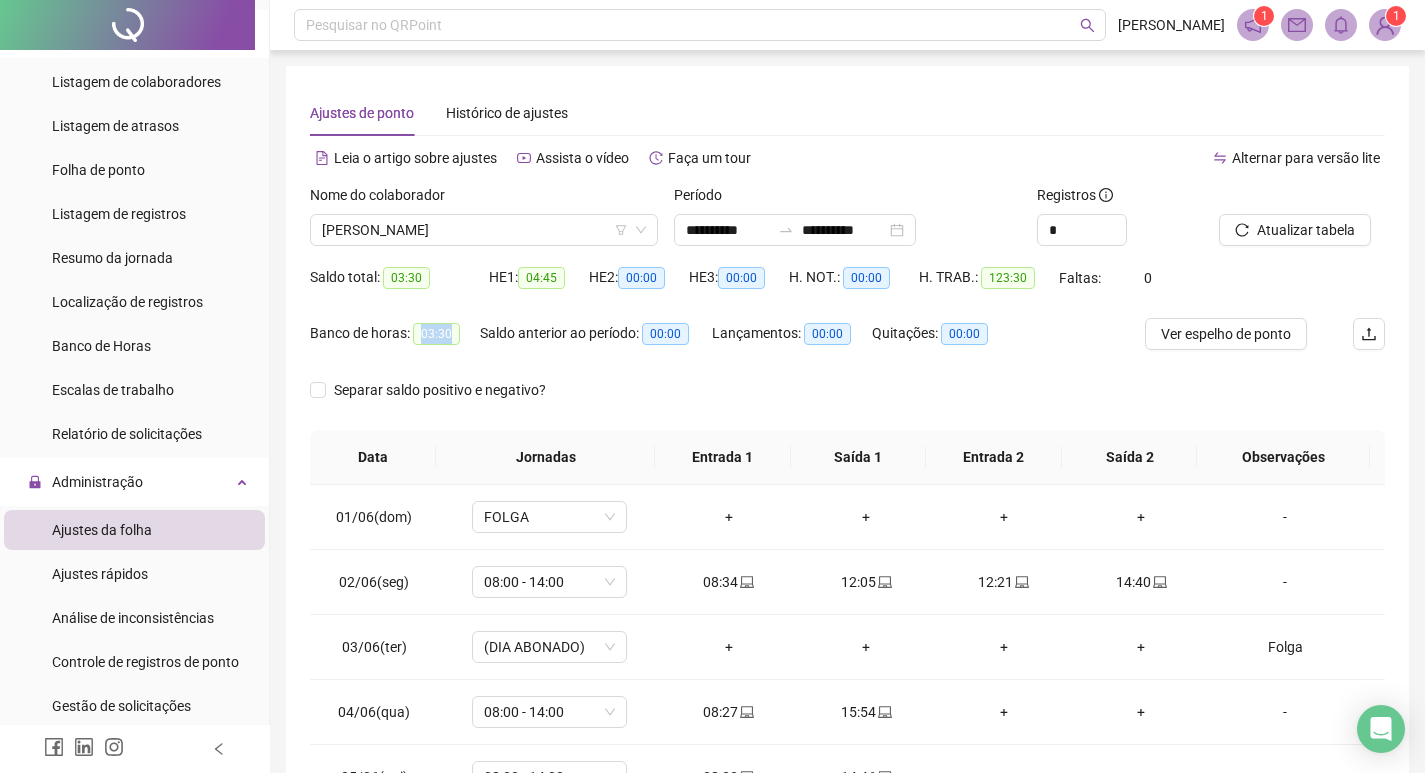 drag, startPoint x: 416, startPoint y: 333, endPoint x: 450, endPoint y: 336, distance: 34.132095 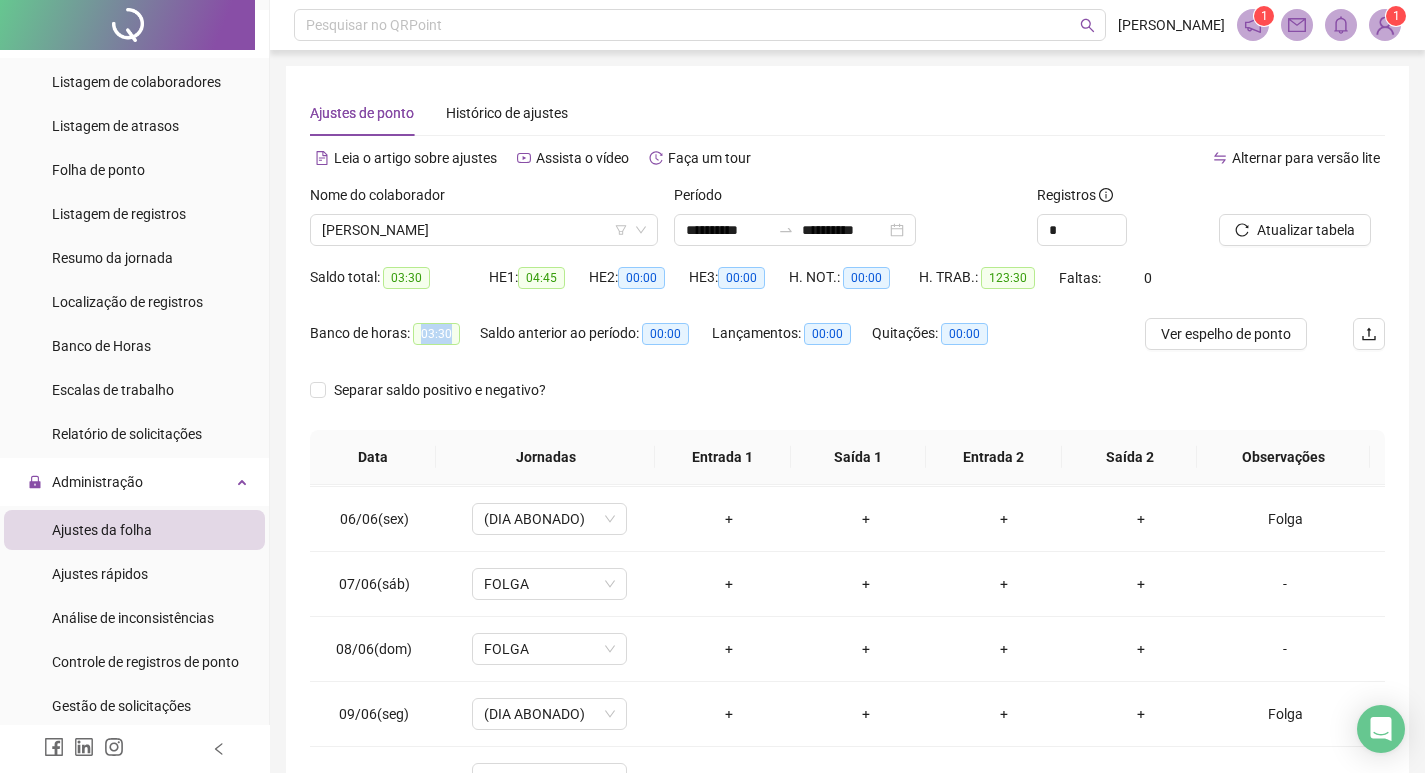 scroll, scrollTop: 0, scrollLeft: 0, axis: both 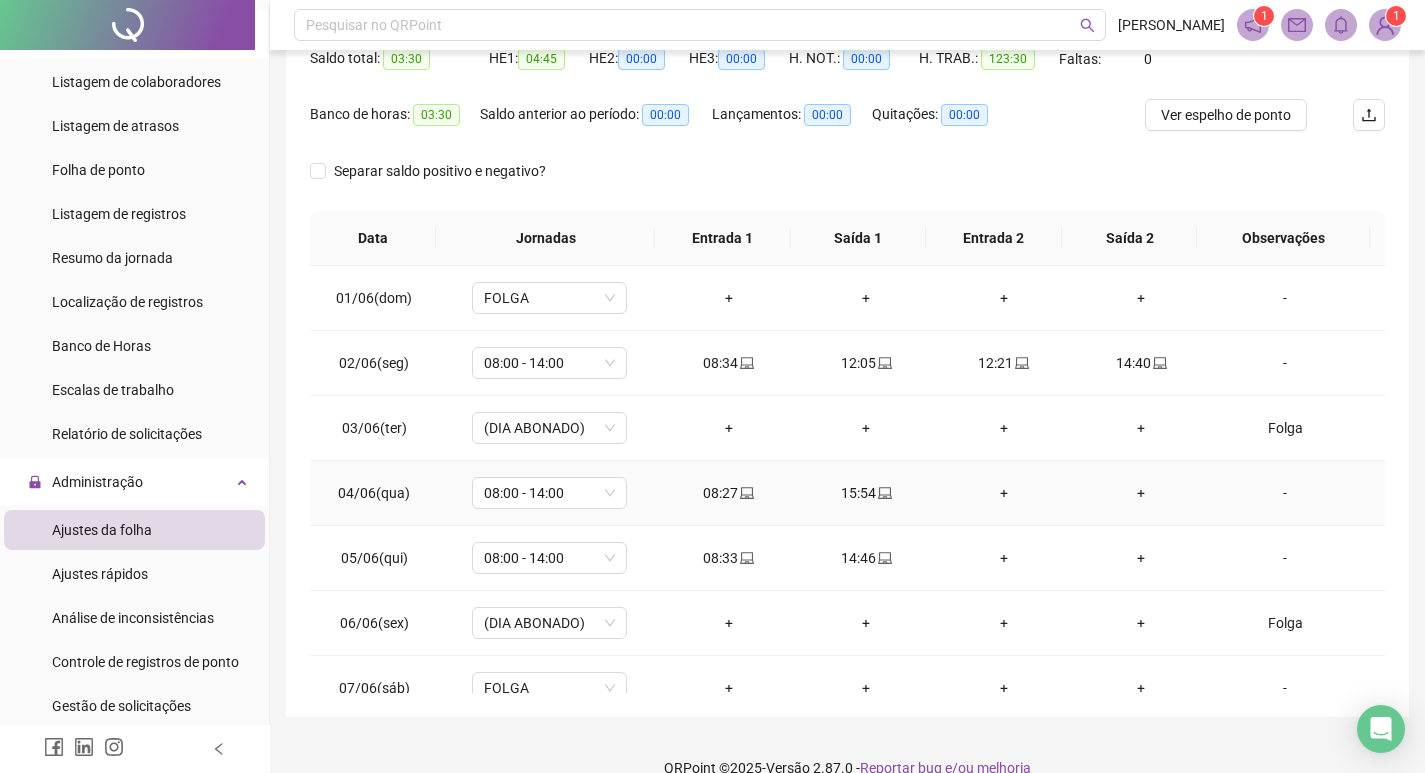 click on "+" at bounding box center [1004, 493] 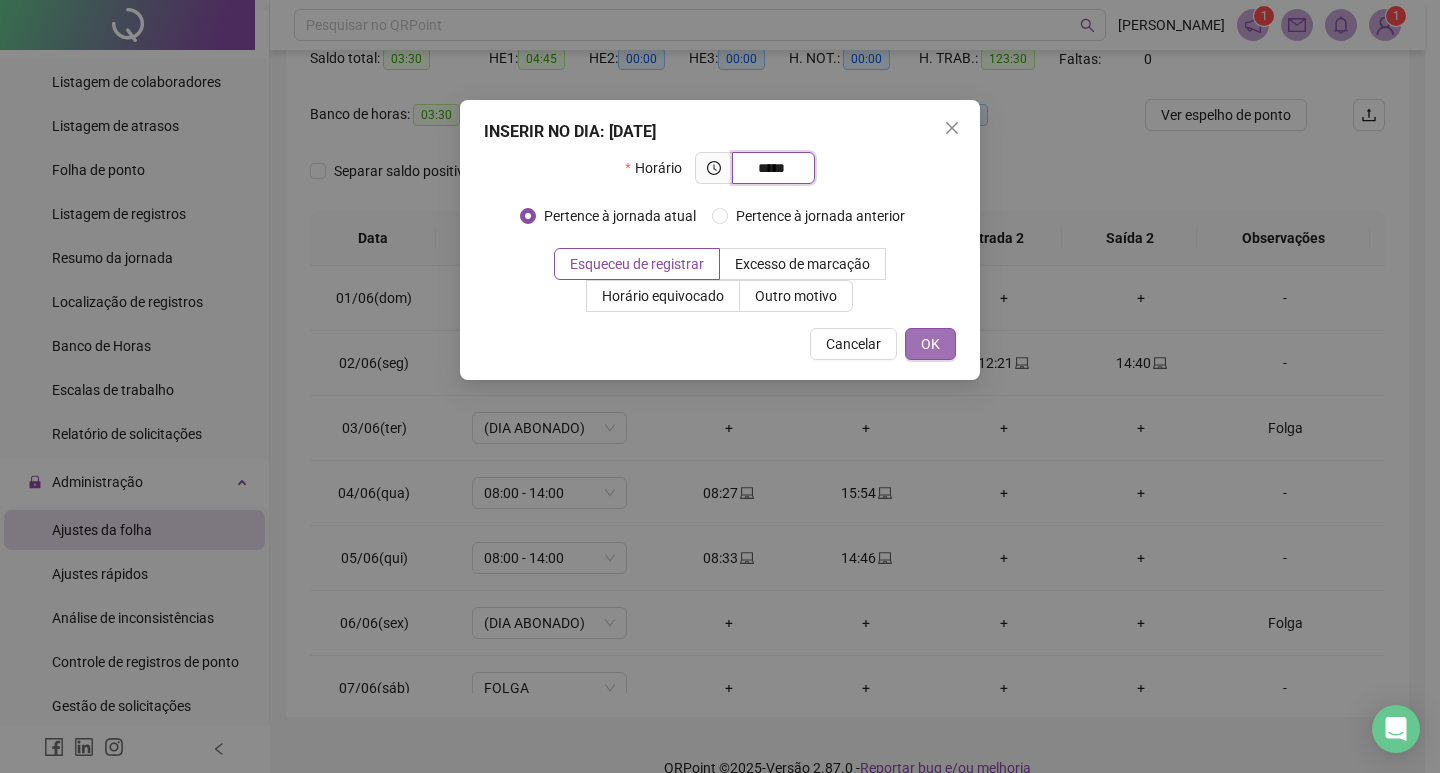 type on "*****" 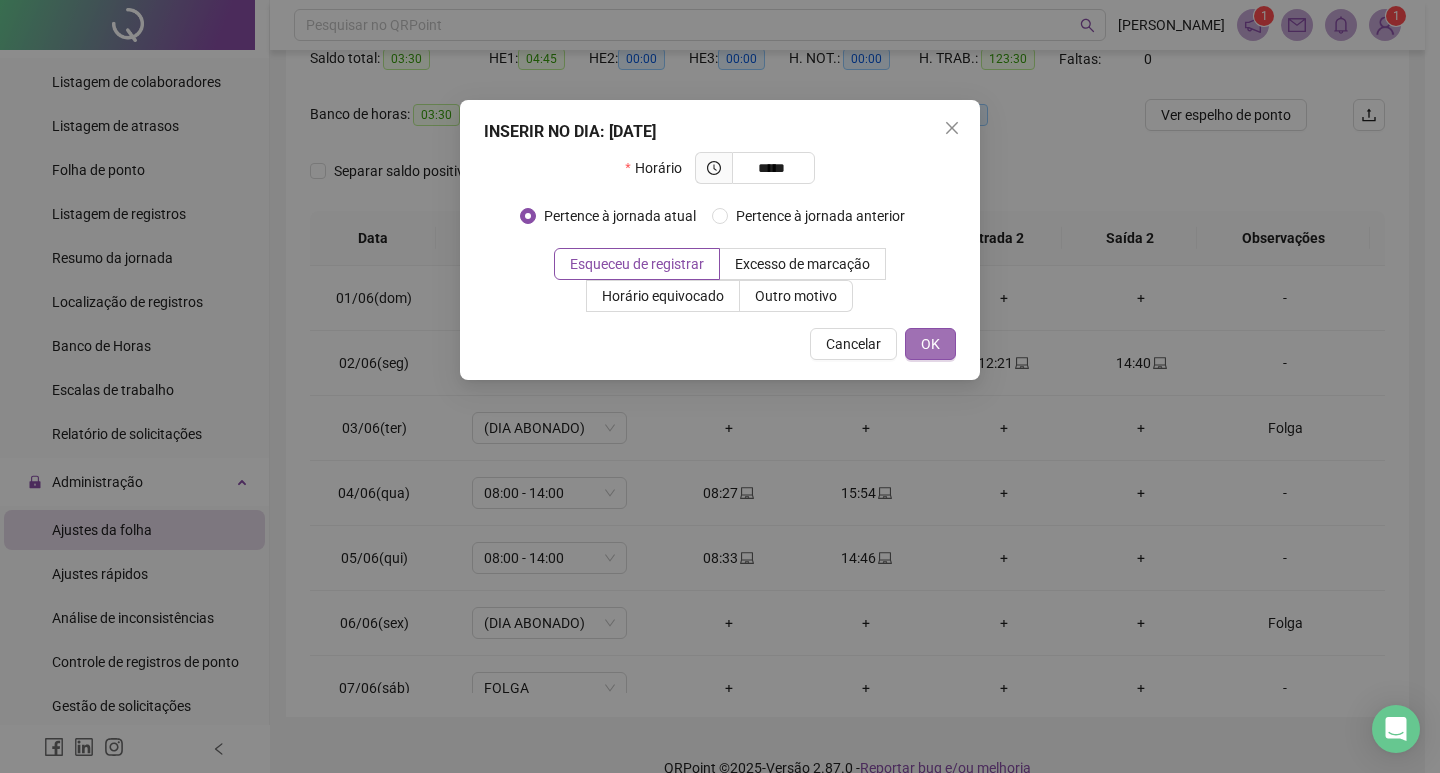 drag, startPoint x: 926, startPoint y: 338, endPoint x: 1044, endPoint y: 477, distance: 182.3321 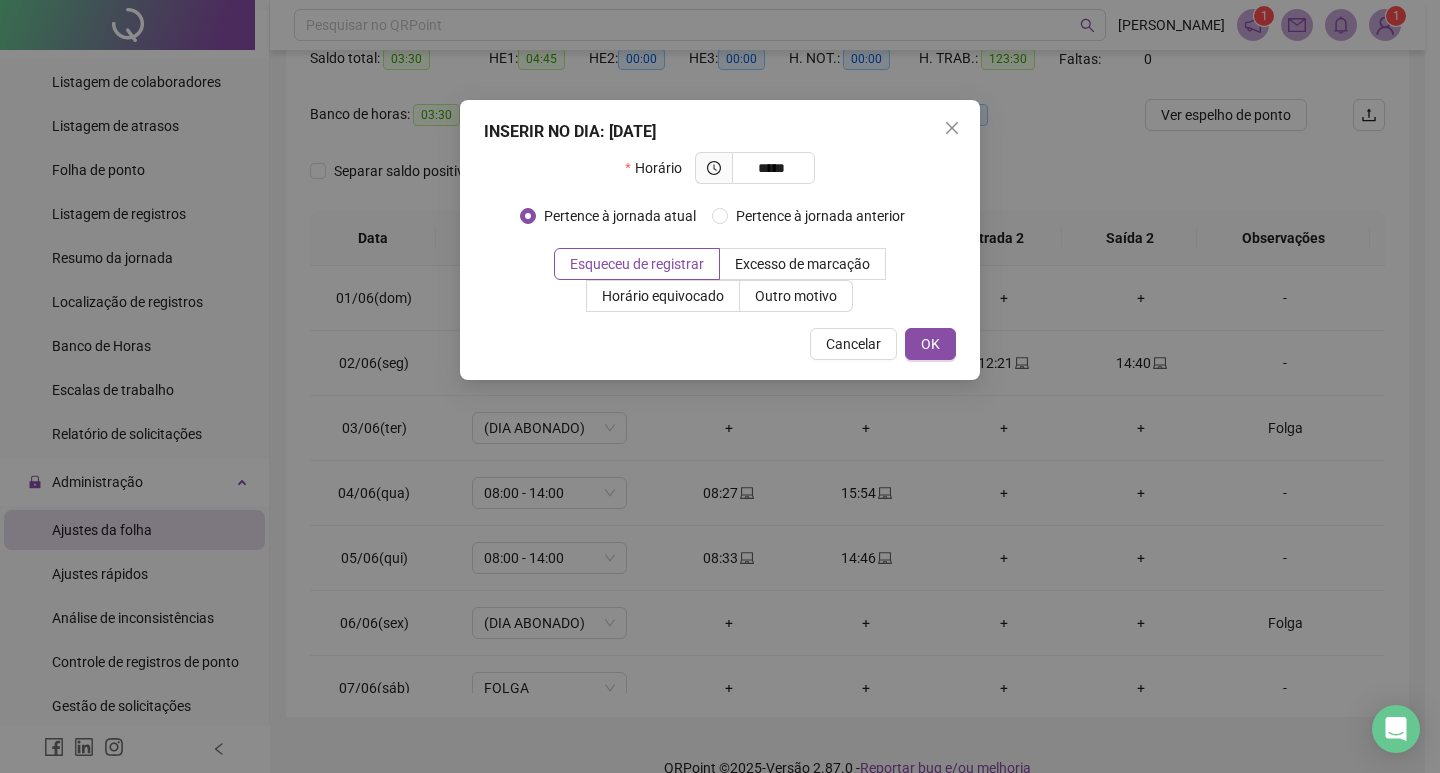 click on "OK" at bounding box center (930, 344) 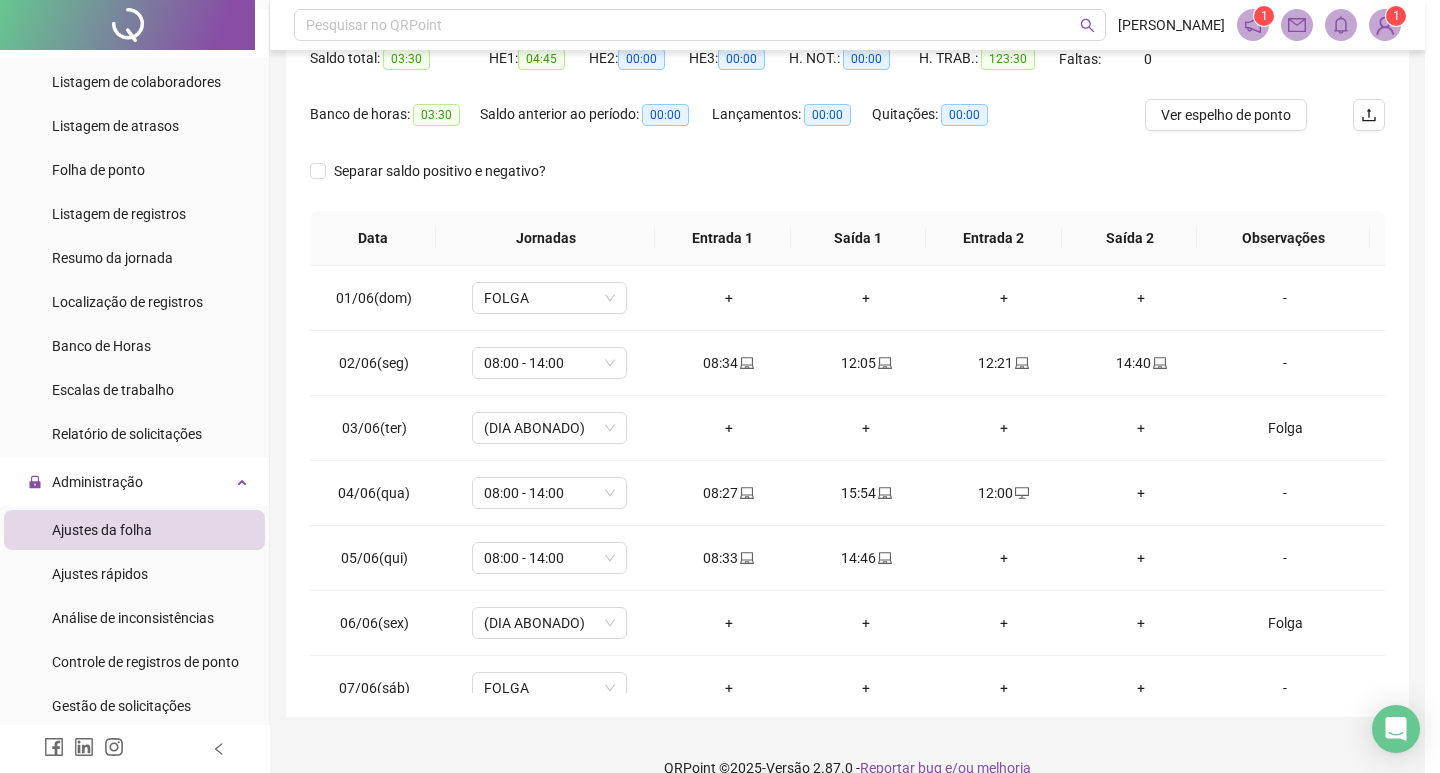 click on "INSERIR NO DIA :   [DATE] Horário ***** Pertence à jornada atual Pertence à jornada anterior Esqueceu de registrar Excesso de marcação Horário equivocado Outro motivo Motivo Cancelar OK" at bounding box center (720, 386) 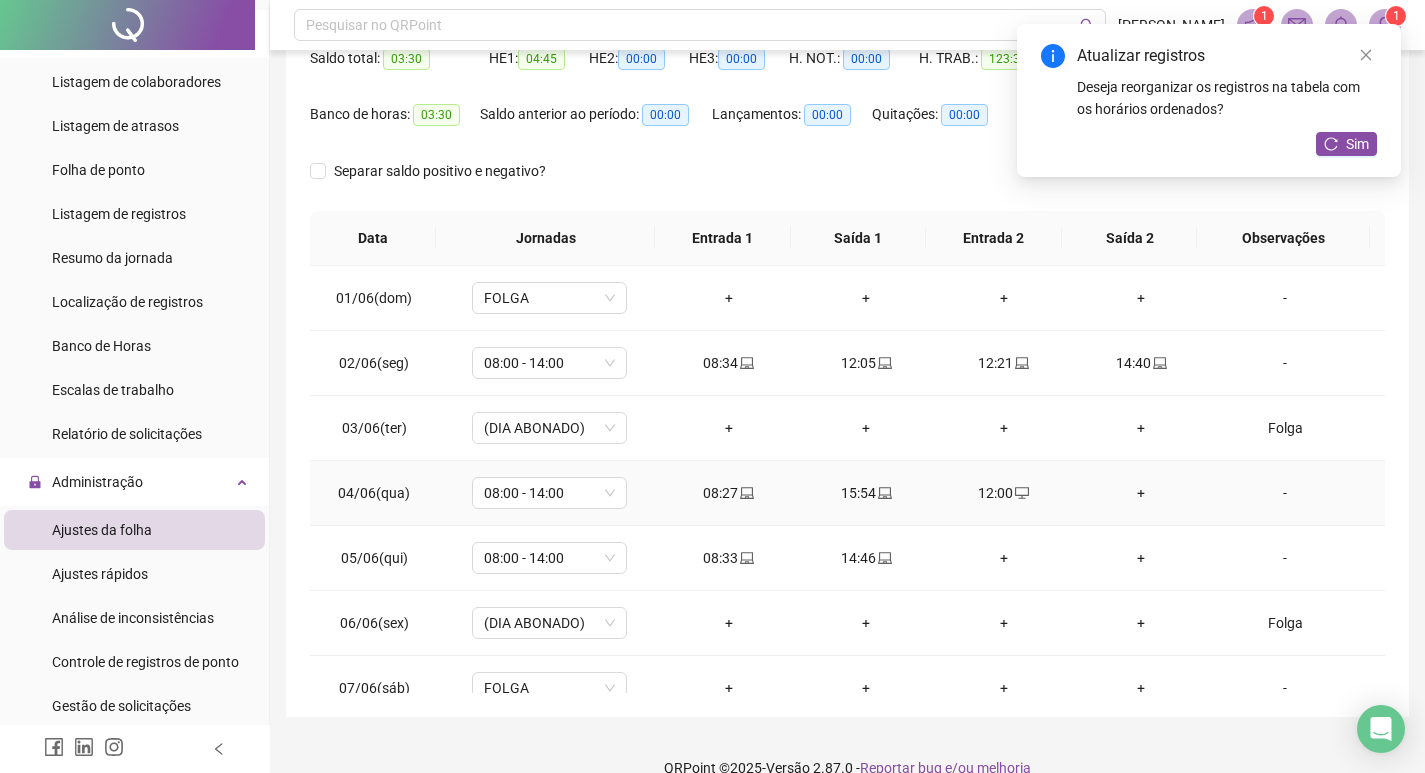 click on "+" at bounding box center [1142, 493] 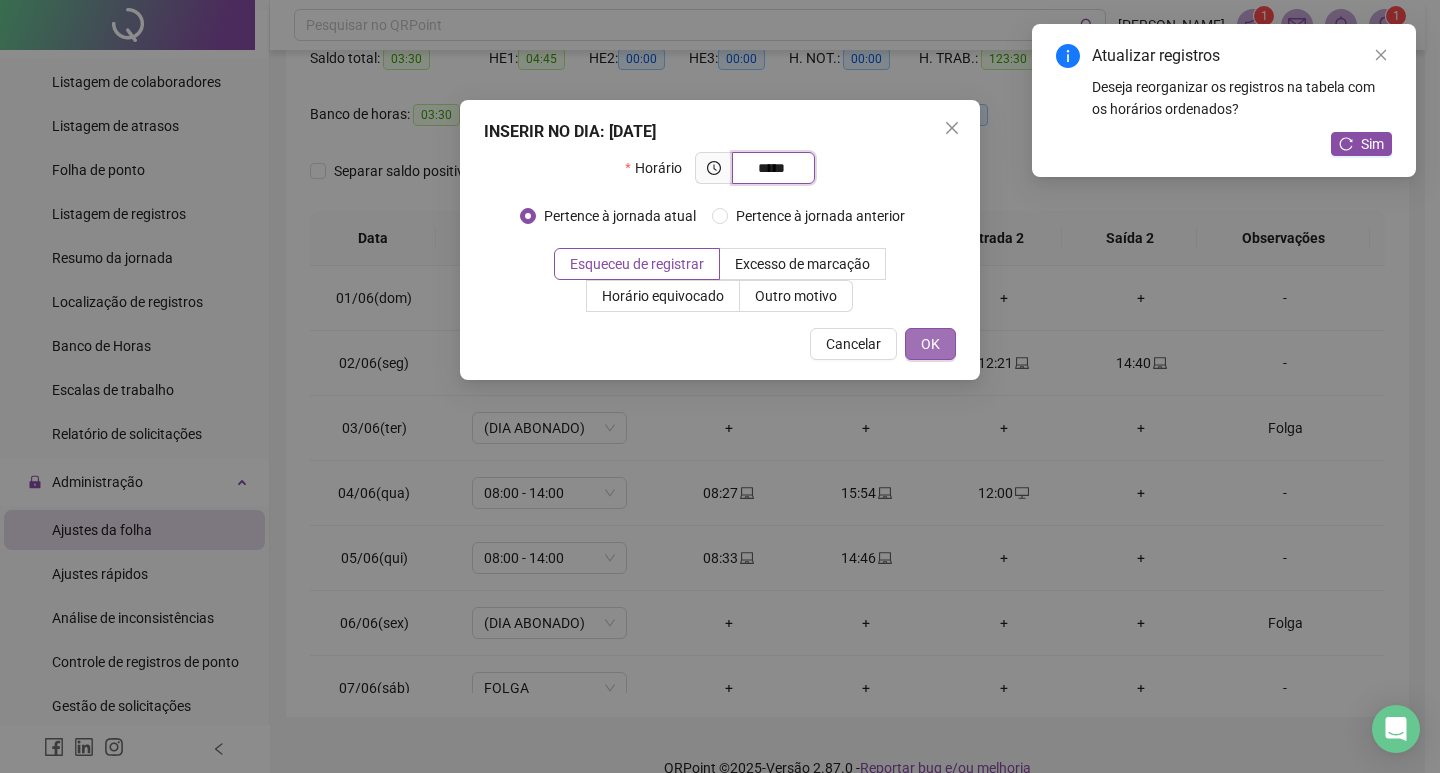 type on "*****" 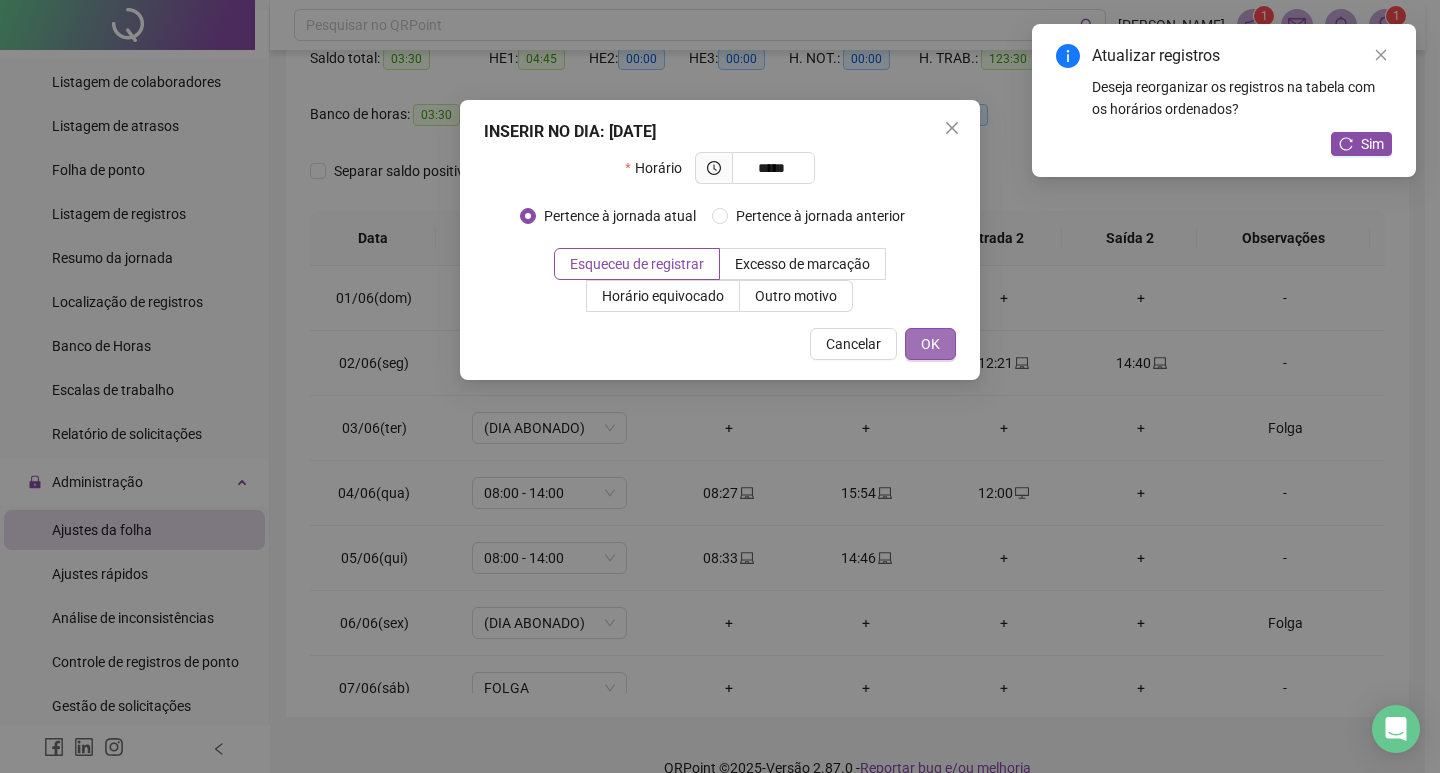 click on "OK" at bounding box center [930, 344] 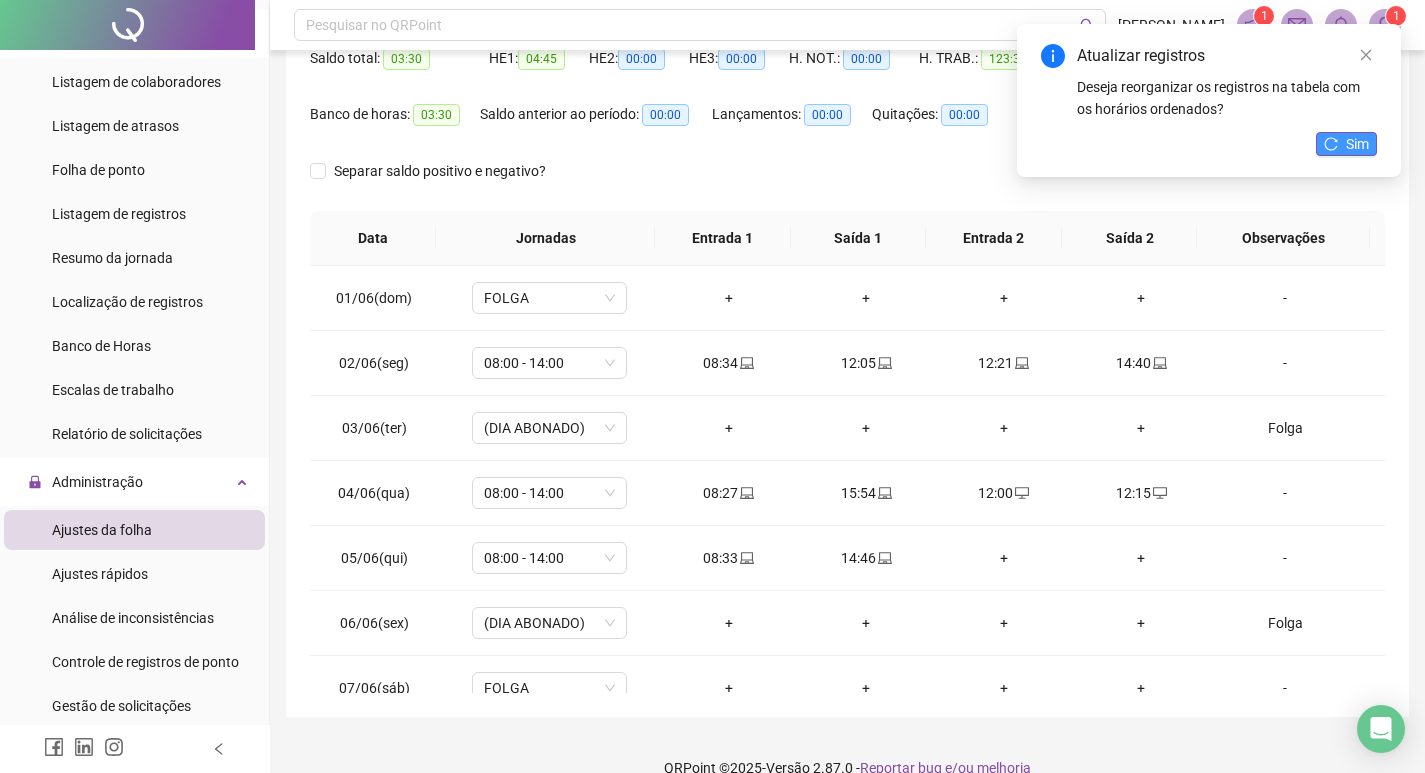 click on "Sim" at bounding box center (1346, 144) 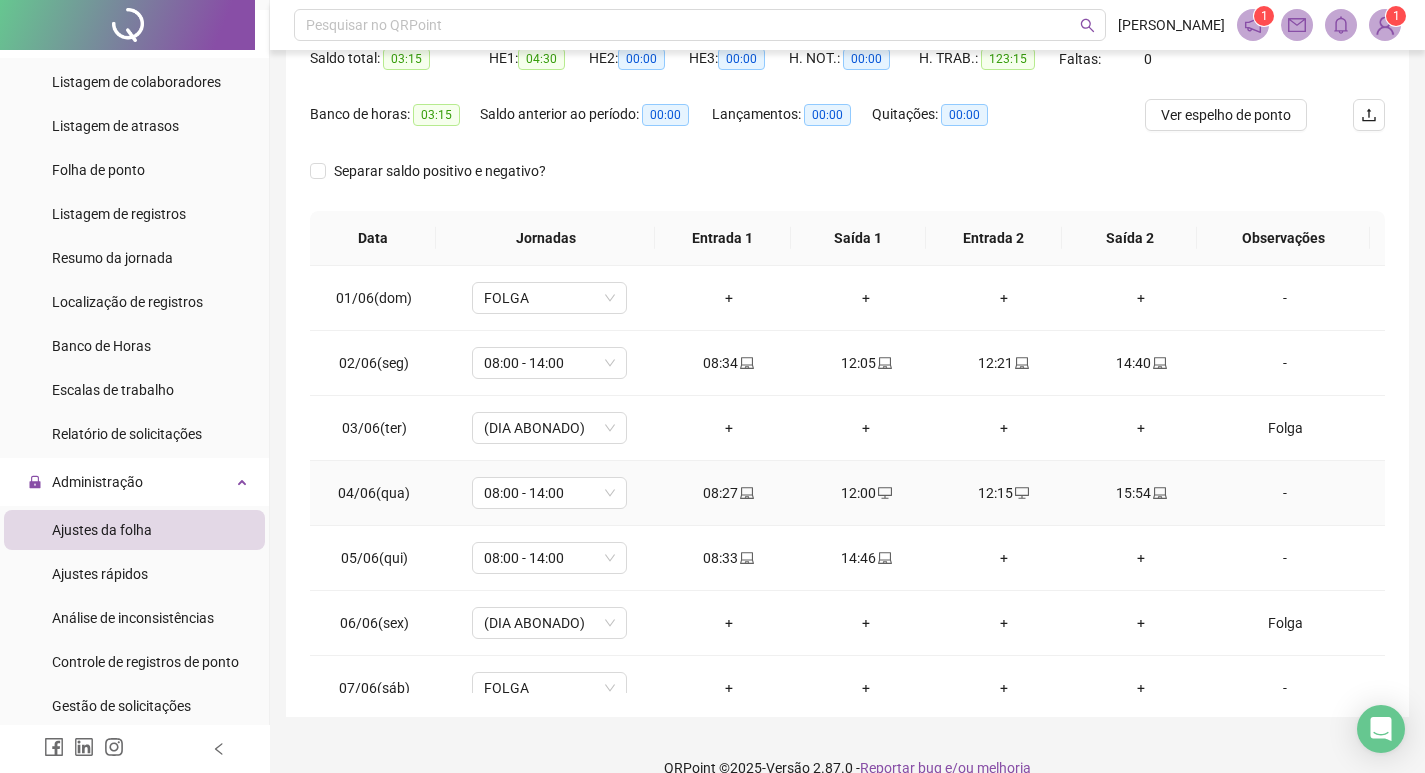 scroll, scrollTop: 0, scrollLeft: 0, axis: both 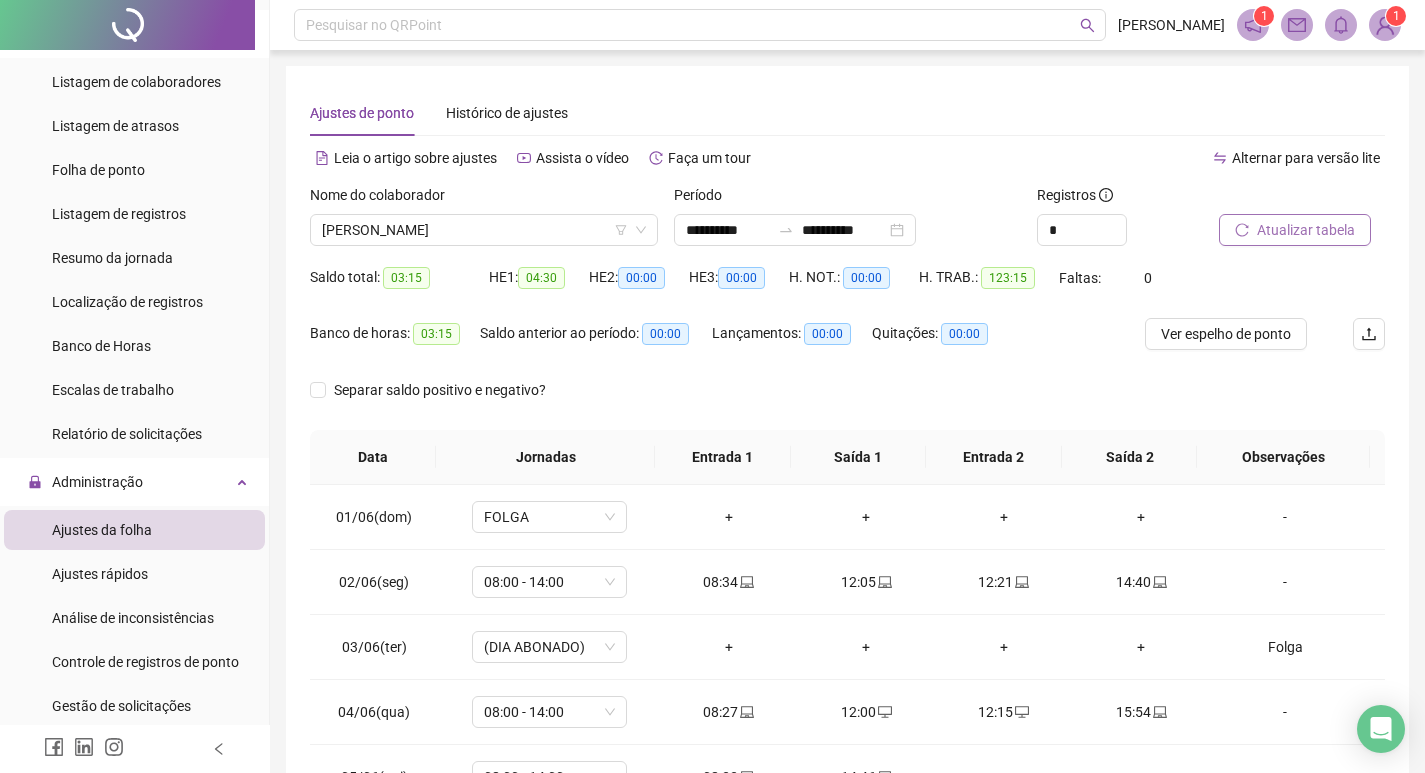 click on "Atualizar tabela" at bounding box center [1306, 230] 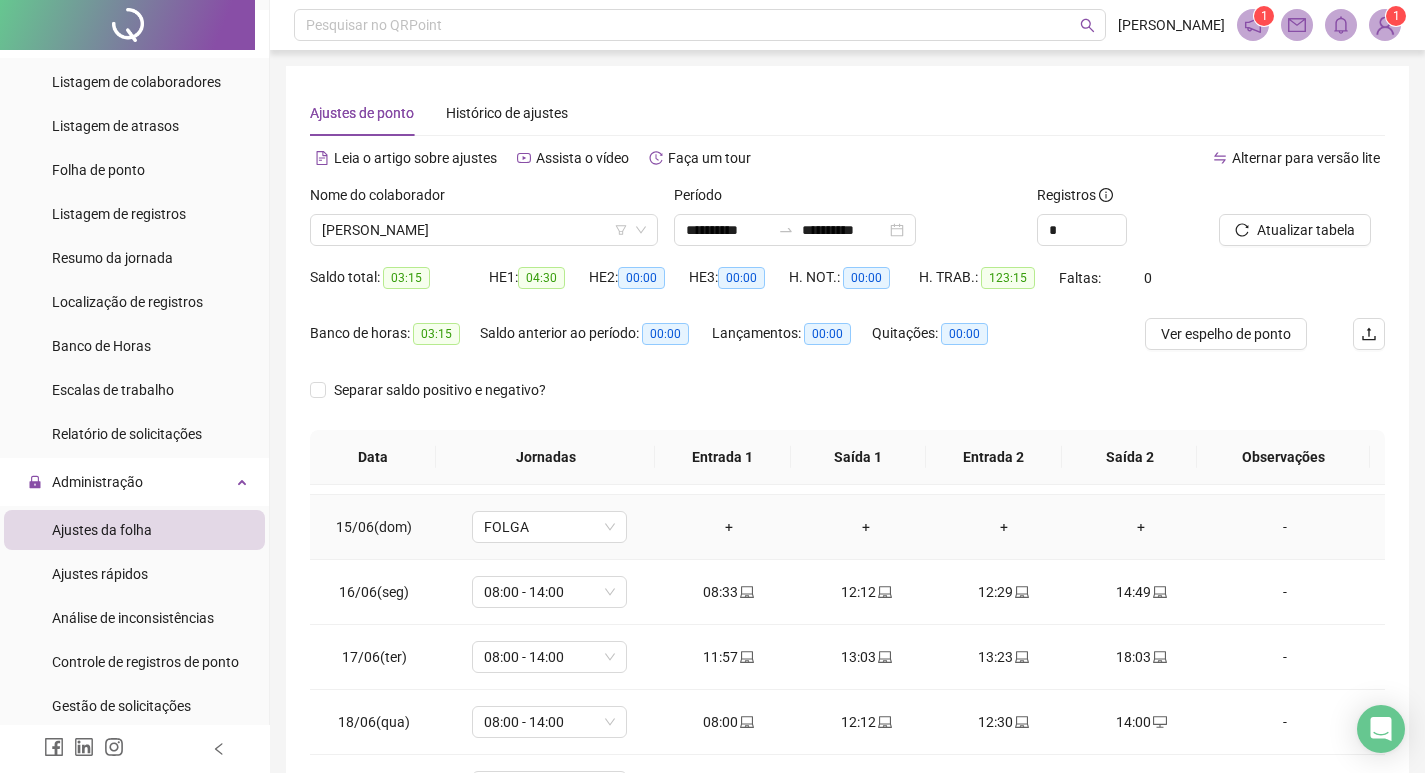 scroll, scrollTop: 1000, scrollLeft: 0, axis: vertical 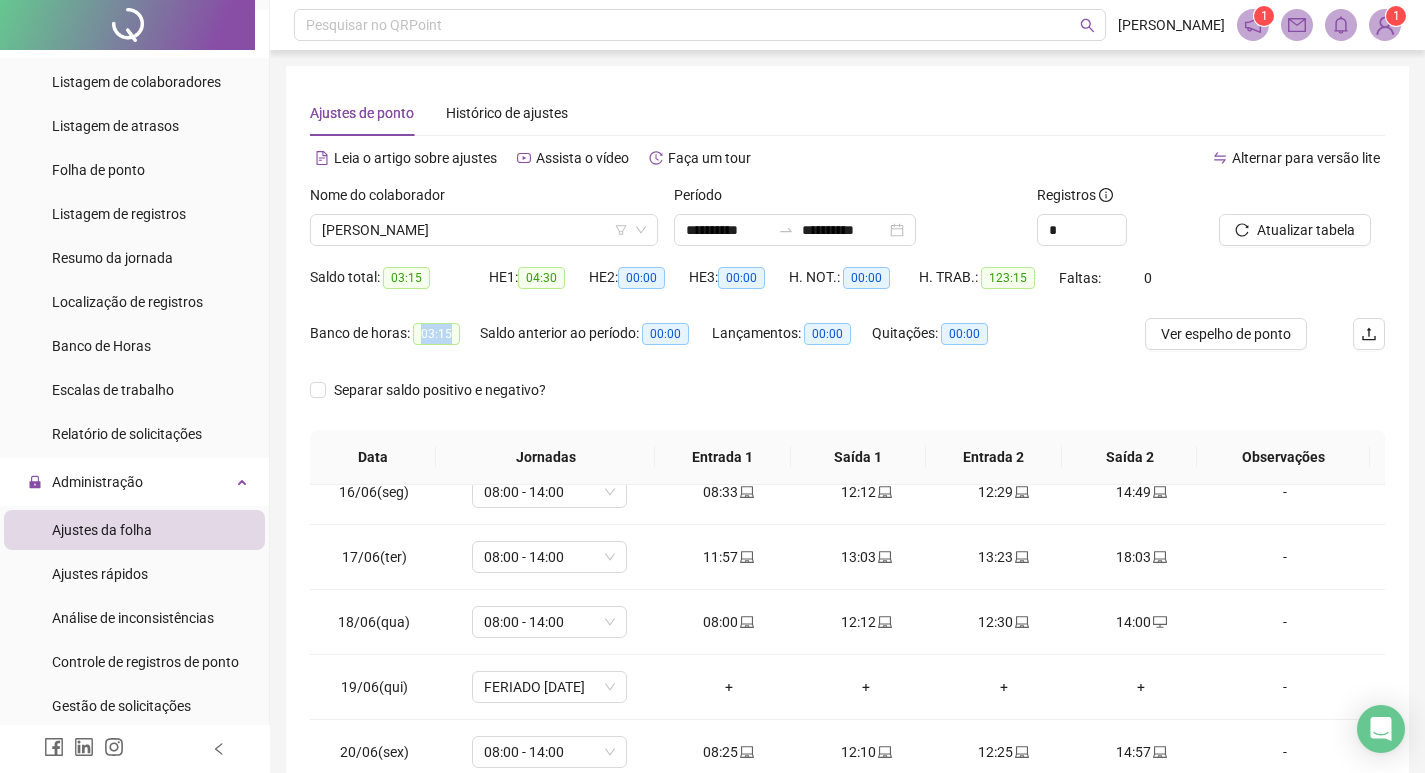 drag, startPoint x: 448, startPoint y: 336, endPoint x: 419, endPoint y: 335, distance: 29.017237 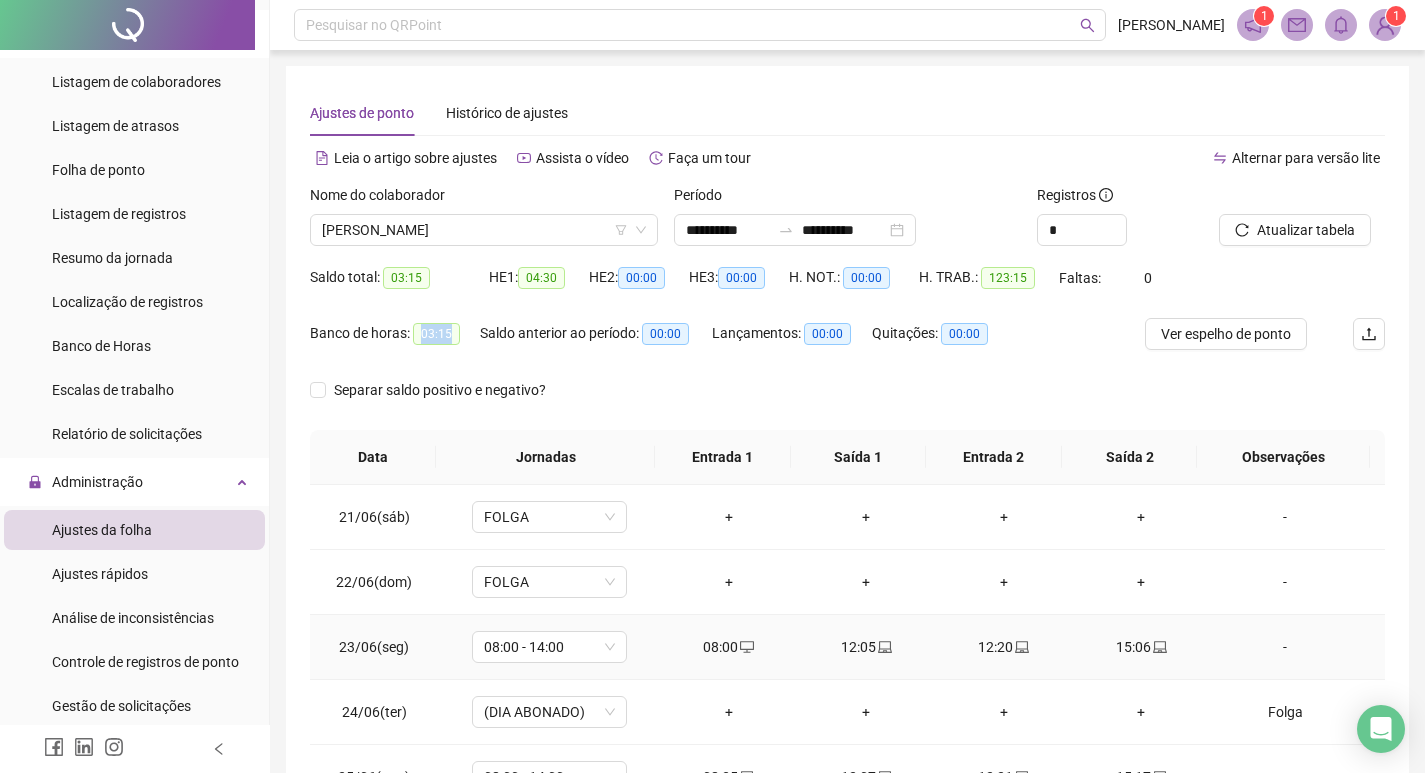 scroll, scrollTop: 1523, scrollLeft: 0, axis: vertical 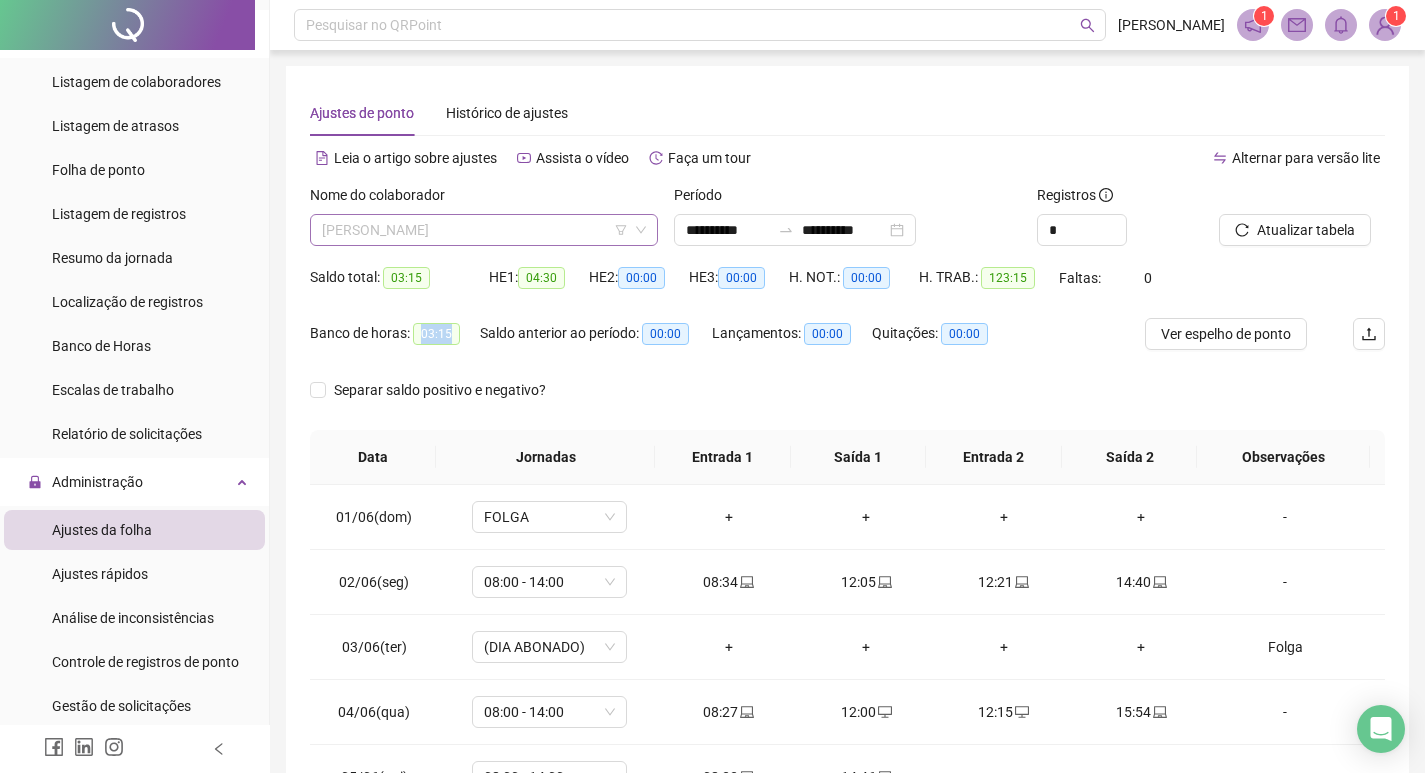 click on "[PERSON_NAME]" at bounding box center (484, 230) 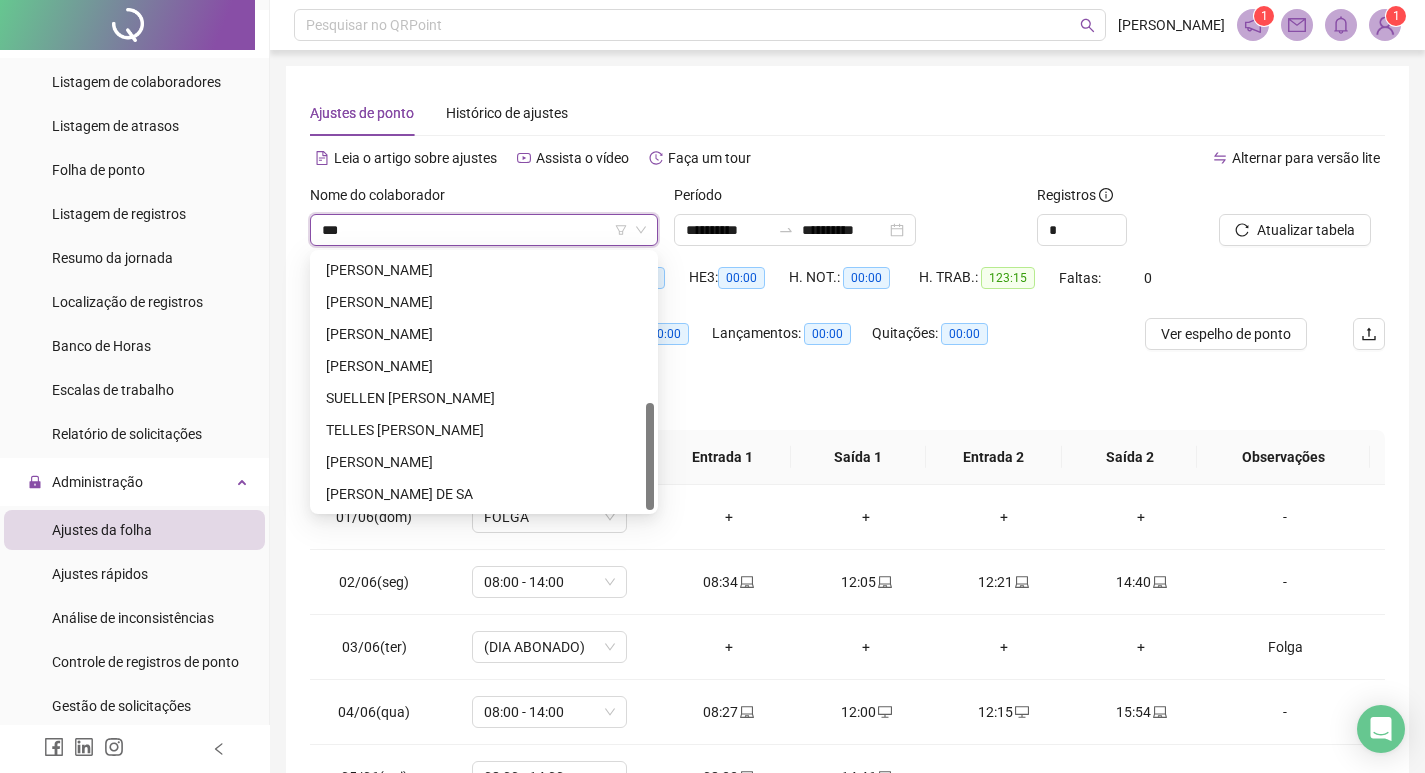 scroll, scrollTop: 352, scrollLeft: 0, axis: vertical 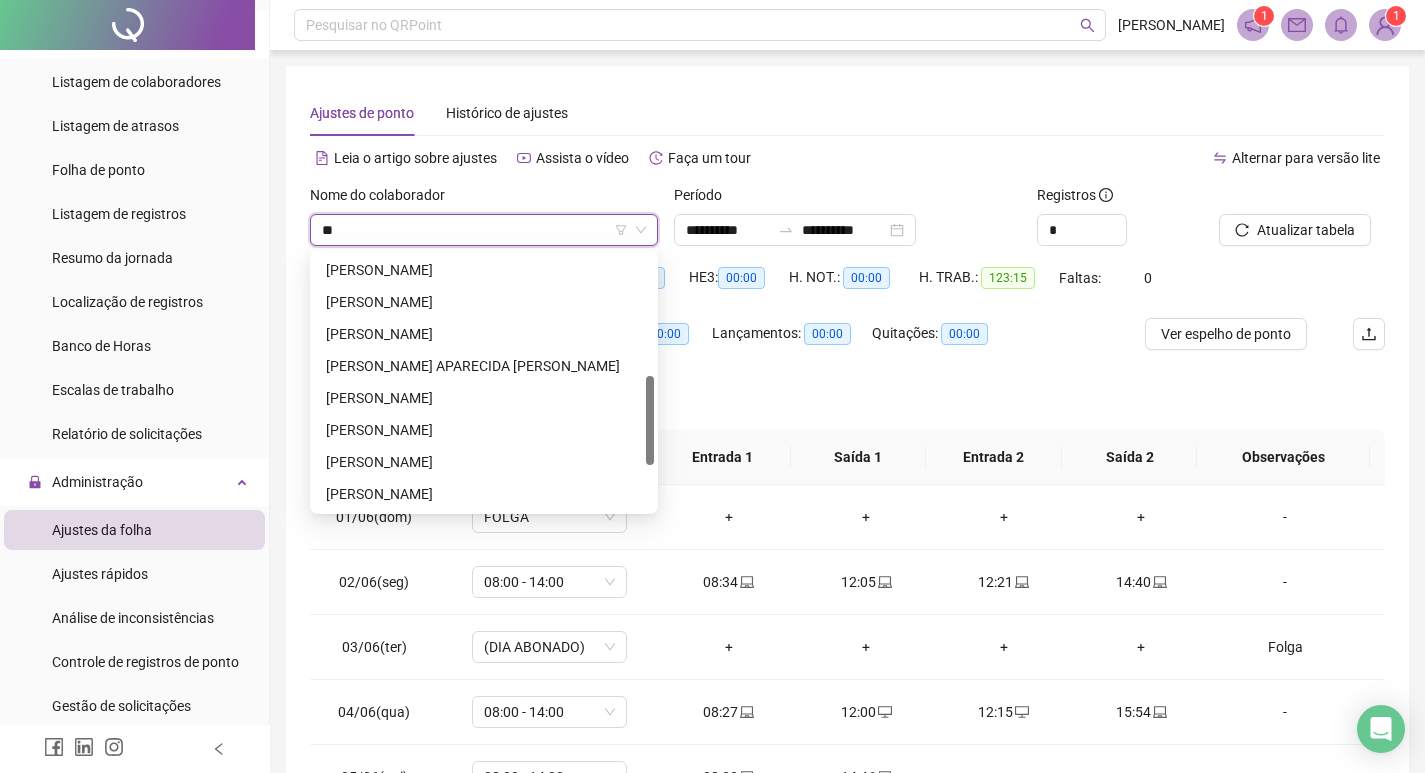 type on "*" 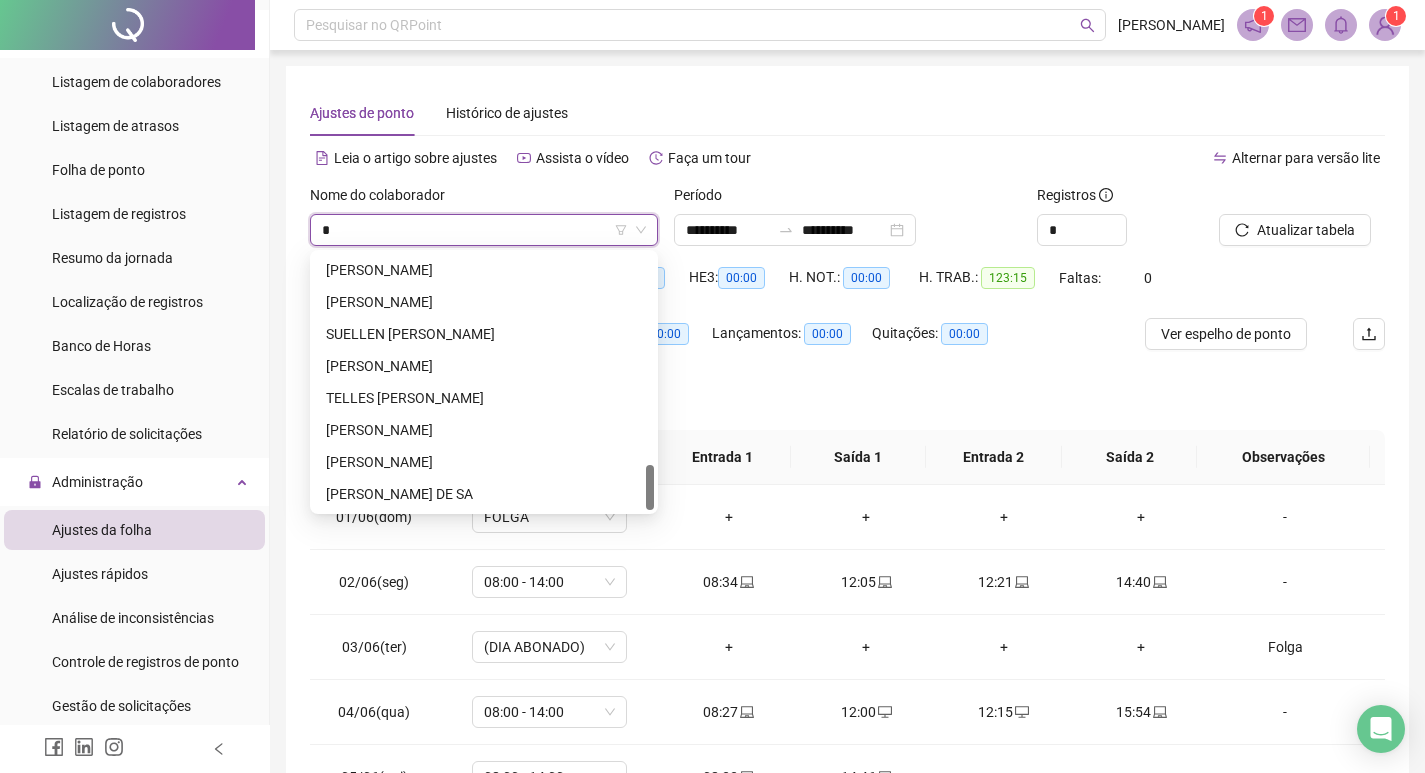 scroll, scrollTop: 480, scrollLeft: 0, axis: vertical 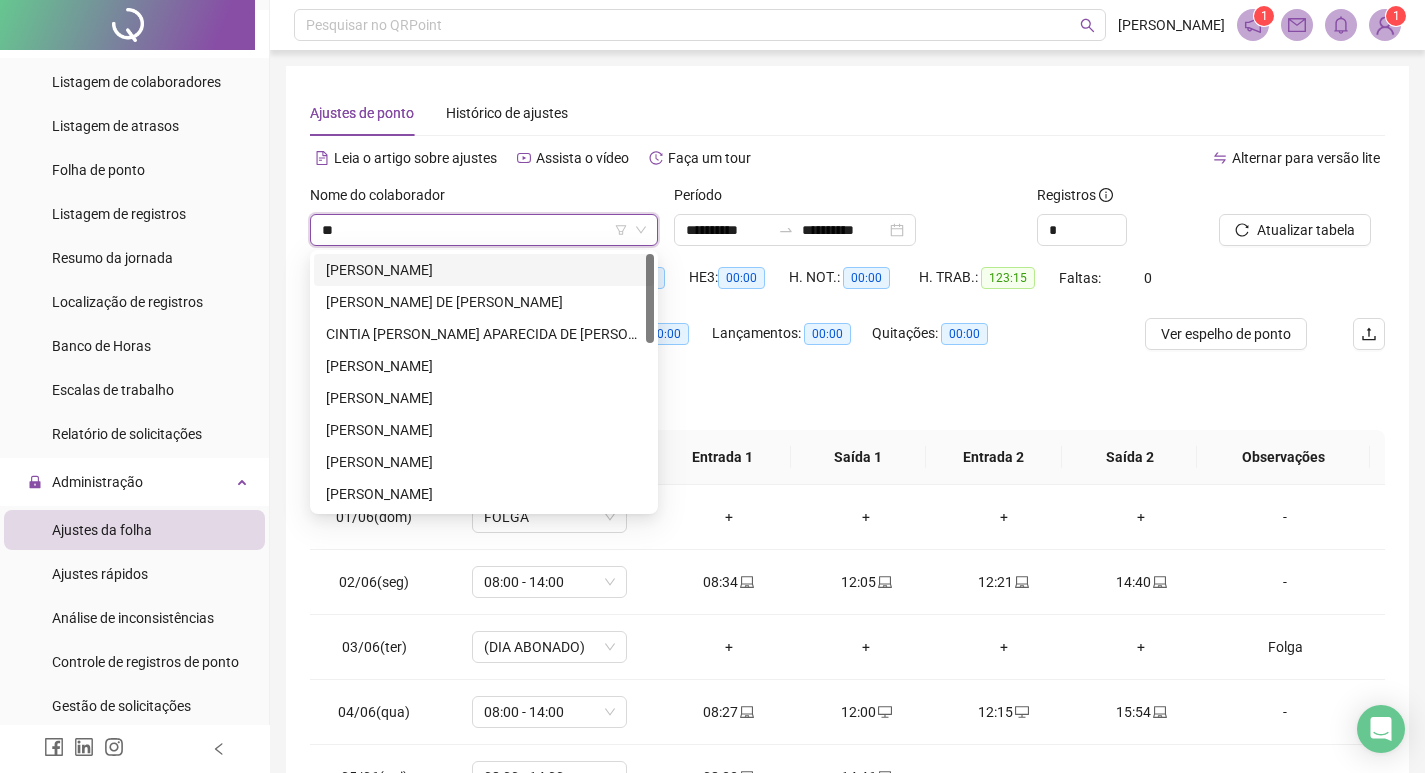 type on "***" 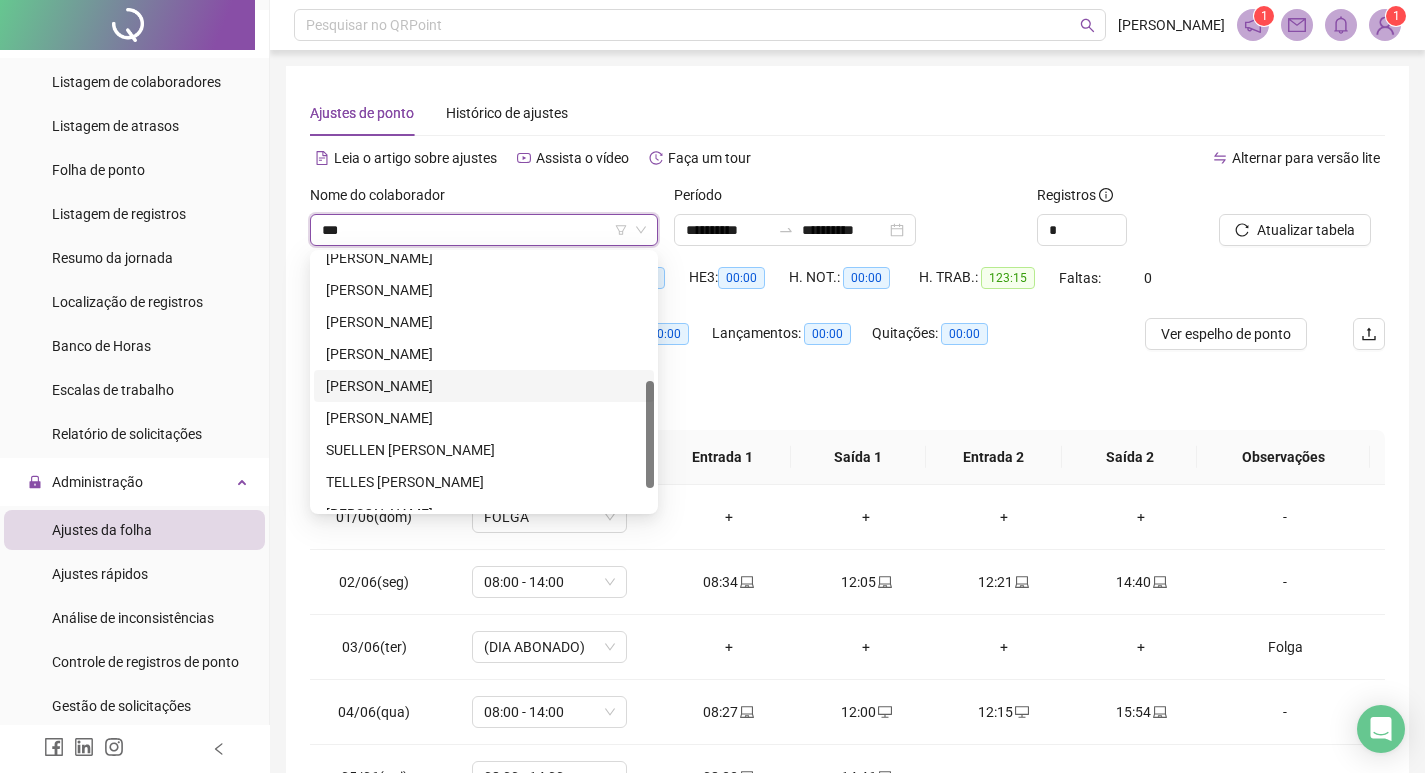 scroll, scrollTop: 352, scrollLeft: 0, axis: vertical 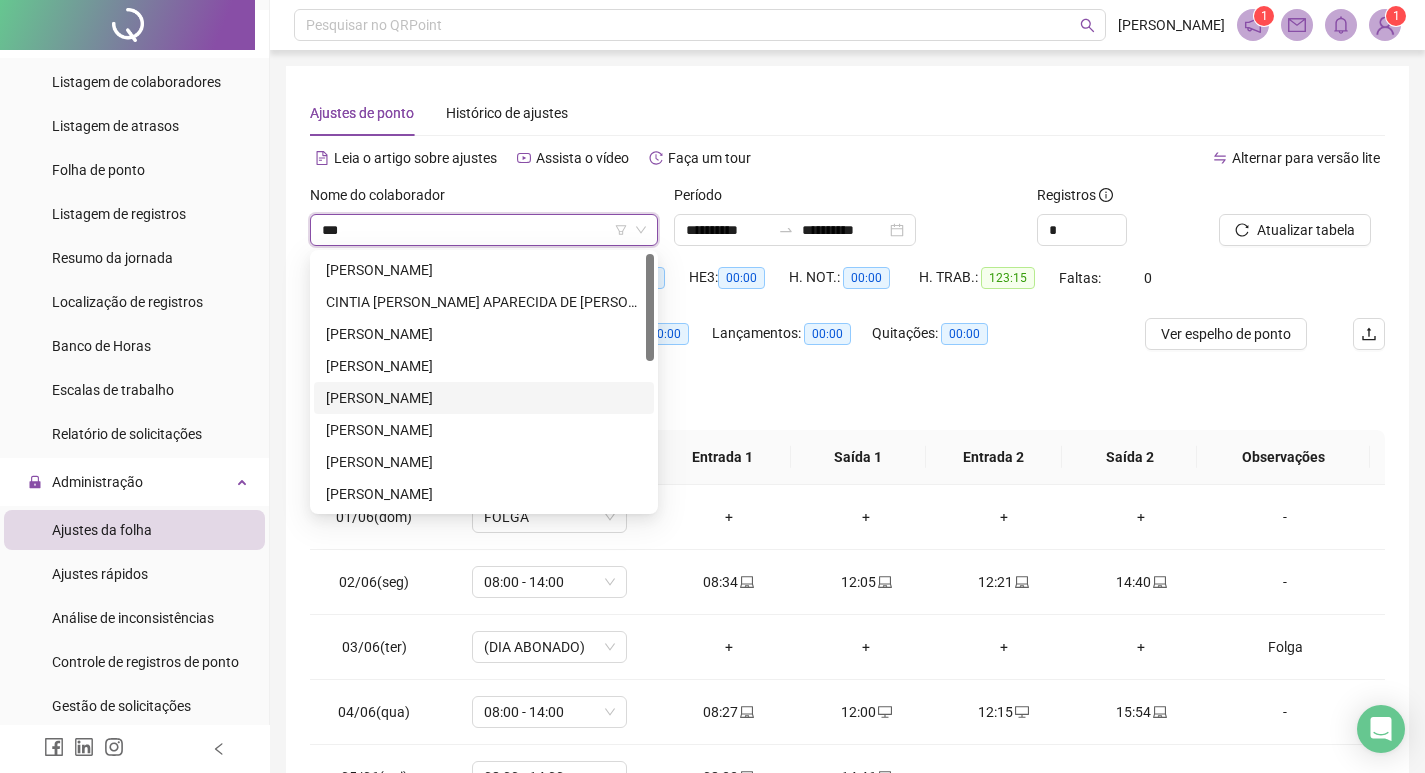 click on "[PERSON_NAME]" at bounding box center [484, 398] 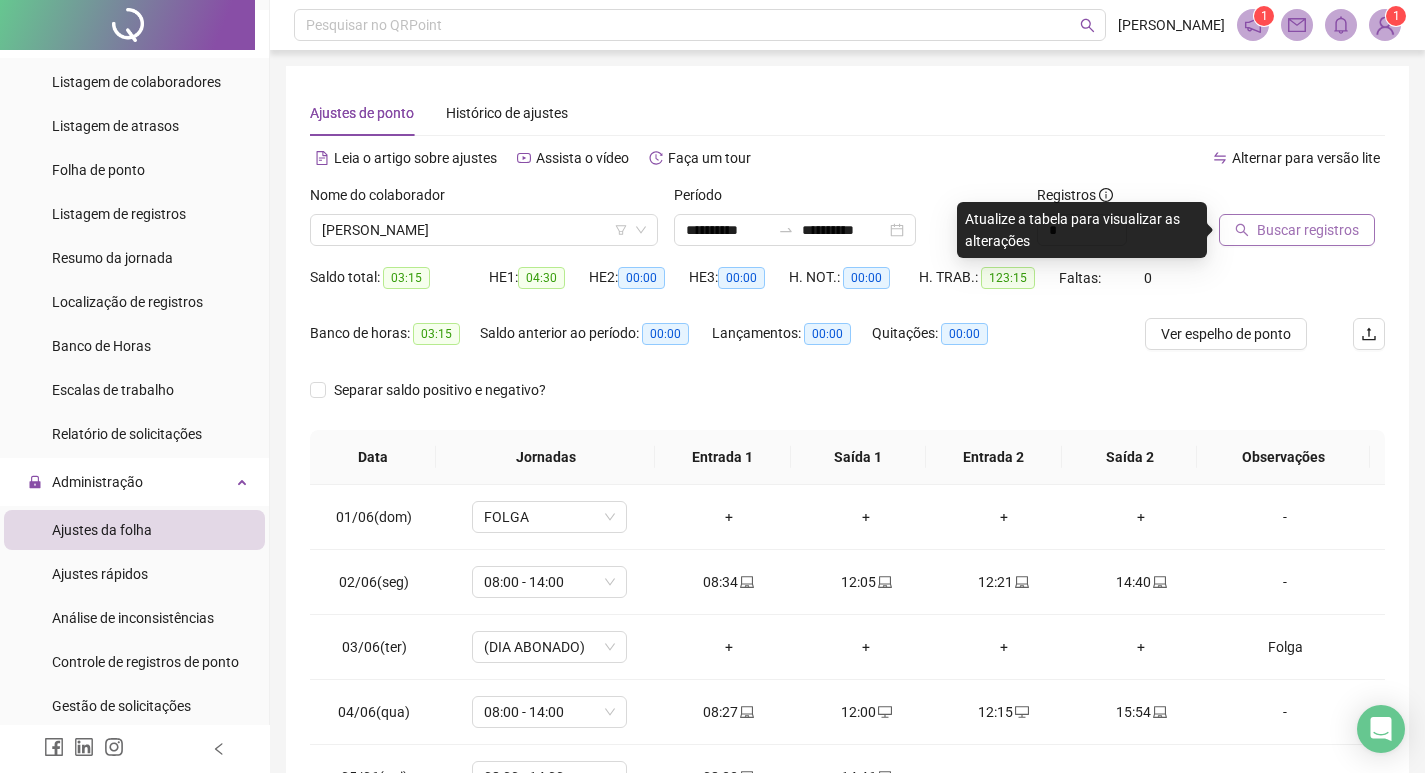 click on "Buscar registros" at bounding box center [1297, 230] 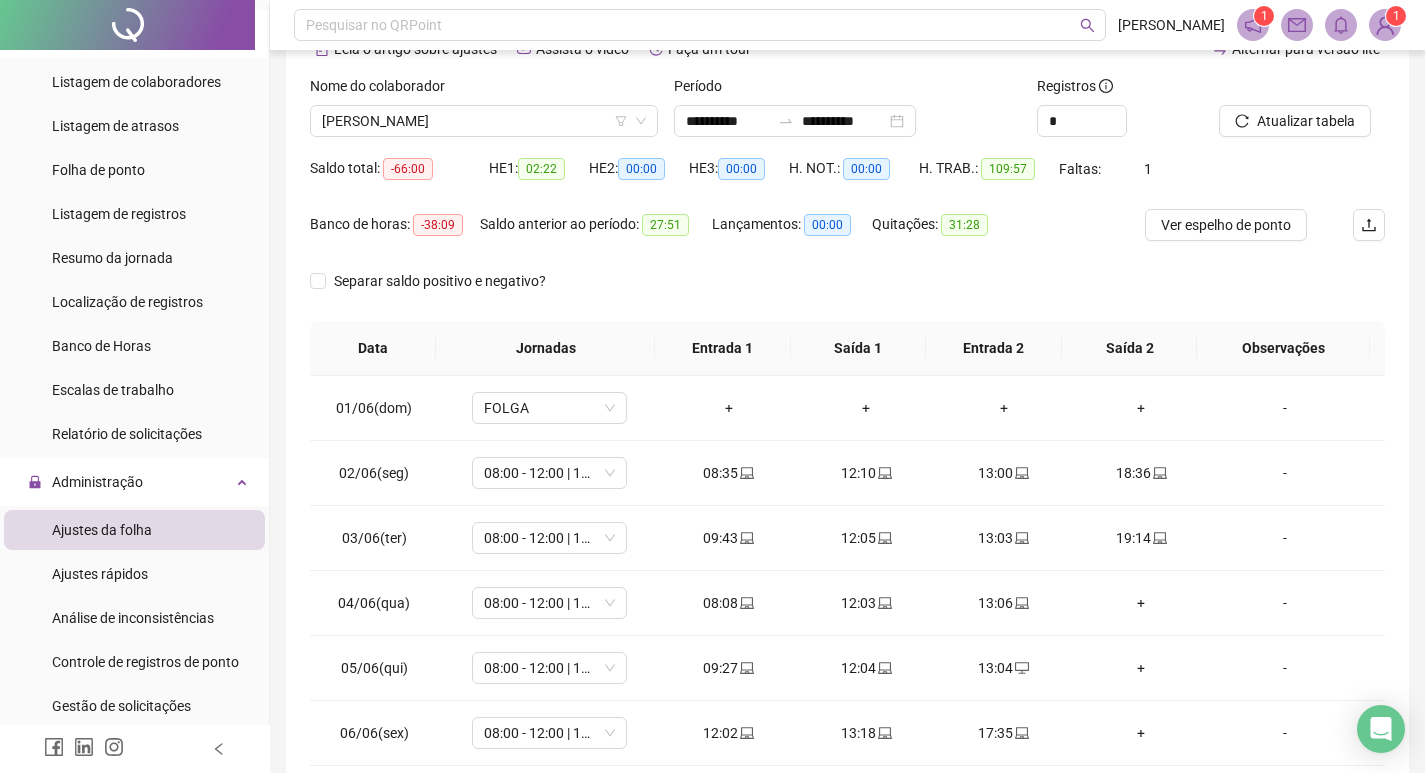 scroll, scrollTop: 112, scrollLeft: 0, axis: vertical 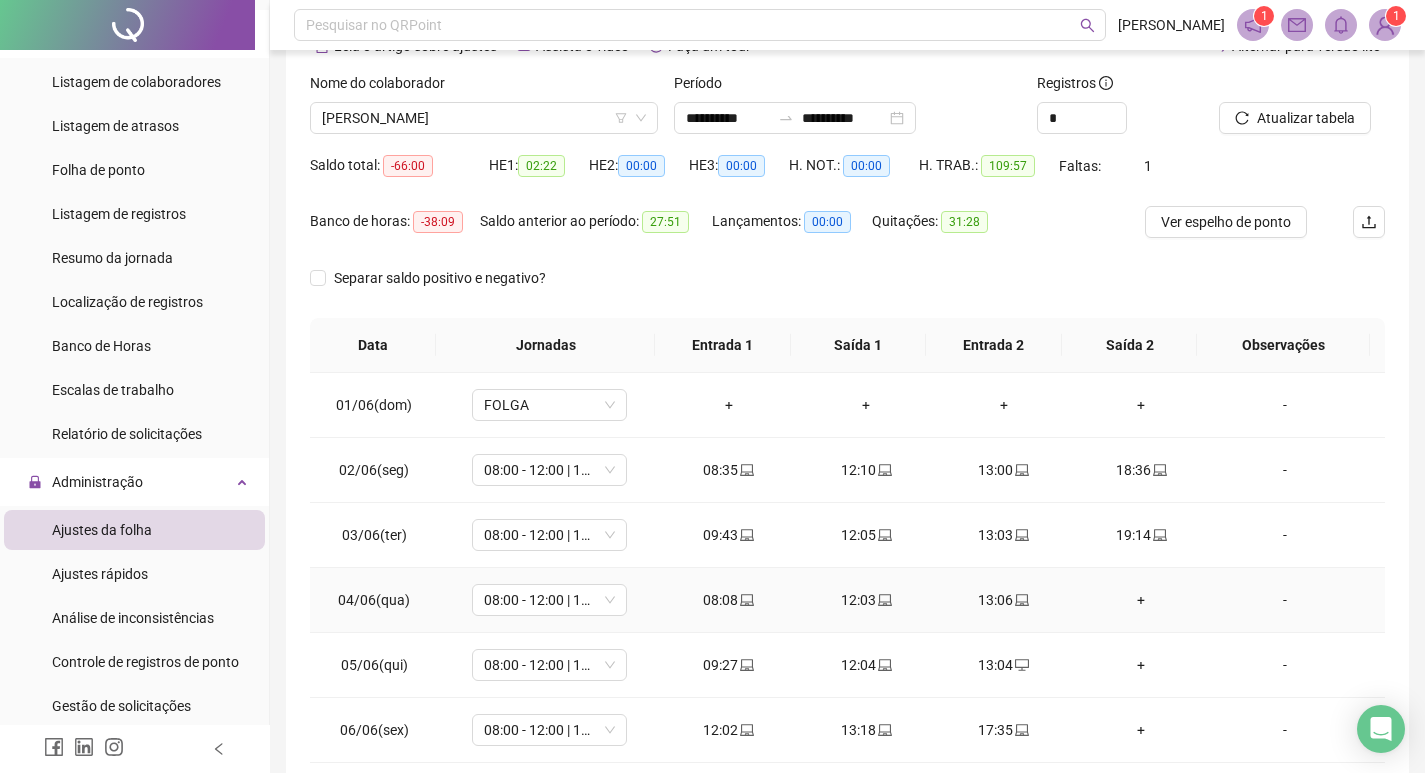 click on "+" at bounding box center (1142, 600) 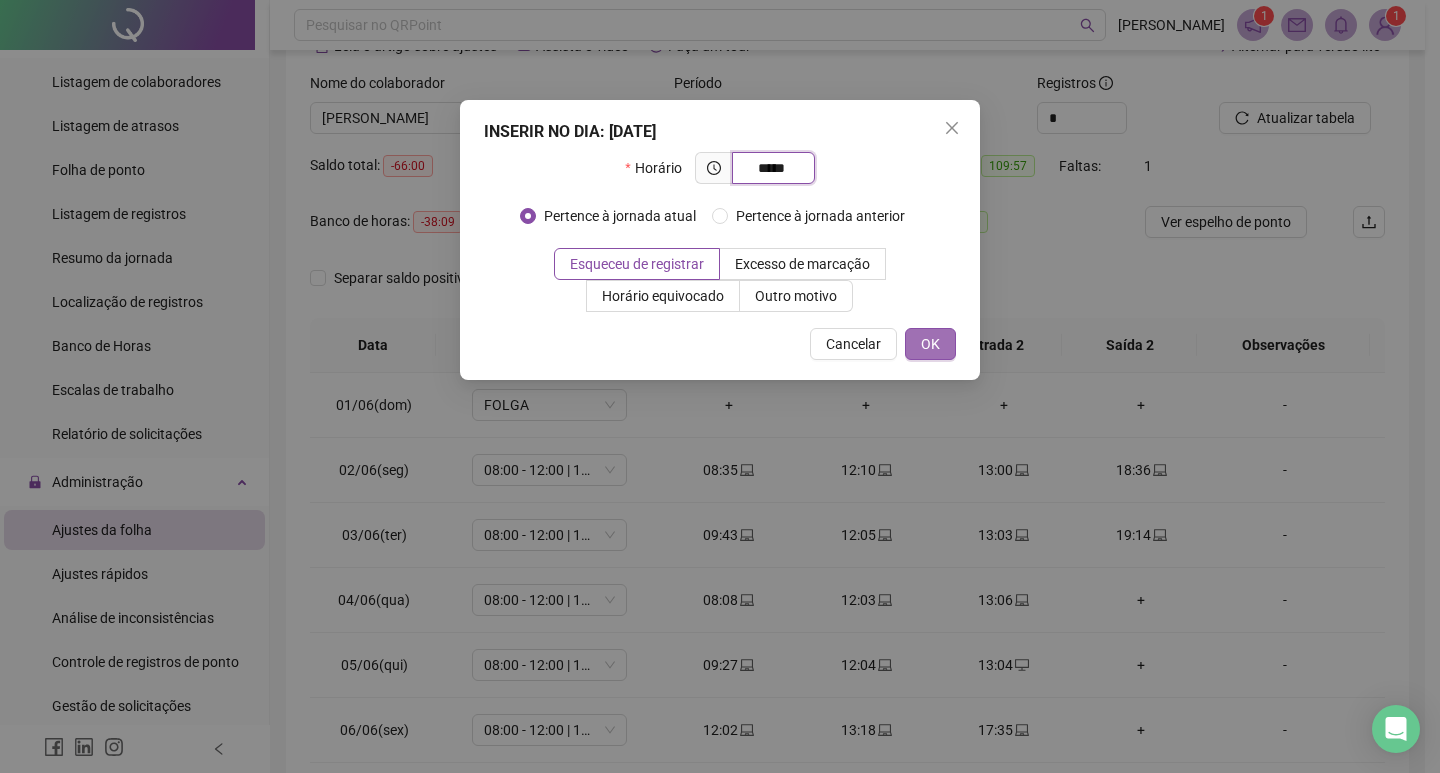 type on "*****" 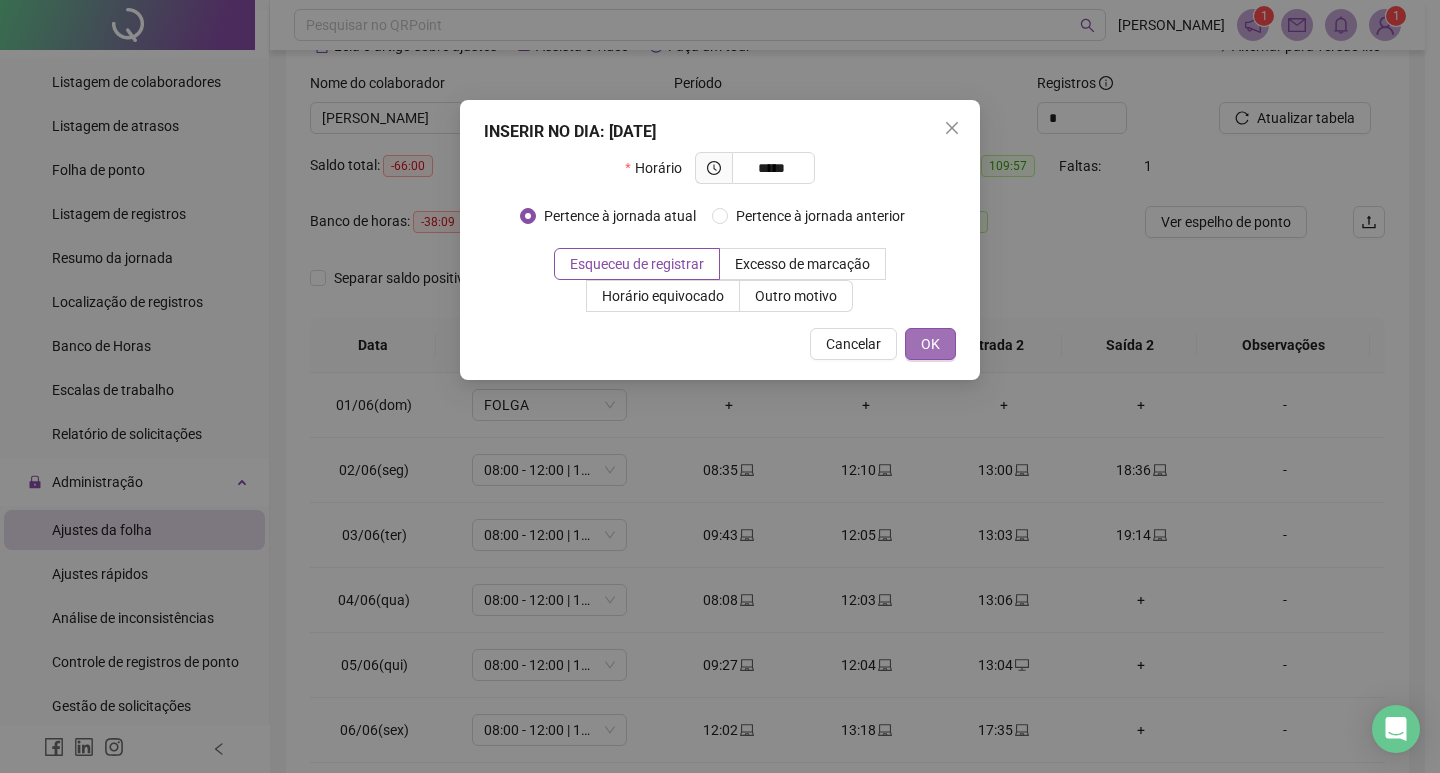click on "OK" at bounding box center (930, 344) 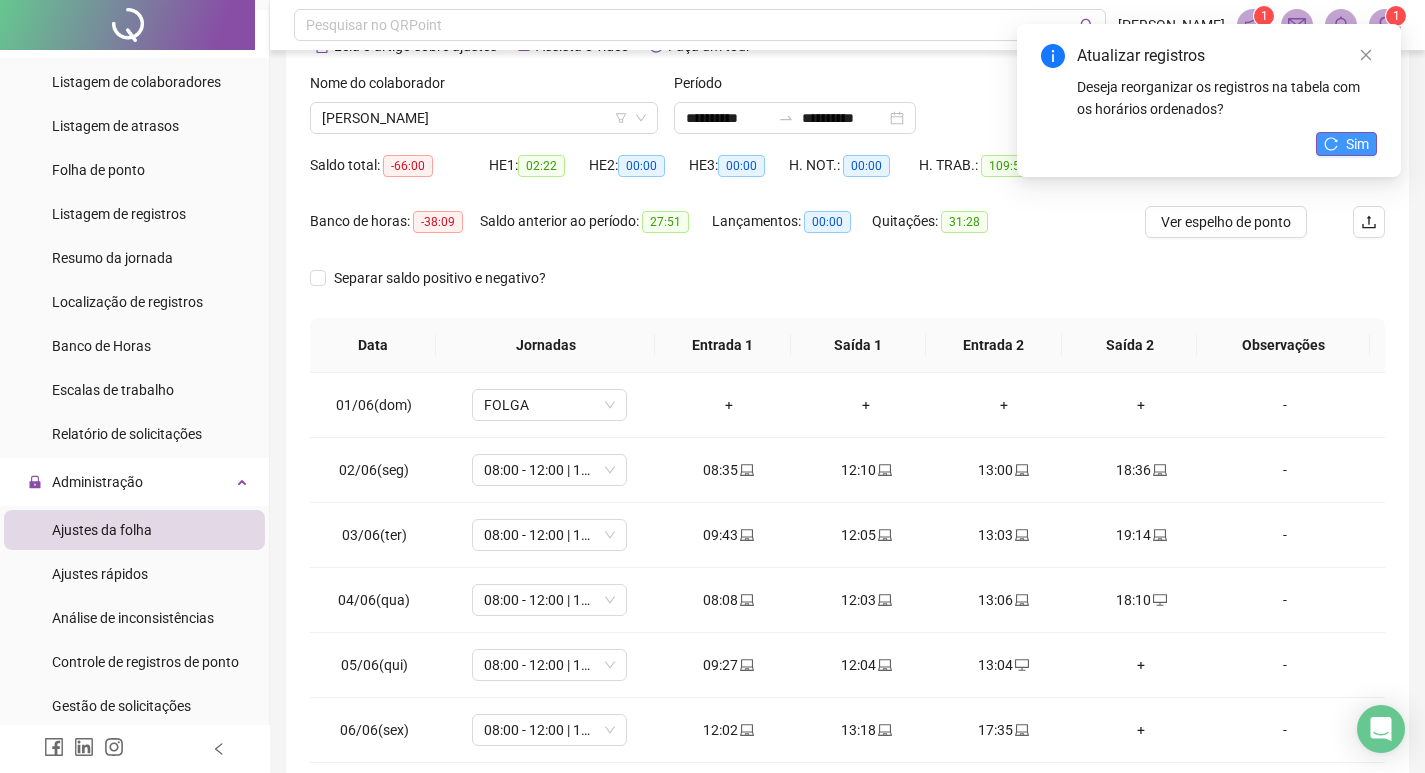 click on "Sim" at bounding box center (1357, 144) 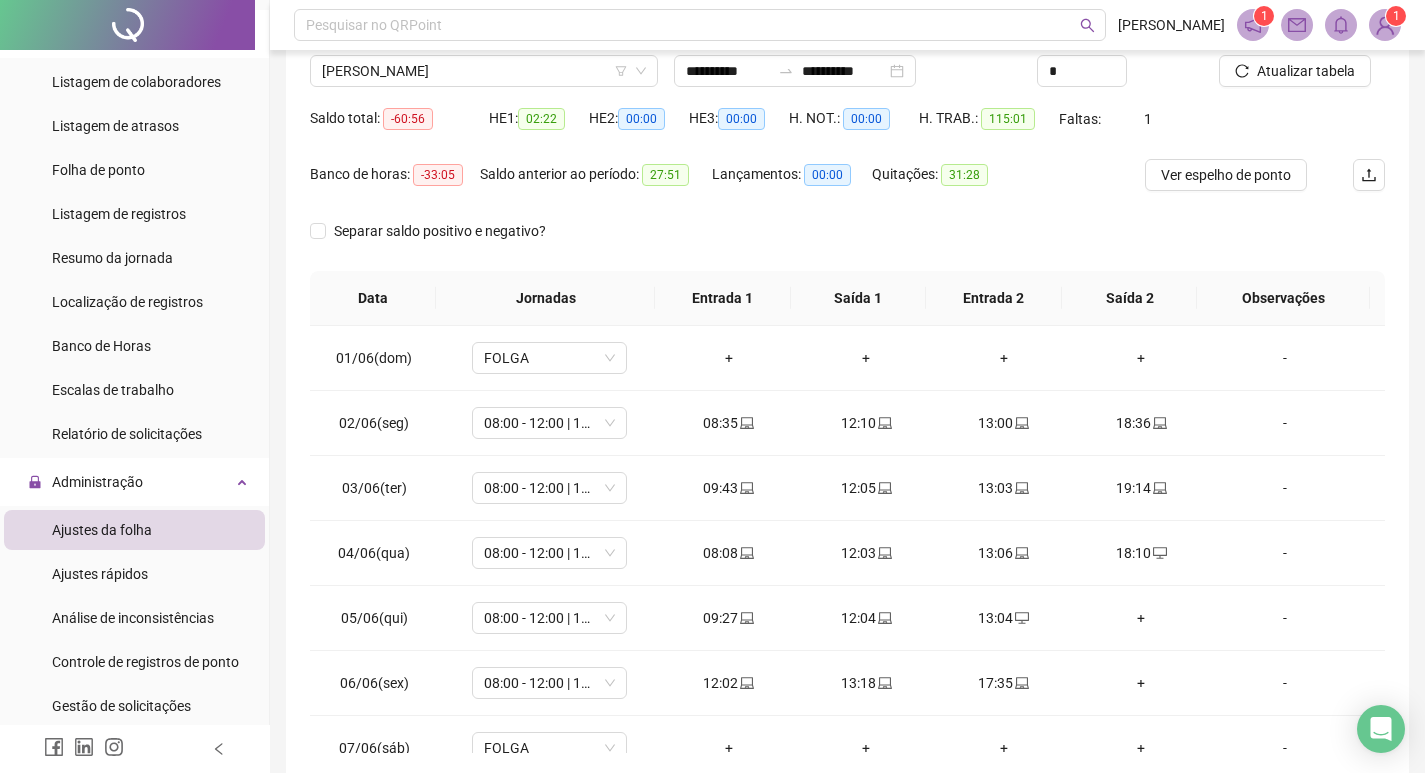 scroll, scrollTop: 249, scrollLeft: 0, axis: vertical 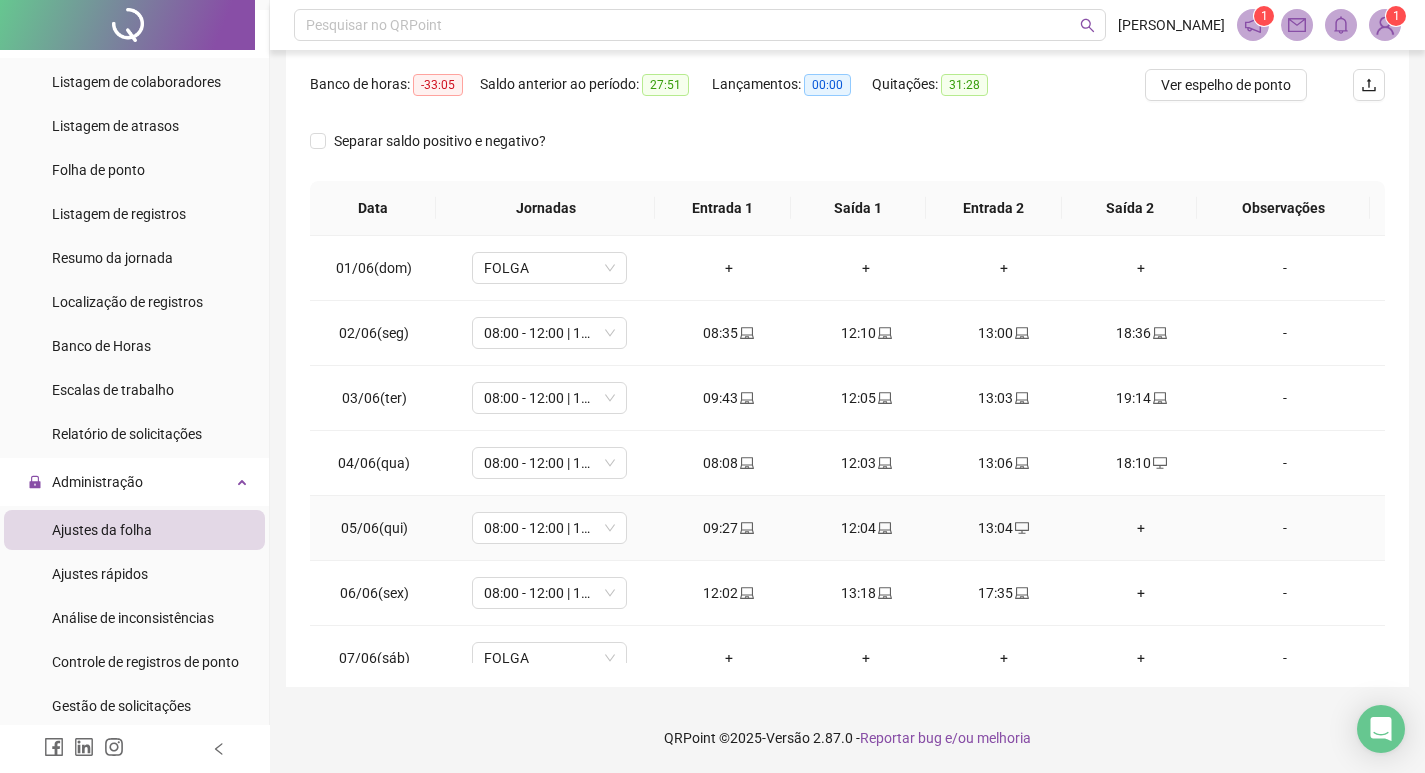 click on "+" at bounding box center (1142, 528) 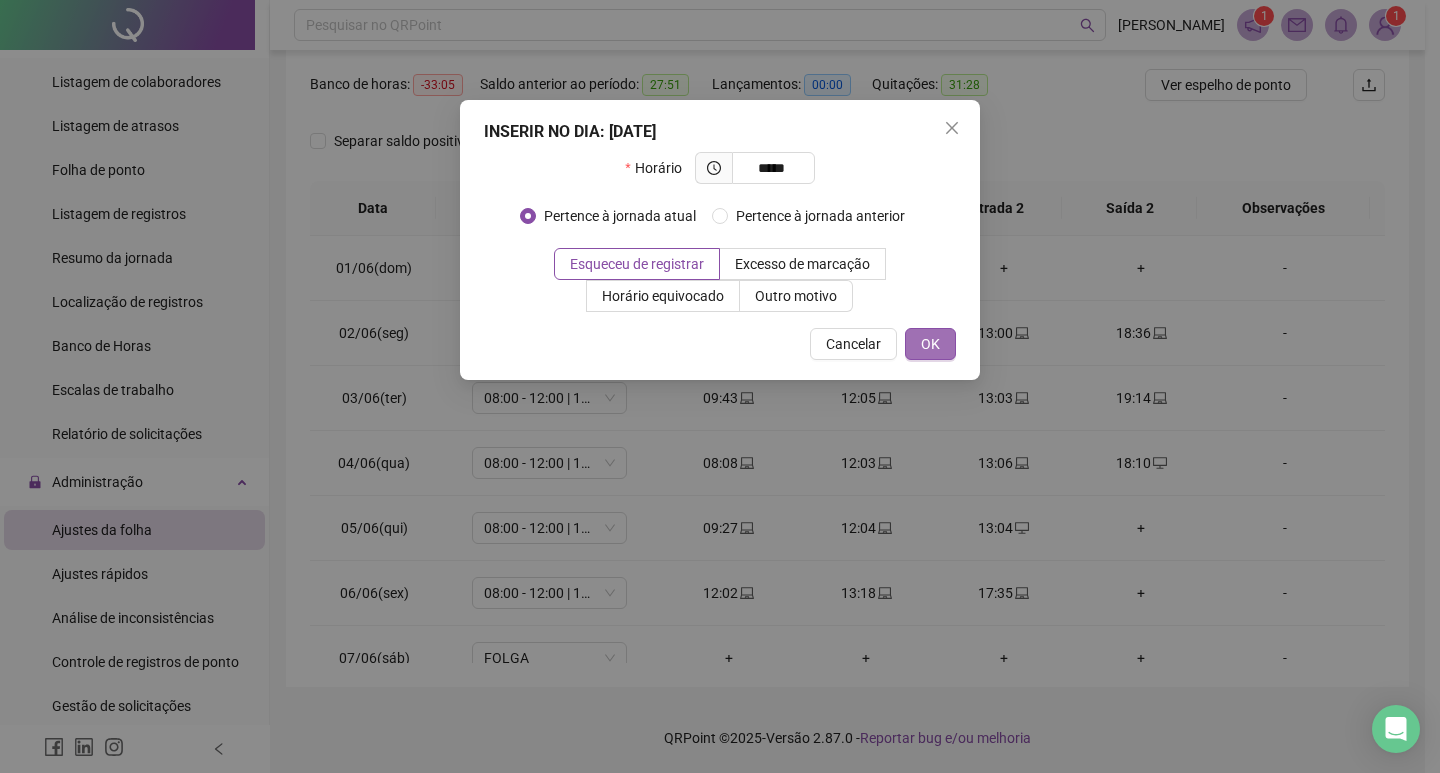type on "*****" 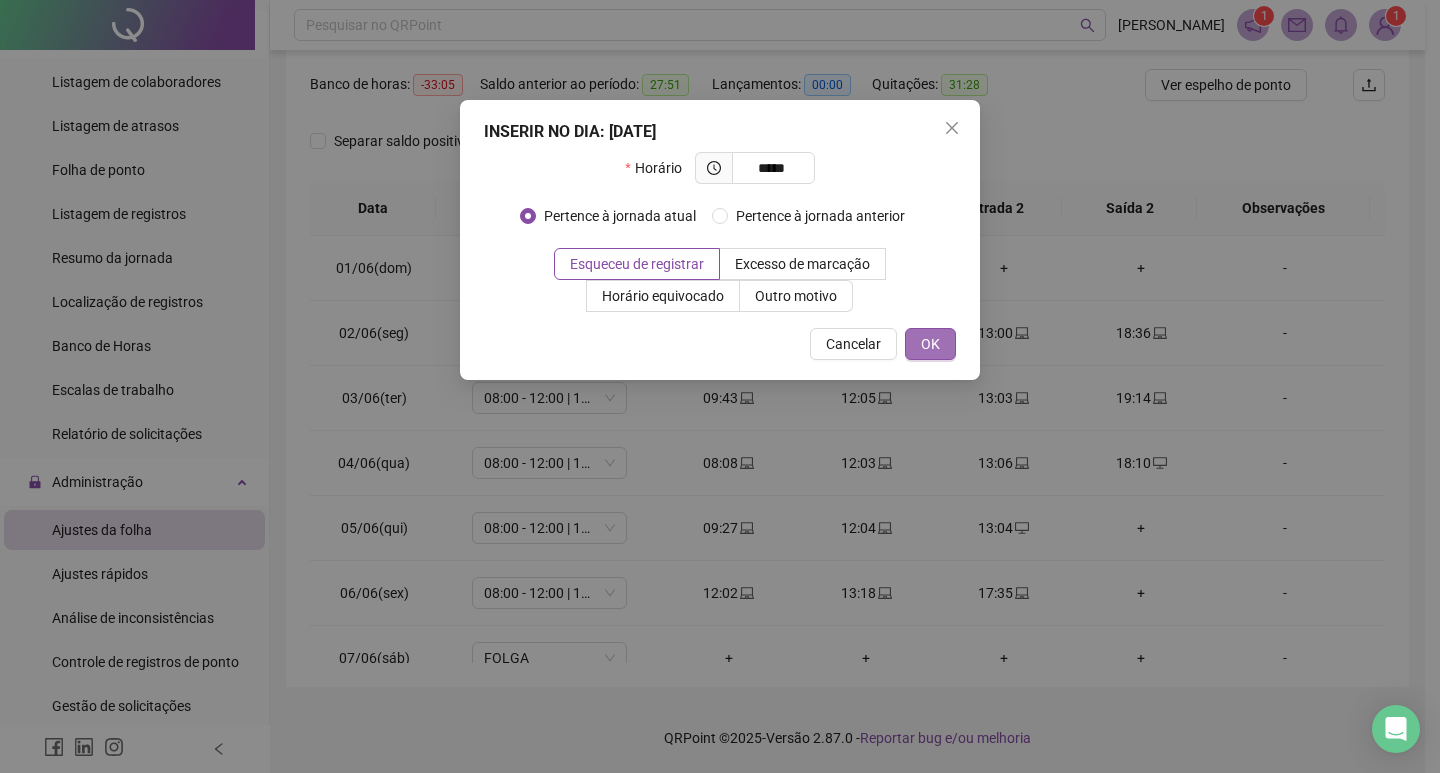 click on "OK" at bounding box center [930, 344] 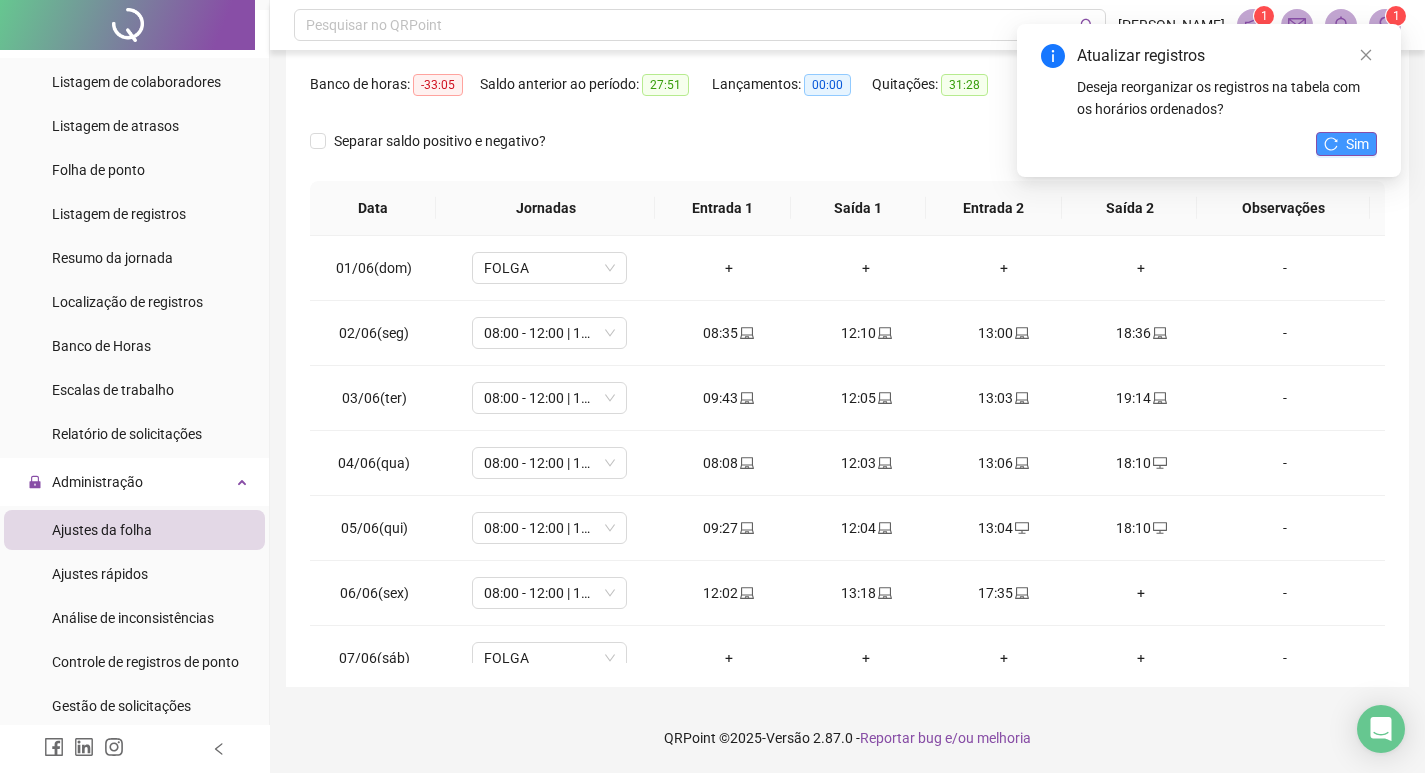 click on "Sim" at bounding box center [1357, 144] 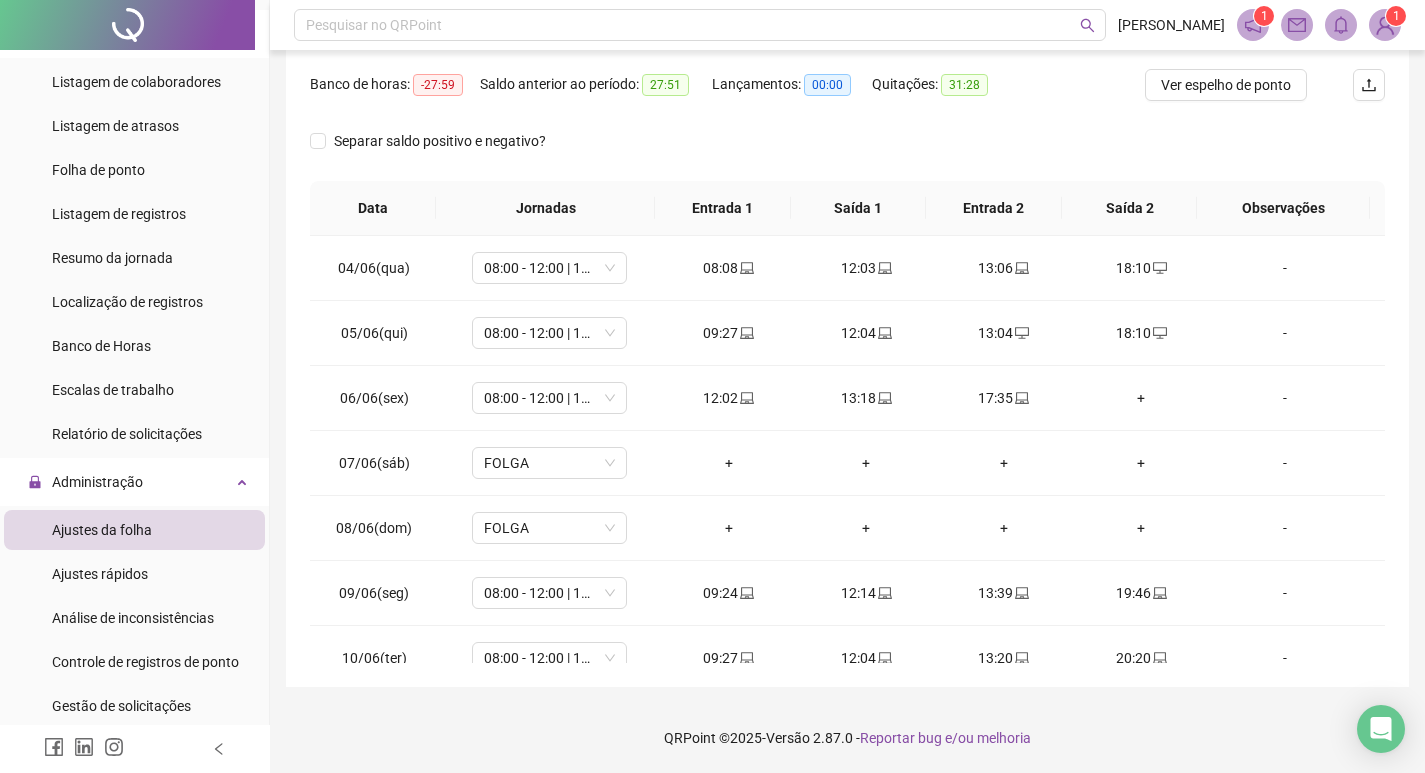 scroll, scrollTop: 200, scrollLeft: 0, axis: vertical 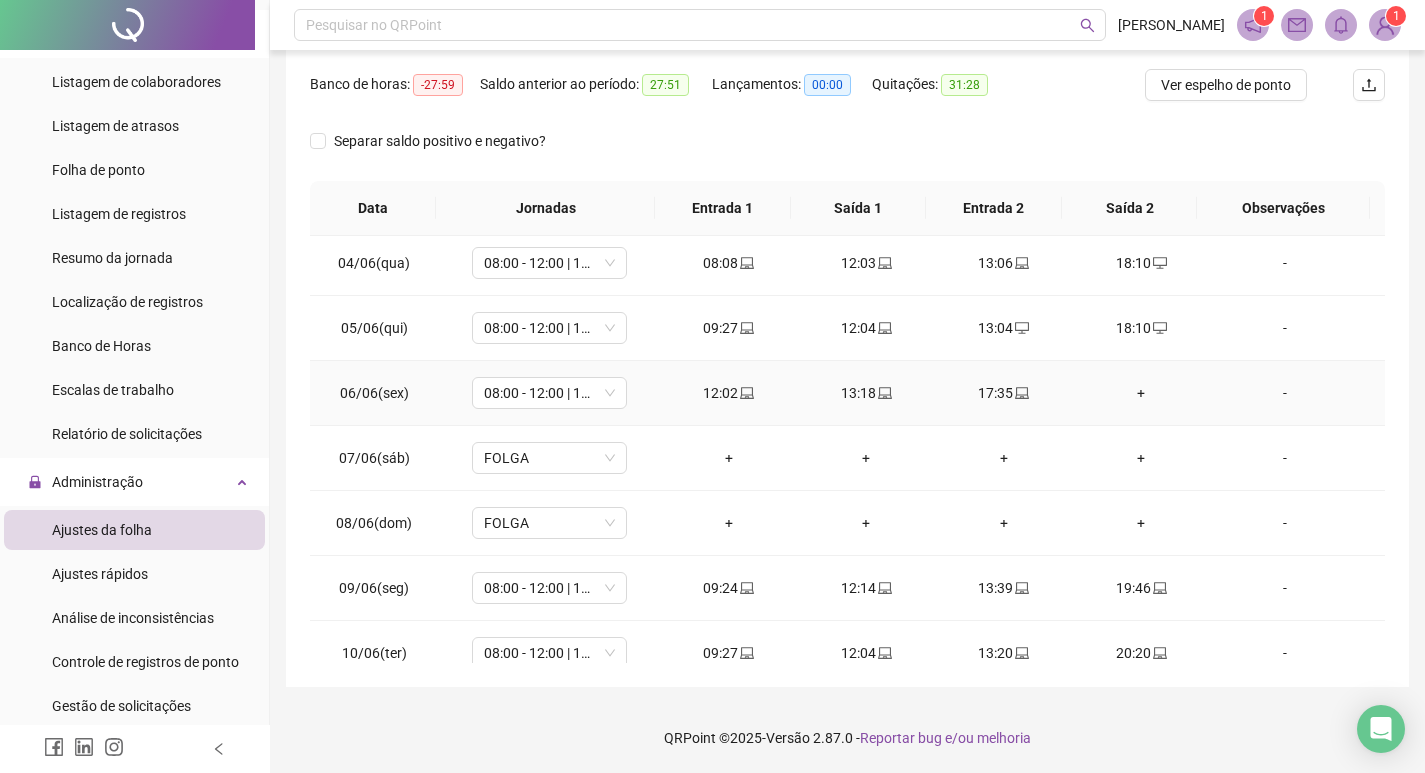 click on "+" at bounding box center (1142, 393) 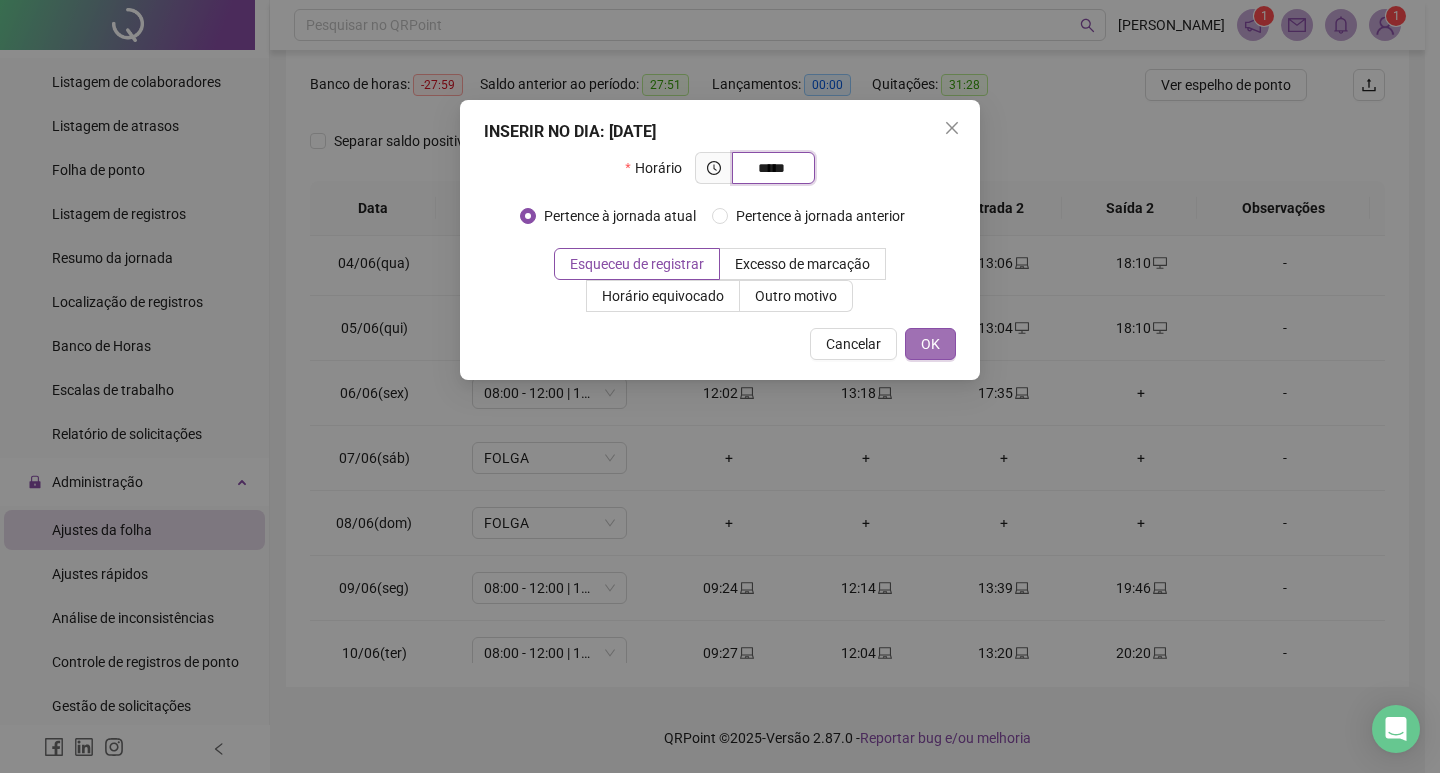 type on "*****" 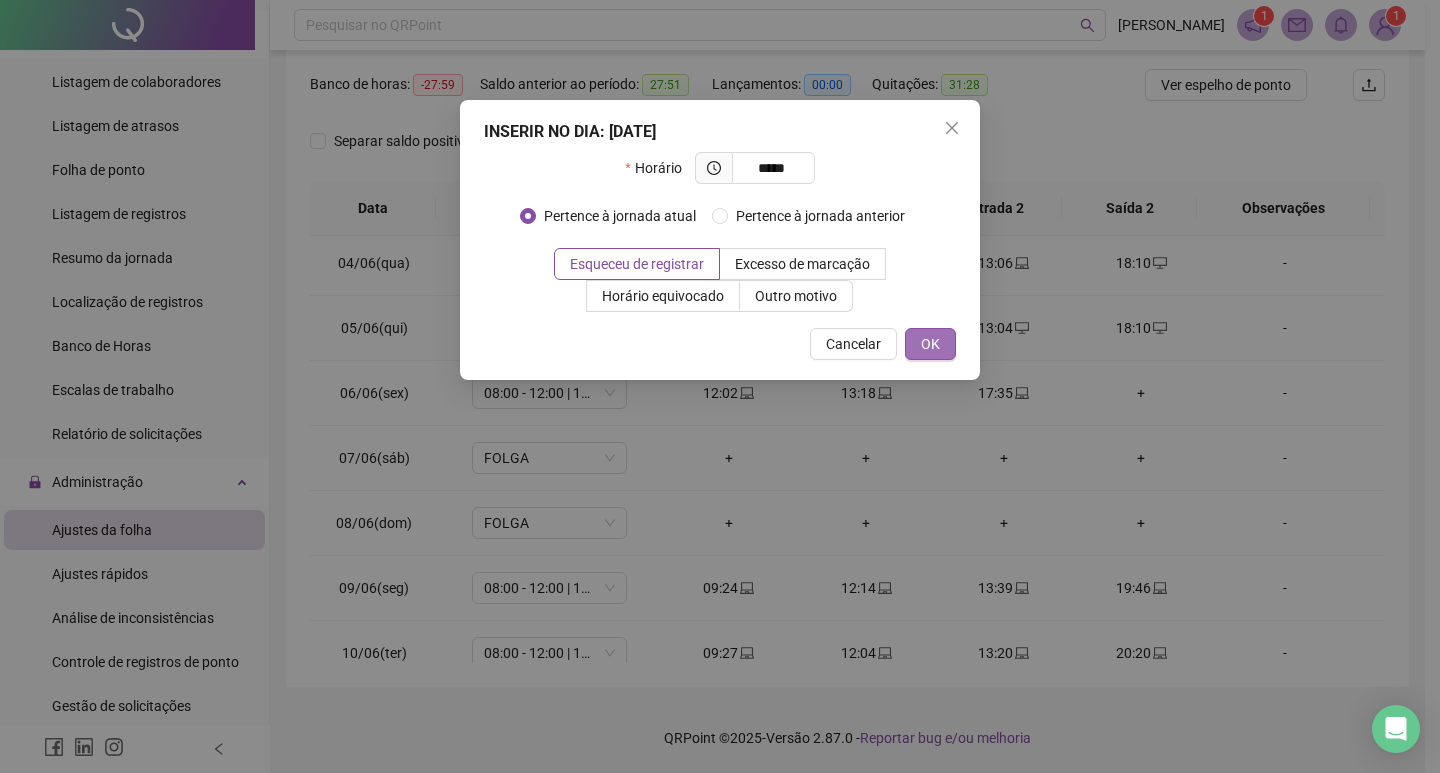 click on "OK" at bounding box center (930, 344) 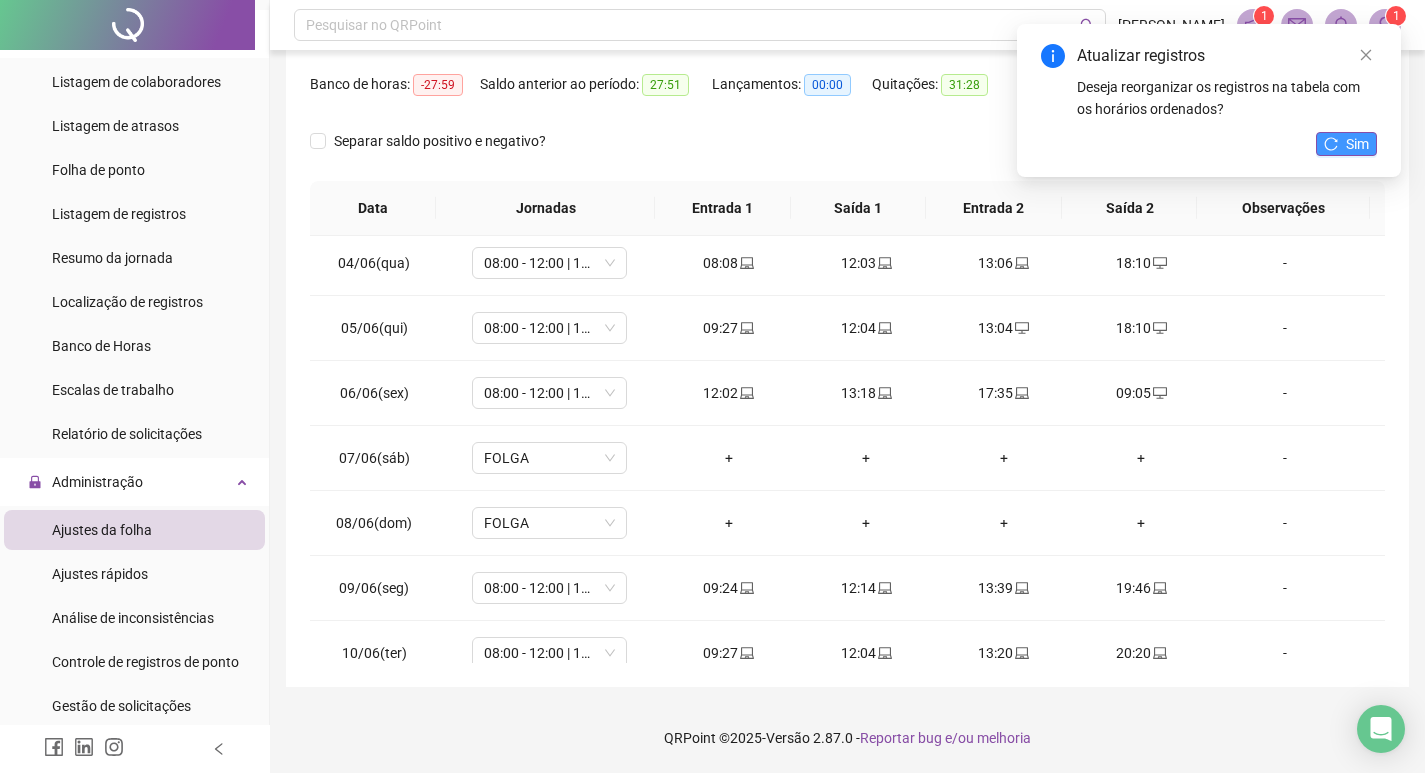 click on "Sim" at bounding box center (1346, 144) 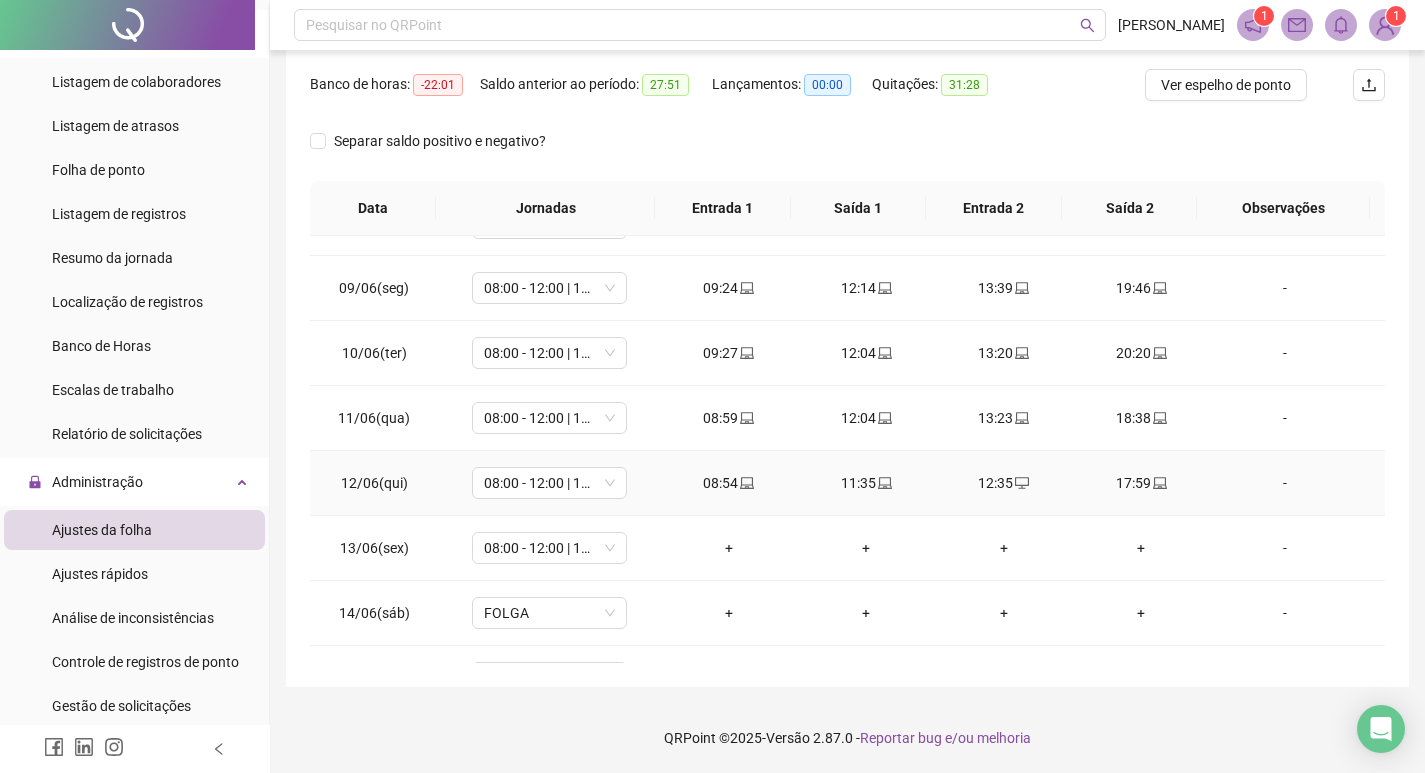 scroll, scrollTop: 700, scrollLeft: 0, axis: vertical 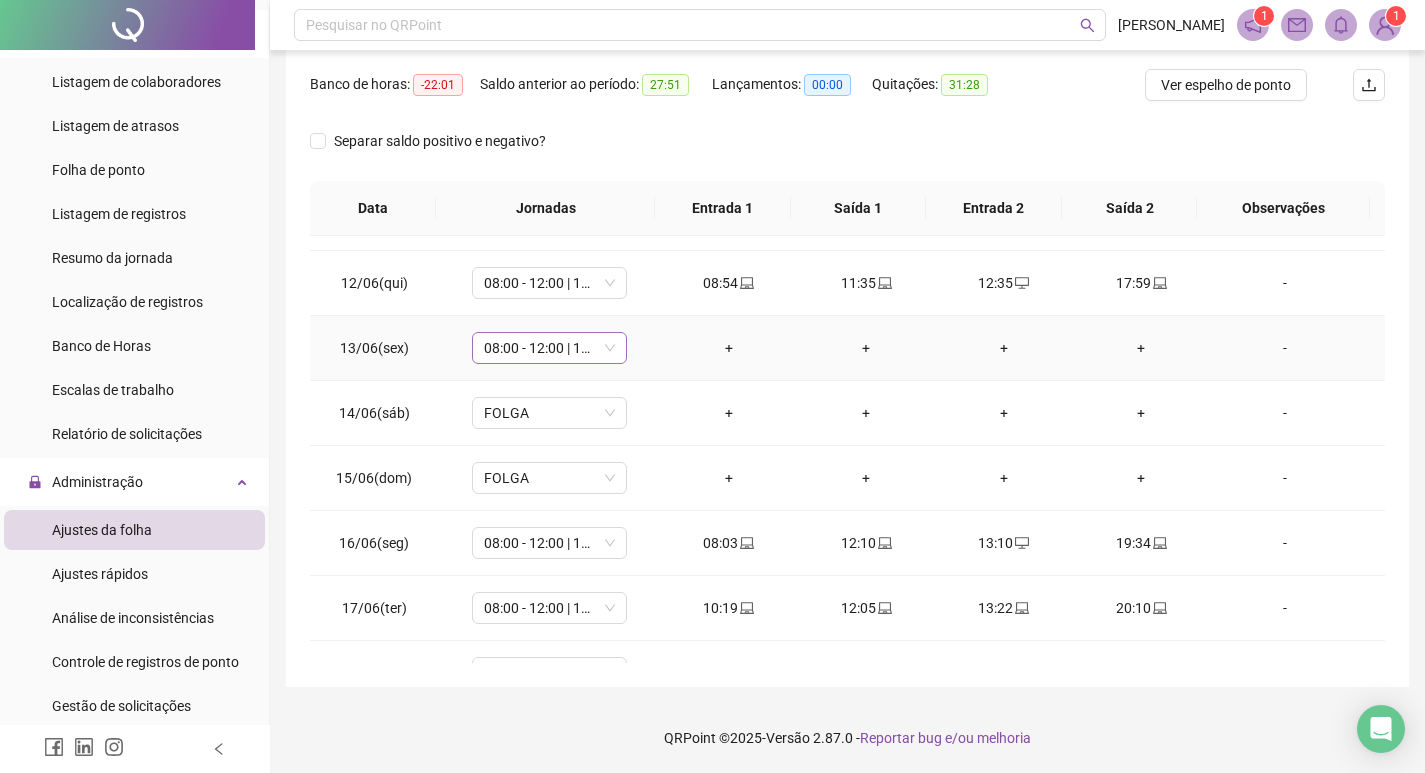 click on "08:00 - 12:00 | 13:00 - 17:00" at bounding box center (549, 348) 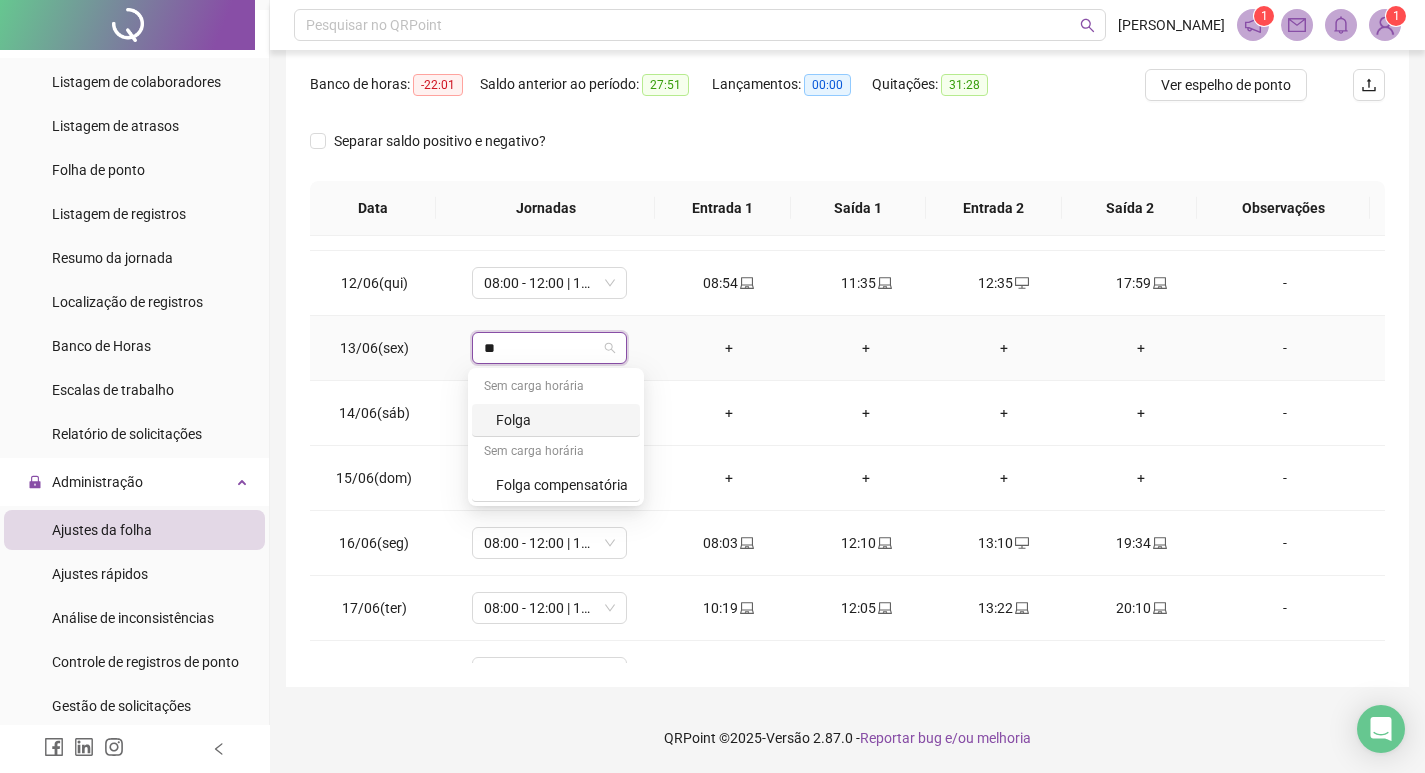 type on "***" 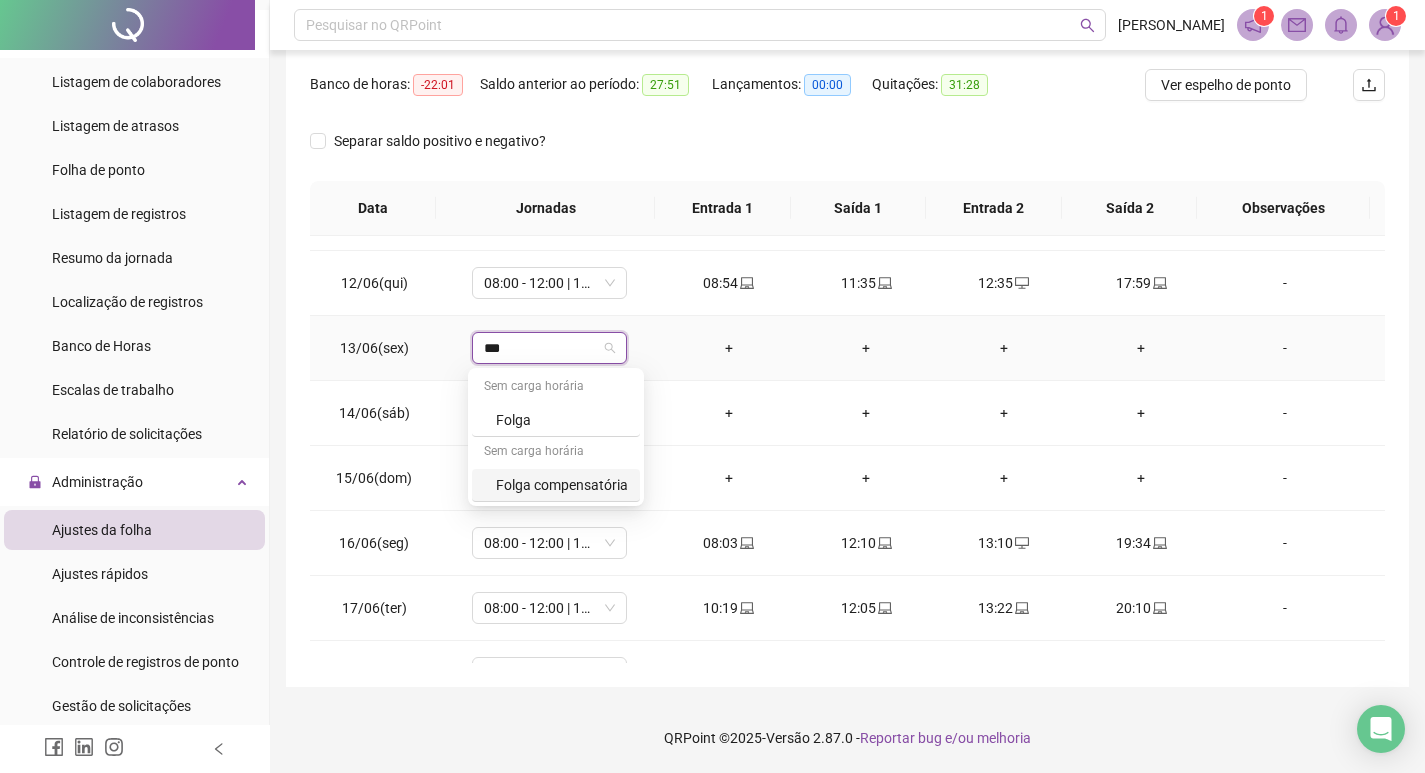 click on "Folga compensatória" at bounding box center [562, 485] 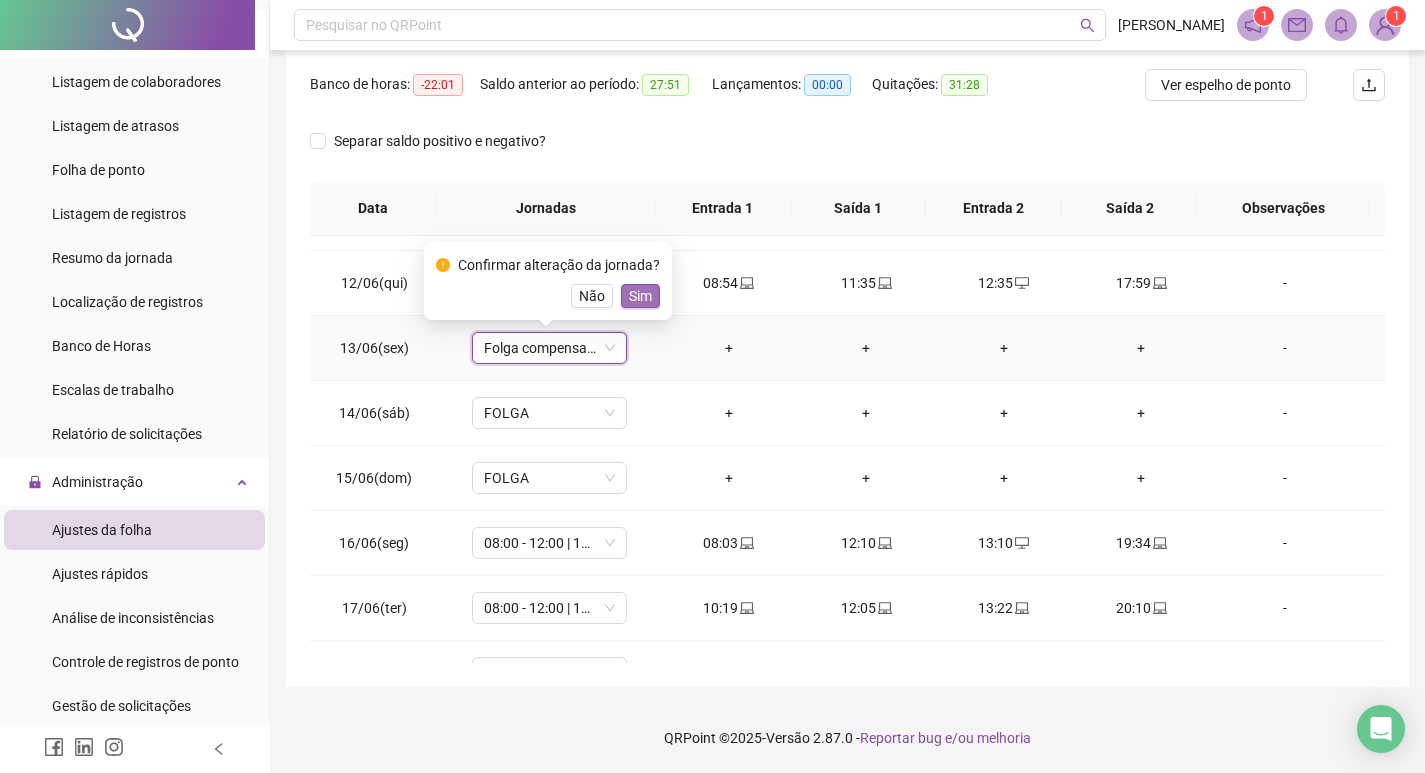 click on "Sim" at bounding box center (640, 296) 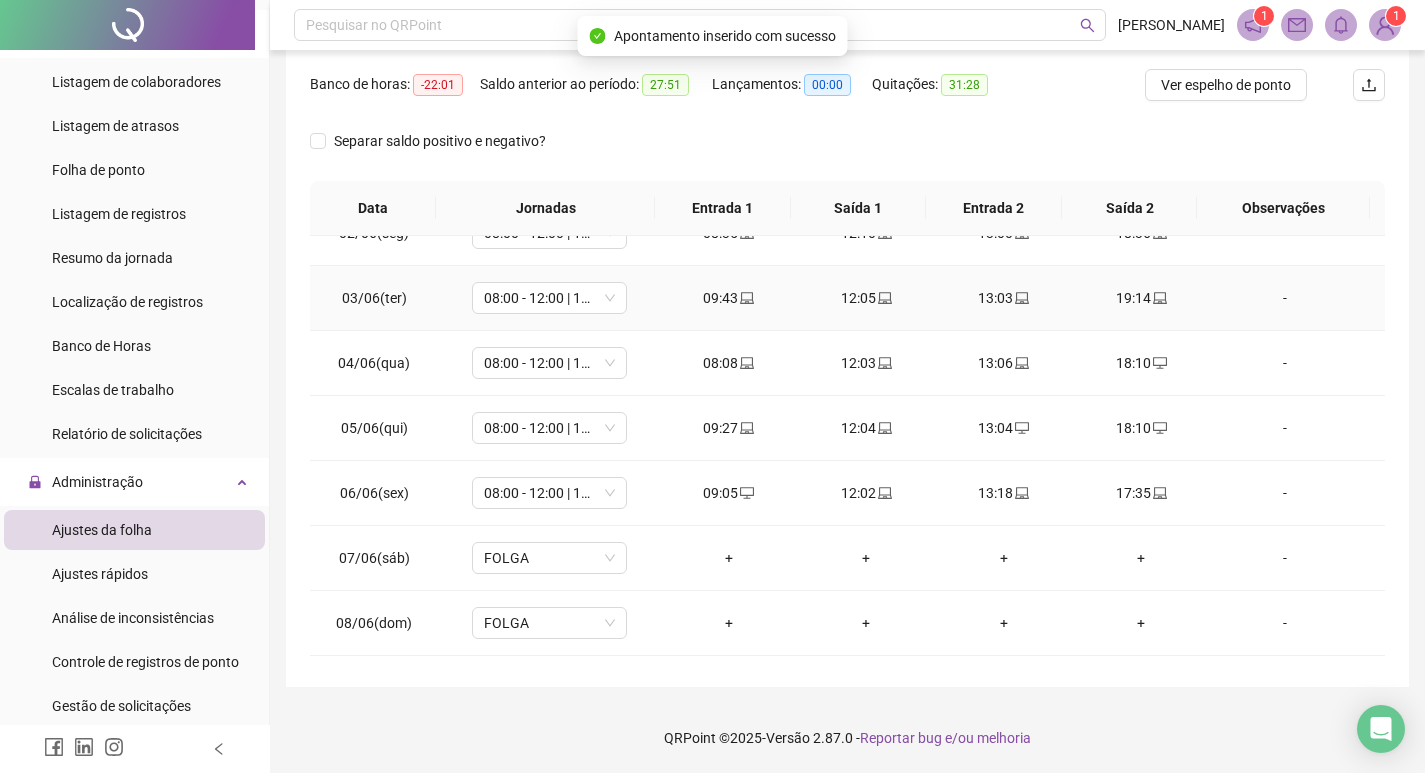 scroll, scrollTop: 0, scrollLeft: 0, axis: both 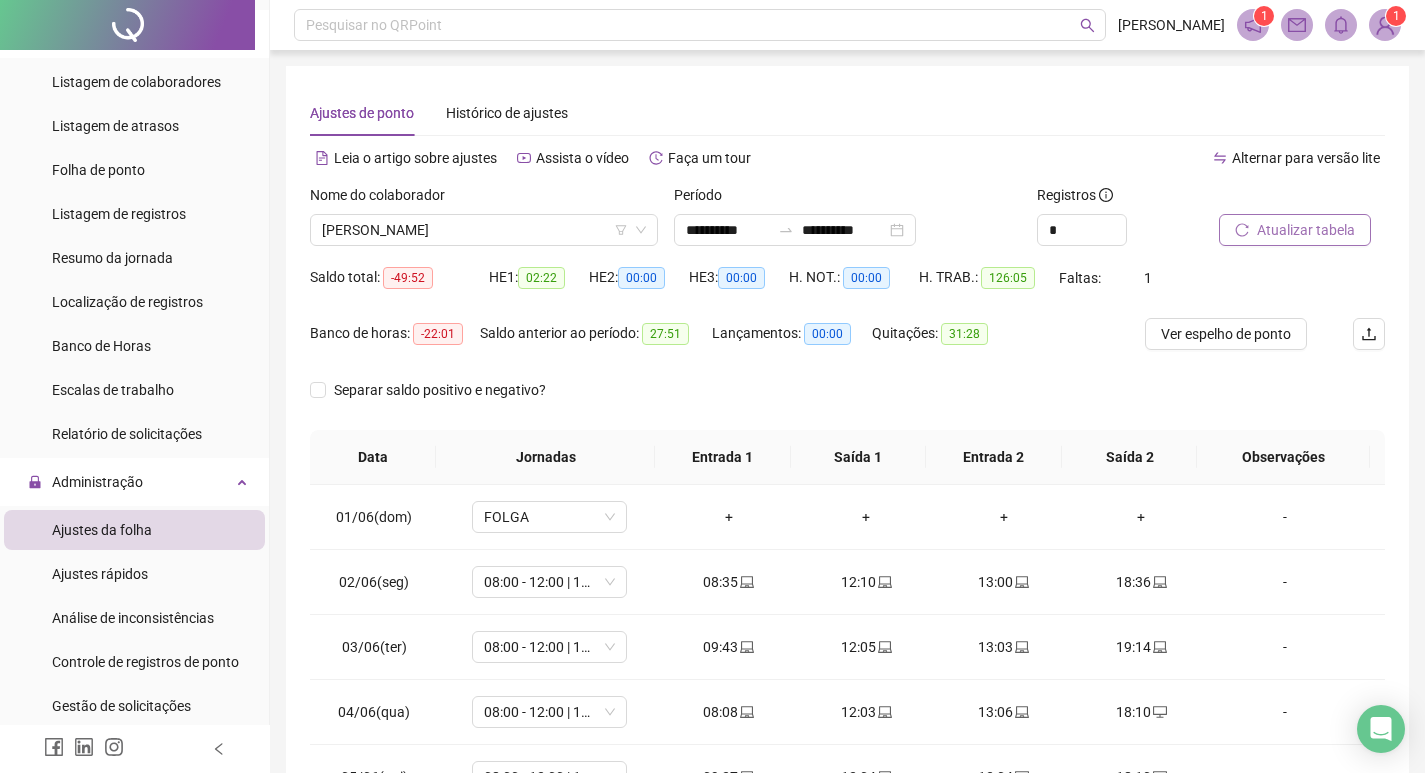 click on "Atualizar tabela" at bounding box center [1306, 230] 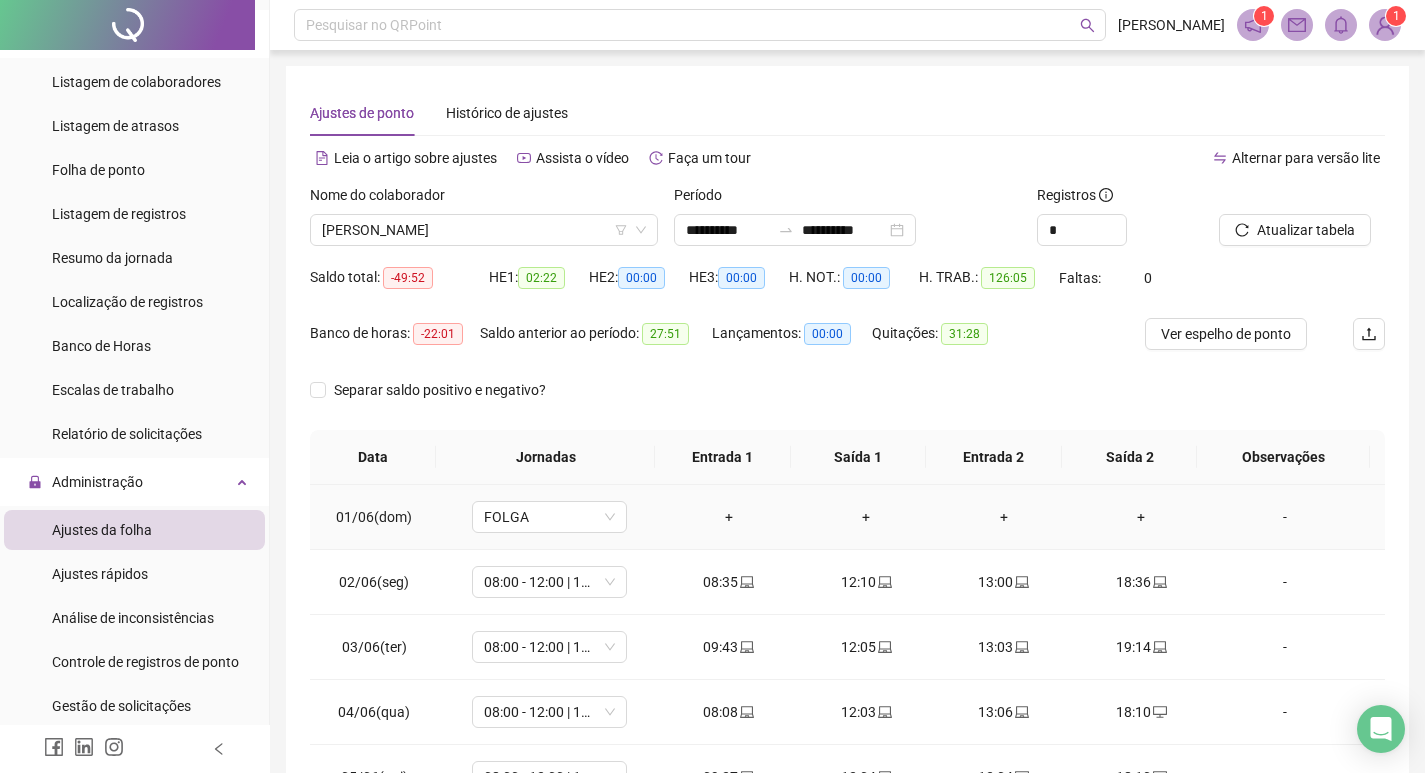 scroll, scrollTop: 200, scrollLeft: 0, axis: vertical 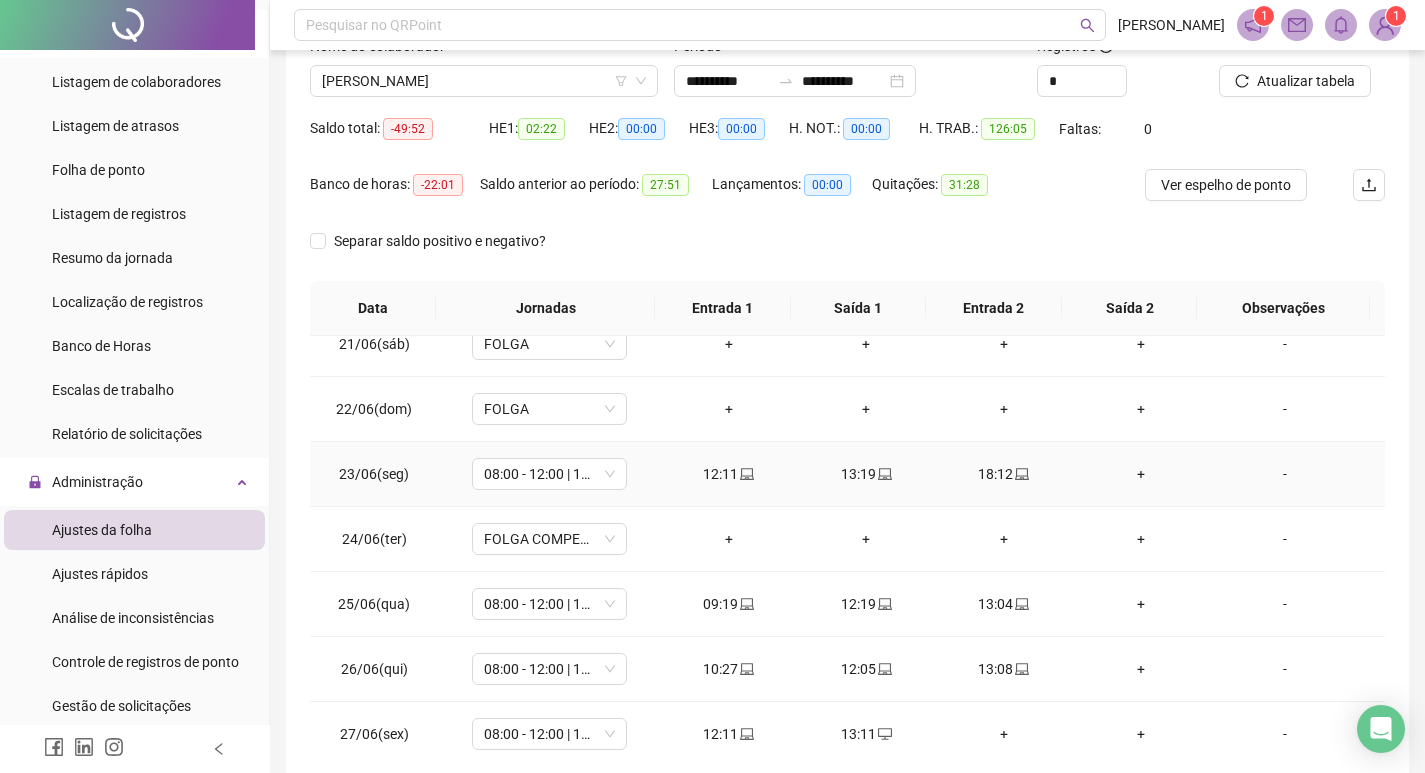 click on "+" at bounding box center (1142, 474) 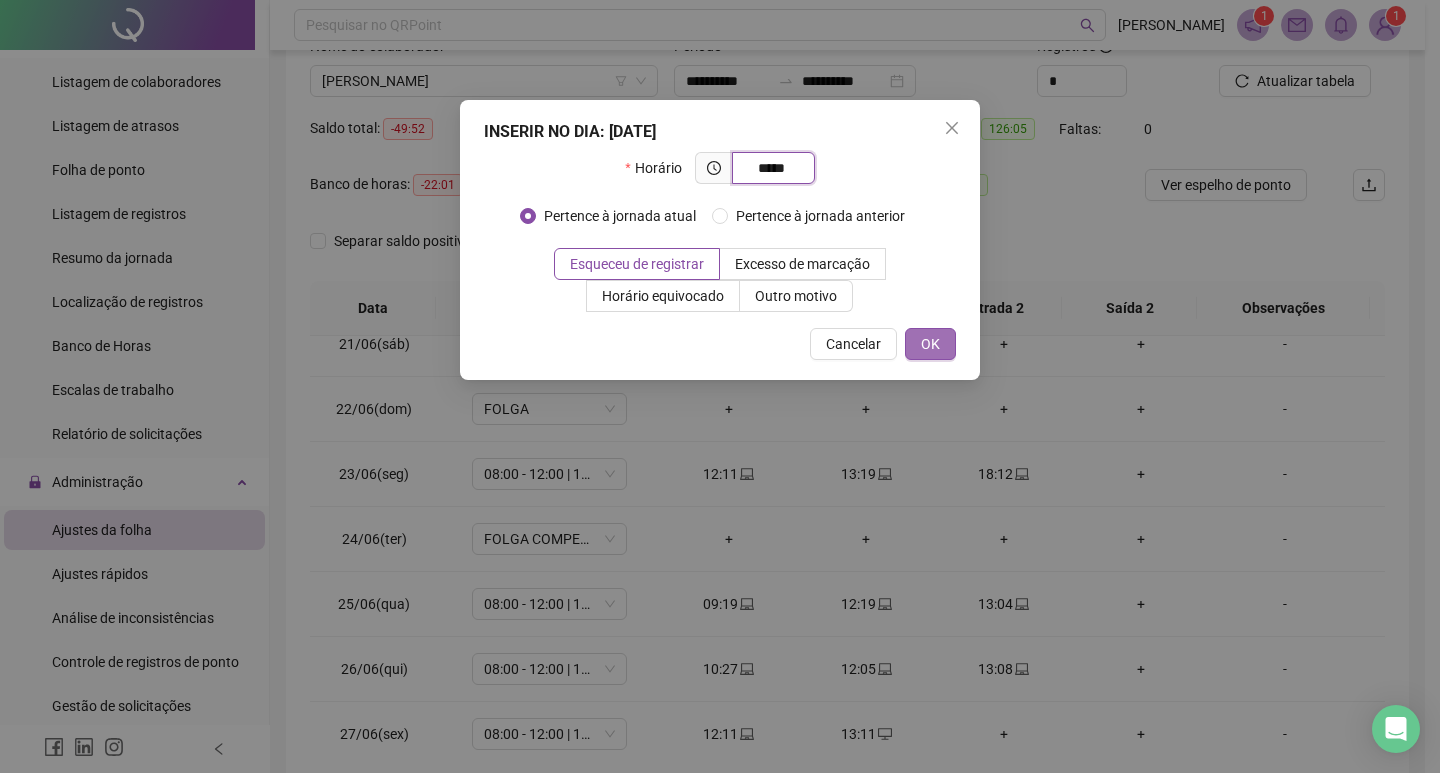 type on "*****" 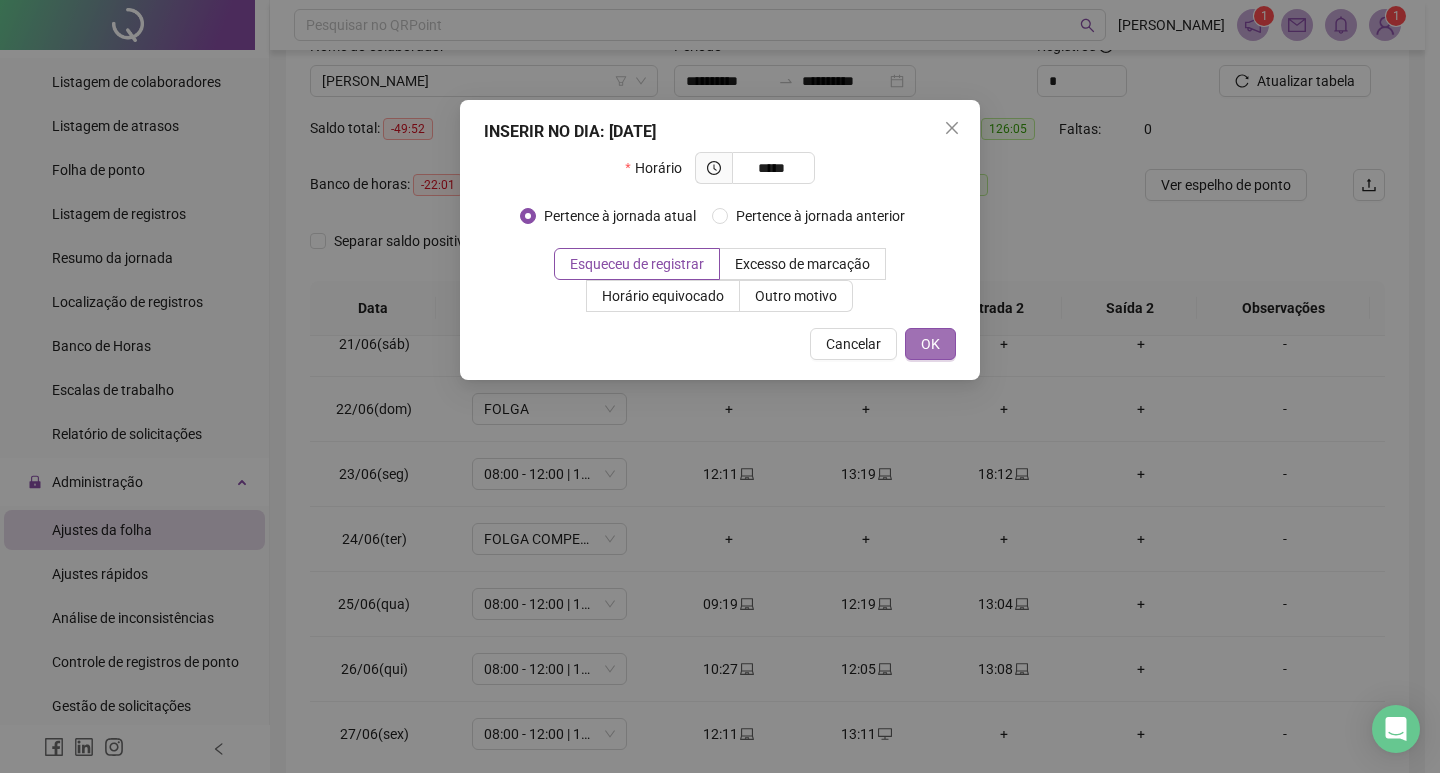 click on "OK" at bounding box center [930, 344] 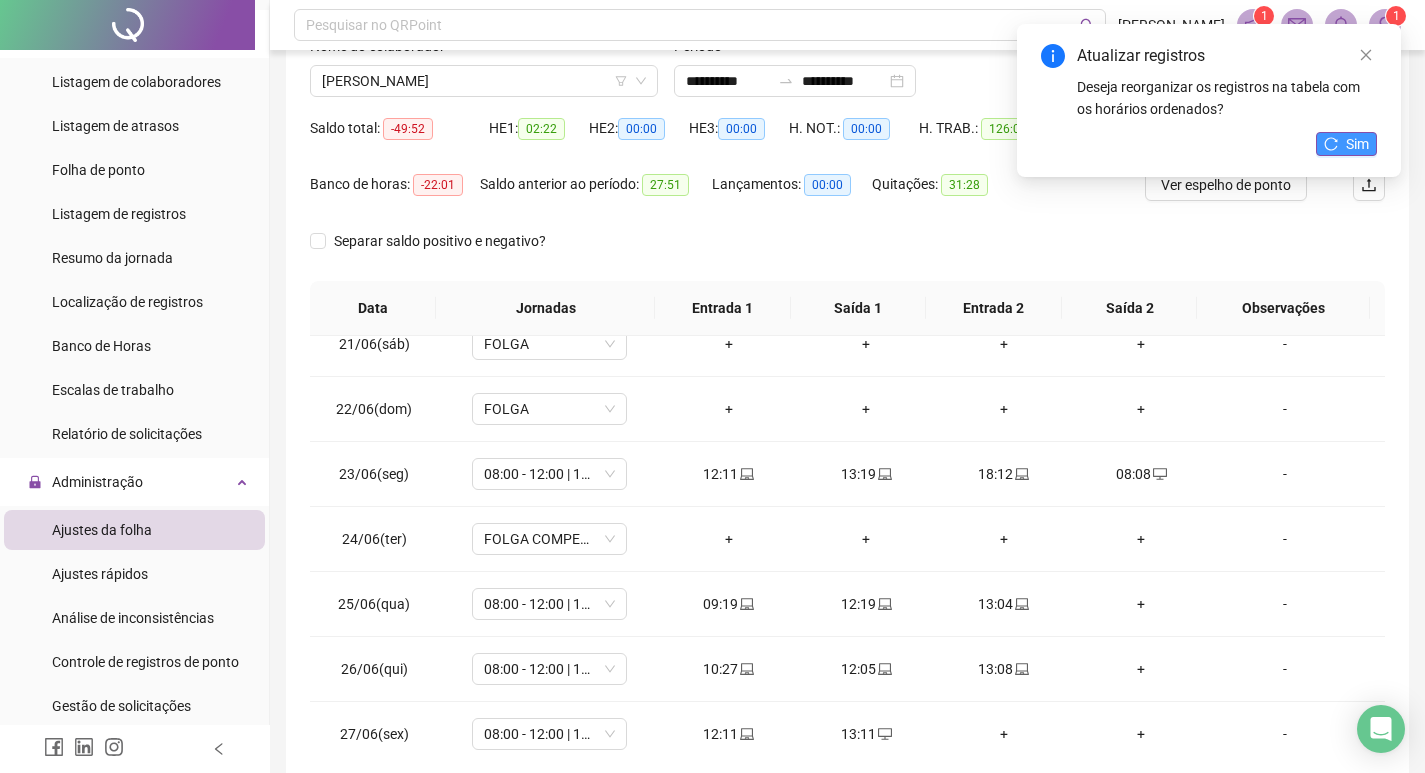 click on "Sim" at bounding box center [1357, 144] 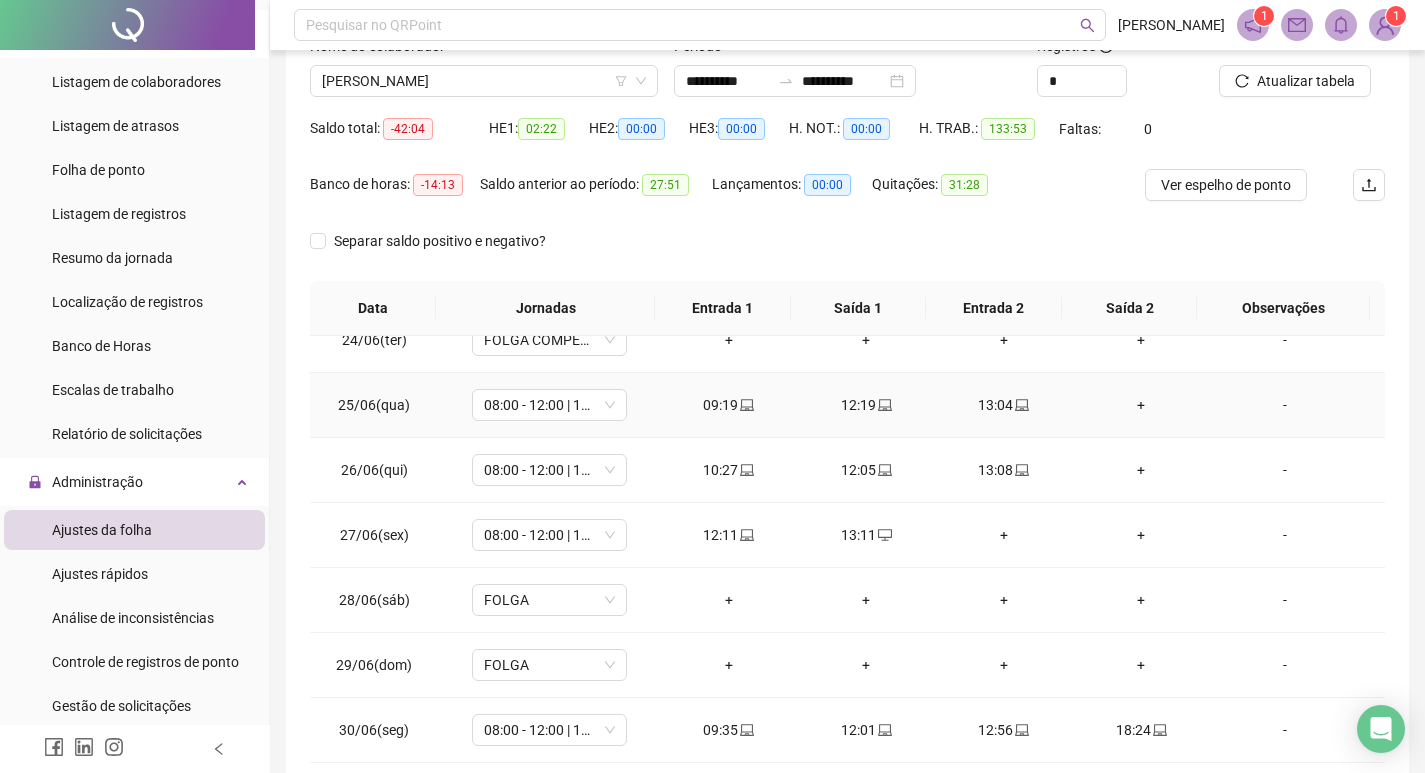 scroll, scrollTop: 1423, scrollLeft: 0, axis: vertical 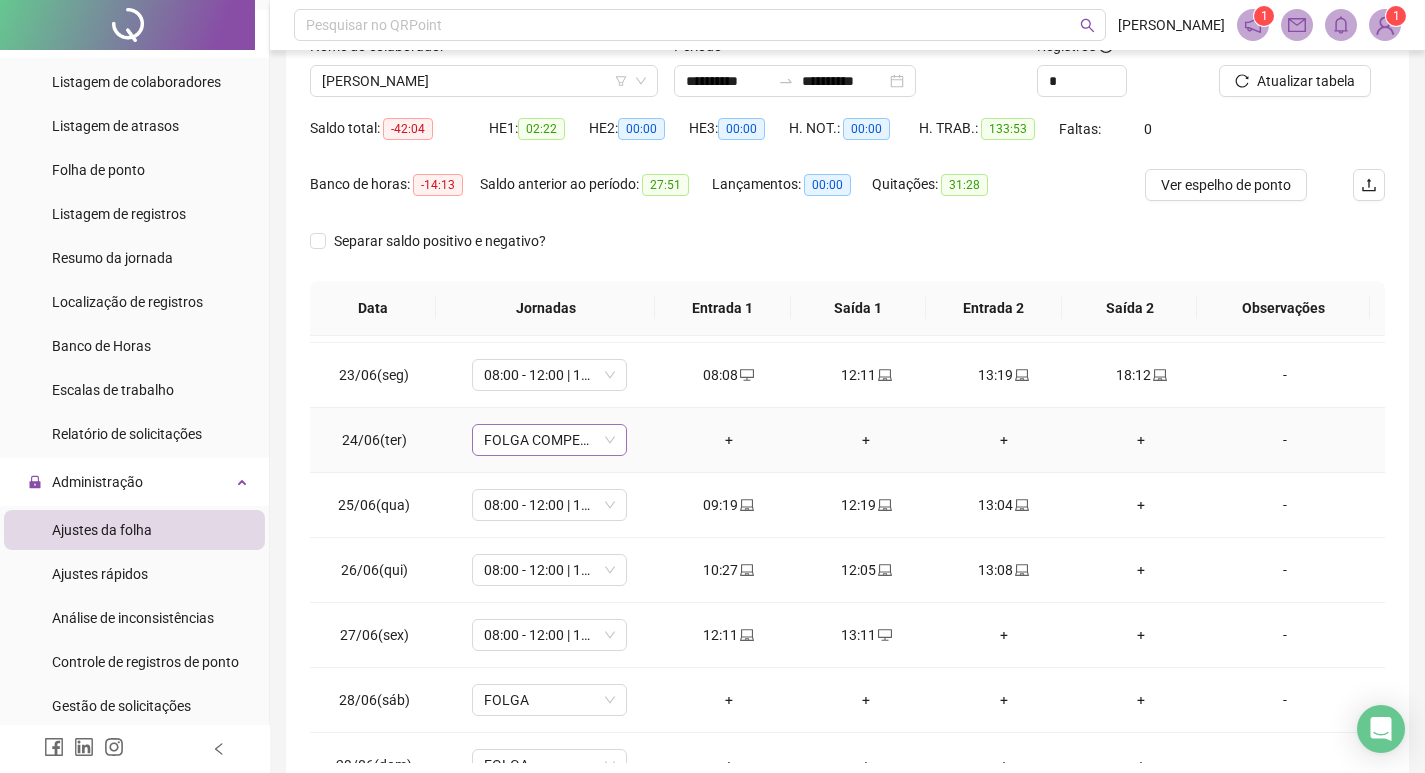 click on "FOLGA COMPENSATÓRIA" at bounding box center [549, 440] 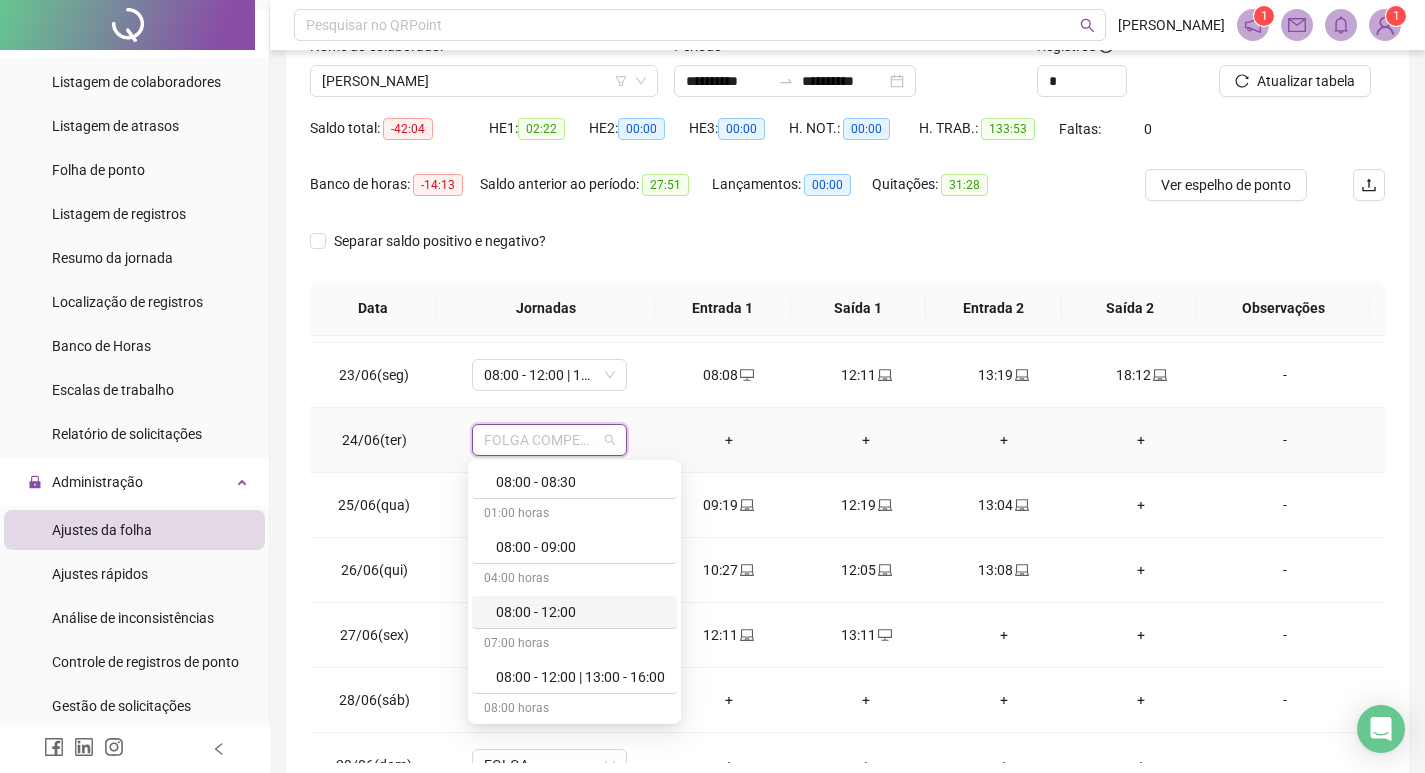 scroll, scrollTop: 1400, scrollLeft: 0, axis: vertical 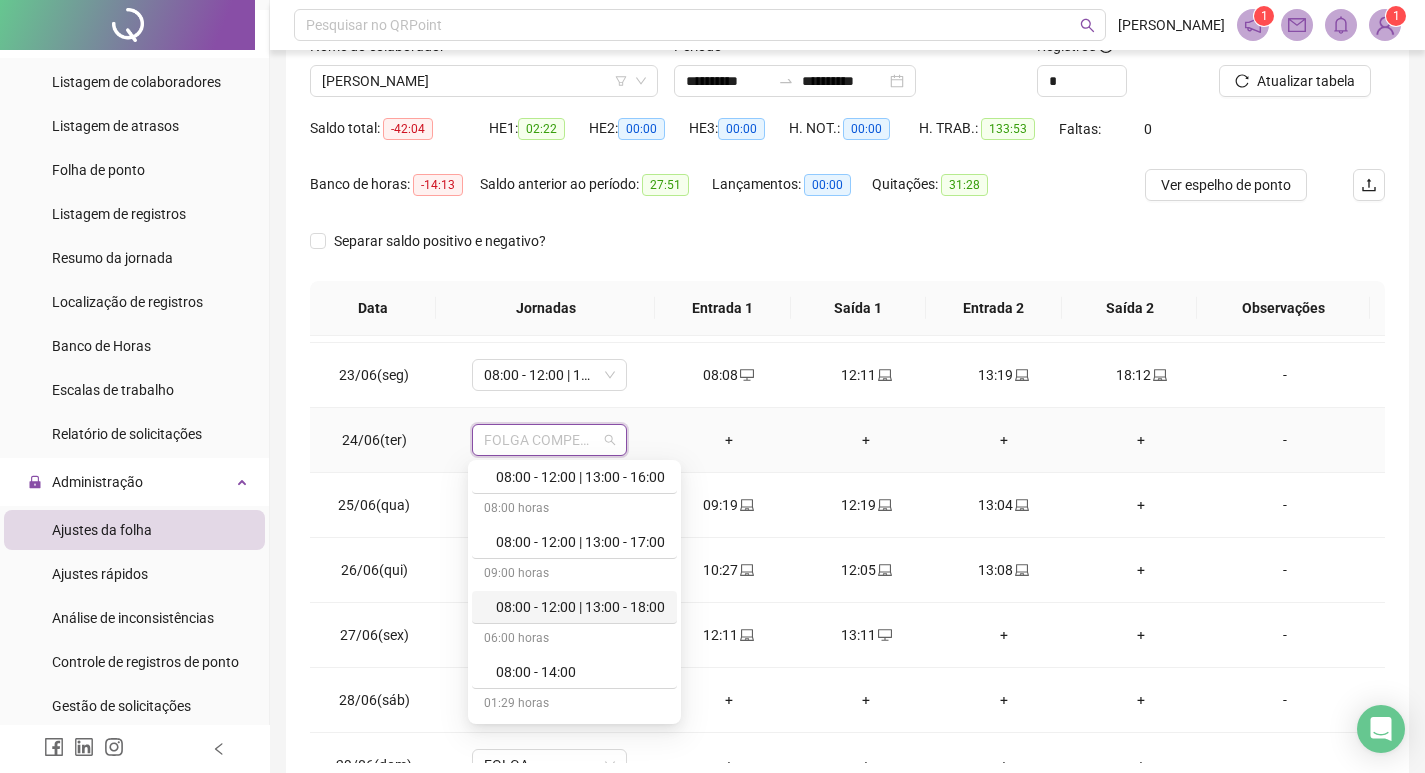 click on "08:00 - 12:00 | 13:00 - 18:00" at bounding box center [580, 607] 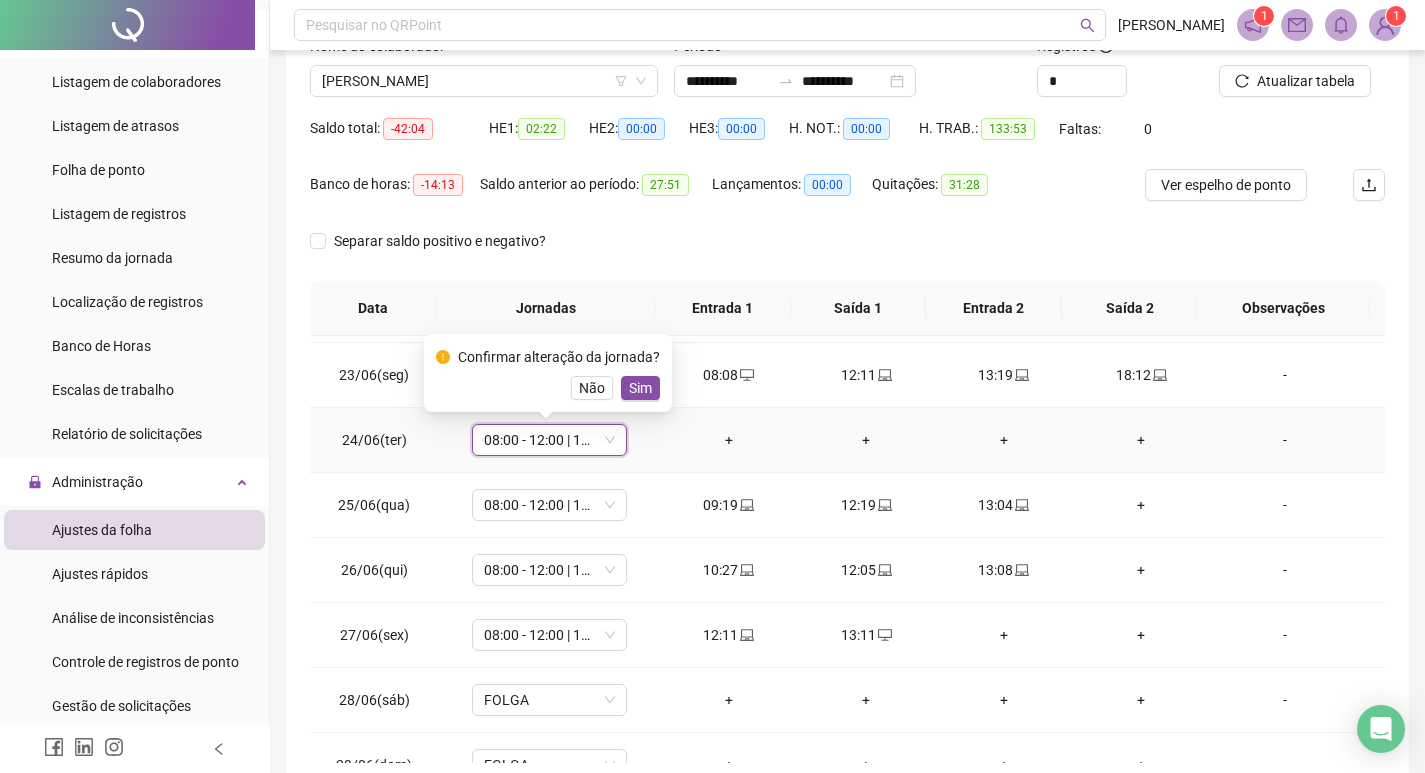 click on "Sim" at bounding box center [640, 388] 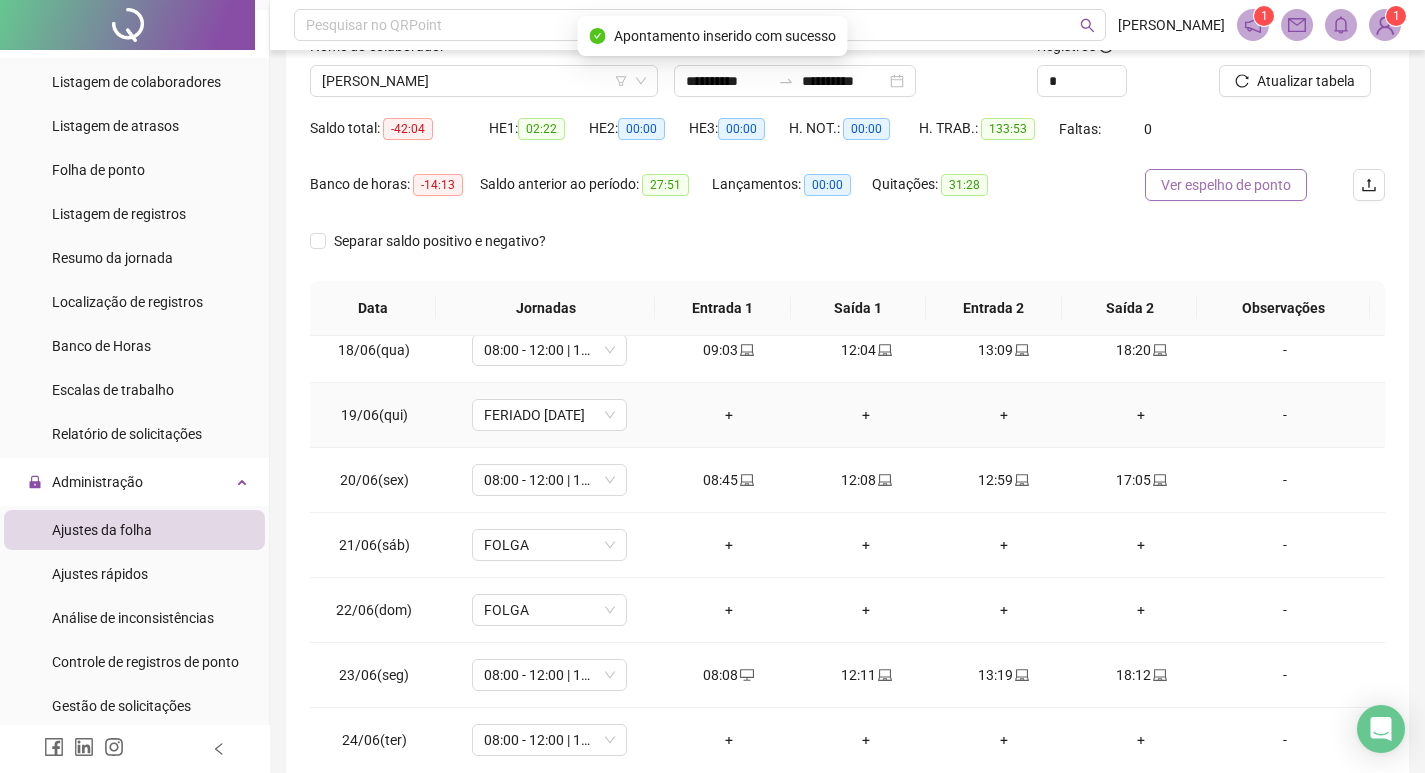 scroll, scrollTop: 1023, scrollLeft: 0, axis: vertical 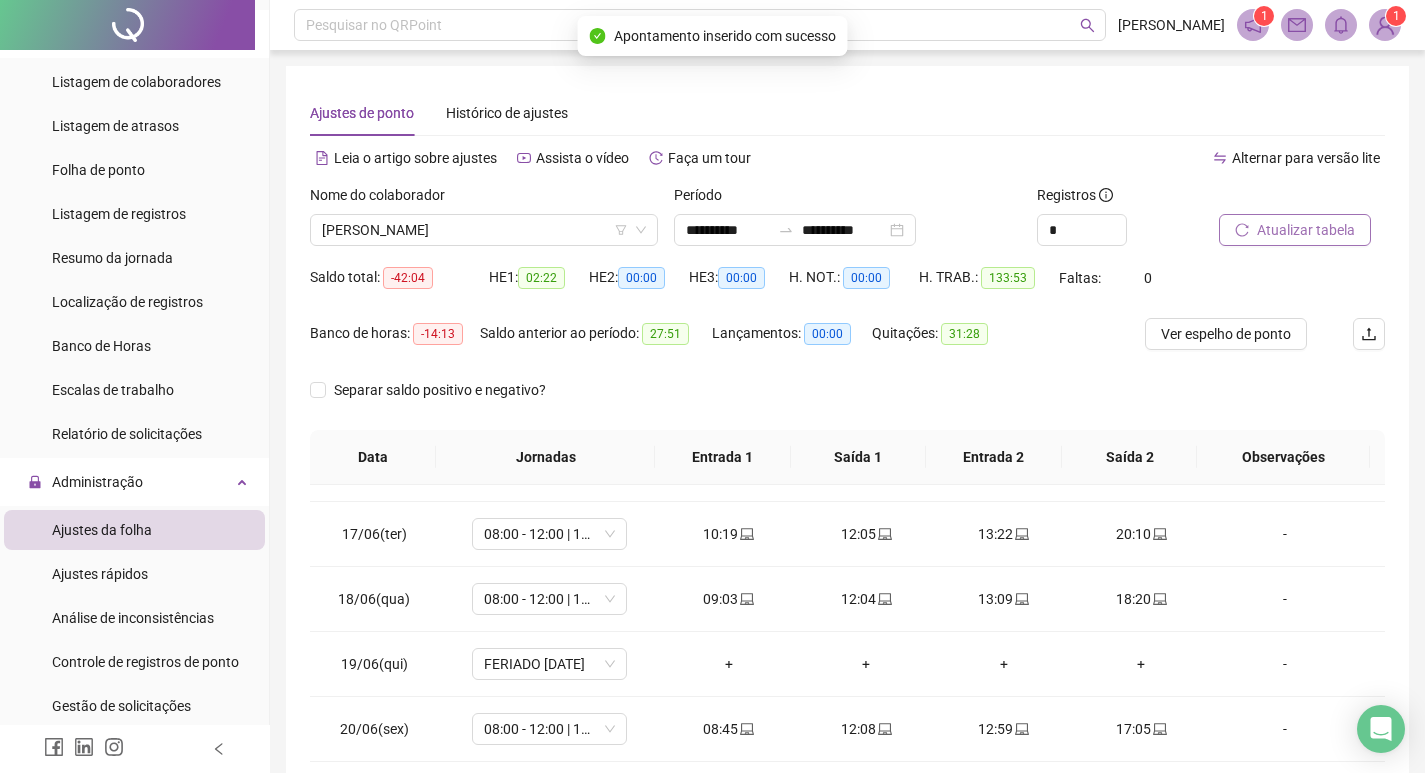 click on "Atualizar tabela" at bounding box center (1306, 230) 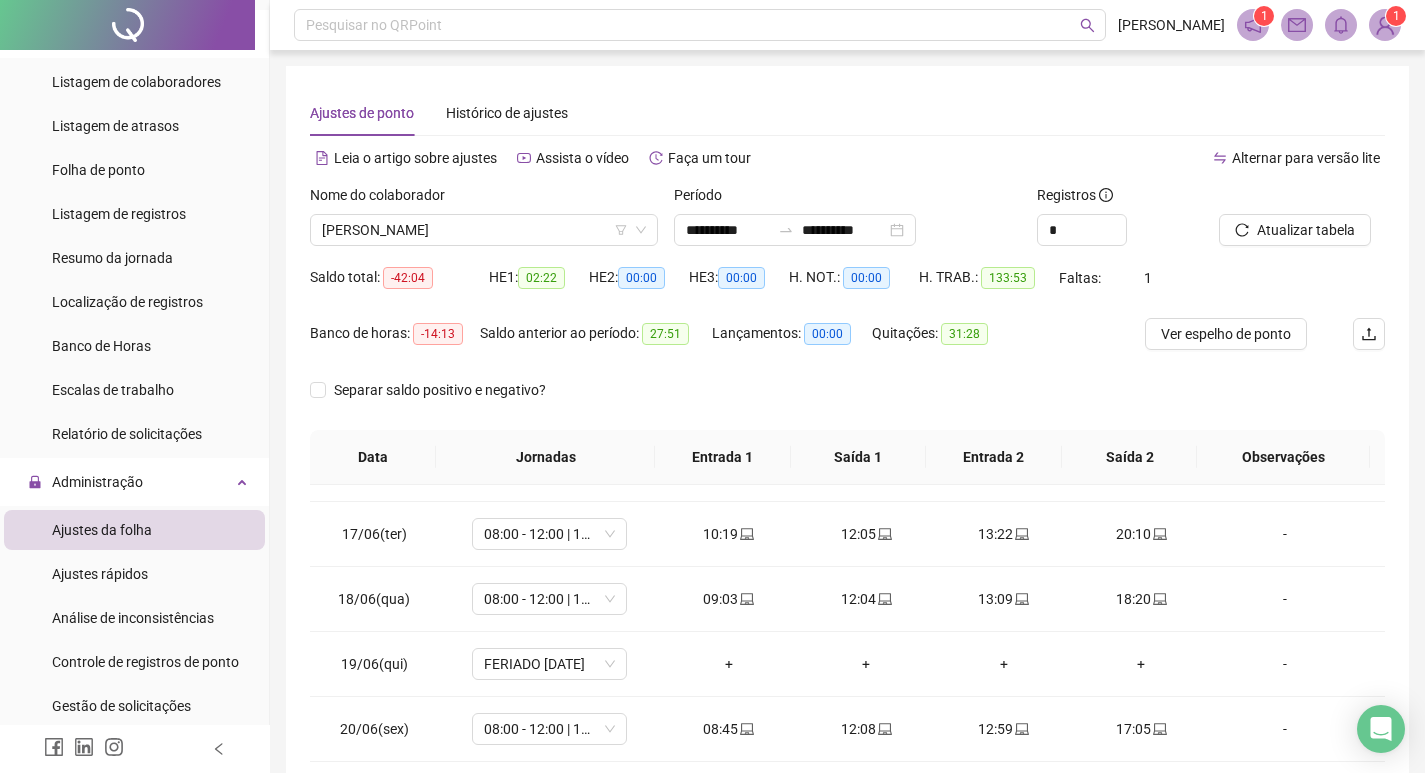 scroll, scrollTop: 249, scrollLeft: 0, axis: vertical 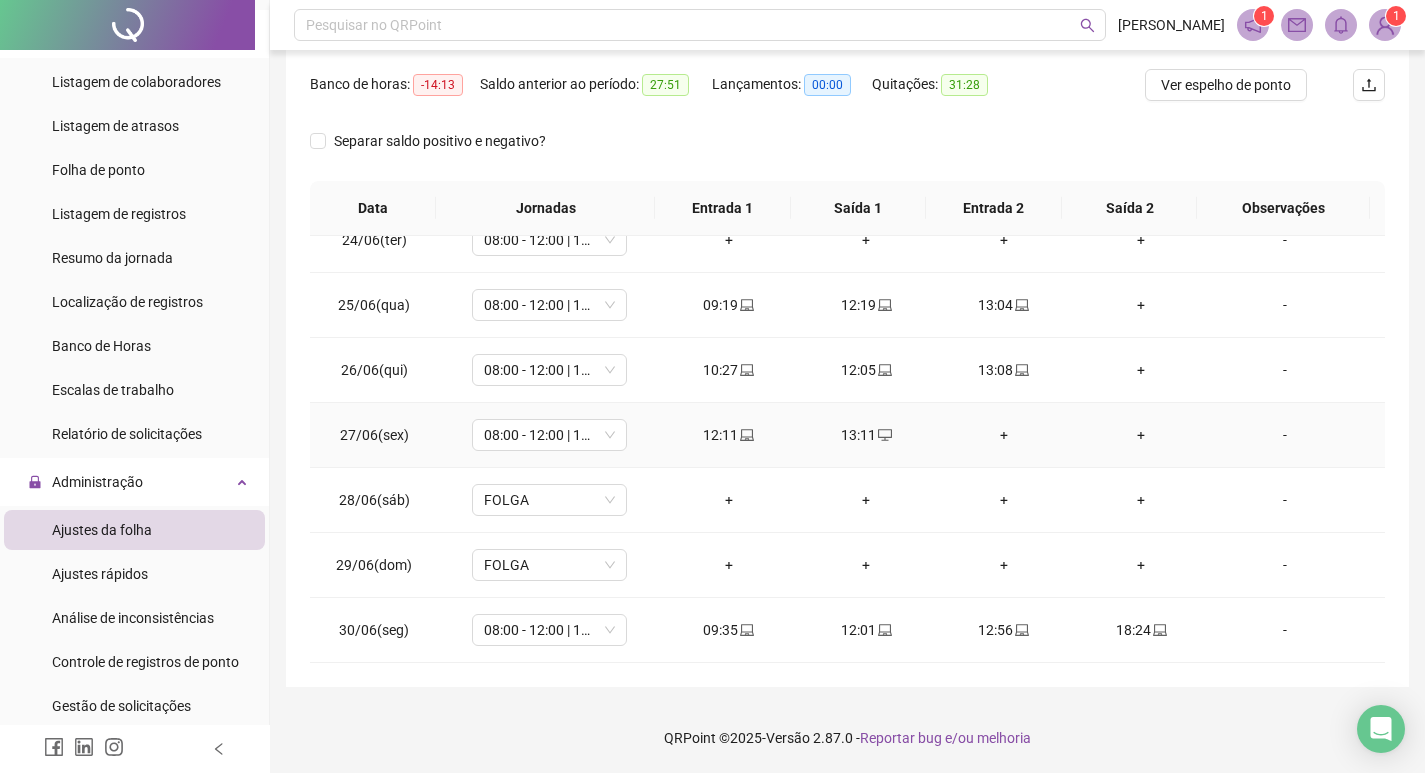 click on "+" at bounding box center [1004, 435] 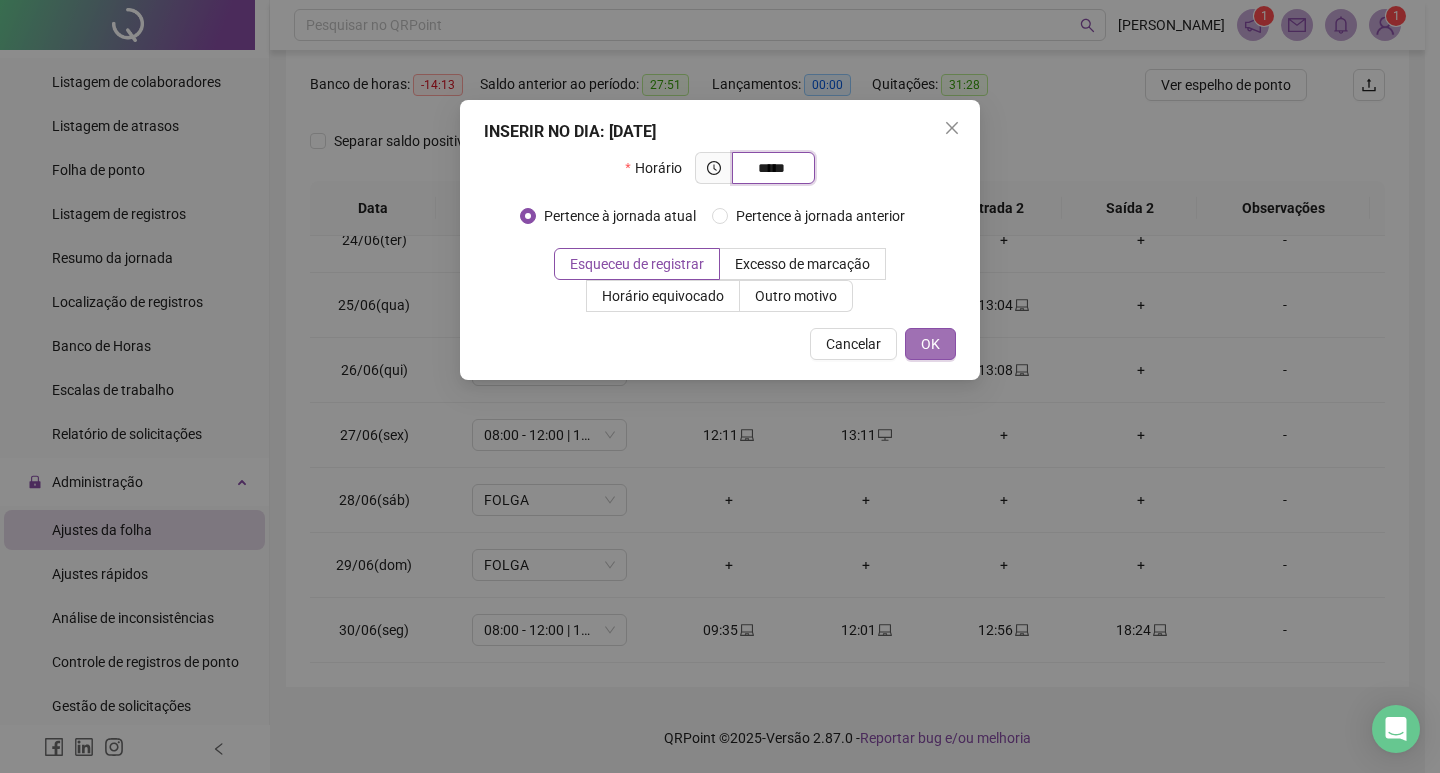 type on "*****" 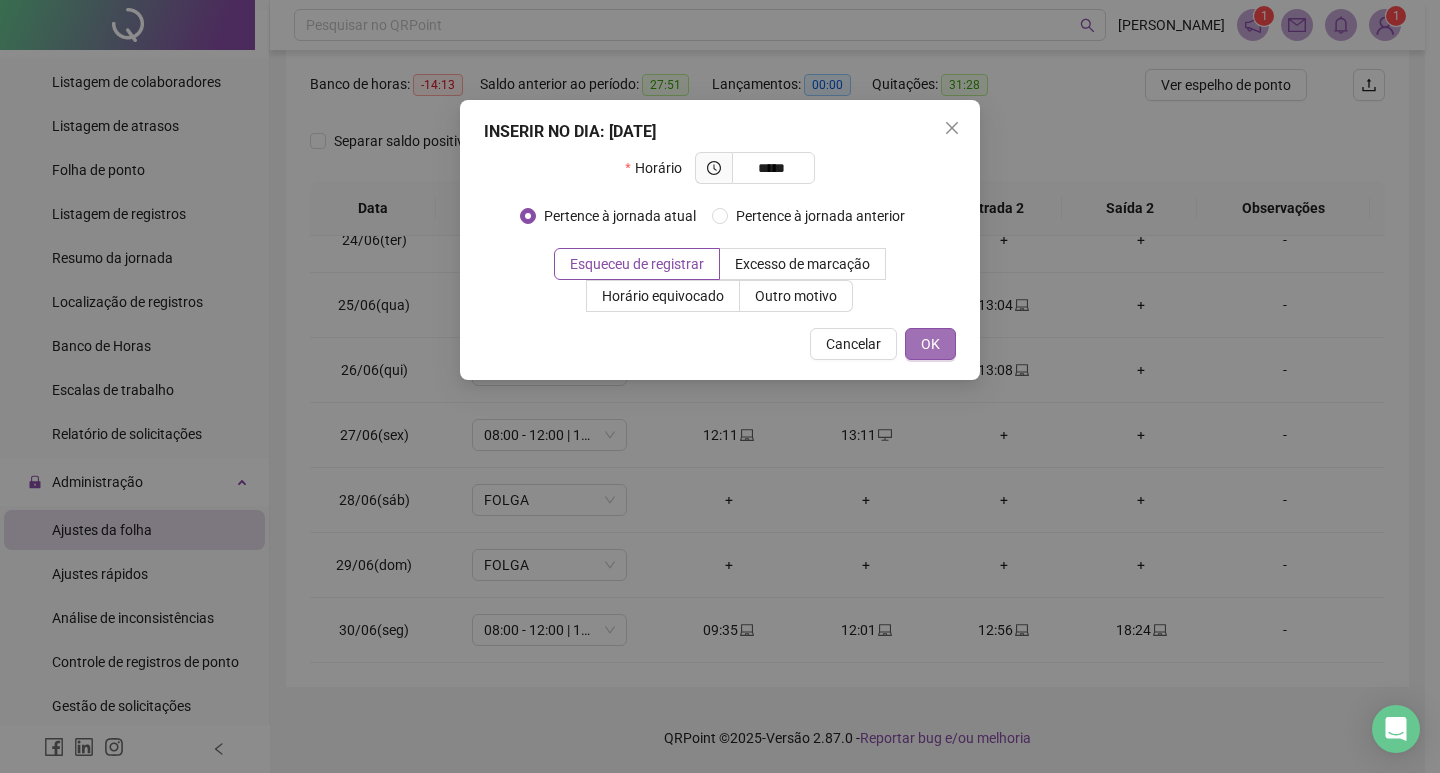 click on "OK" at bounding box center [930, 344] 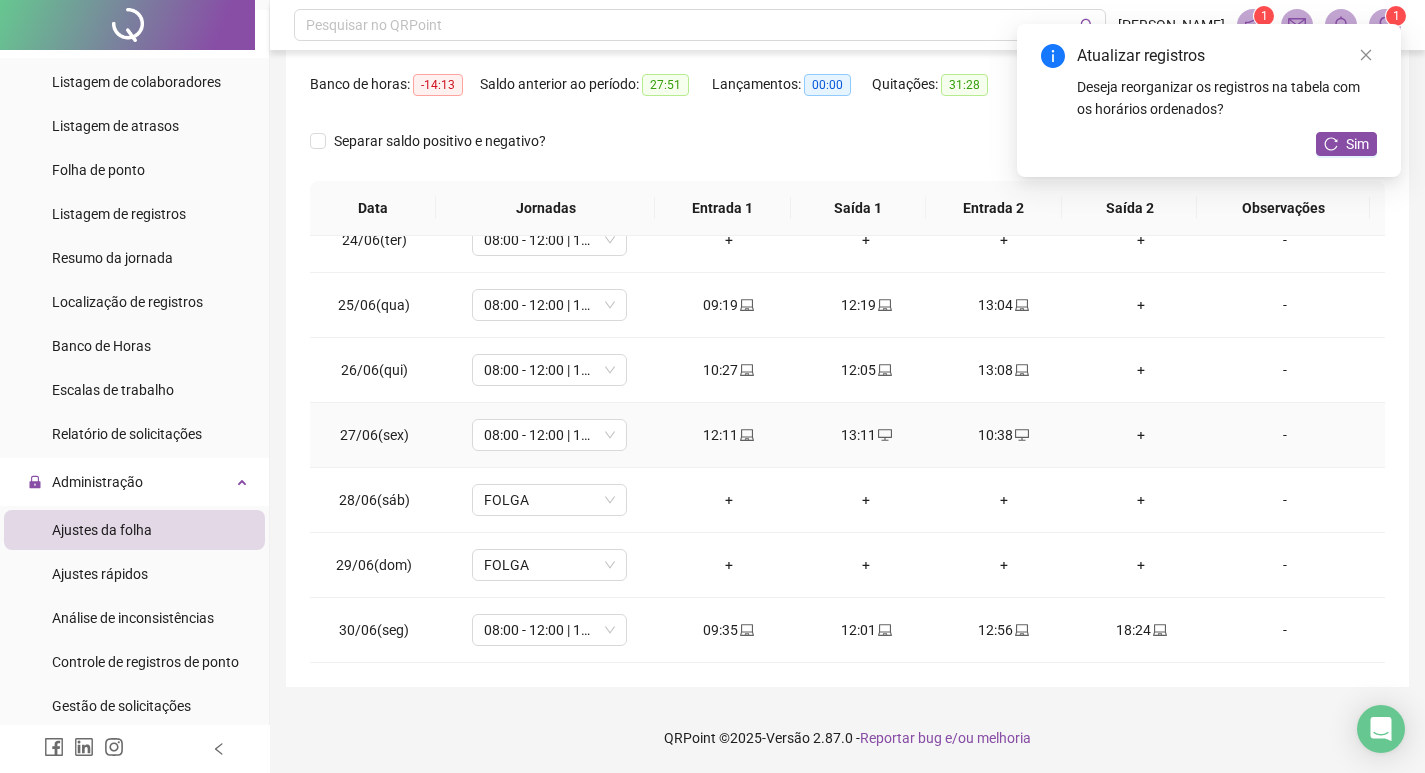 click on "+" at bounding box center (1142, 435) 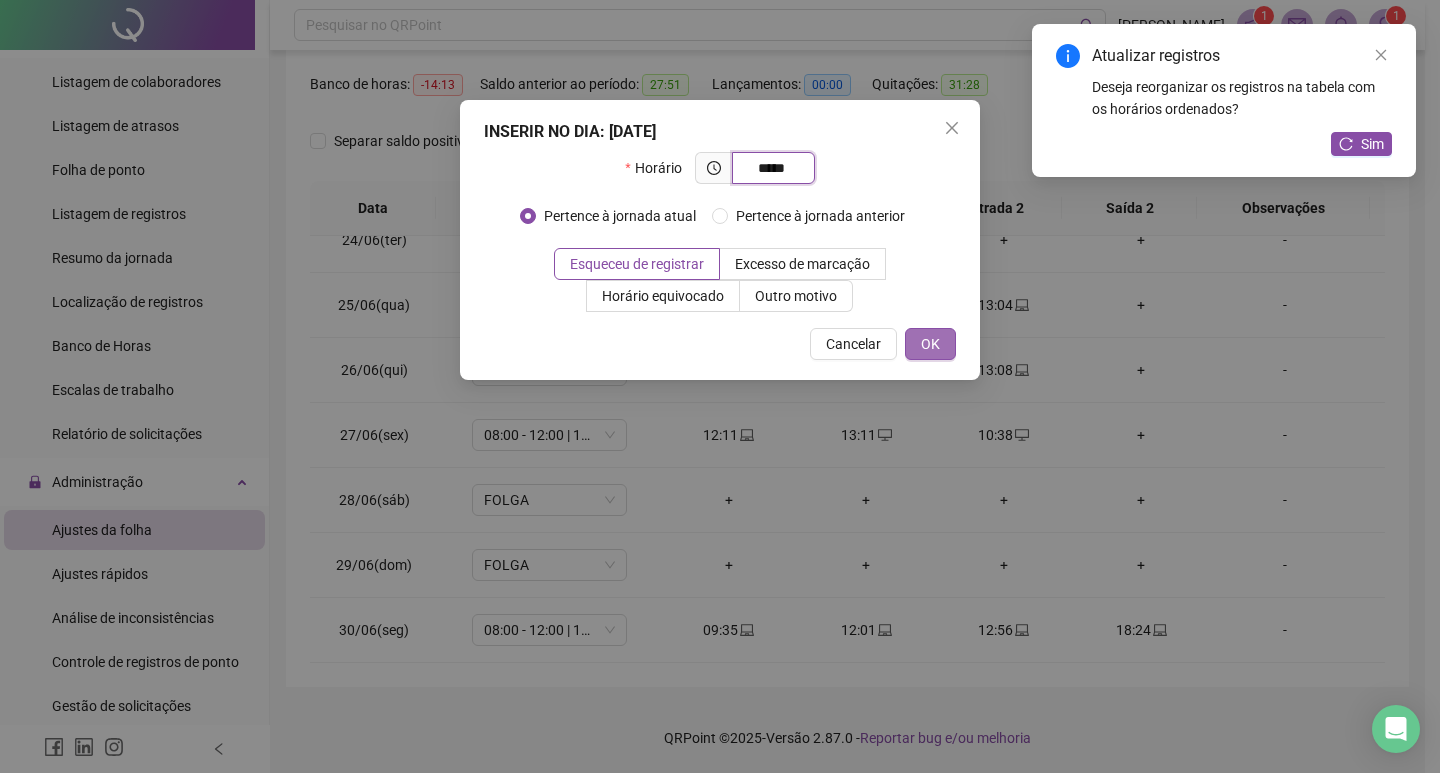 type on "*****" 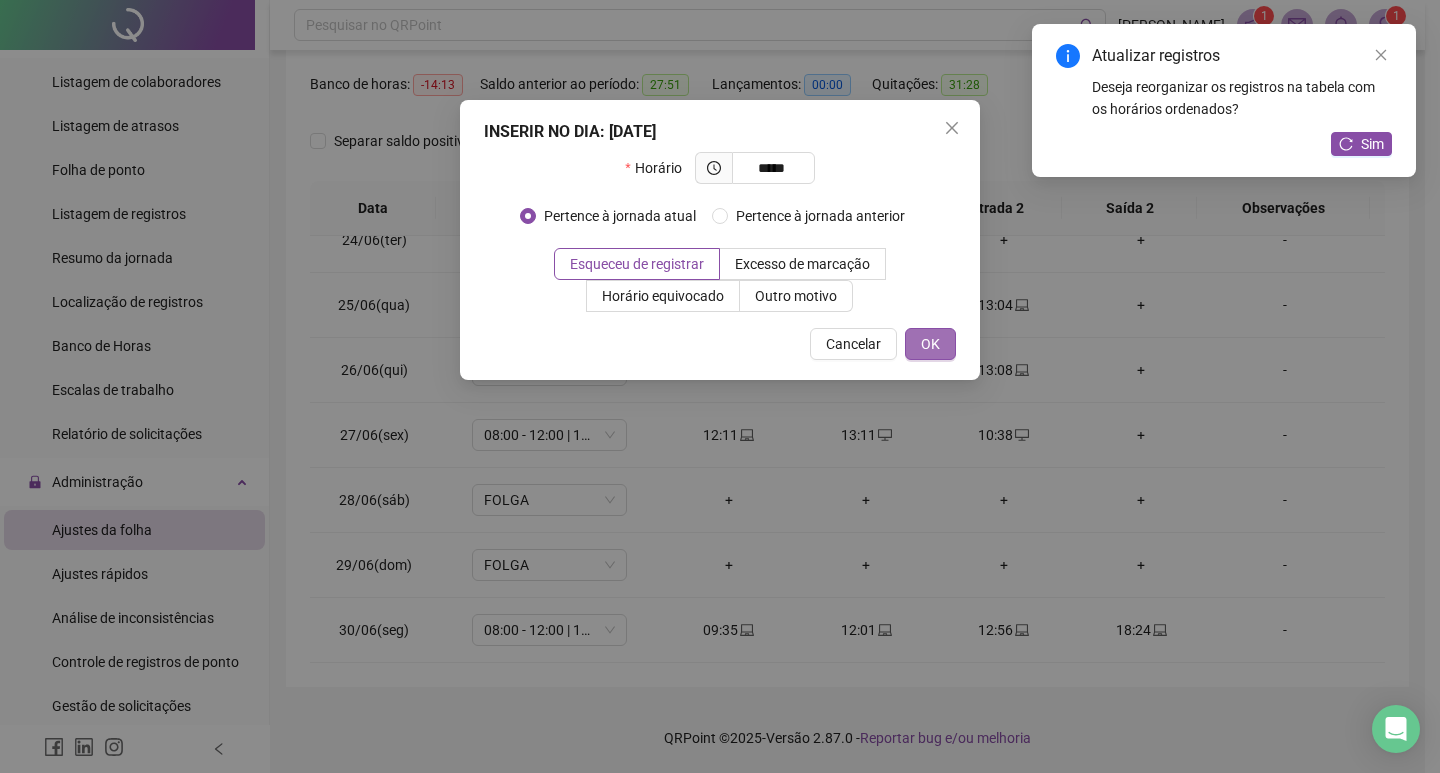 click on "OK" at bounding box center [930, 344] 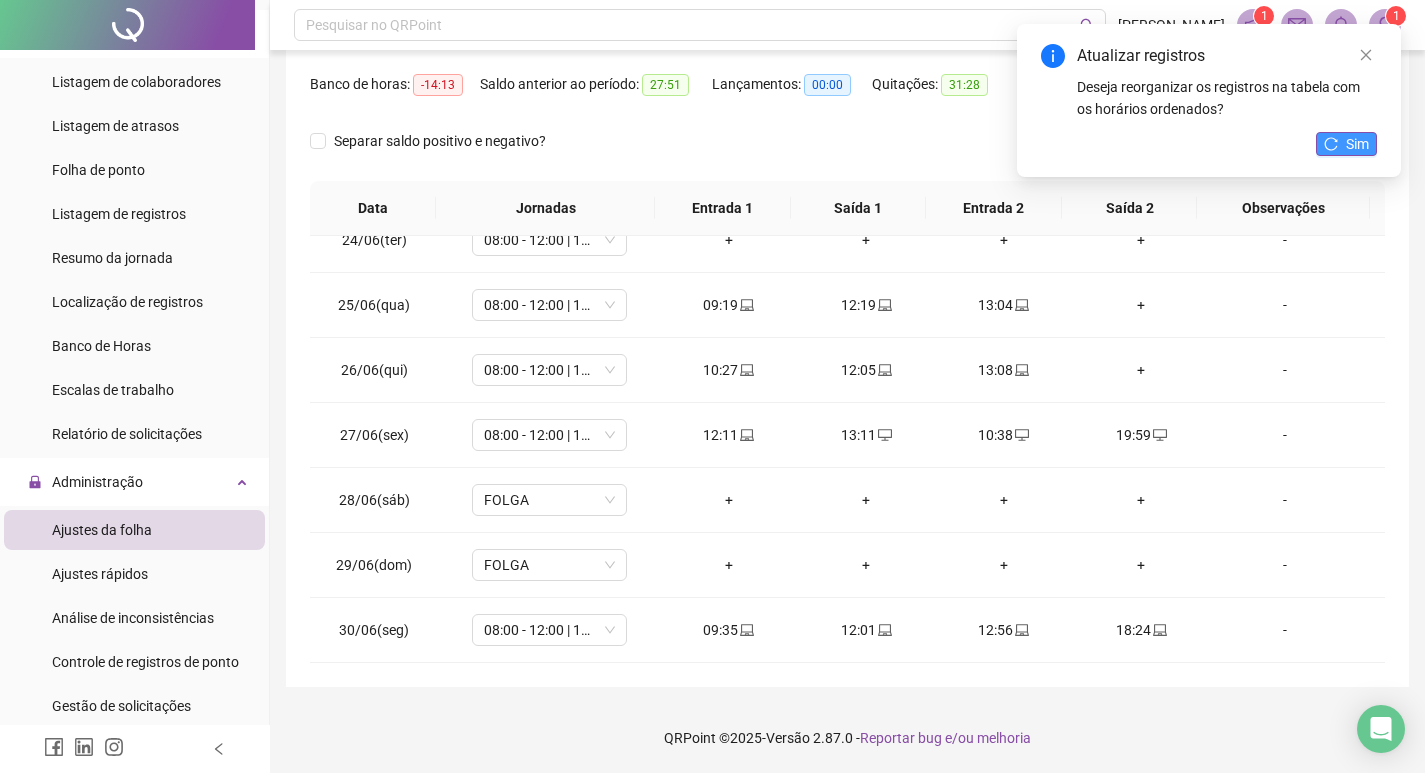 click on "Sim" at bounding box center [1357, 144] 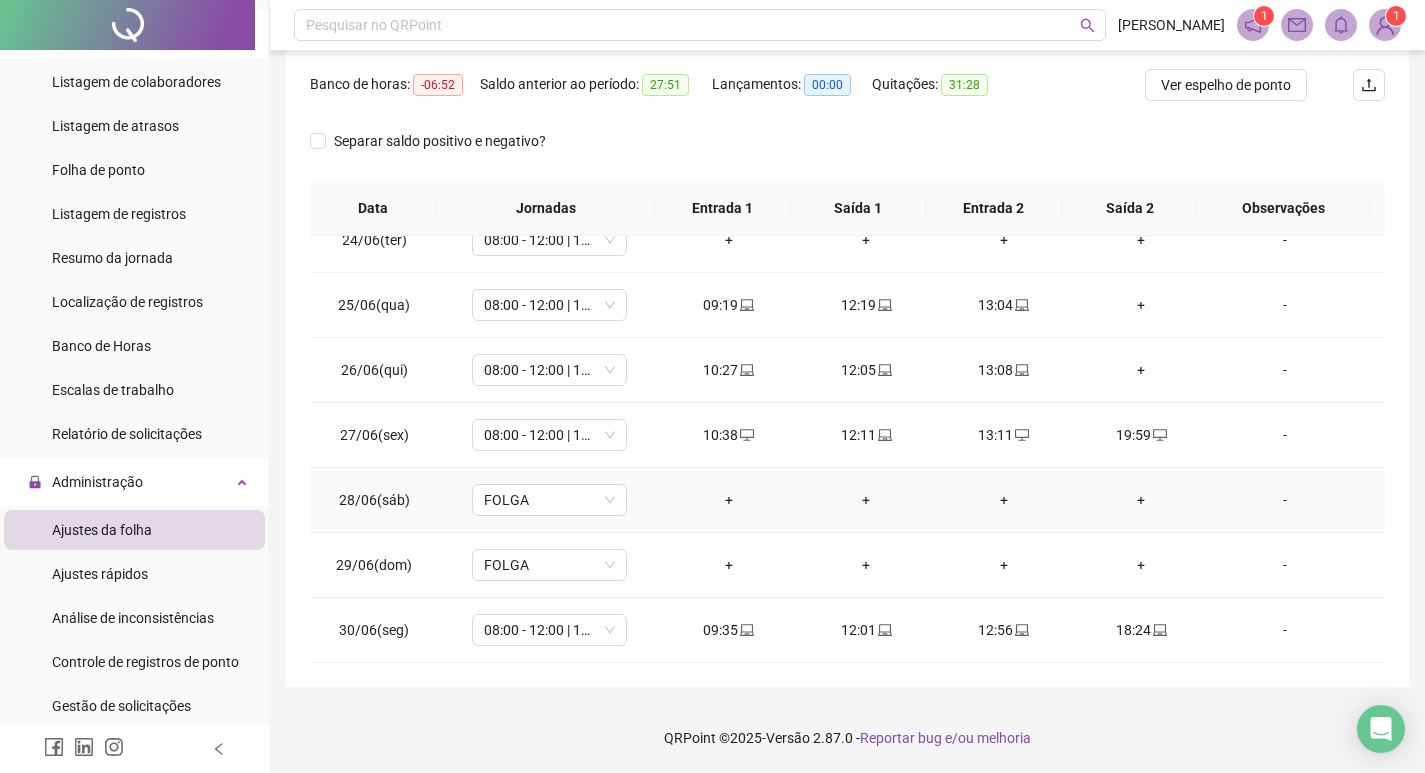 scroll, scrollTop: 1423, scrollLeft: 0, axis: vertical 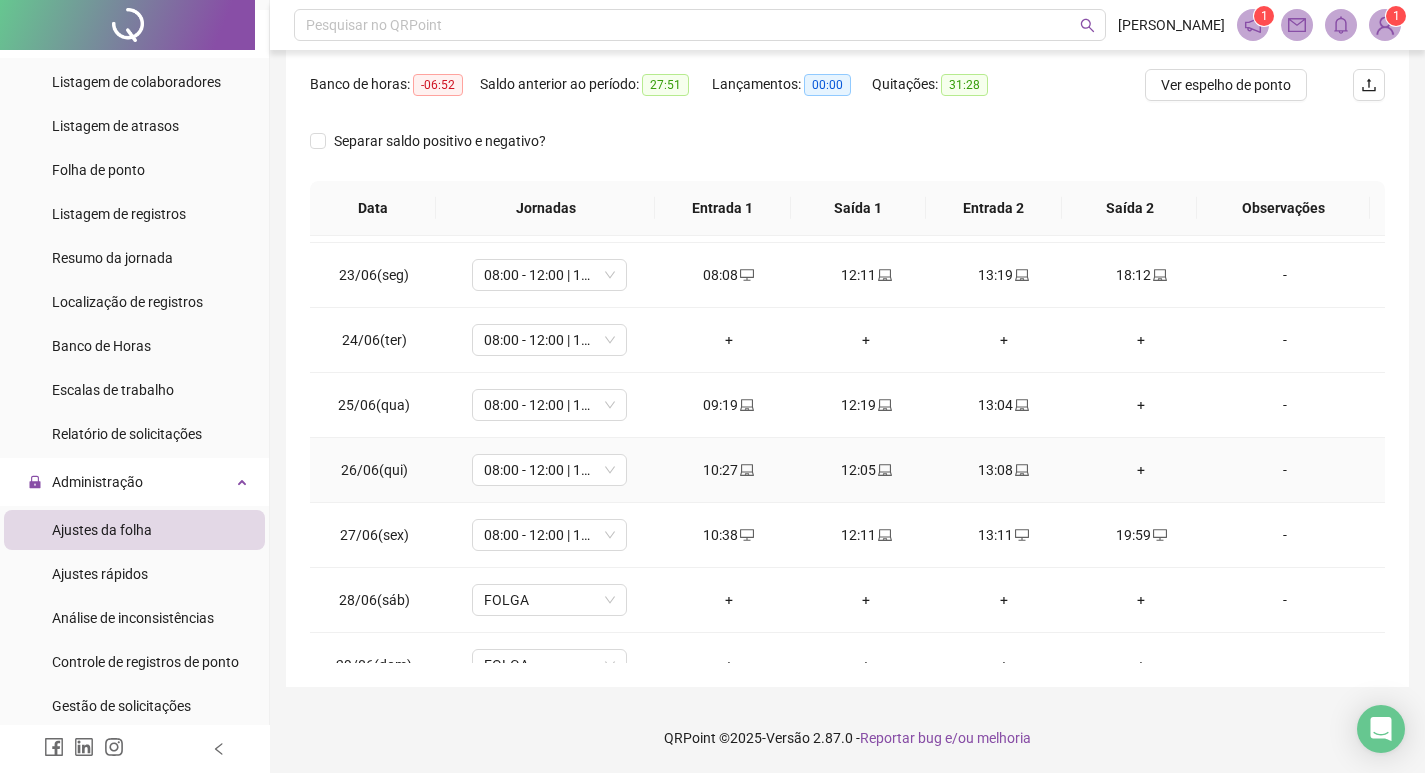 click on "+" at bounding box center (1142, 470) 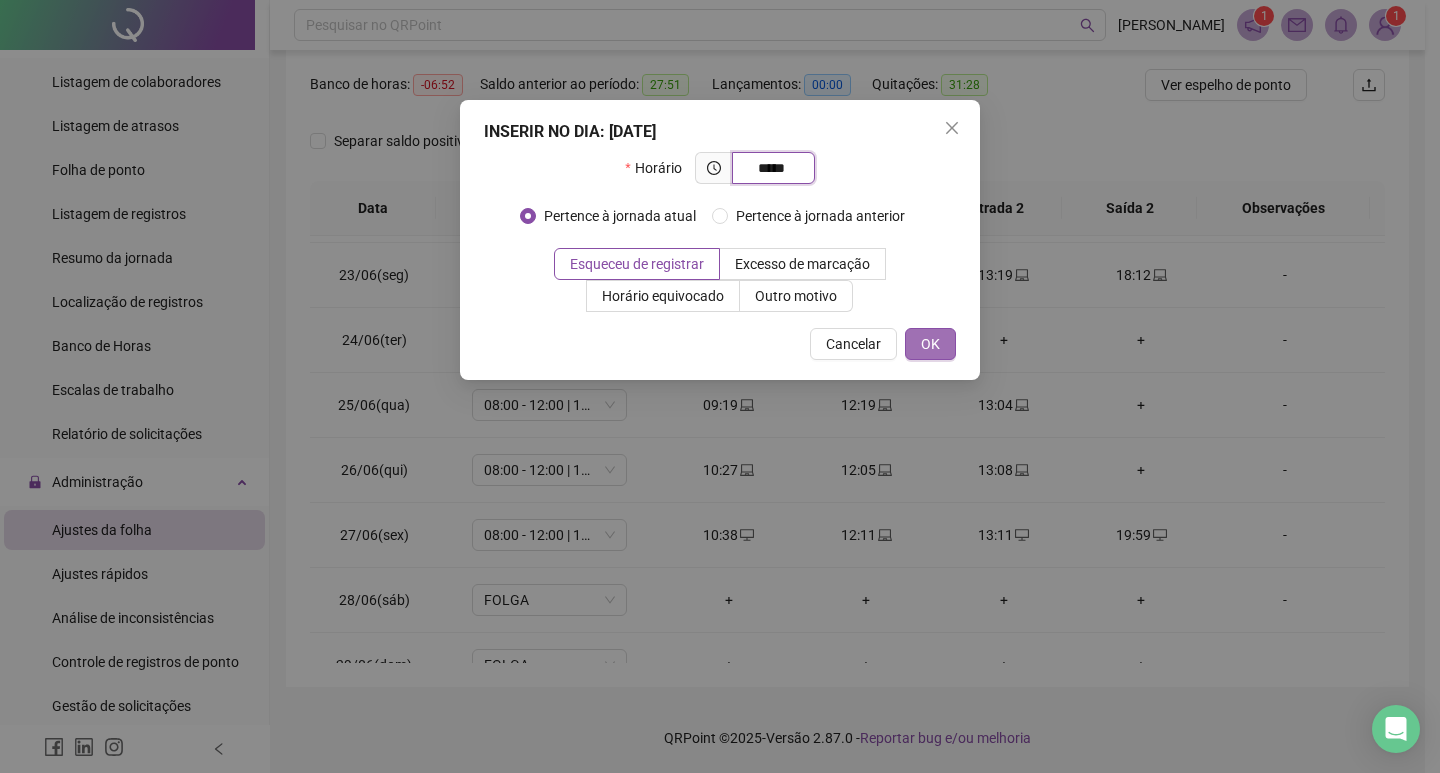 type on "*****" 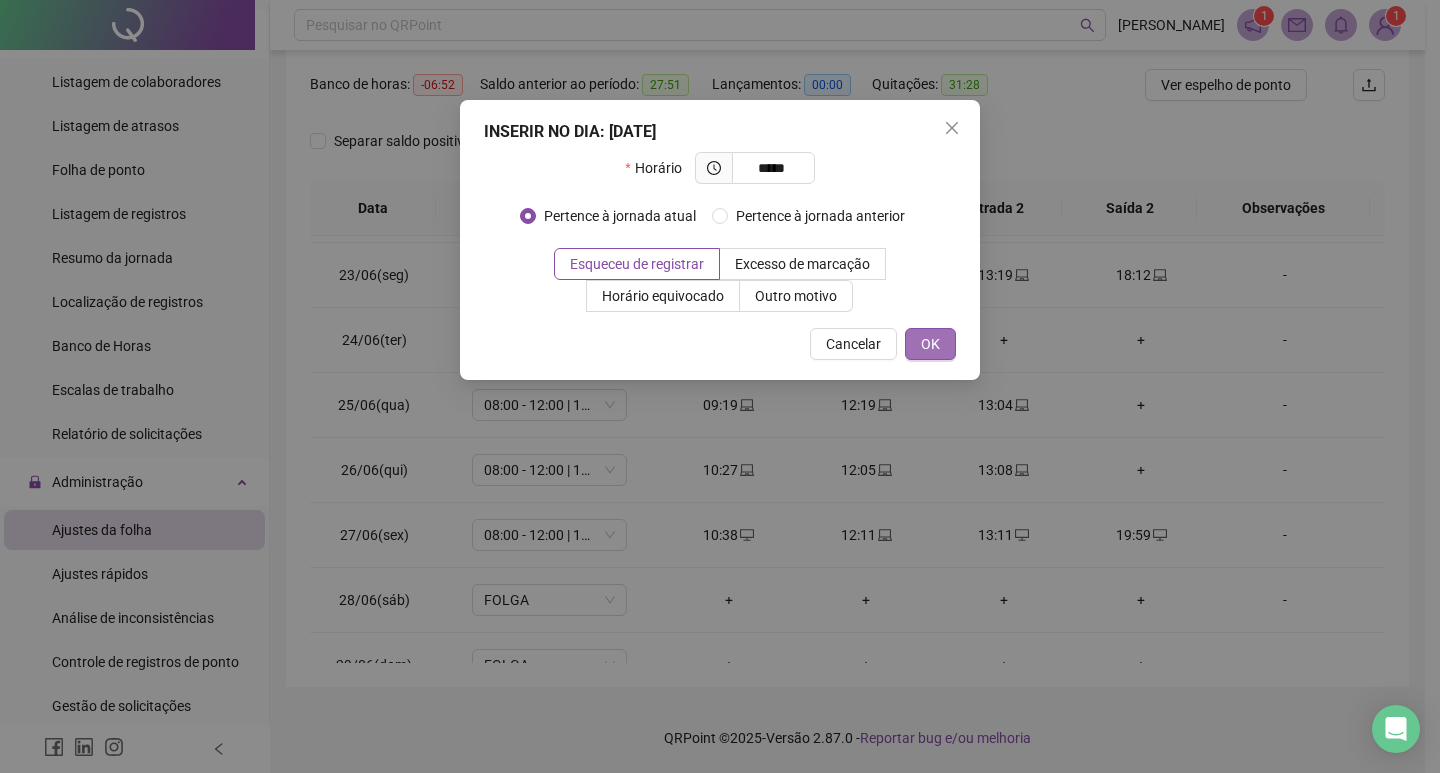 click on "OK" at bounding box center (930, 344) 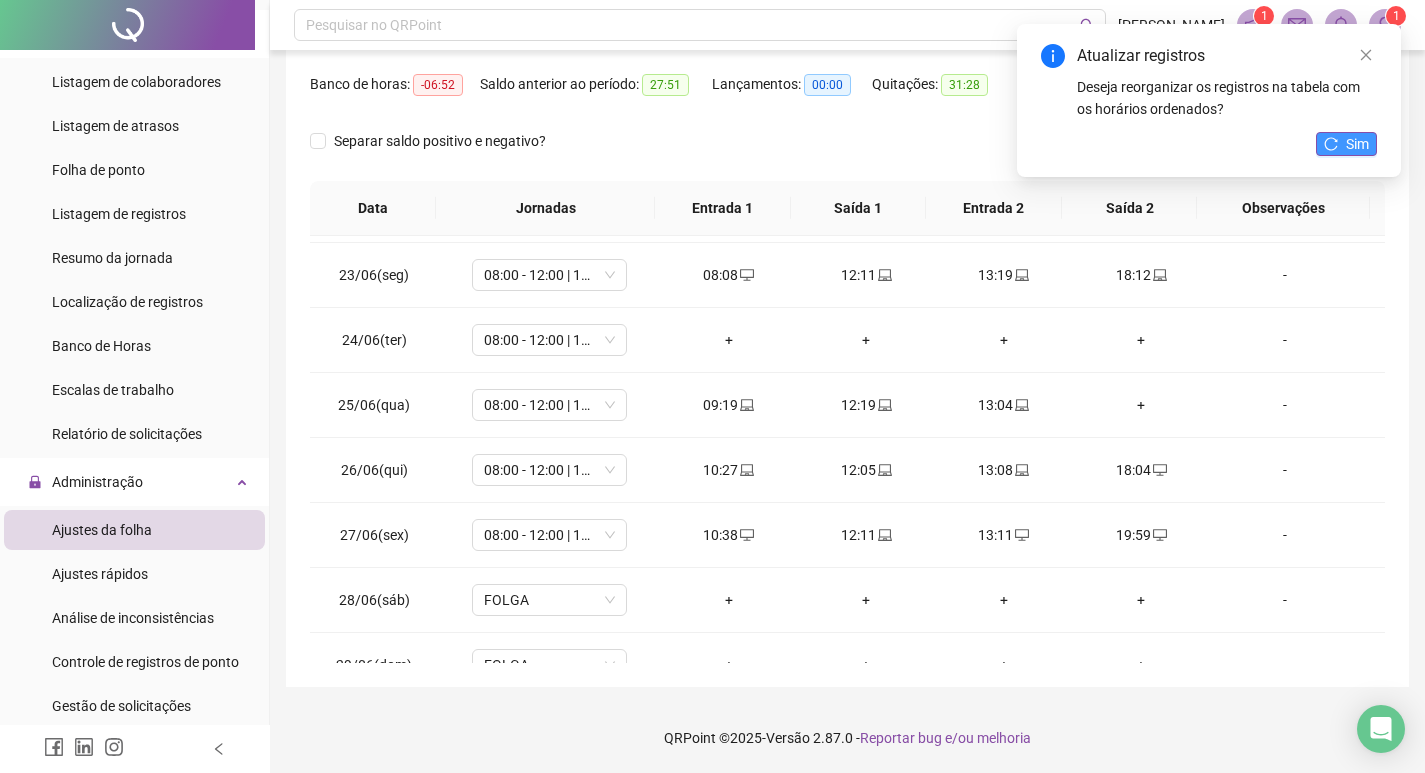 click on "Sim" at bounding box center [1357, 144] 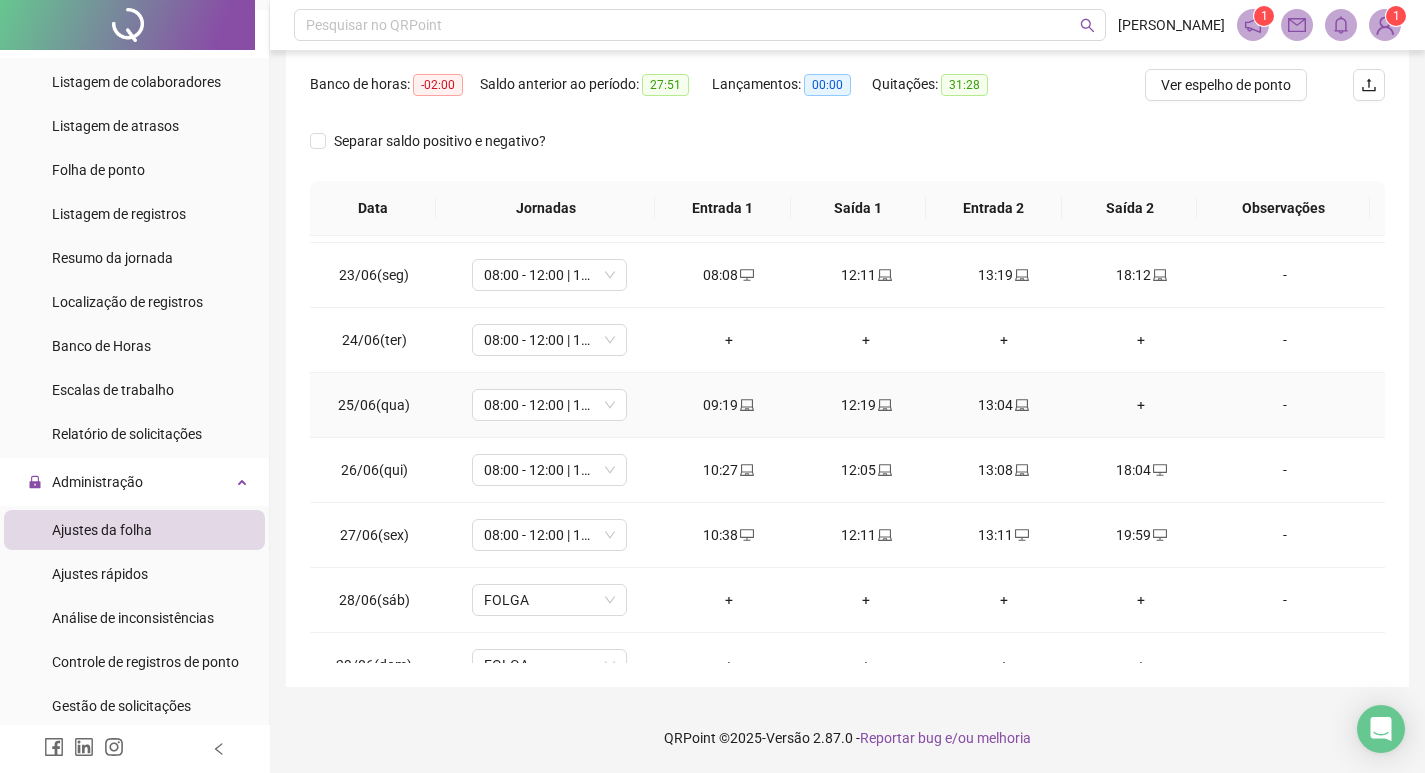 click on "+" at bounding box center [1142, 405] 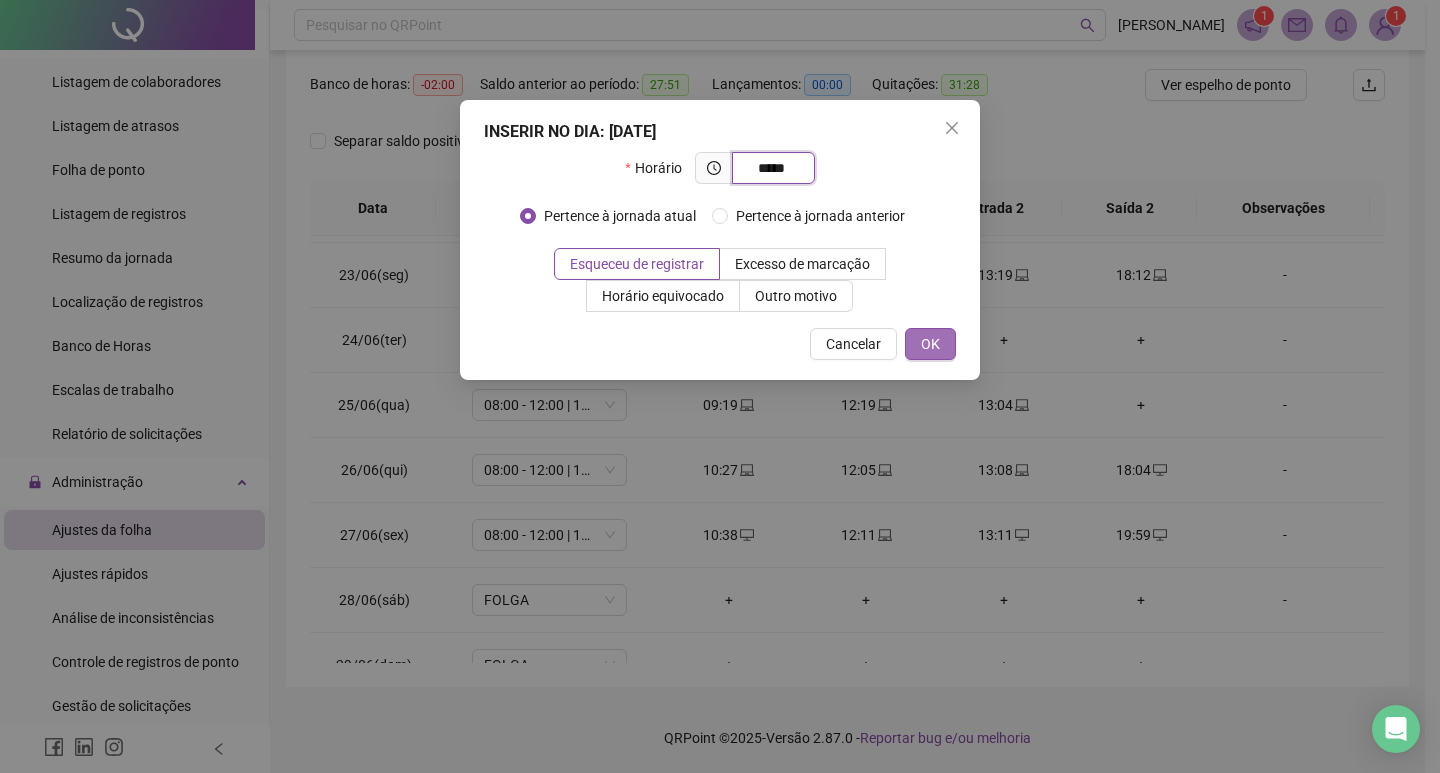 type on "*****" 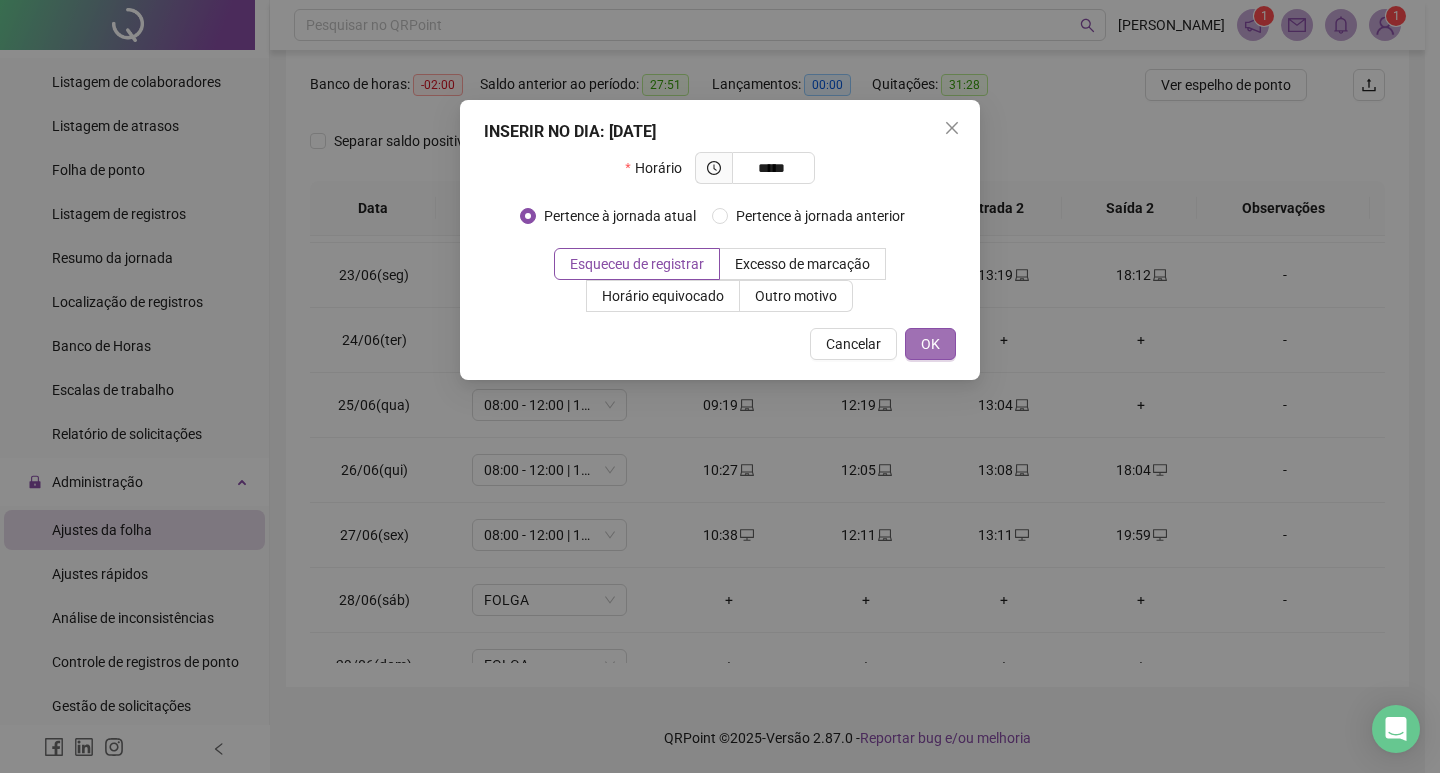 click on "OK" at bounding box center (930, 344) 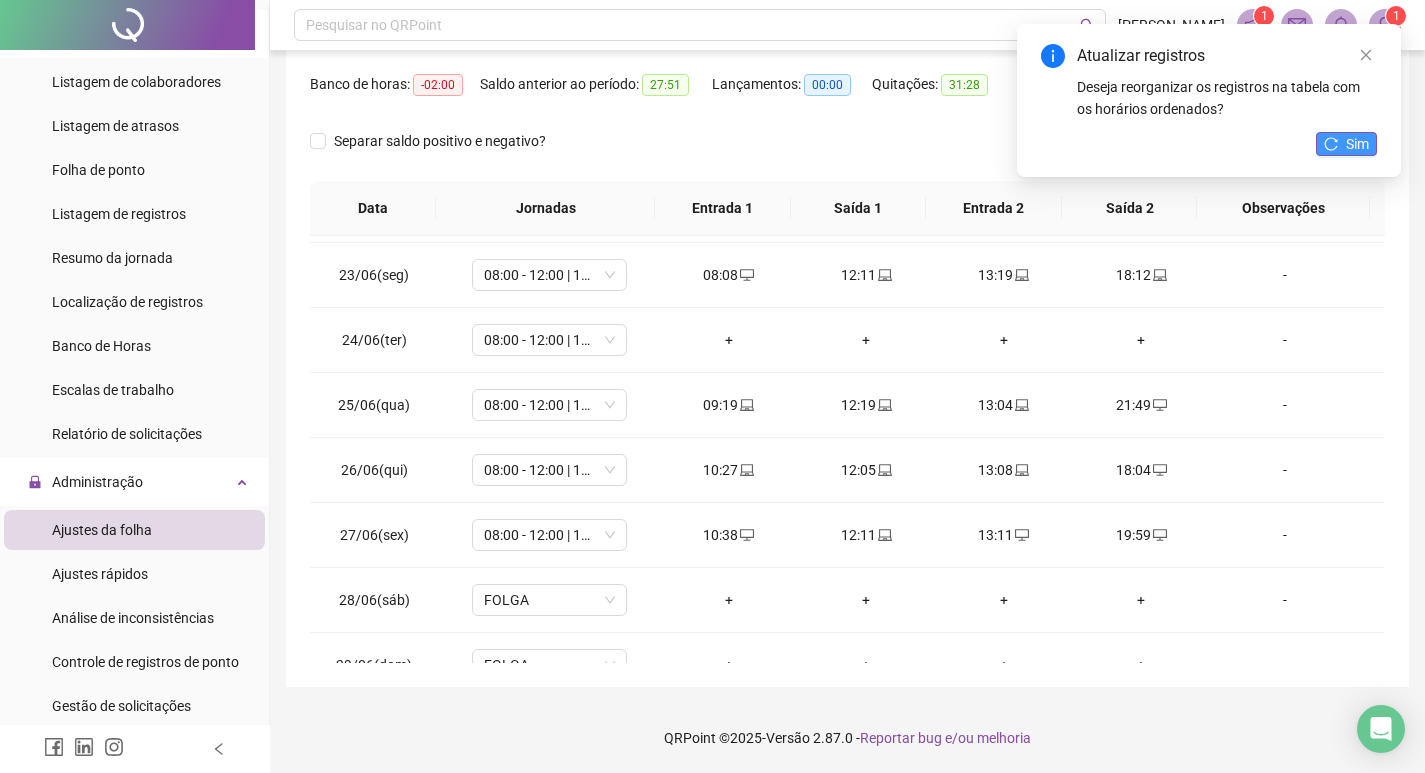 click 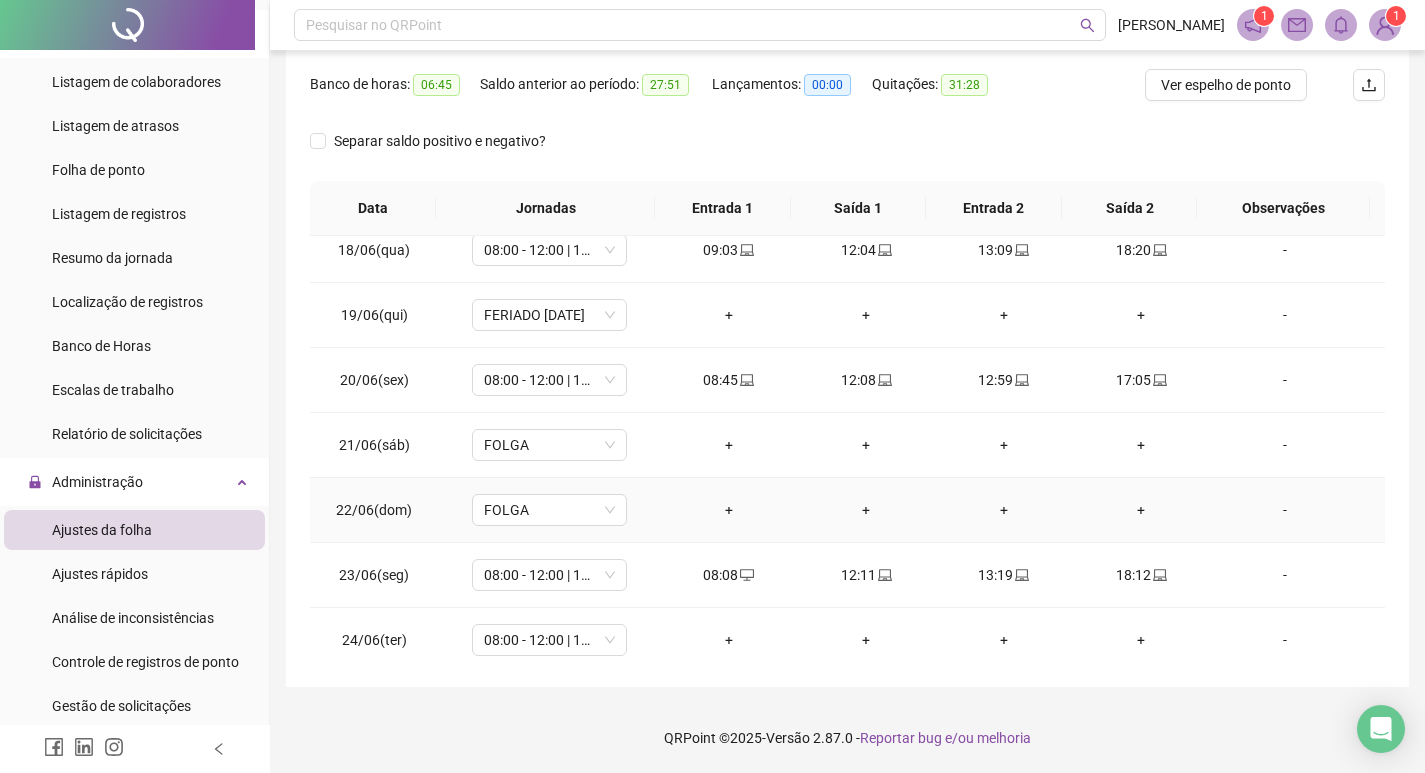scroll, scrollTop: 1323, scrollLeft: 0, axis: vertical 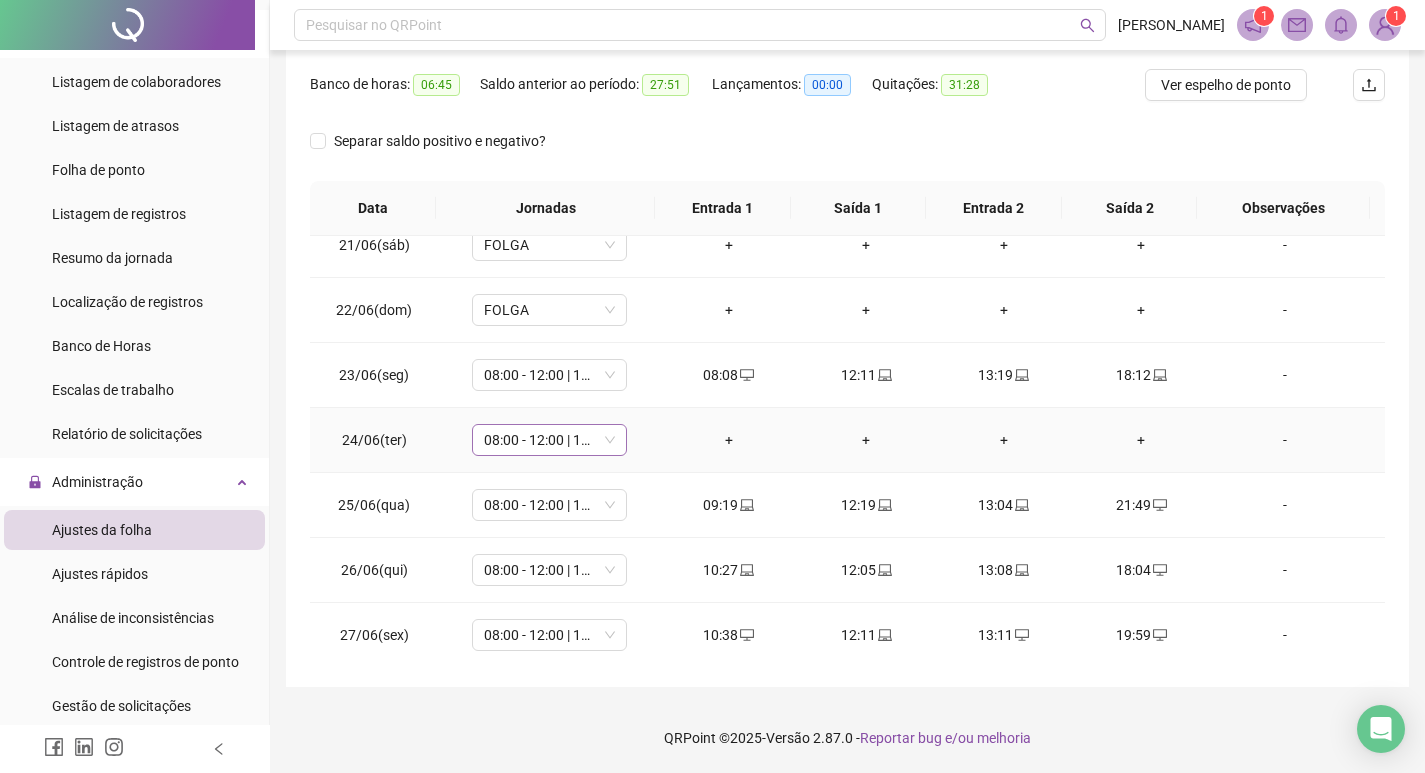 click on "08:00 - 12:00 | 13:00 - 18:00" at bounding box center (549, 440) 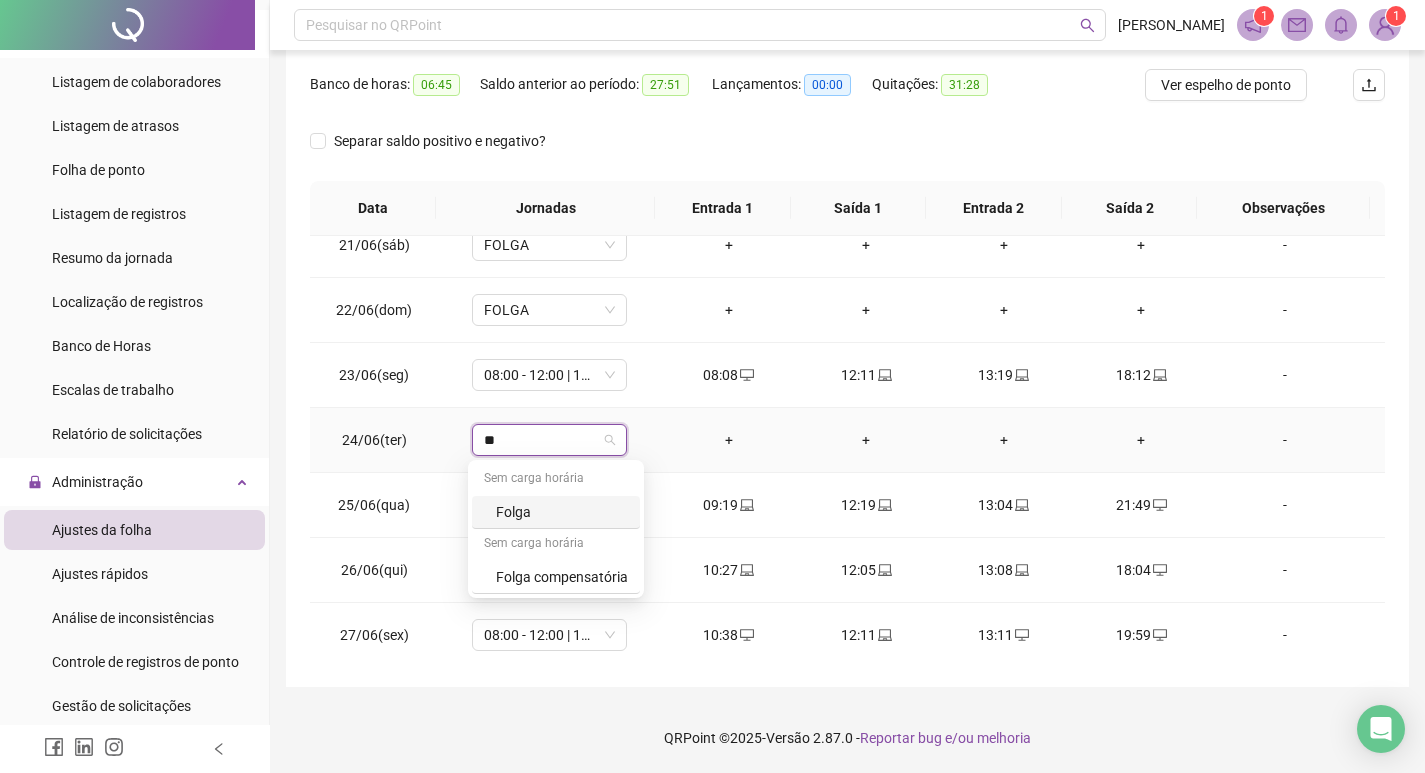 type on "***" 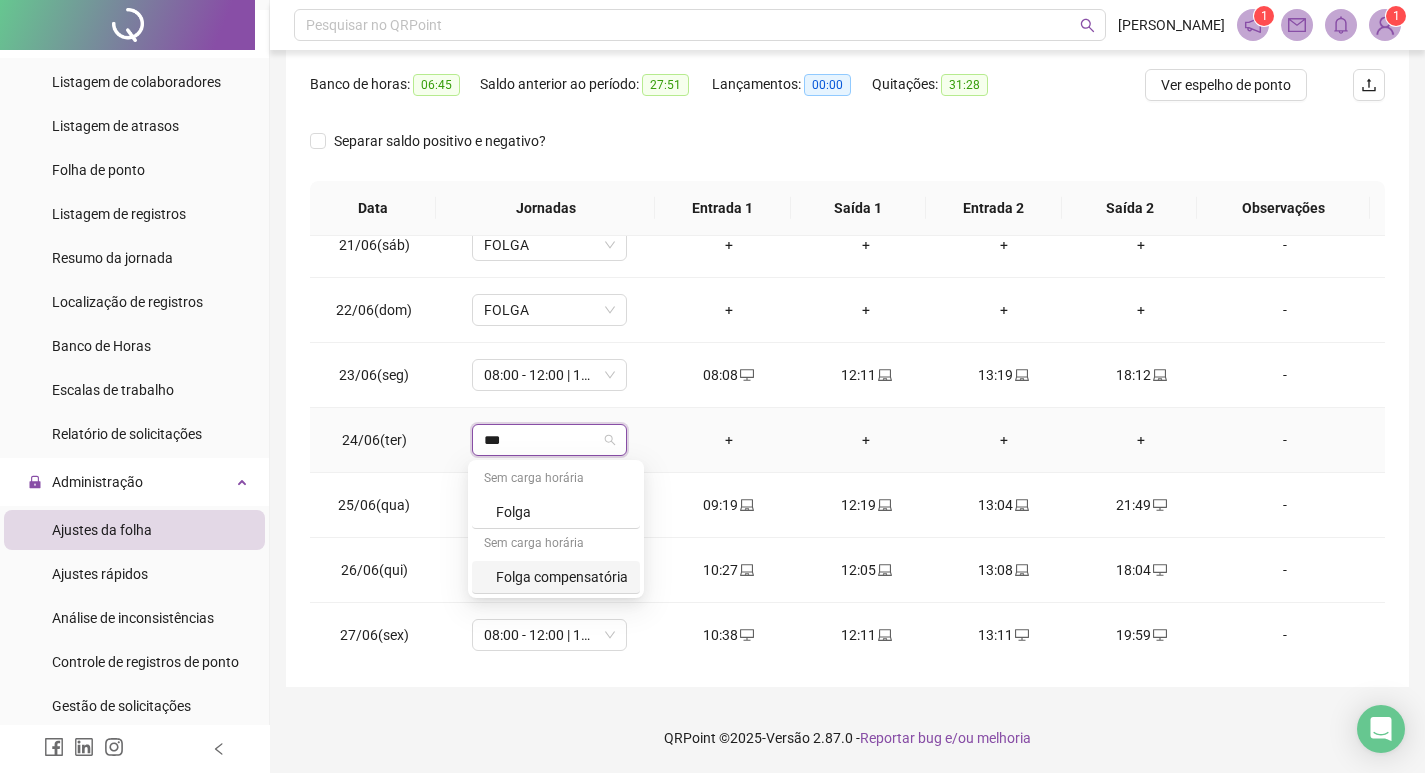 click on "Folga compensatória" at bounding box center (562, 577) 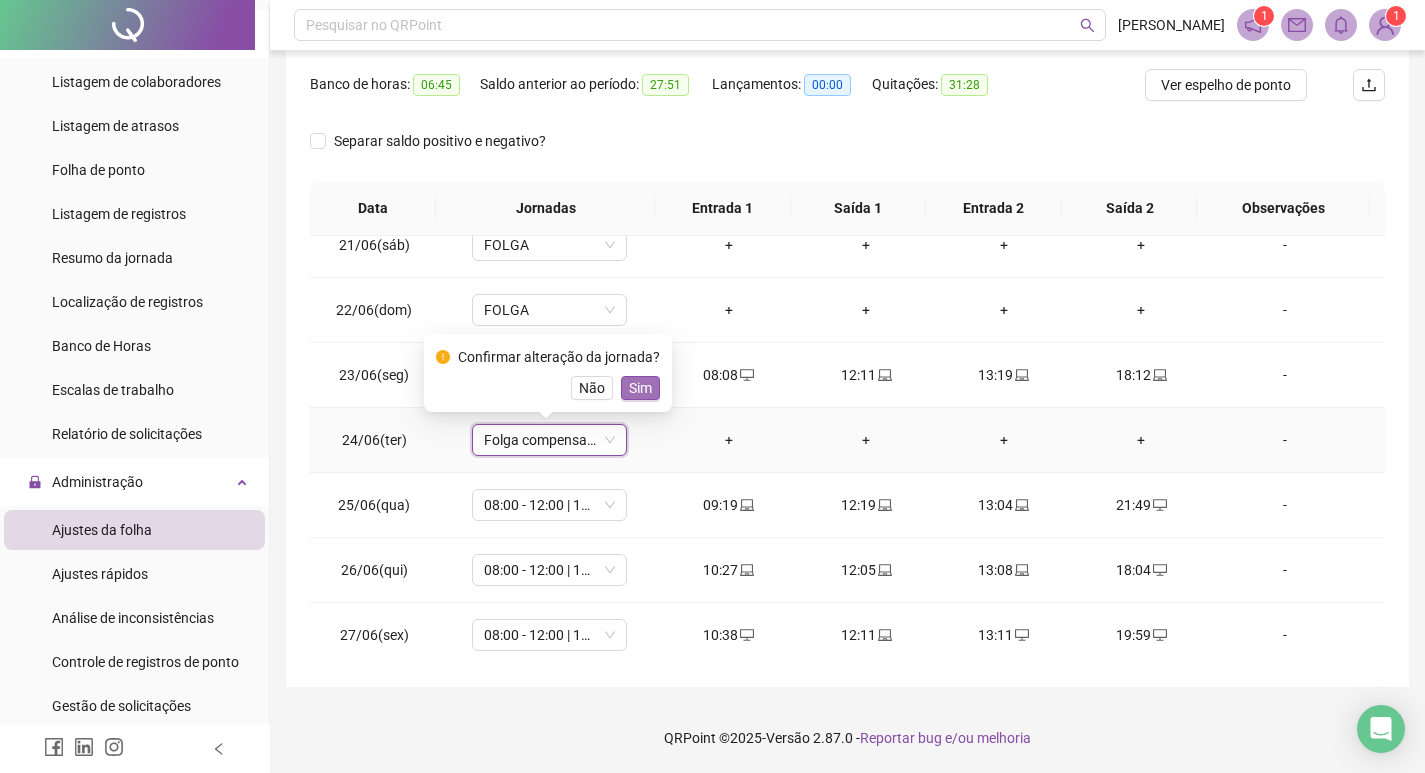 drag, startPoint x: 635, startPoint y: 370, endPoint x: 640, endPoint y: 381, distance: 12.083046 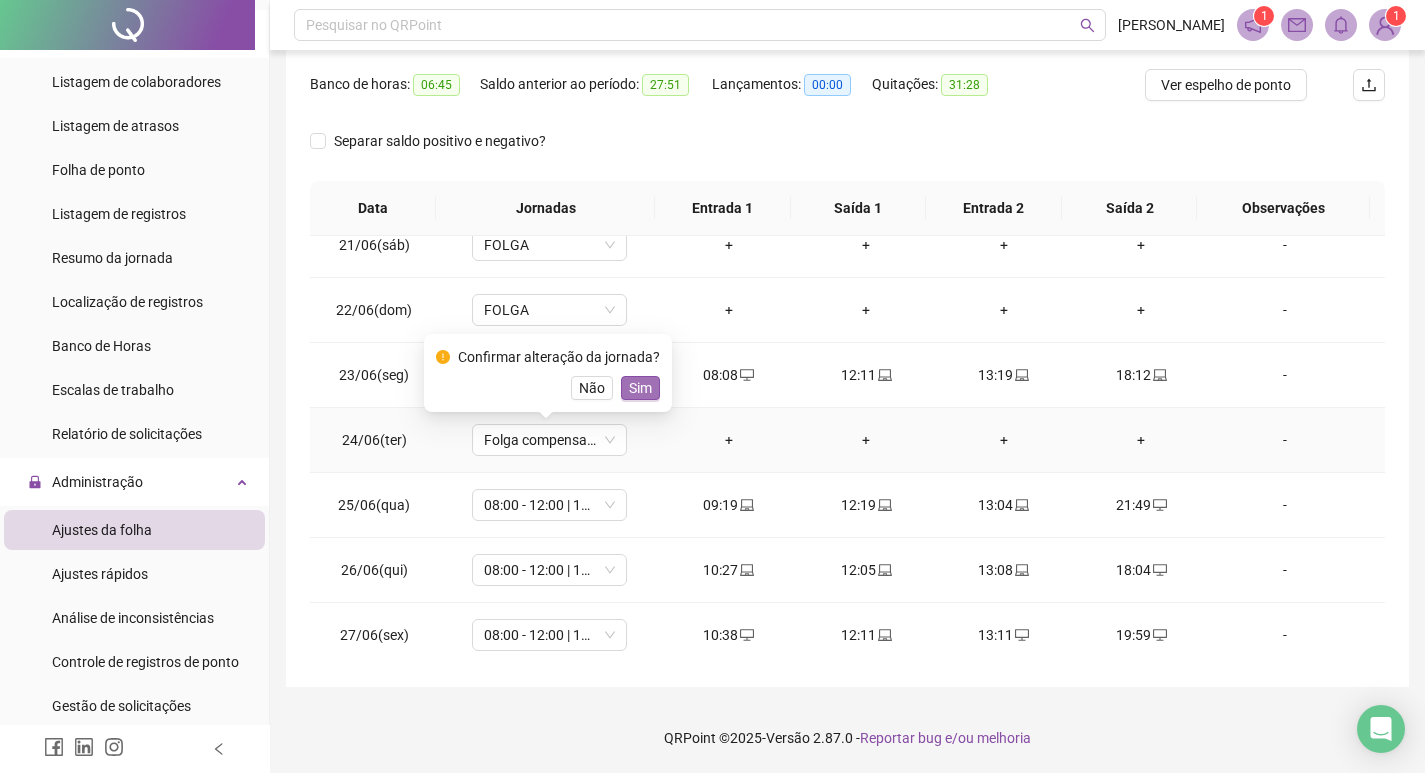 click on "Sim" at bounding box center [640, 388] 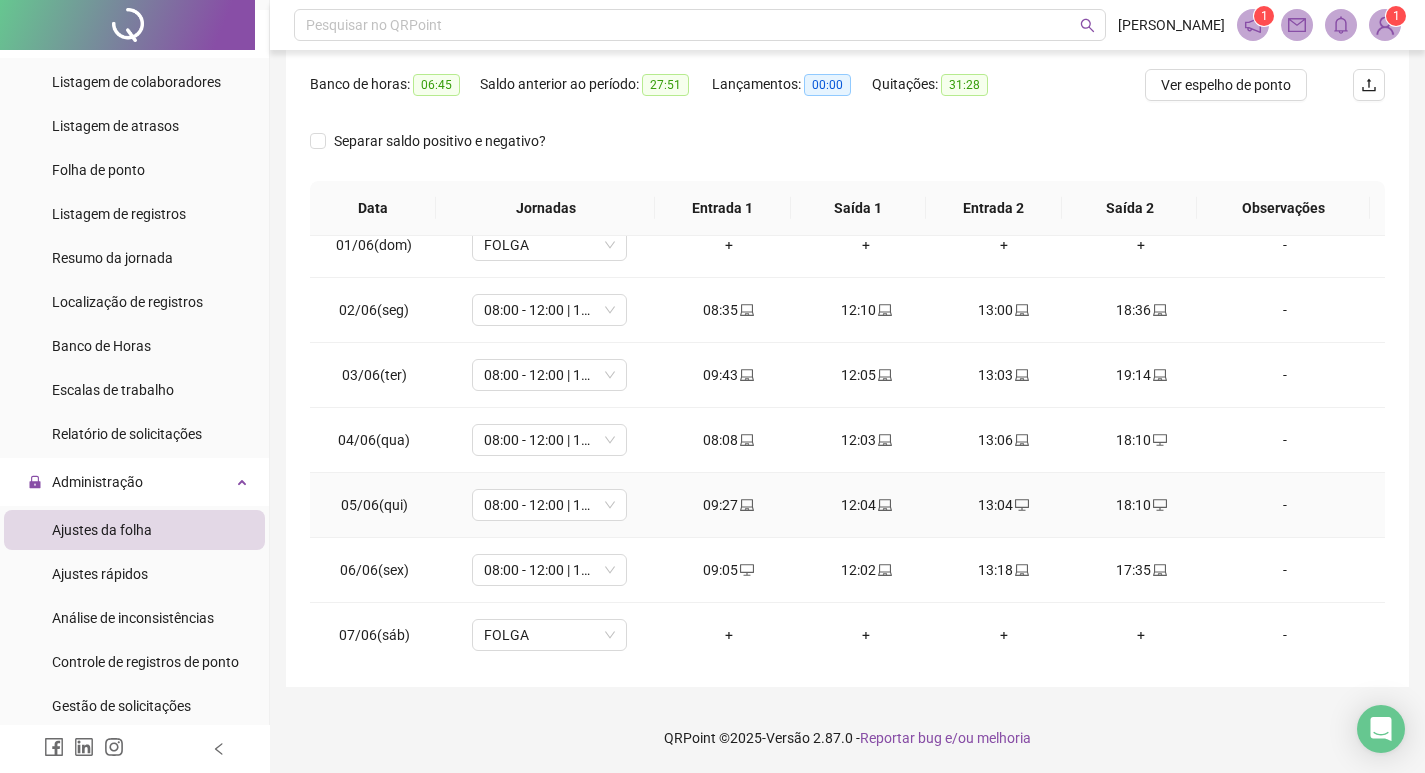 scroll, scrollTop: 0, scrollLeft: 0, axis: both 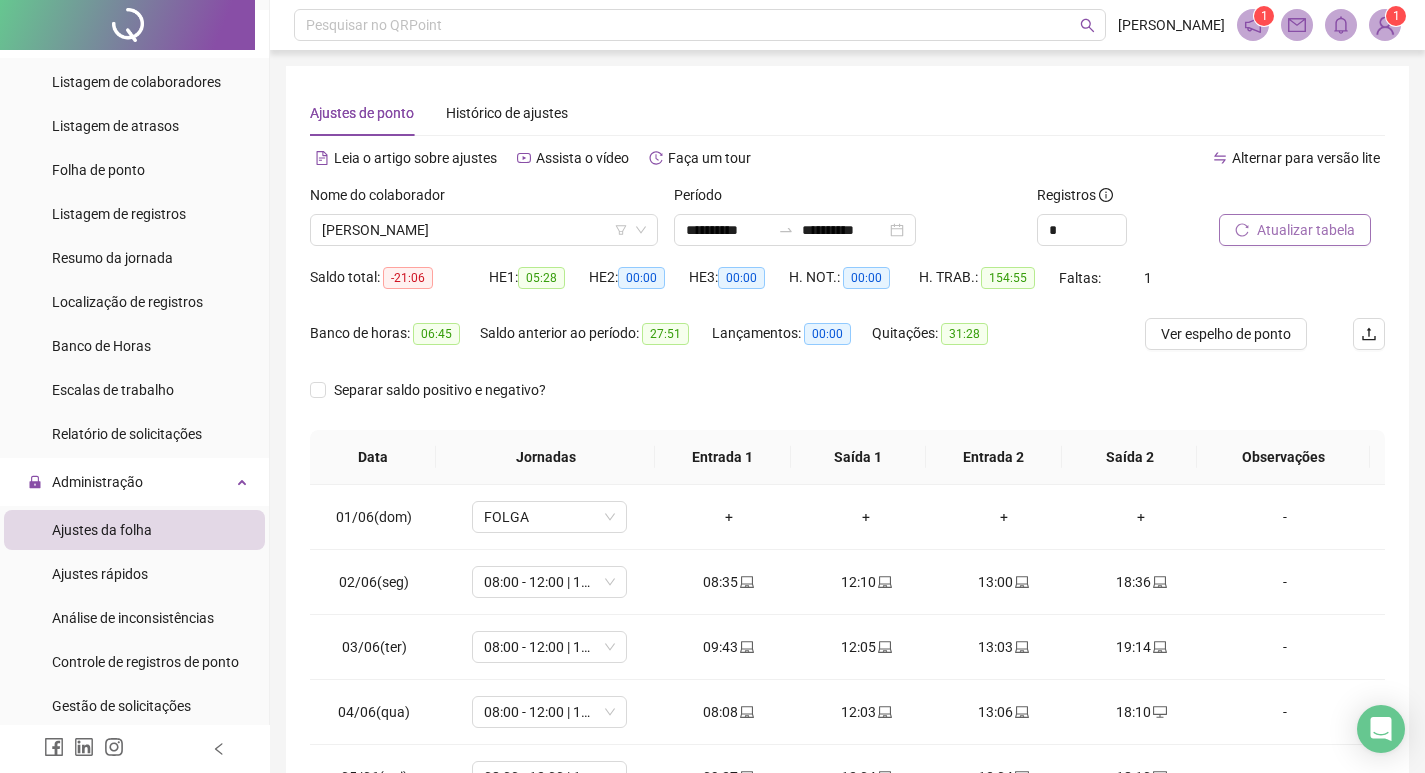 click on "Atualizar tabela" at bounding box center (1306, 230) 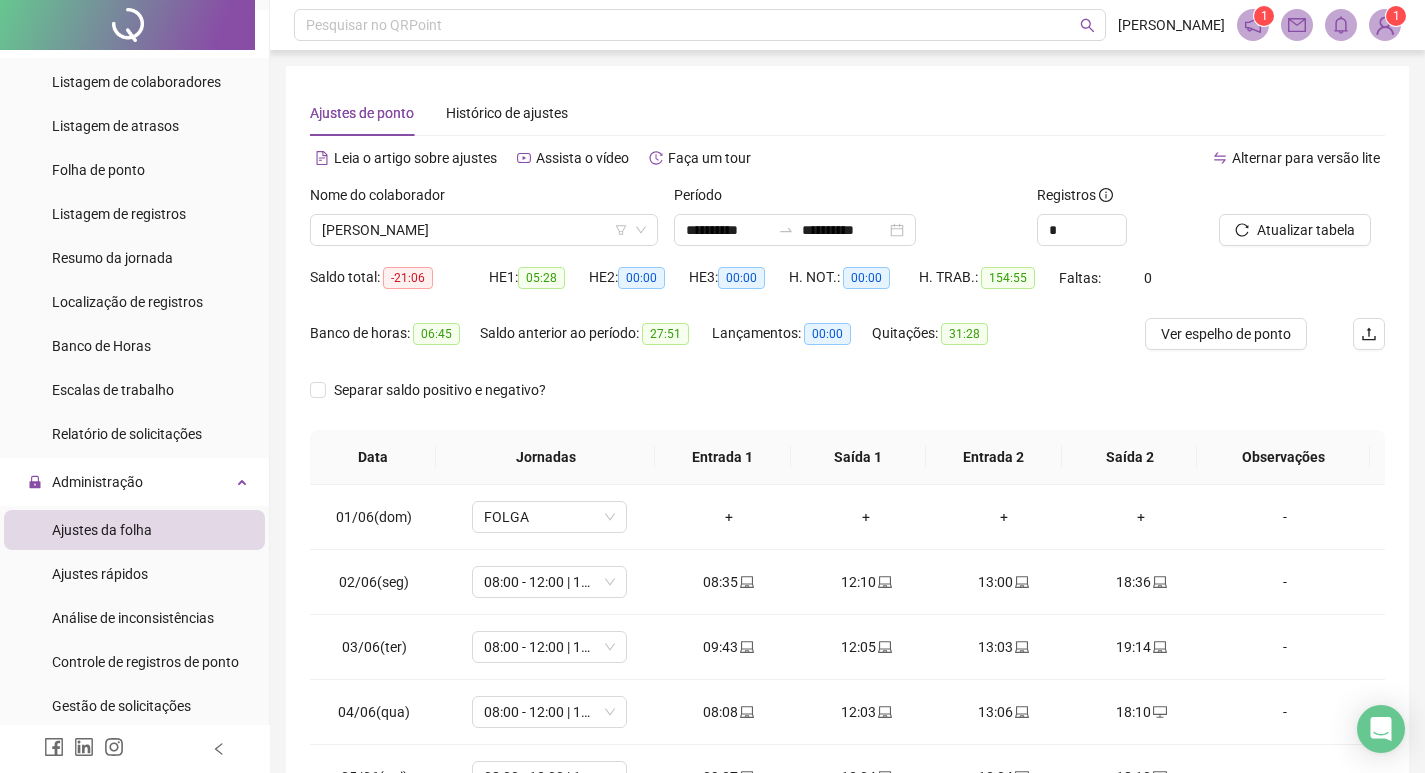 scroll, scrollTop: 200, scrollLeft: 0, axis: vertical 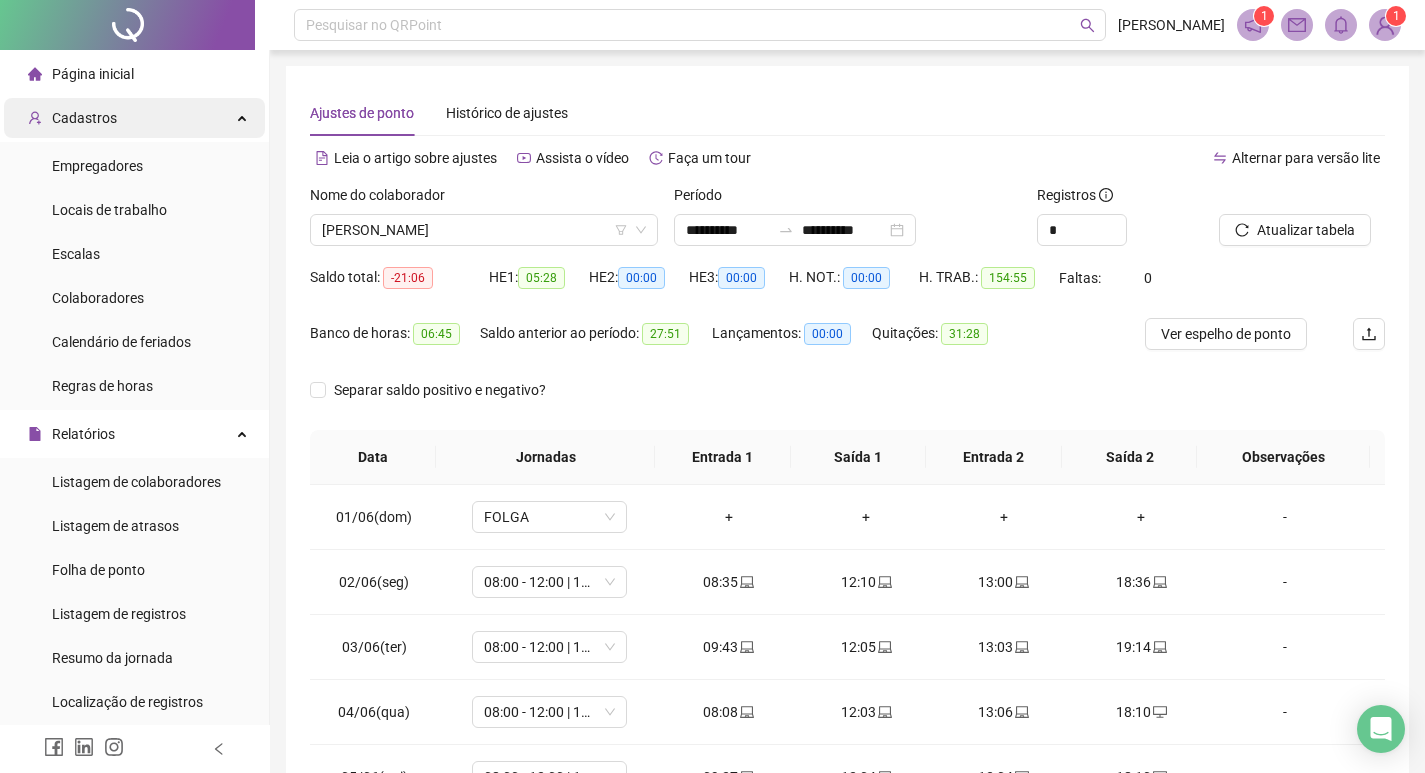 click on "Cadastros" at bounding box center (134, 118) 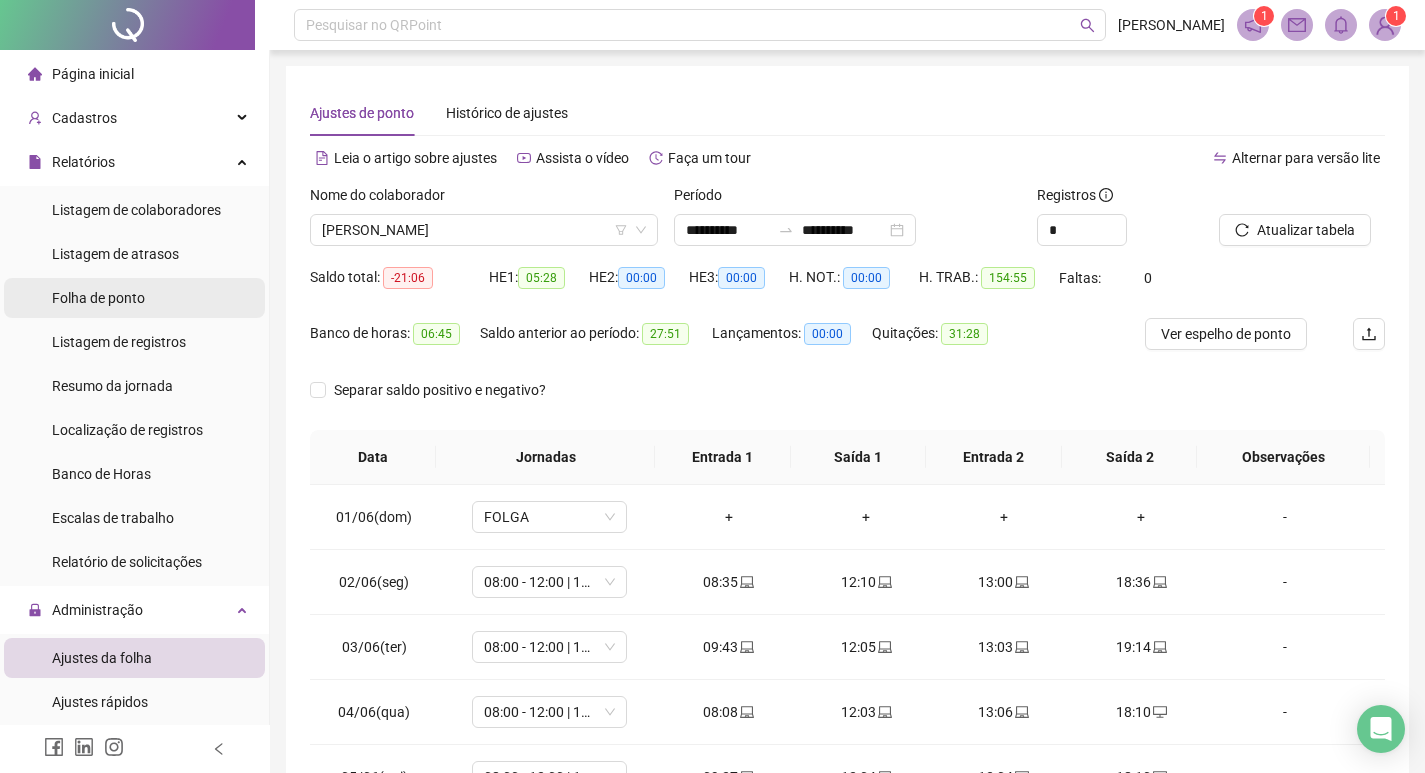 click on "Folha de ponto" at bounding box center (98, 298) 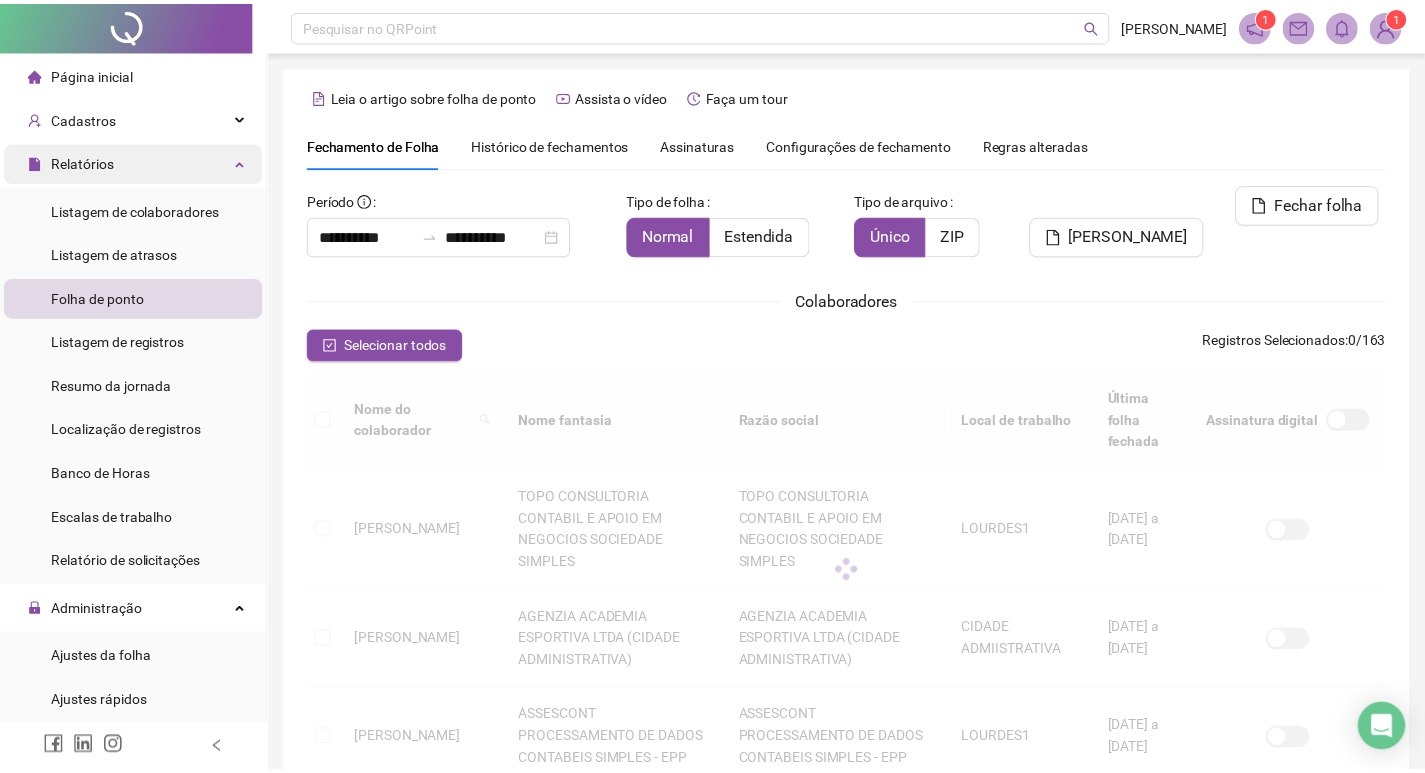 scroll, scrollTop: 23, scrollLeft: 0, axis: vertical 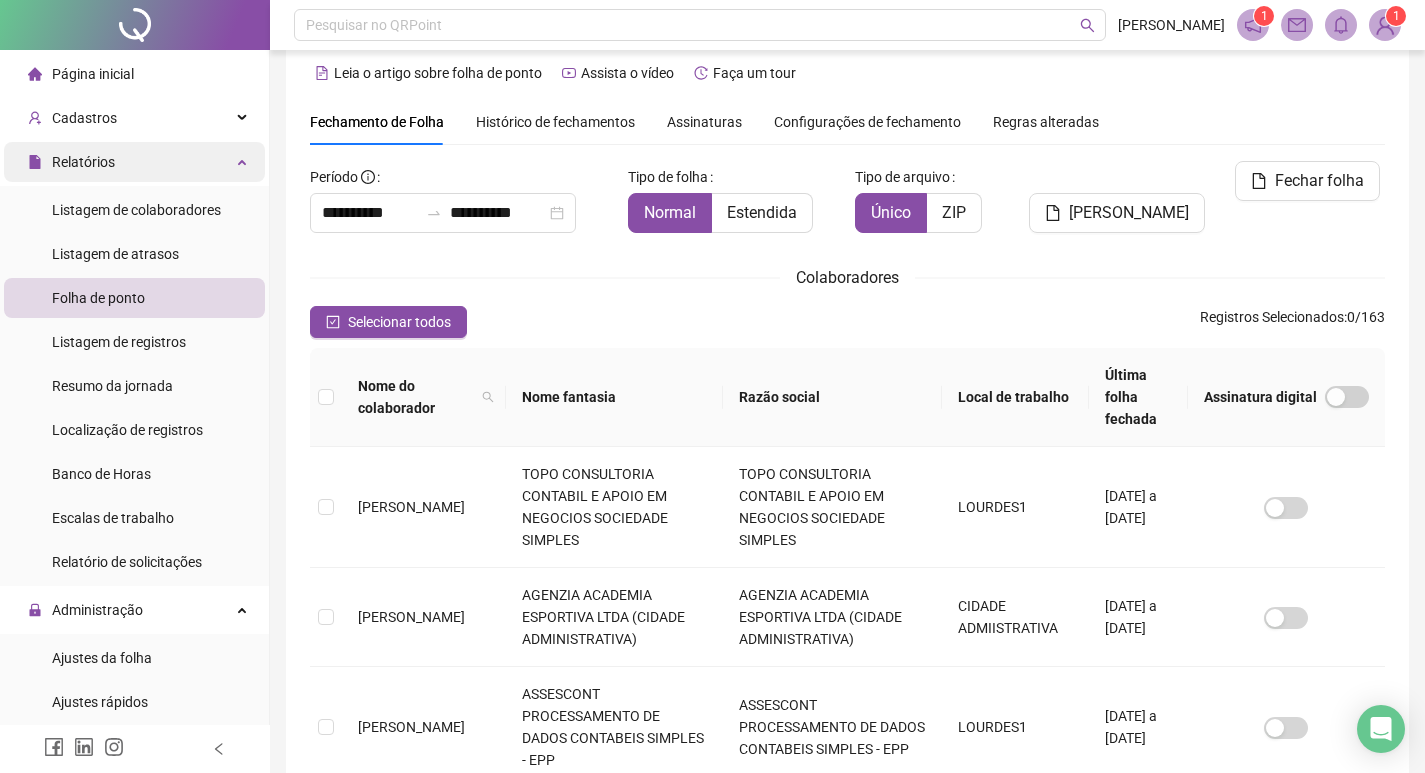 click on "Relatórios" at bounding box center (134, 162) 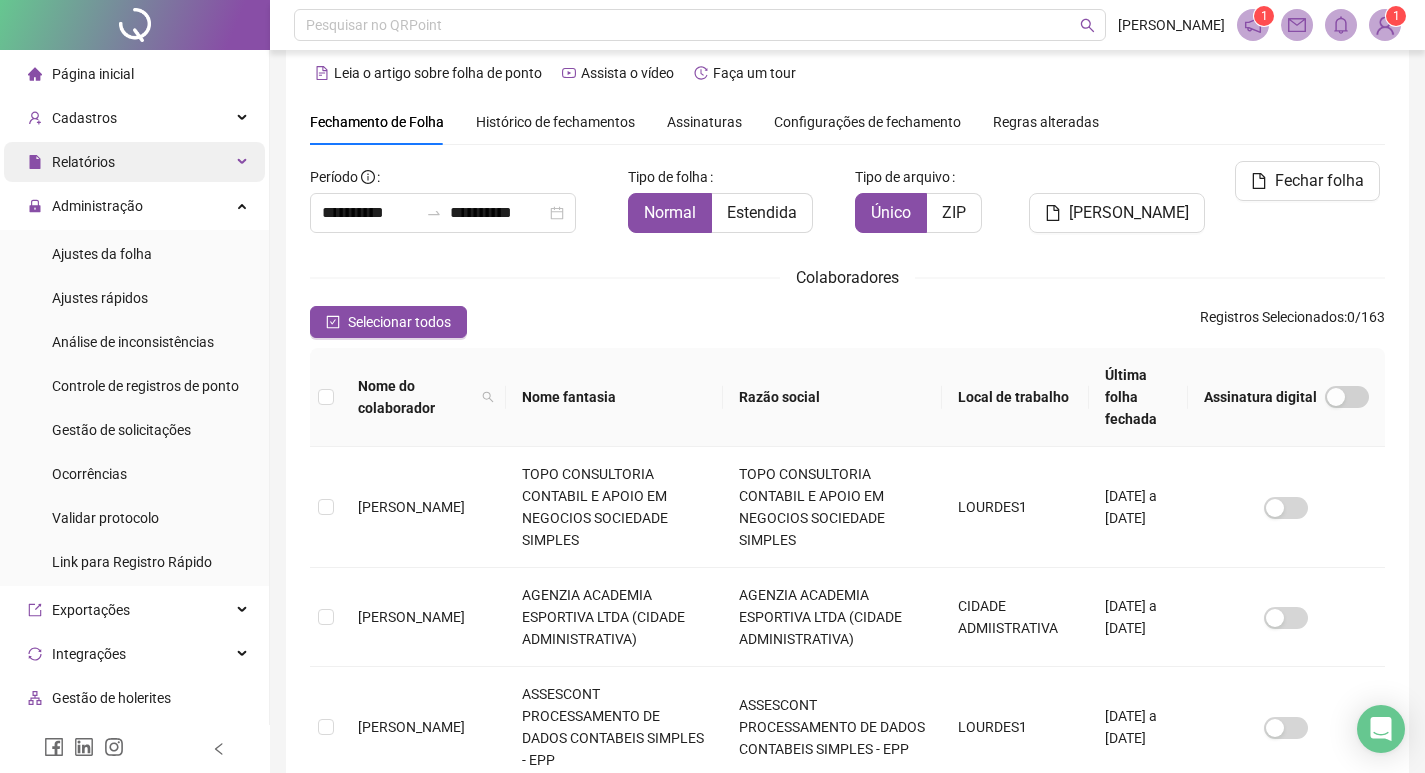 click on "Relatórios" at bounding box center (134, 162) 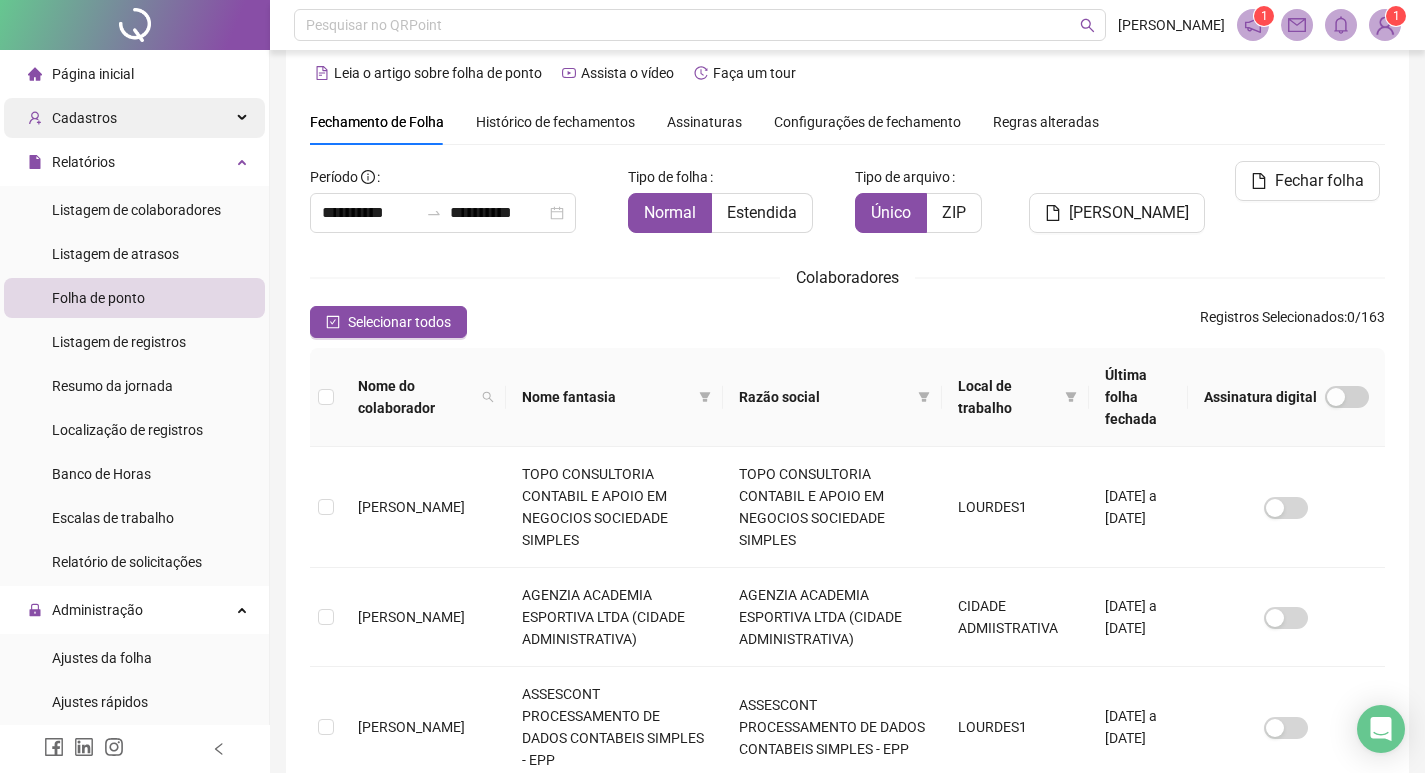 click on "Cadastros" at bounding box center [134, 118] 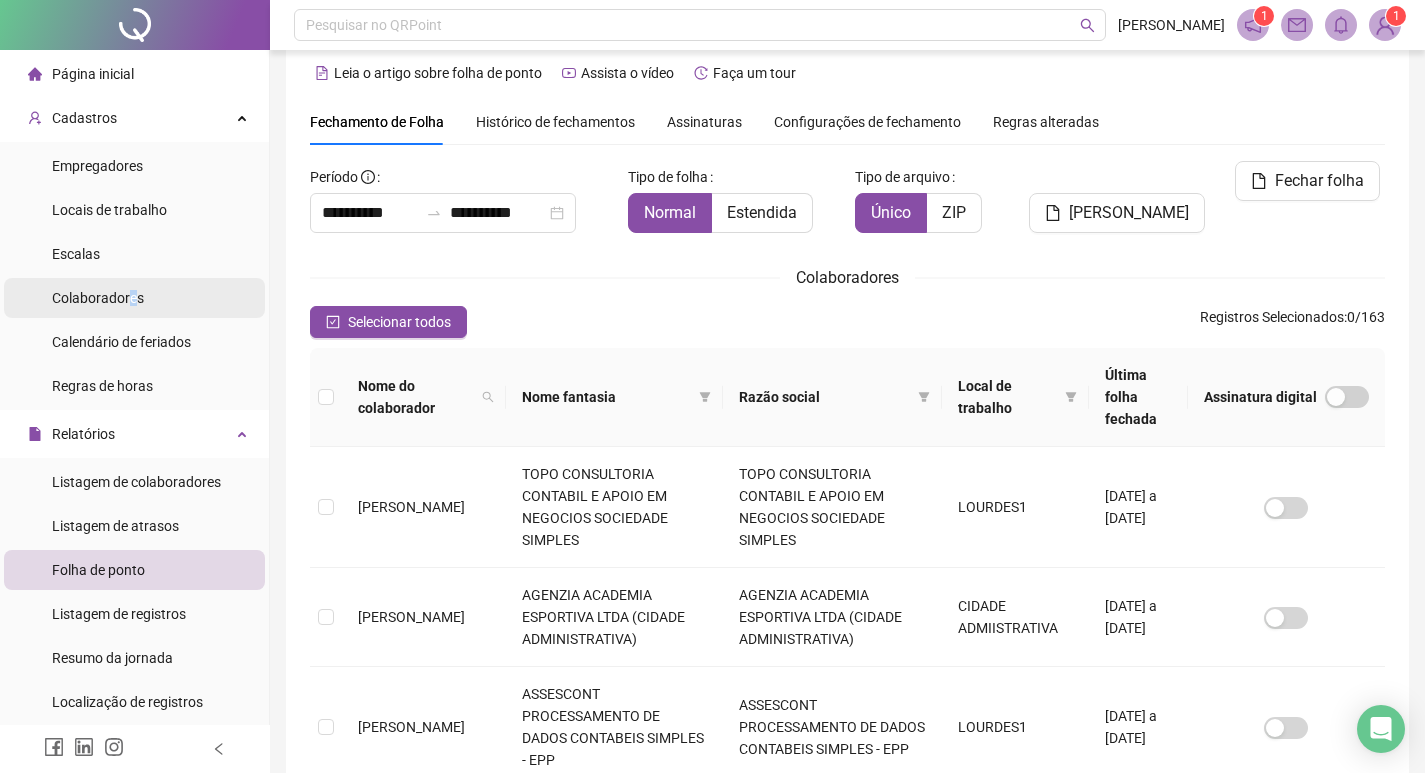 click on "Colaboradores" at bounding box center [98, 298] 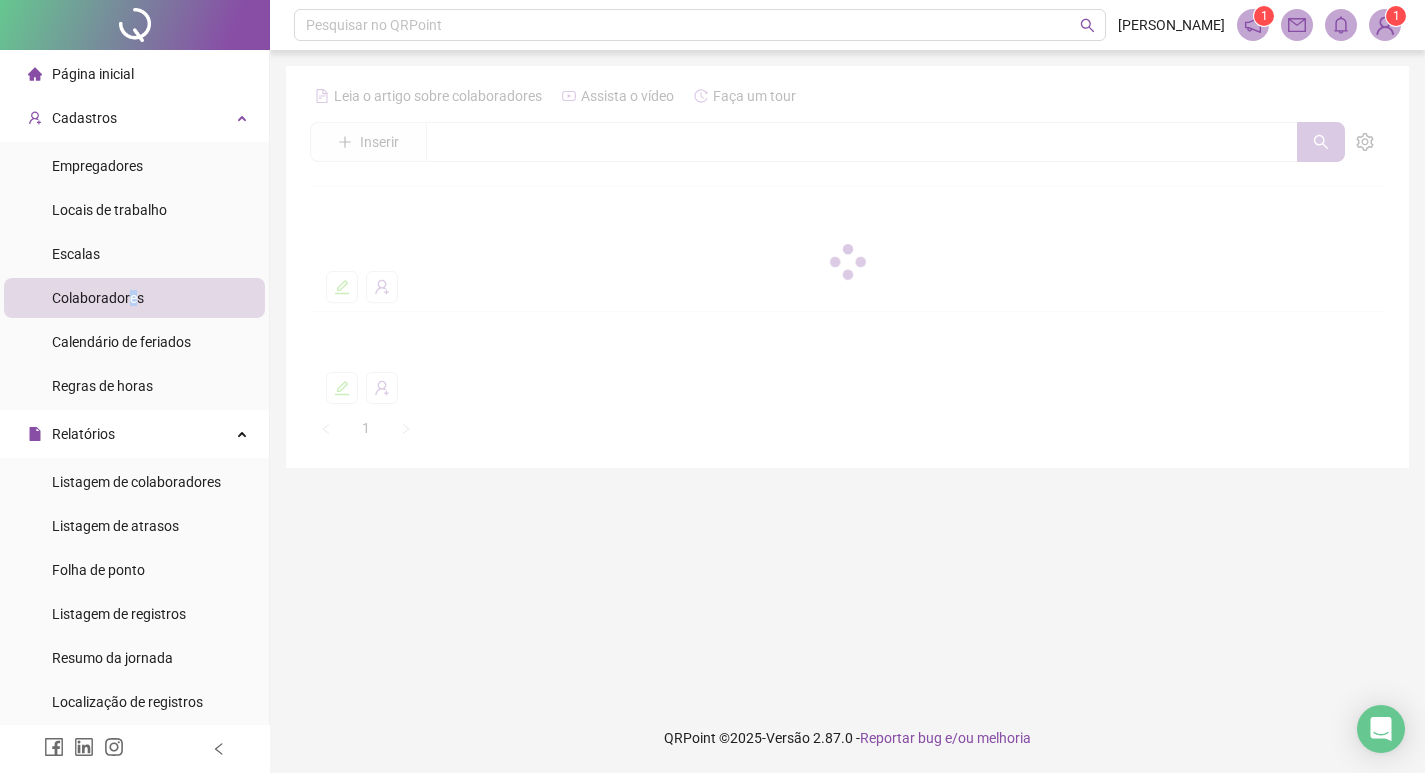 scroll, scrollTop: 0, scrollLeft: 0, axis: both 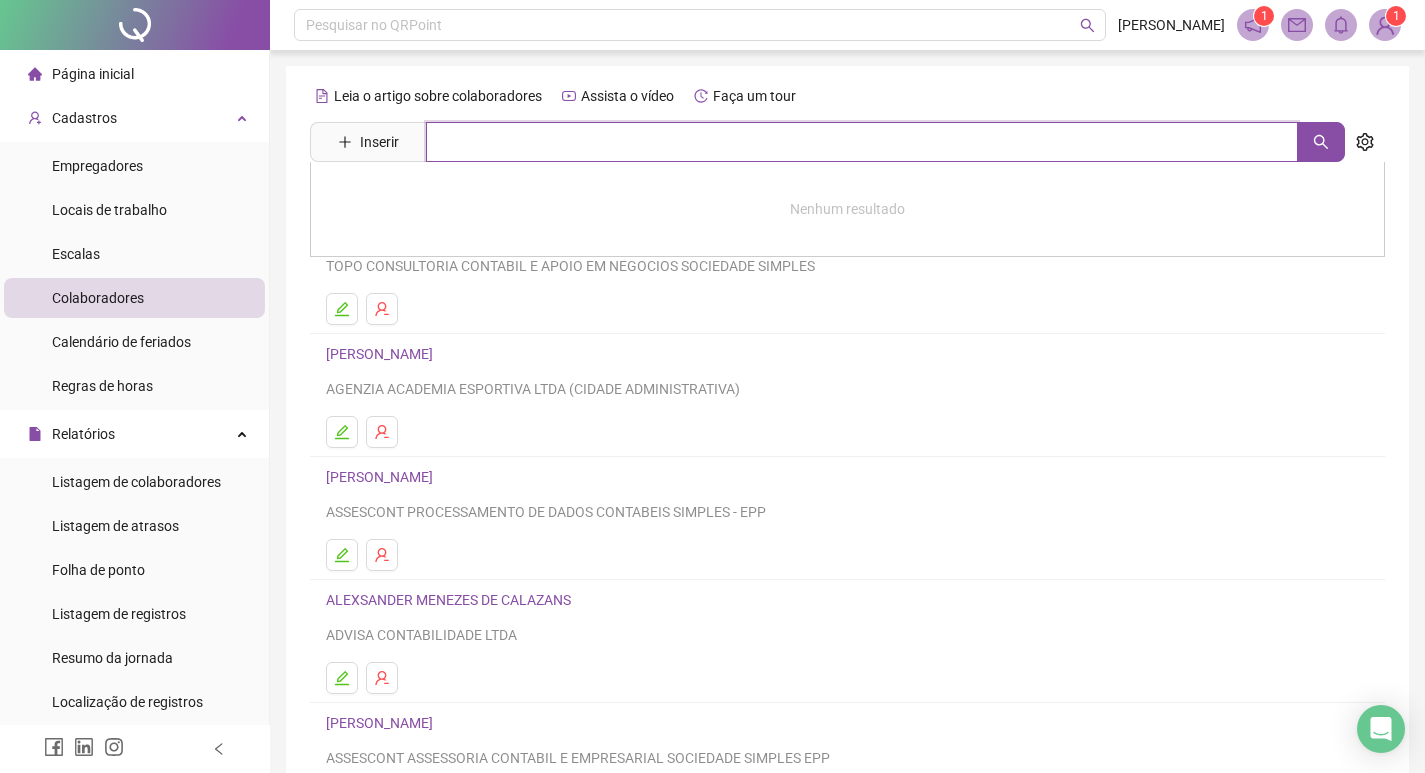 click at bounding box center [862, 142] 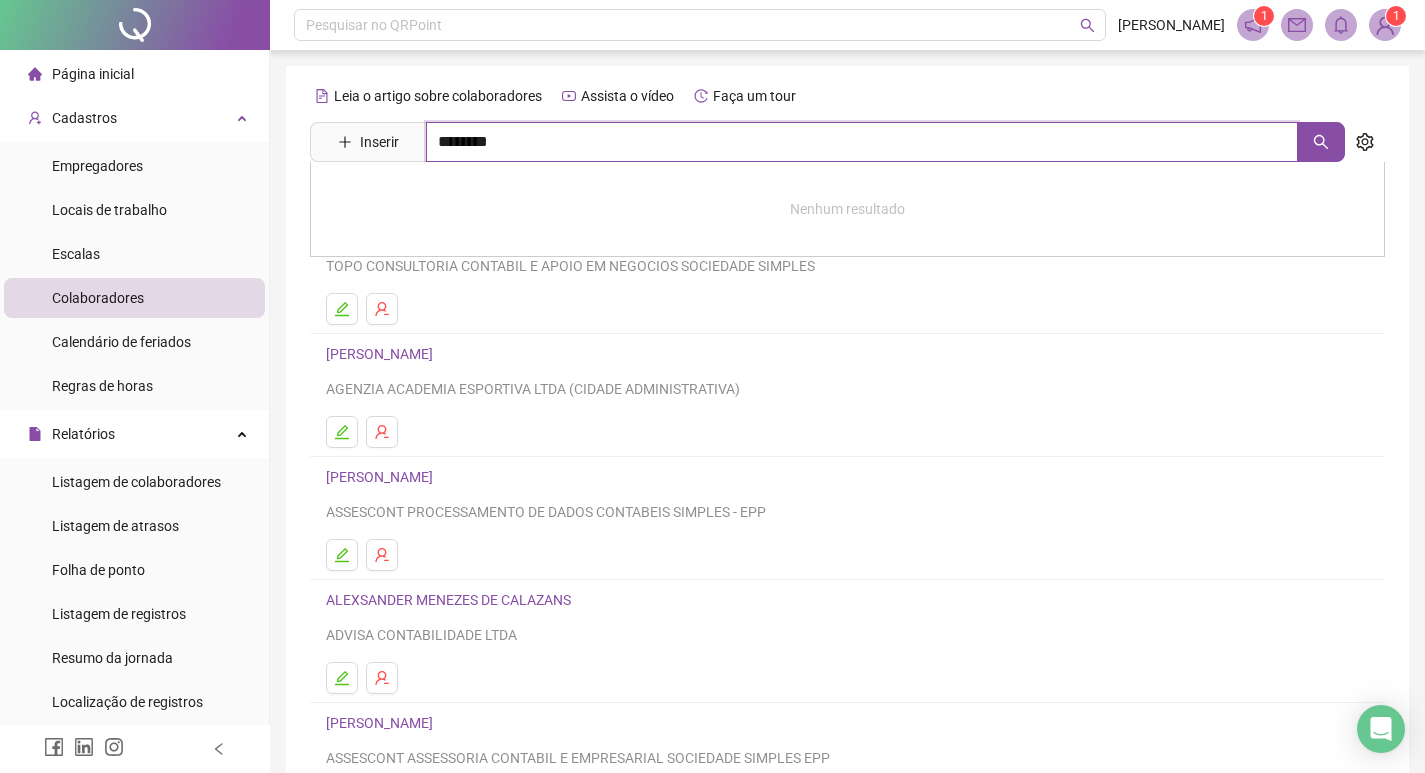 click on "********" at bounding box center (862, 142) 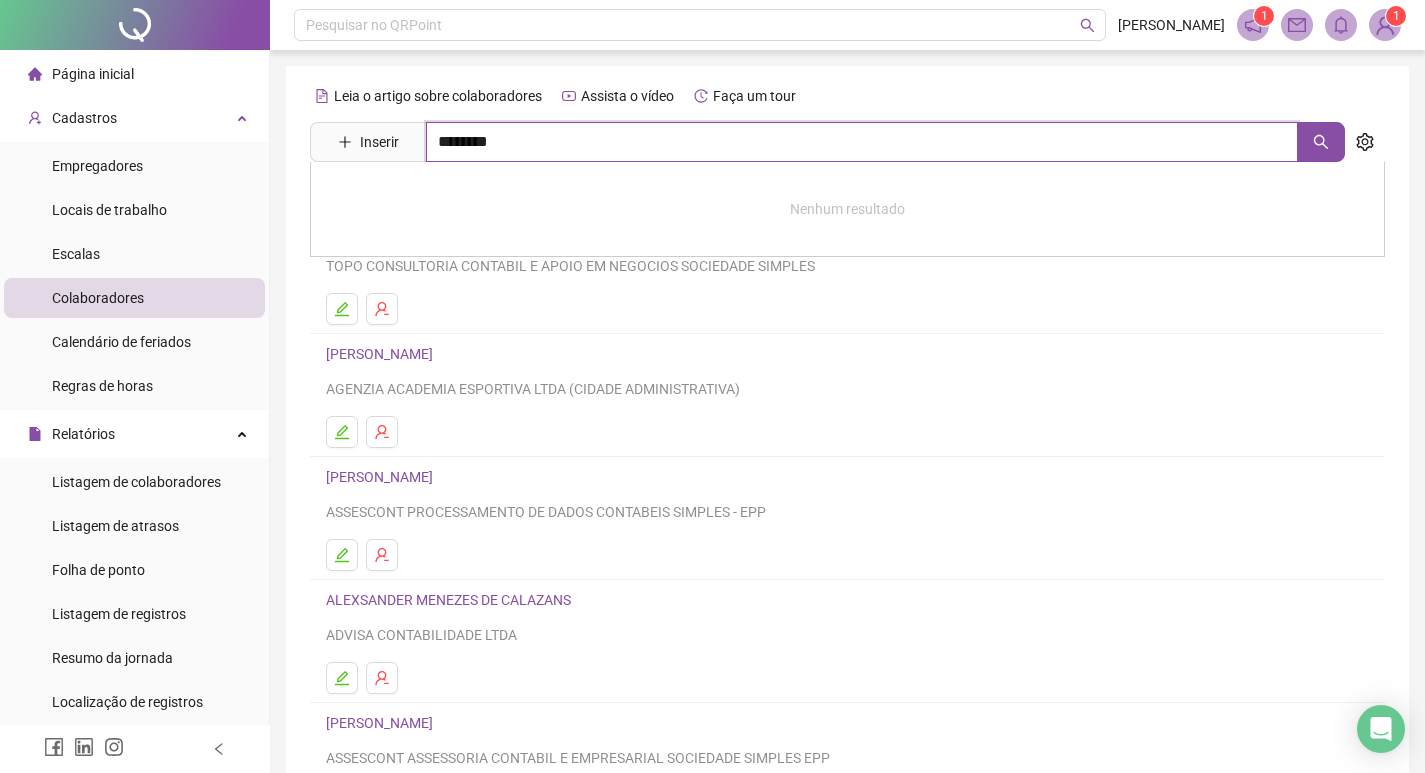 type on "********" 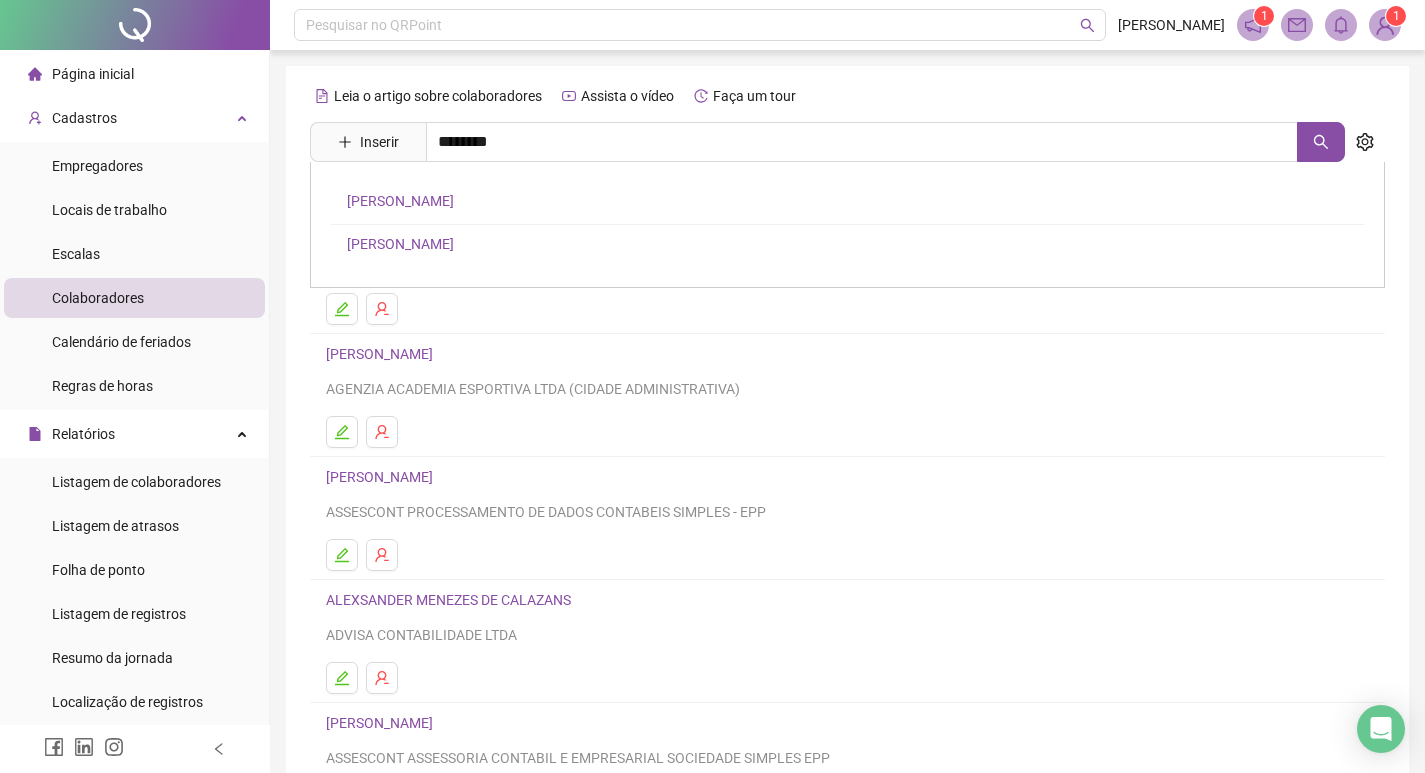 click on "[PERSON_NAME]" at bounding box center (400, 201) 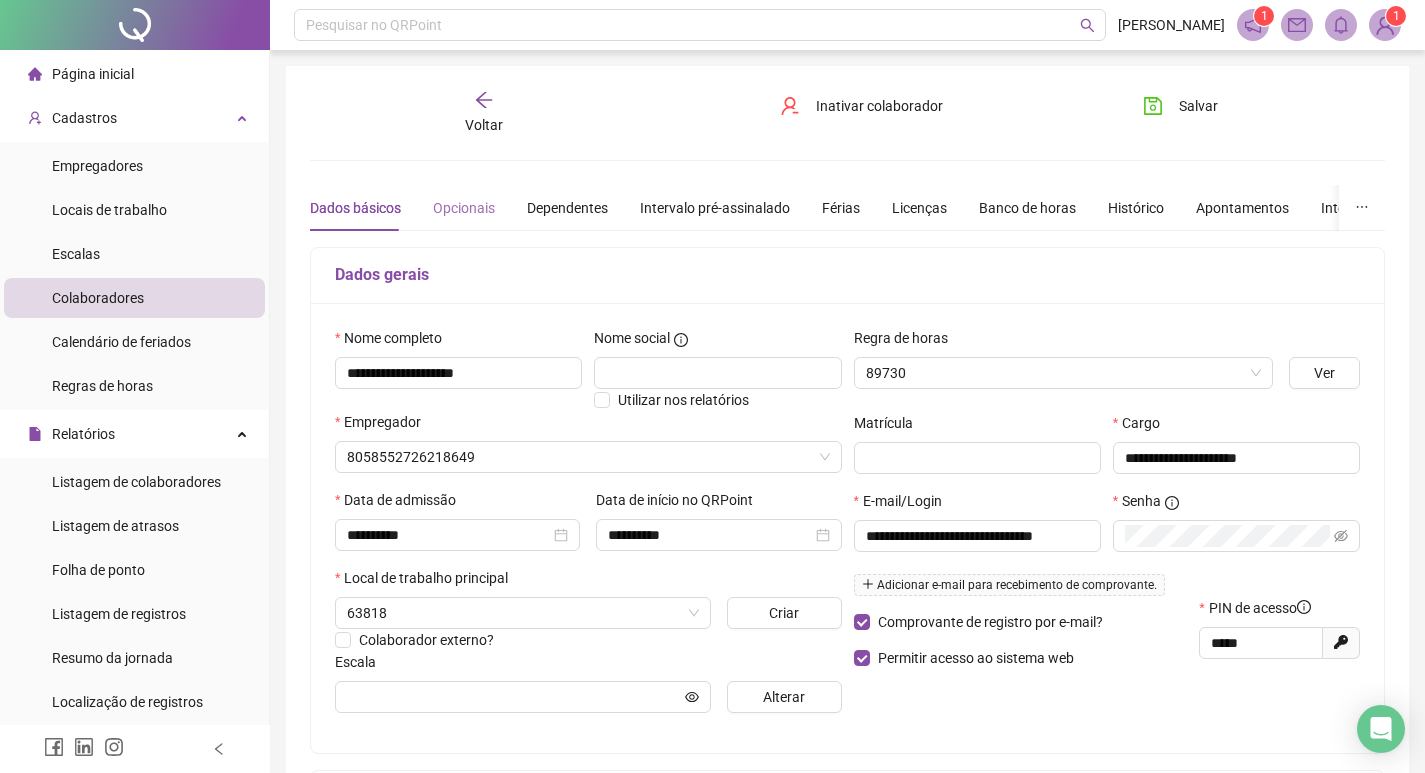 type on "**********" 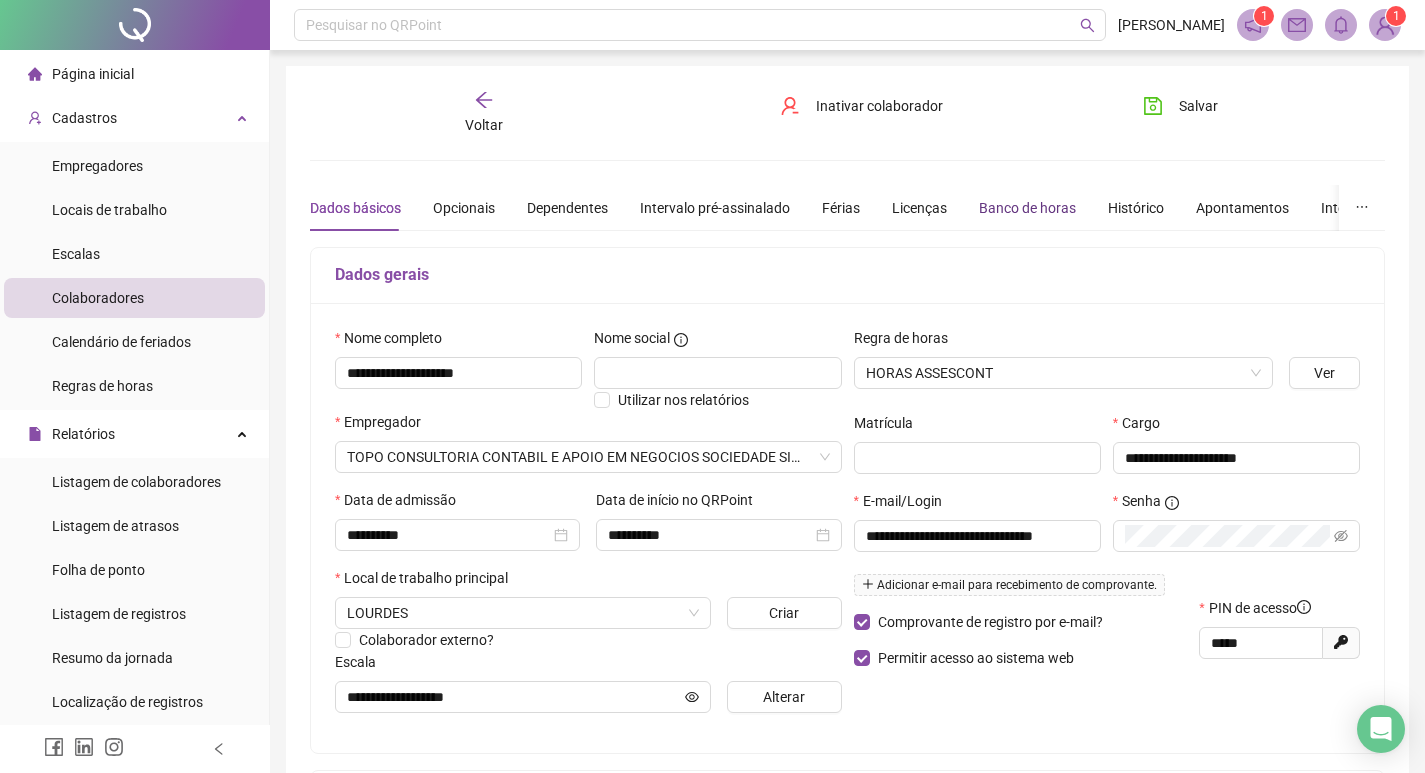 click on "Banco de horas" at bounding box center [1027, 208] 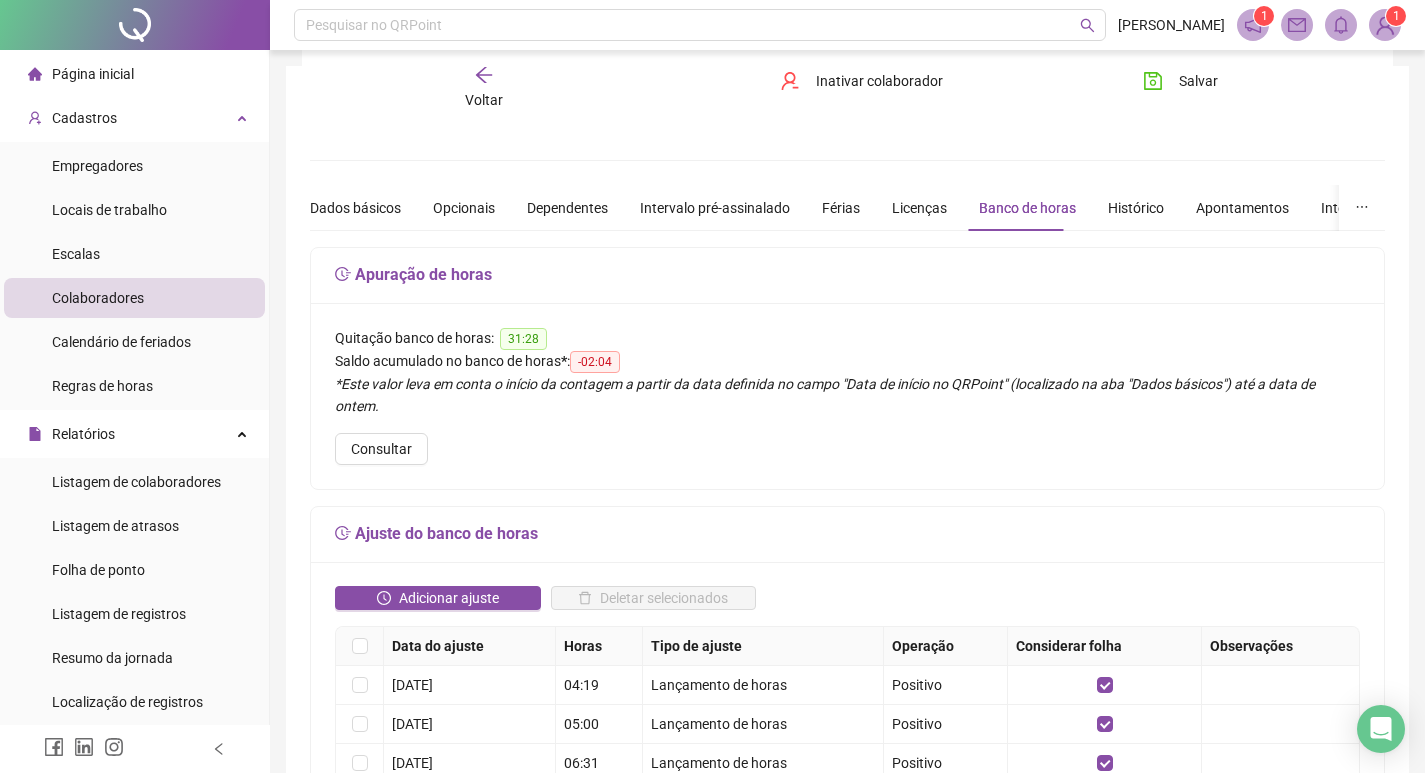 scroll, scrollTop: 200, scrollLeft: 0, axis: vertical 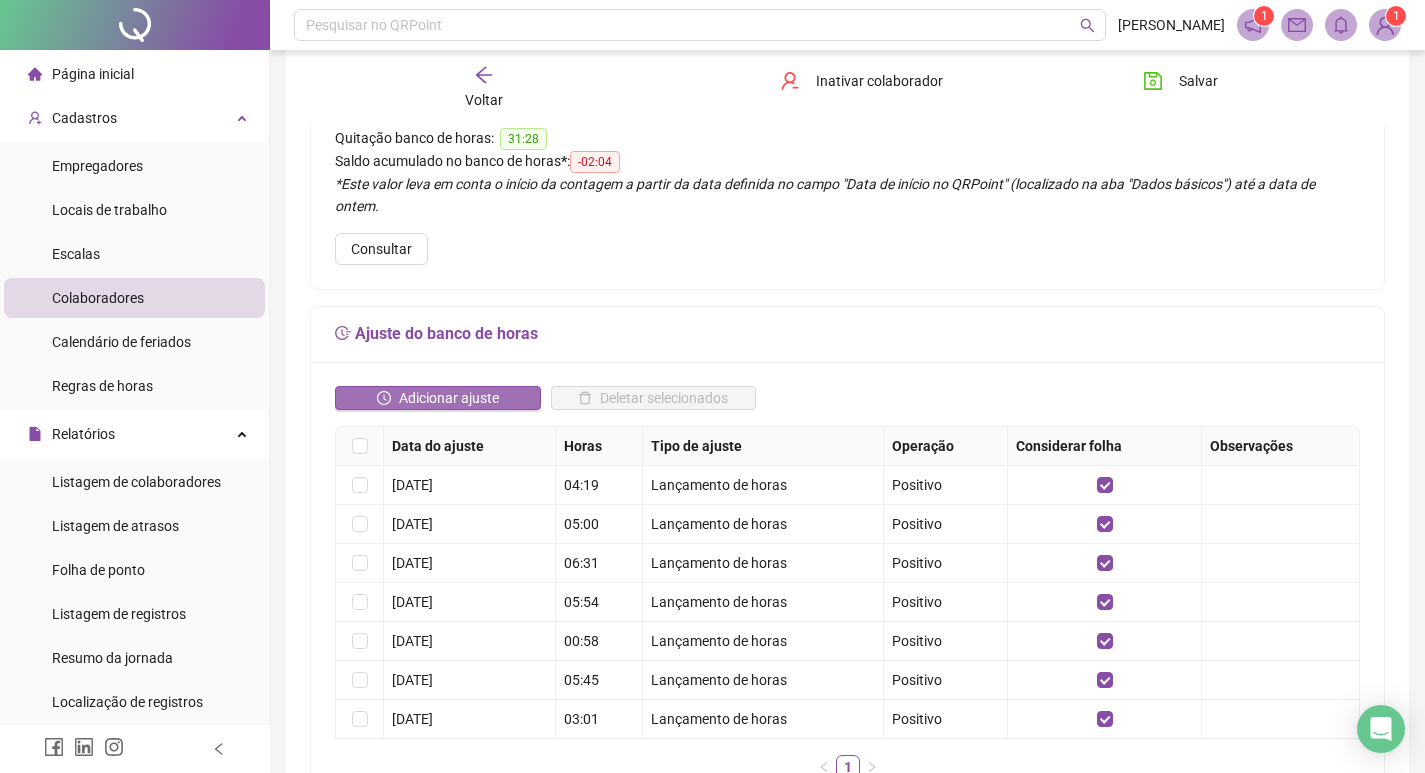 click on "Adicionar ajuste" at bounding box center [449, 398] 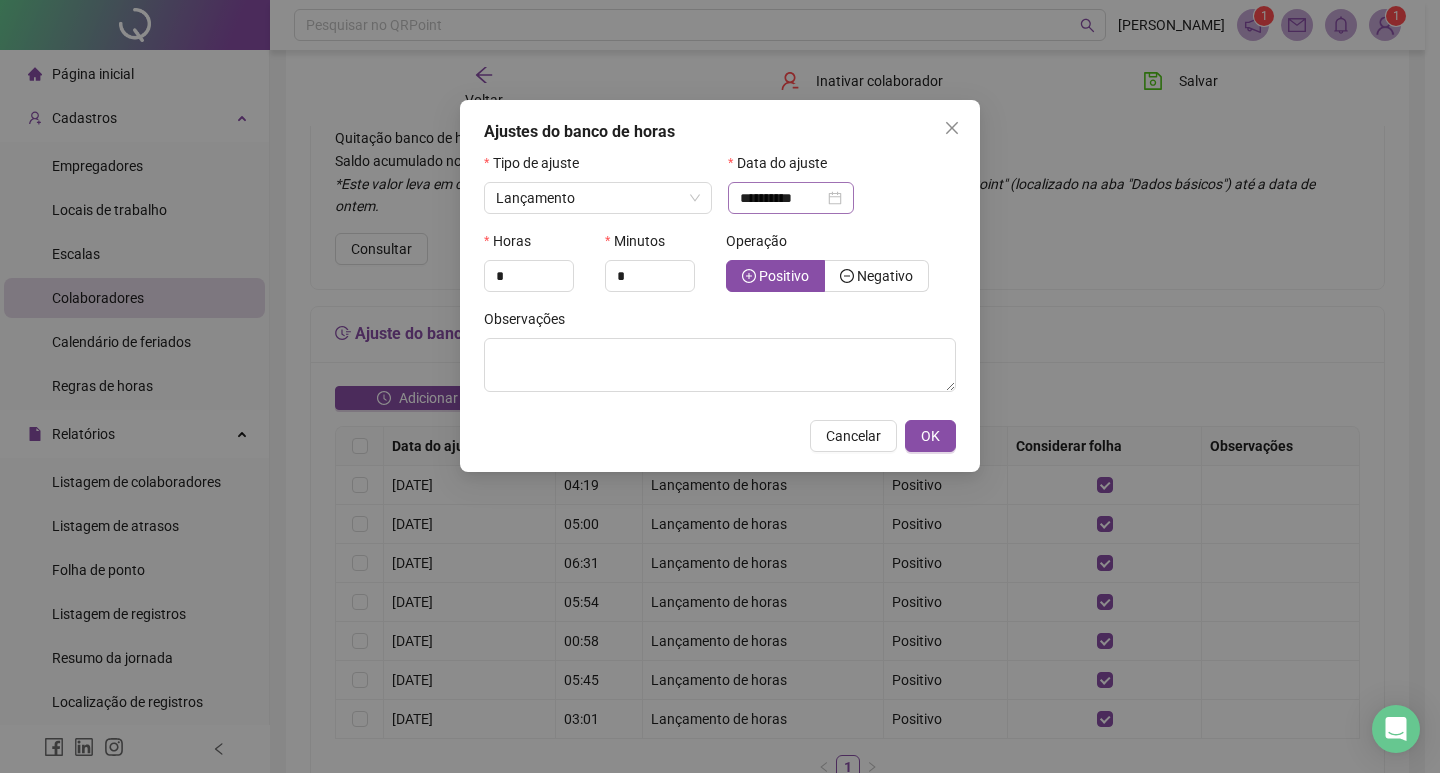click on "**********" at bounding box center (791, 198) 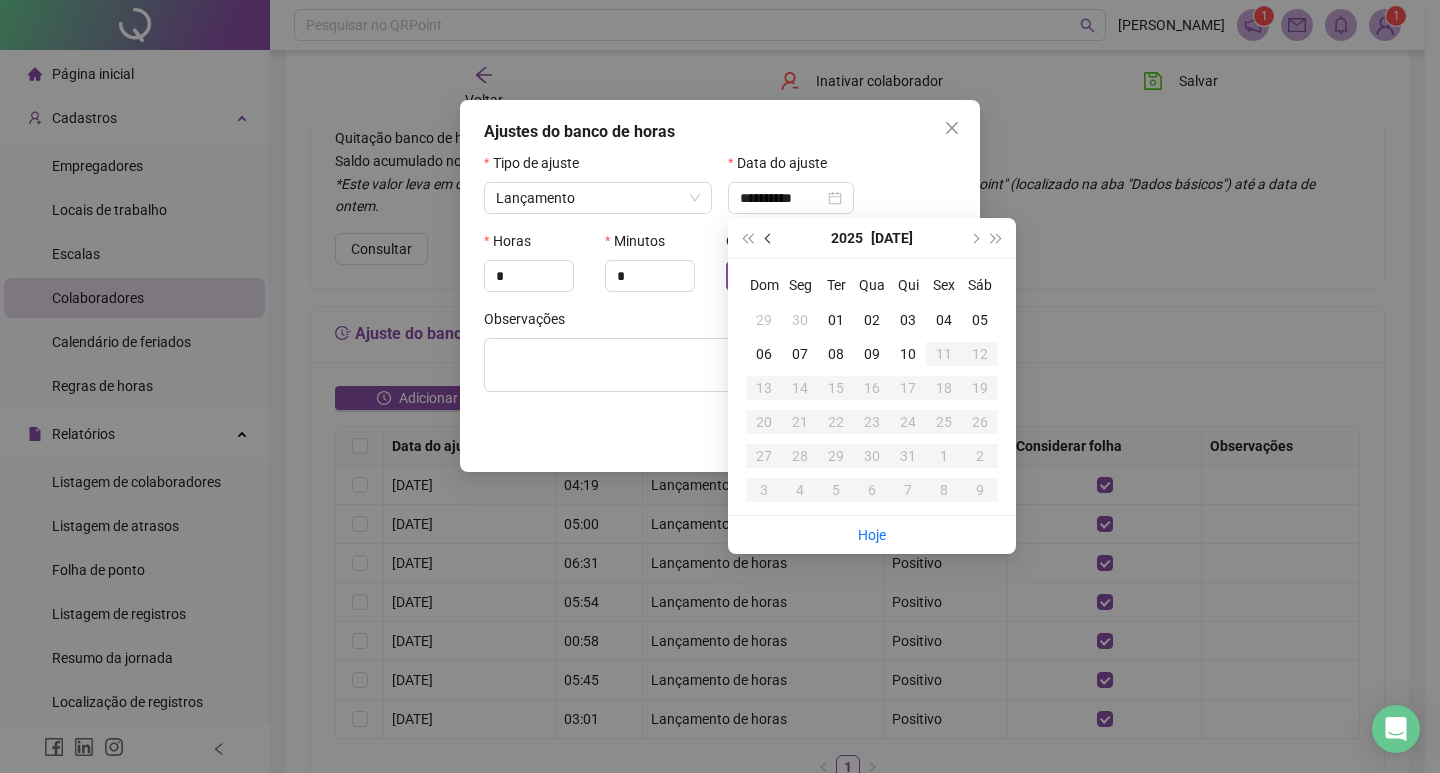 click at bounding box center (770, 238) 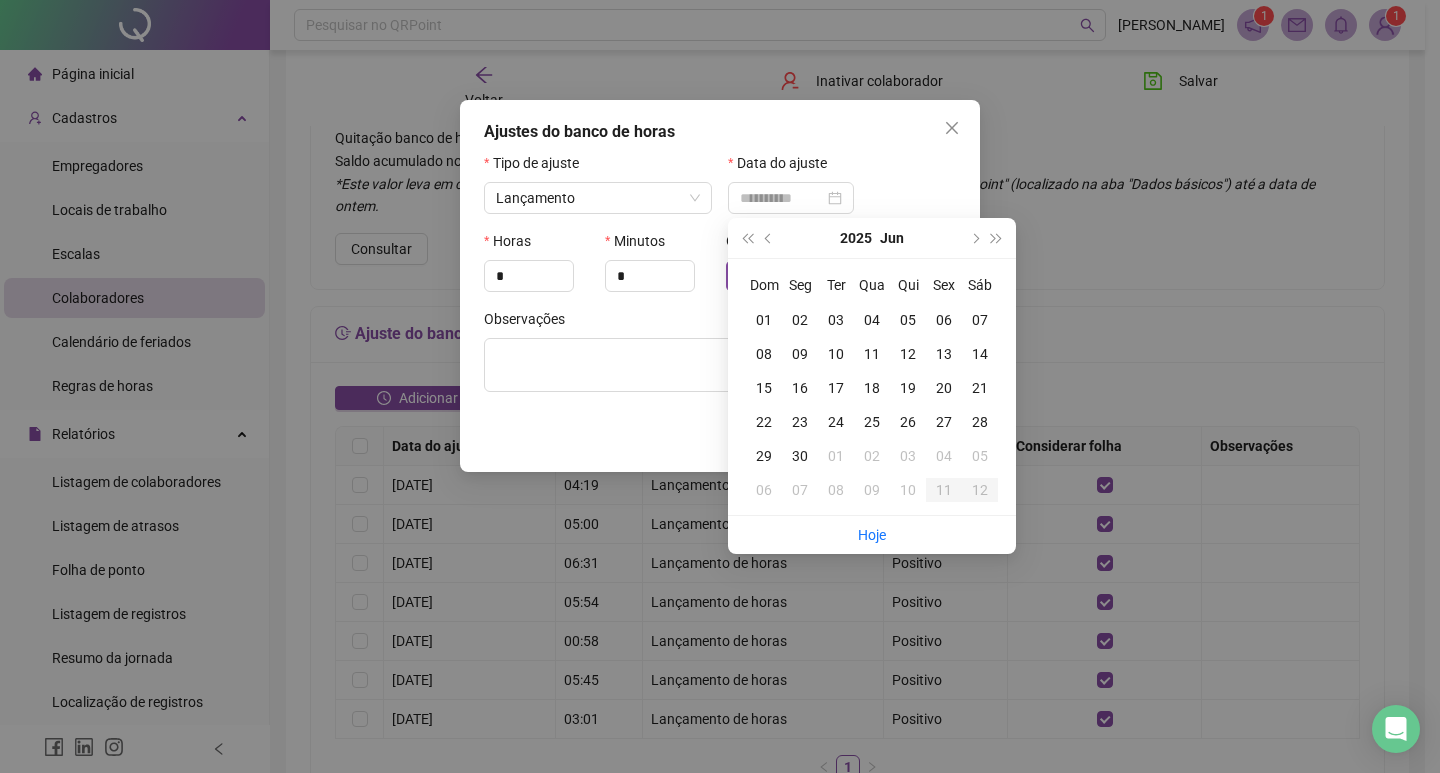 type on "**********" 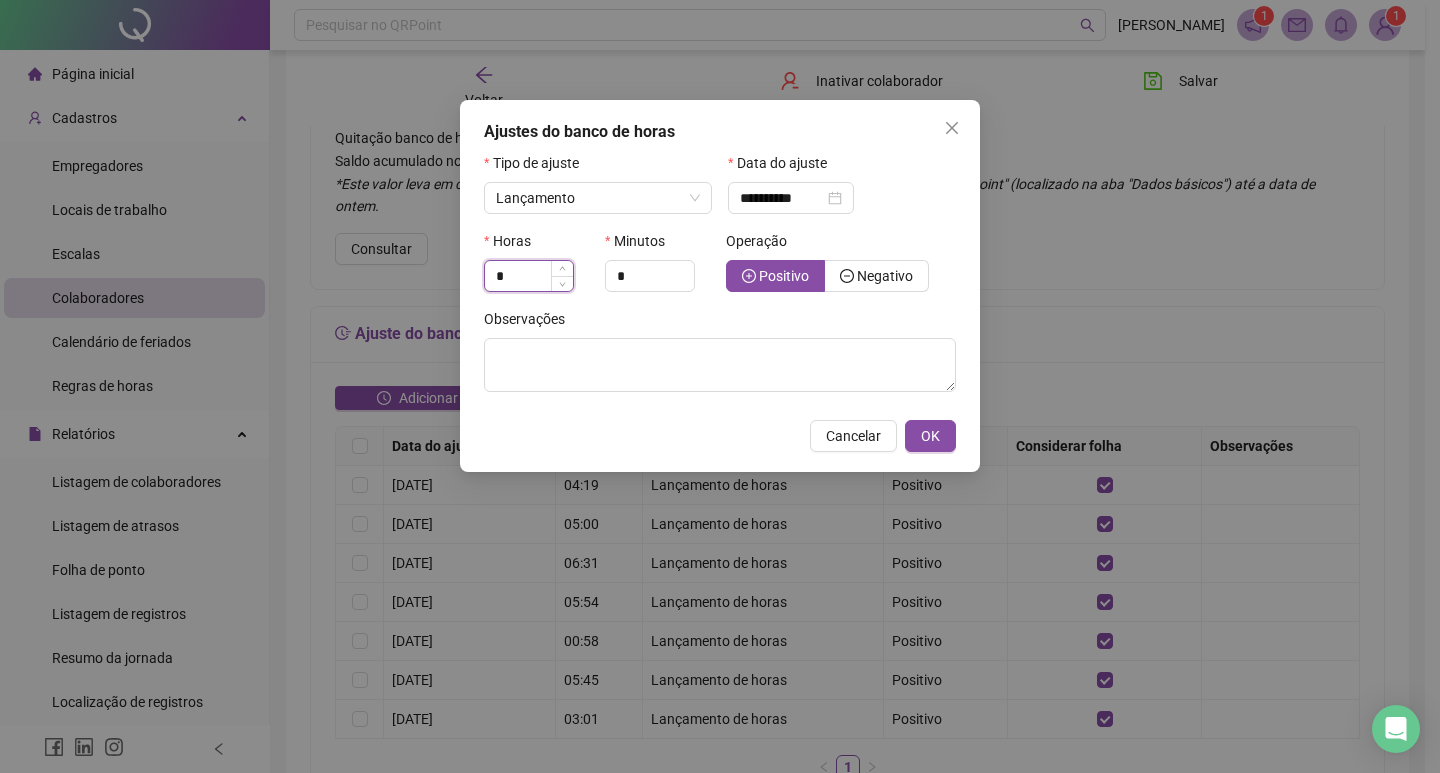 click on "*" at bounding box center (529, 276) 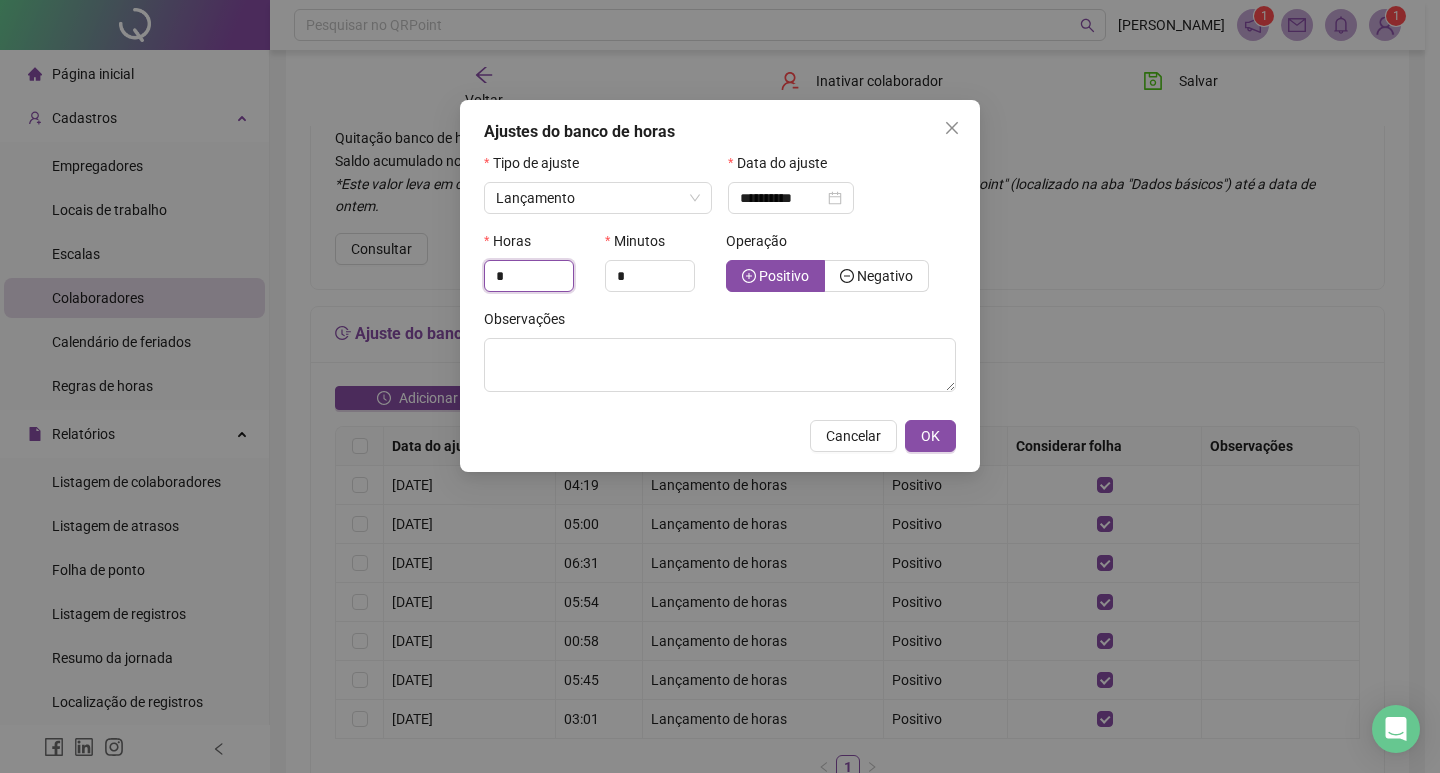 drag, startPoint x: 490, startPoint y: 274, endPoint x: 446, endPoint y: 268, distance: 44.407207 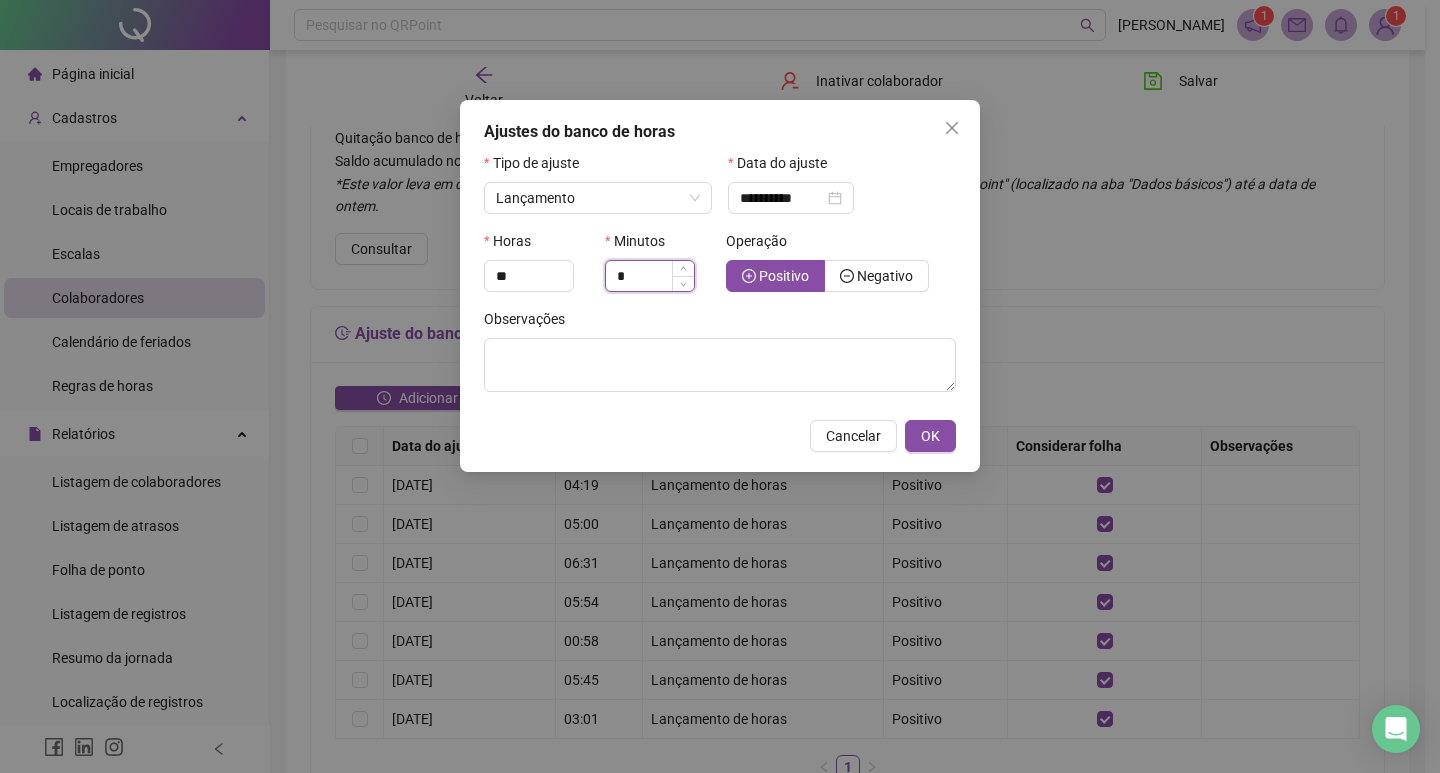 type on "*" 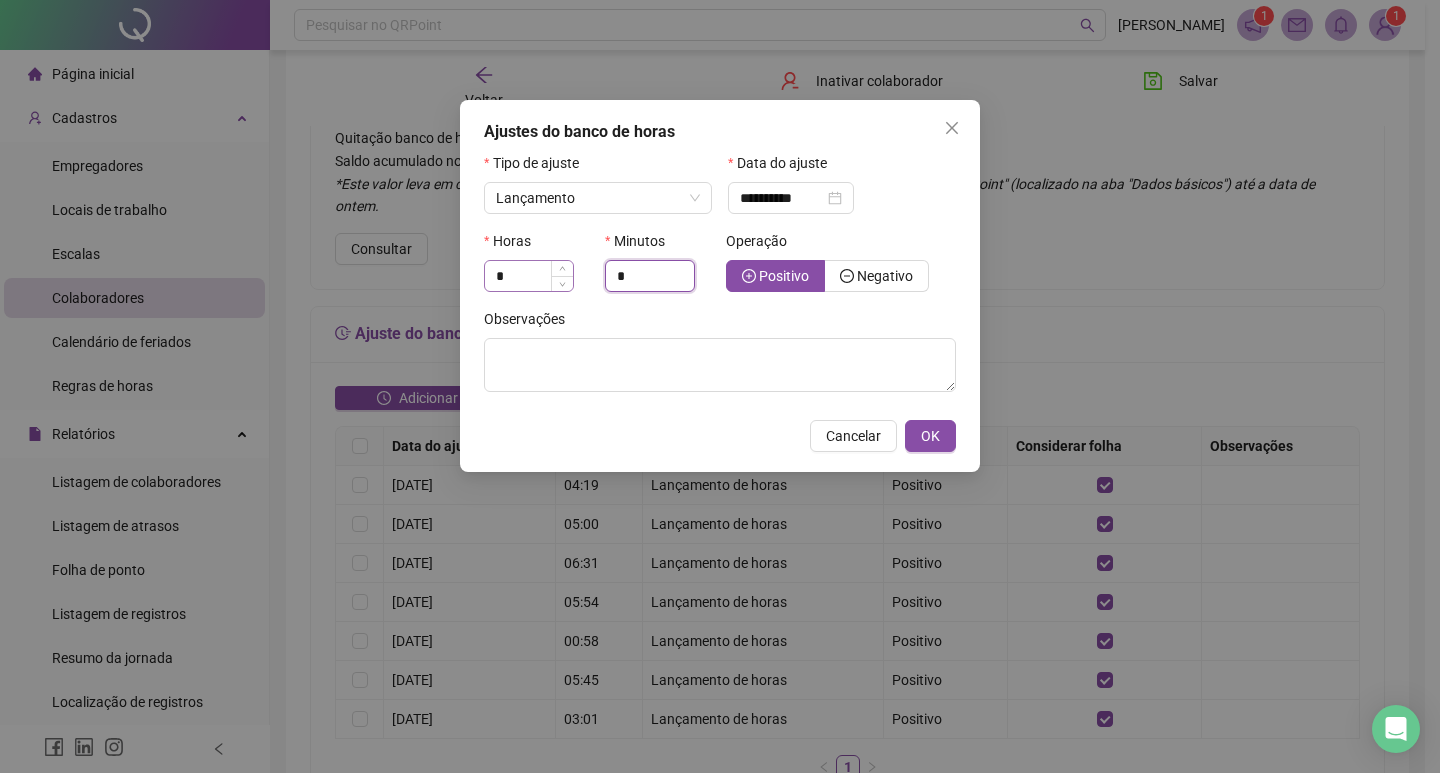 drag, startPoint x: 652, startPoint y: 275, endPoint x: 556, endPoint y: 271, distance: 96.0833 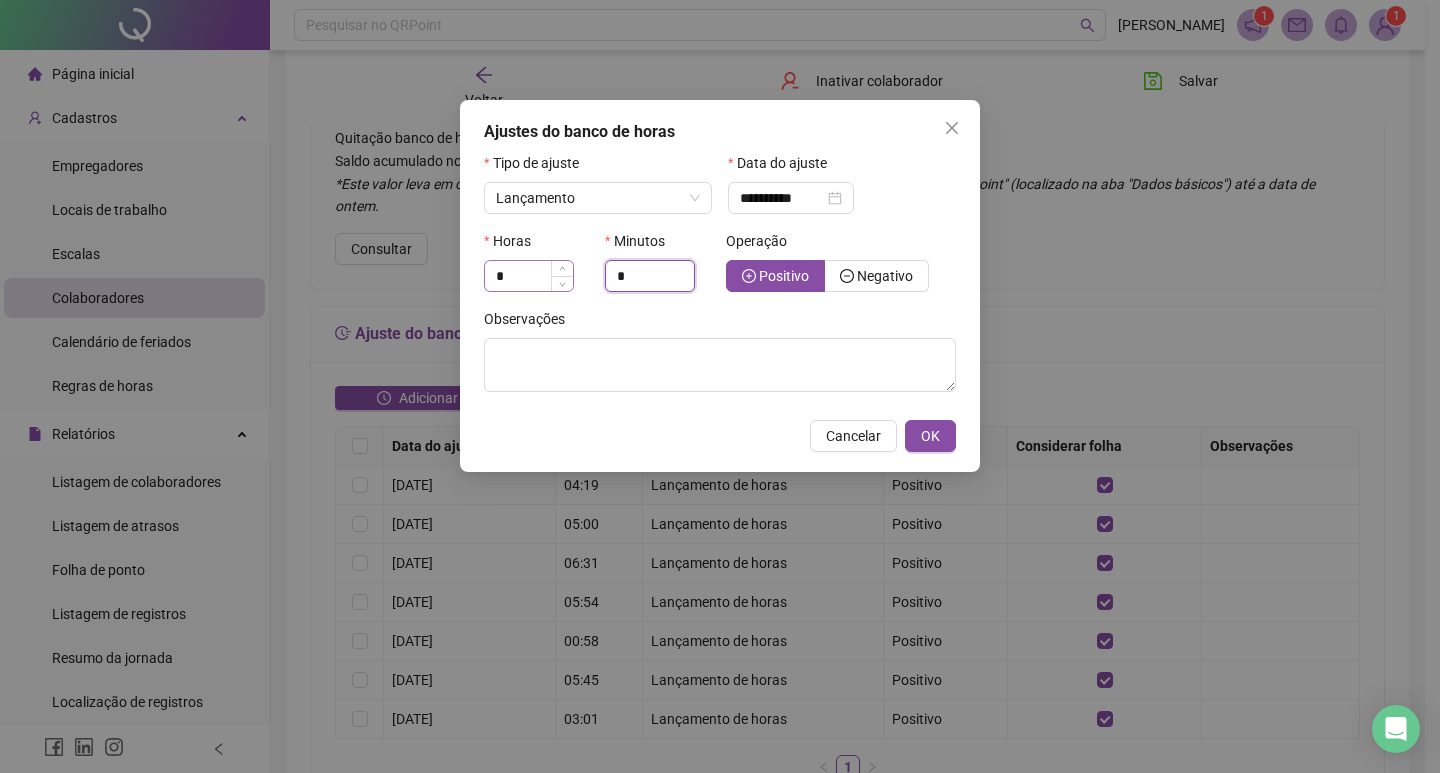 click on "Horas * Minutos * Operação   Positivo   Negativo" at bounding box center (720, 269) 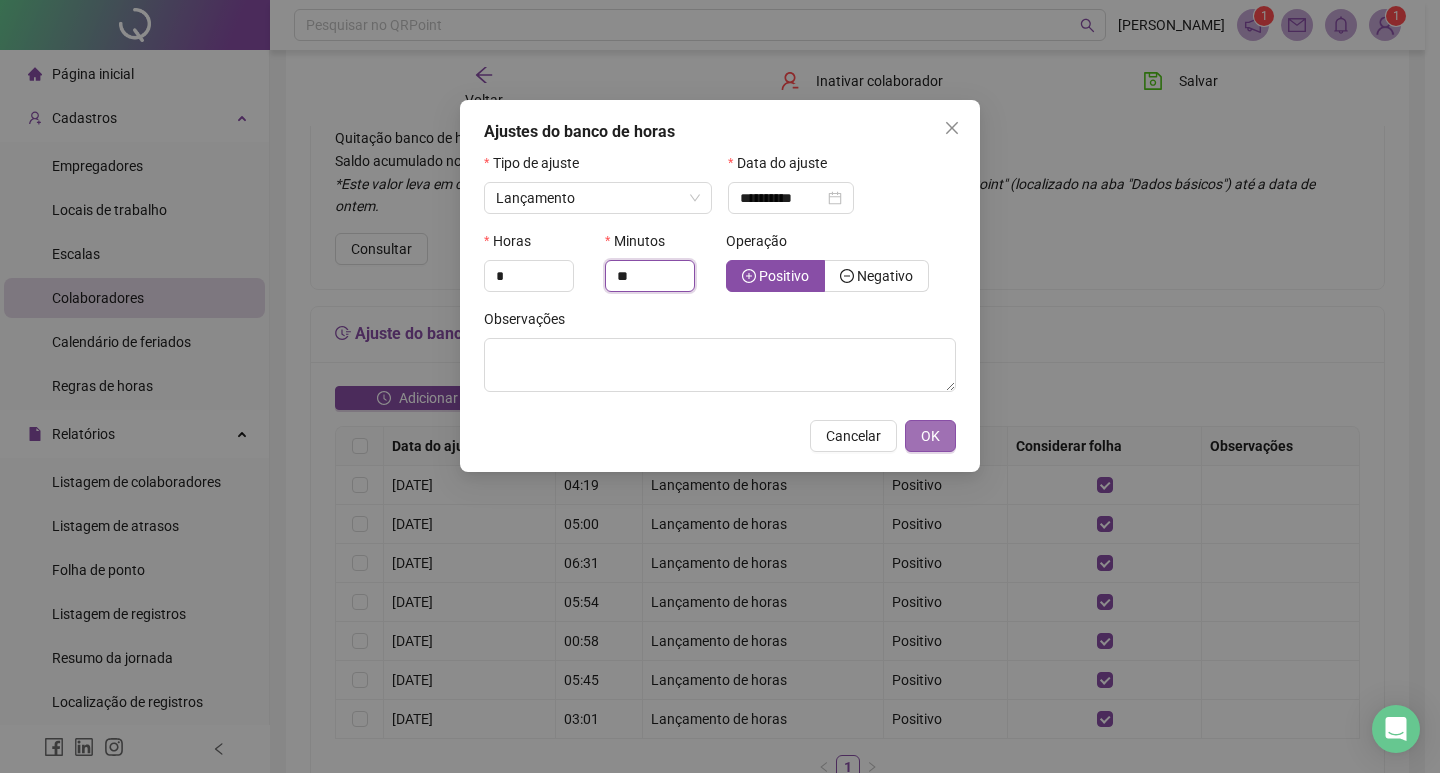 type on "**" 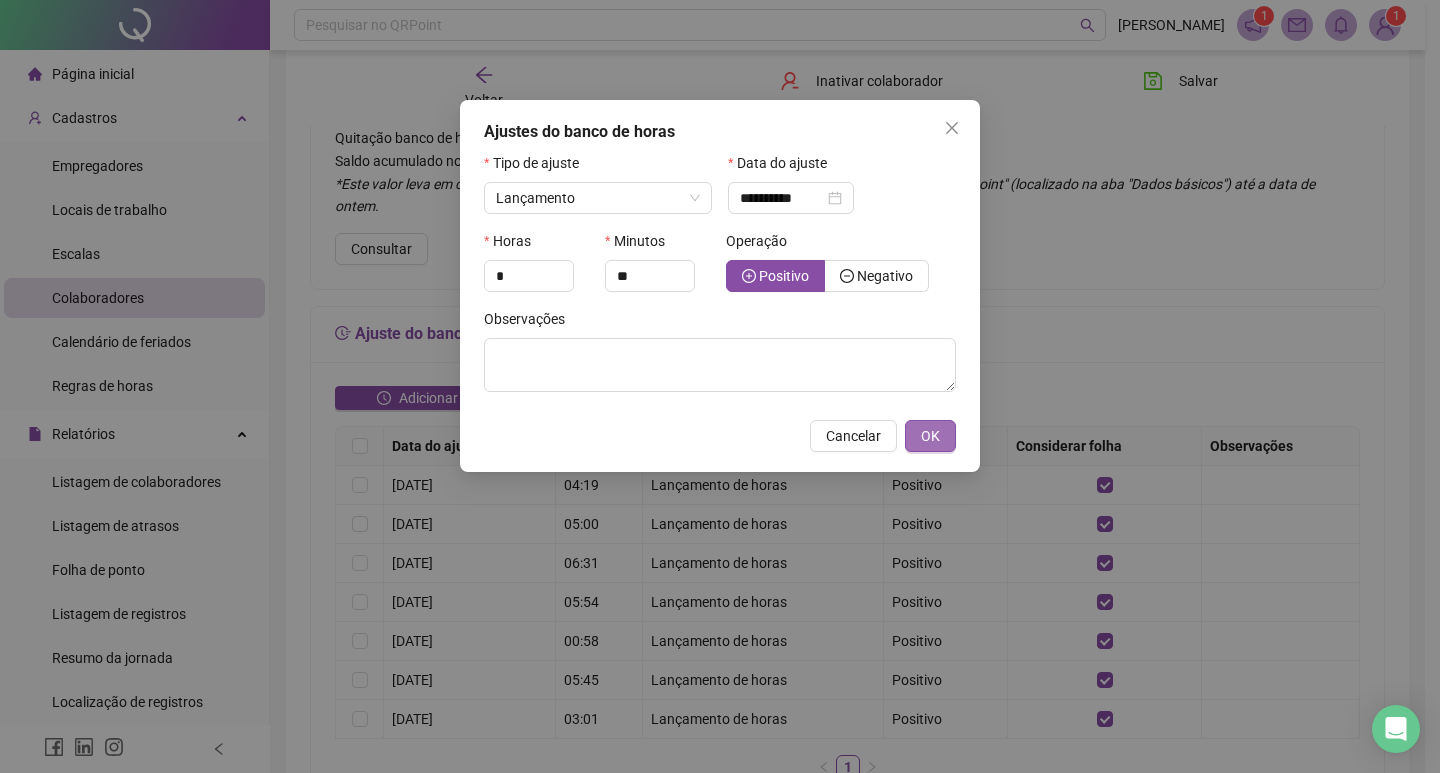click on "OK" at bounding box center (930, 436) 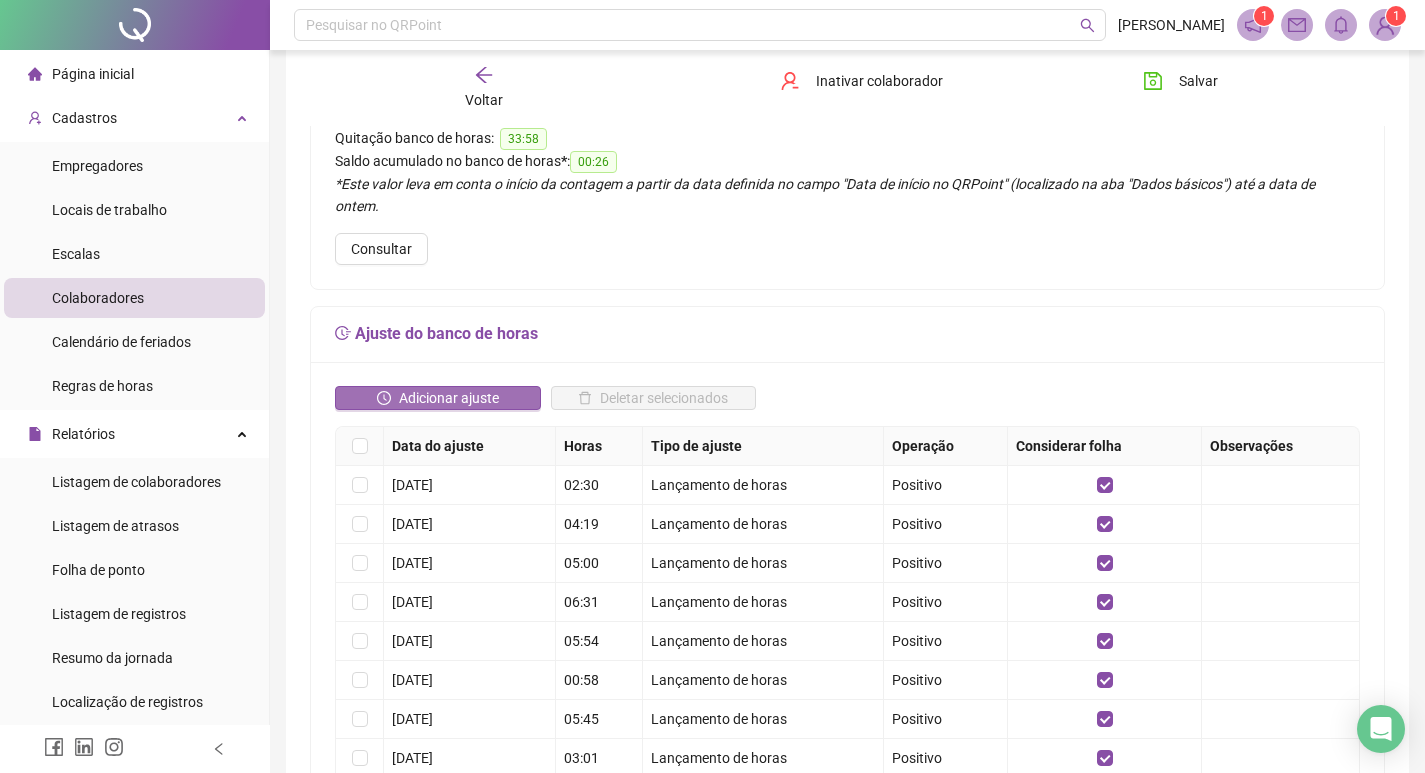 click on "Adicionar ajuste" at bounding box center (449, 398) 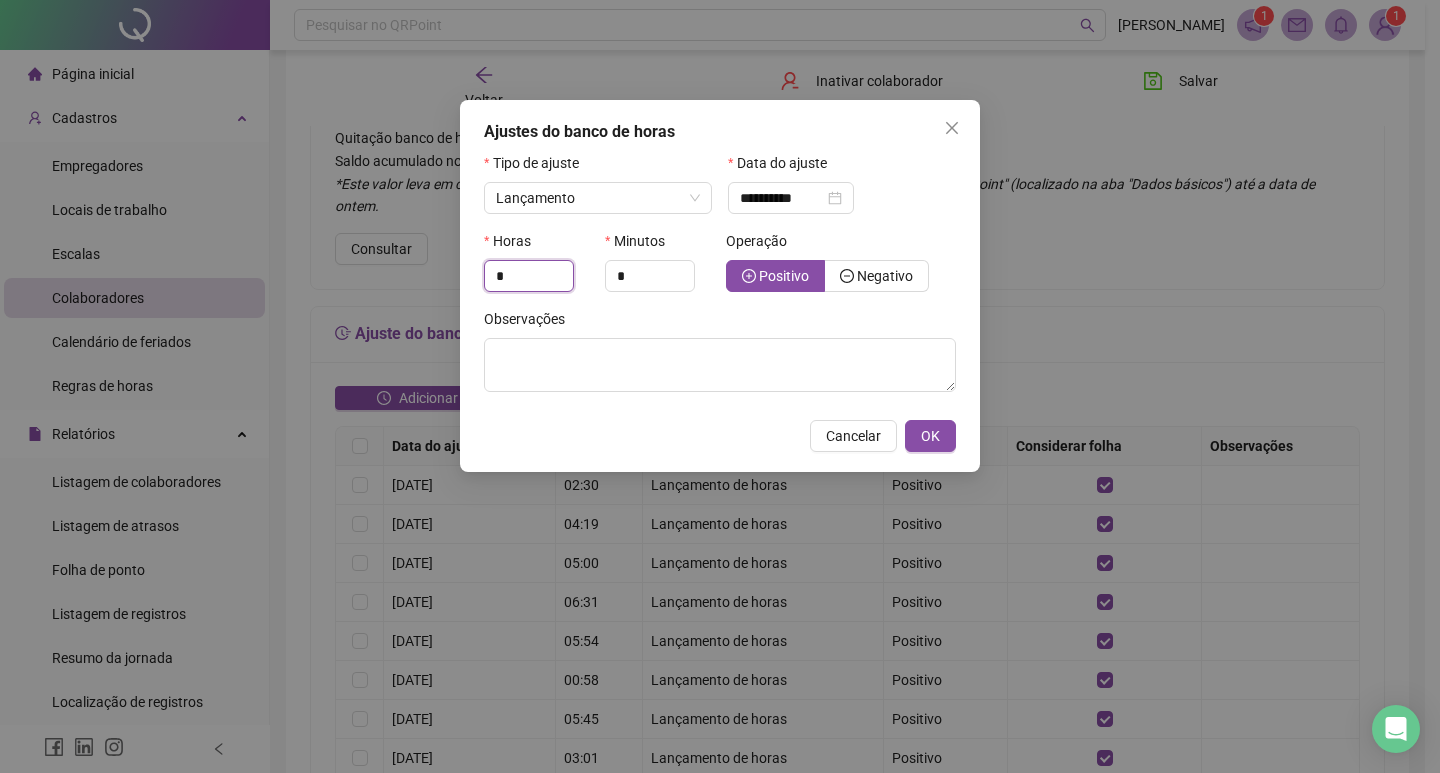 drag, startPoint x: 538, startPoint y: 276, endPoint x: 433, endPoint y: 275, distance: 105.00476 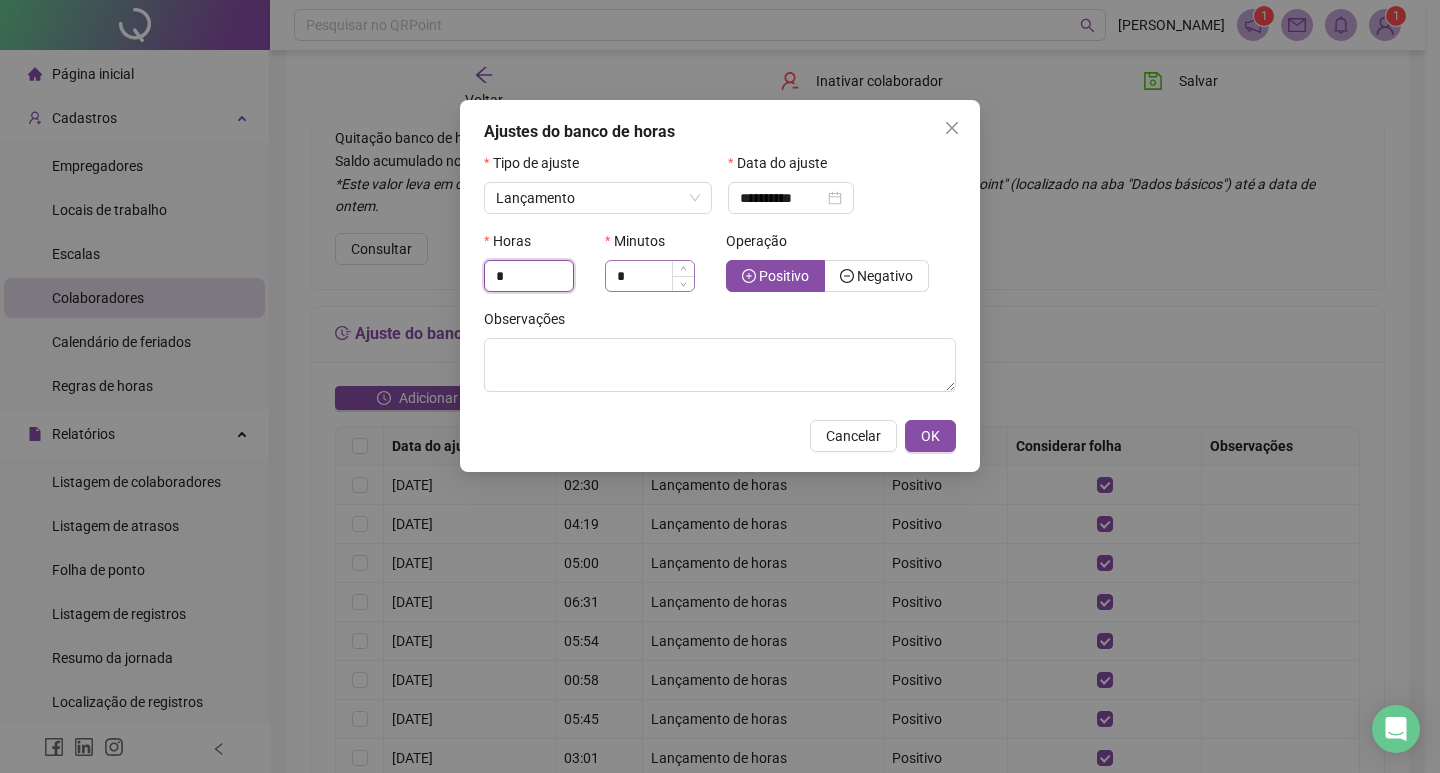 type on "*" 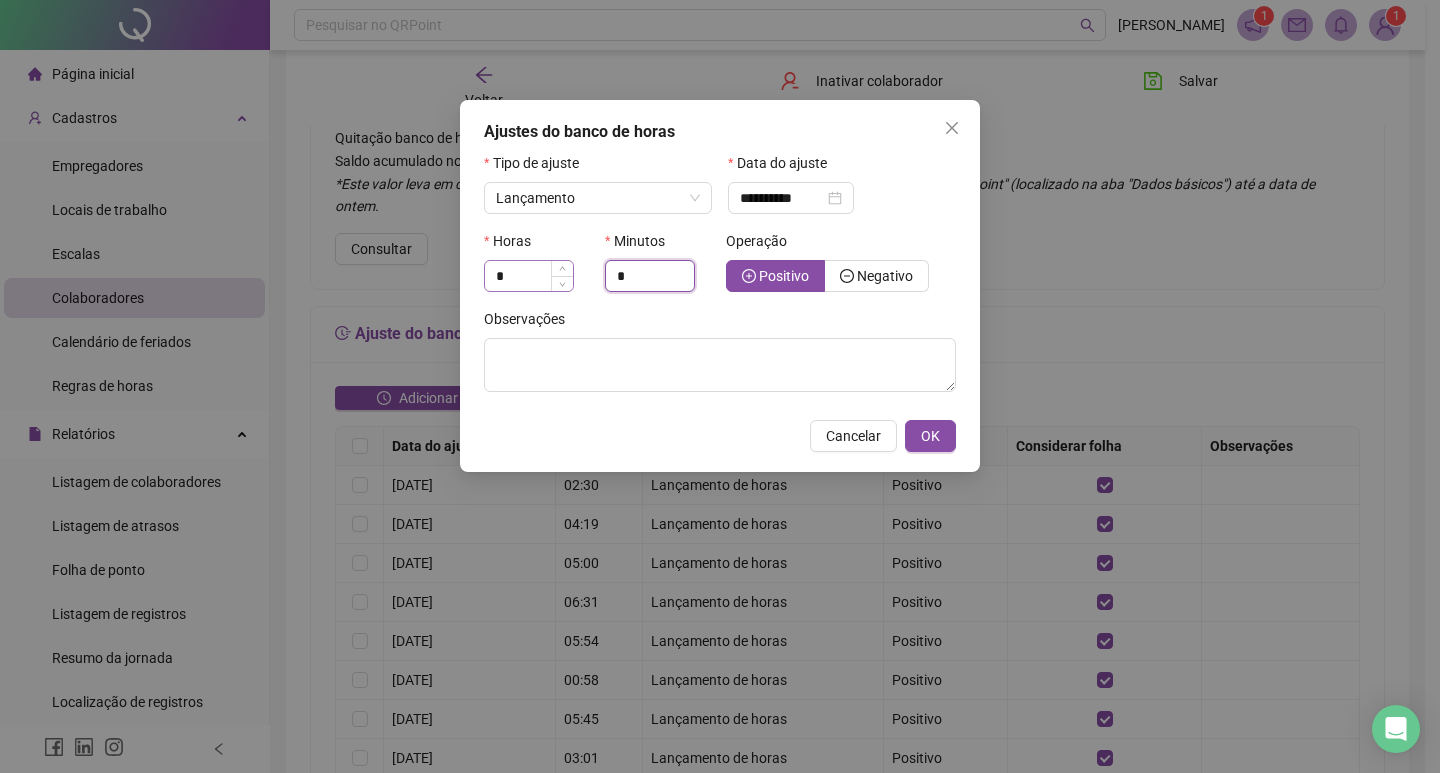 drag, startPoint x: 616, startPoint y: 271, endPoint x: 553, endPoint y: 272, distance: 63.007935 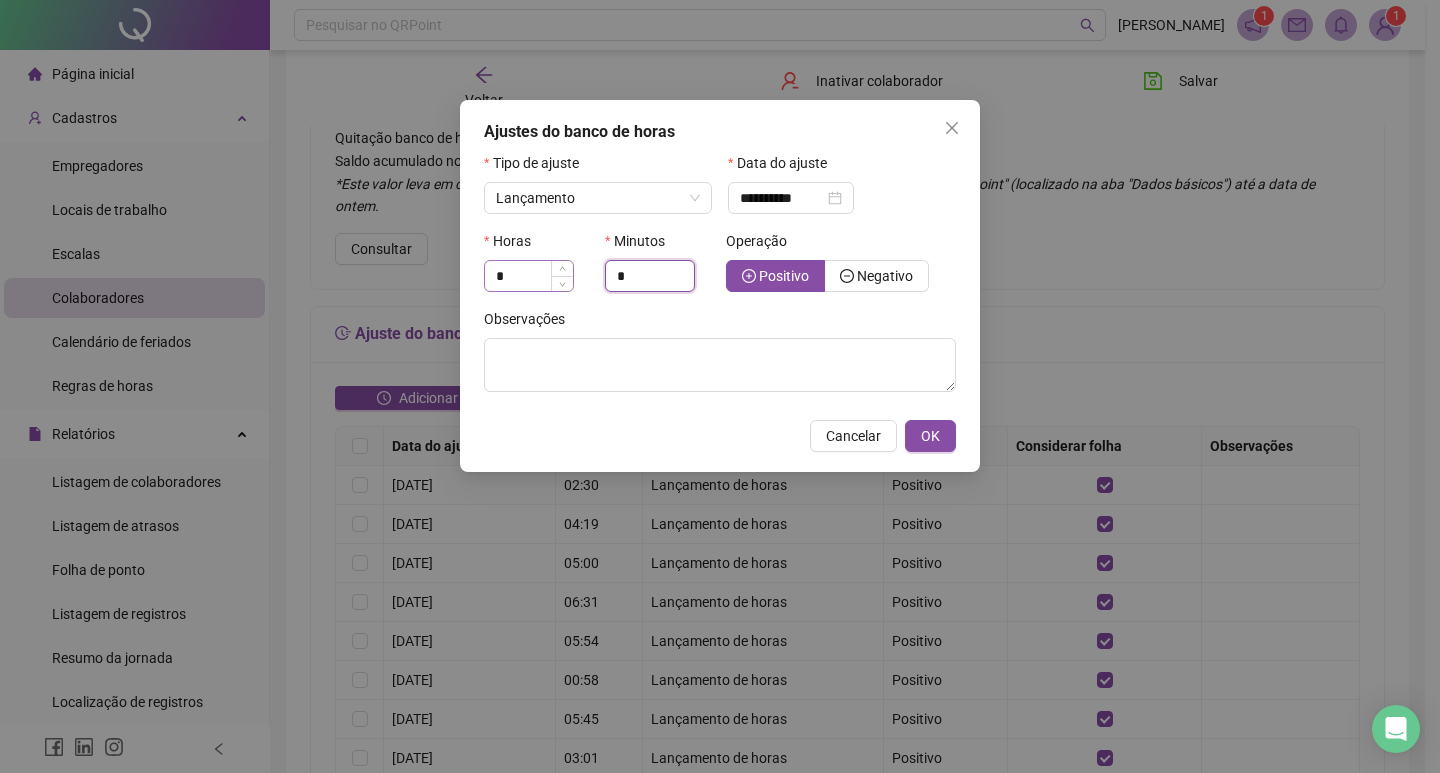 click on "Horas * Minutos * Operação   Positivo   Negativo" at bounding box center [720, 269] 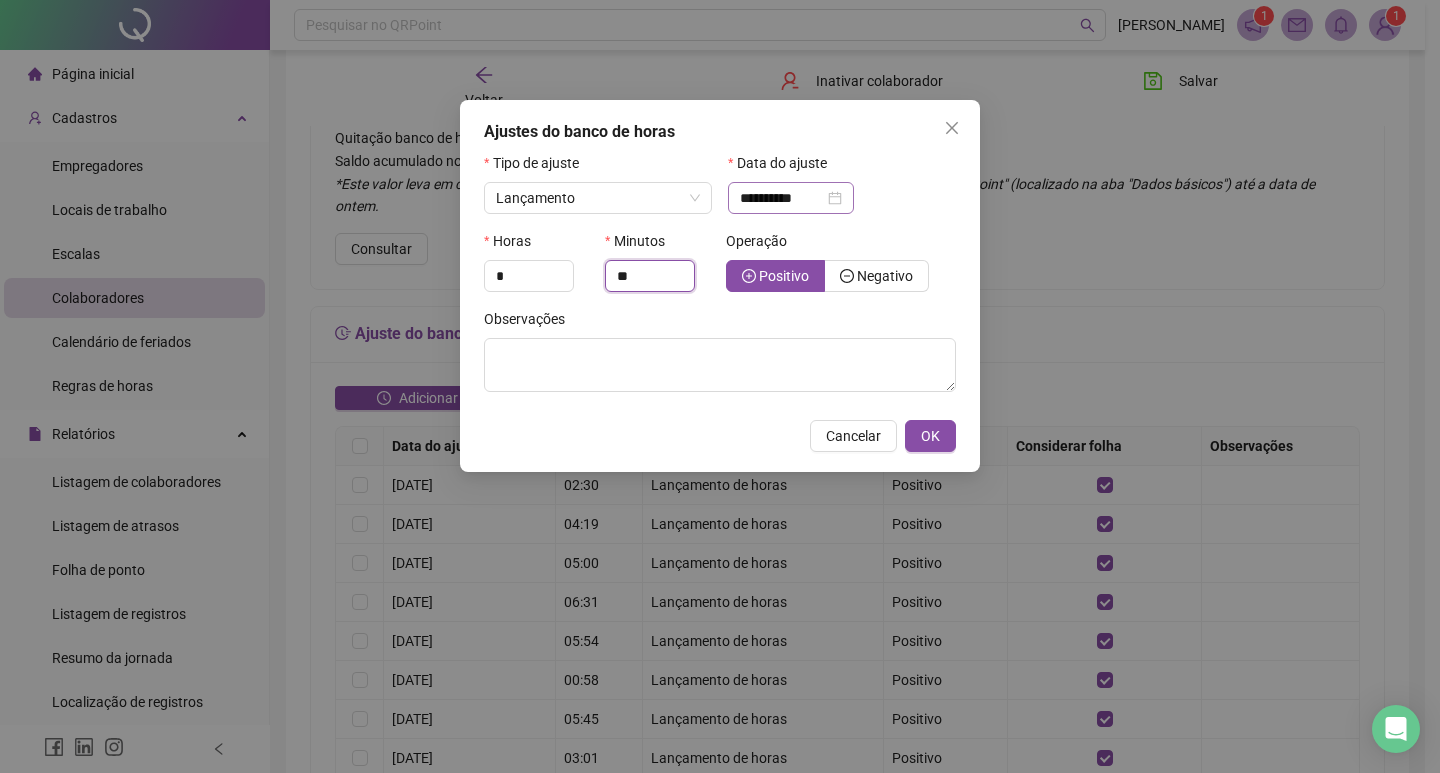 type on "**" 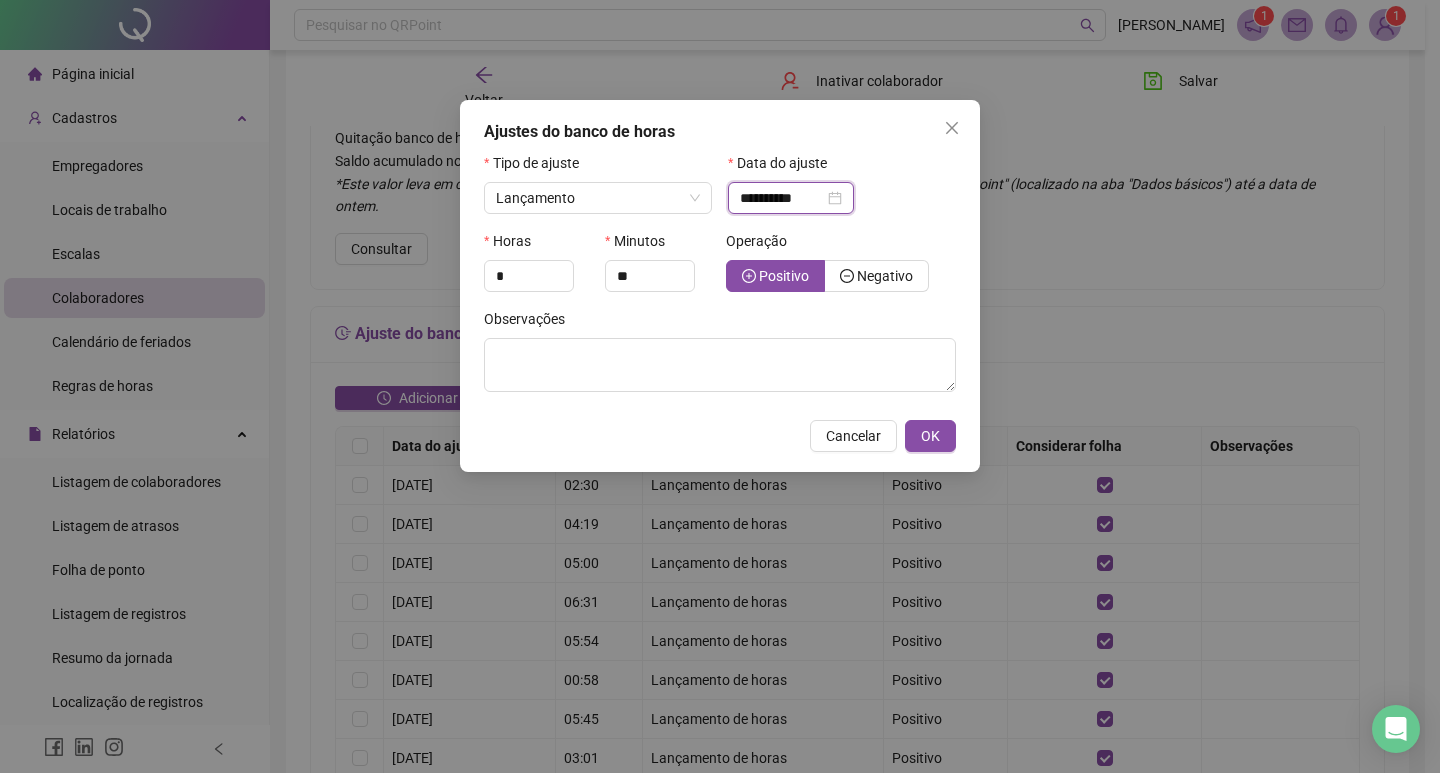 click on "**********" at bounding box center [782, 198] 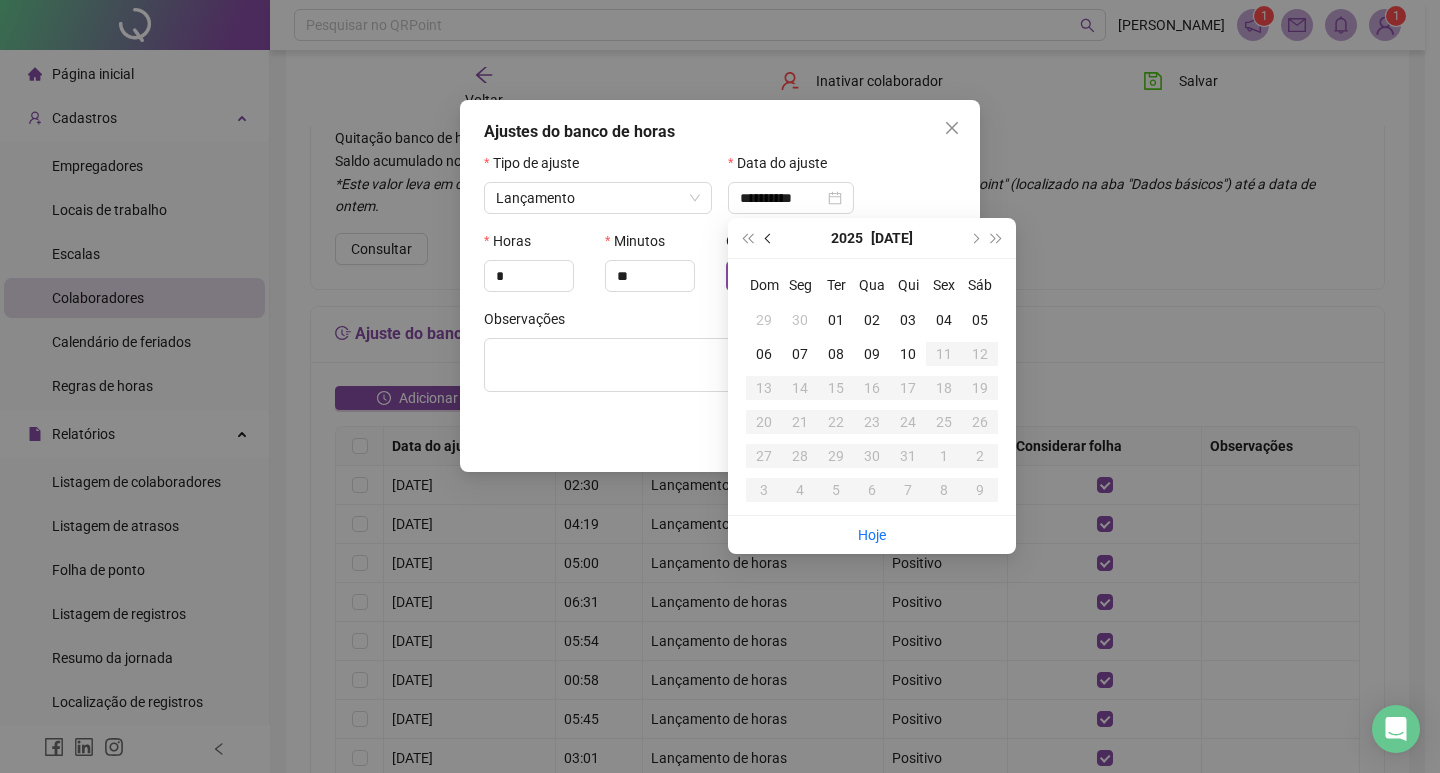 click at bounding box center [770, 238] 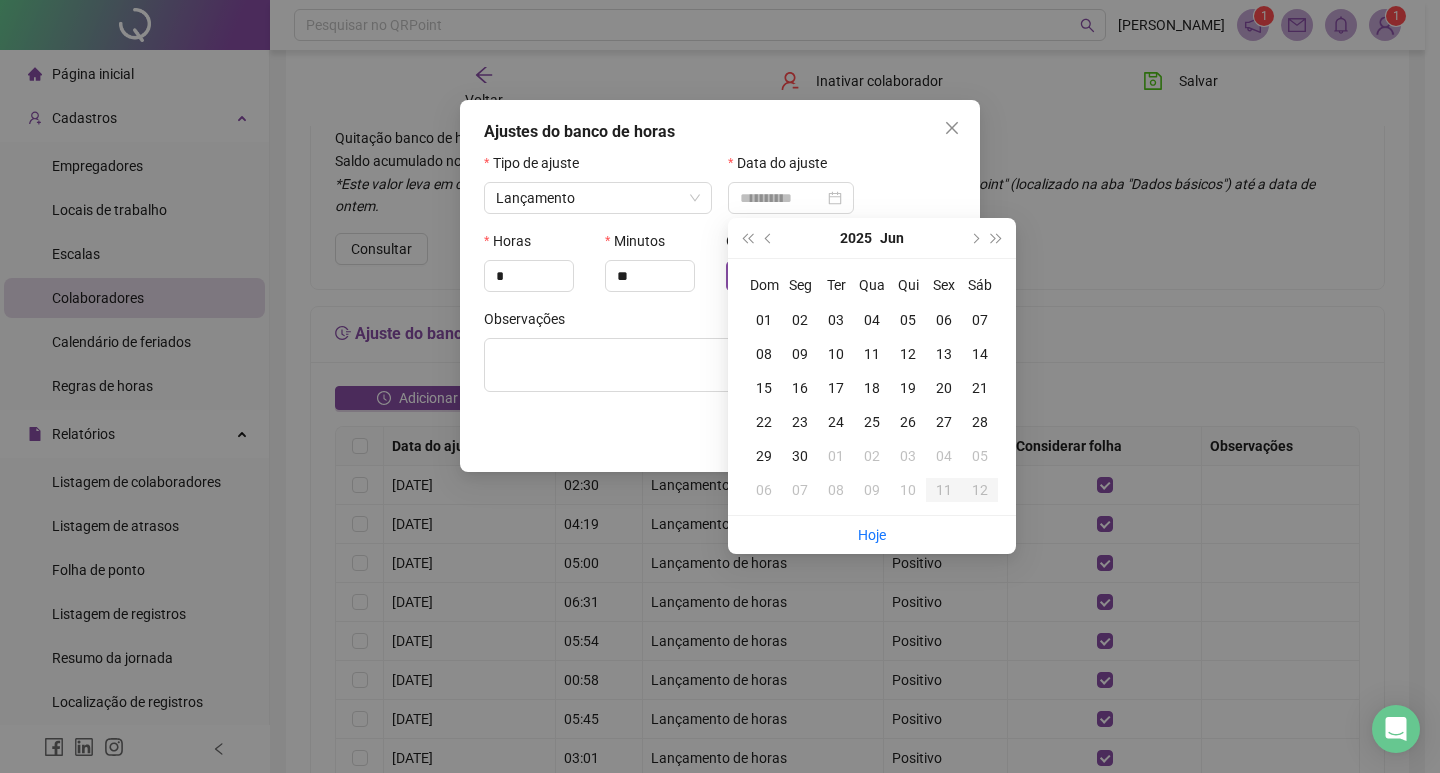 type on "**********" 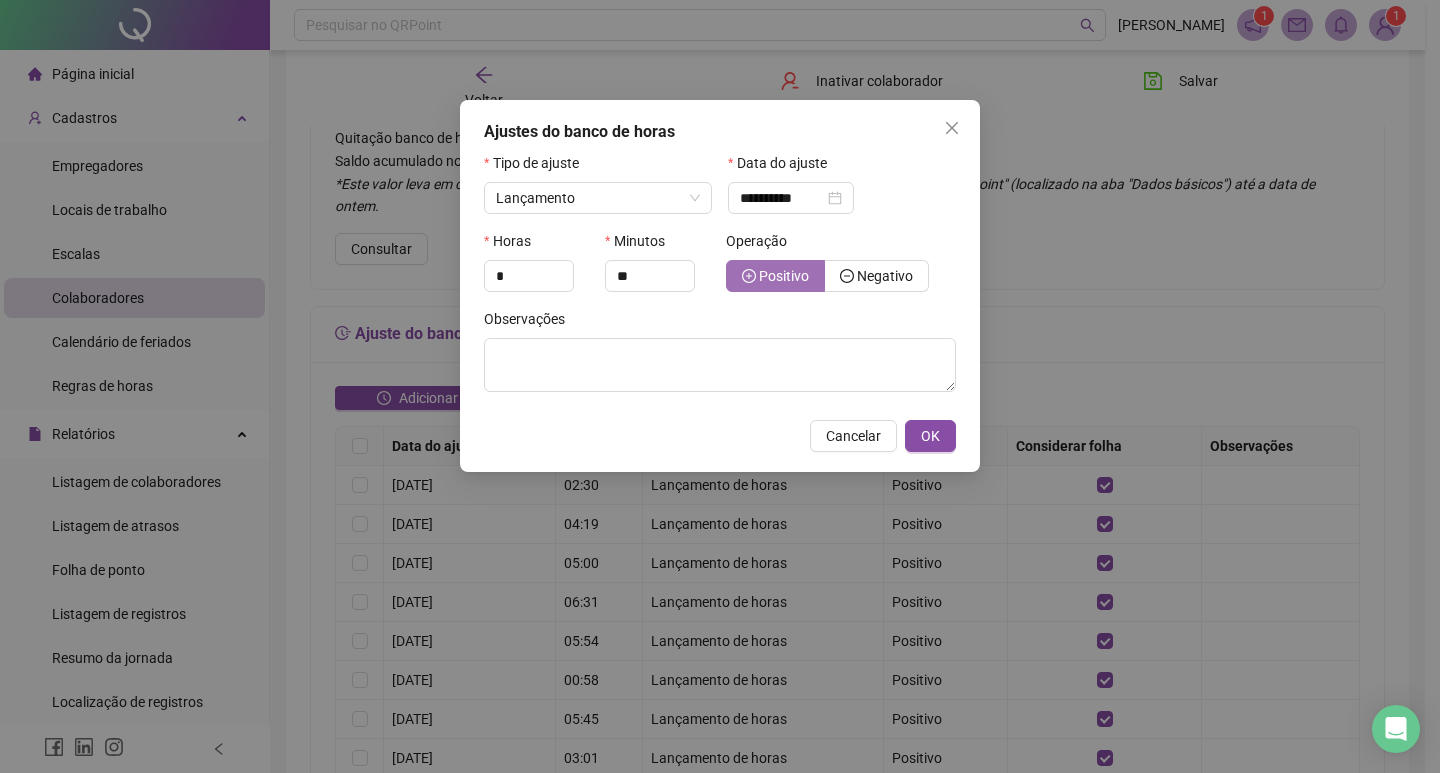 click on "Positivo" at bounding box center (784, 276) 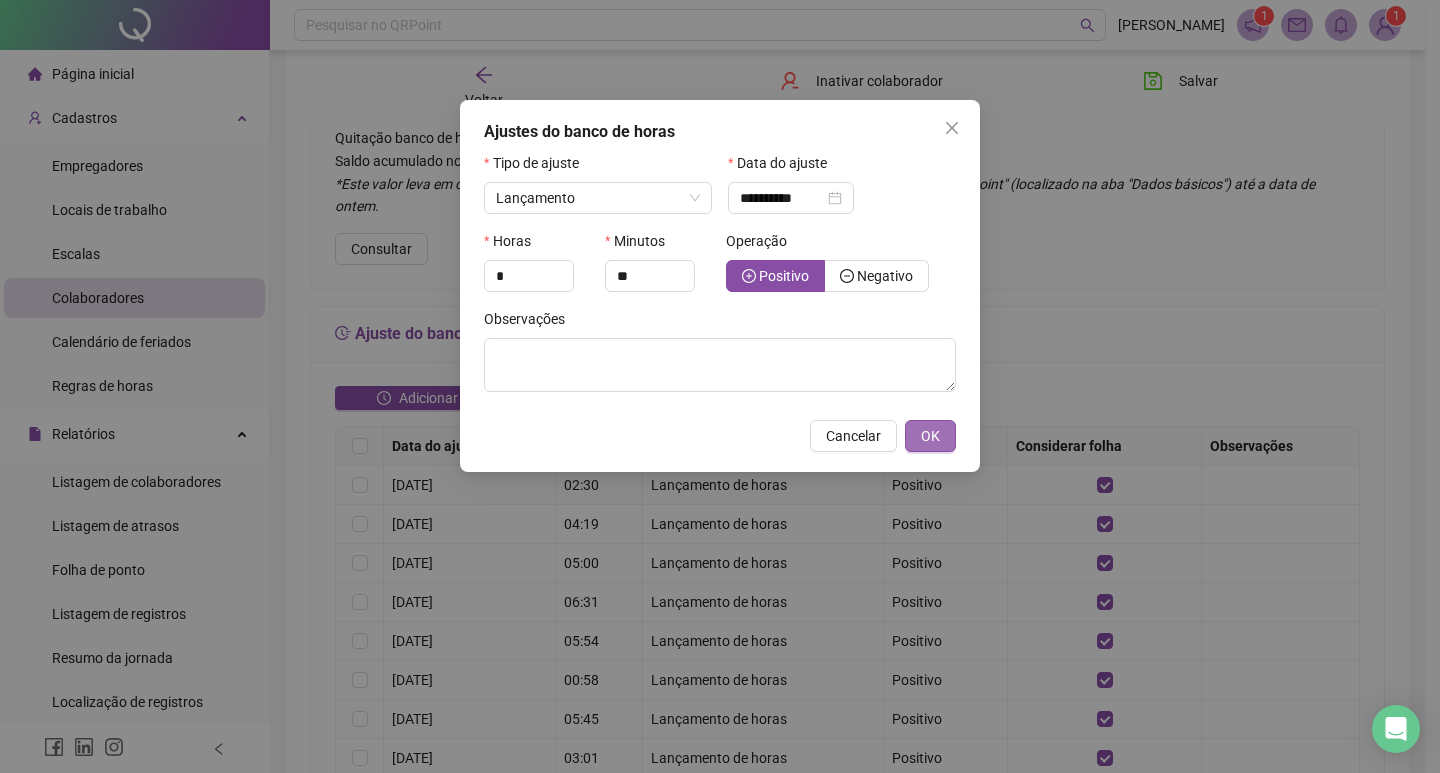 click on "OK" at bounding box center [930, 436] 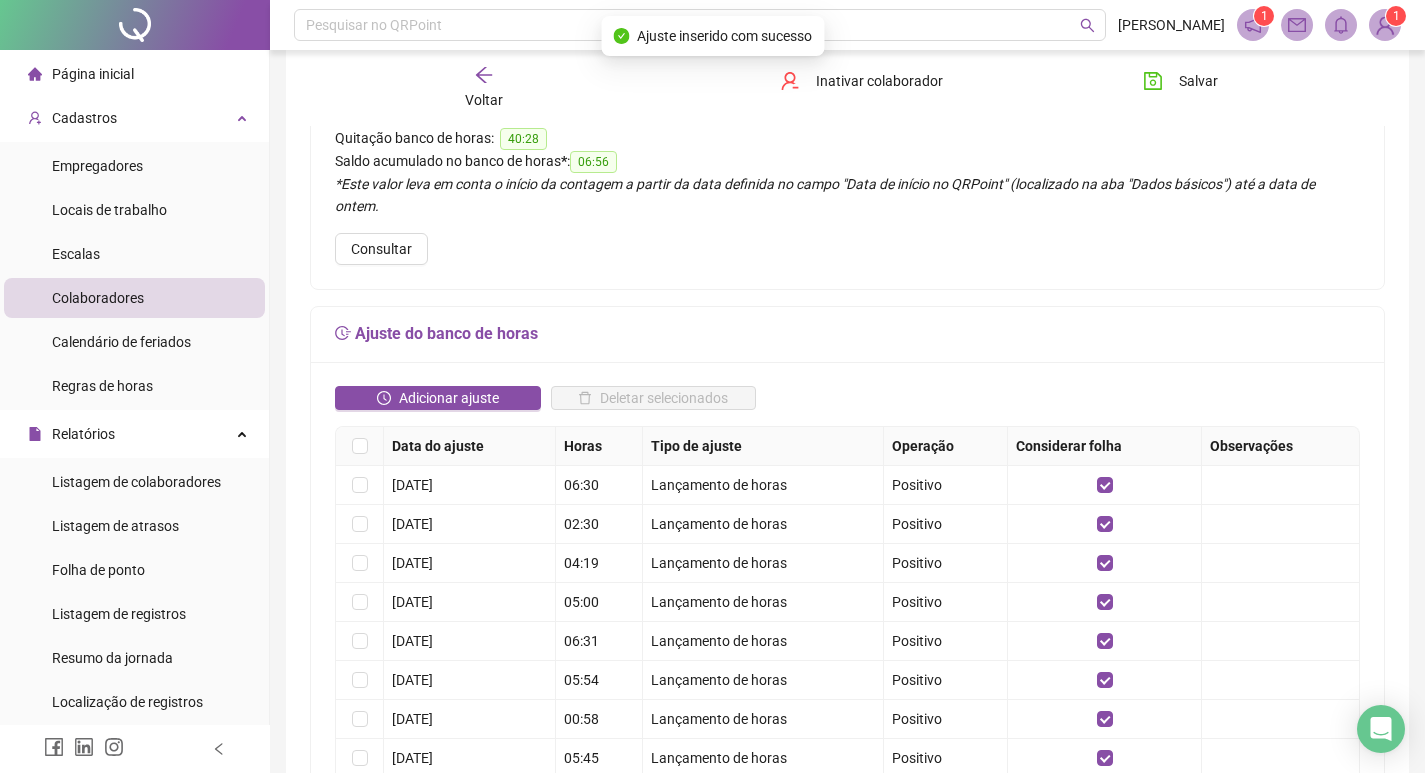 scroll, scrollTop: 0, scrollLeft: 0, axis: both 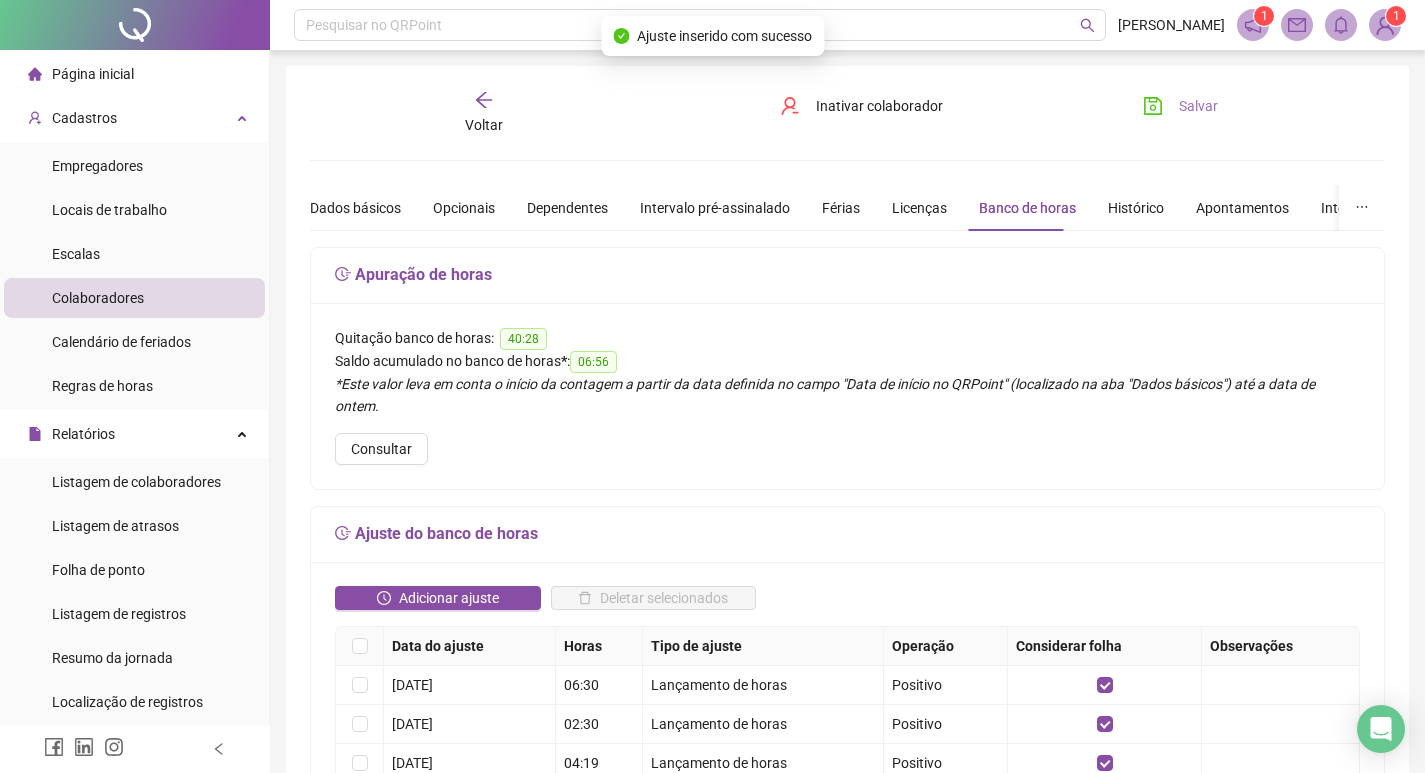 click on "Salvar" at bounding box center (1198, 106) 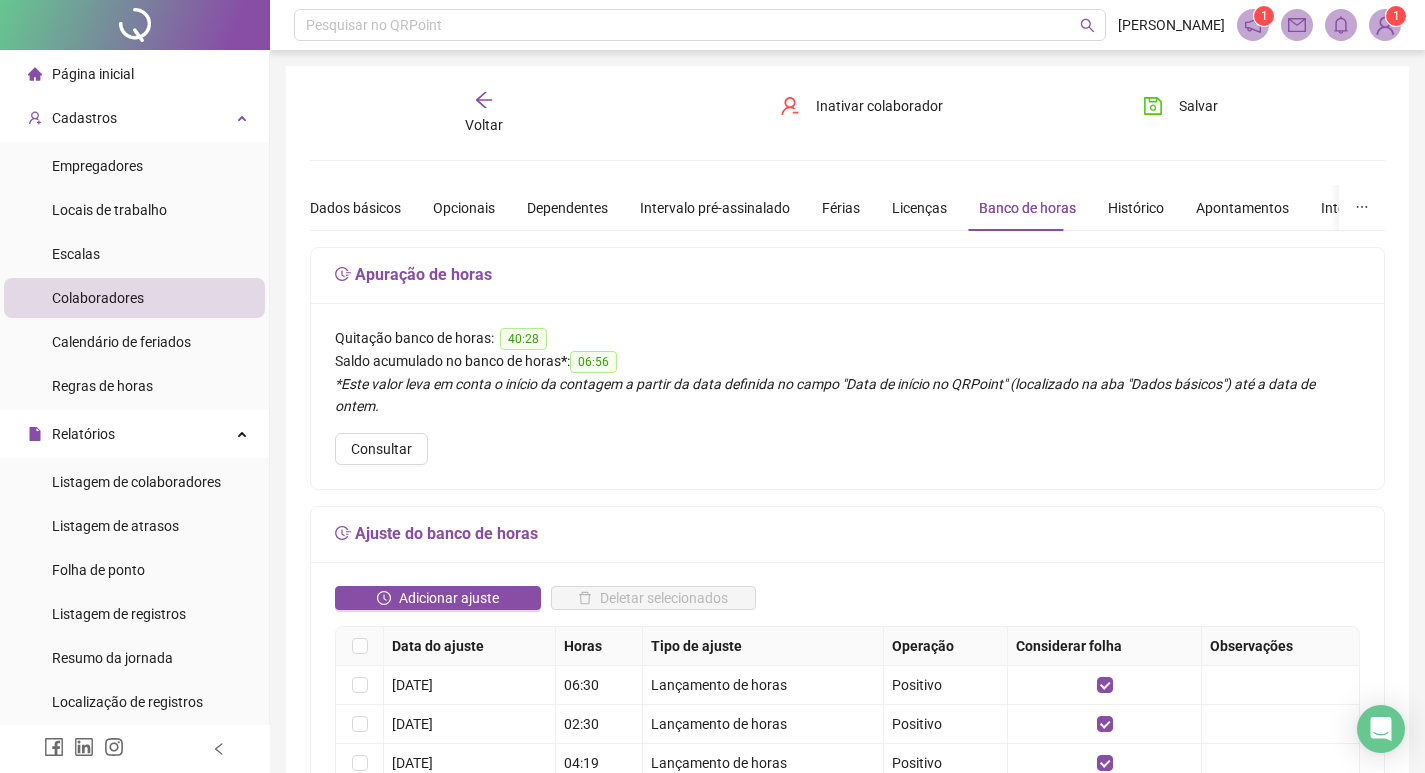 click on "Voltar" at bounding box center (484, 113) 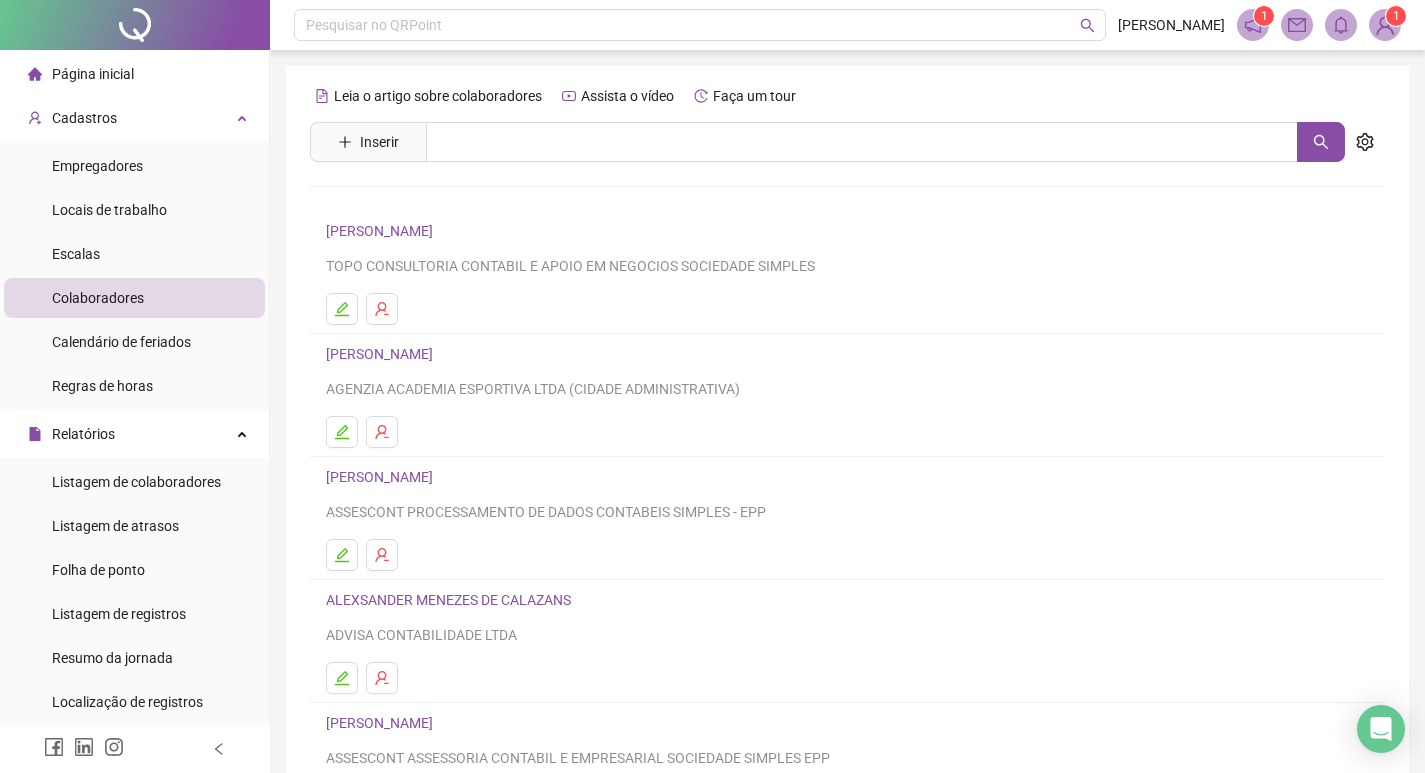 scroll, scrollTop: 300, scrollLeft: 0, axis: vertical 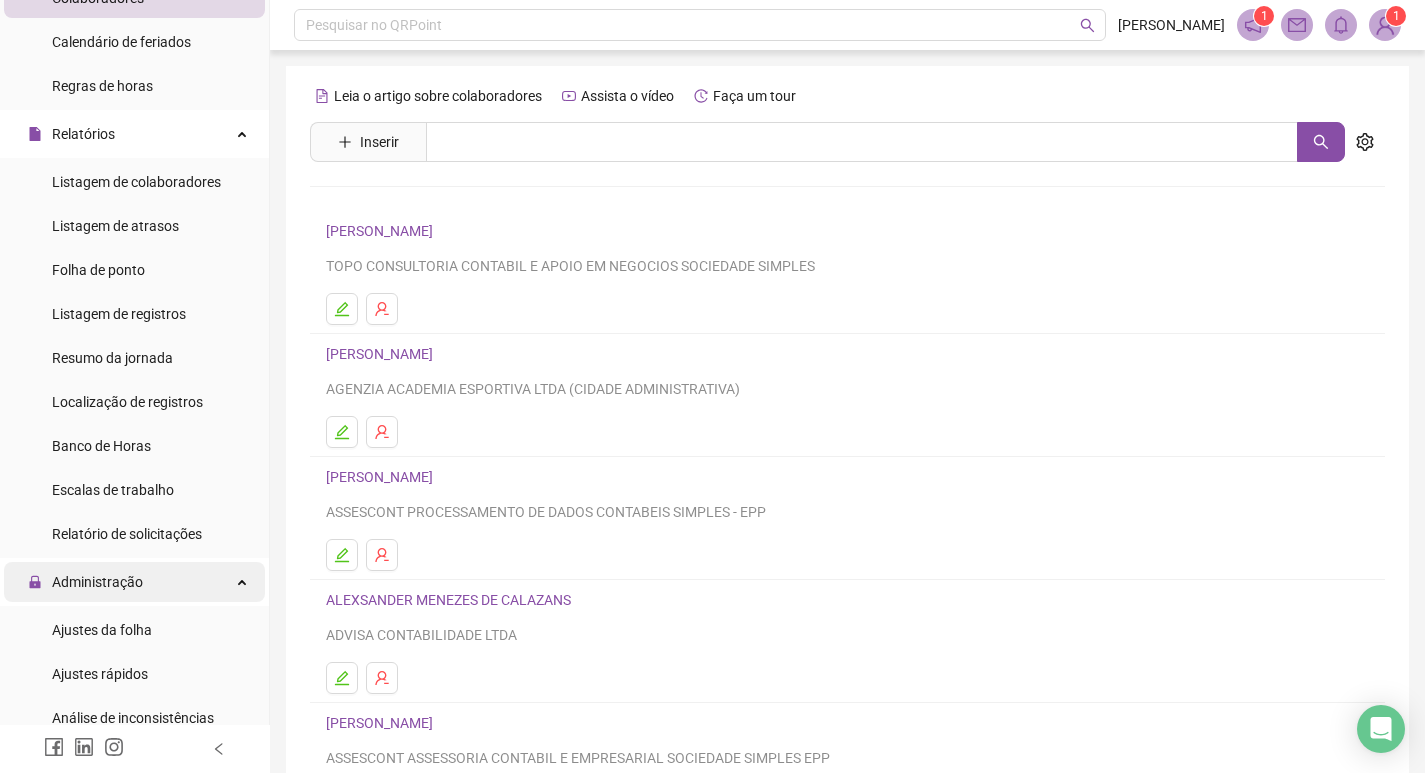 click on "Administração" at bounding box center [97, 582] 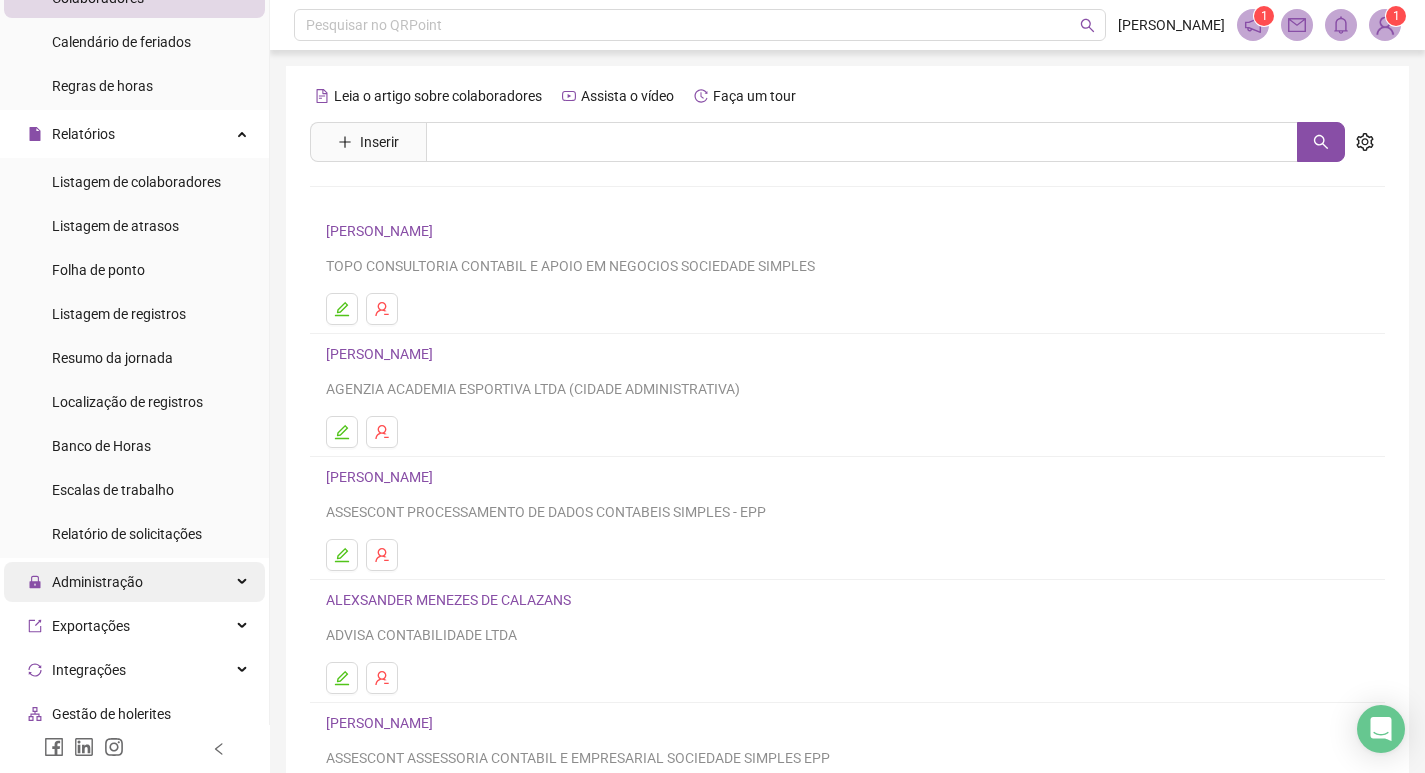 click on "Administração" at bounding box center [97, 582] 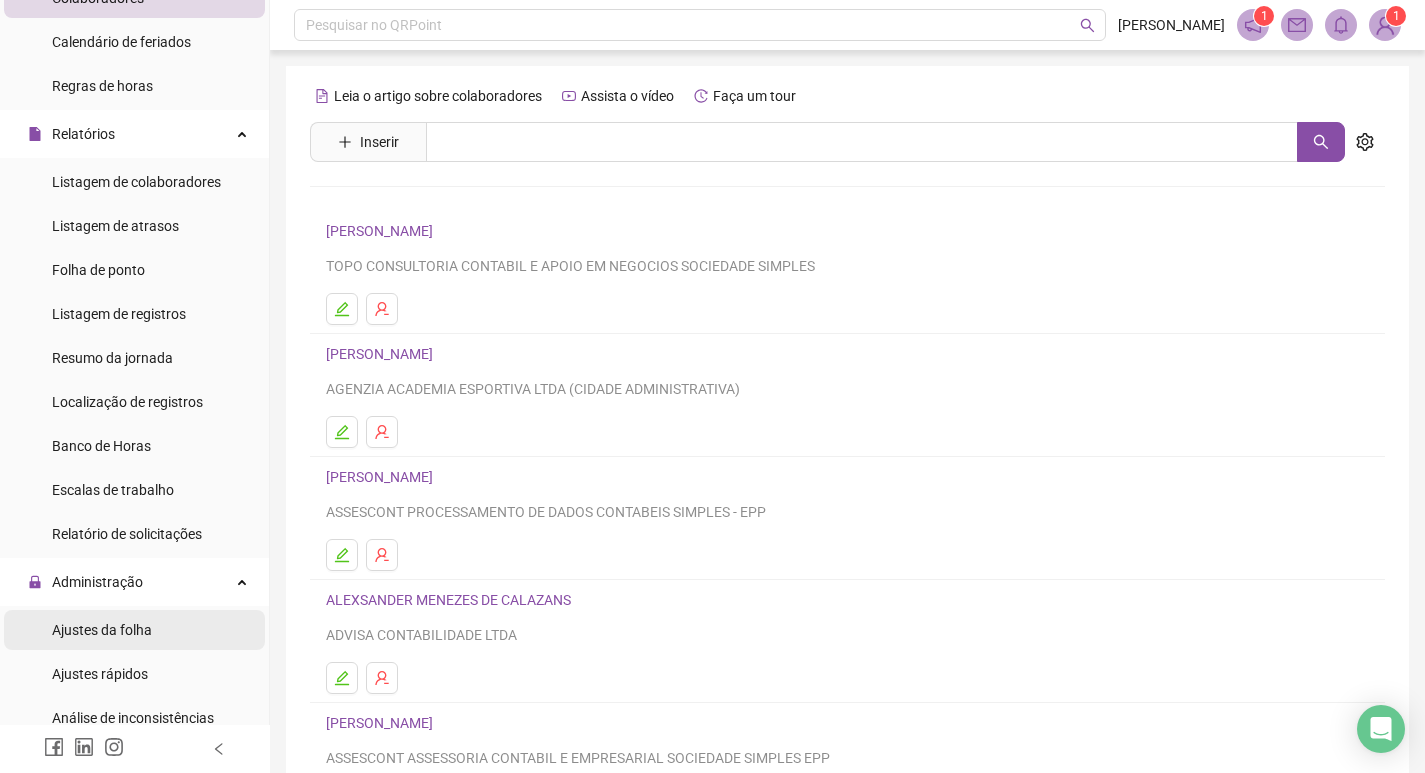 drag, startPoint x: 101, startPoint y: 626, endPoint x: 111, endPoint y: 625, distance: 10.049875 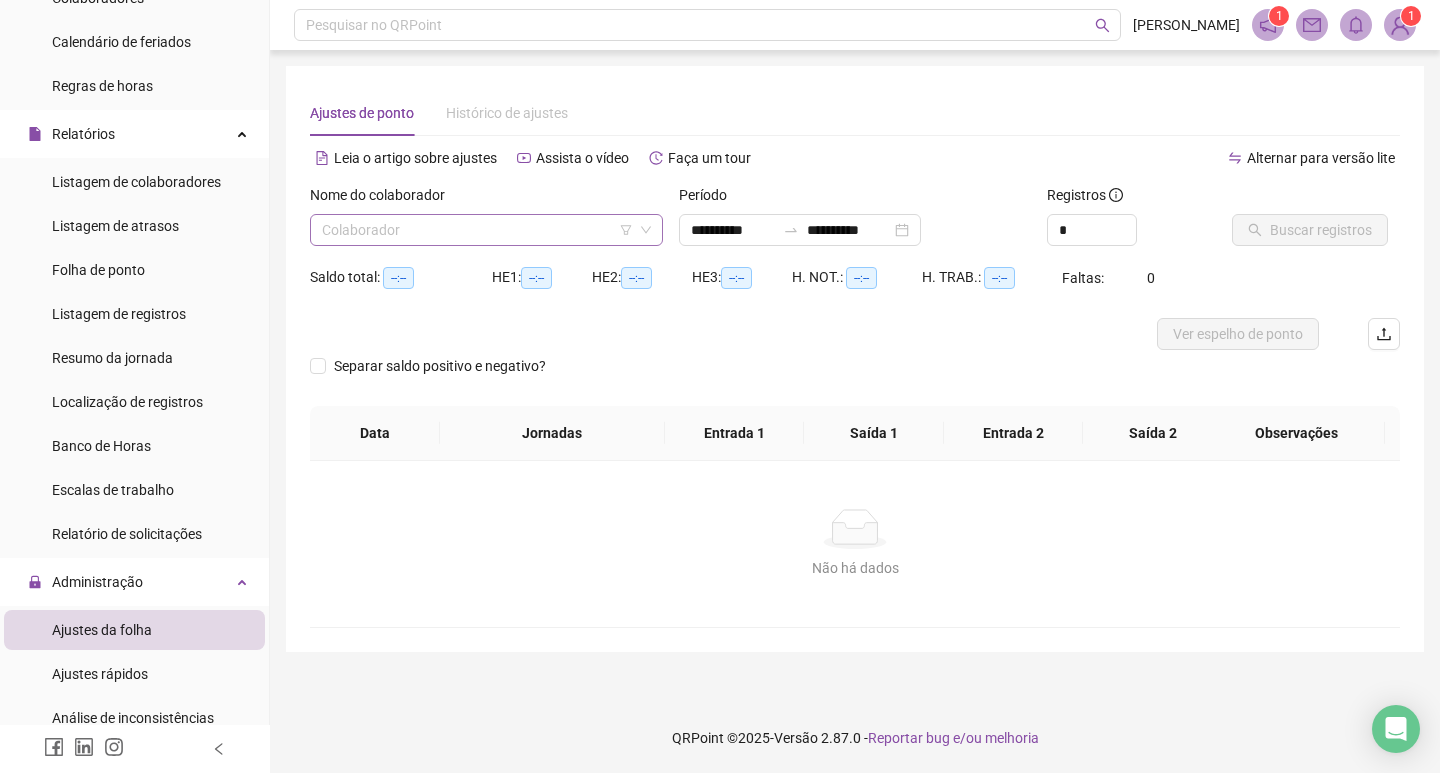 click at bounding box center (480, 230) 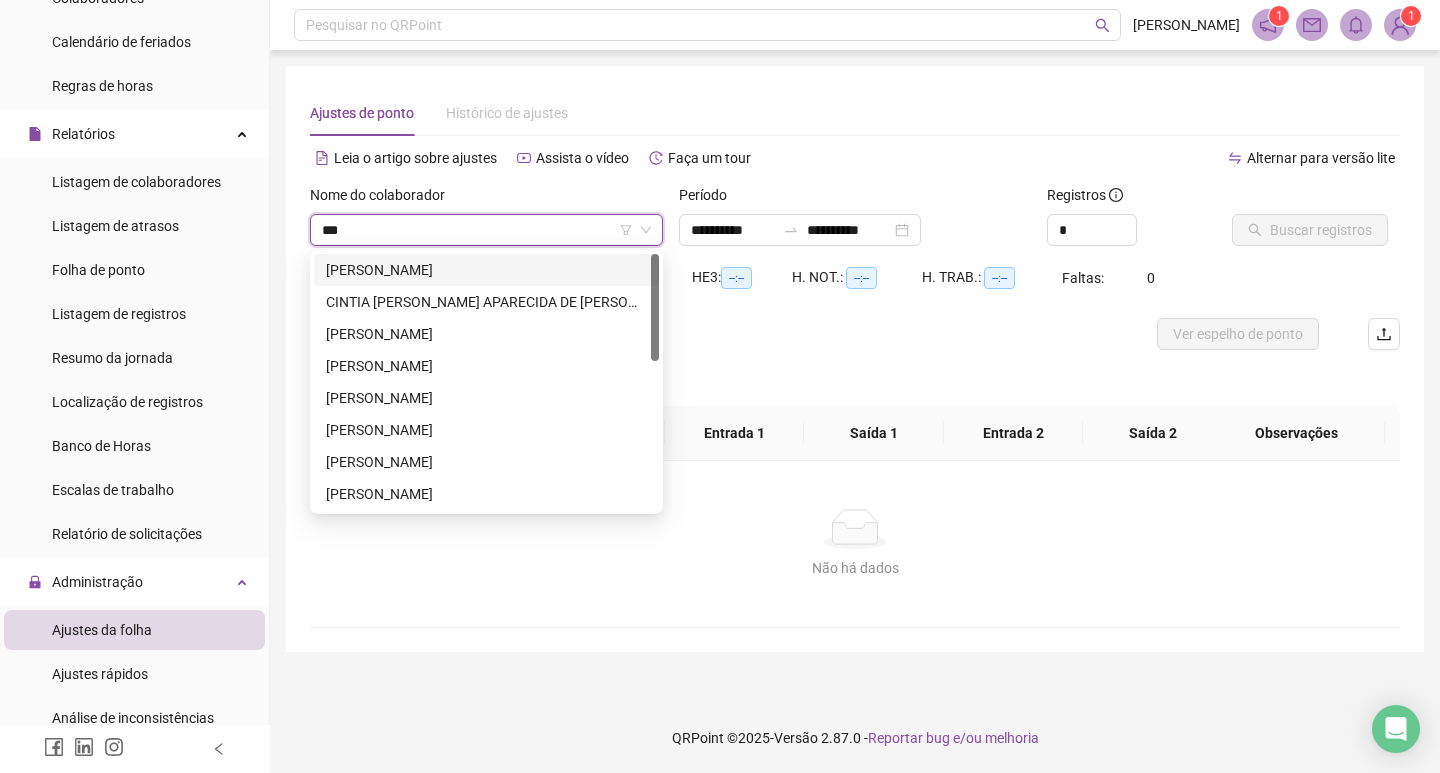 type on "****" 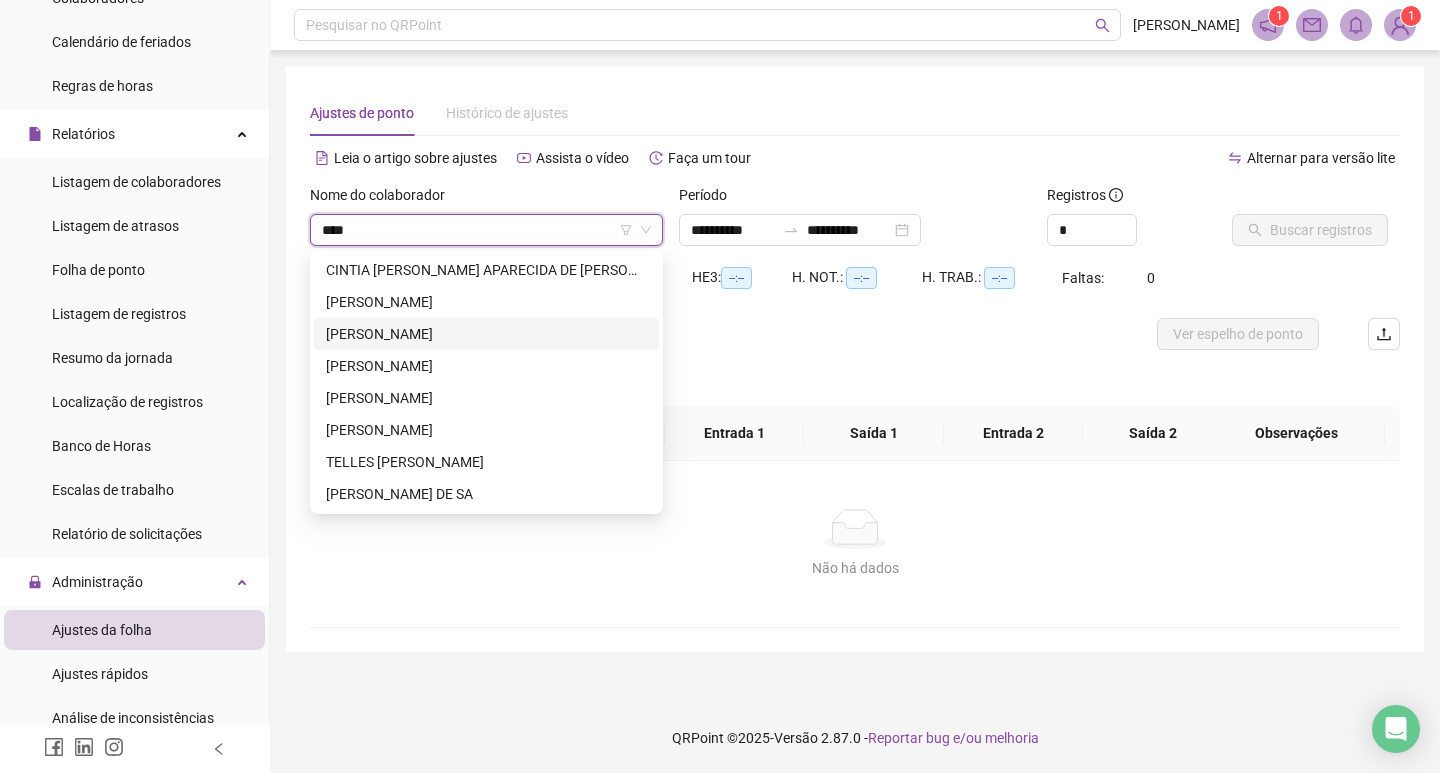 click on "[PERSON_NAME]" at bounding box center [486, 334] 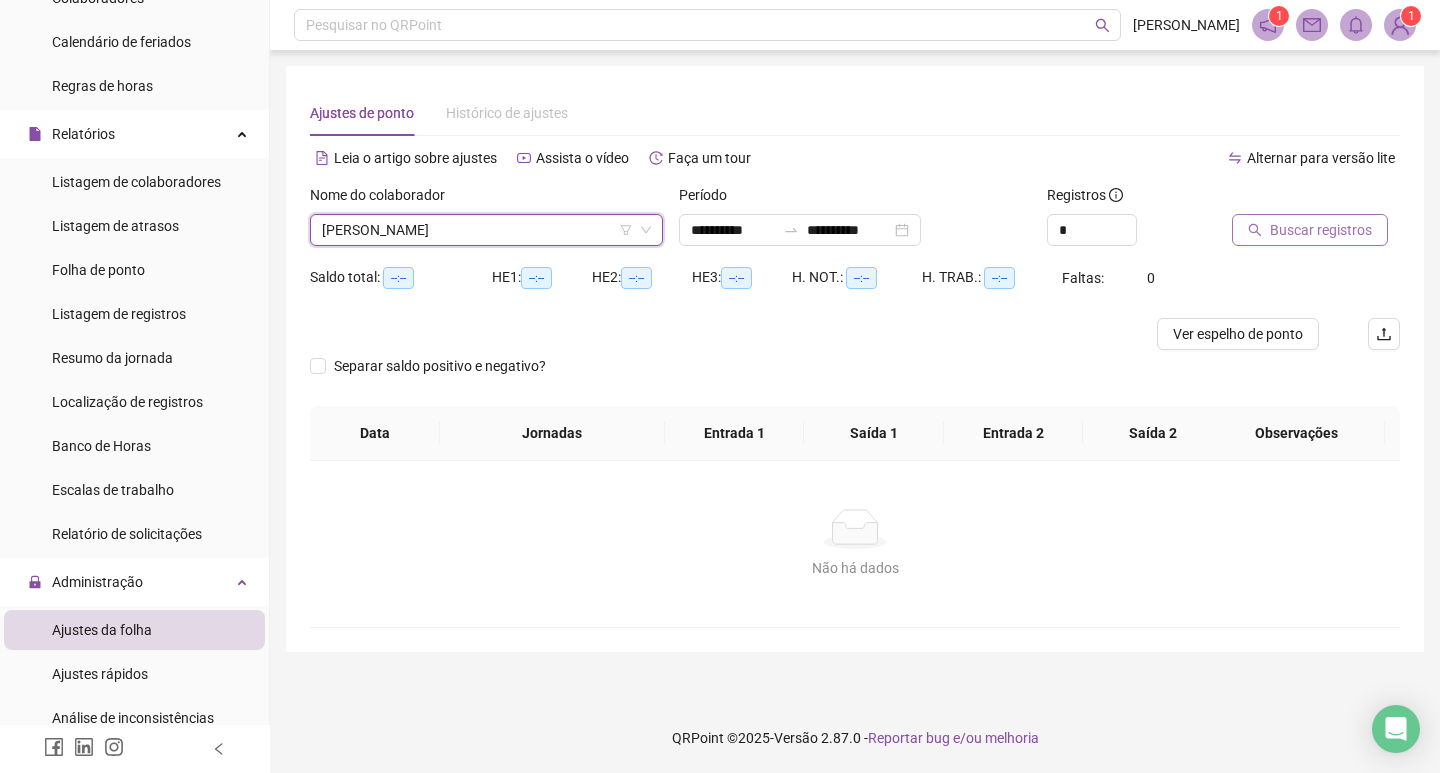 click on "Buscar registros" at bounding box center [1321, 230] 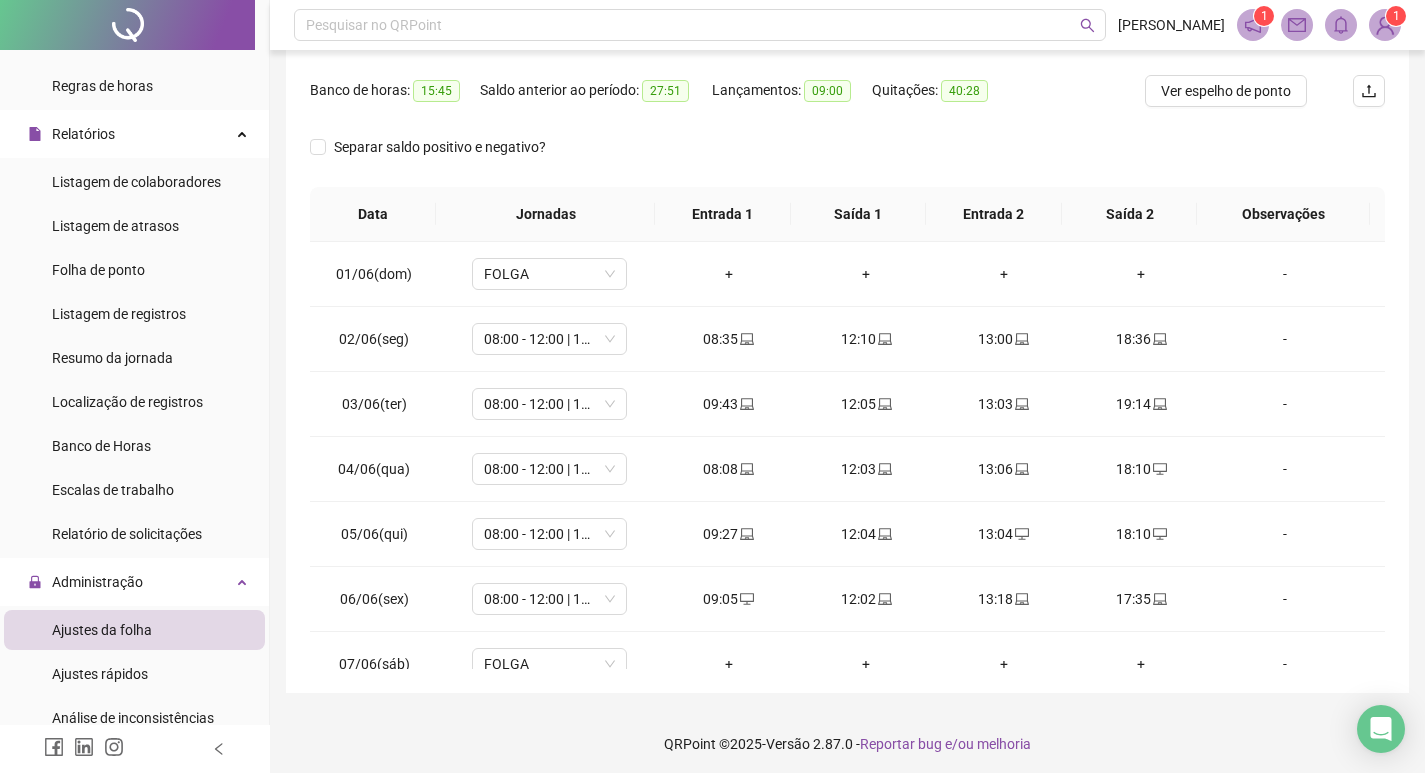 scroll, scrollTop: 249, scrollLeft: 0, axis: vertical 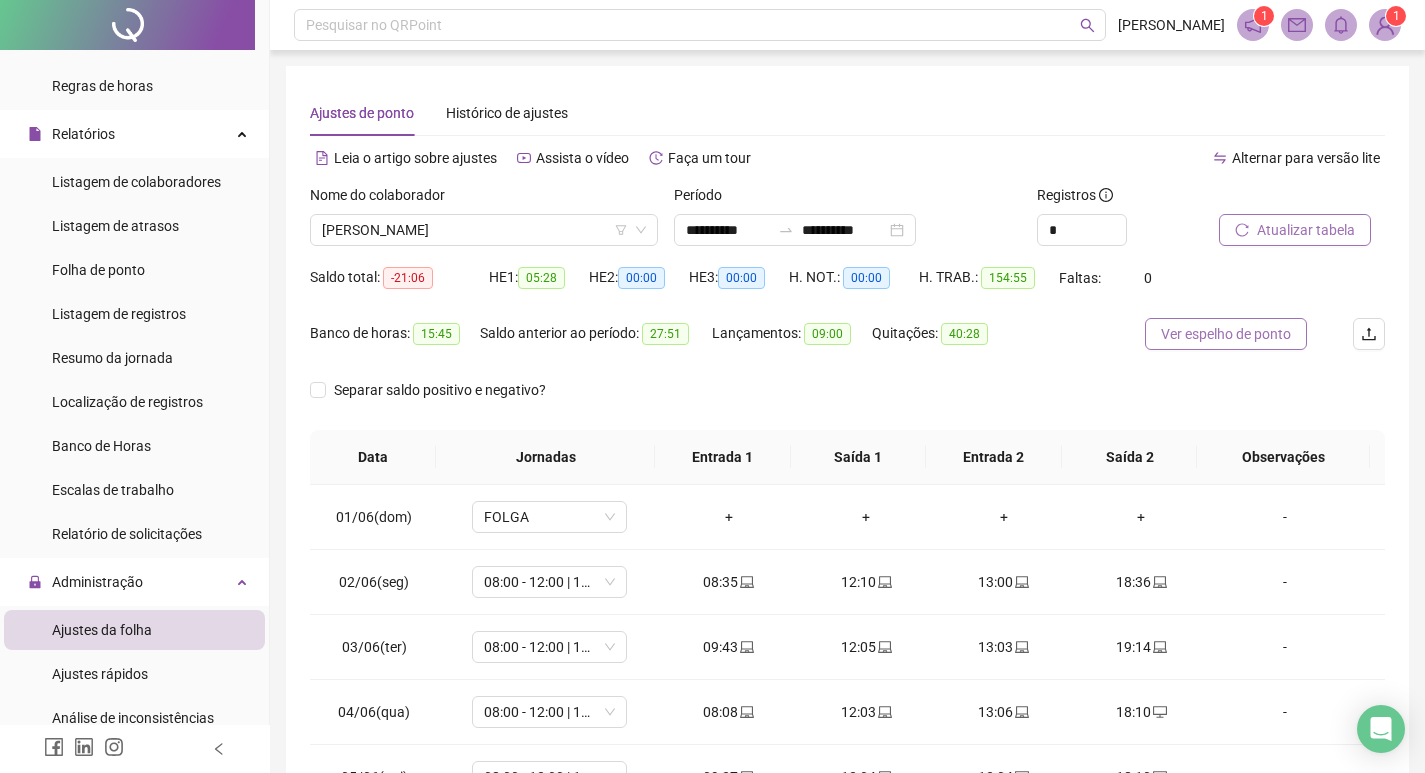 click on "Ver espelho de ponto" at bounding box center [1226, 334] 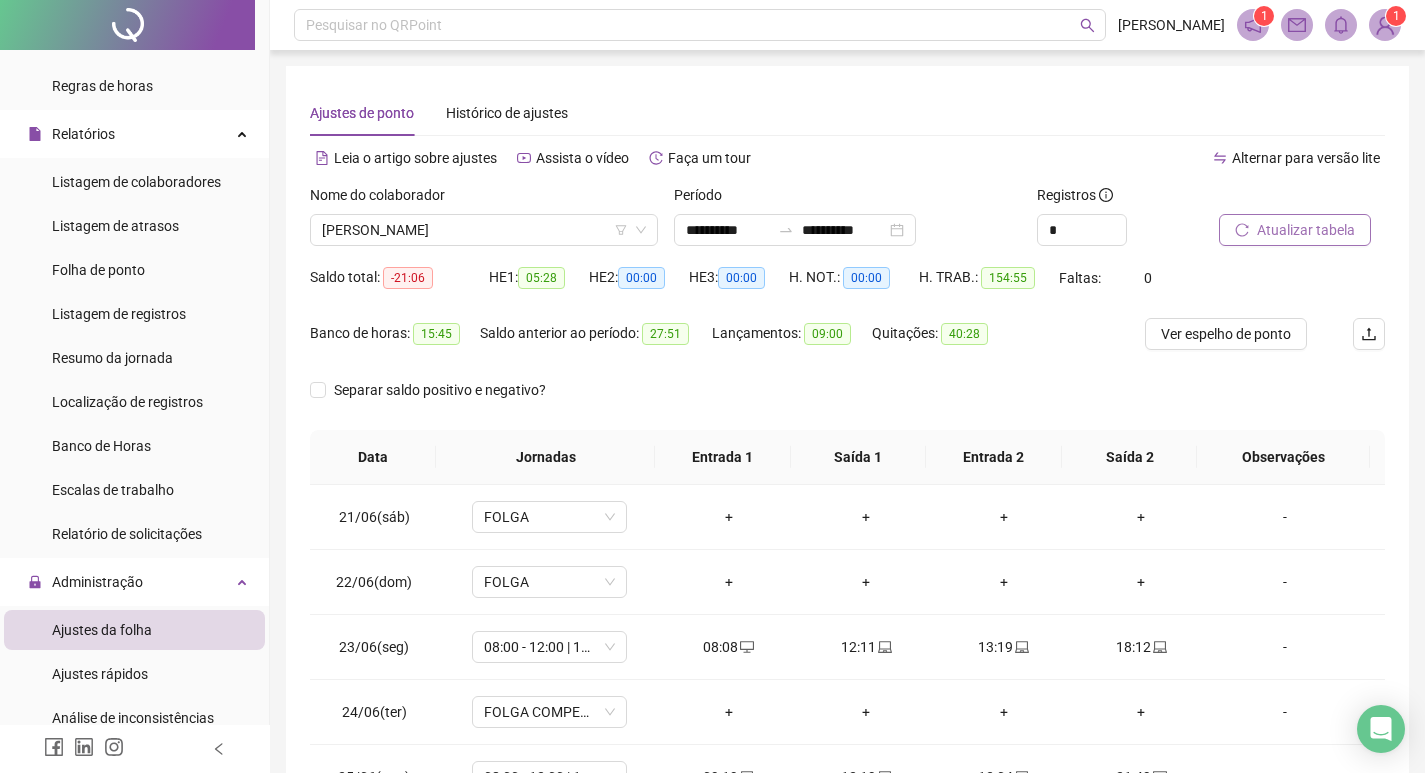 scroll, scrollTop: 1523, scrollLeft: 0, axis: vertical 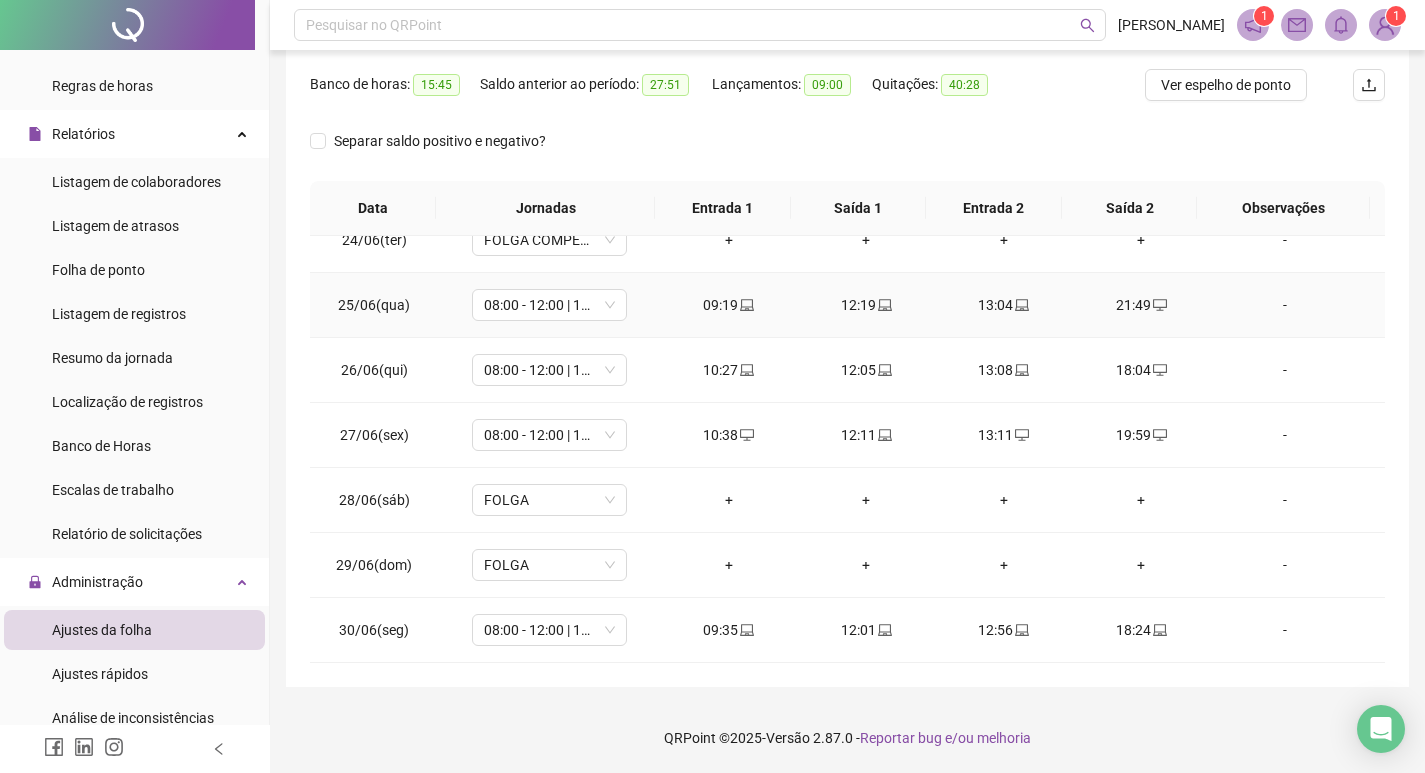 click 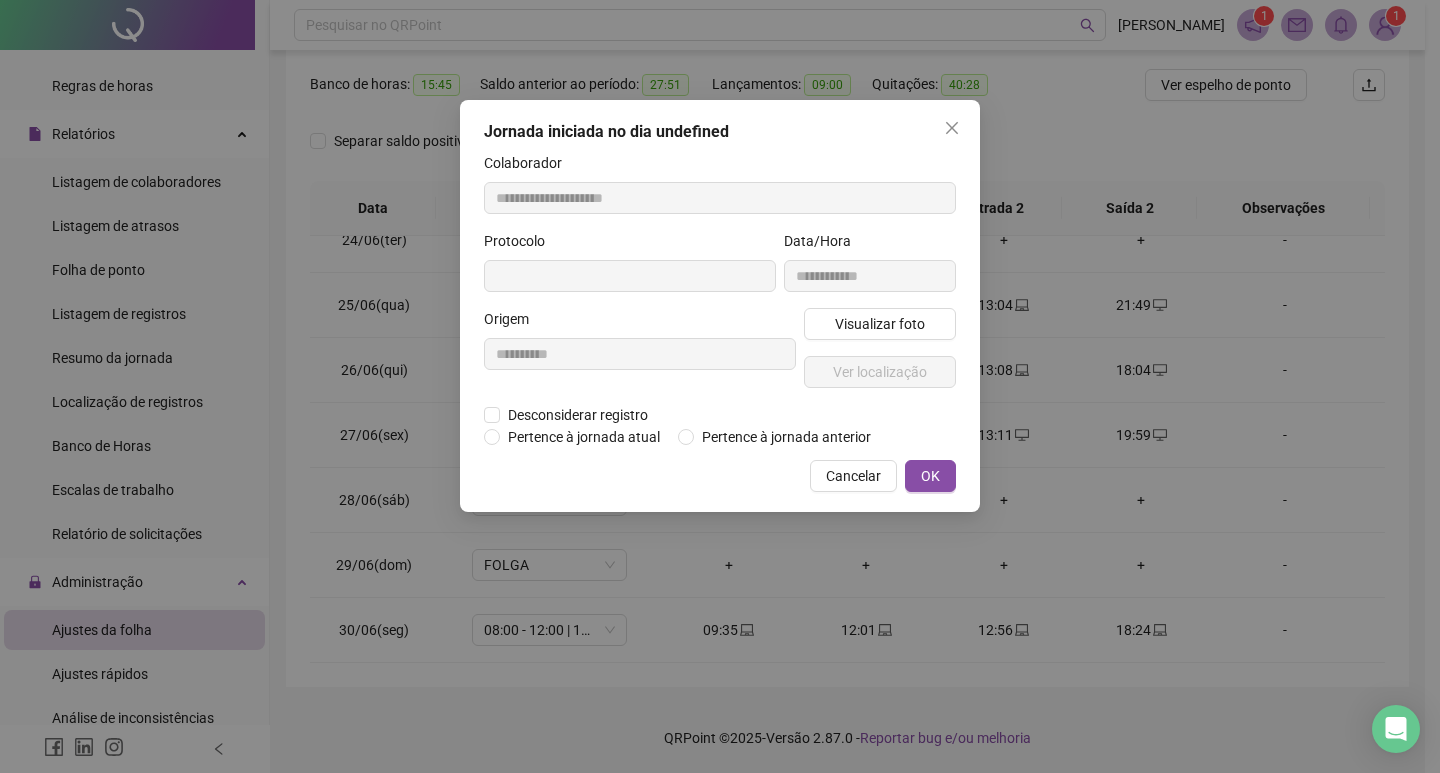 type on "**********" 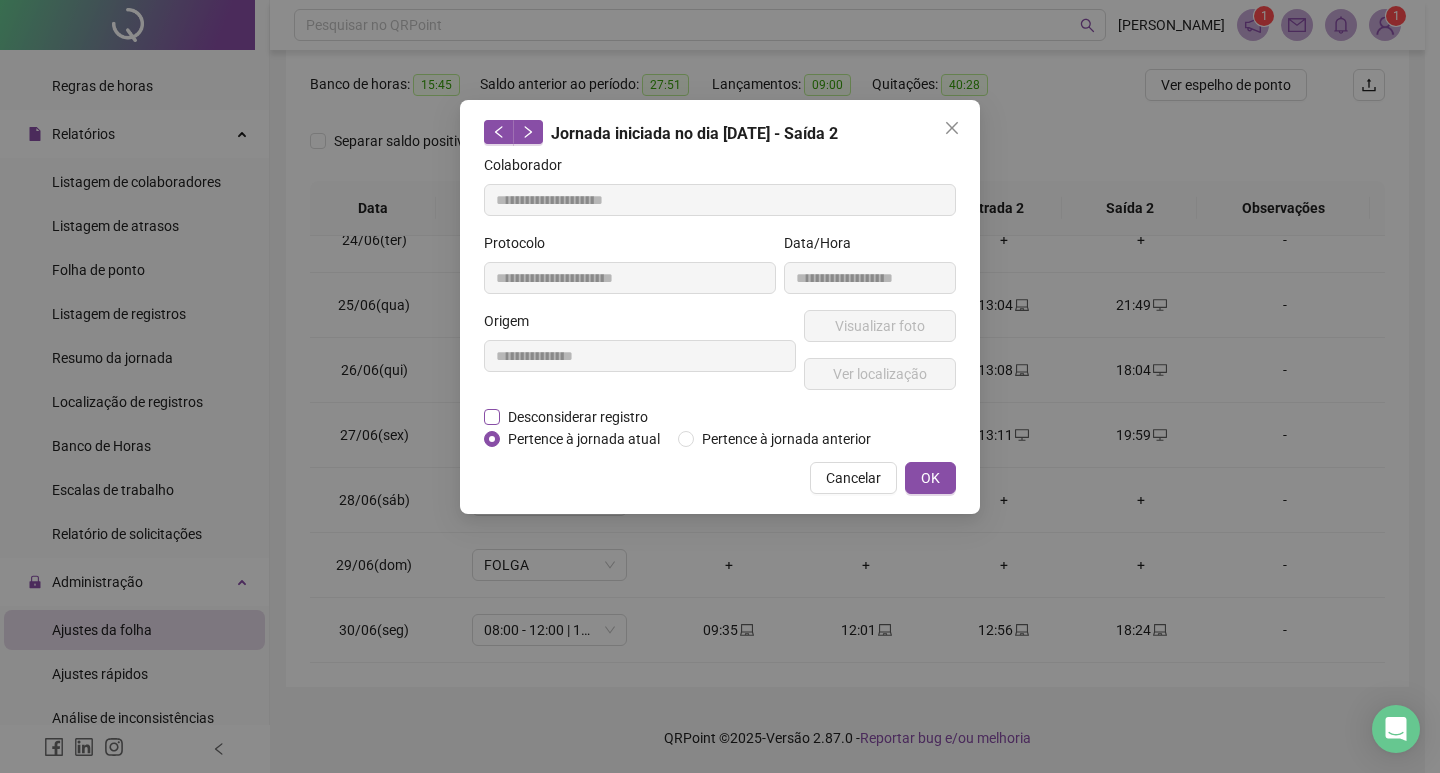 click on "Desconsiderar registro" at bounding box center [578, 417] 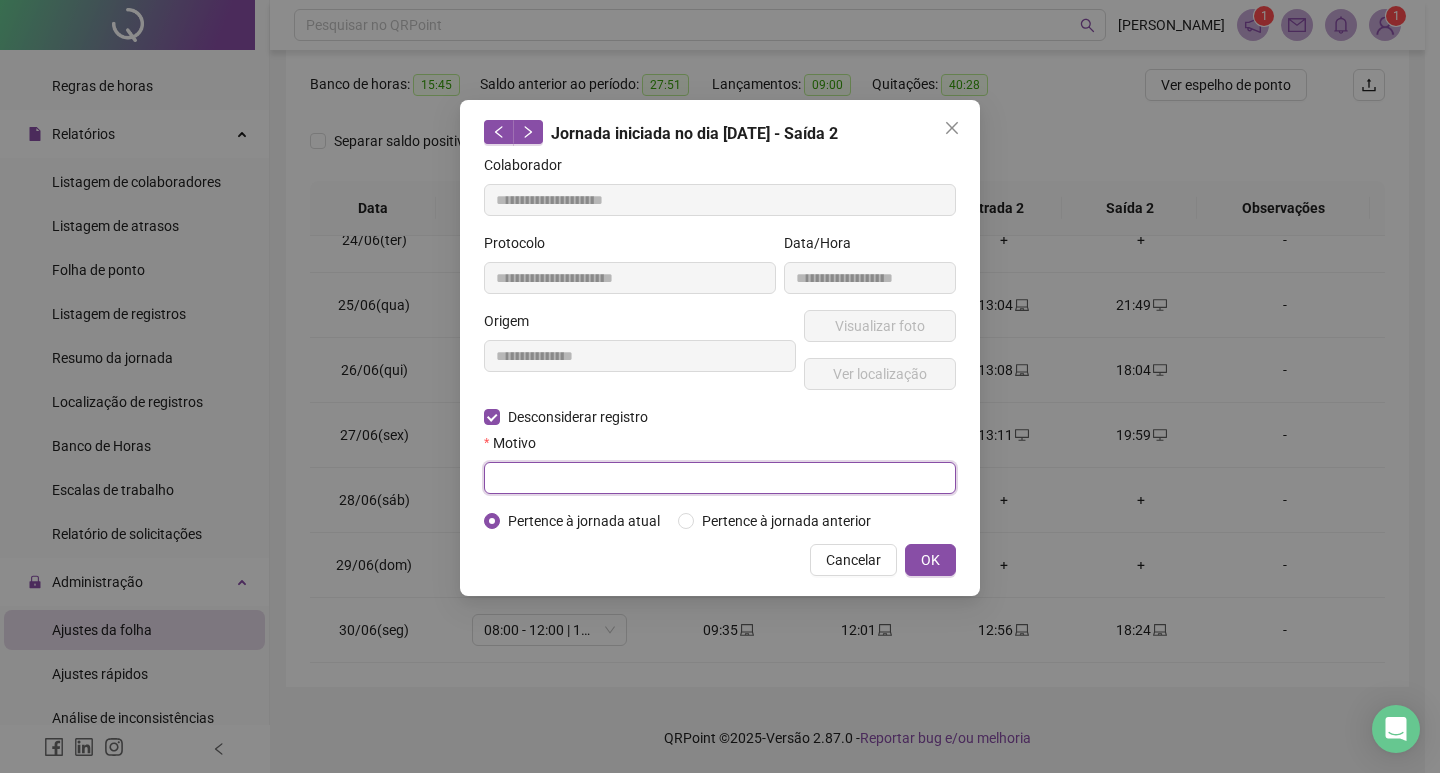 click at bounding box center (720, 478) 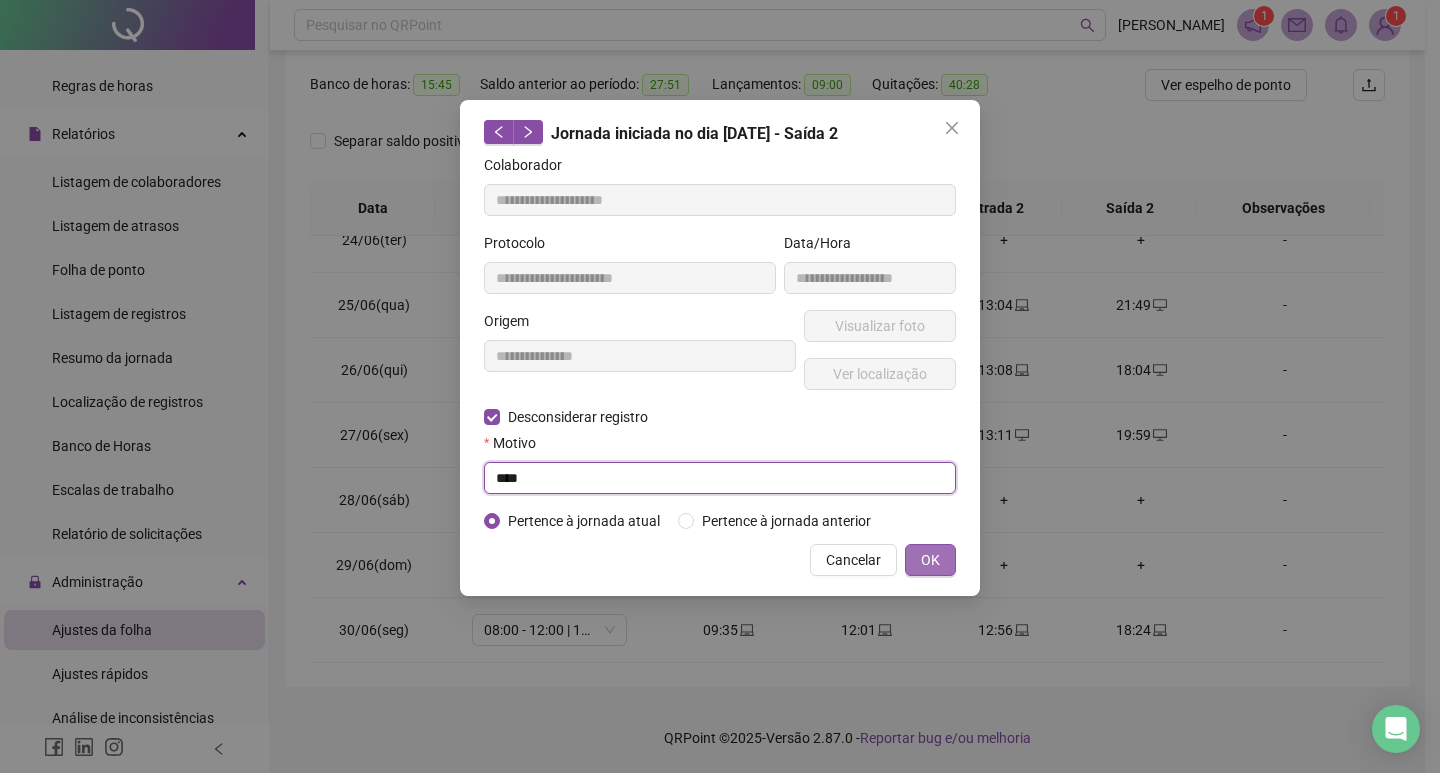 type on "****" 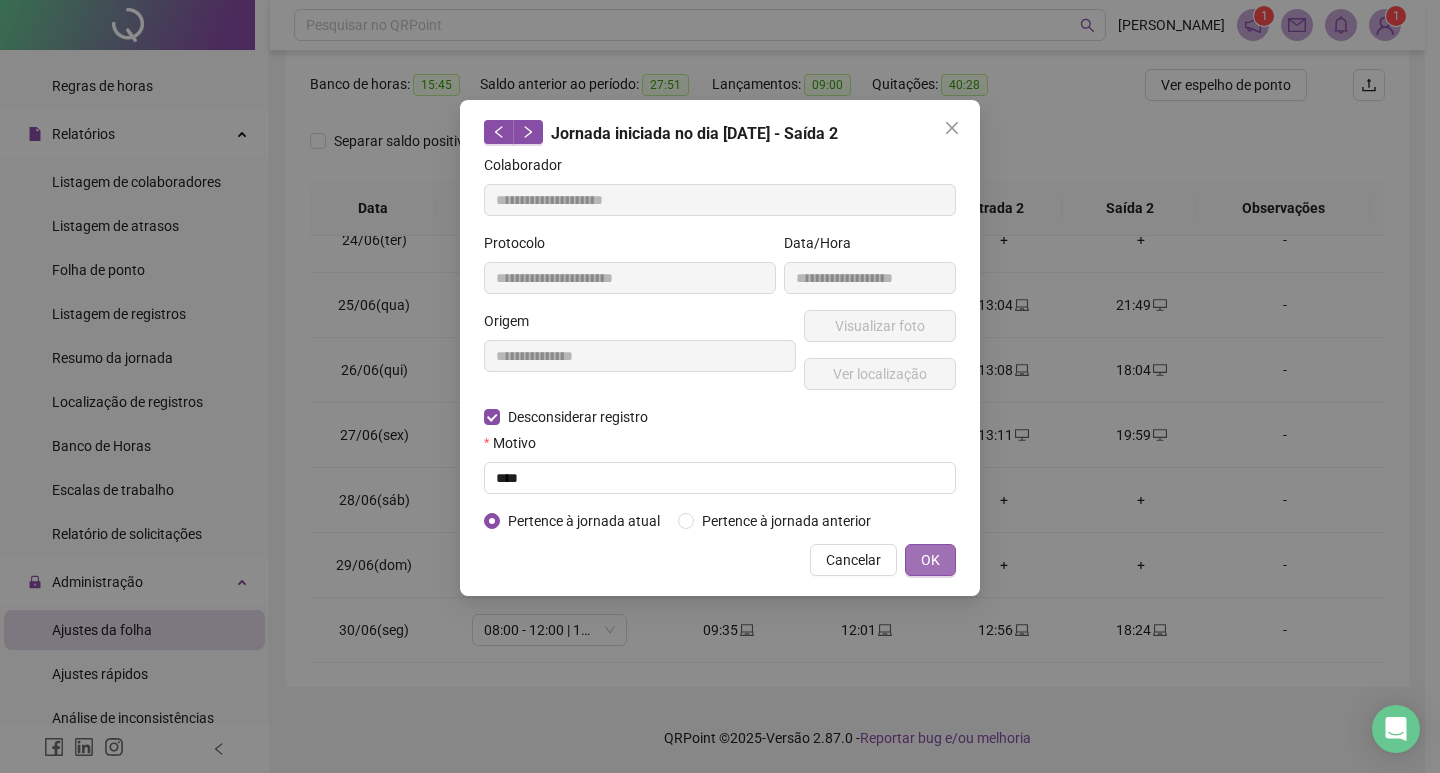 click on "OK" at bounding box center [930, 560] 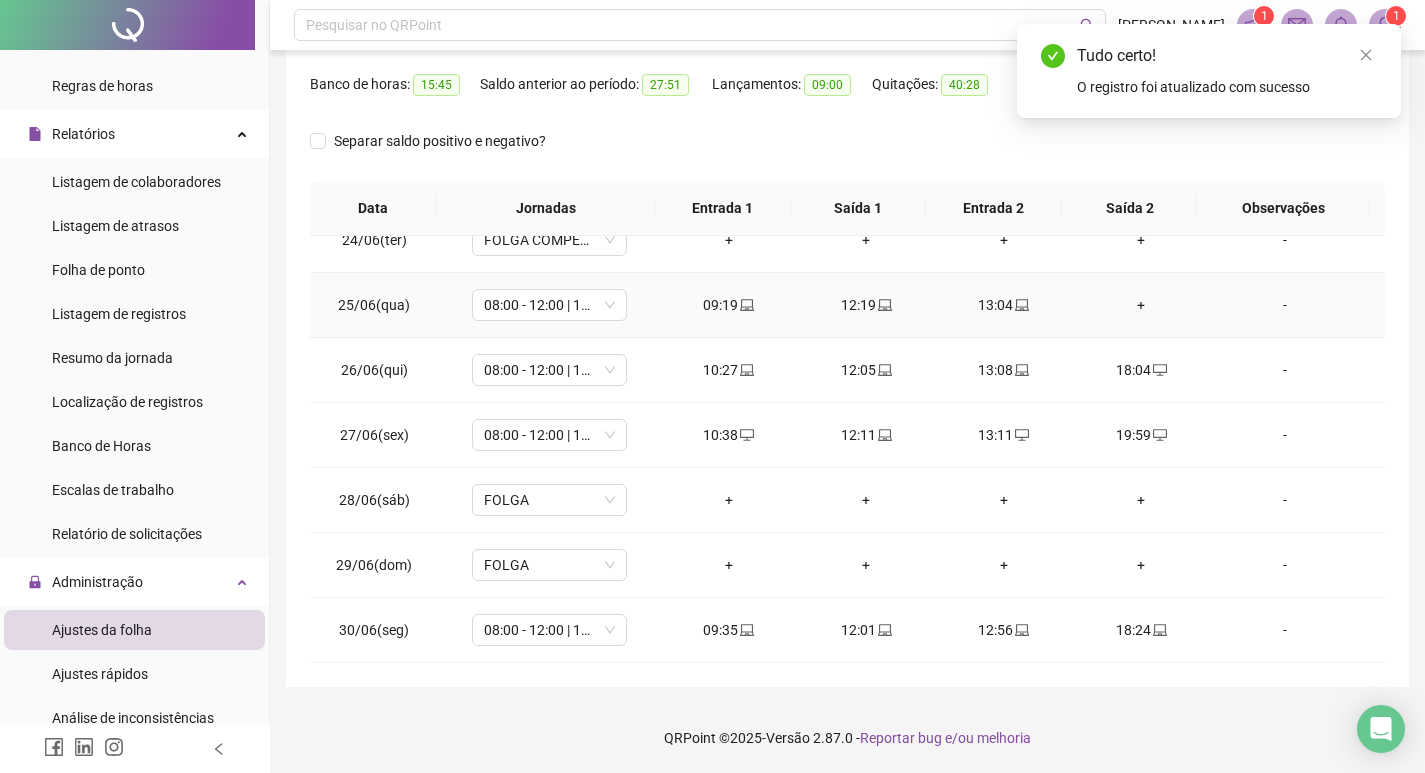 click on "+" at bounding box center (1142, 305) 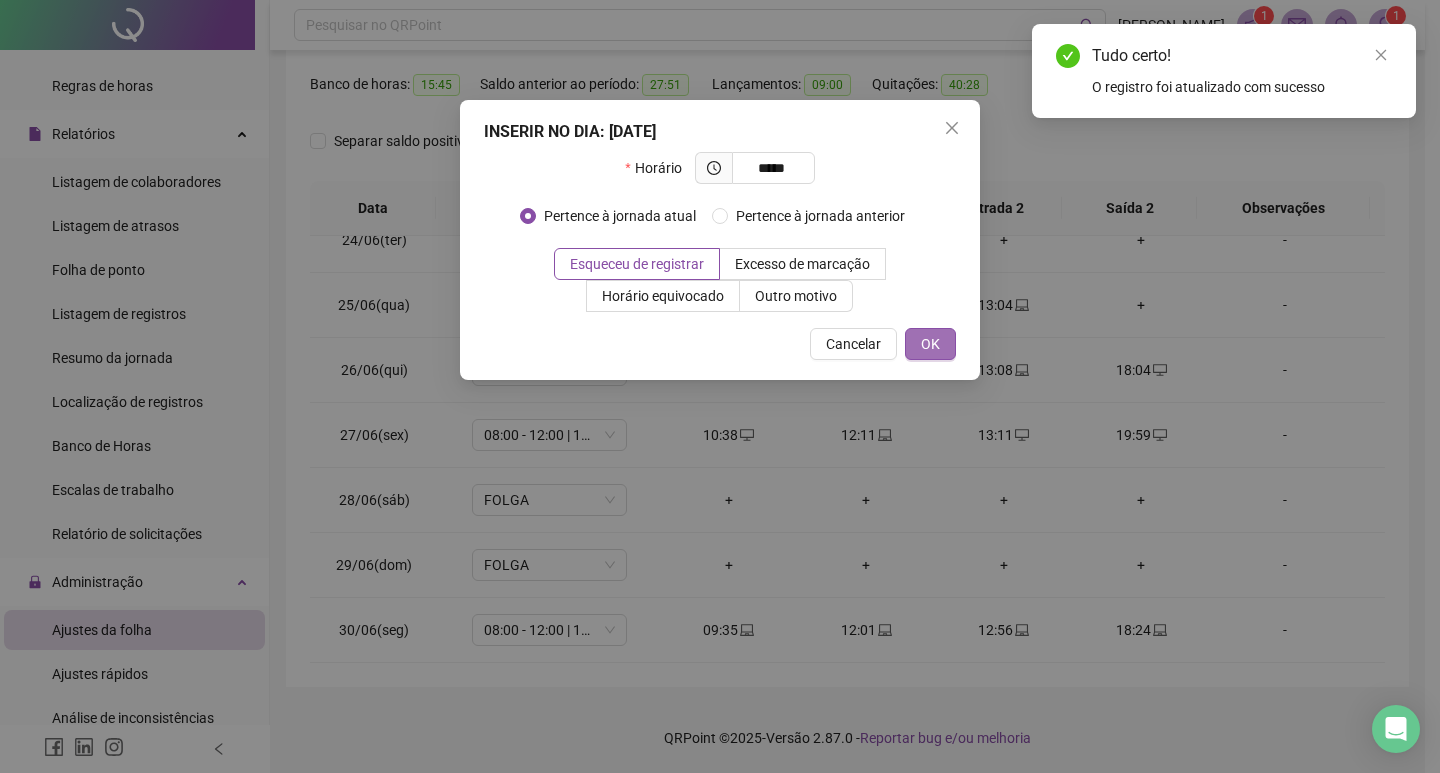 type on "*****" 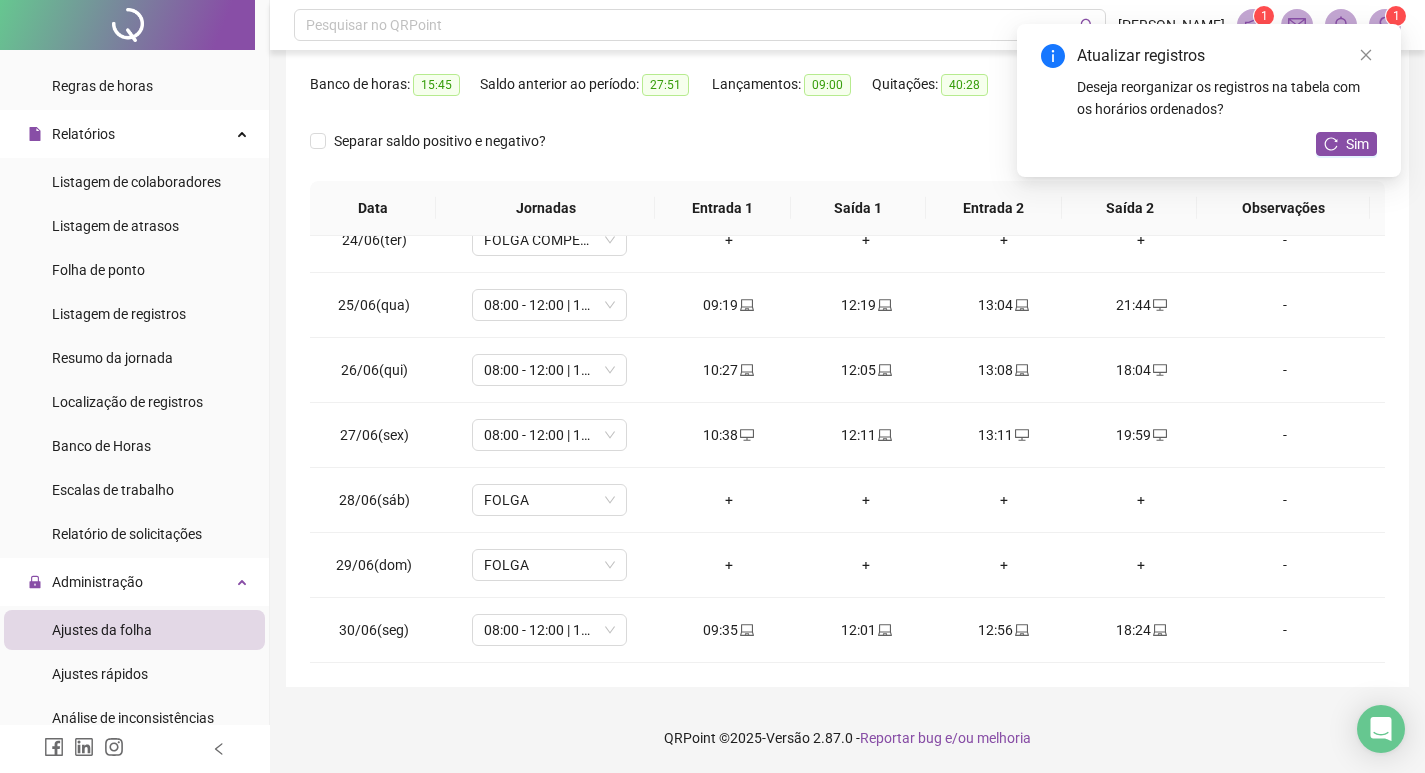 click on "Atualizar registros Deseja reorganizar os registros na tabela com os horários ordenados? Sim" at bounding box center [1209, 100] 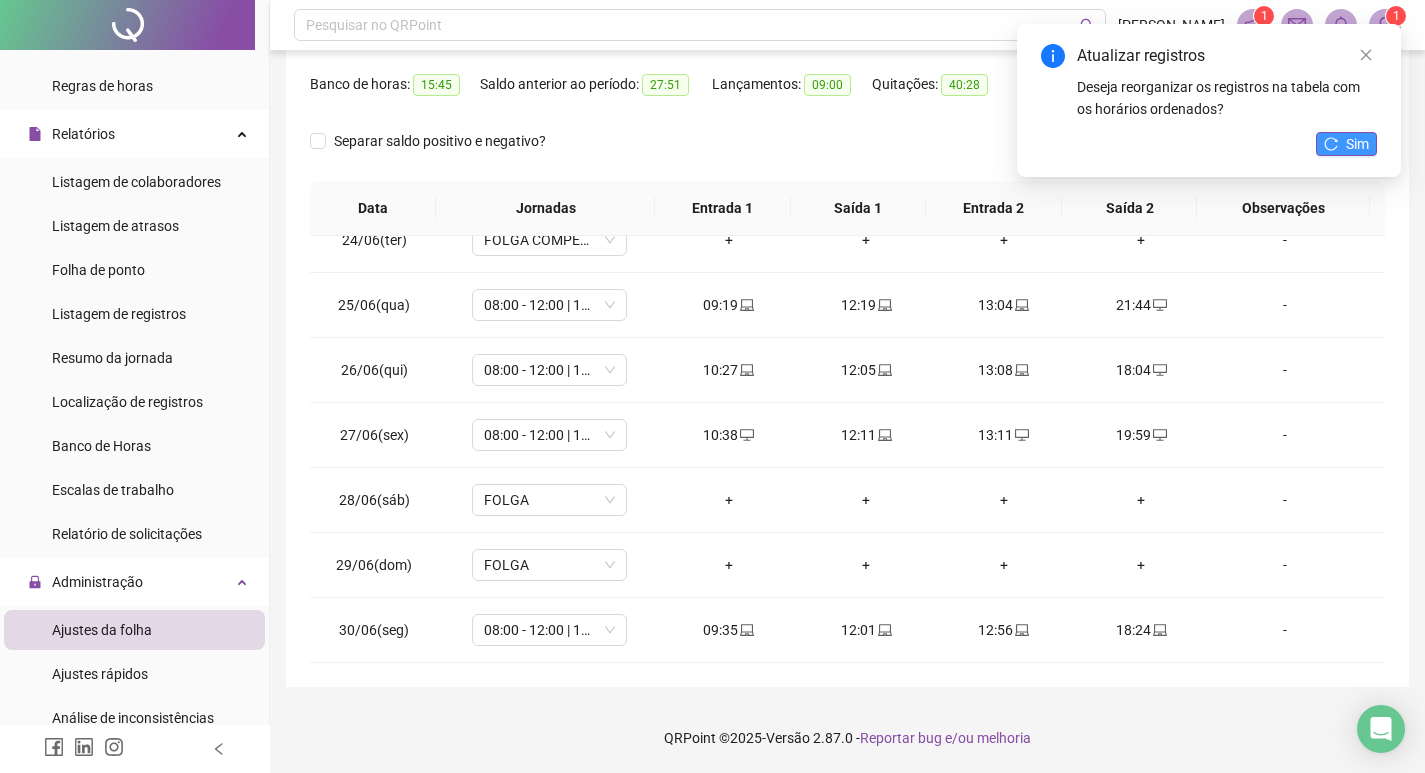 click on "Sim" at bounding box center (1357, 144) 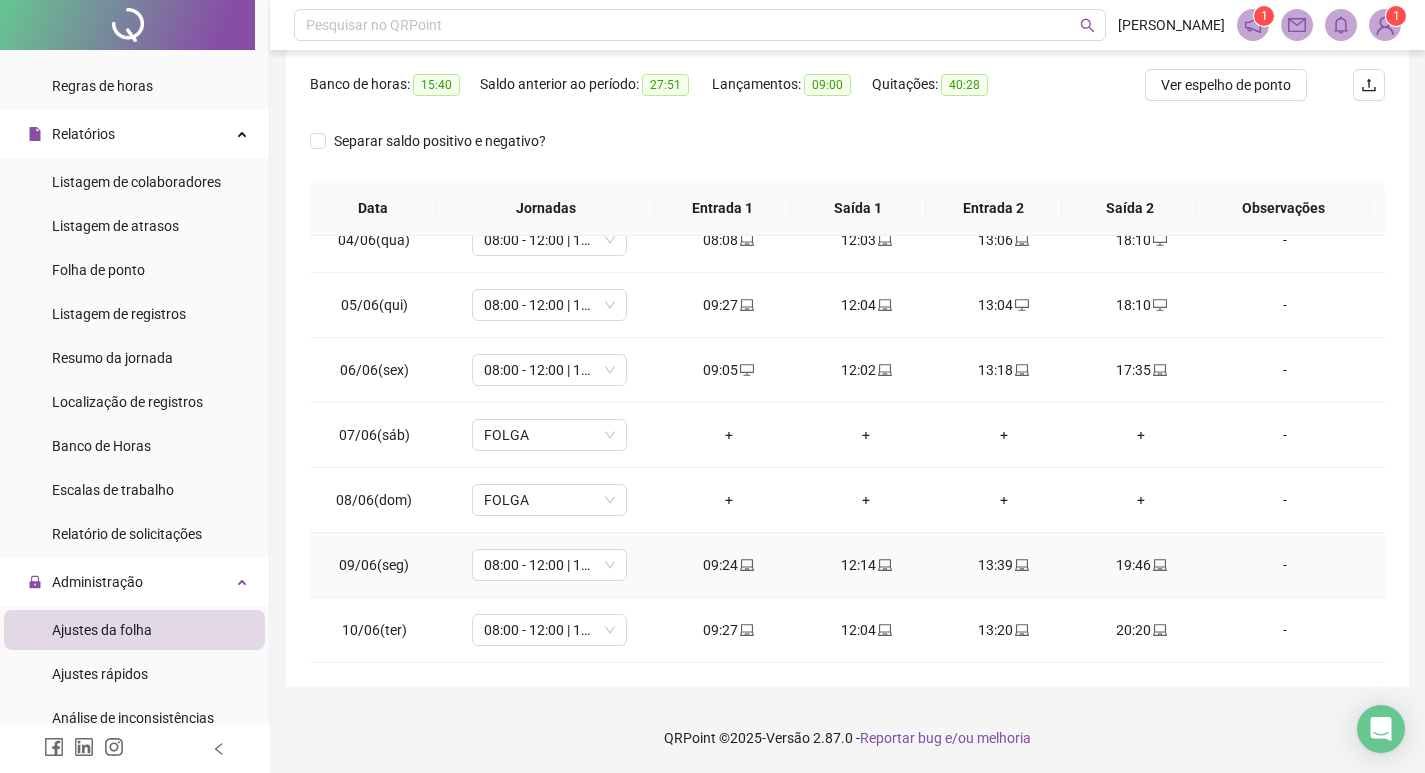 scroll, scrollTop: 0, scrollLeft: 0, axis: both 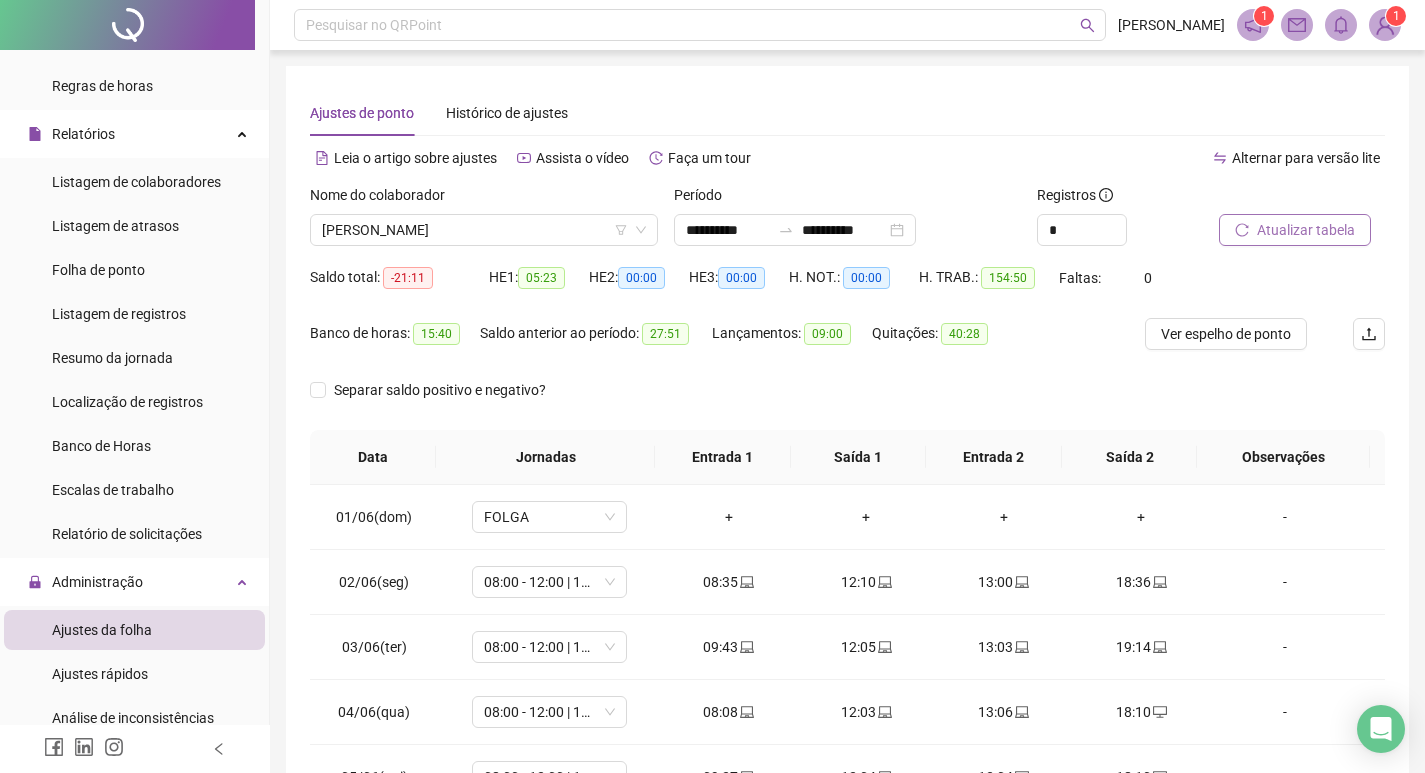 click on "Atualizar tabela" at bounding box center [1306, 230] 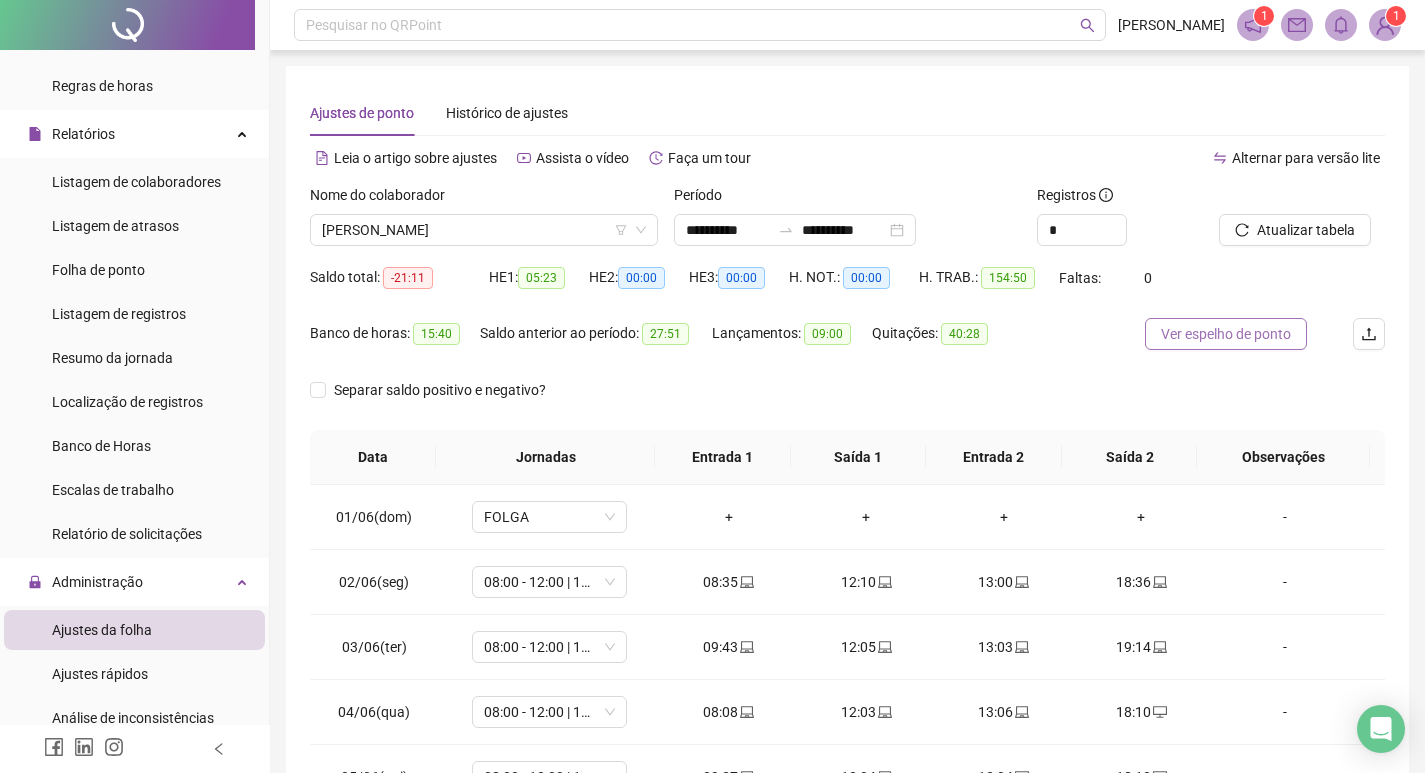 click on "Ver espelho de ponto" at bounding box center [1226, 334] 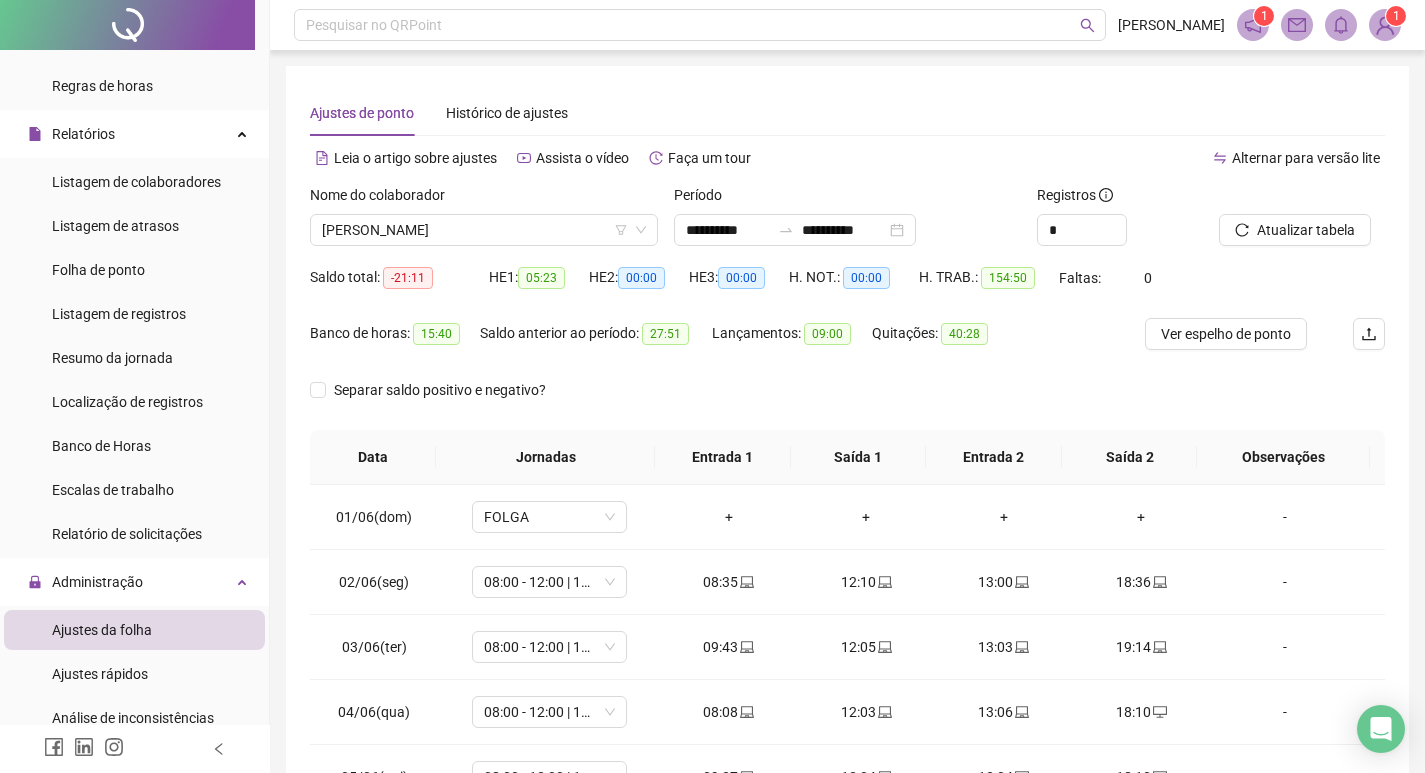 scroll, scrollTop: 200, scrollLeft: 0, axis: vertical 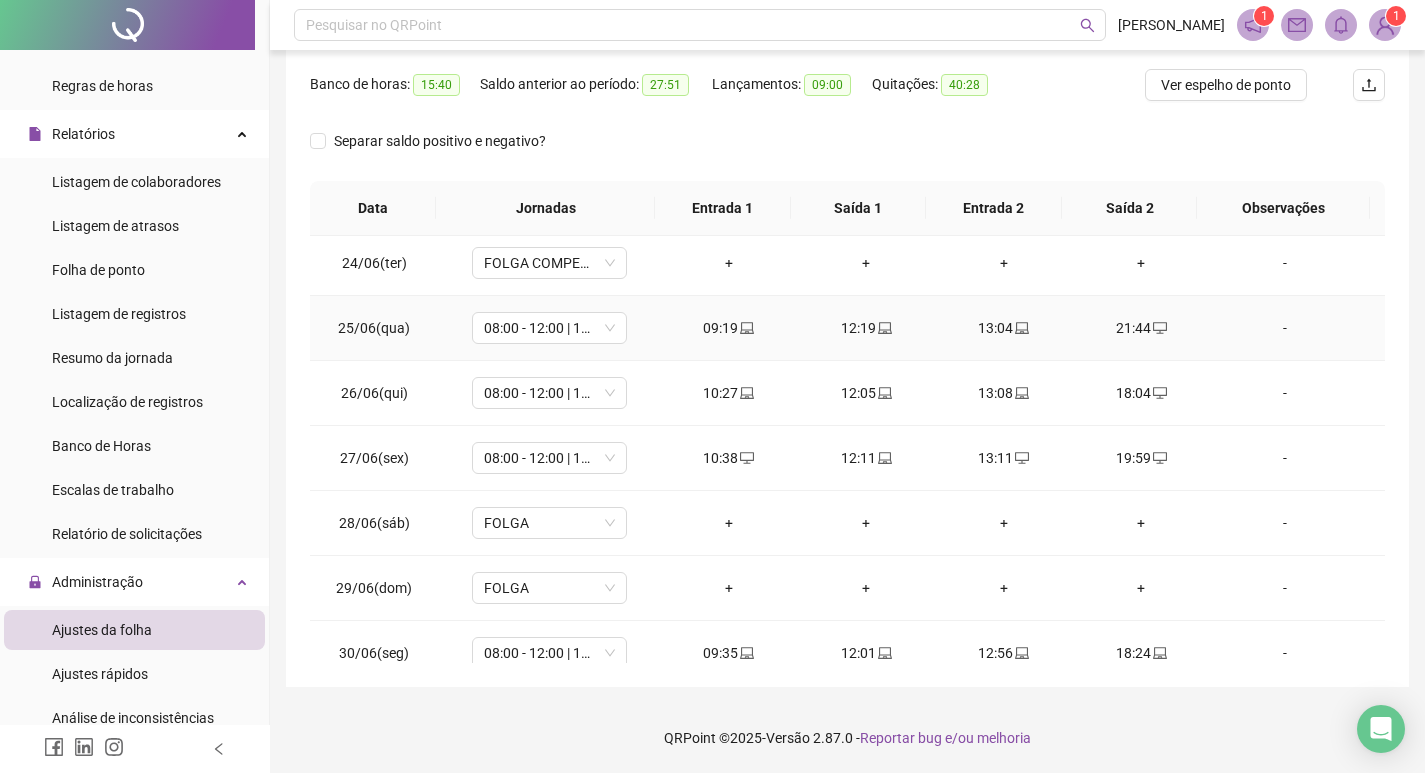 click on "21:44" at bounding box center [1142, 328] 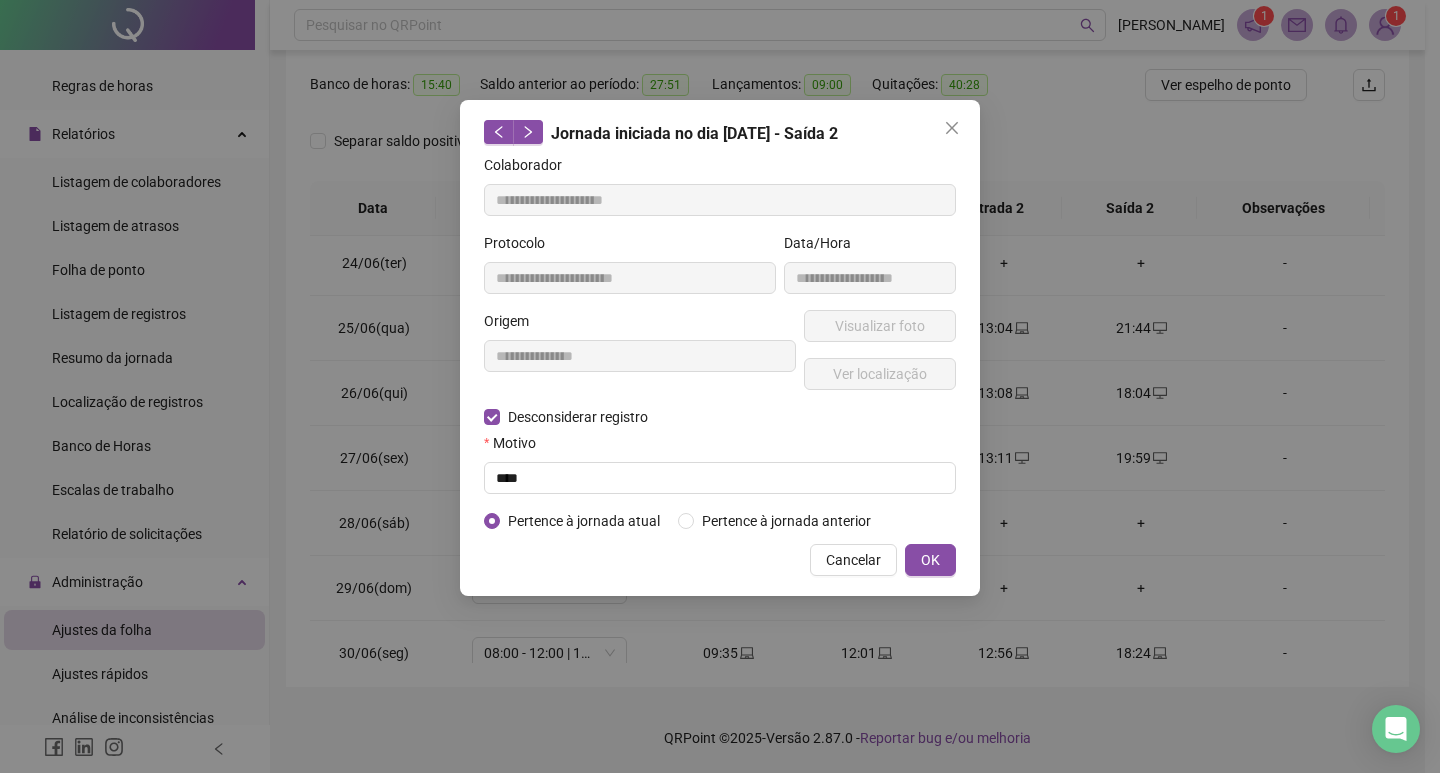 type on "**********" 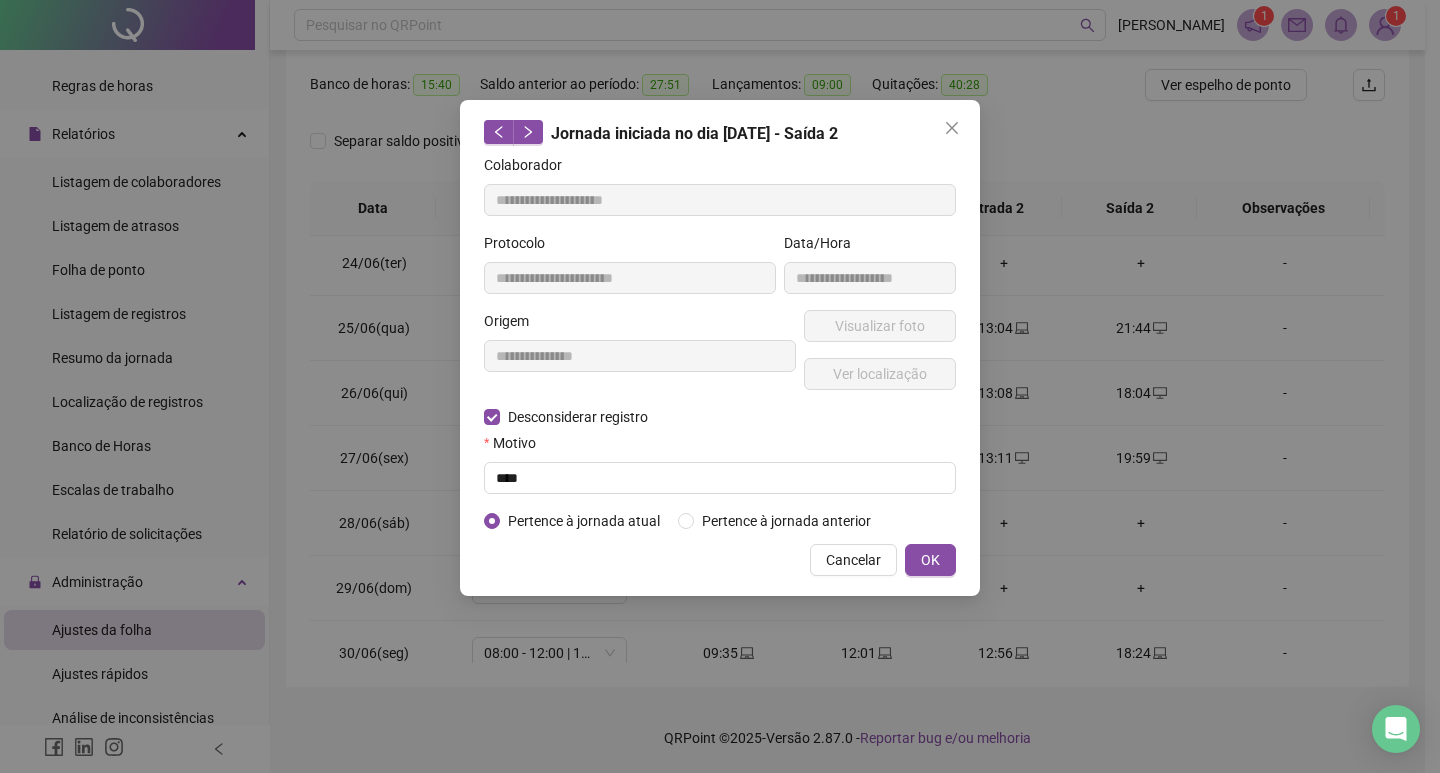 type on "**********" 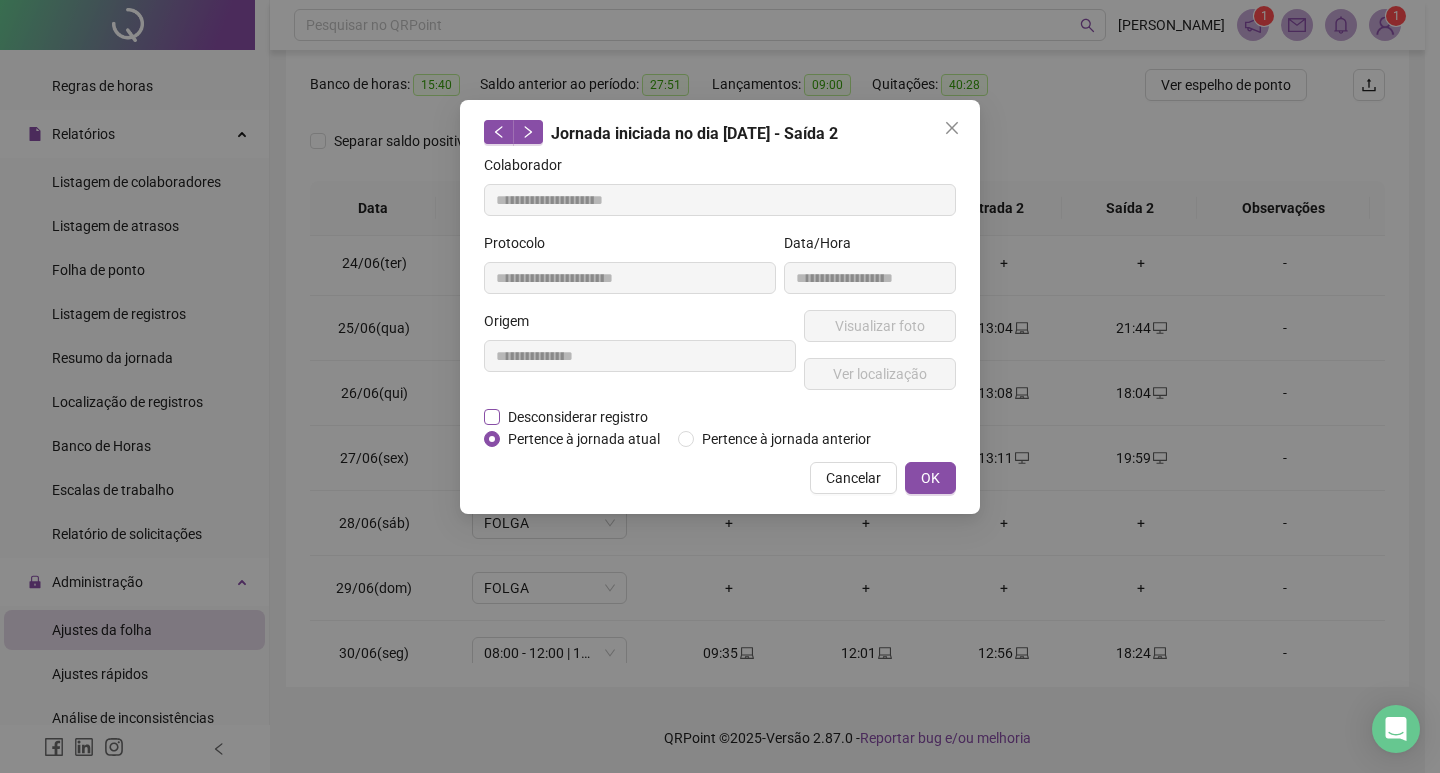click on "Desconsiderar registro" at bounding box center [578, 417] 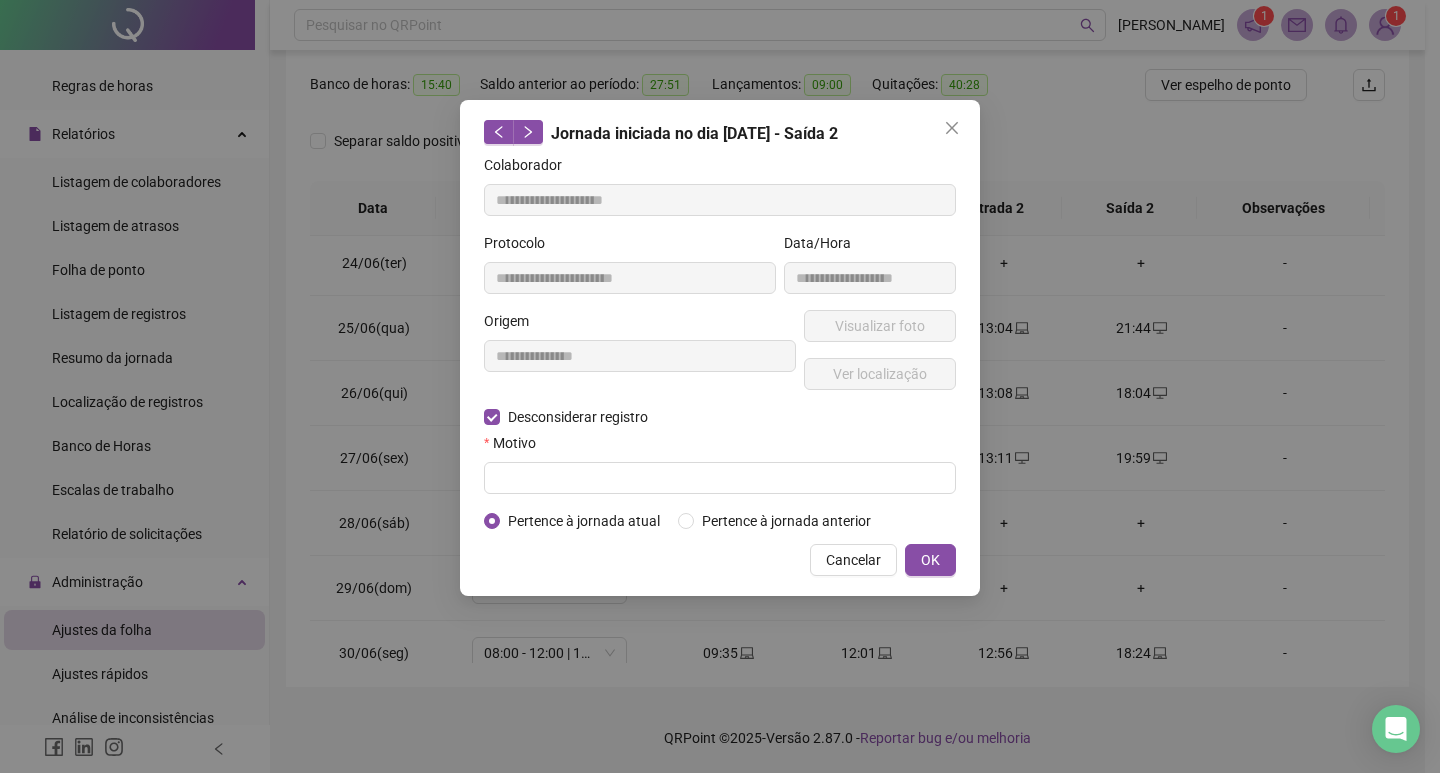 click on "Motivo" at bounding box center [720, 447] 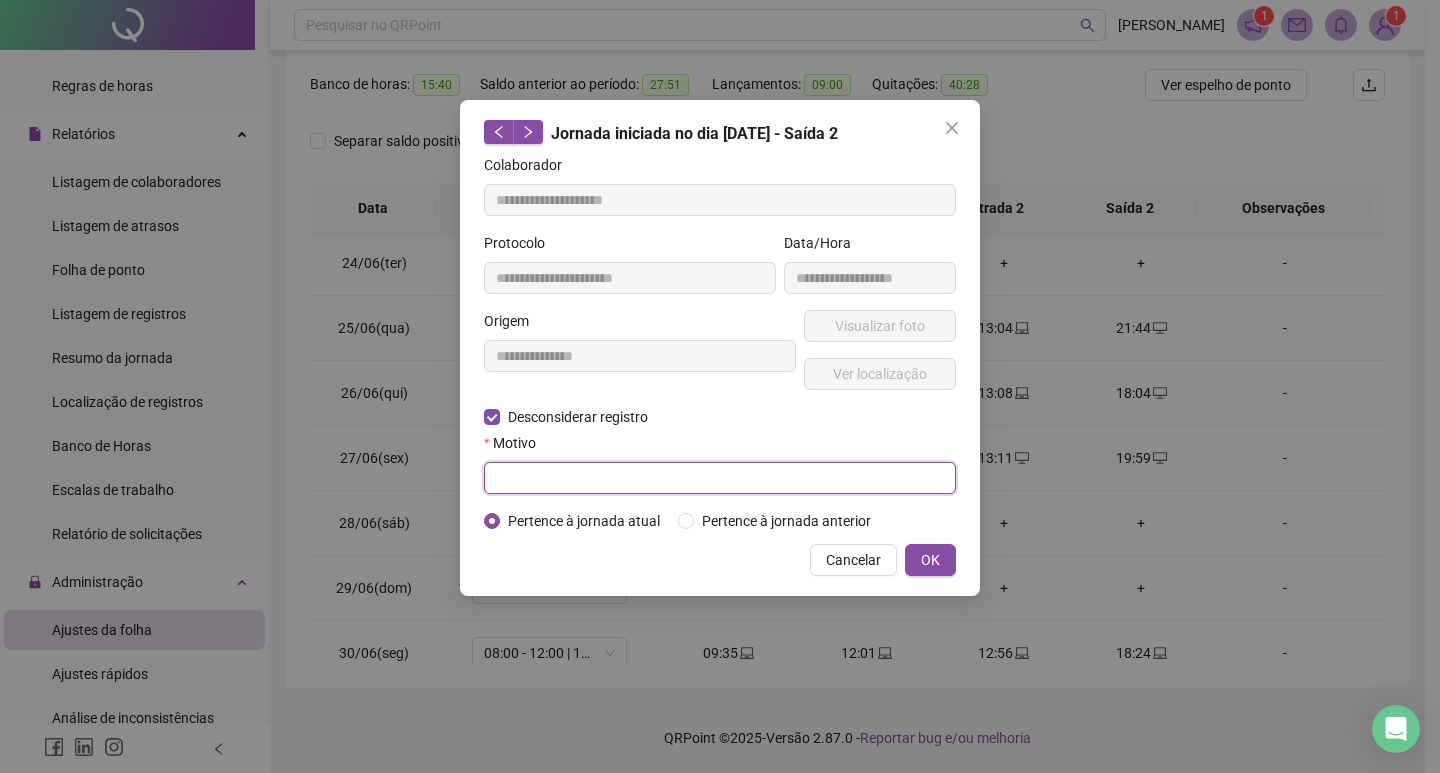 click at bounding box center (720, 478) 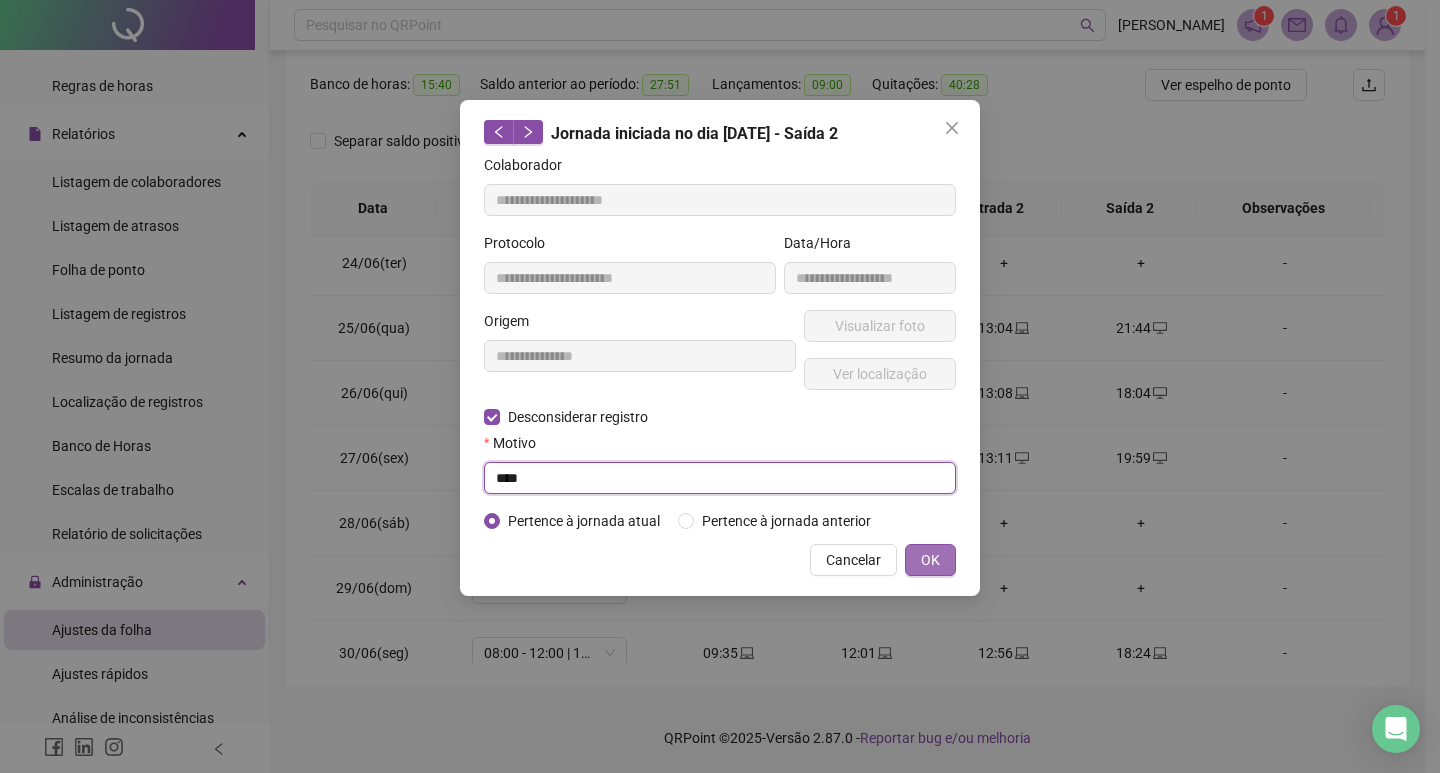 type on "****" 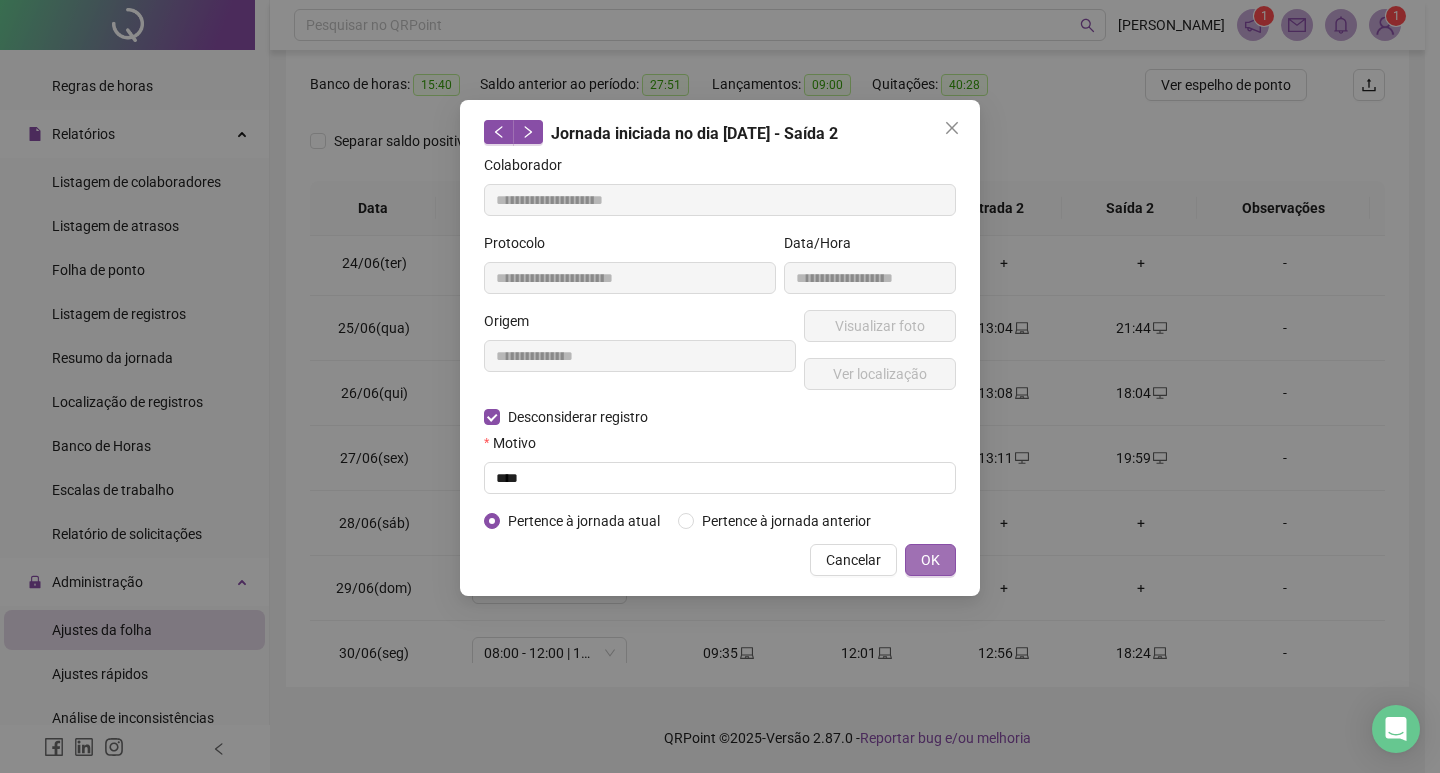 click on "OK" at bounding box center (930, 560) 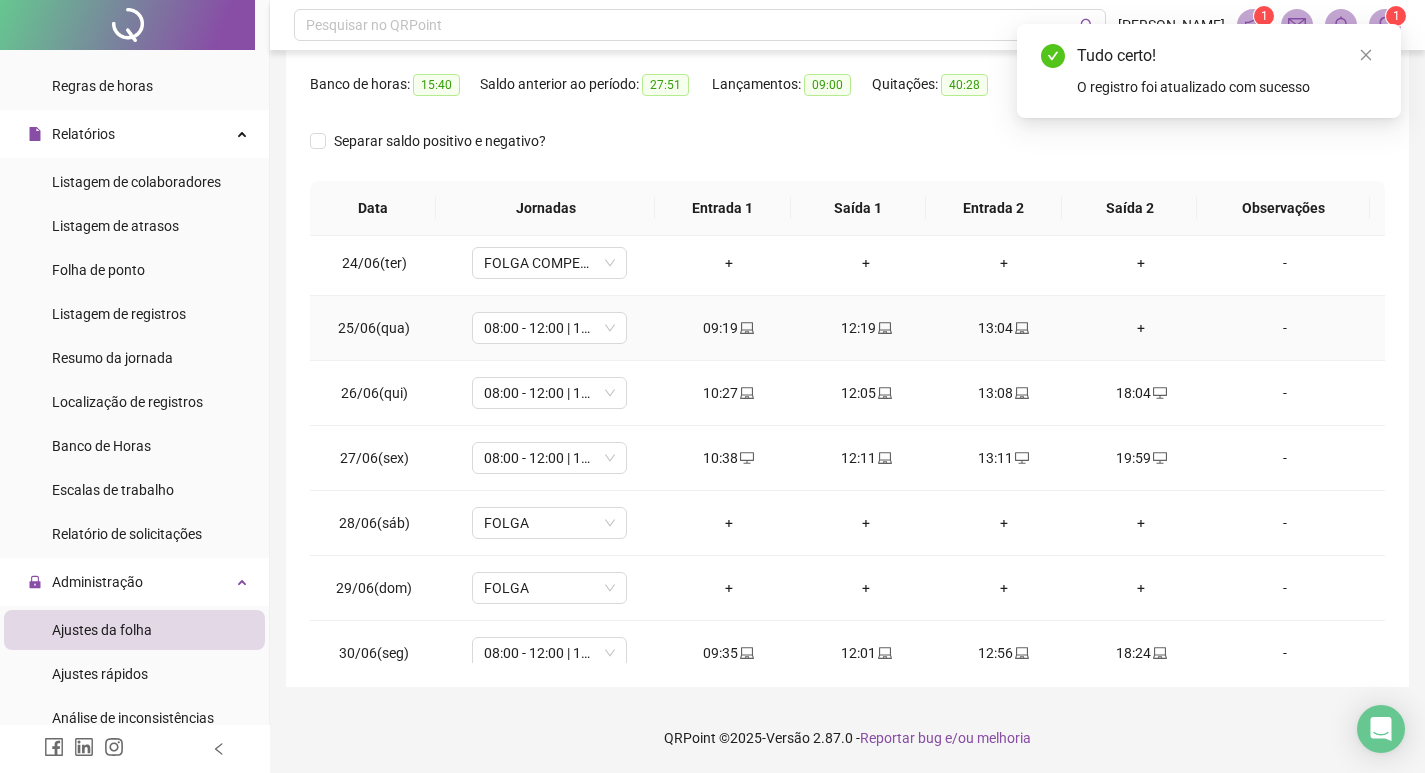 click on "+" at bounding box center (1142, 328) 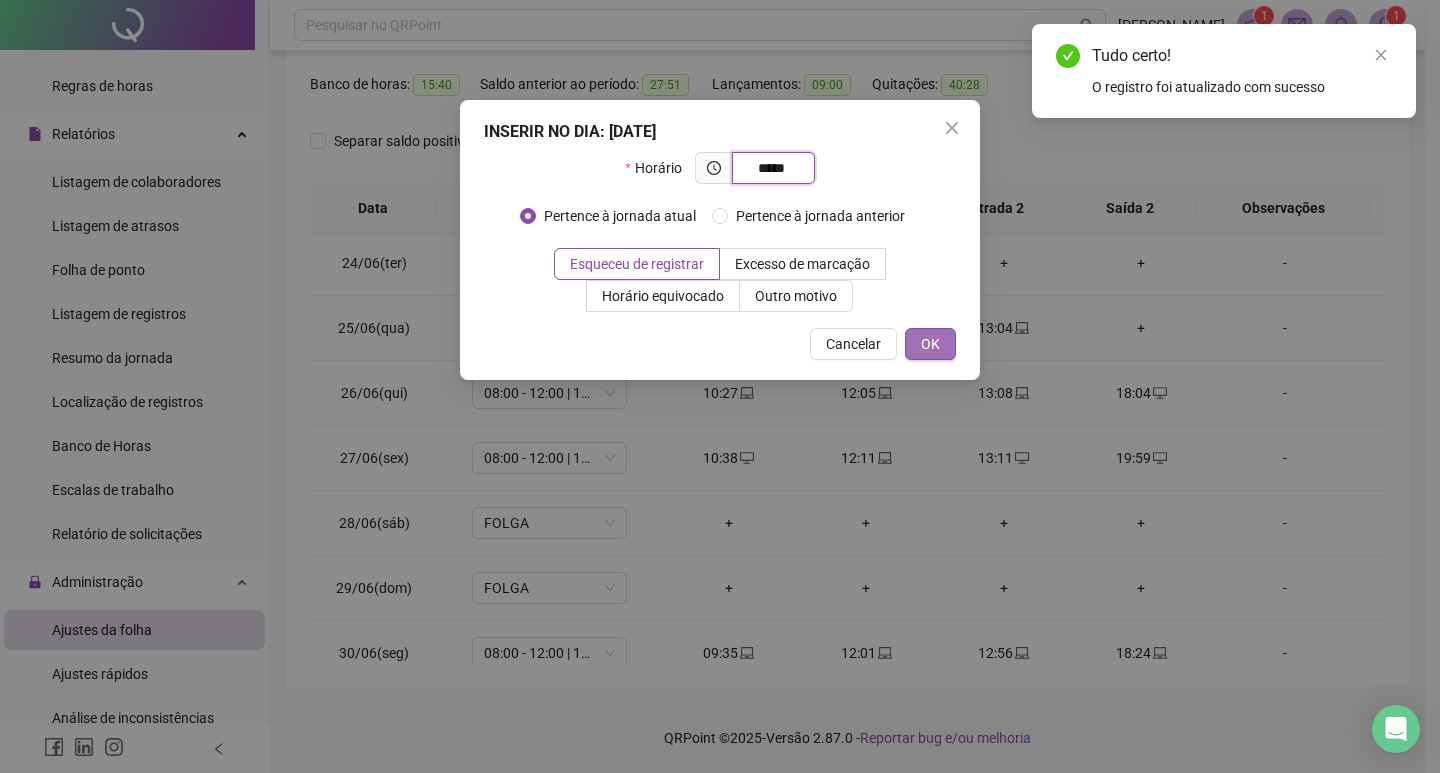 type on "*****" 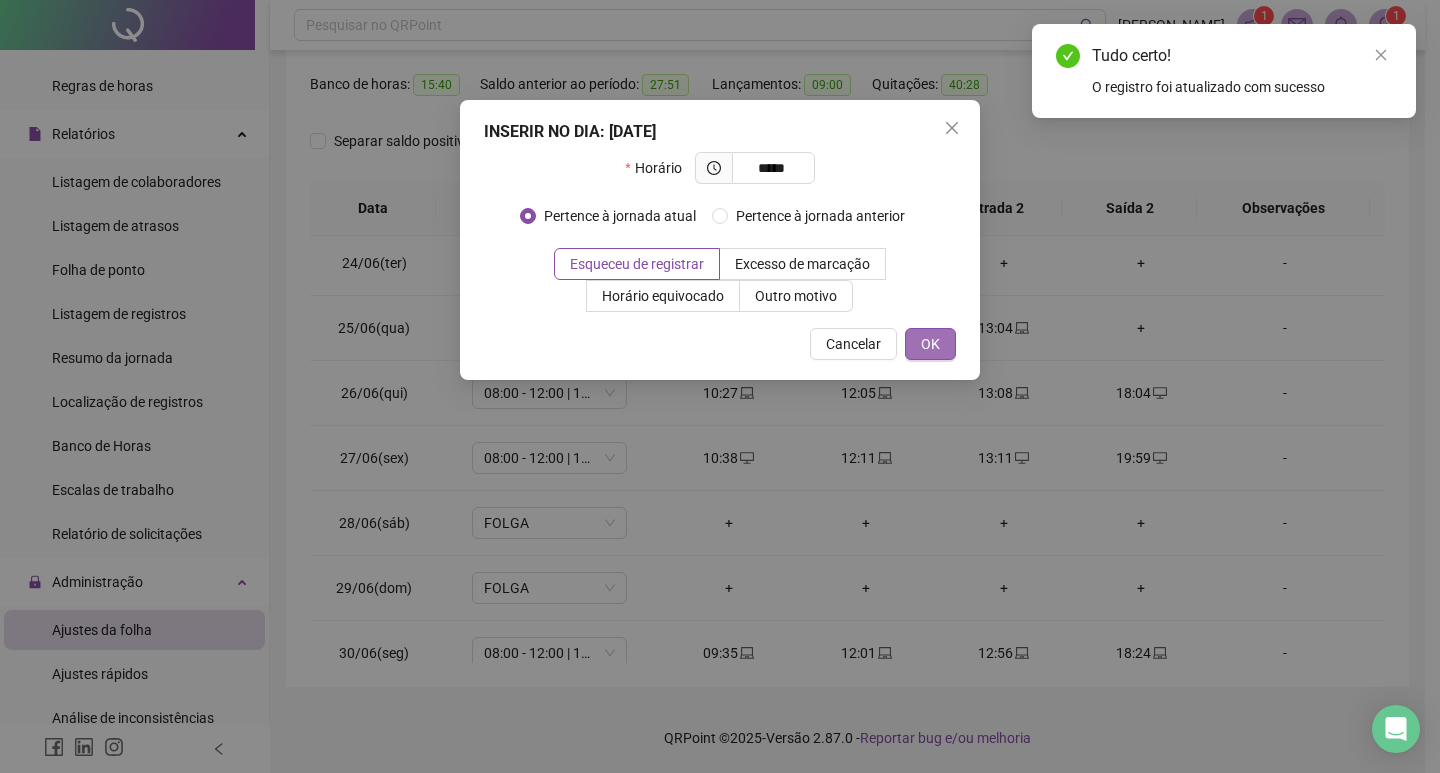 click on "OK" at bounding box center (930, 344) 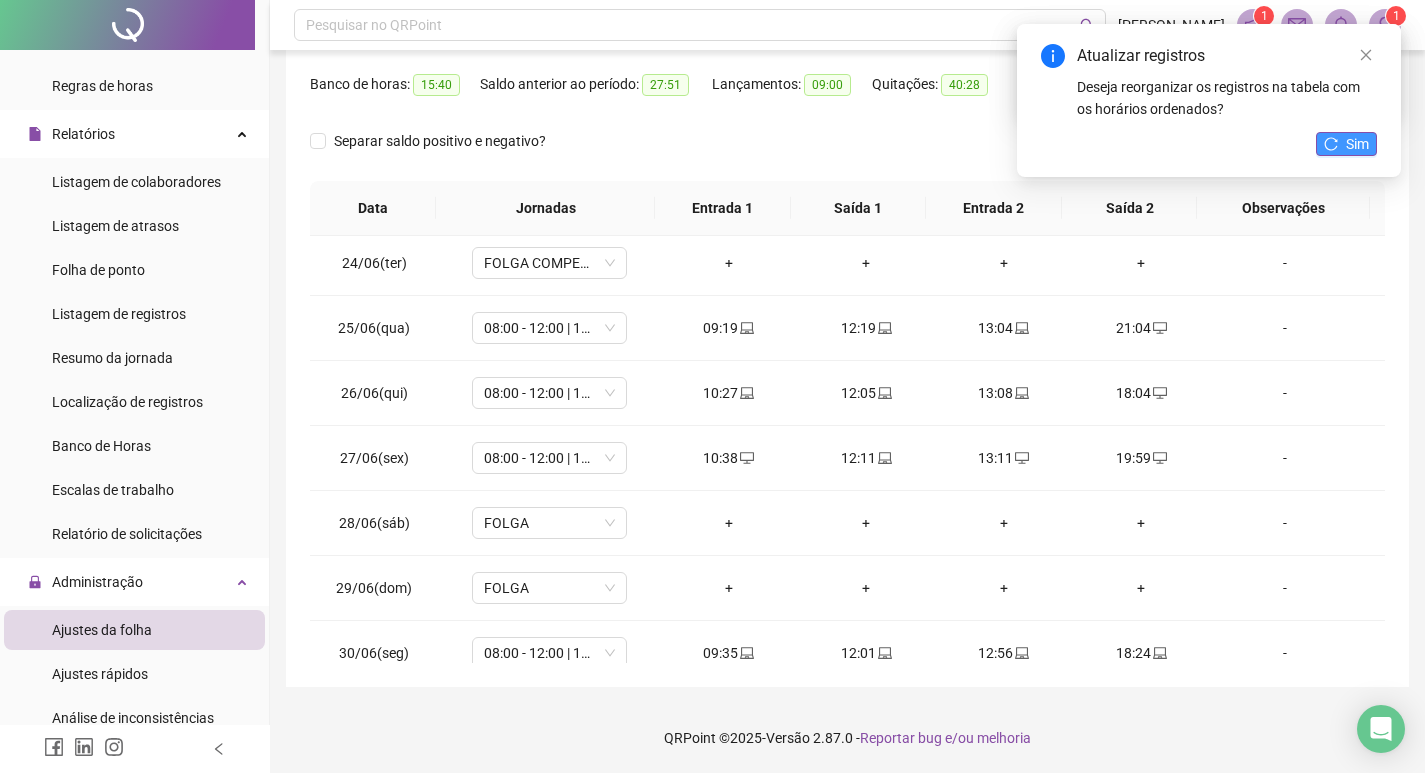click on "Sim" at bounding box center (1346, 144) 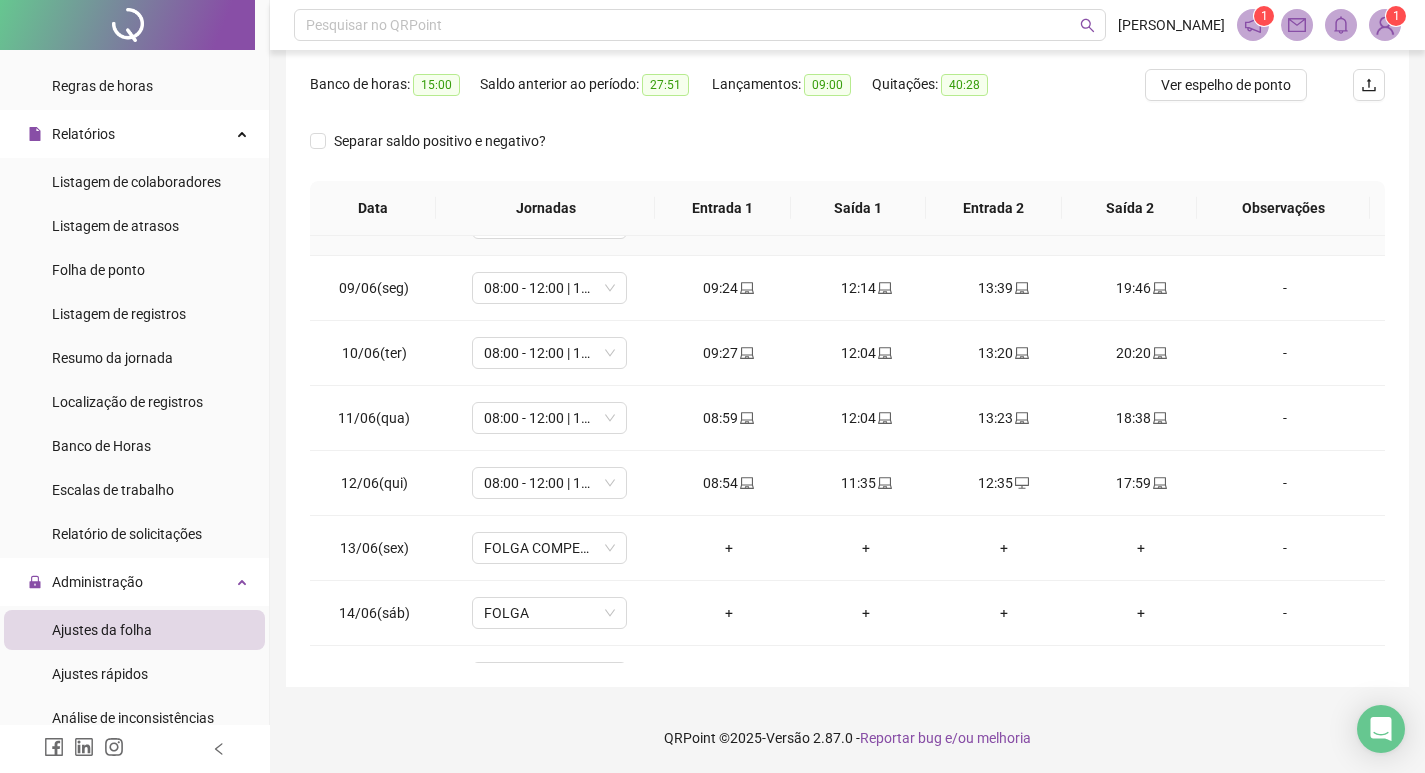 scroll, scrollTop: 200, scrollLeft: 0, axis: vertical 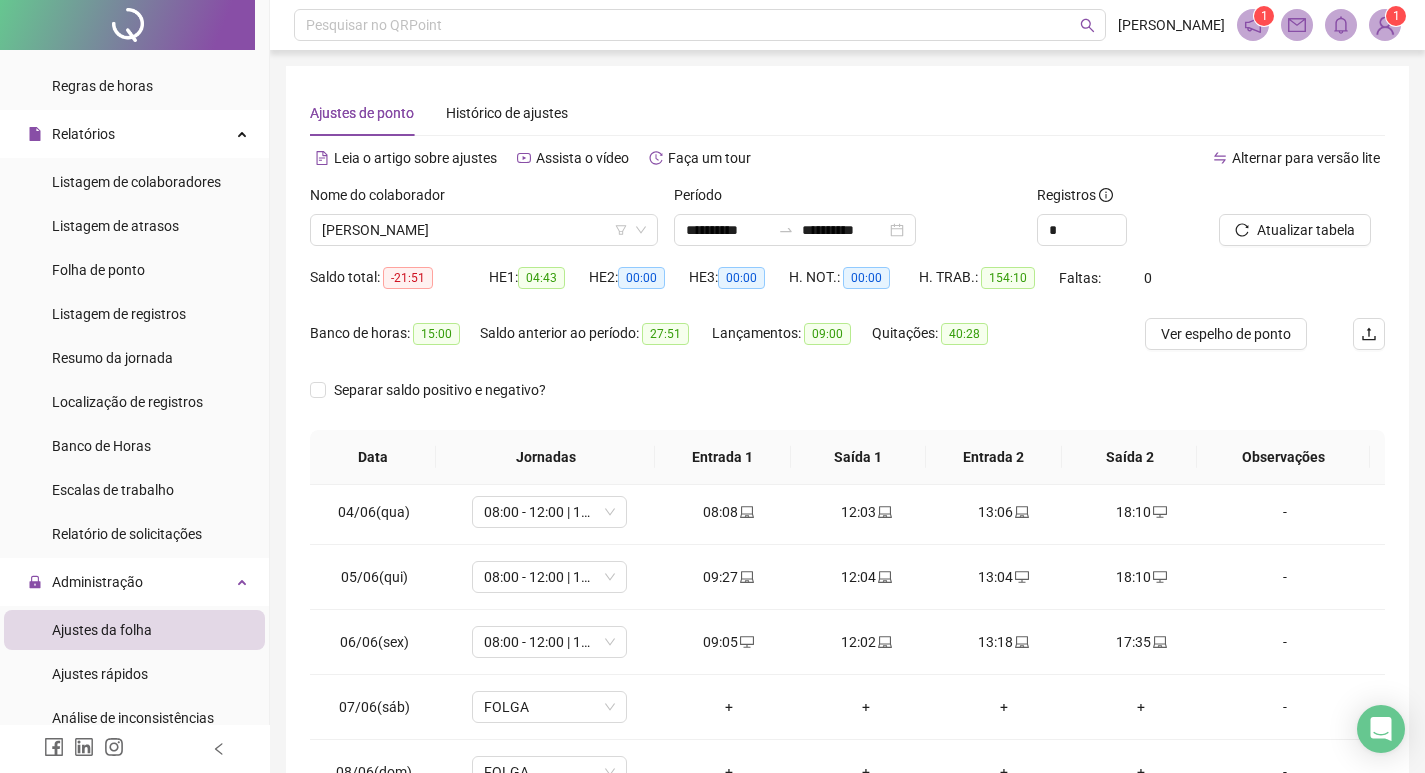 click at bounding box center (1277, 199) 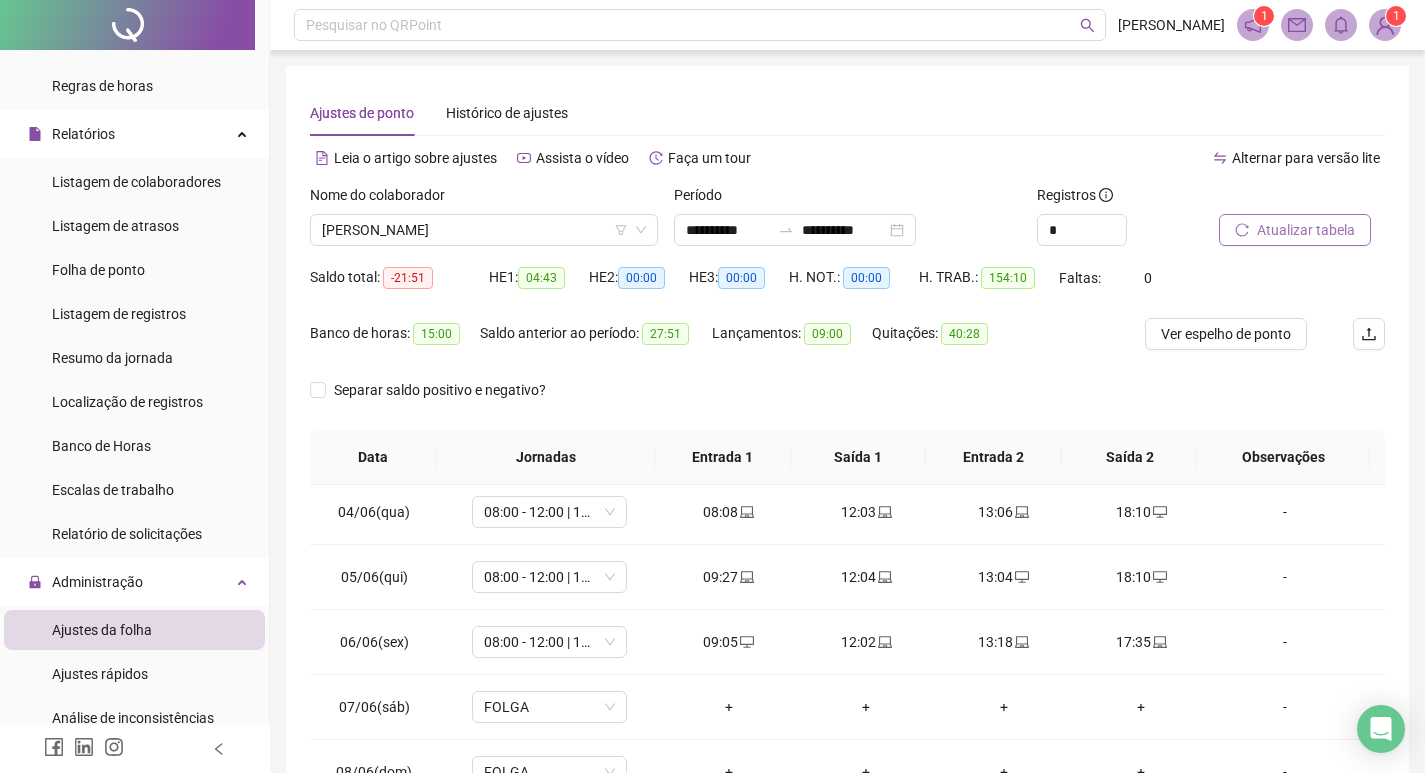 click on "Atualizar tabela" at bounding box center (1306, 230) 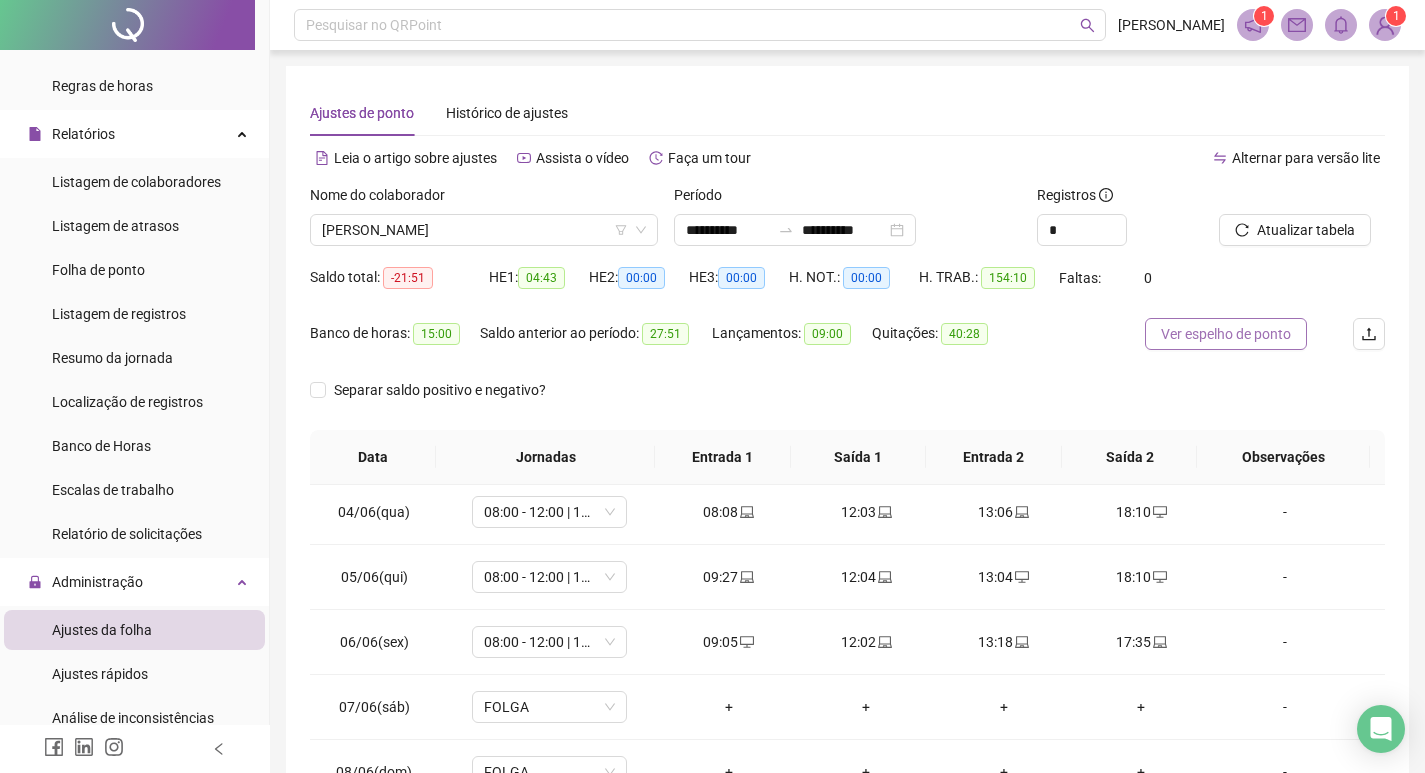 click on "Ver espelho de ponto" at bounding box center [1226, 334] 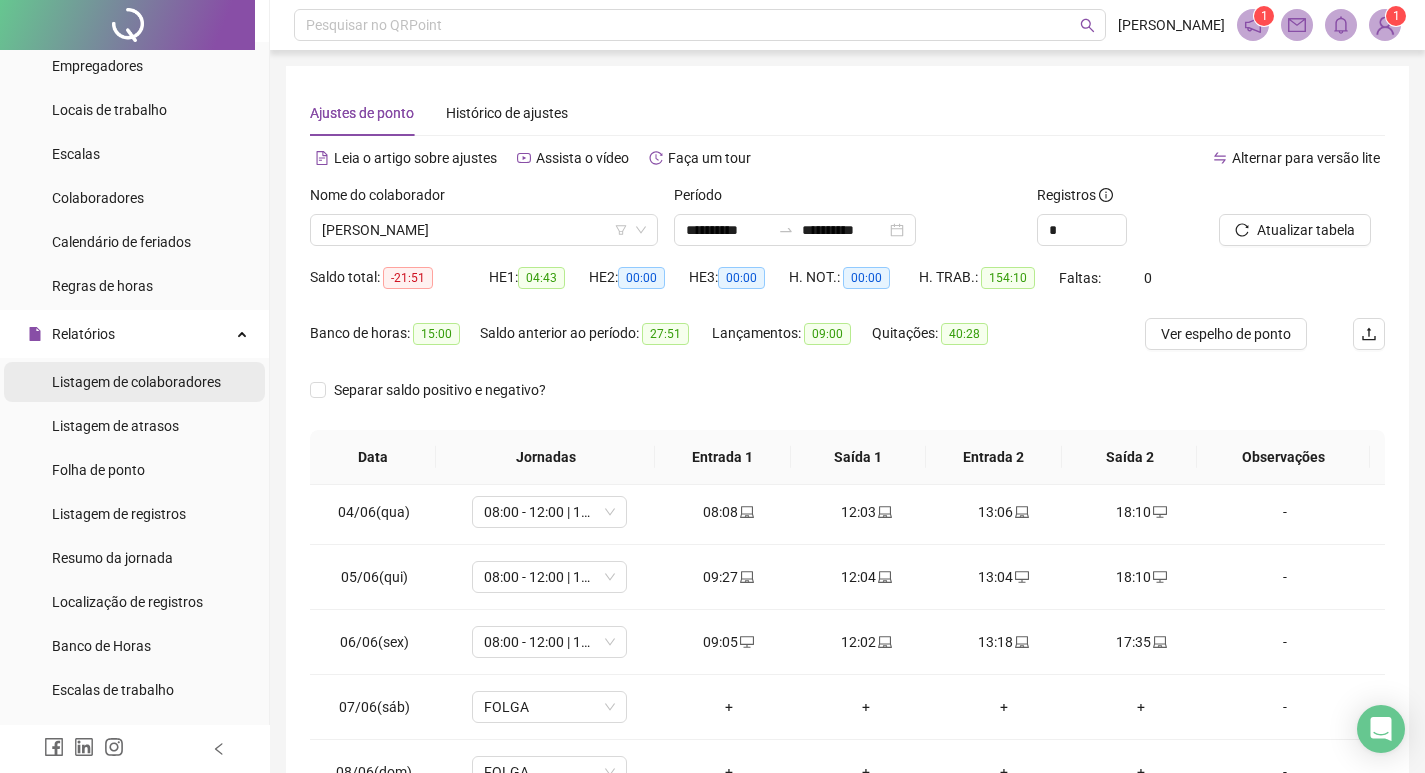 scroll, scrollTop: 0, scrollLeft: 0, axis: both 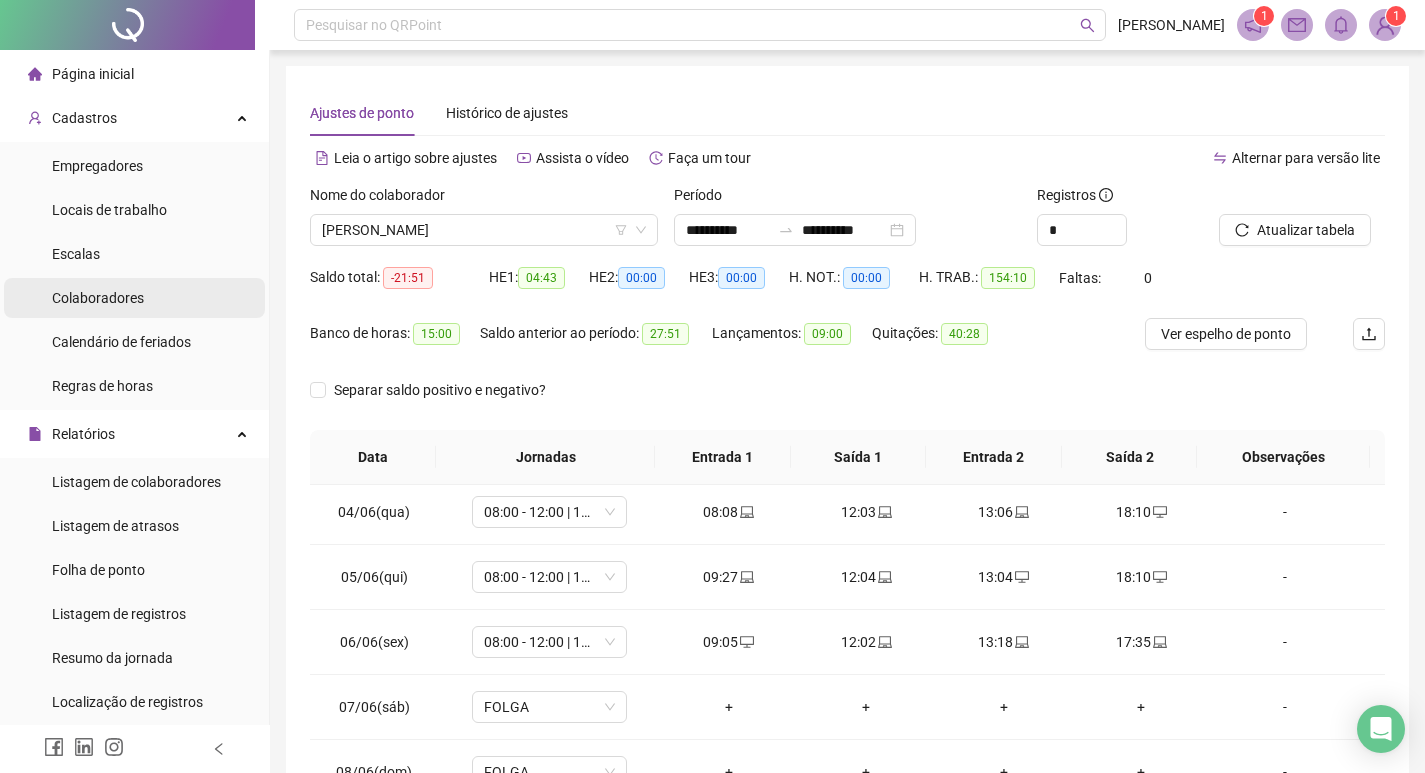 click on "Colaboradores" at bounding box center (98, 298) 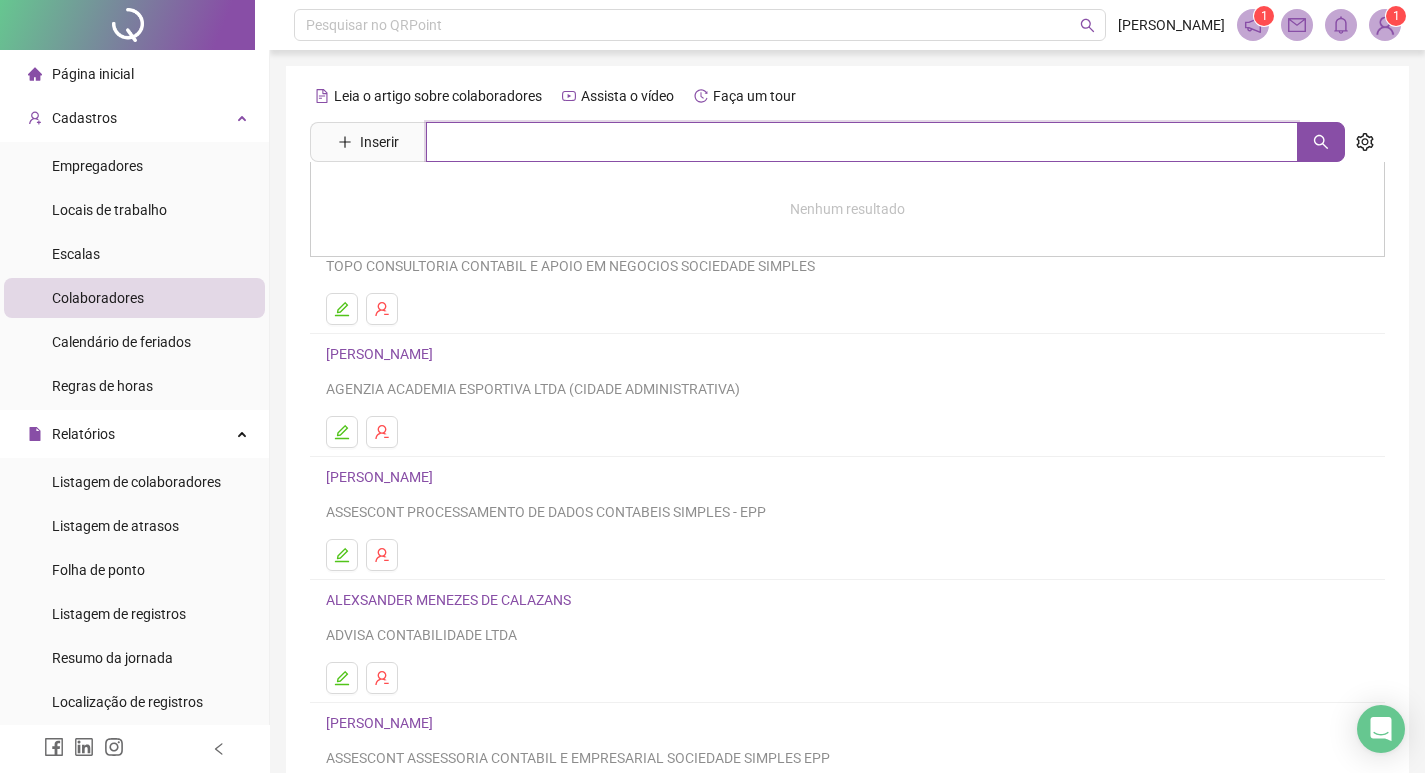 click at bounding box center [862, 142] 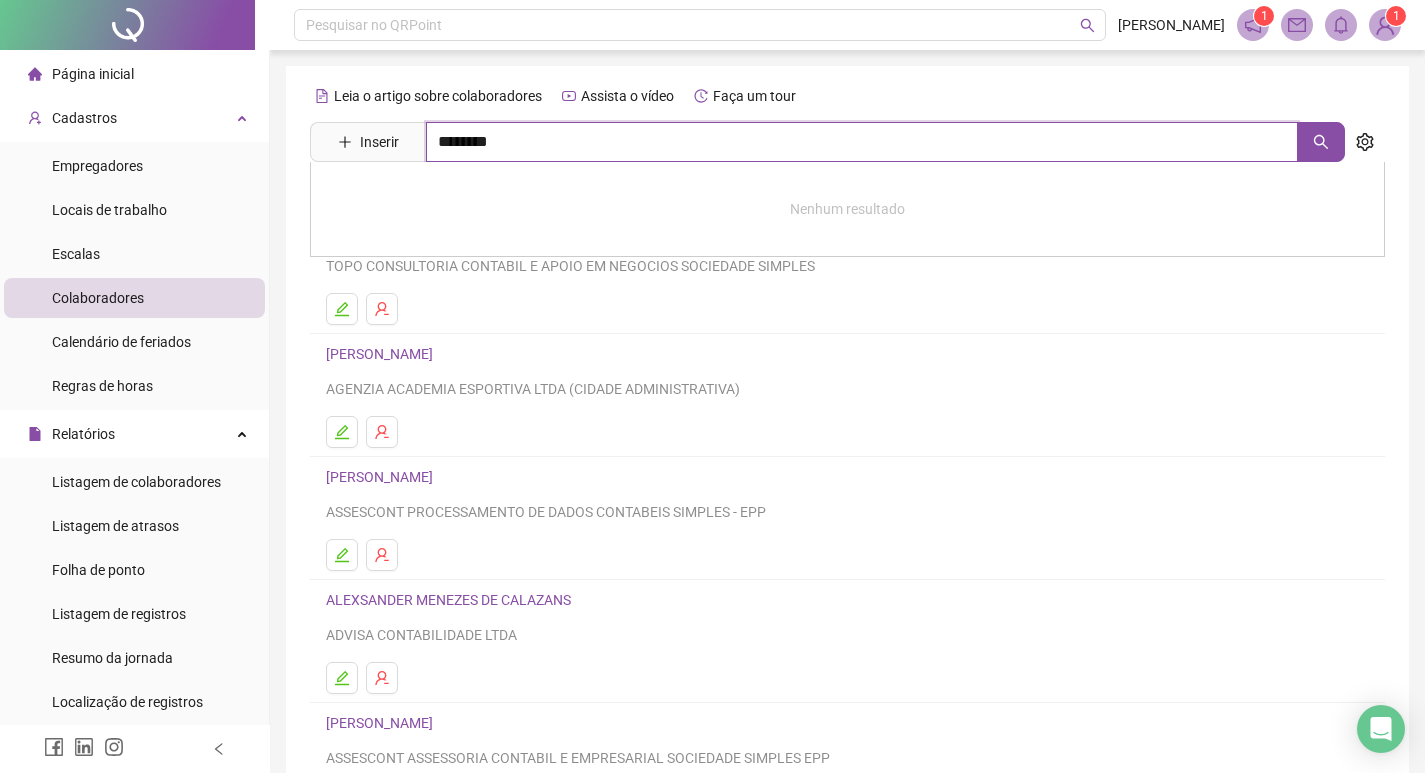 type on "********" 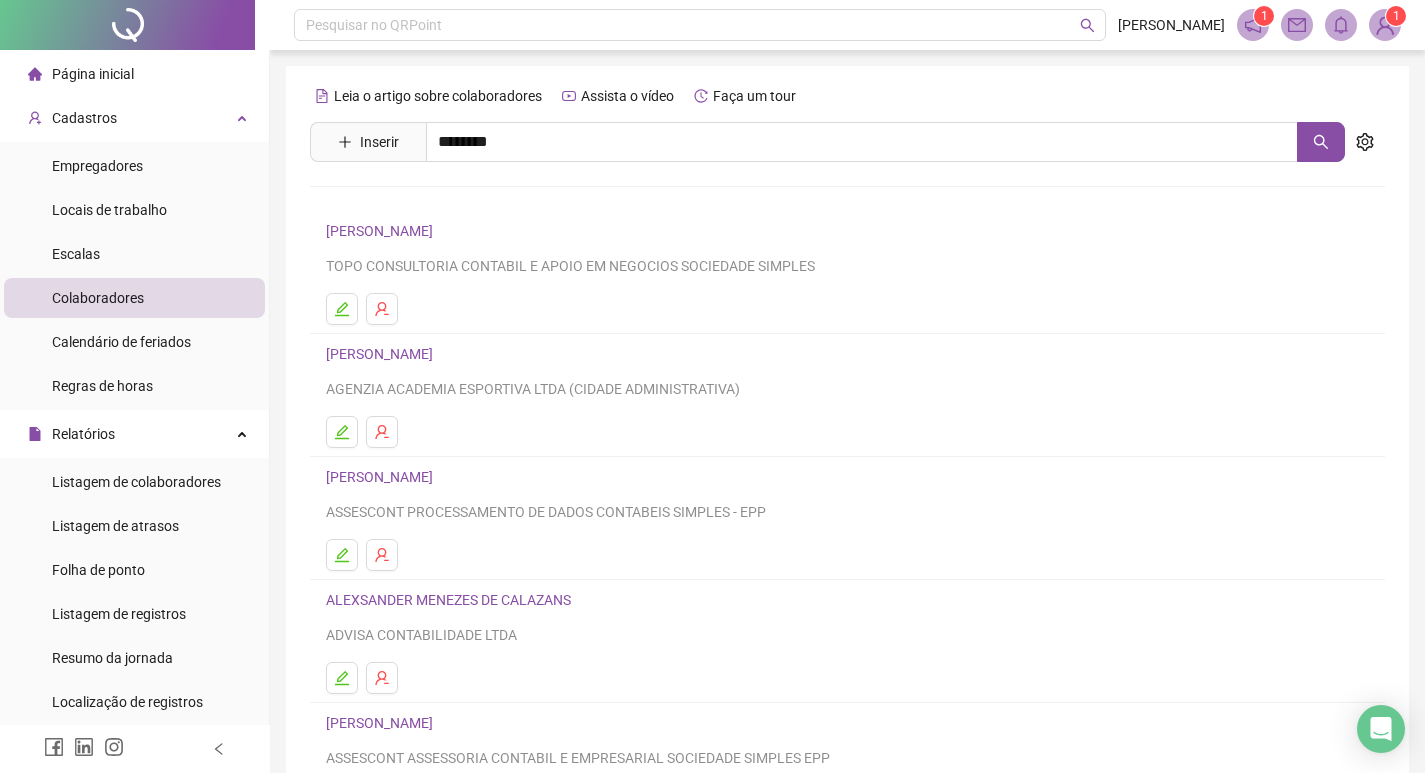 click on "[PERSON_NAME]" at bounding box center [400, 201] 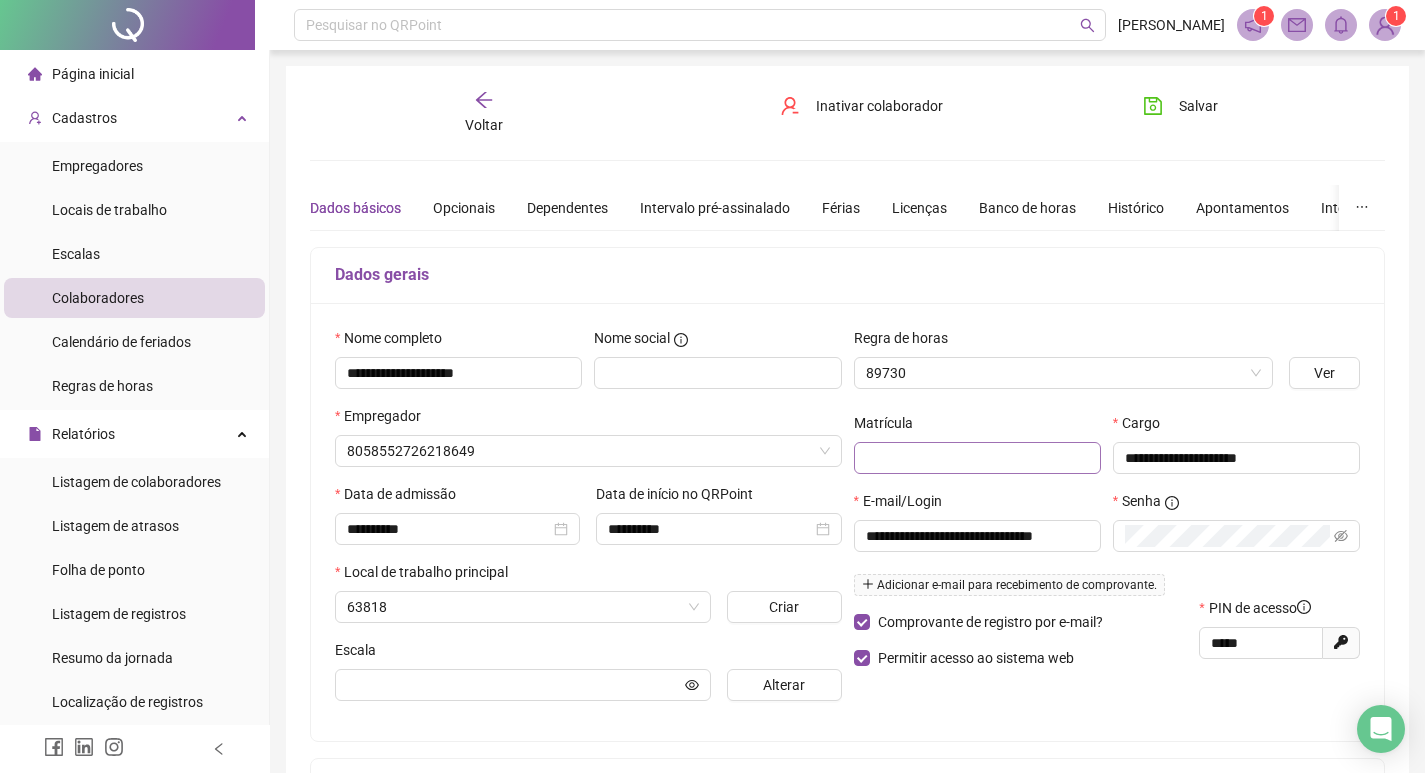 type on "**********" 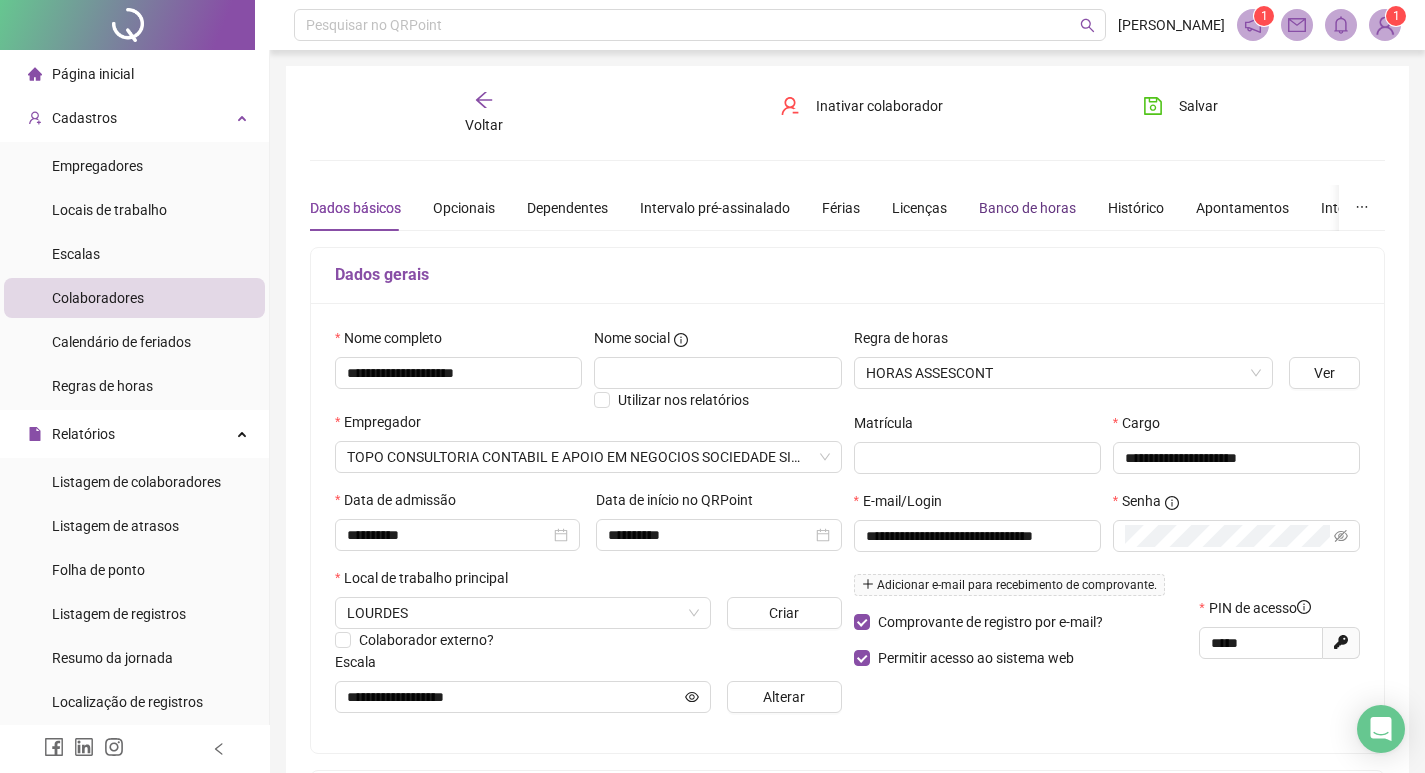 click on "Banco de horas" at bounding box center [1027, 208] 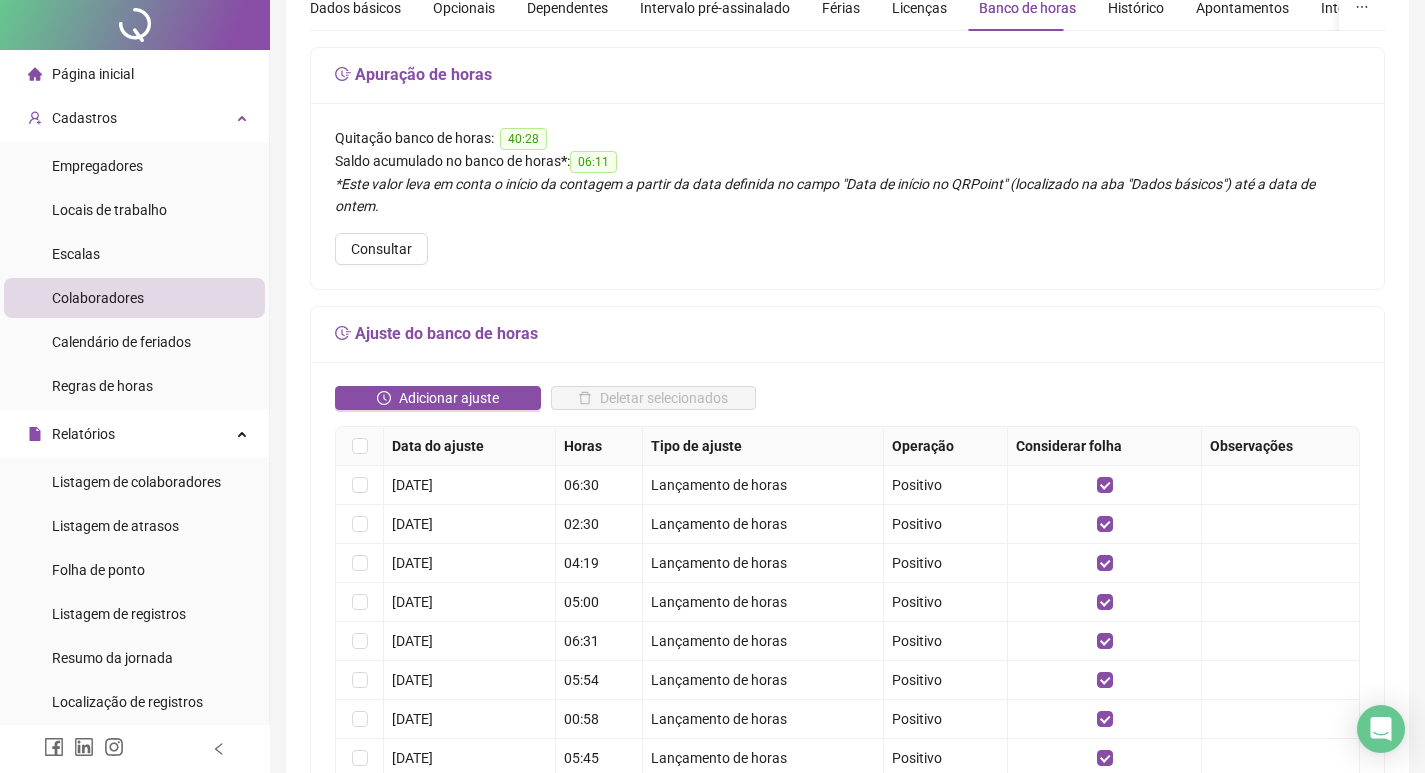 scroll, scrollTop: 0, scrollLeft: 0, axis: both 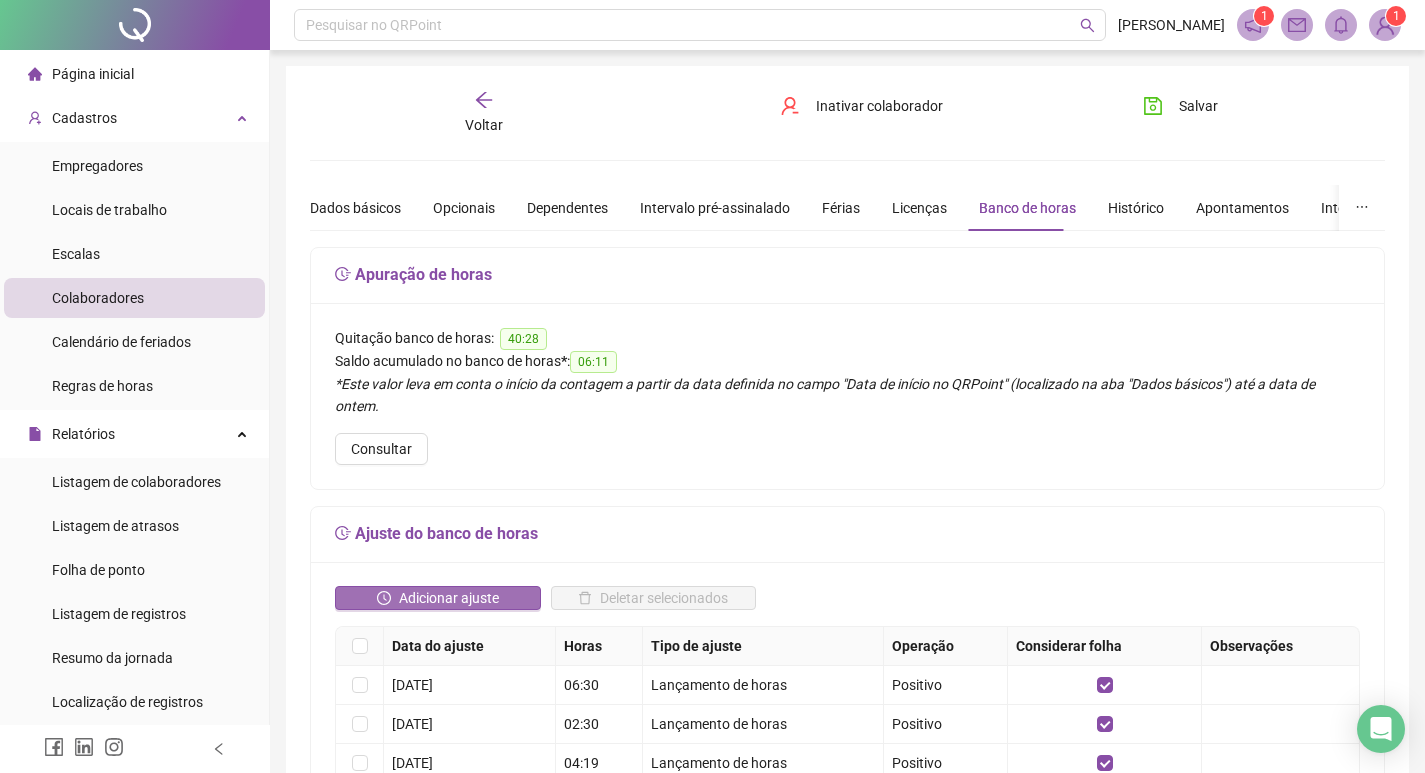 click on "Adicionar ajuste" at bounding box center (449, 598) 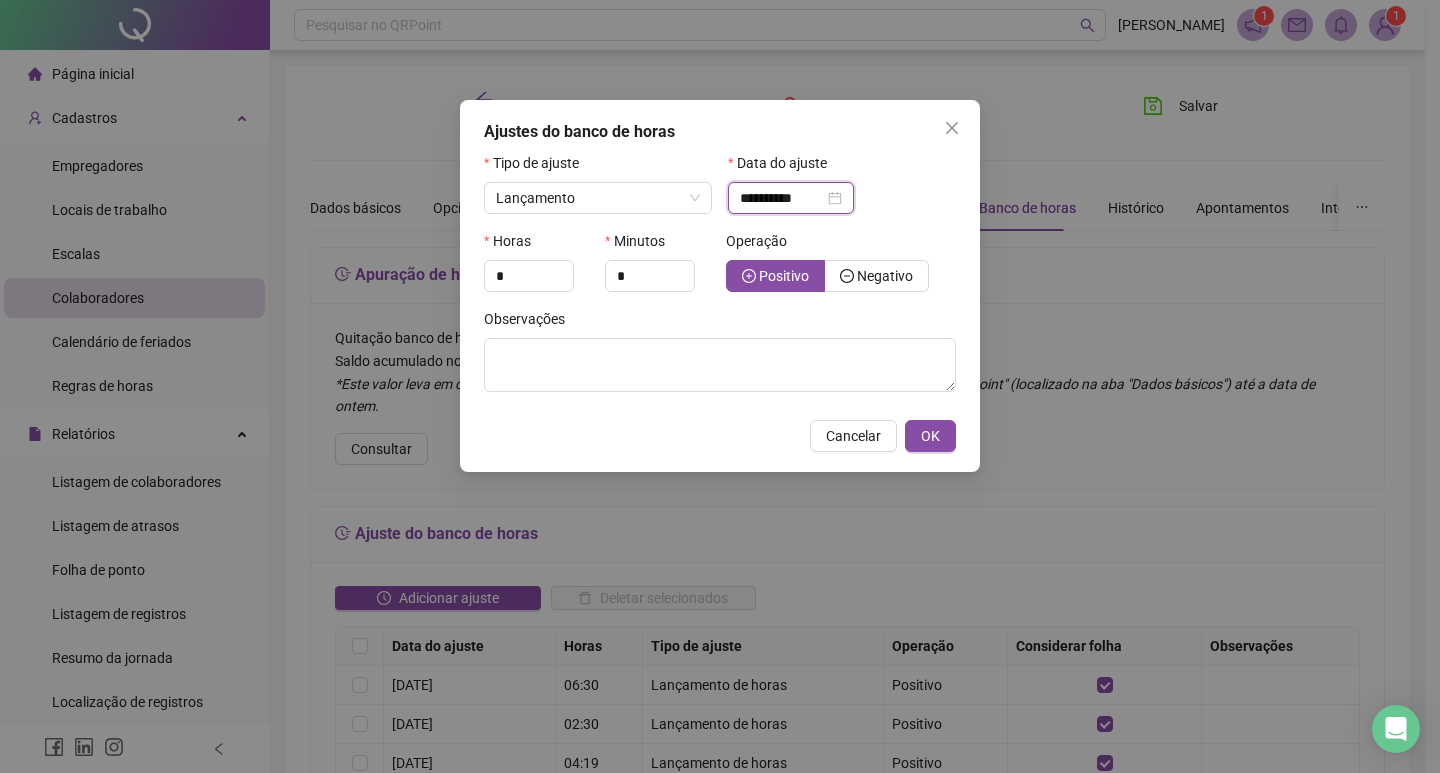 click on "**********" at bounding box center (782, 198) 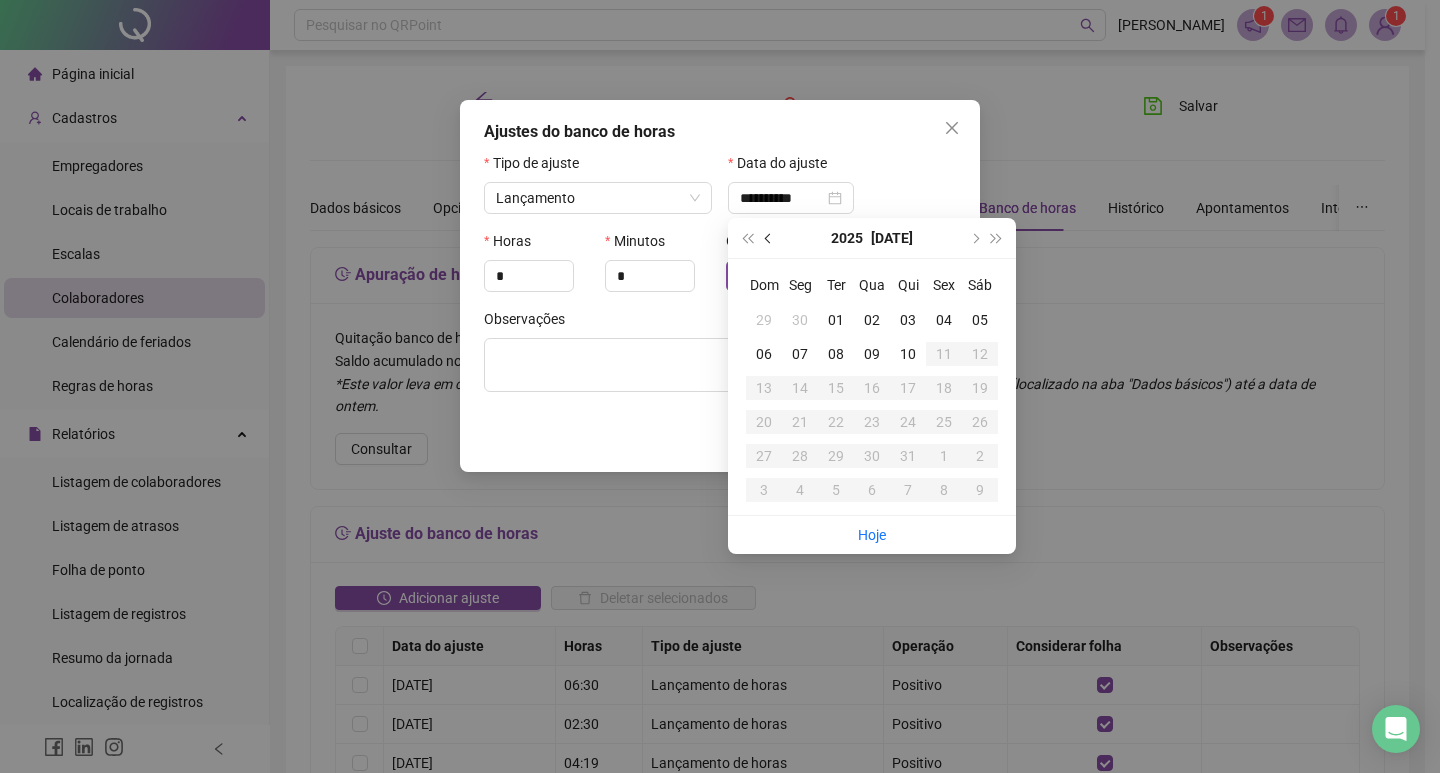 click at bounding box center [770, 238] 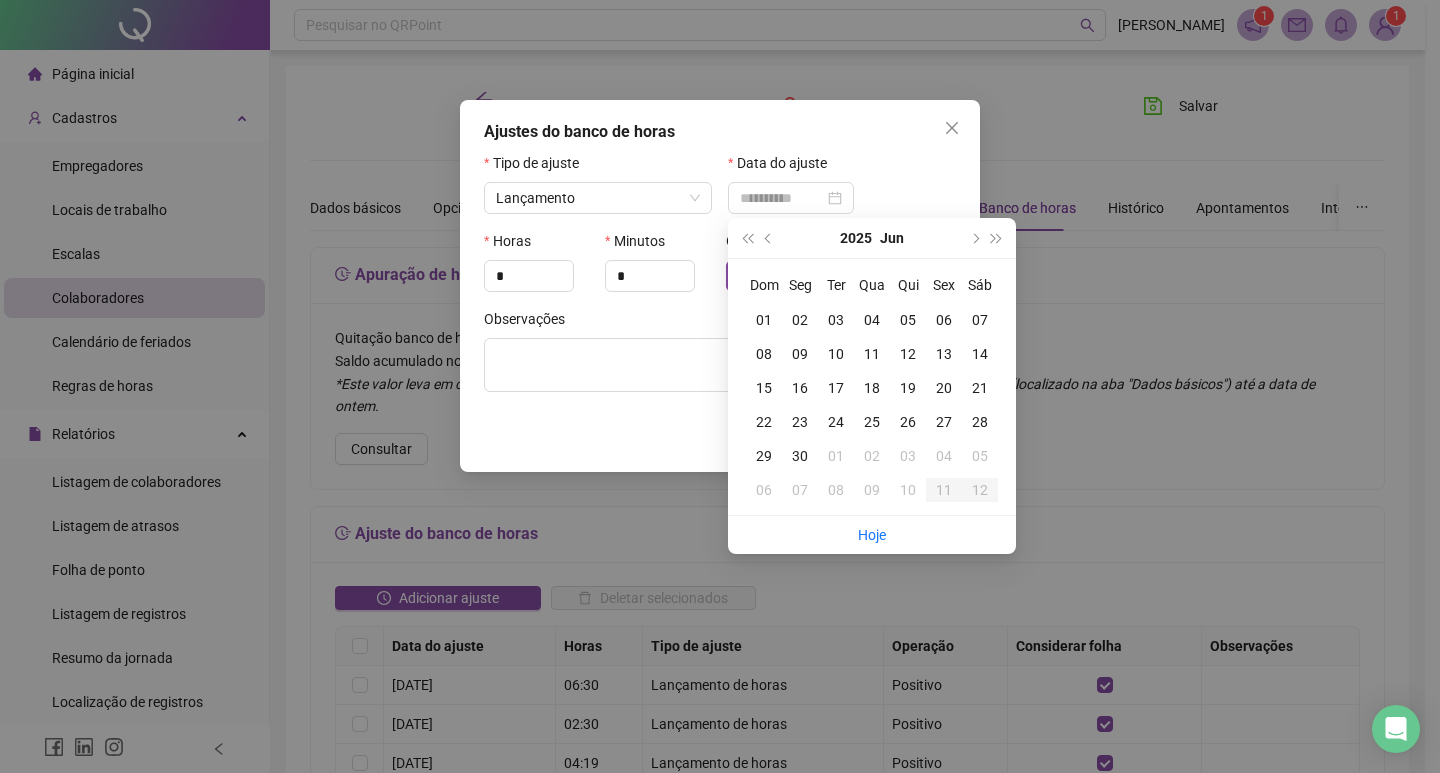 type on "**********" 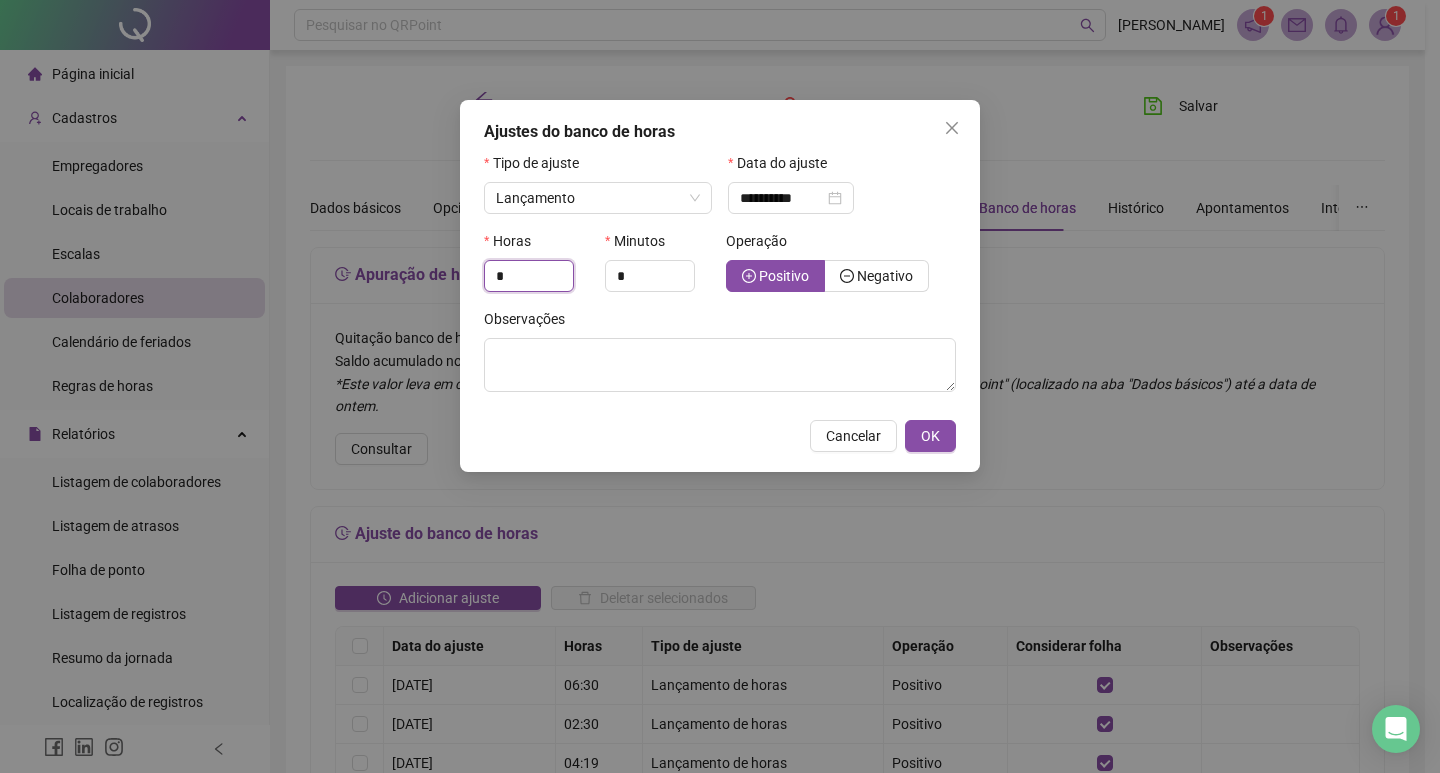 drag, startPoint x: 539, startPoint y: 276, endPoint x: 435, endPoint y: 264, distance: 104.69002 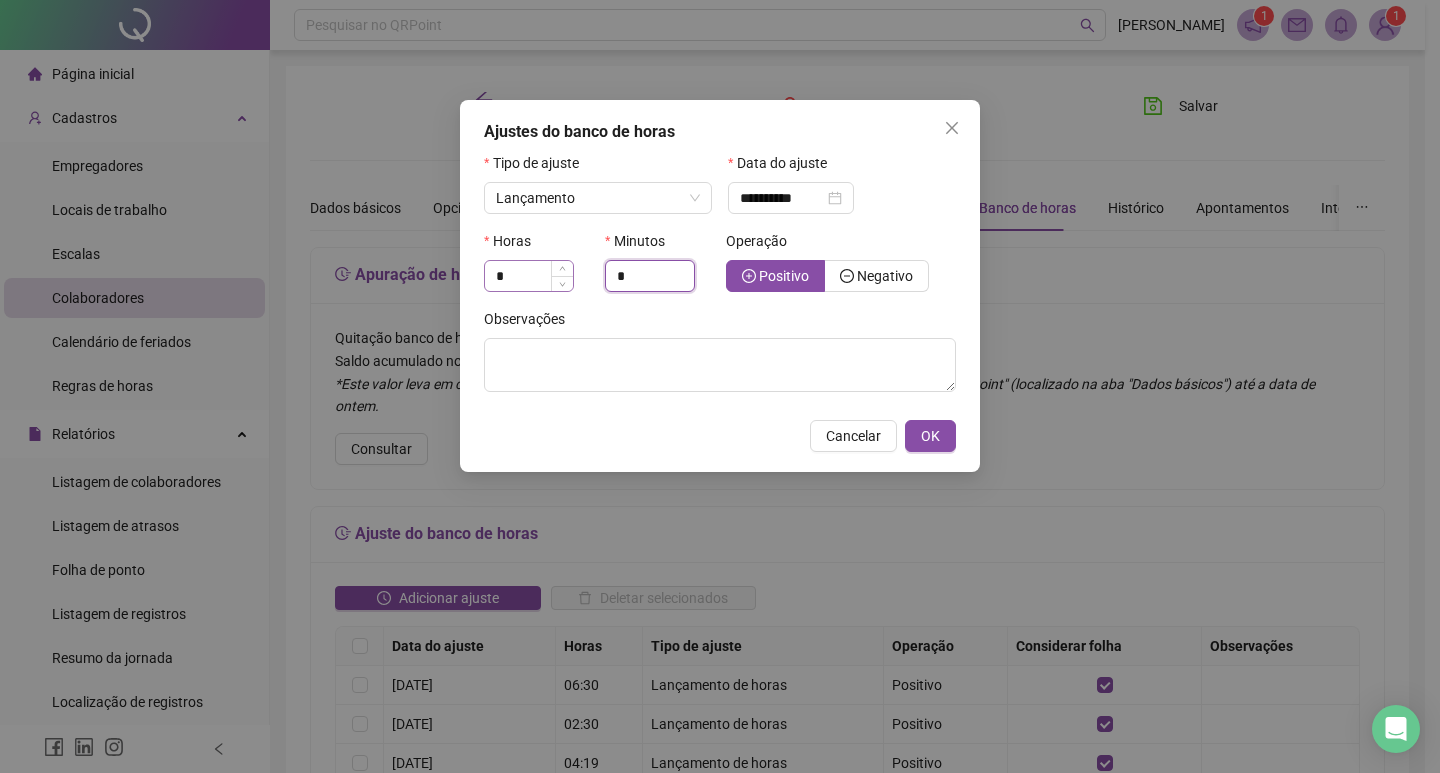 drag, startPoint x: 596, startPoint y: 273, endPoint x: 541, endPoint y: 267, distance: 55.326305 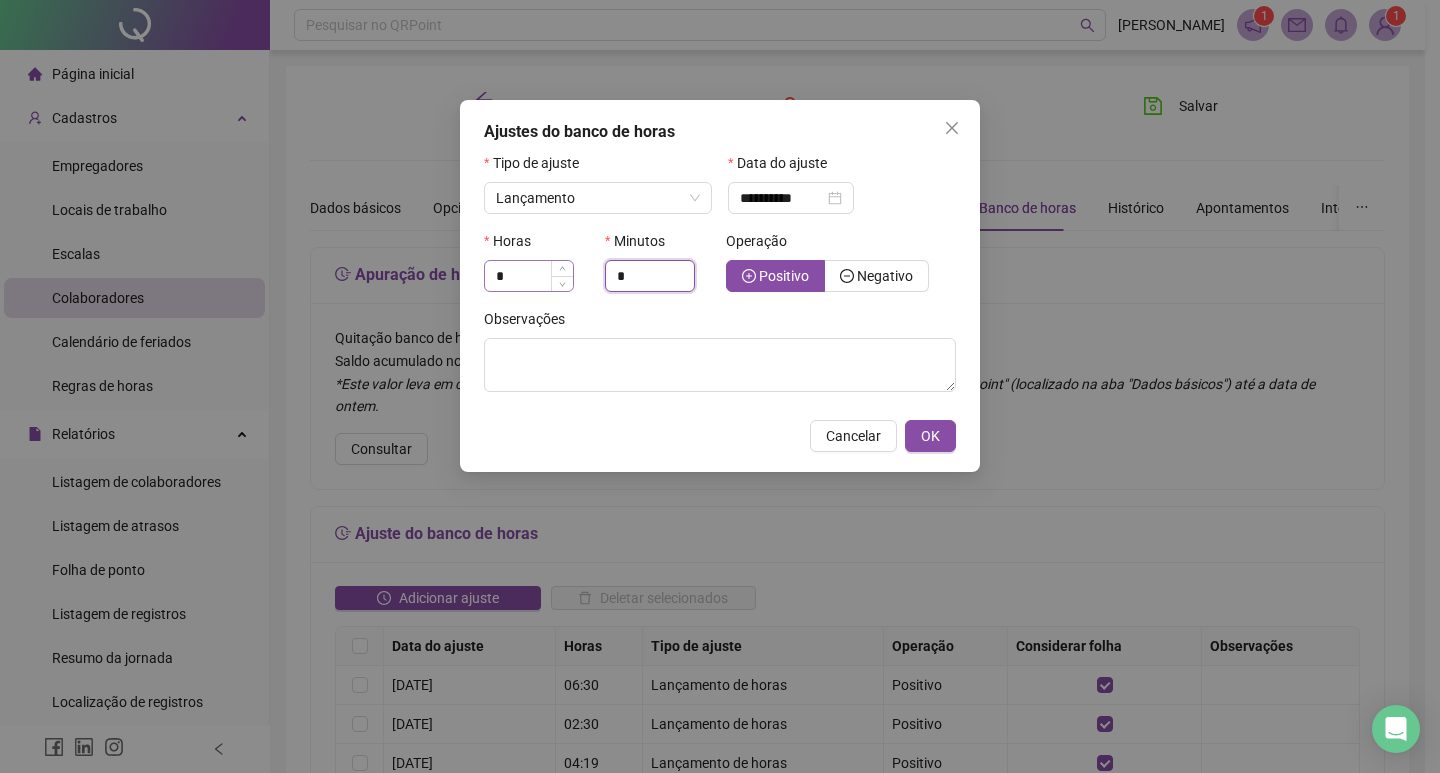 click on "Horas * Minutos * Operação   Positivo   Negativo" at bounding box center [720, 269] 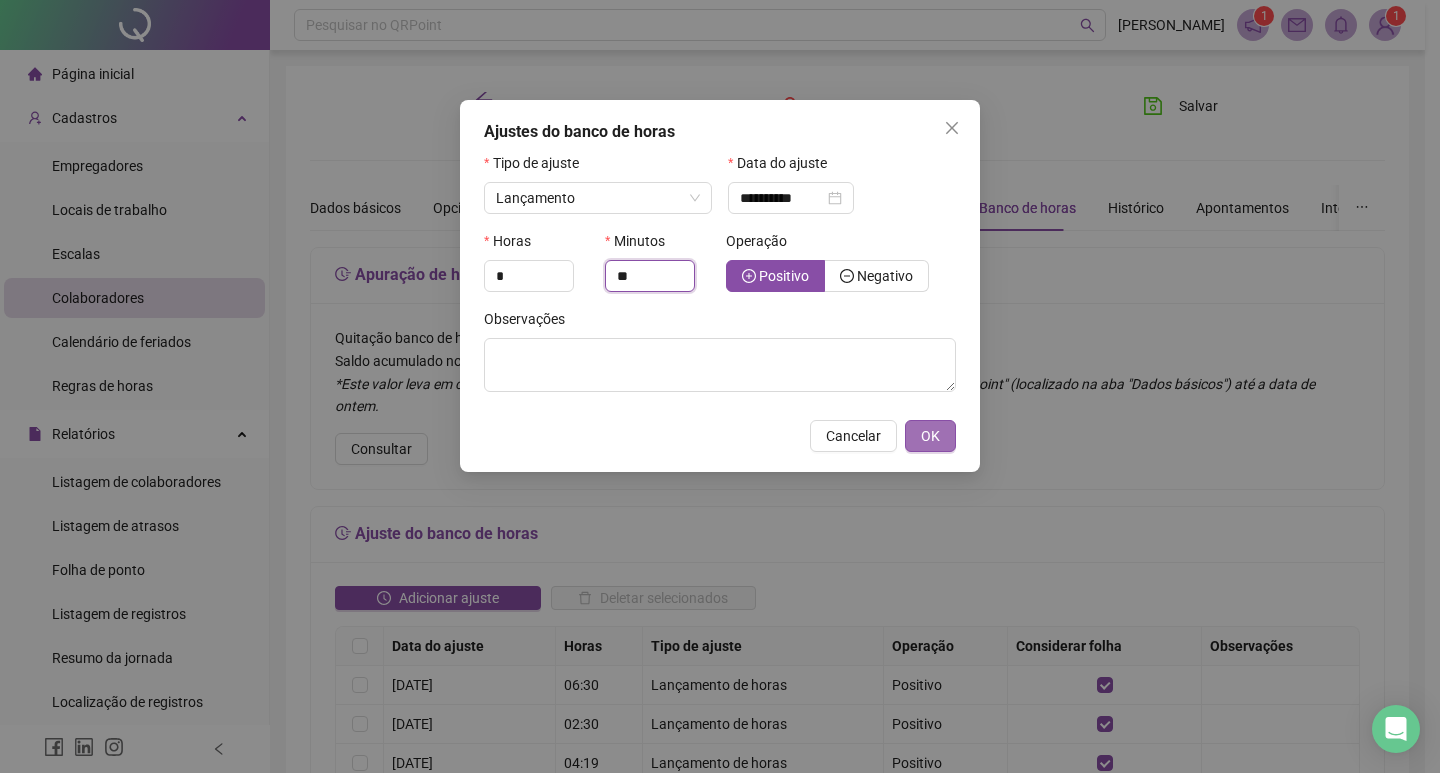 type on "**" 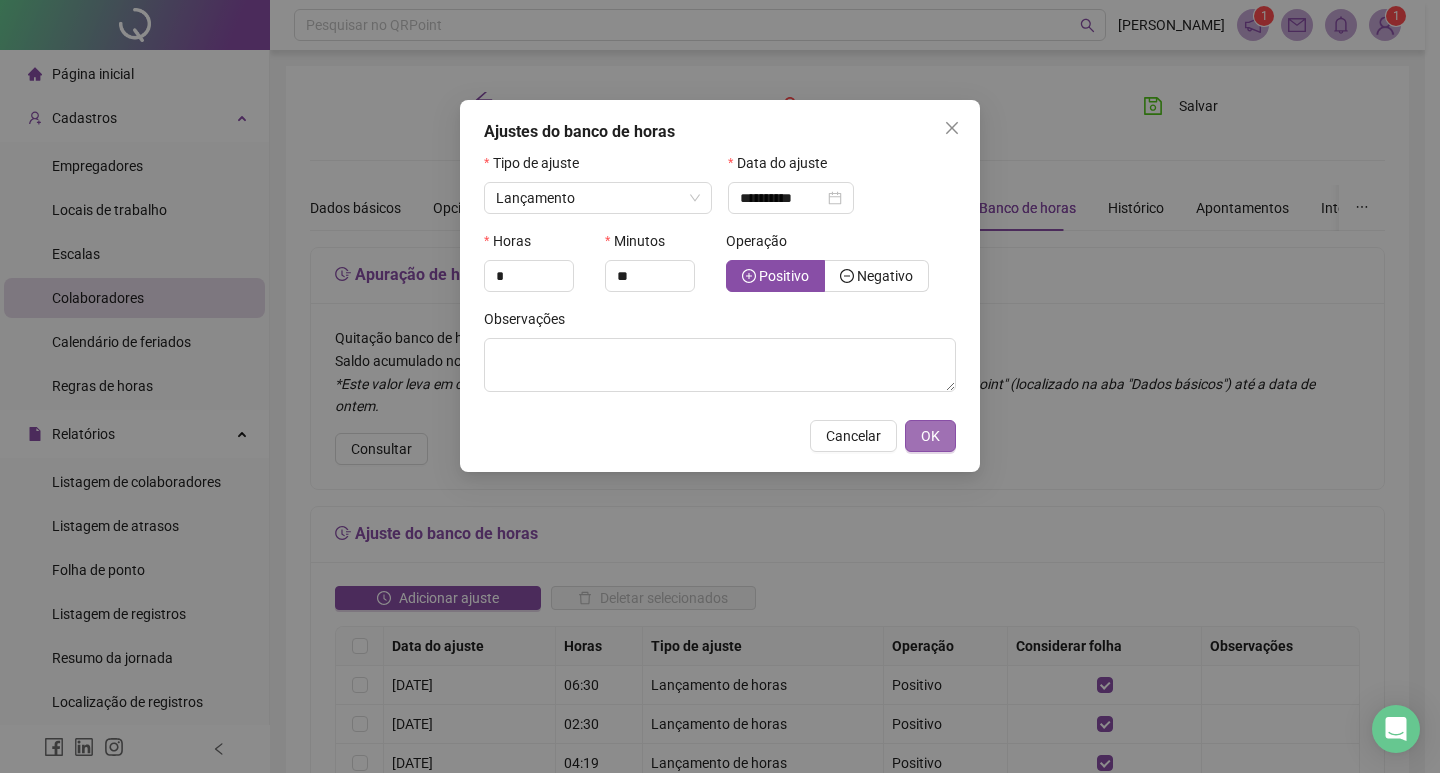 click on "OK" at bounding box center (930, 436) 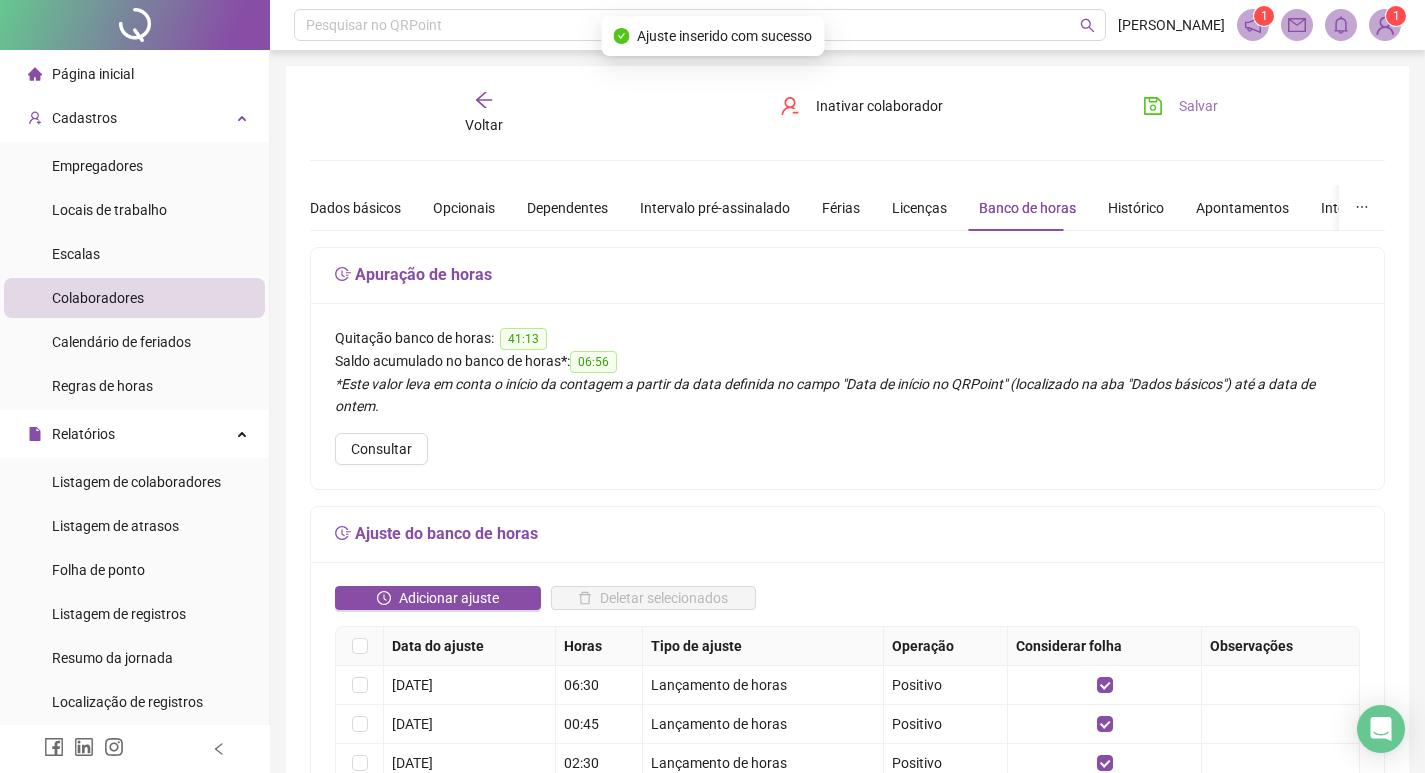 click on "Salvar" at bounding box center (1198, 106) 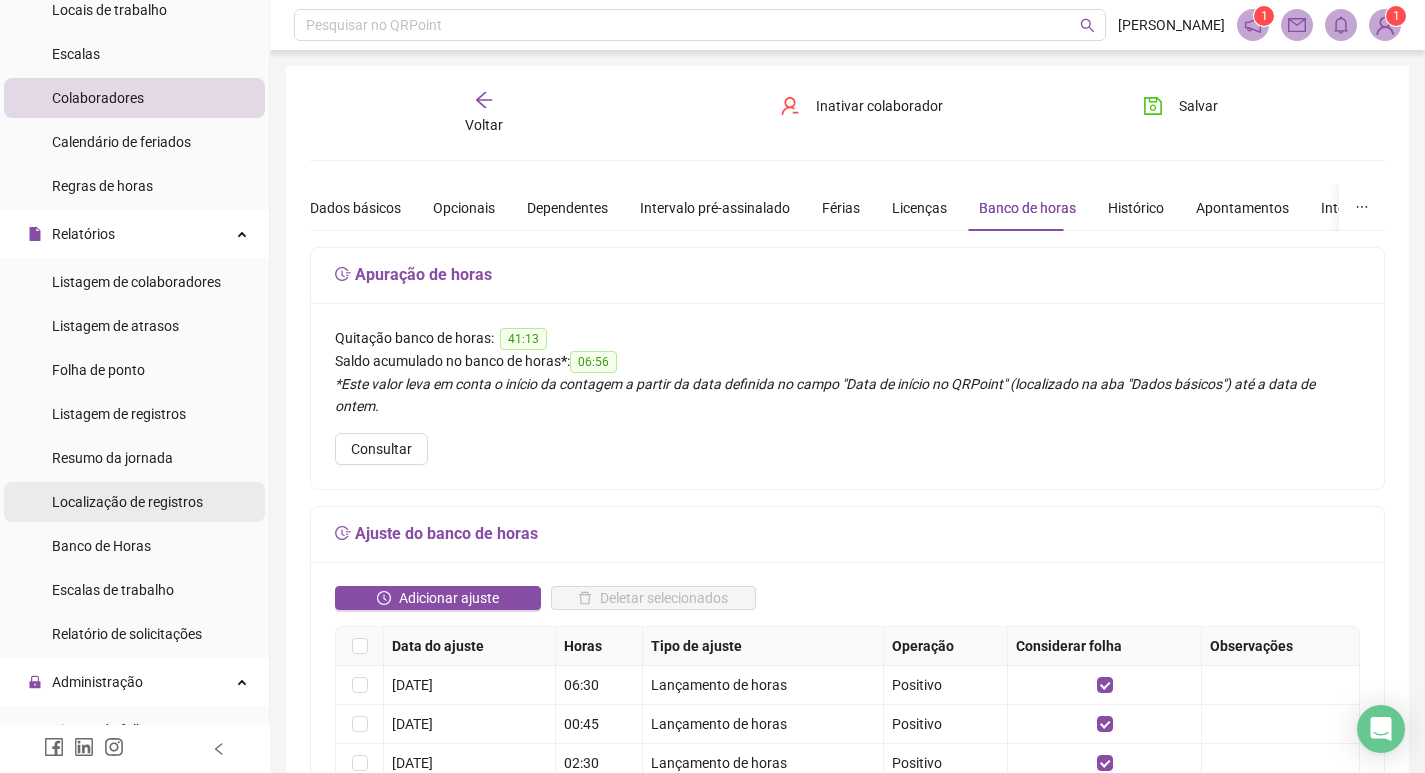 scroll, scrollTop: 0, scrollLeft: 0, axis: both 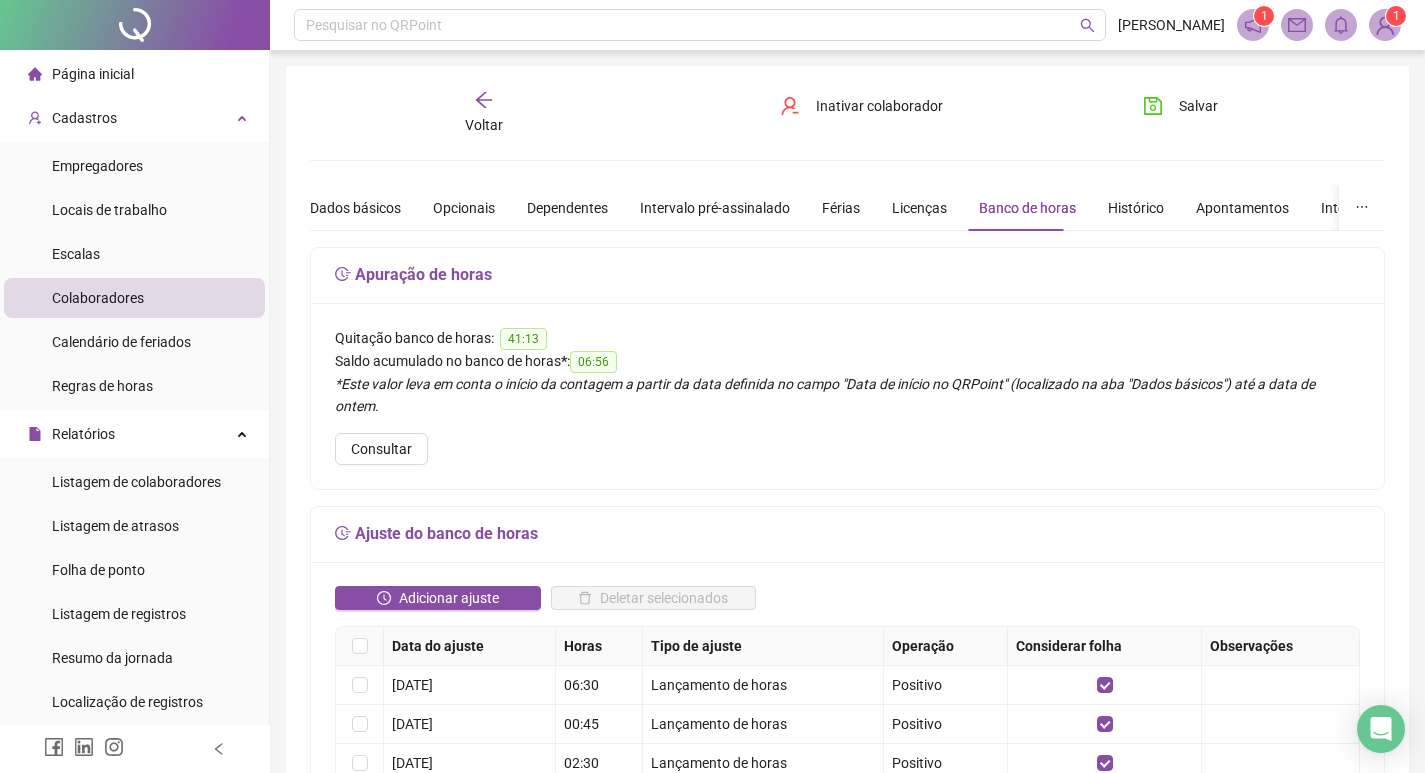 click 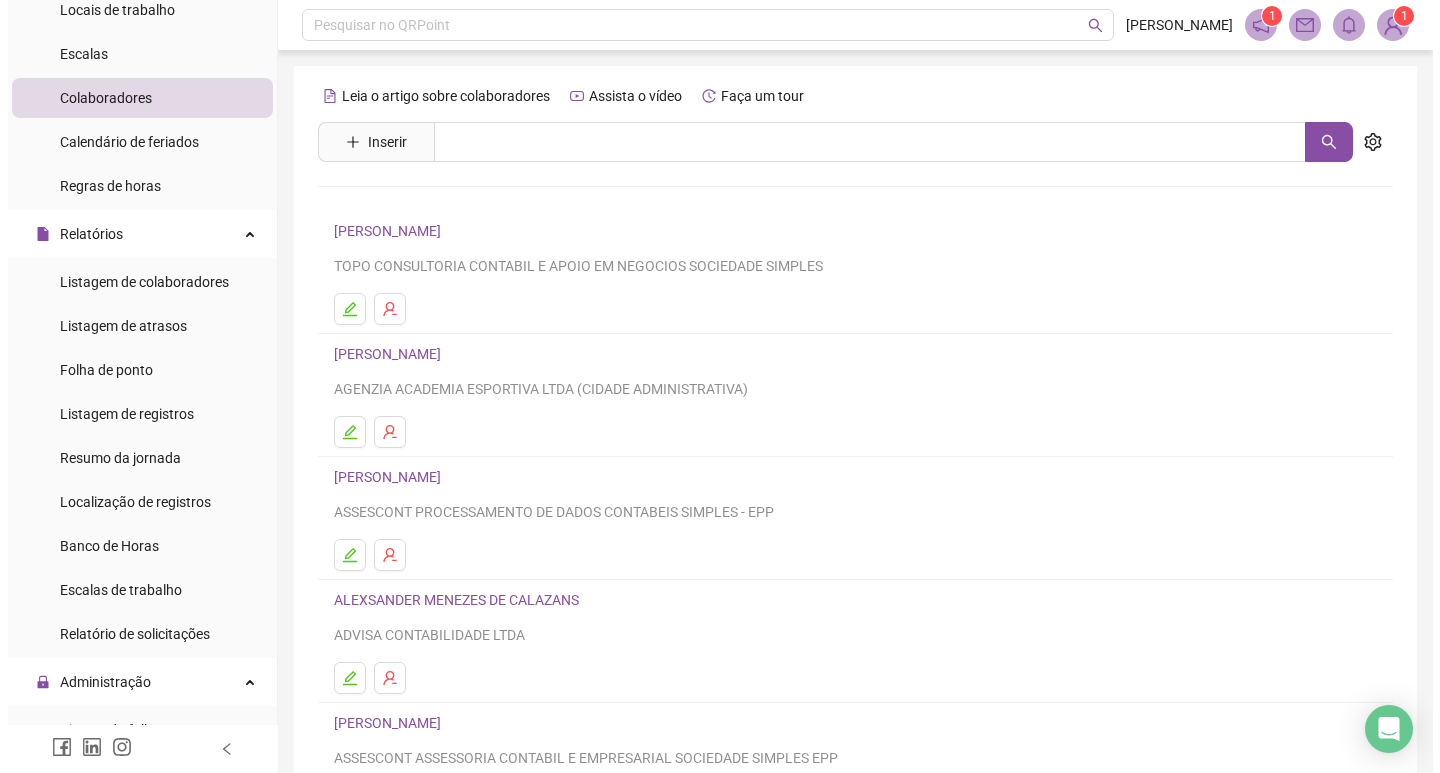 scroll, scrollTop: 0, scrollLeft: 0, axis: both 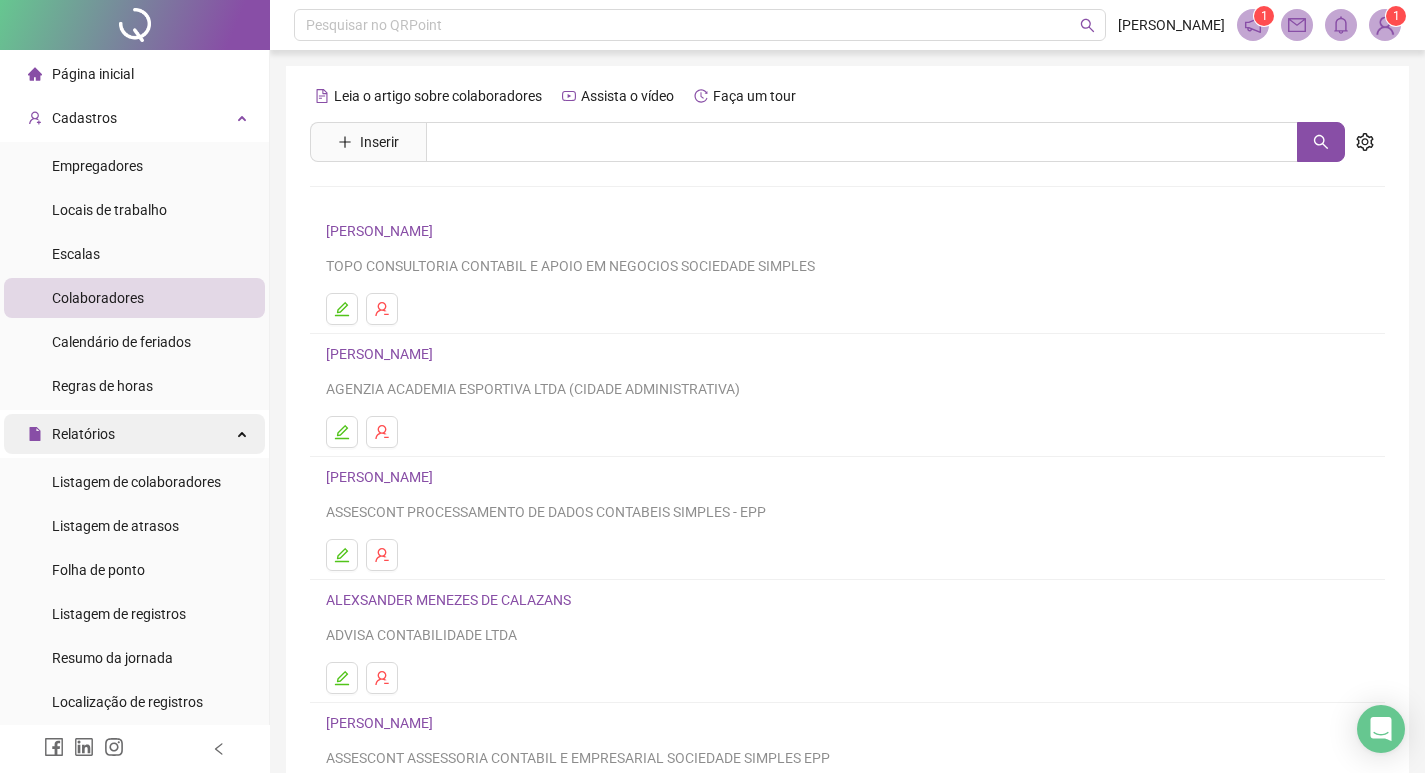 click on "Relatórios" at bounding box center [134, 434] 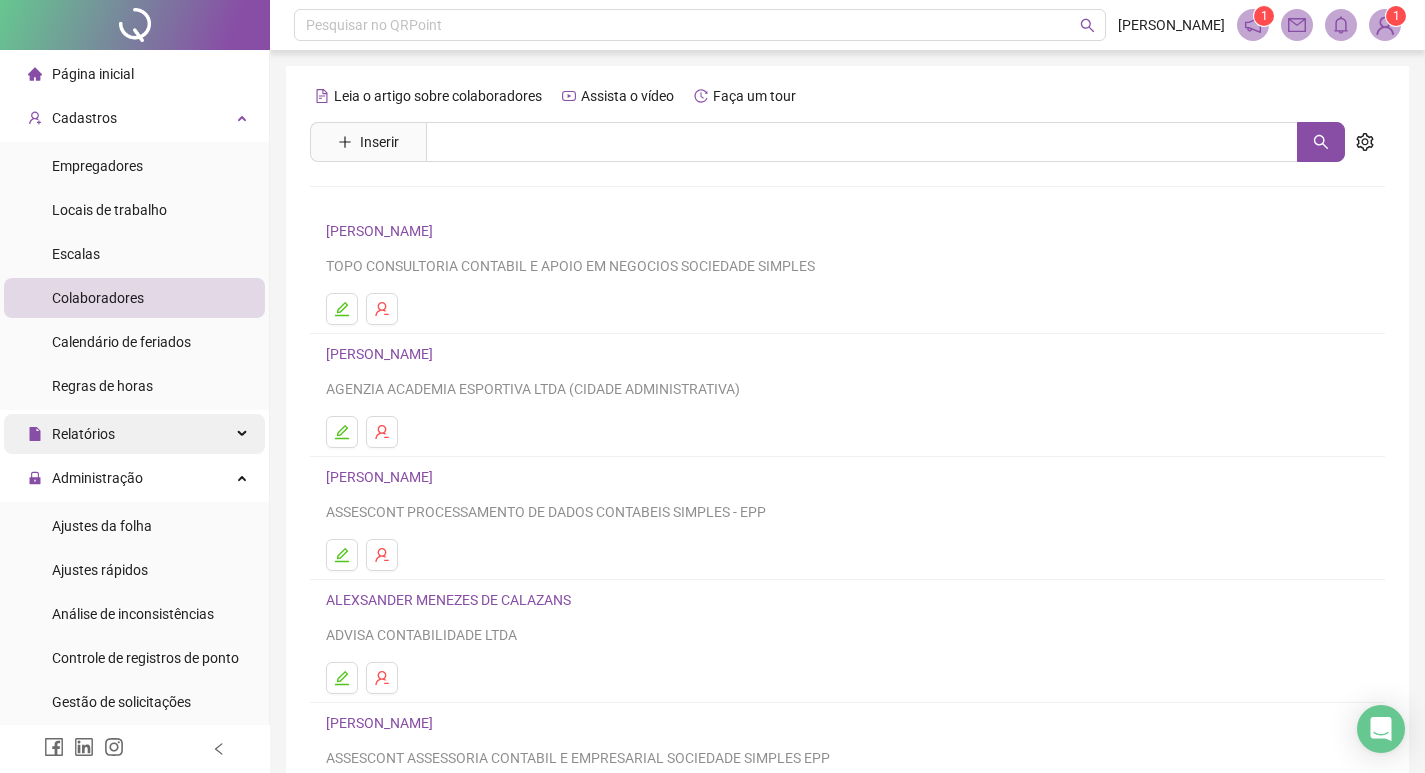 click on "Relatórios" at bounding box center (134, 434) 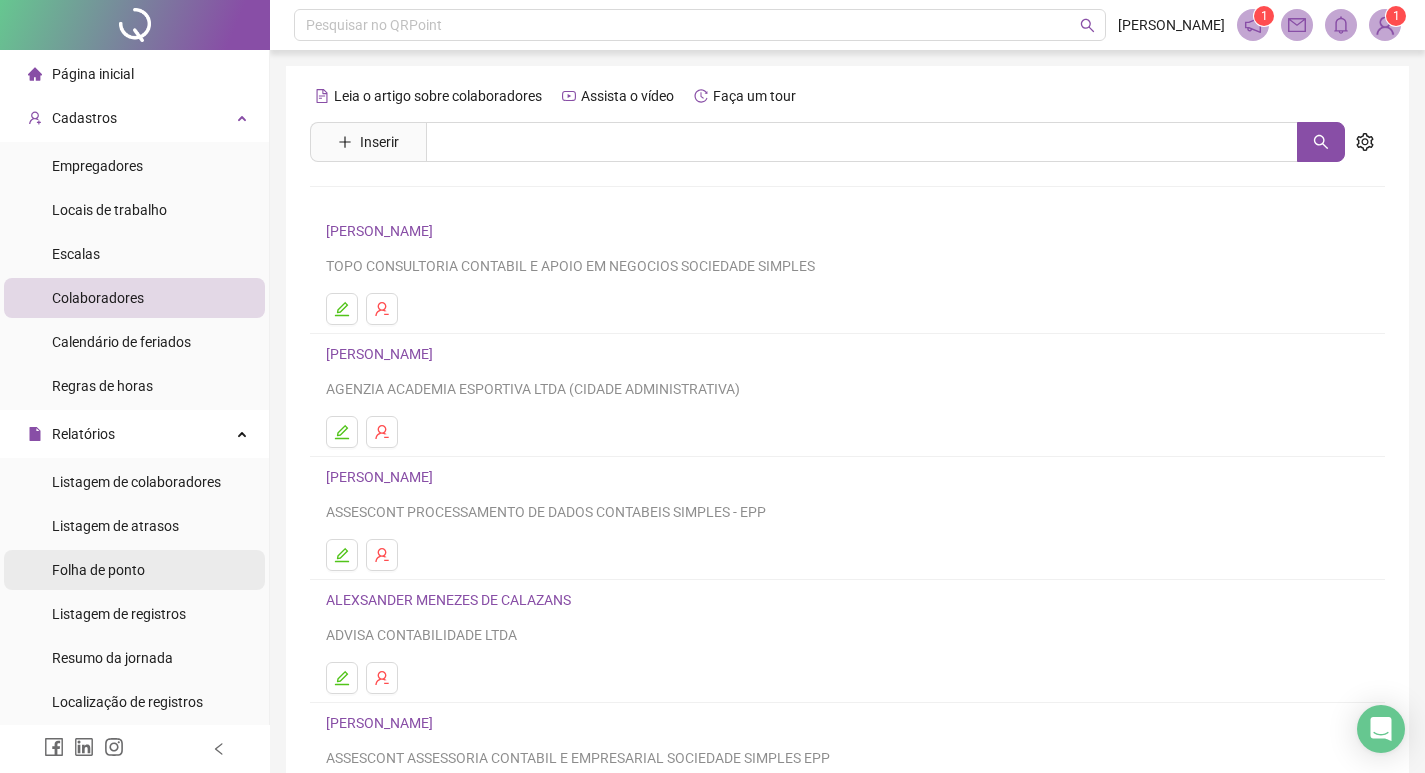 click on "Folha de ponto" at bounding box center (98, 570) 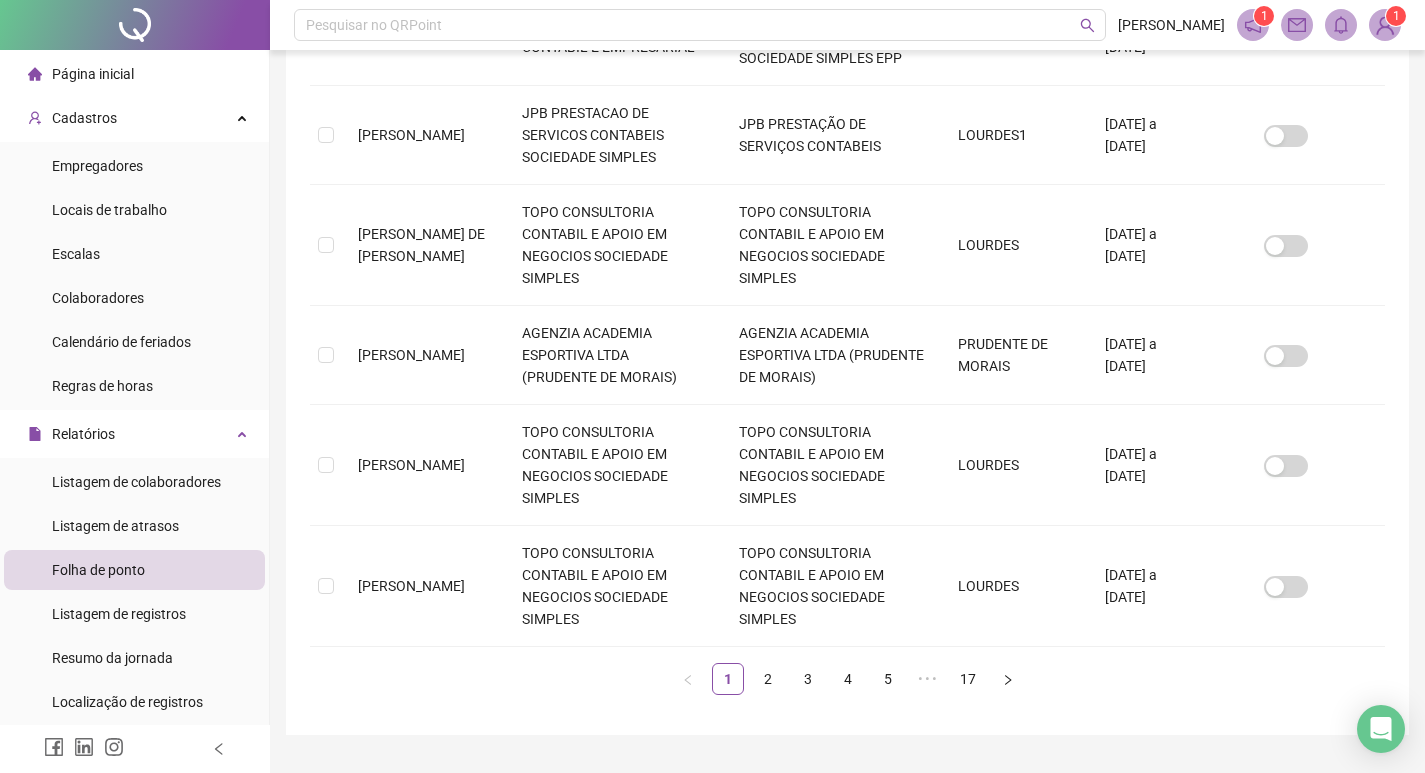 scroll, scrollTop: 927, scrollLeft: 0, axis: vertical 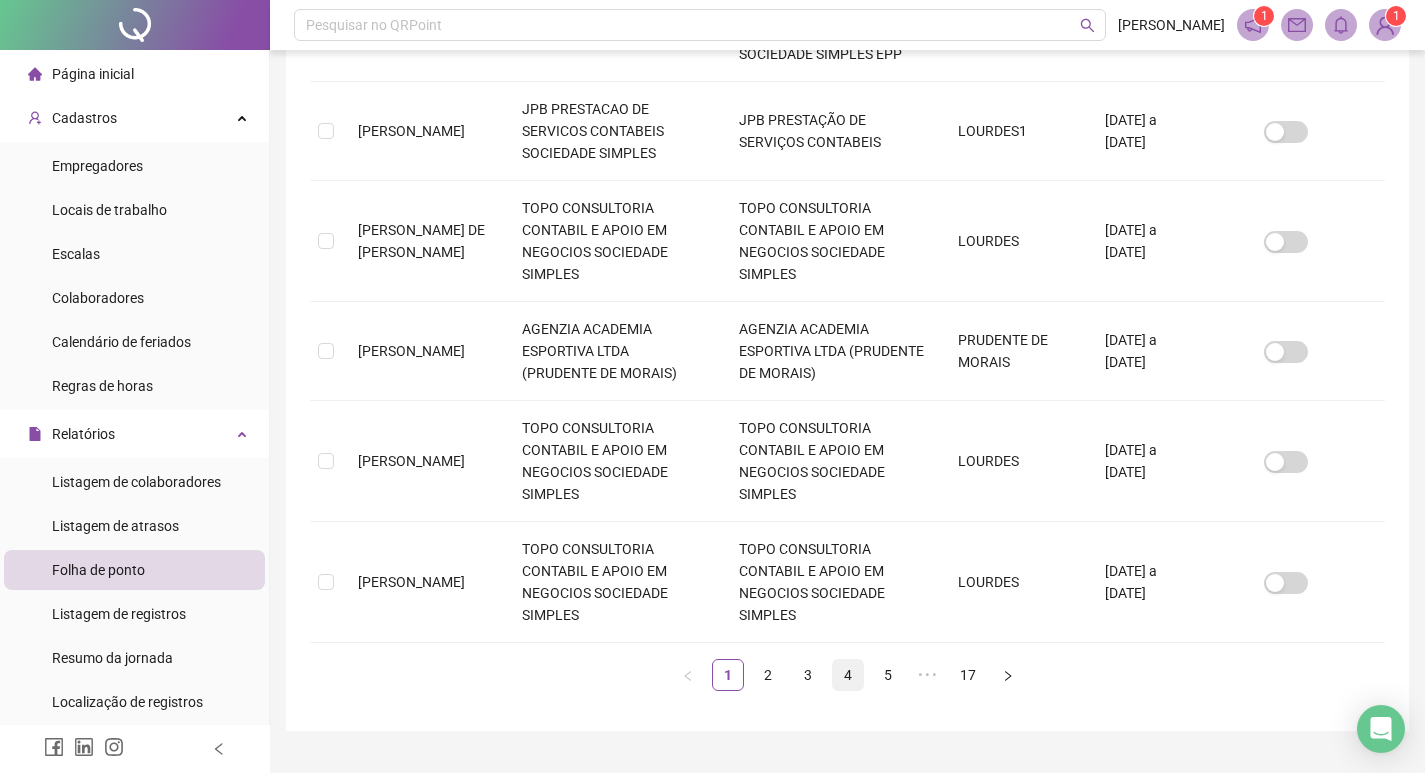 click on "4" at bounding box center [848, 675] 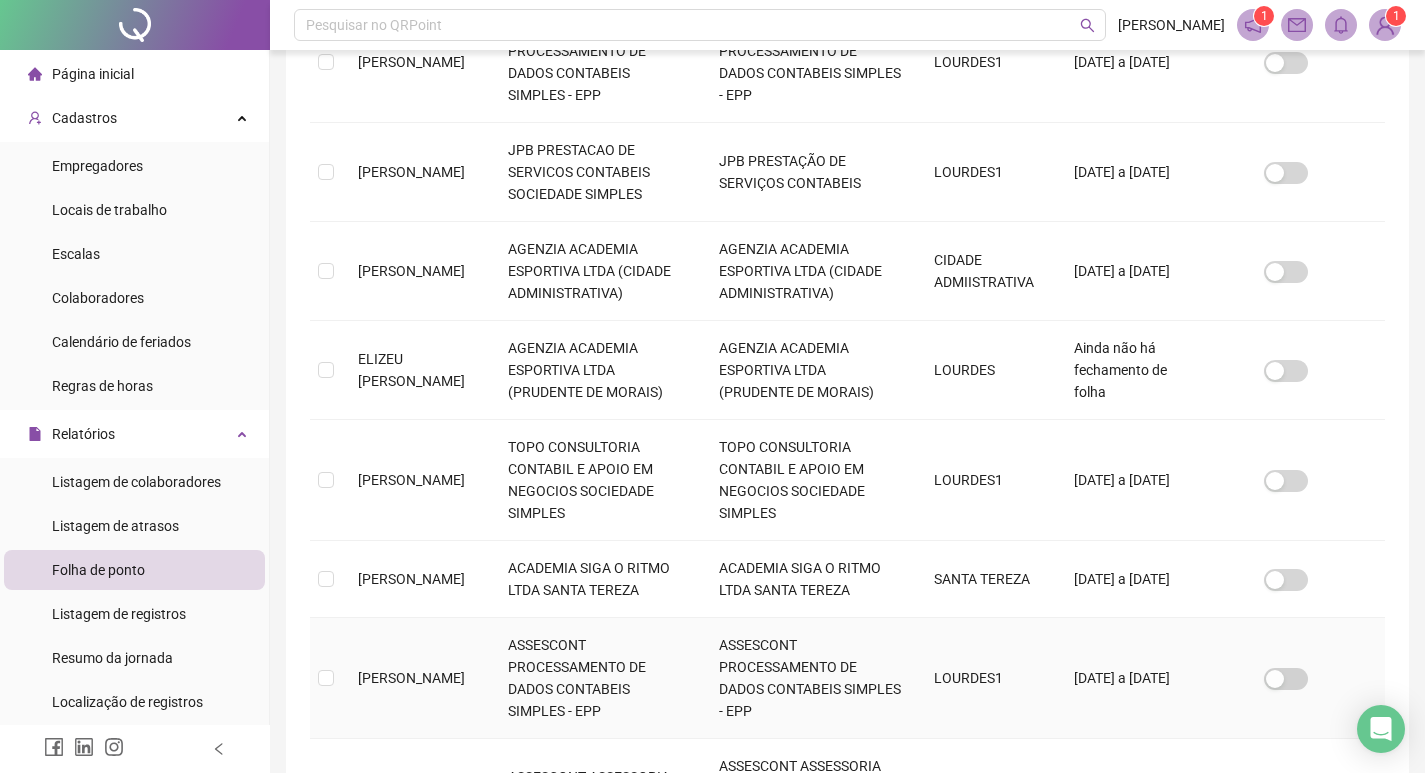 scroll, scrollTop: 883, scrollLeft: 0, axis: vertical 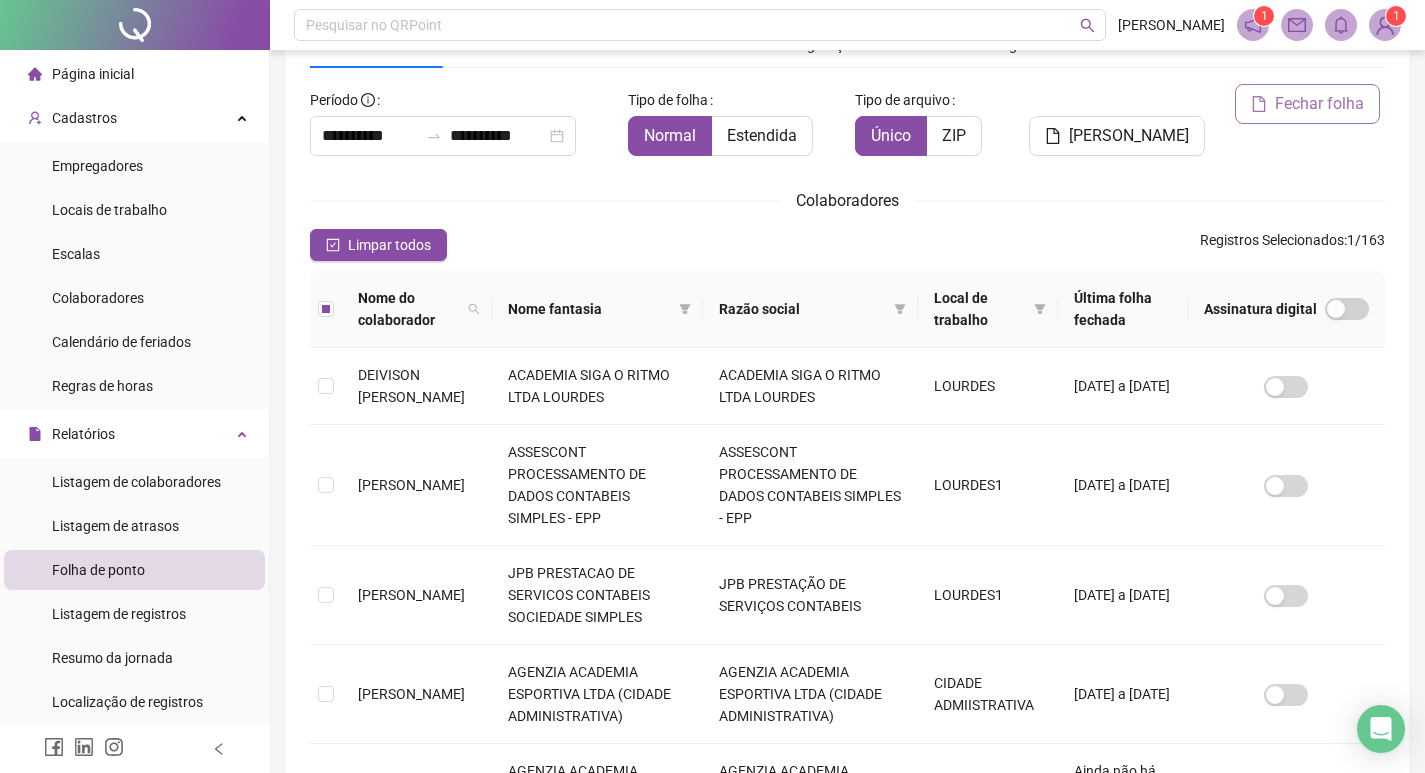 click on "Fechar folha" at bounding box center (1319, 104) 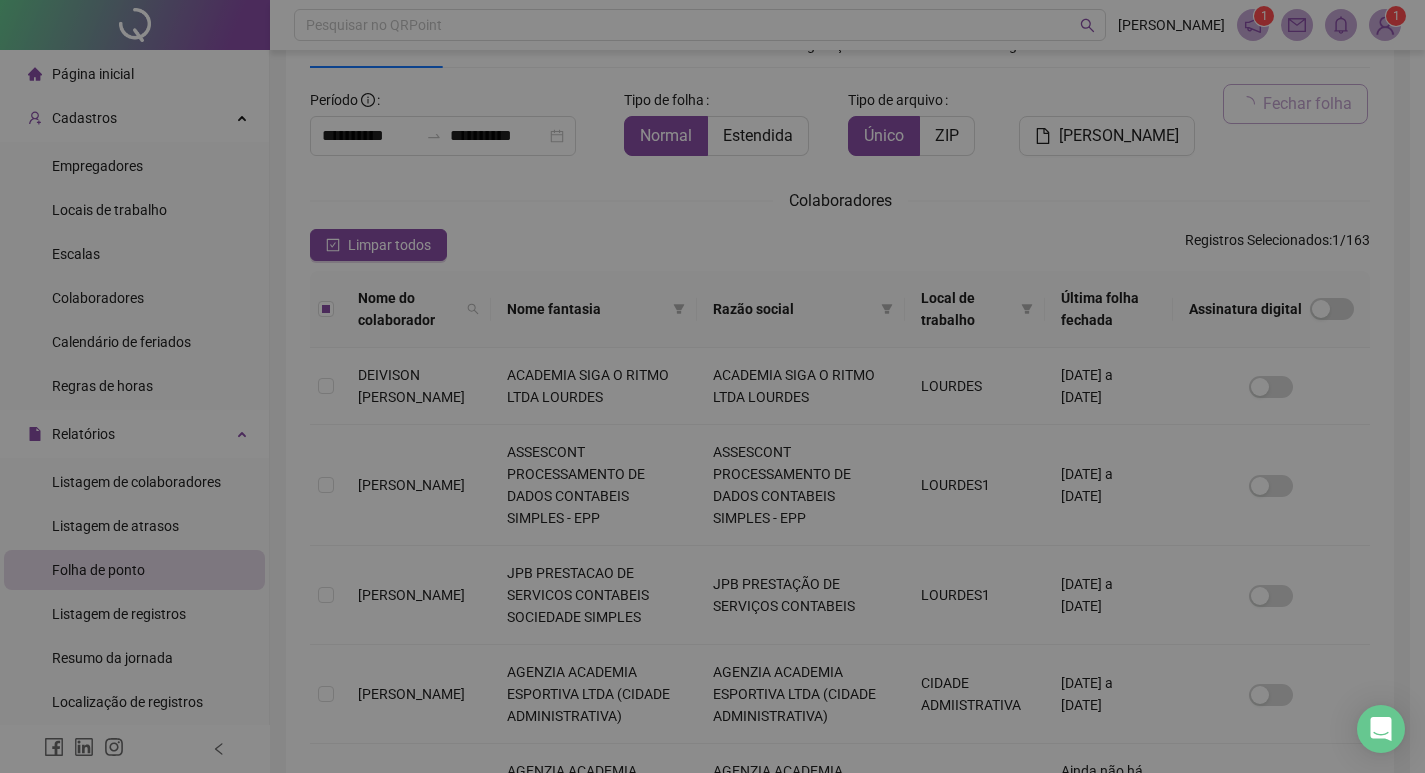 scroll, scrollTop: 23, scrollLeft: 0, axis: vertical 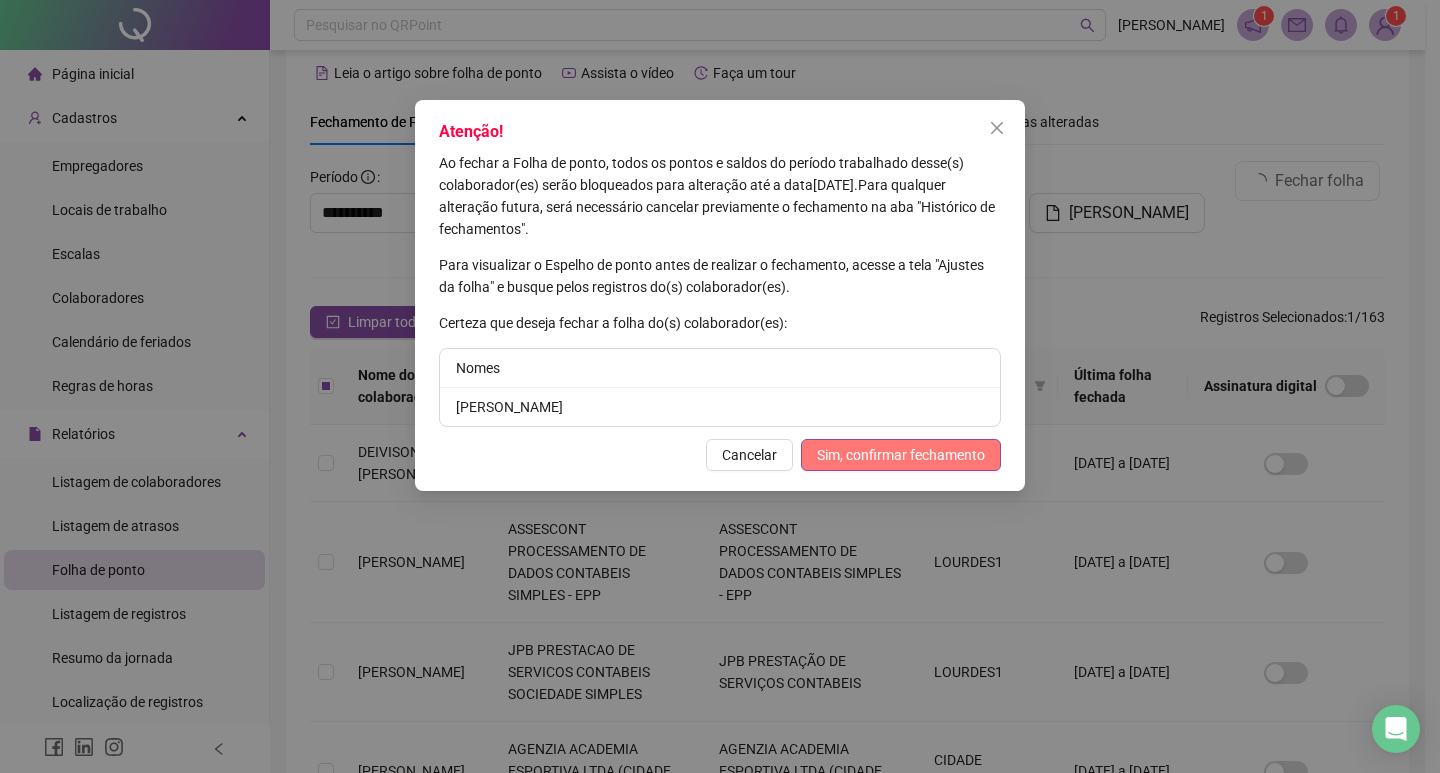 click on "Sim, confirmar fechamento" at bounding box center [901, 455] 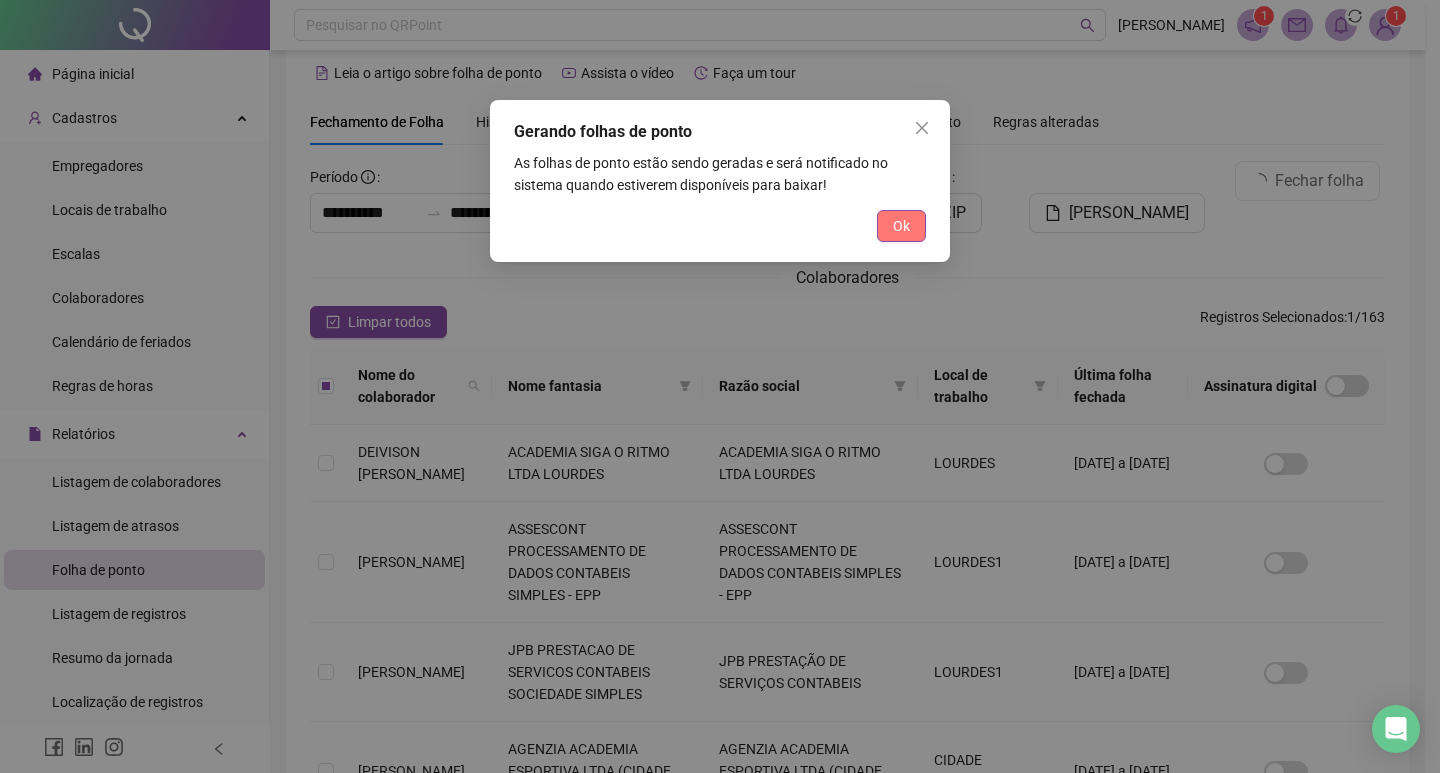 click on "Ok" at bounding box center [901, 226] 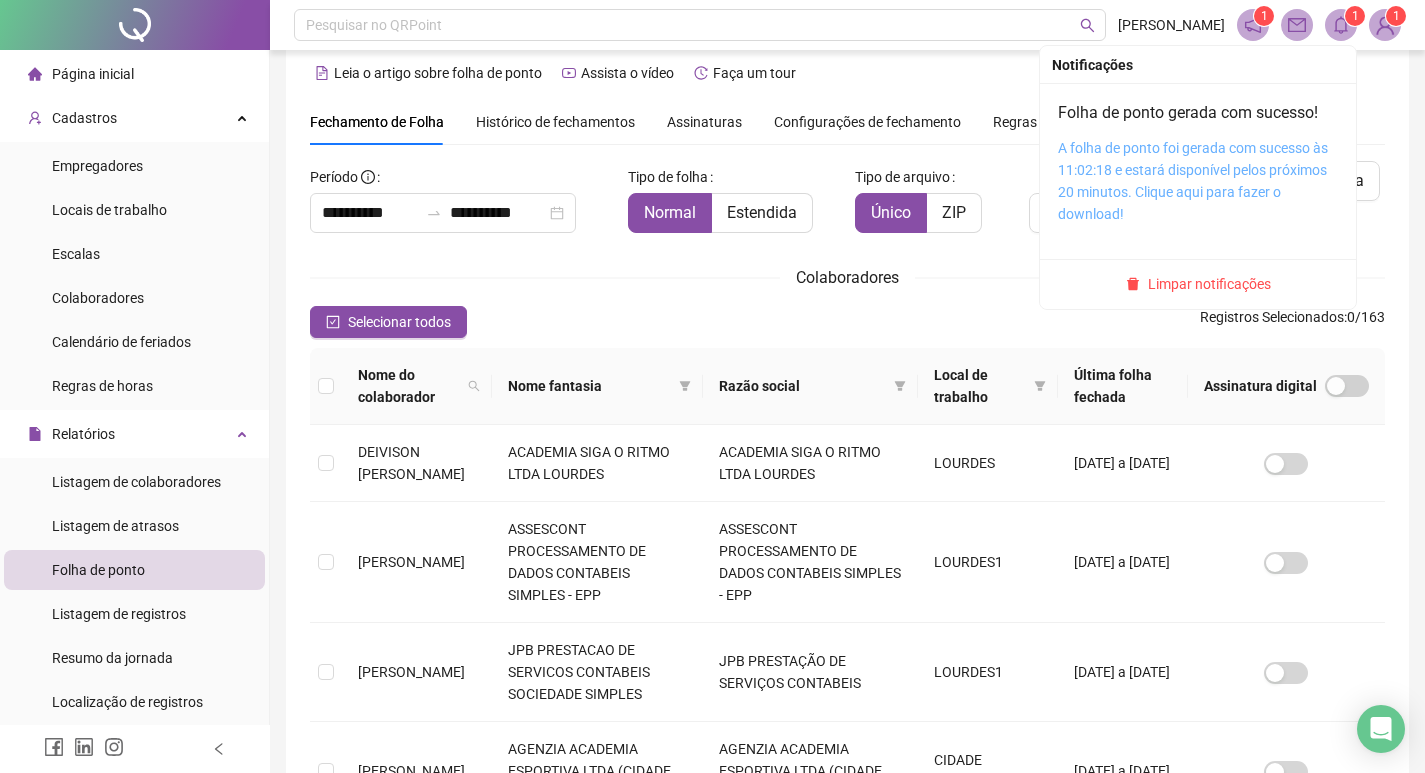 click on "A folha de ponto foi gerada com sucesso às 11:02:18 e estará disponível pelos próximos 20 minutos.
Clique aqui para fazer o download!" at bounding box center (1193, 181) 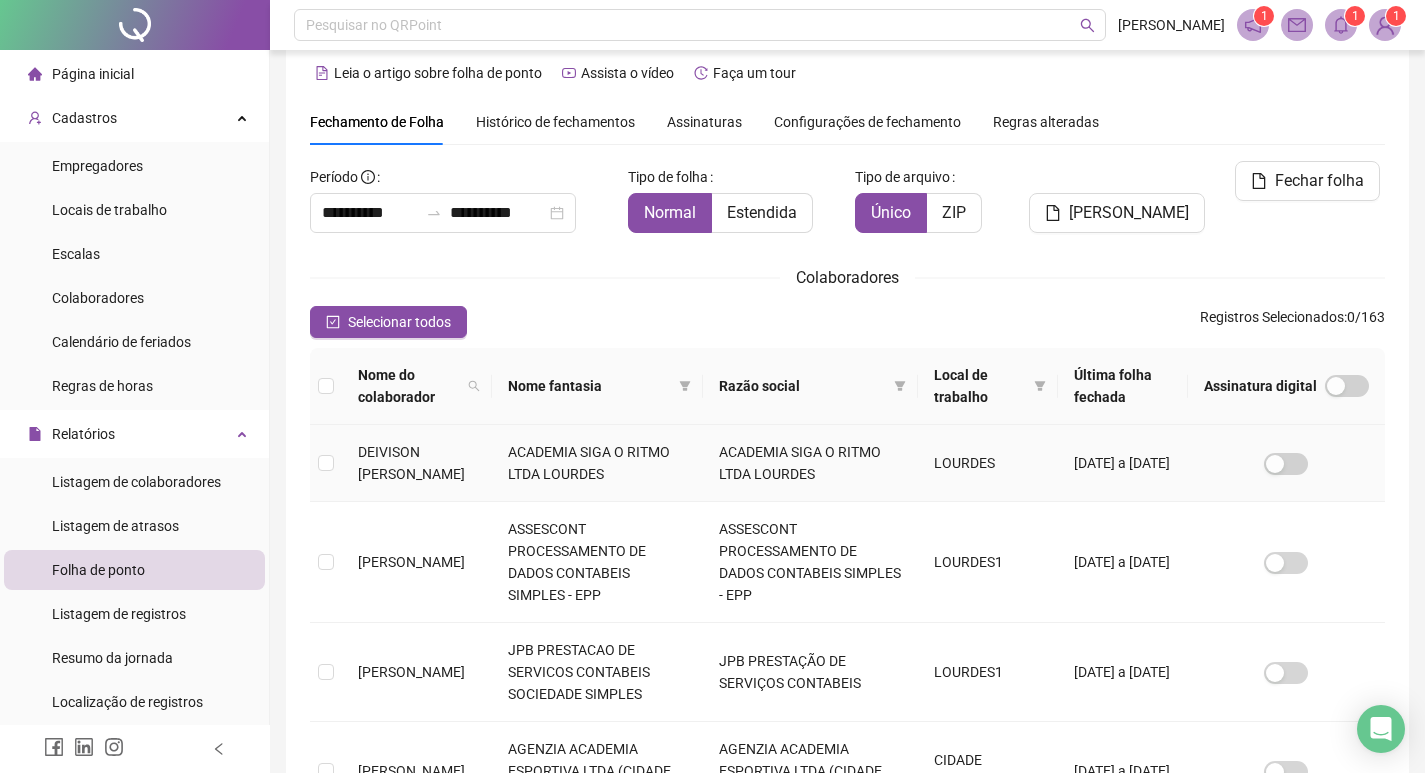 scroll, scrollTop: 0, scrollLeft: 0, axis: both 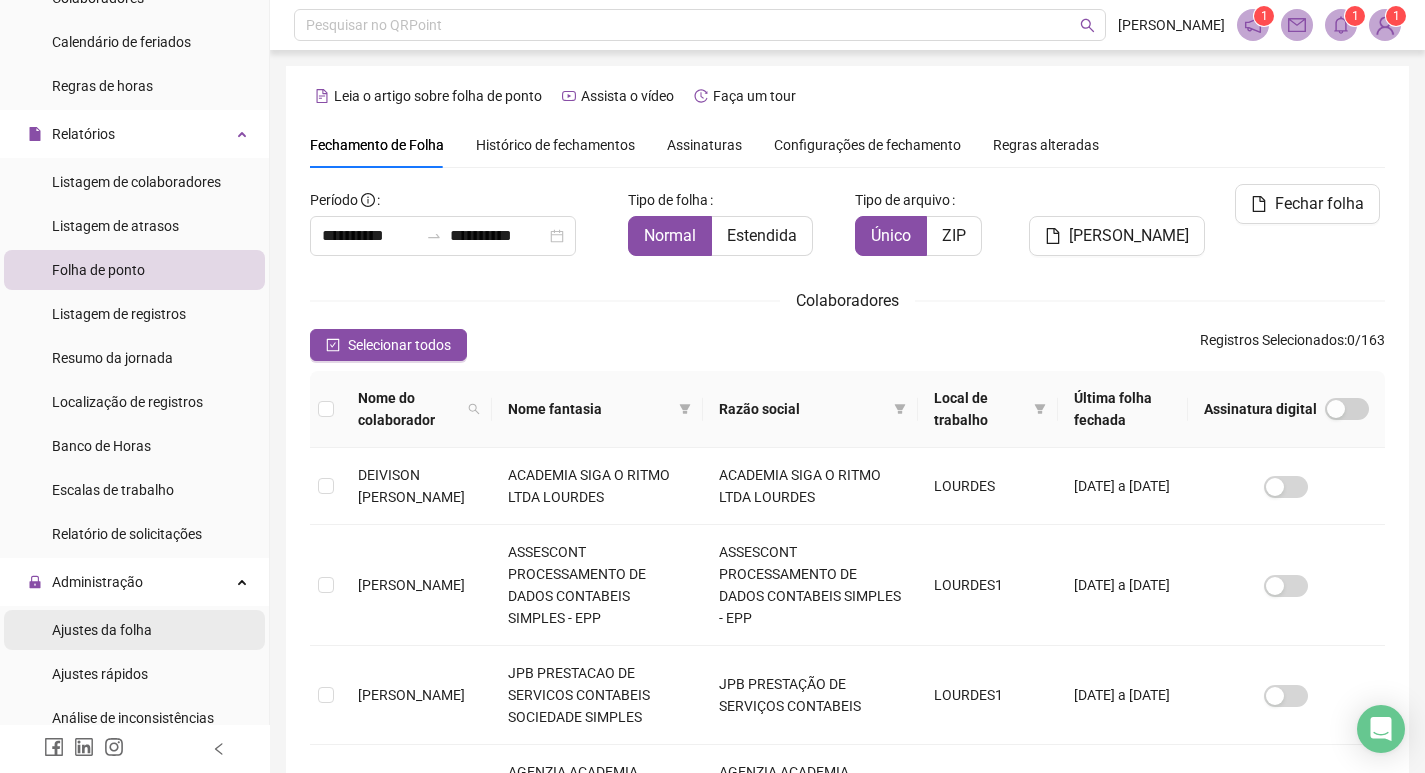 click on "Ajustes da folha" at bounding box center (102, 630) 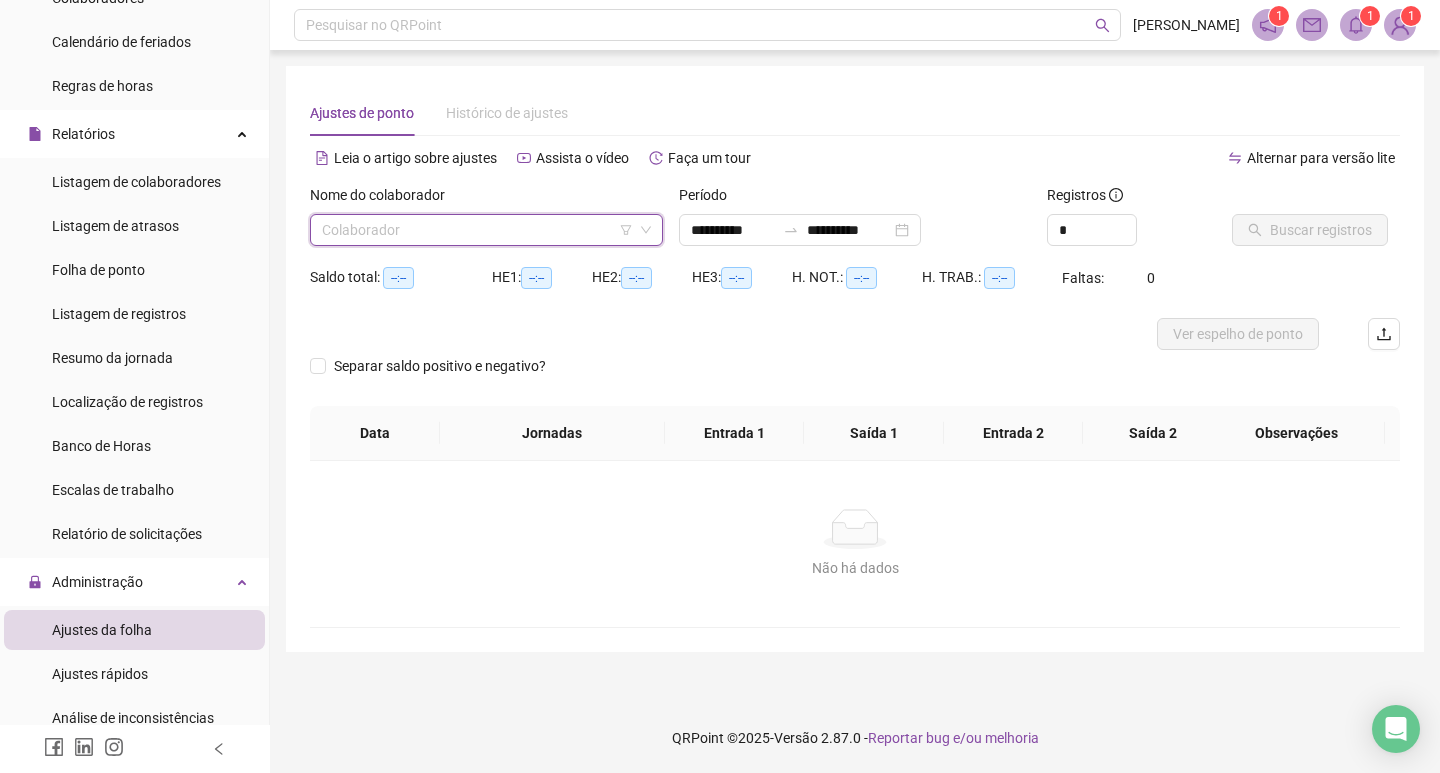 click at bounding box center [480, 230] 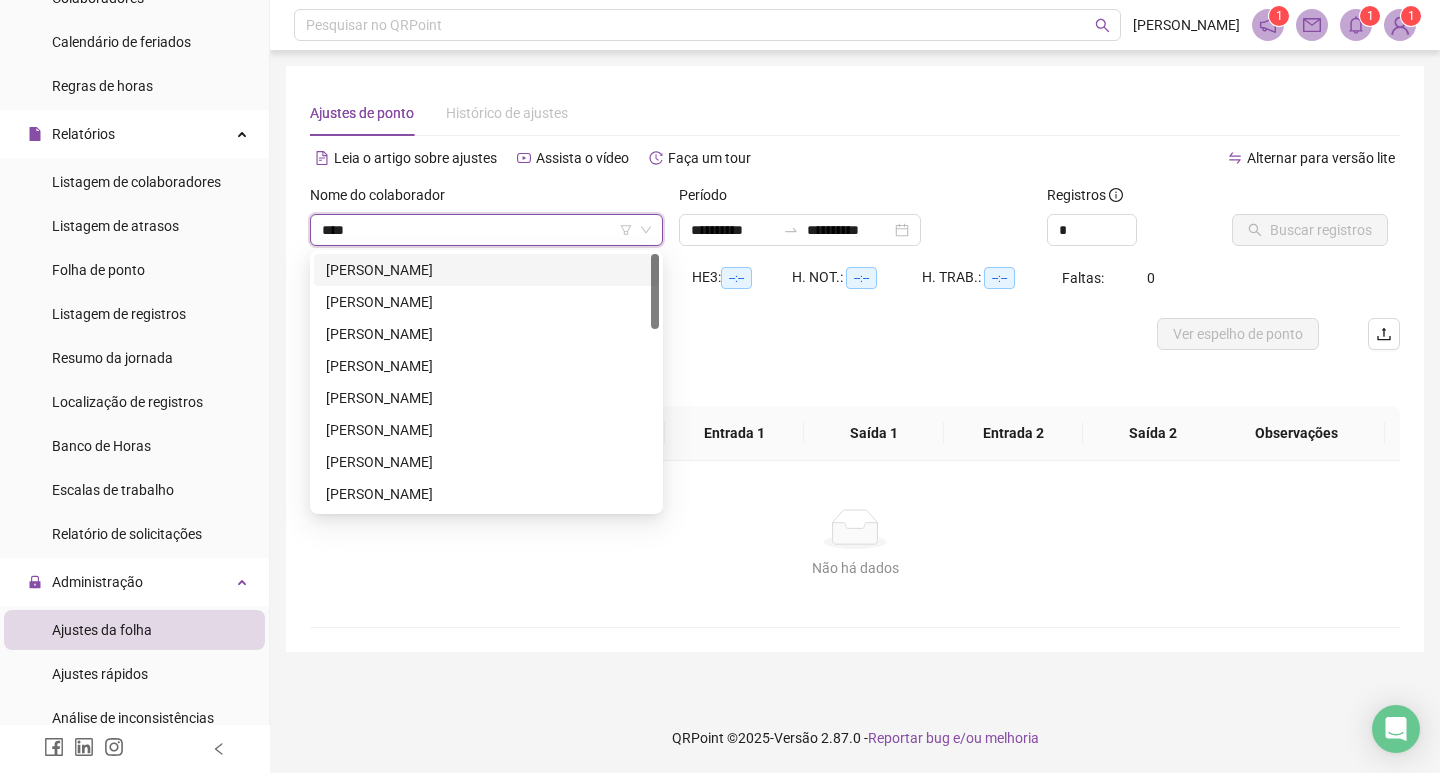 type on "*****" 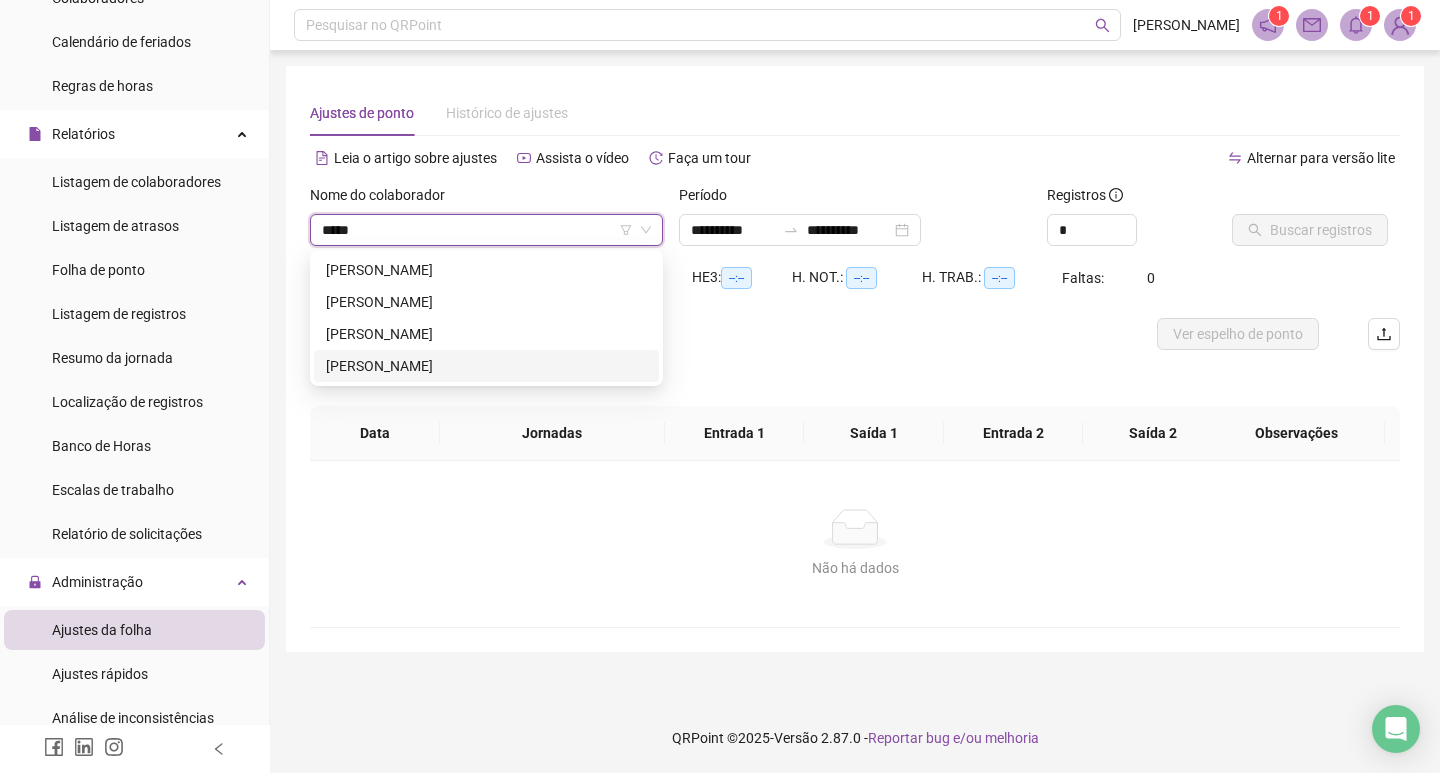click on "[PERSON_NAME]" at bounding box center (486, 366) 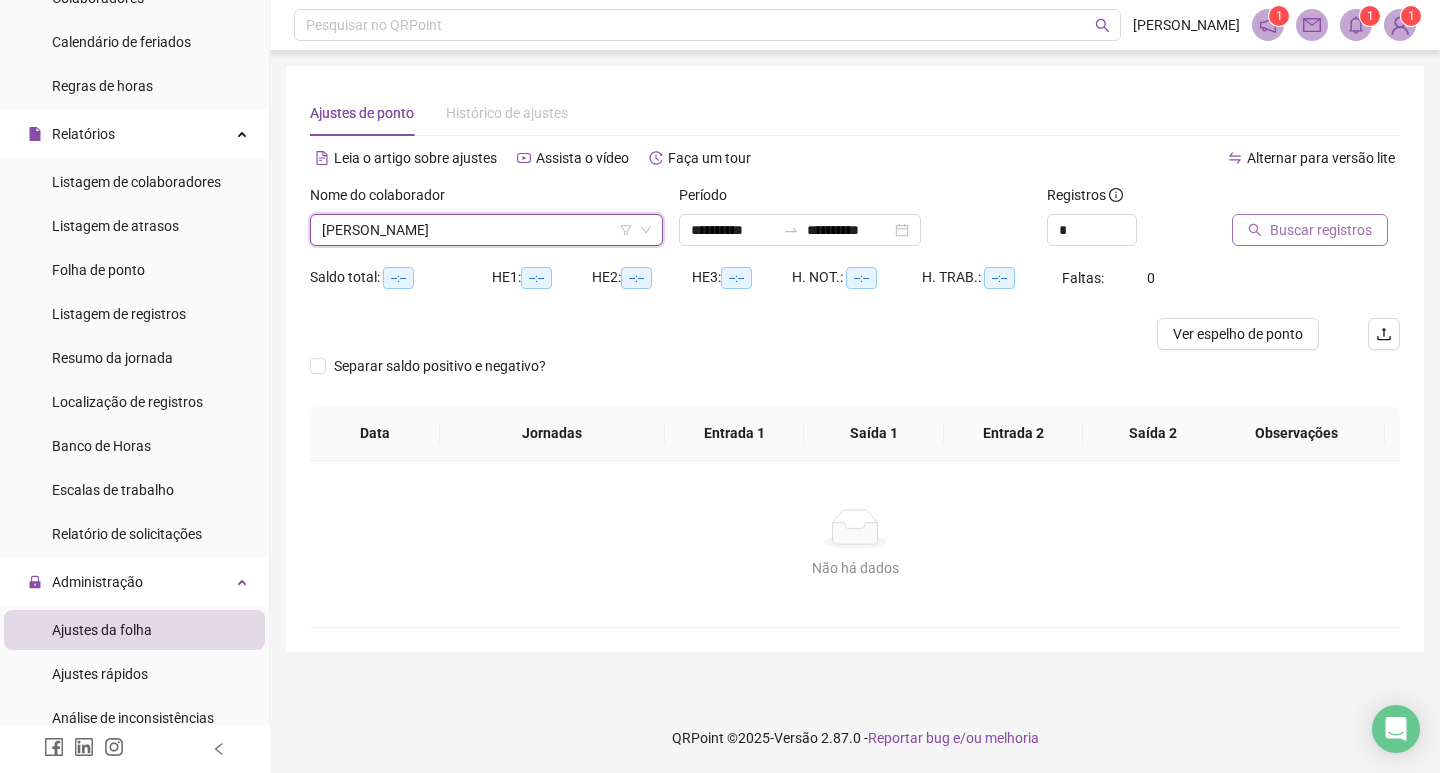 click on "Buscar registros" at bounding box center (1321, 230) 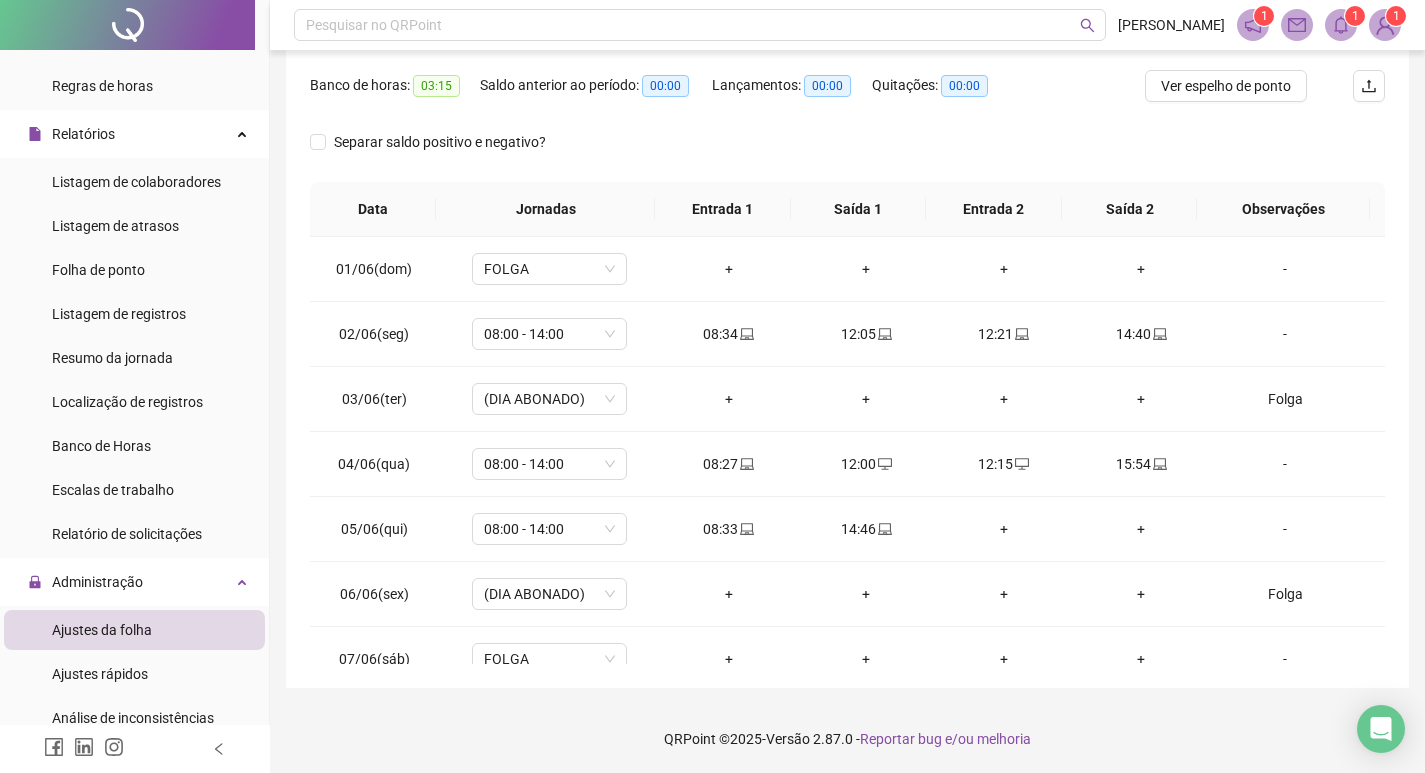 scroll, scrollTop: 249, scrollLeft: 0, axis: vertical 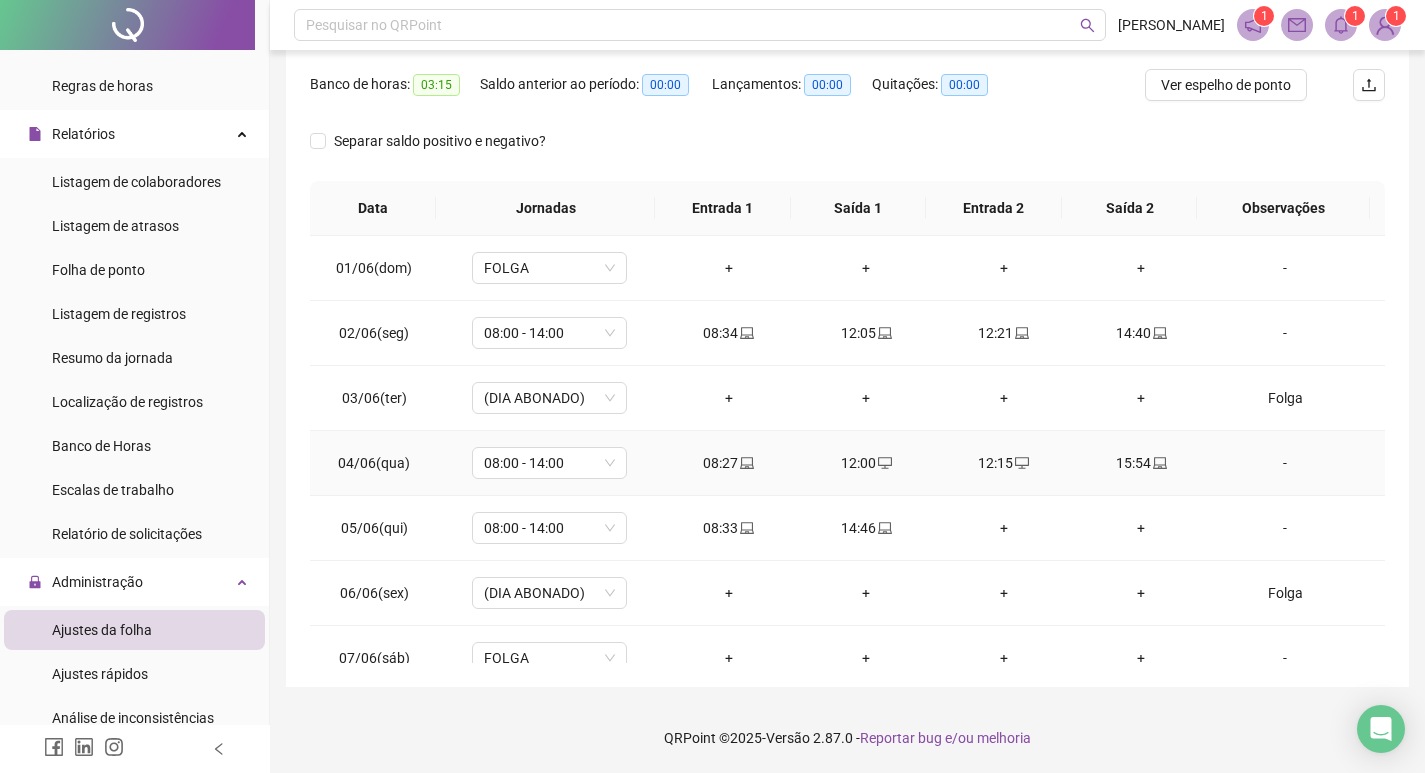 click on "15:54" at bounding box center [1142, 463] 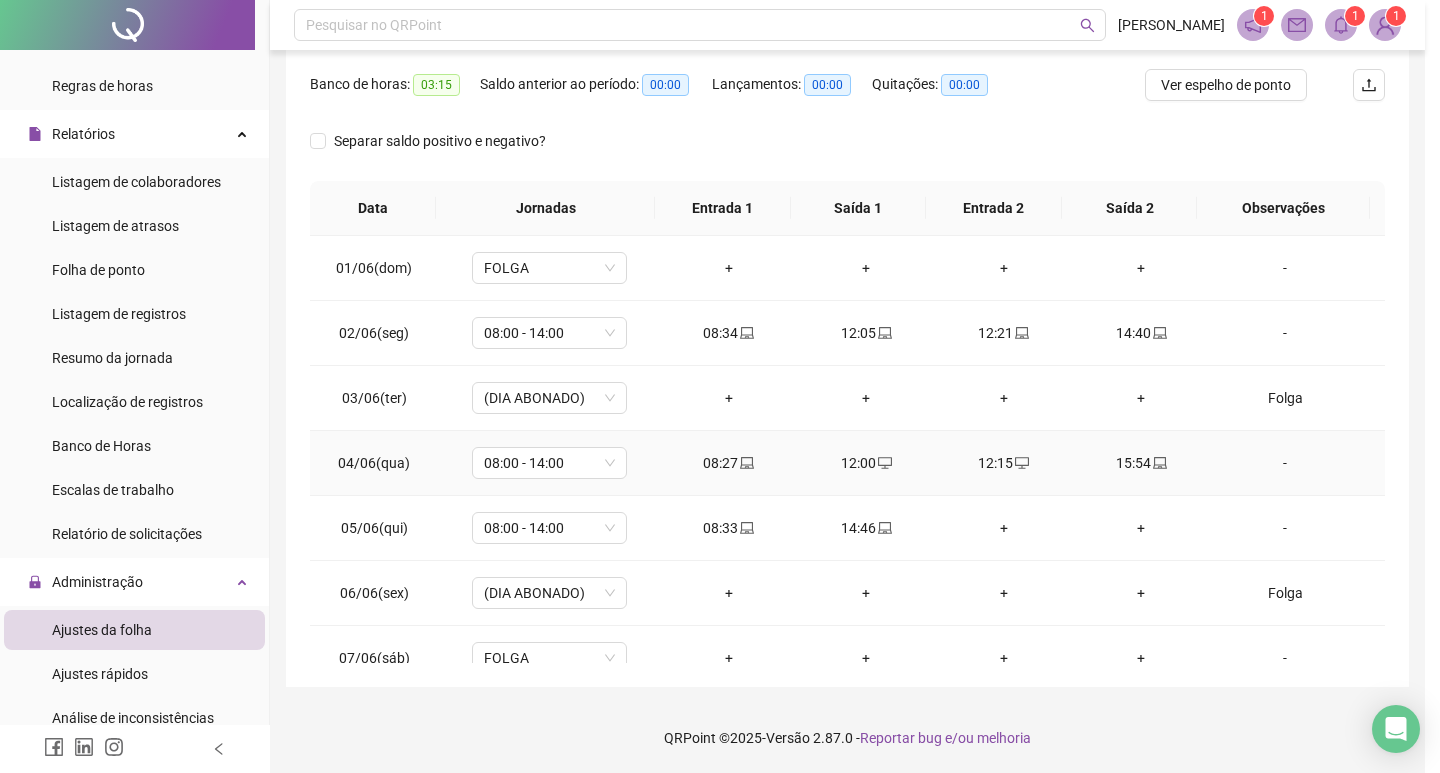 type on "**********" 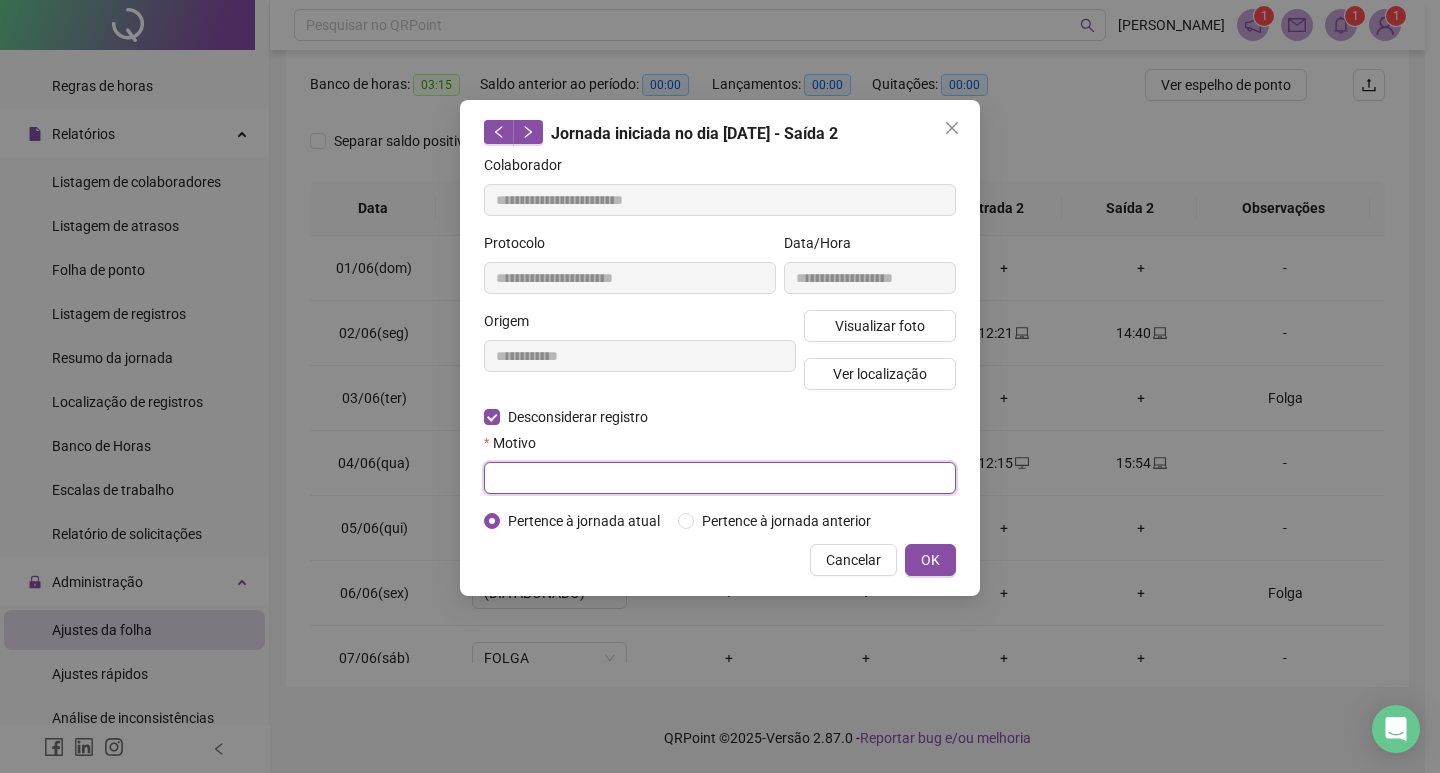 click at bounding box center (720, 478) 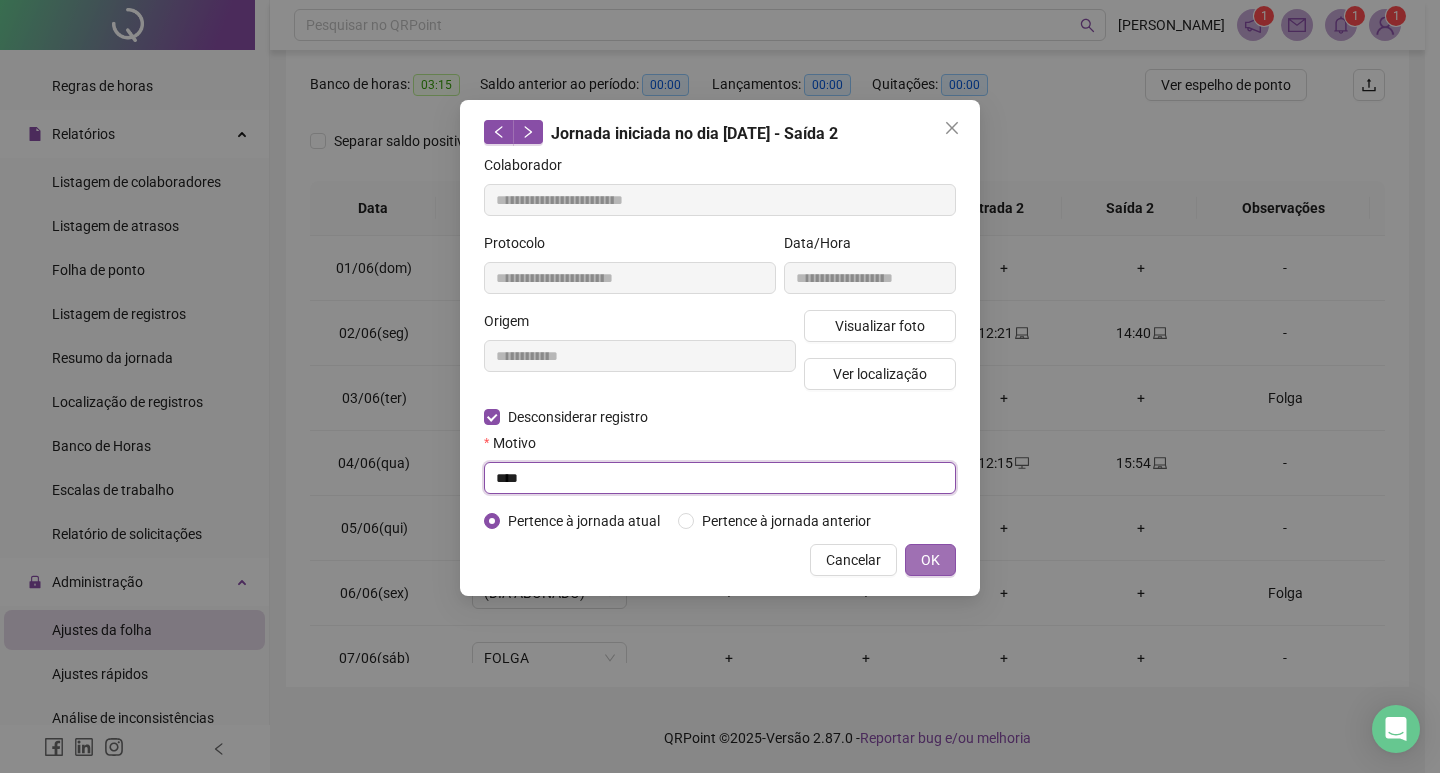 type on "****" 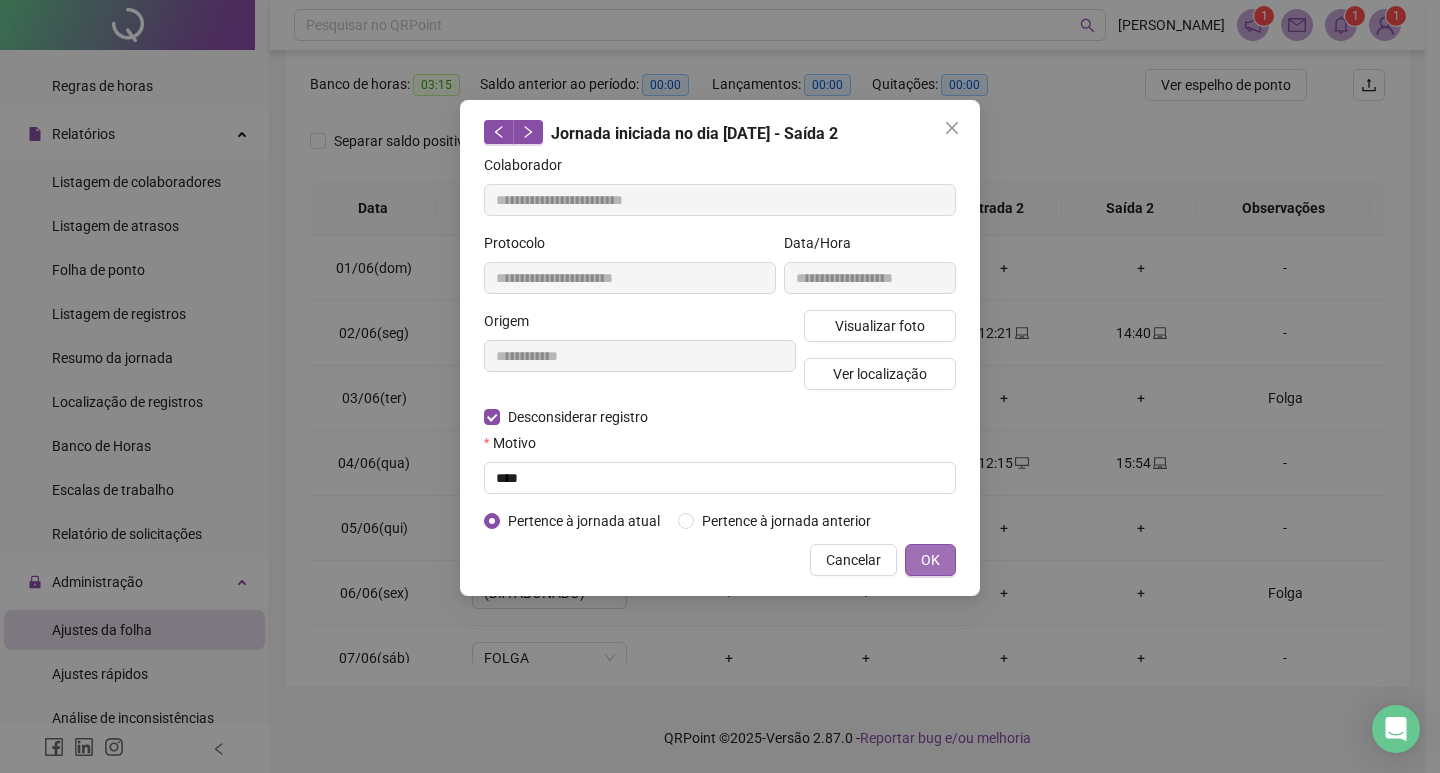 click on "OK" at bounding box center (930, 560) 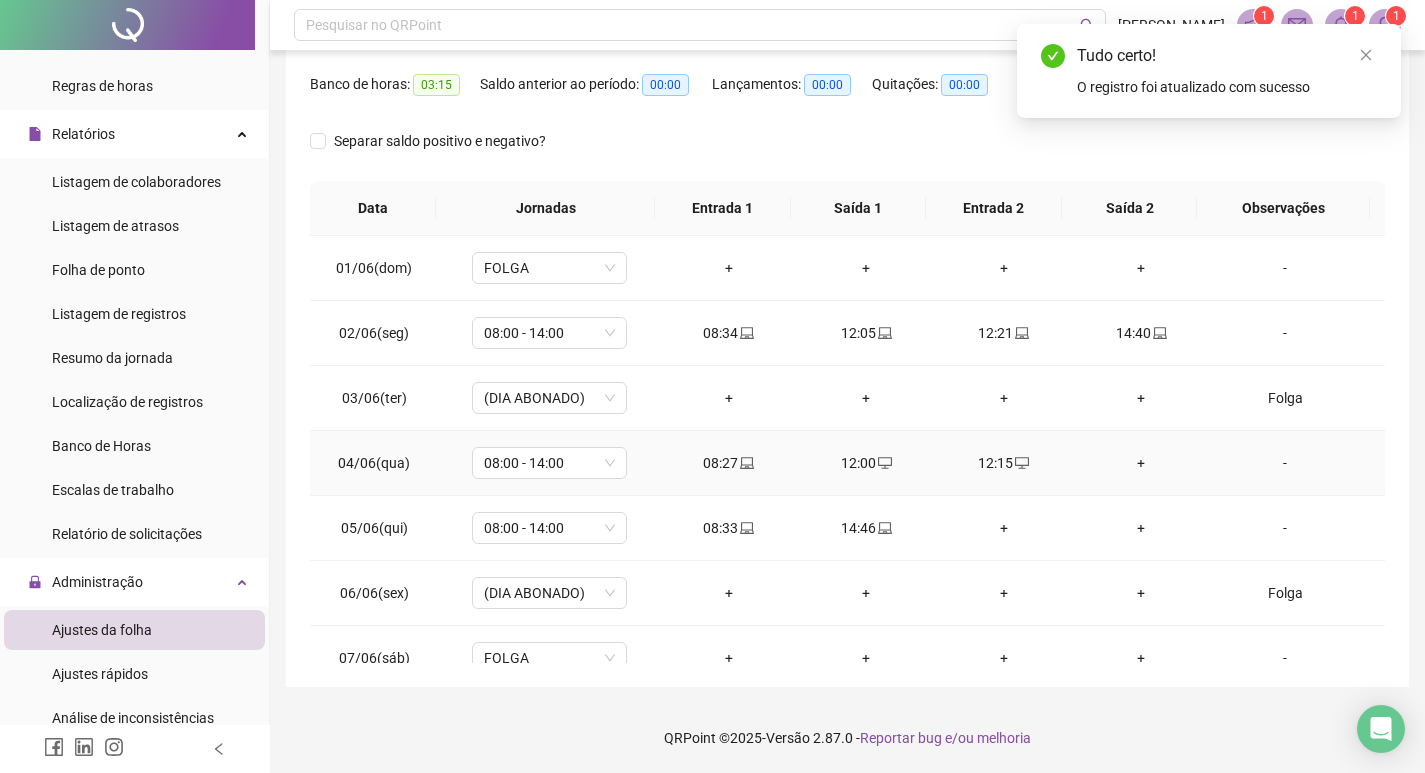 click on "+" at bounding box center [1142, 463] 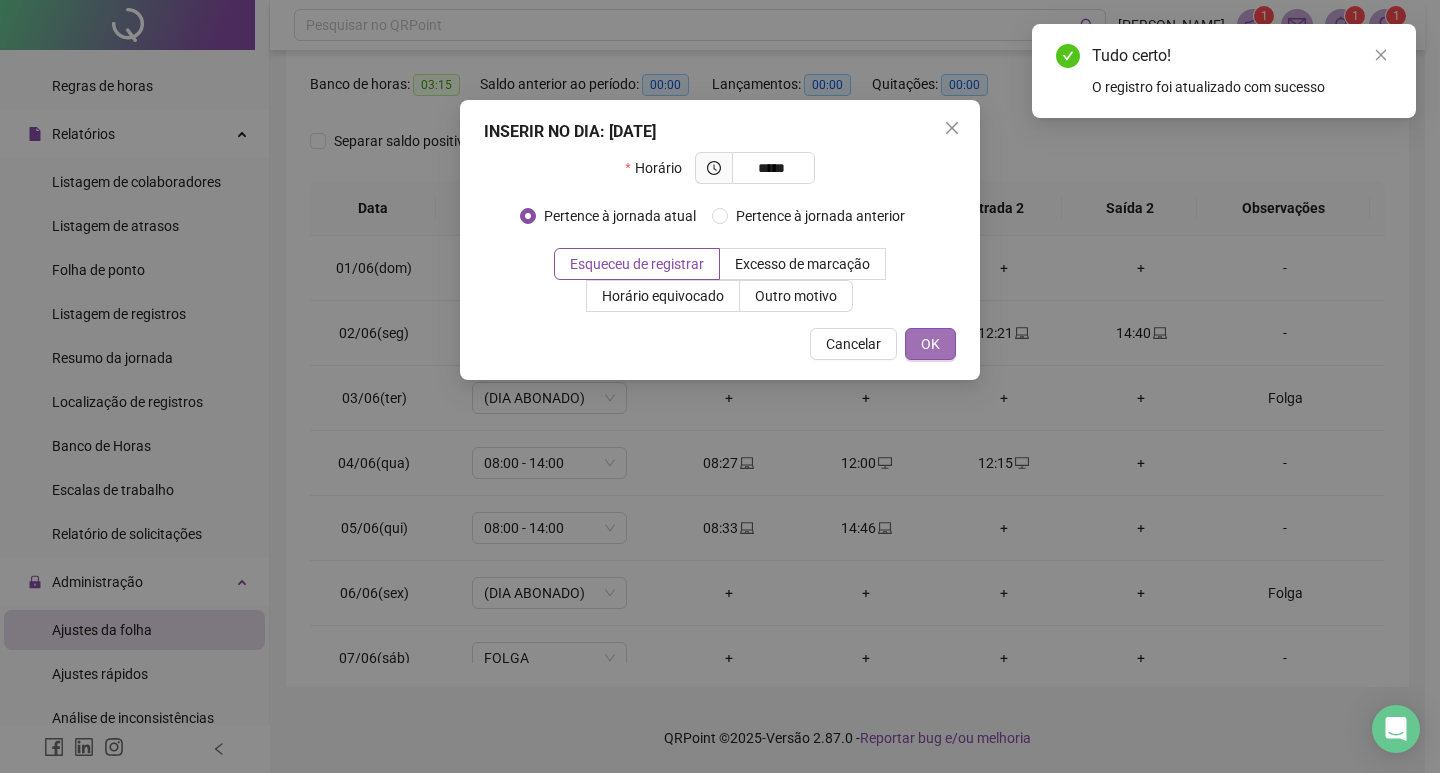 type on "*****" 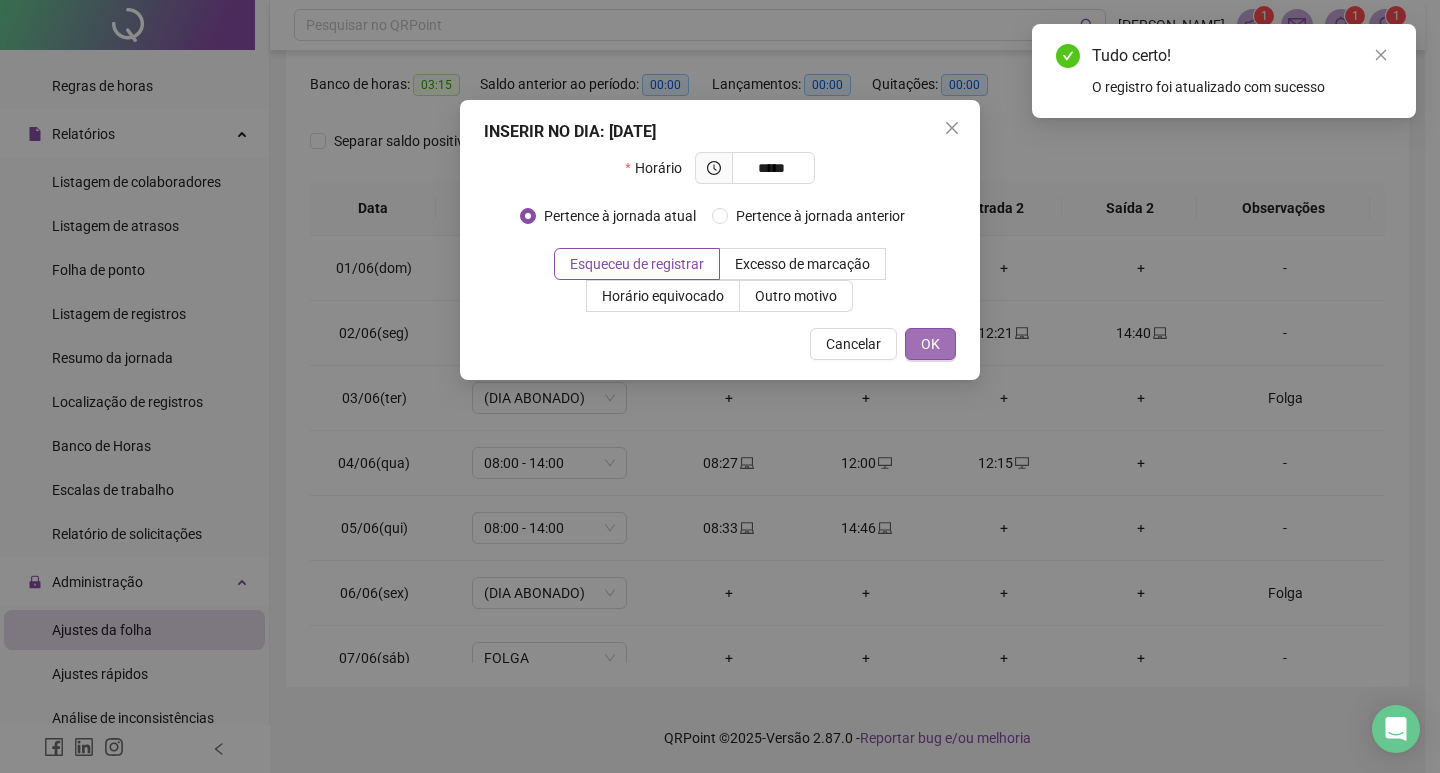 click on "OK" at bounding box center [930, 344] 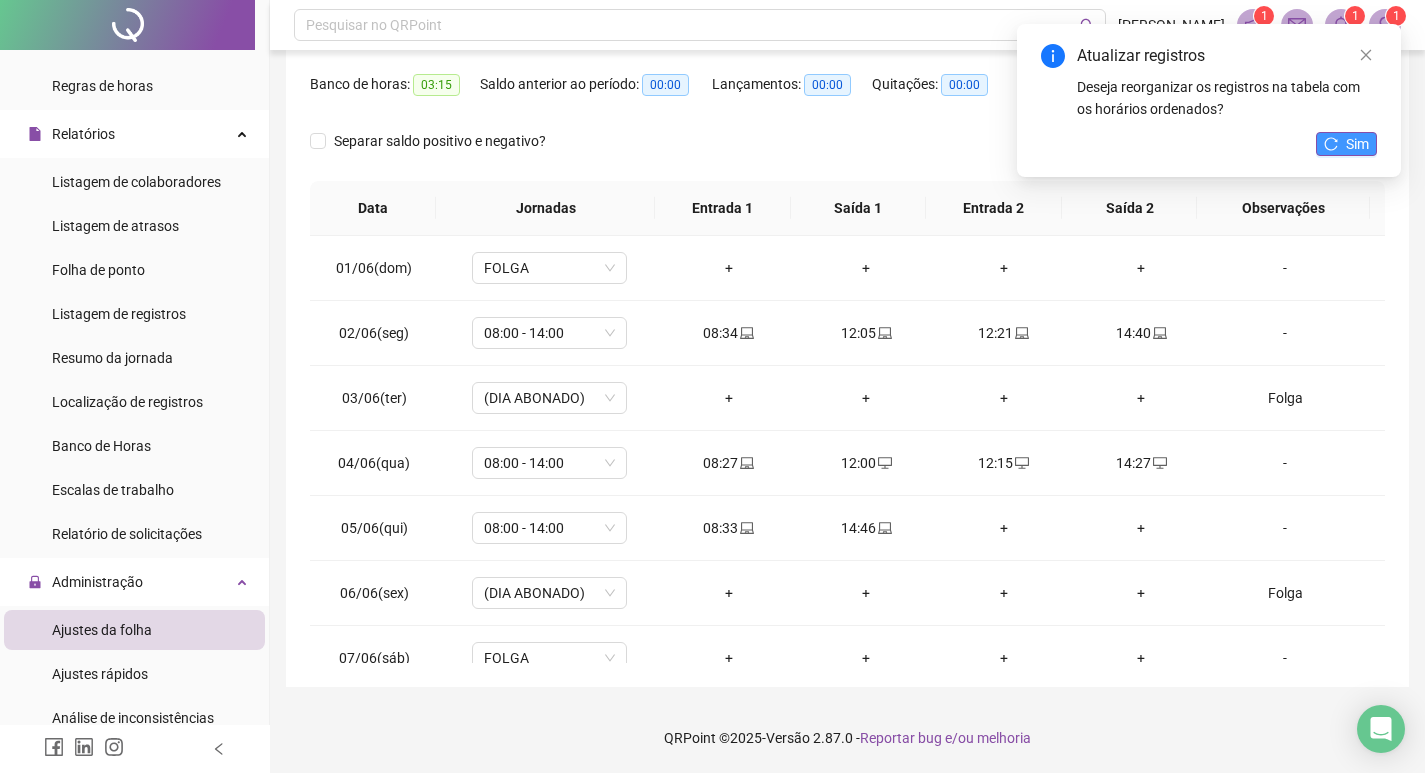 click on "Sim" at bounding box center [1357, 144] 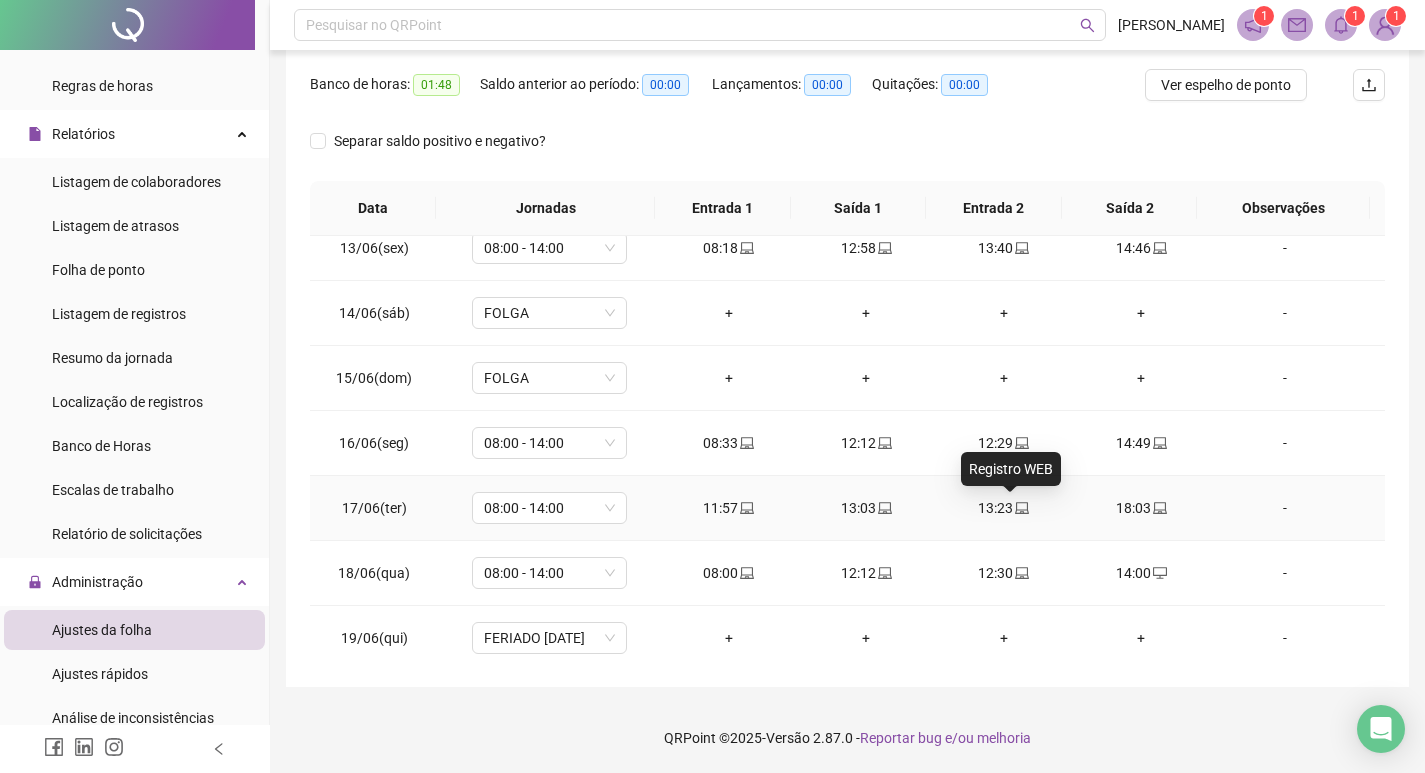 scroll, scrollTop: 900, scrollLeft: 0, axis: vertical 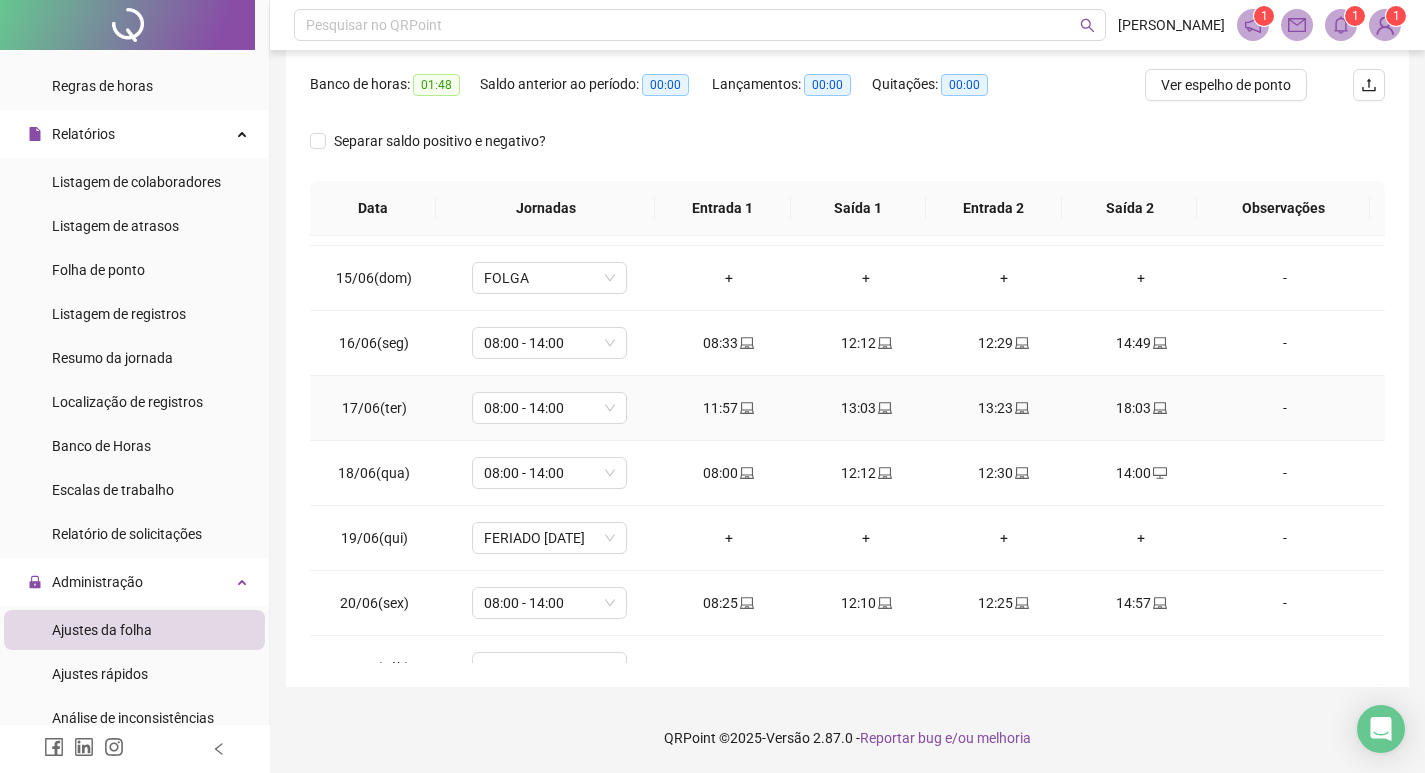 click on "18:03" at bounding box center (1142, 408) 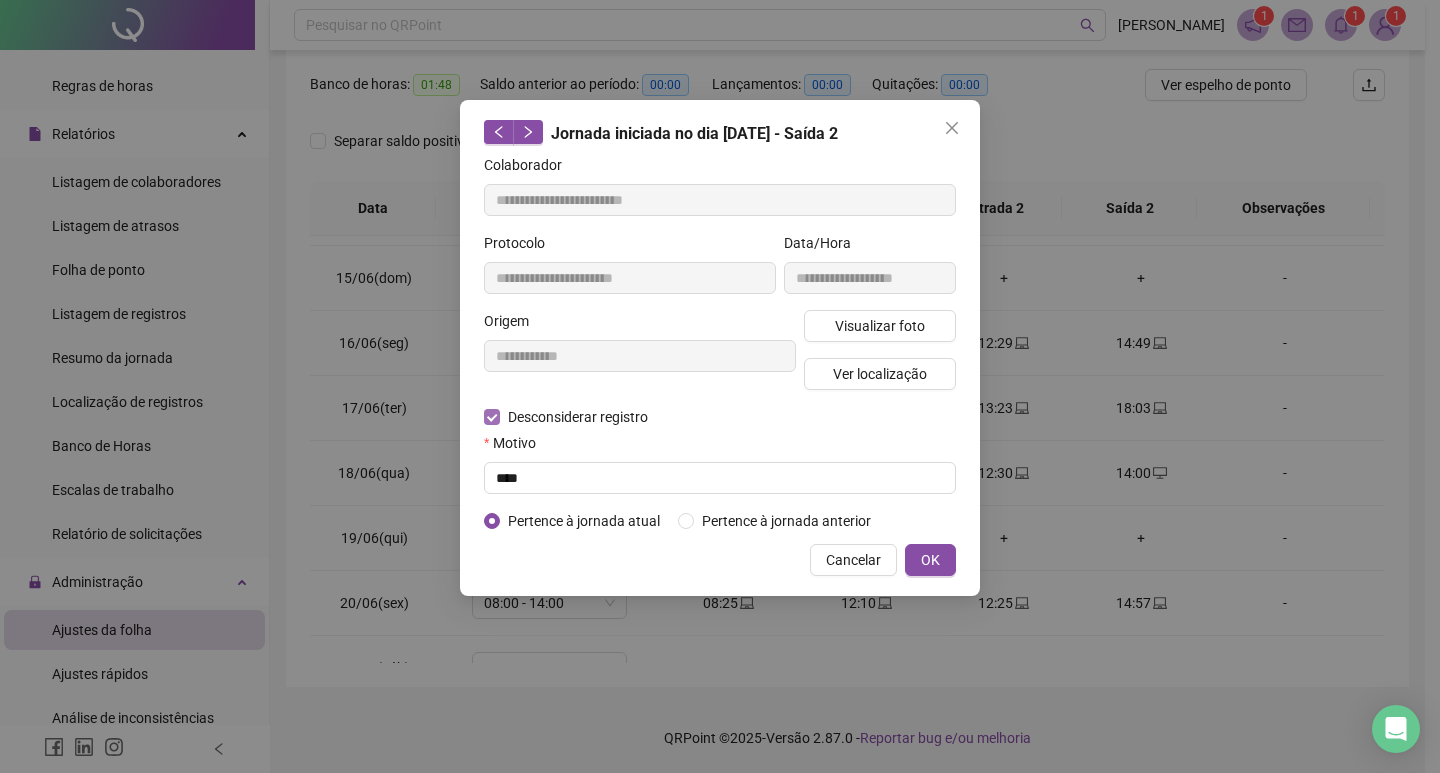 type on "**********" 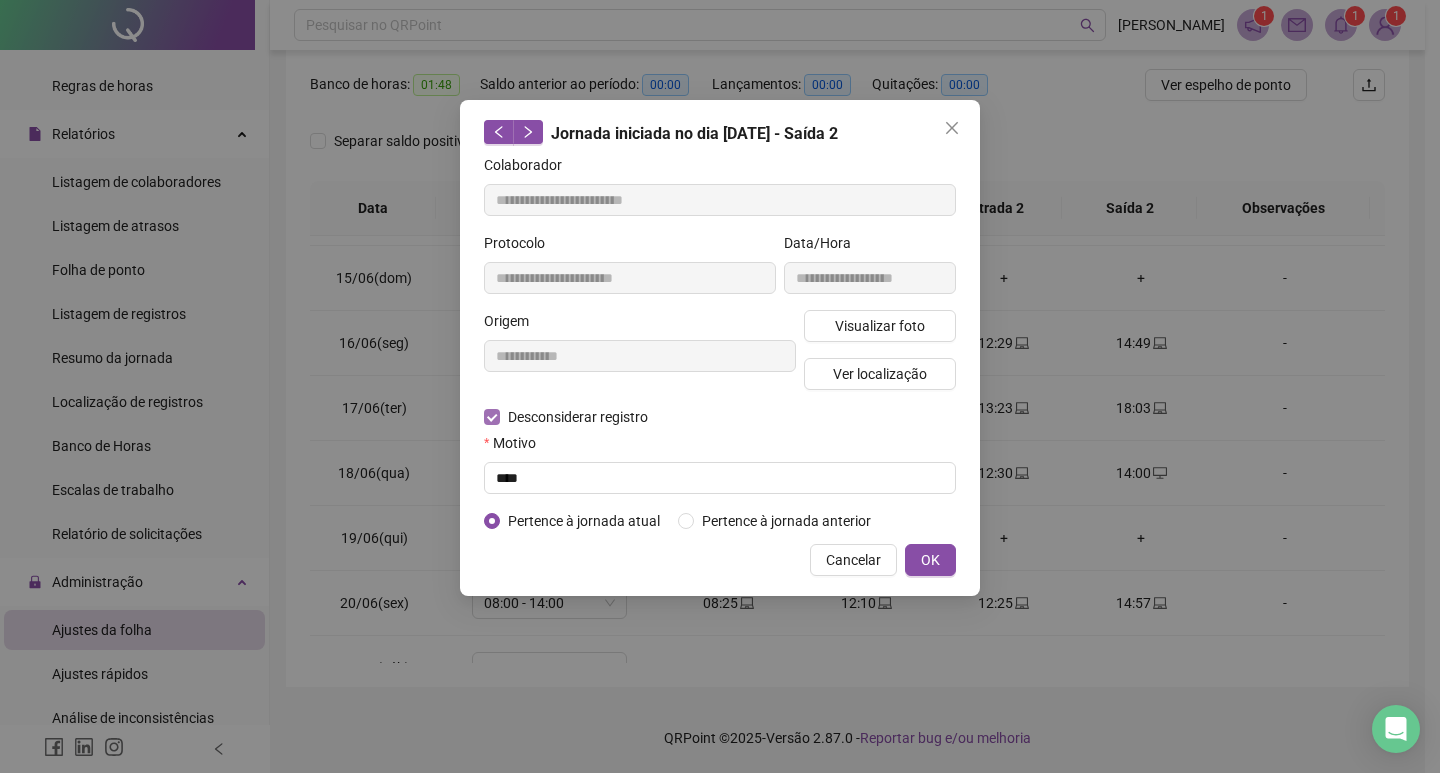 type on "**********" 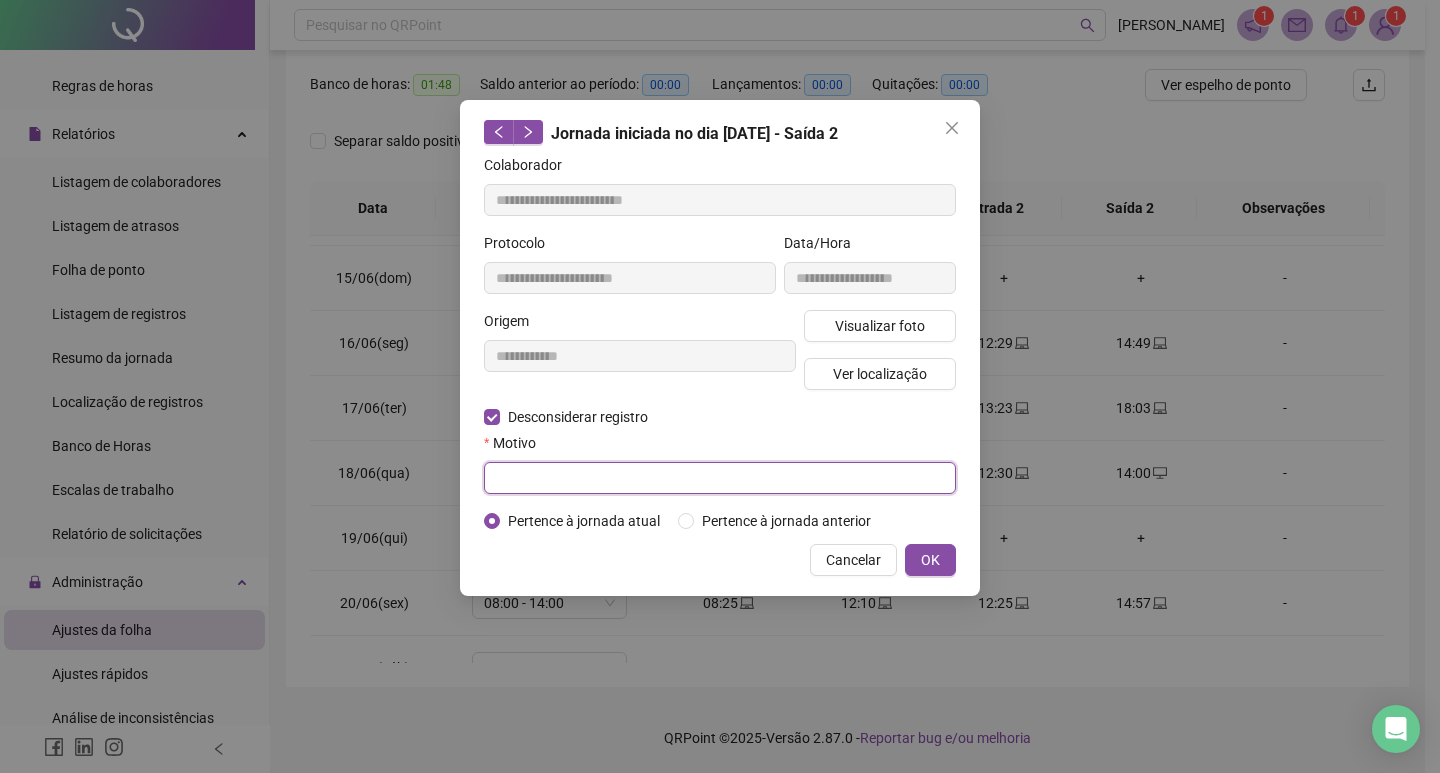 click at bounding box center [720, 478] 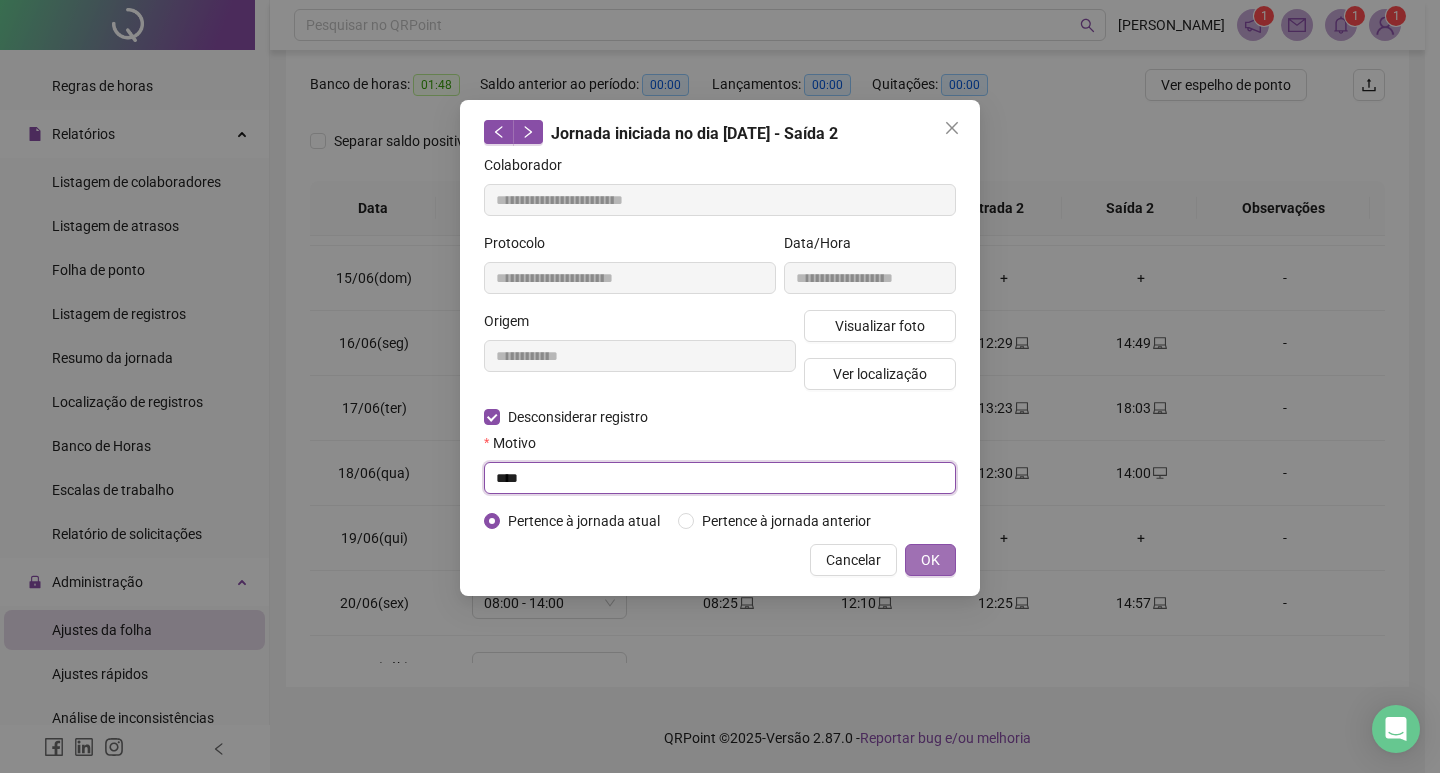 type on "****" 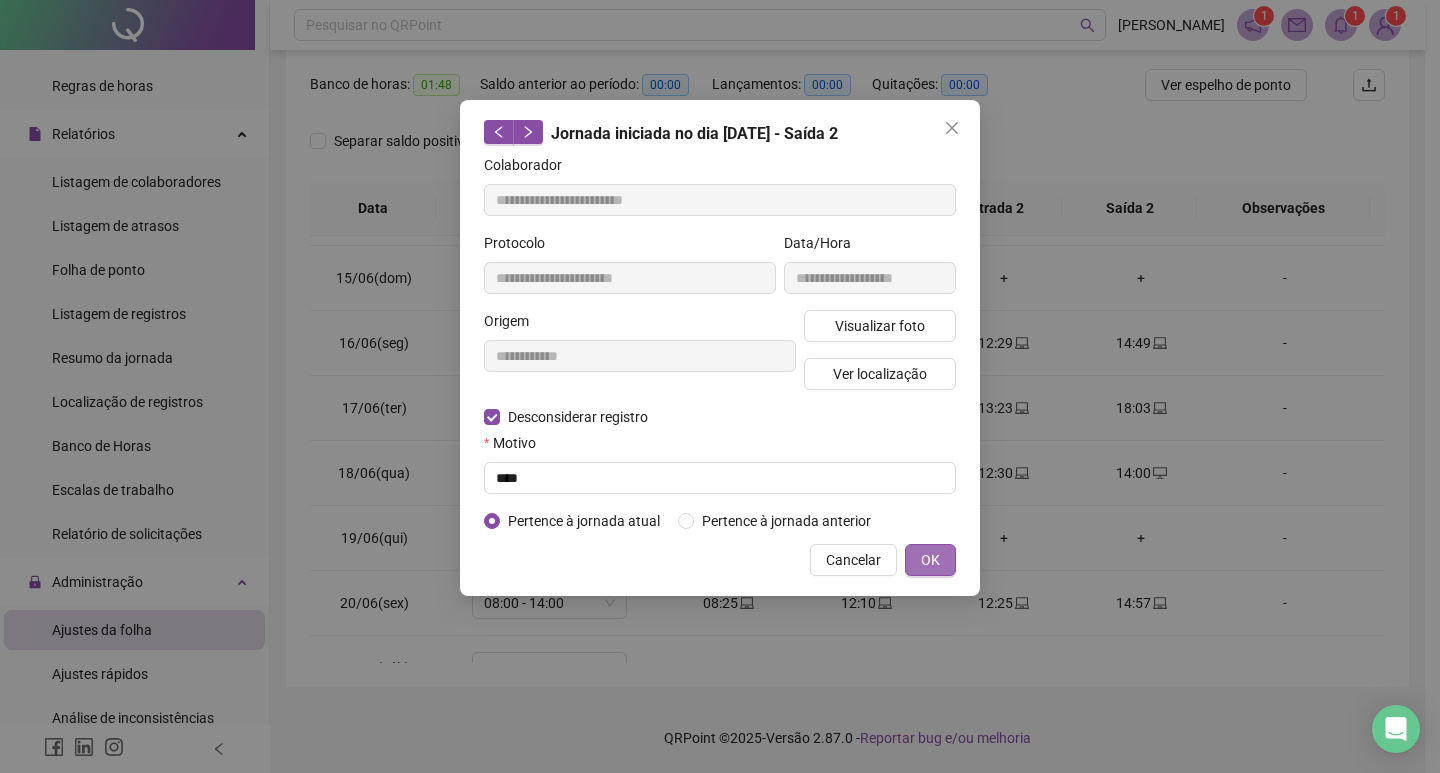 click on "OK" at bounding box center [930, 560] 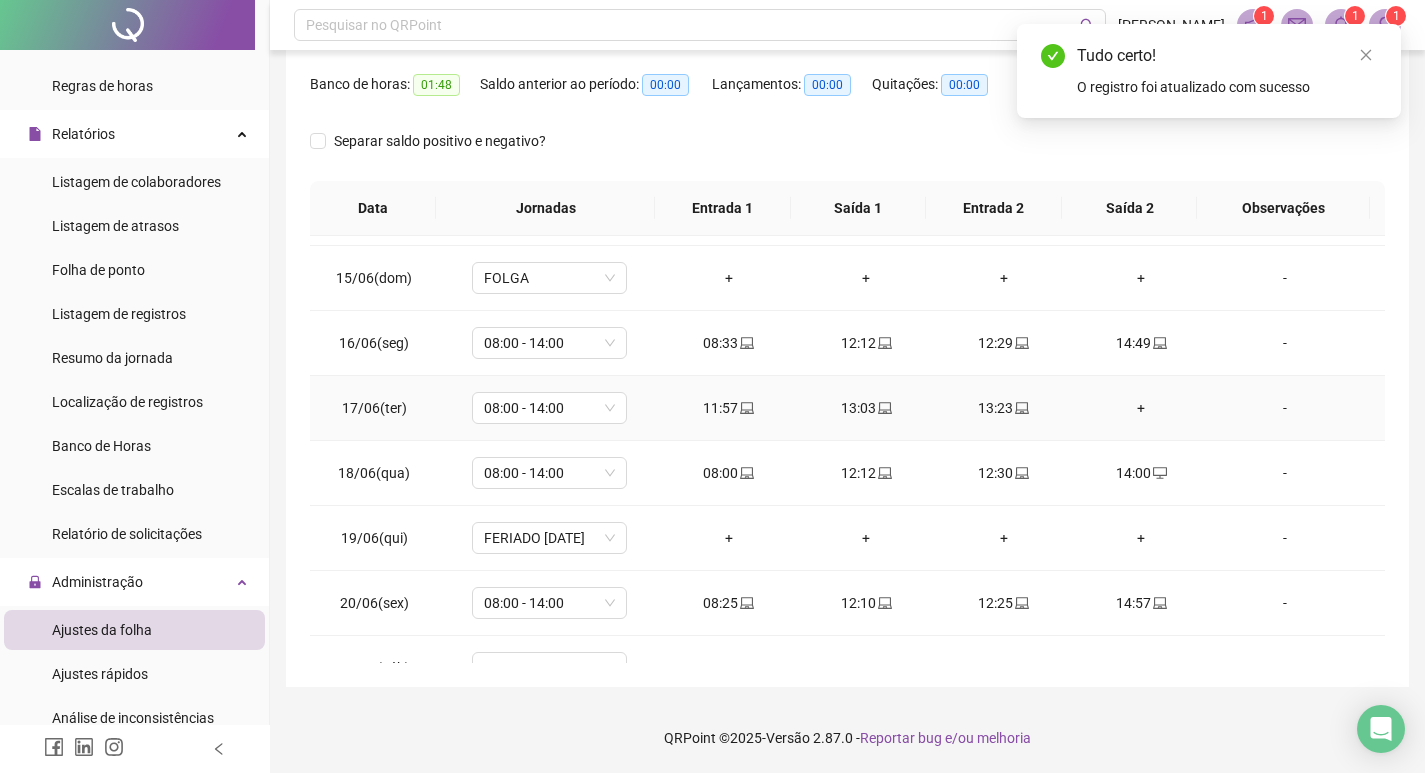 click on "+" at bounding box center (1142, 408) 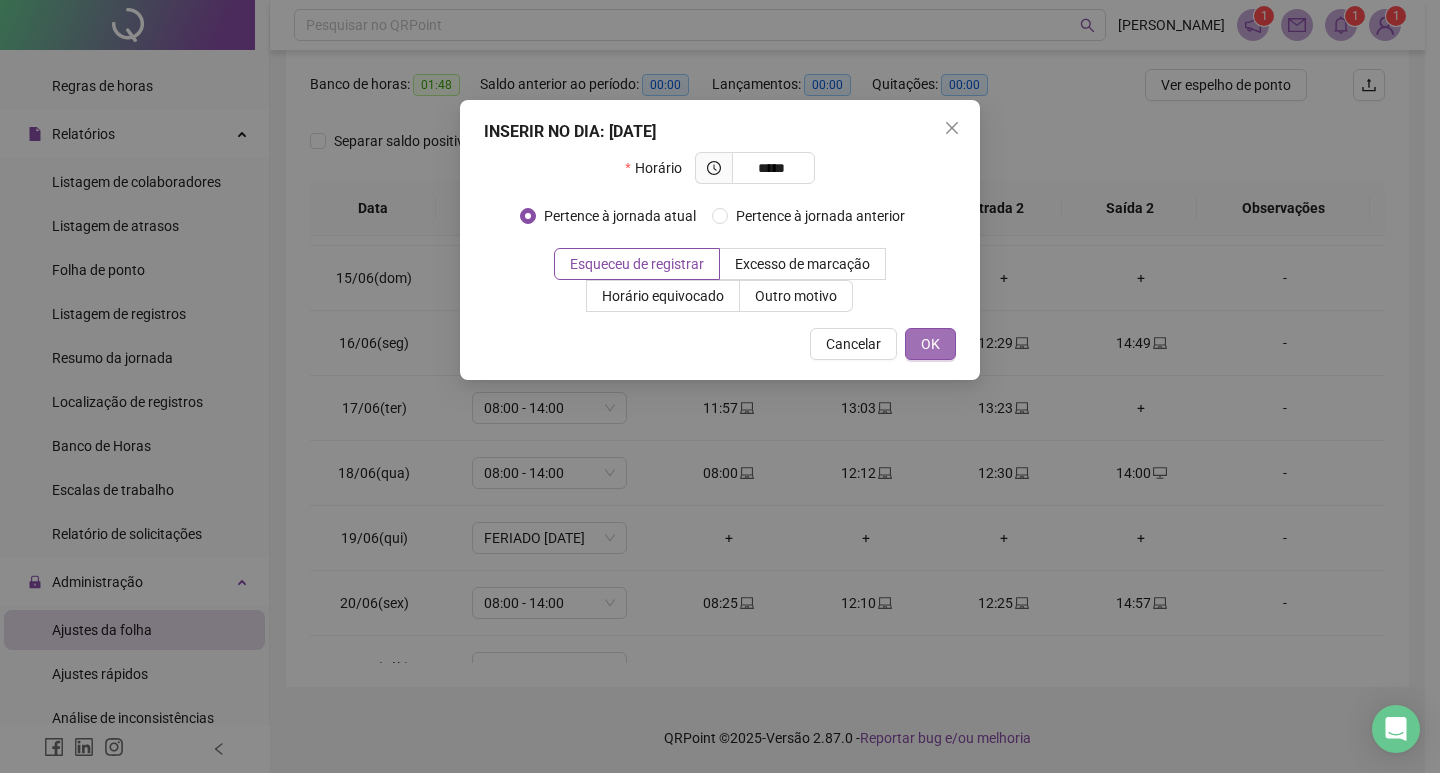 type on "*****" 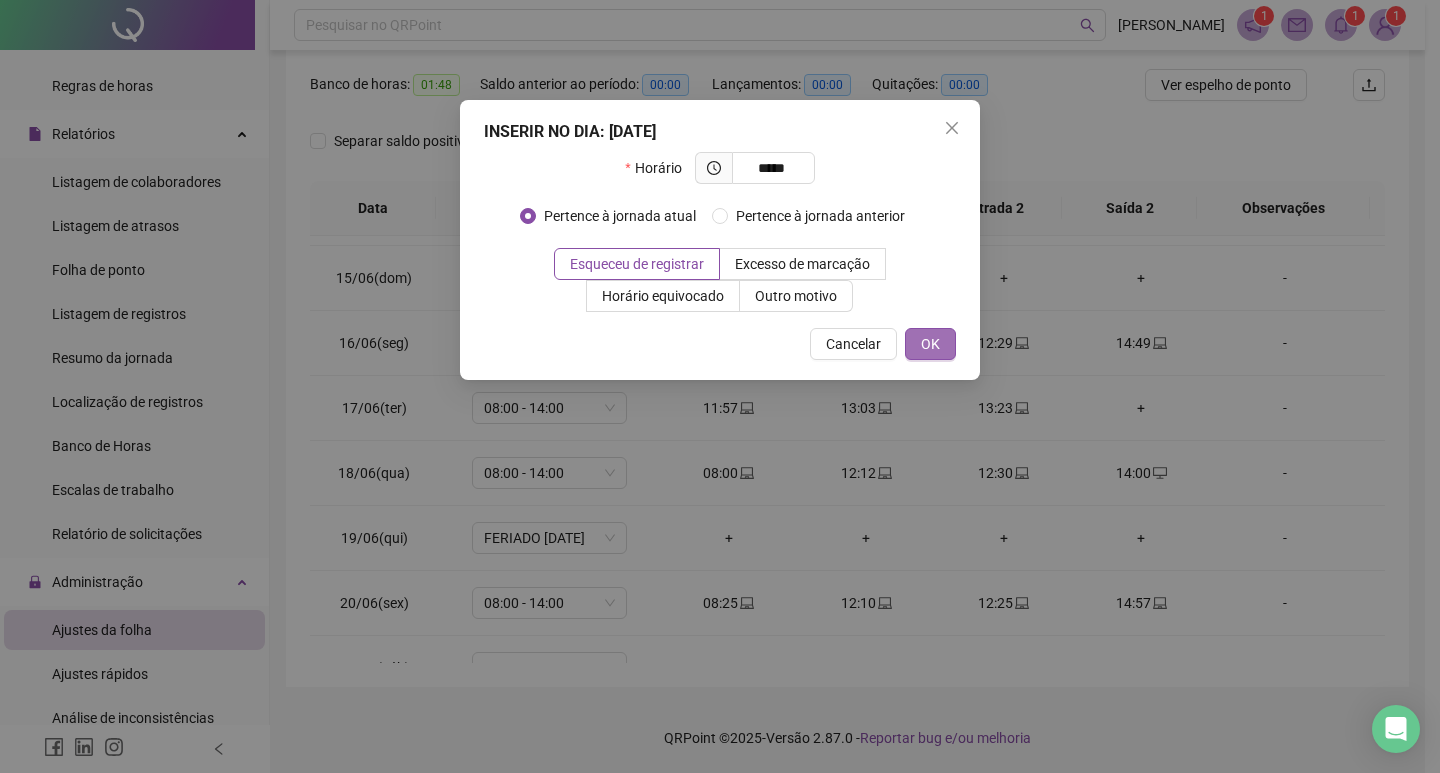 click on "OK" at bounding box center [930, 344] 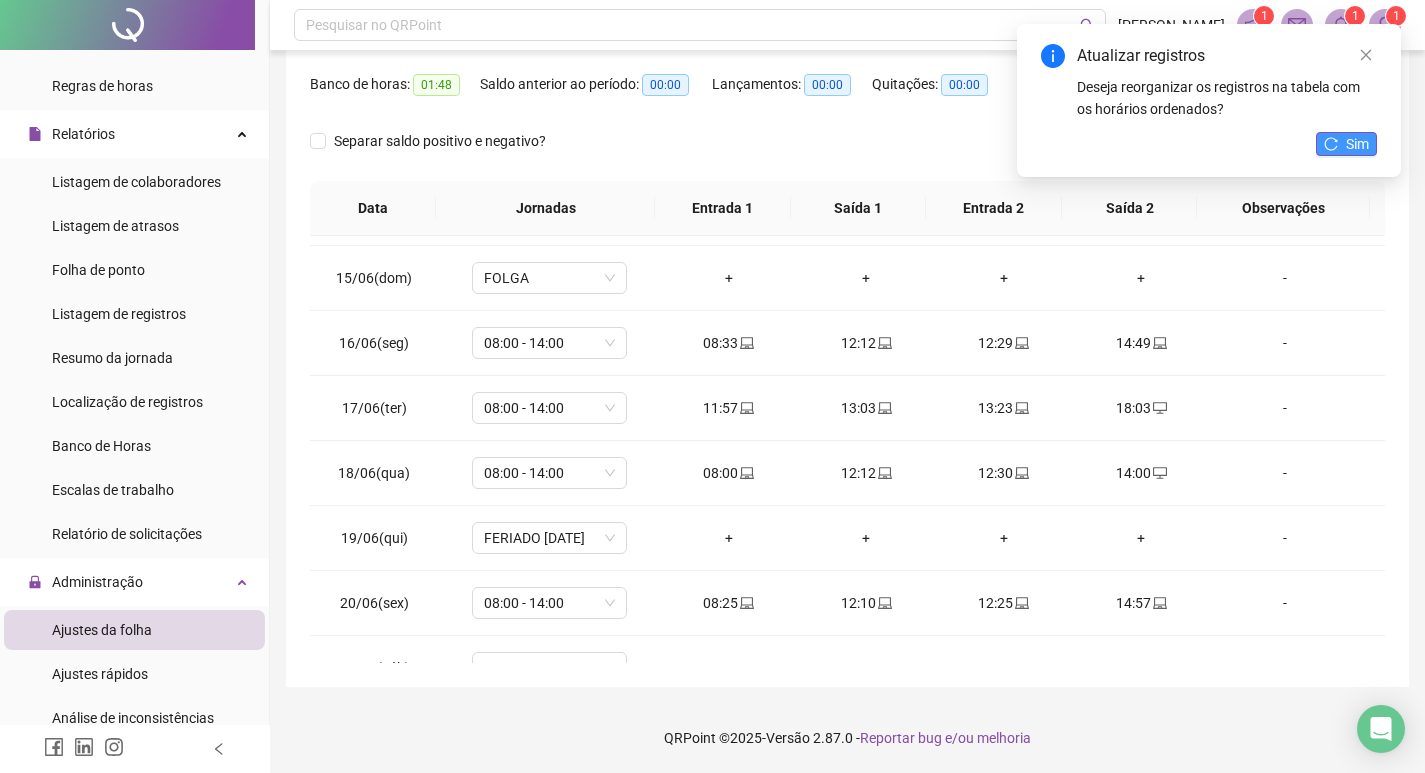 click on "Sim" at bounding box center (1346, 144) 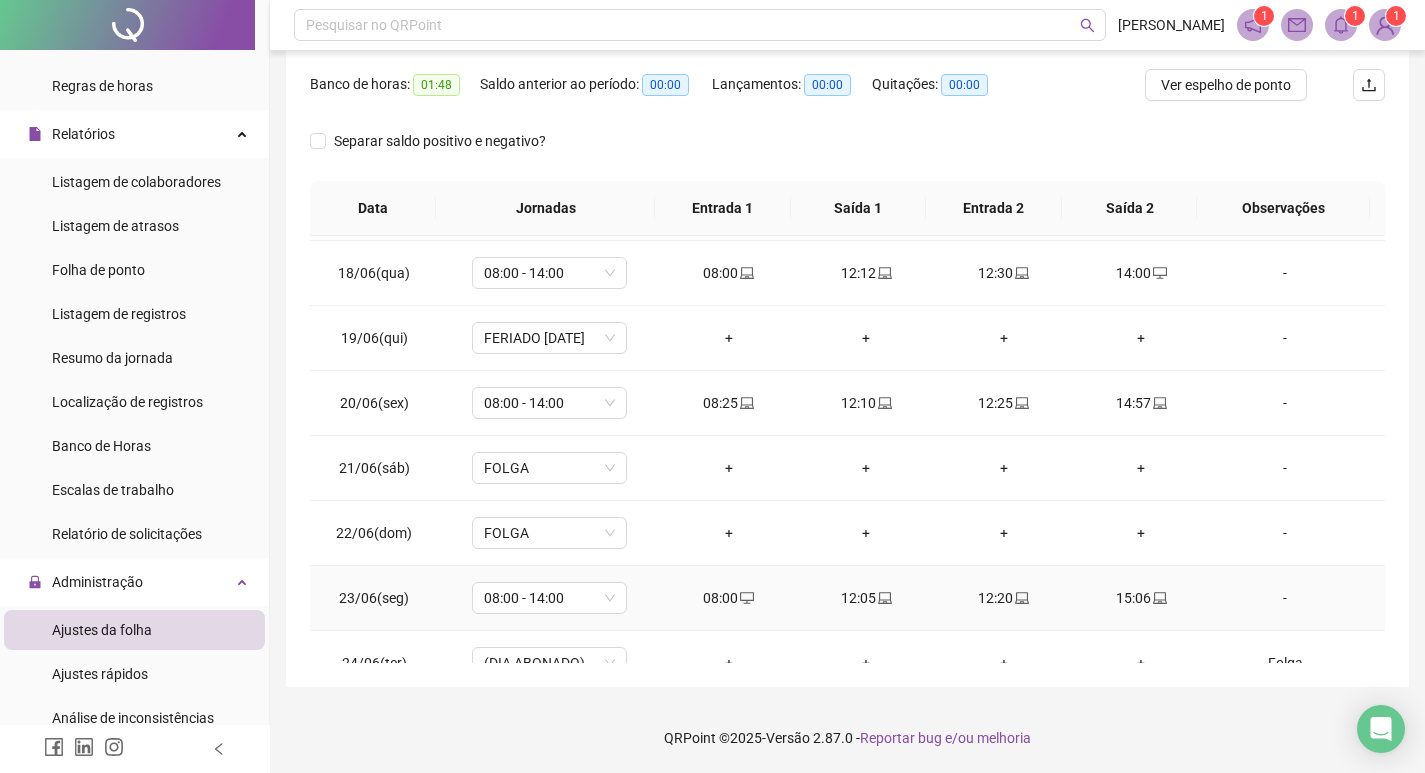 scroll, scrollTop: 1200, scrollLeft: 0, axis: vertical 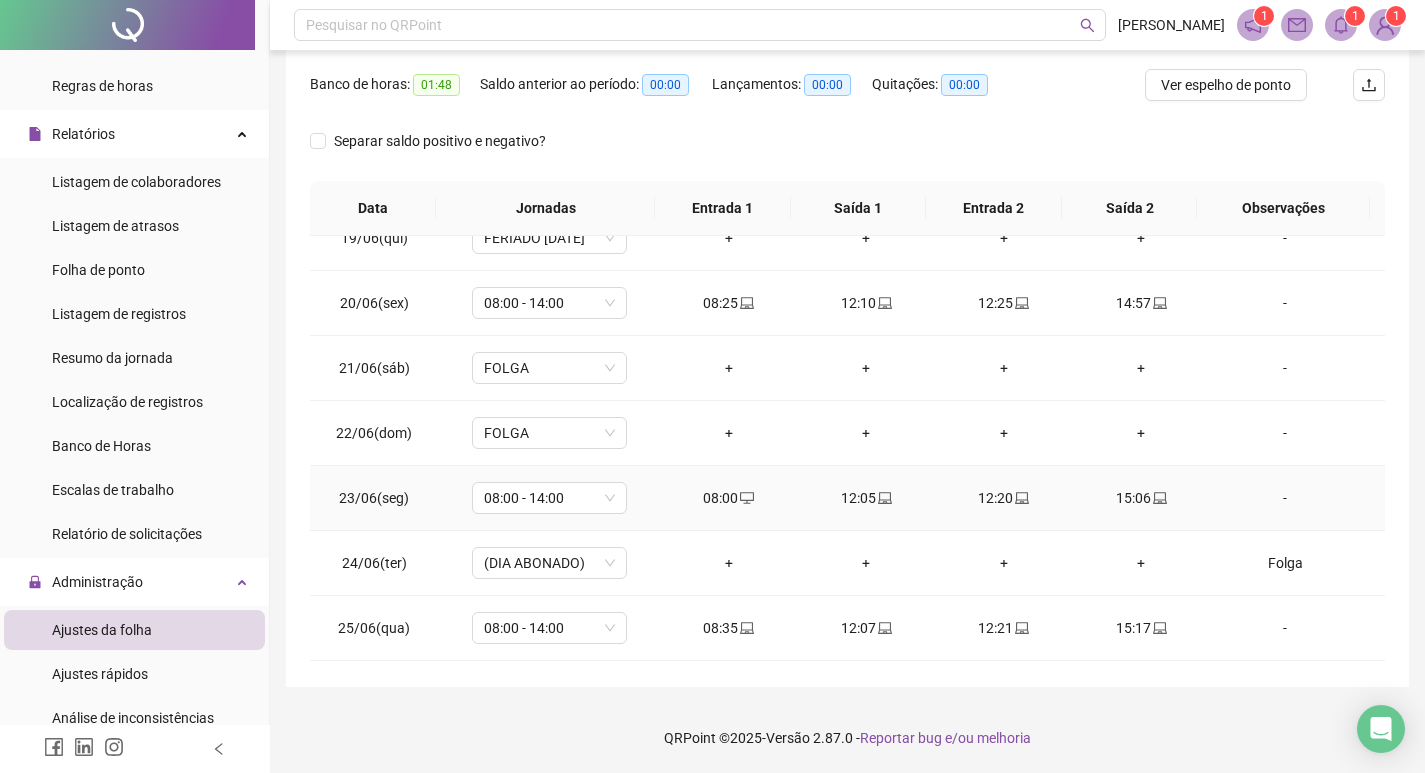 click on "15:06" at bounding box center [1142, 498] 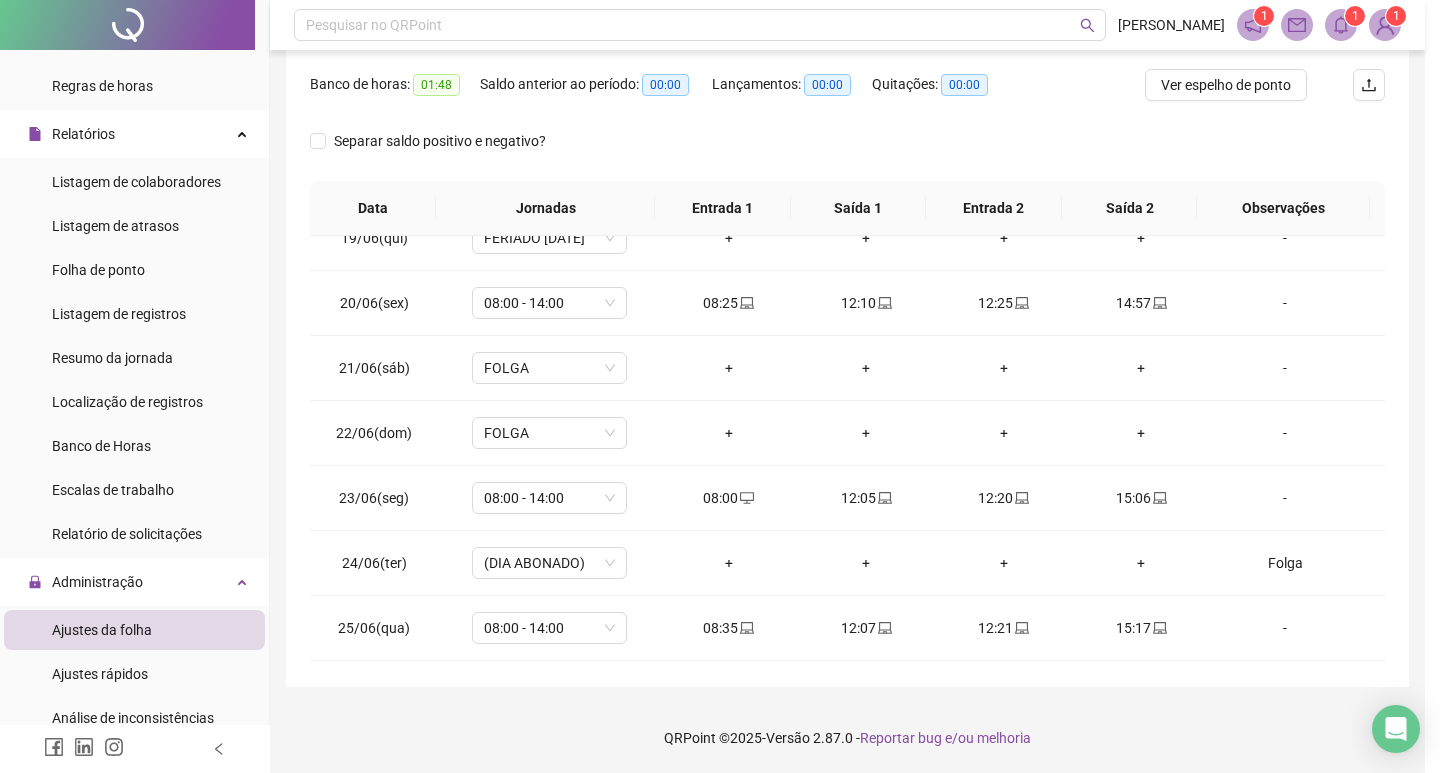 type on "**********" 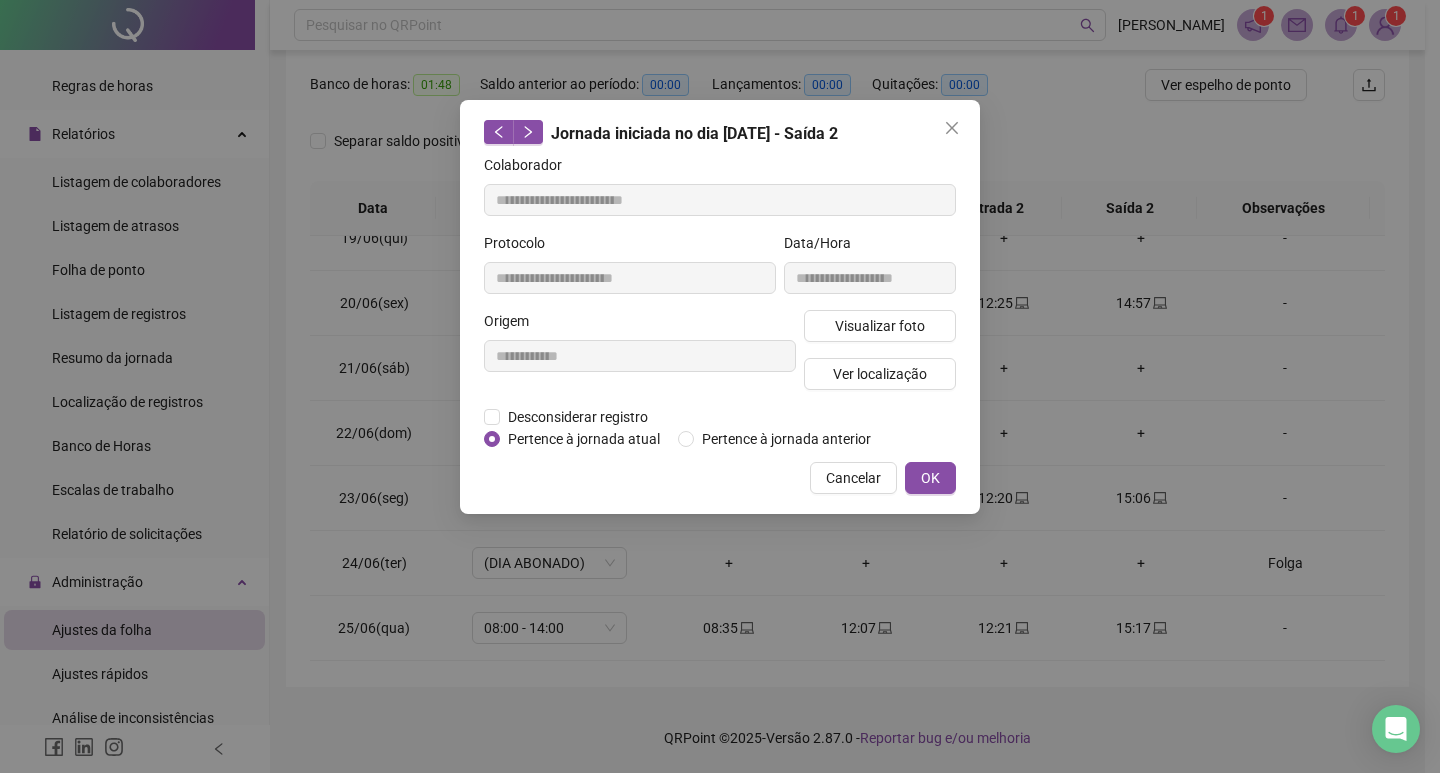 drag, startPoint x: 472, startPoint y: 413, endPoint x: 488, endPoint y: 429, distance: 22.627417 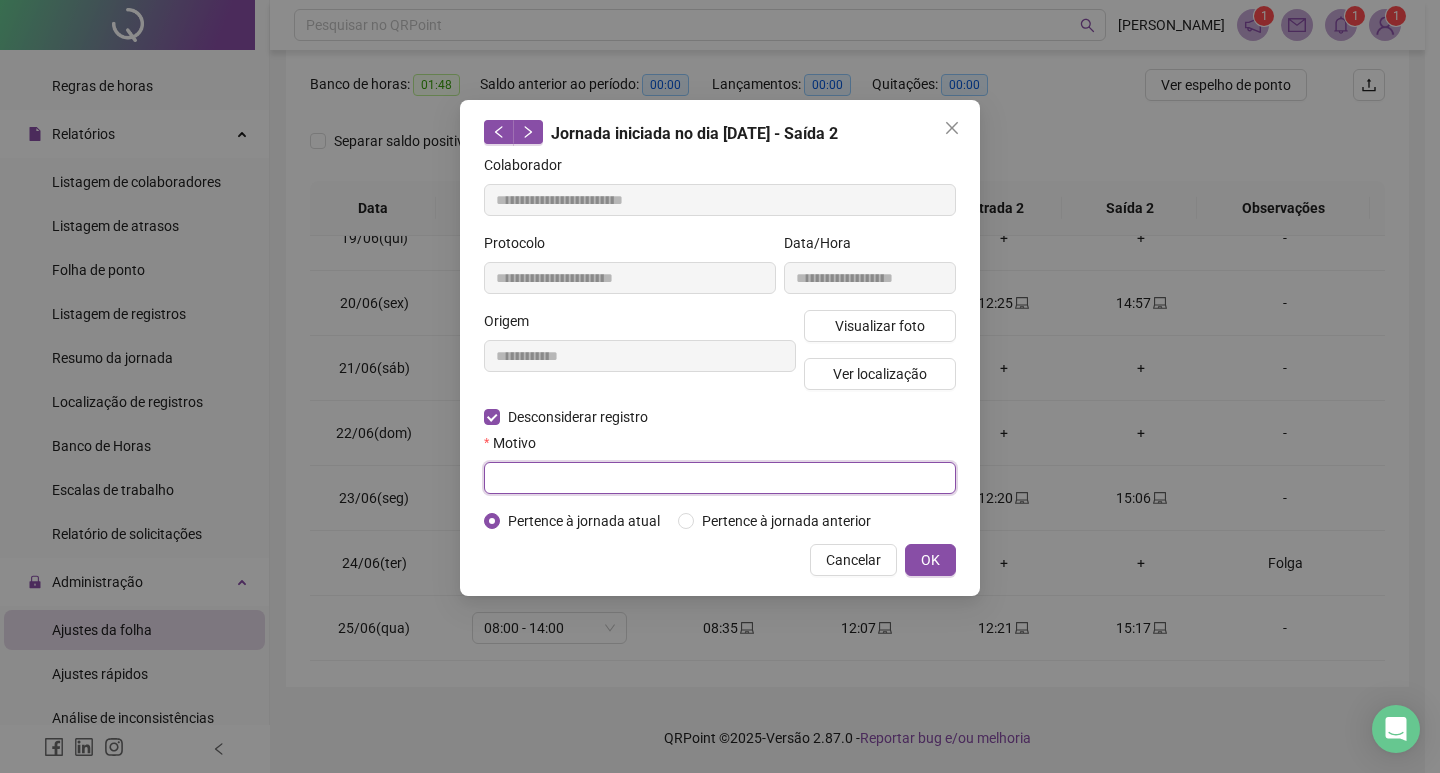 click at bounding box center [720, 478] 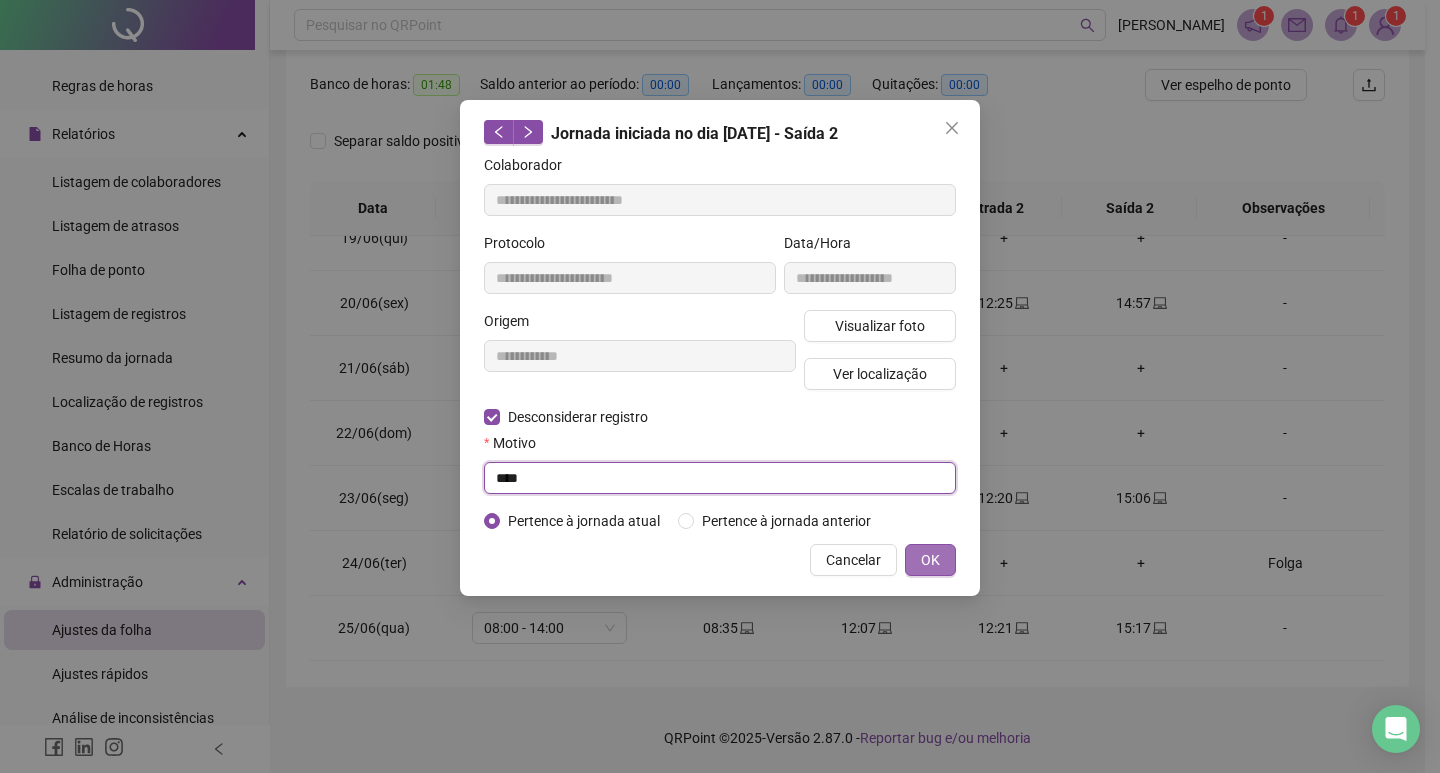 type on "****" 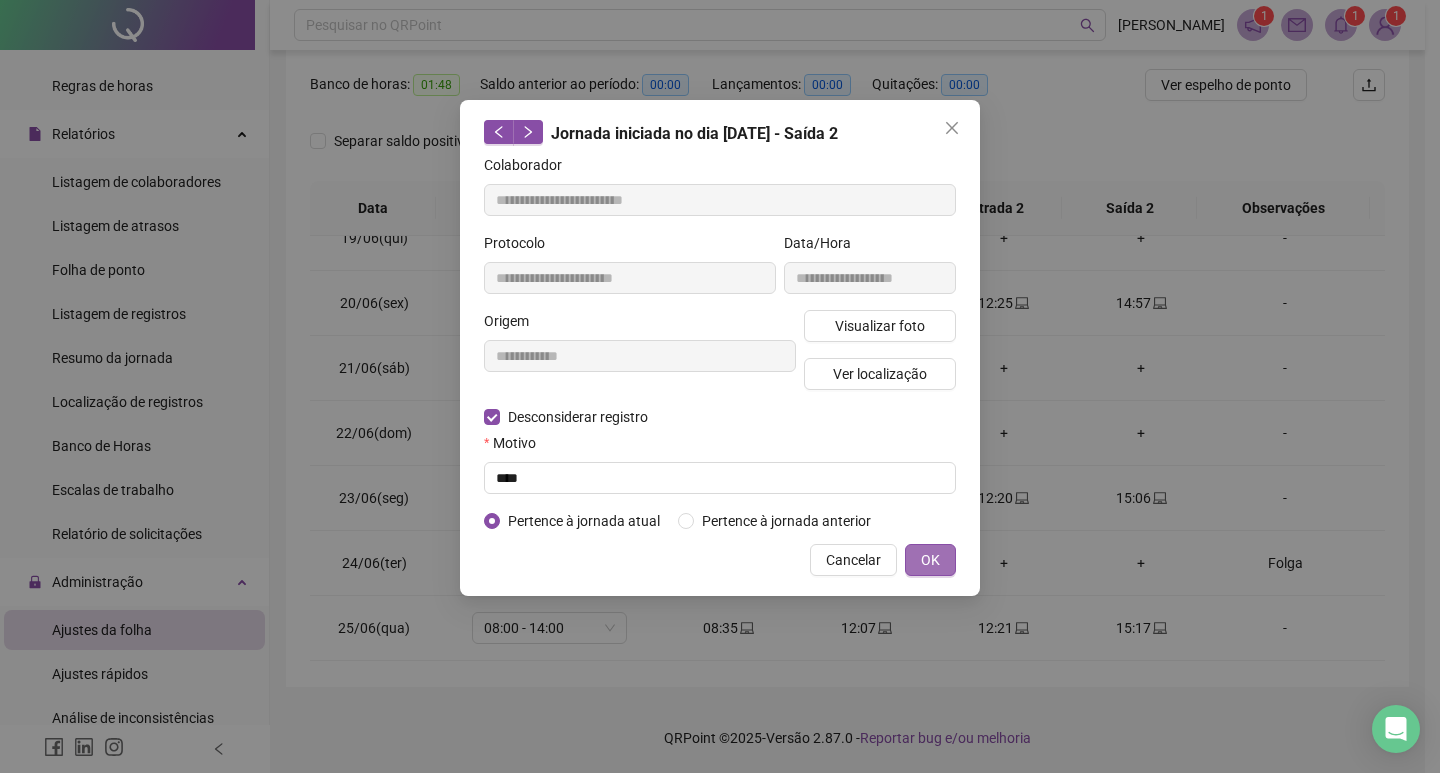 click on "OK" at bounding box center [930, 560] 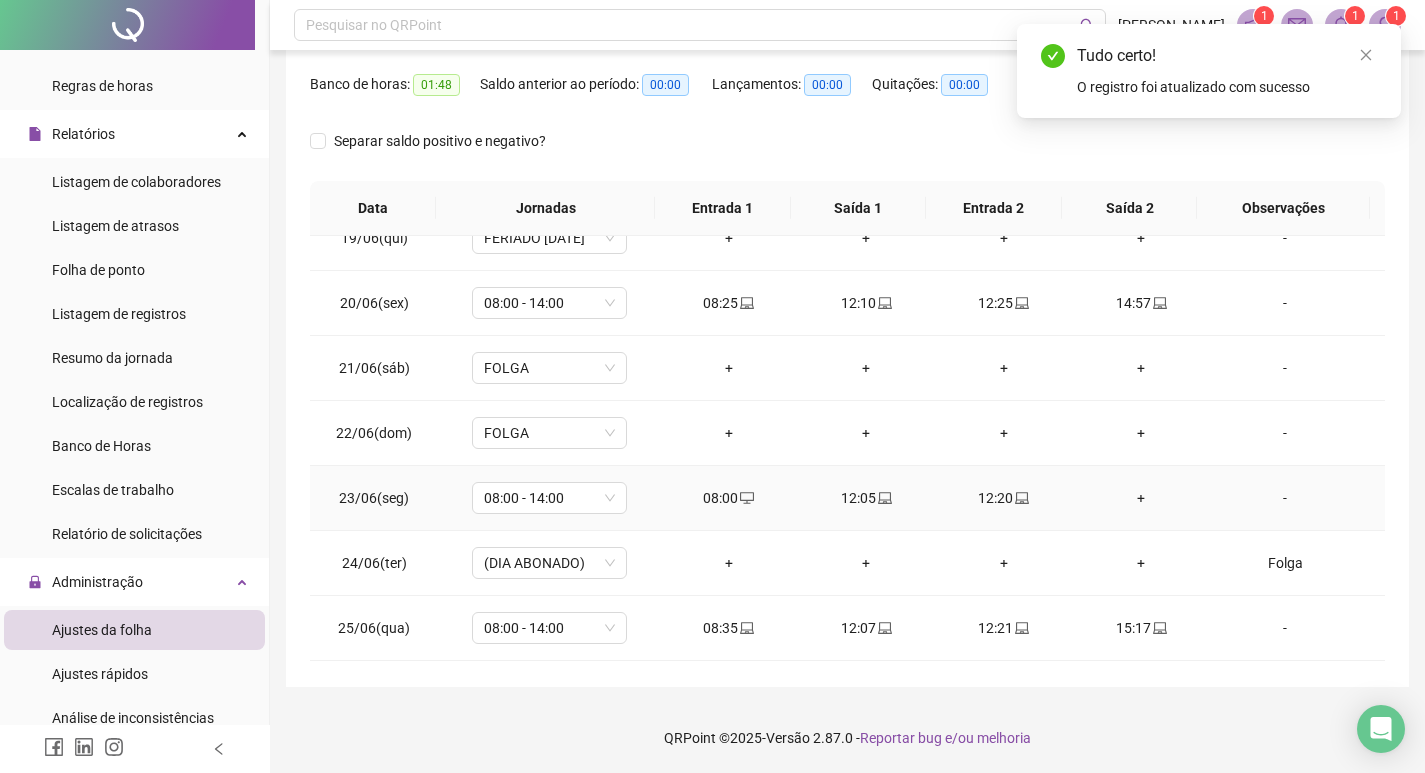 click on "+" at bounding box center (1142, 498) 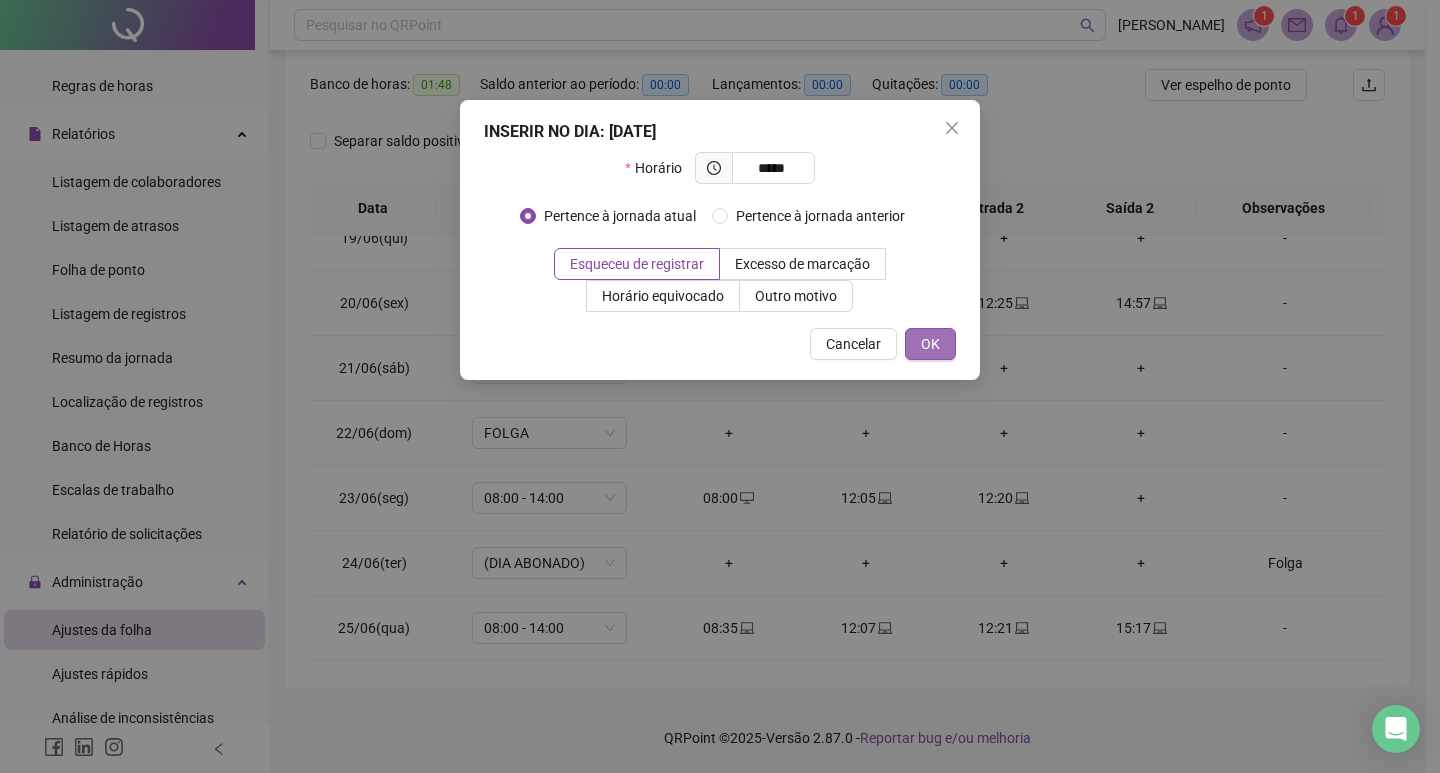 type on "*****" 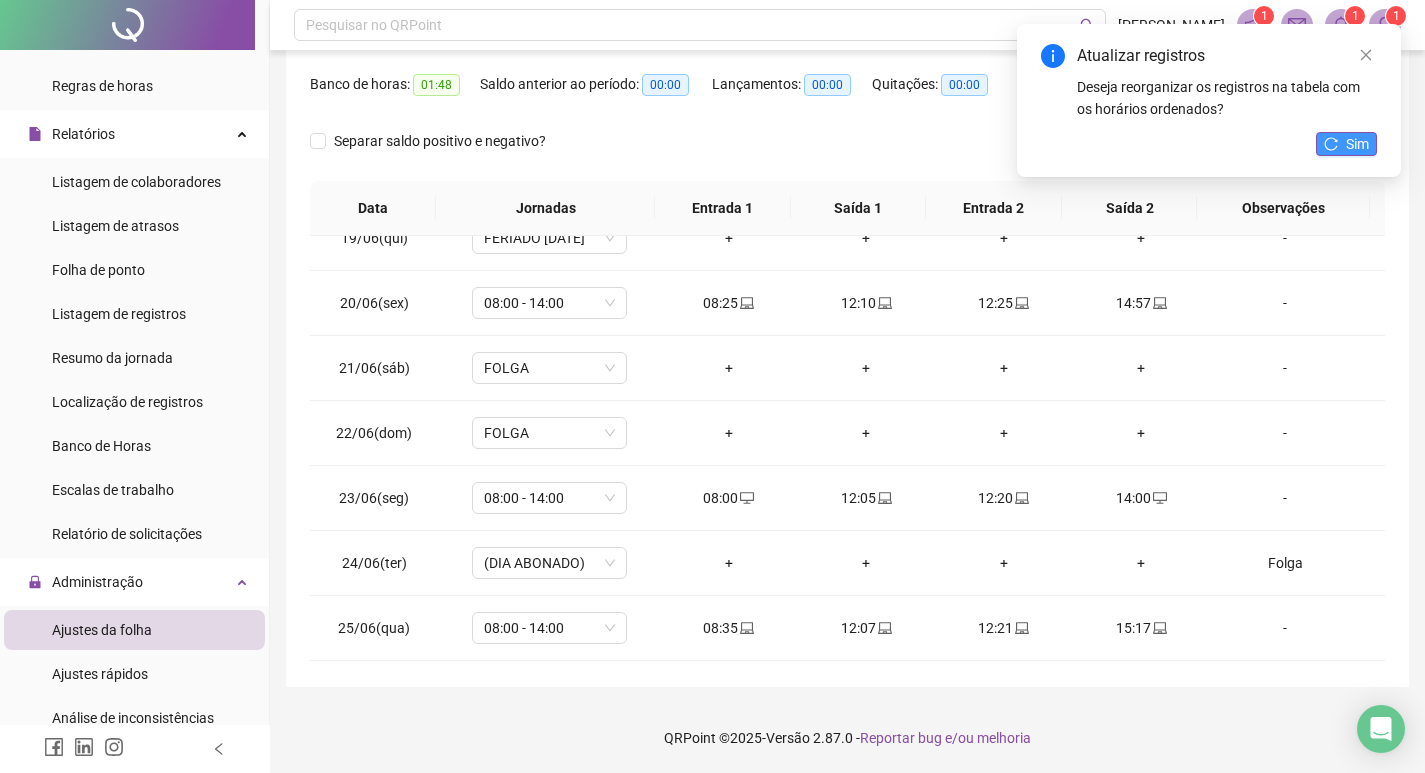 click on "Sim" at bounding box center (1346, 144) 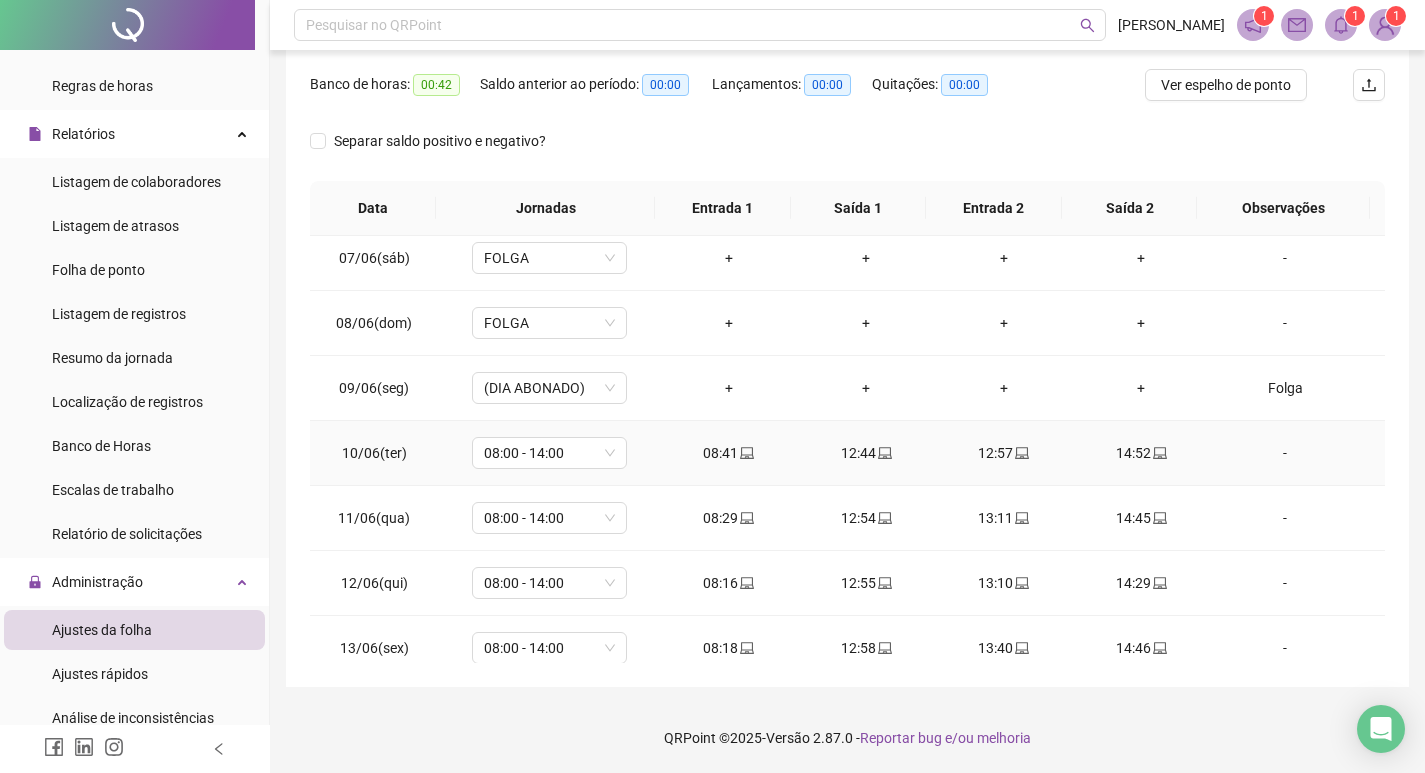 scroll, scrollTop: 100, scrollLeft: 0, axis: vertical 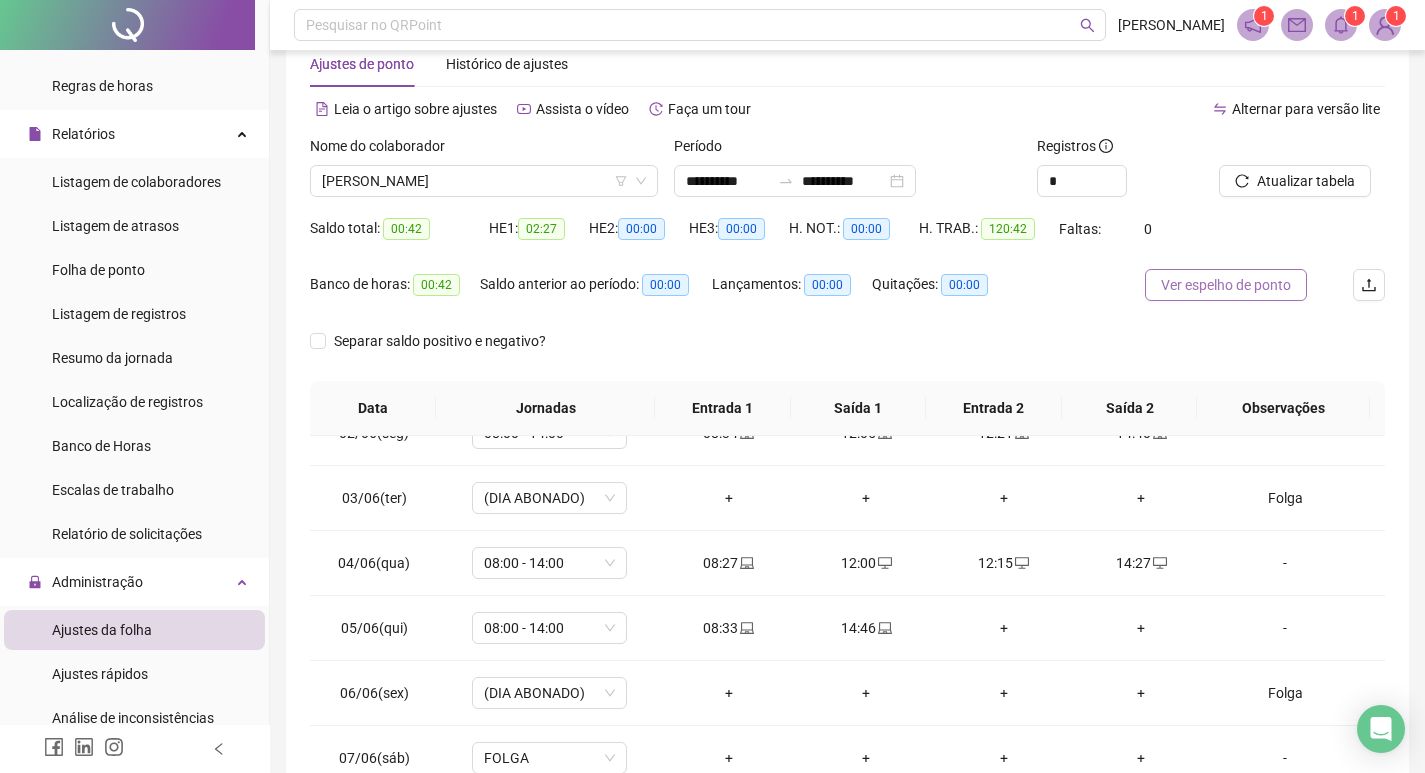 click on "Ver espelho de ponto" at bounding box center (1226, 285) 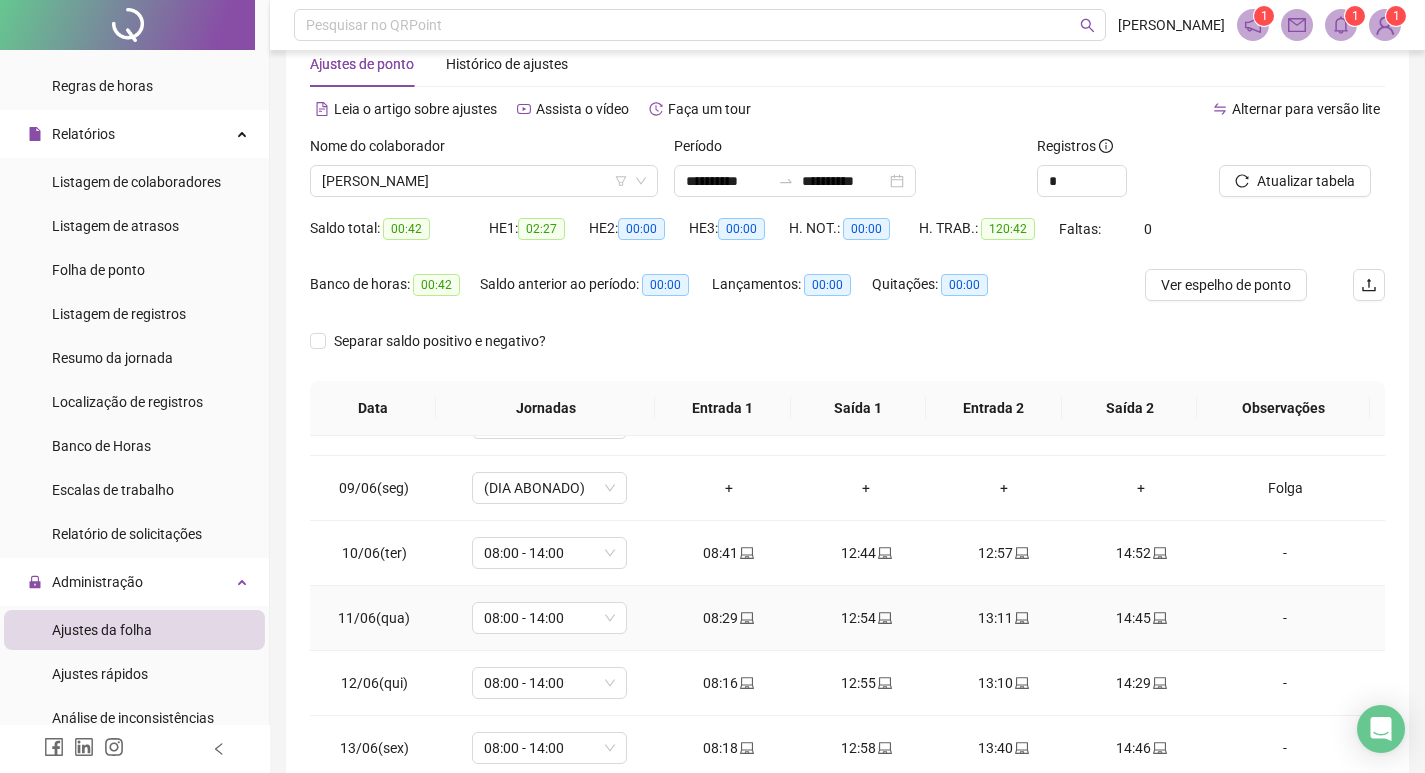 scroll, scrollTop: 900, scrollLeft: 0, axis: vertical 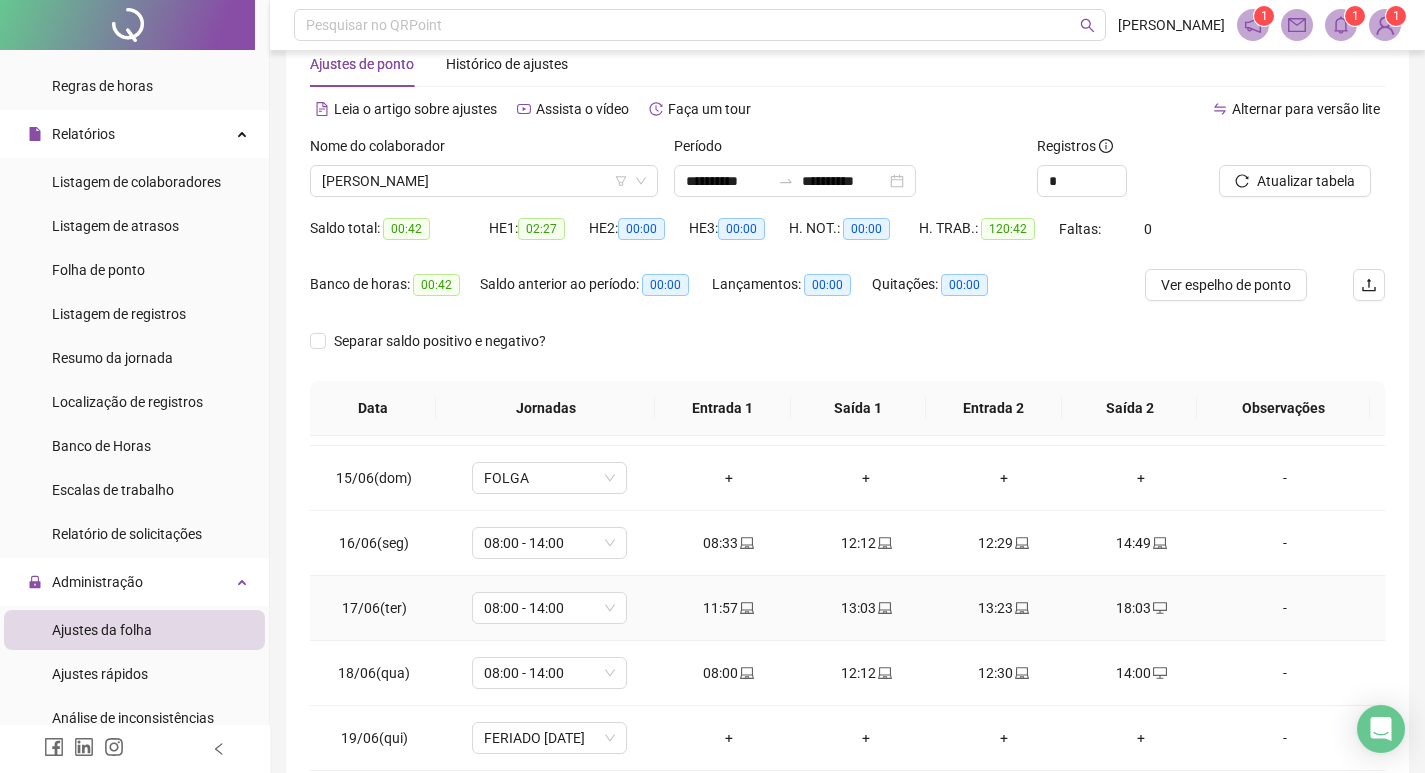 click on "18:03" at bounding box center [1142, 608] 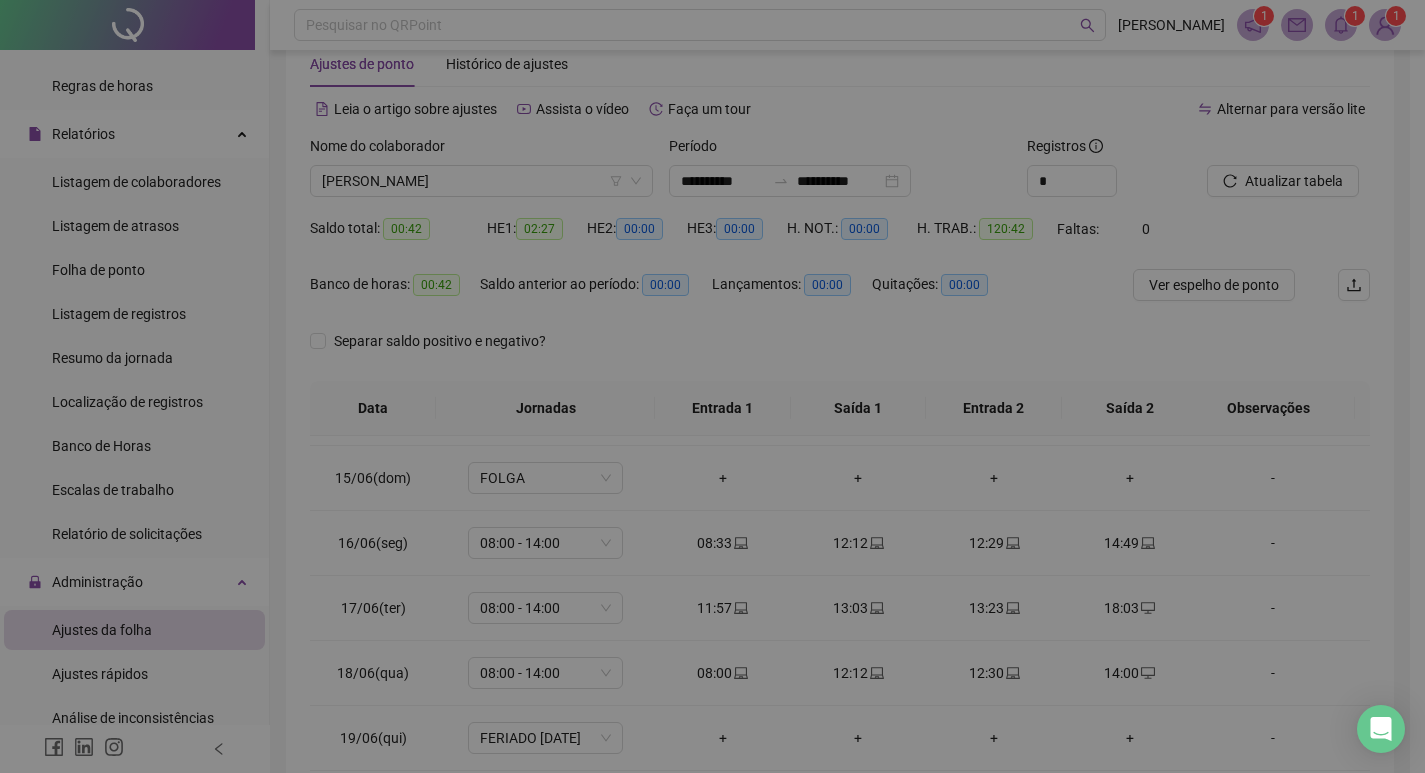 type on "**********" 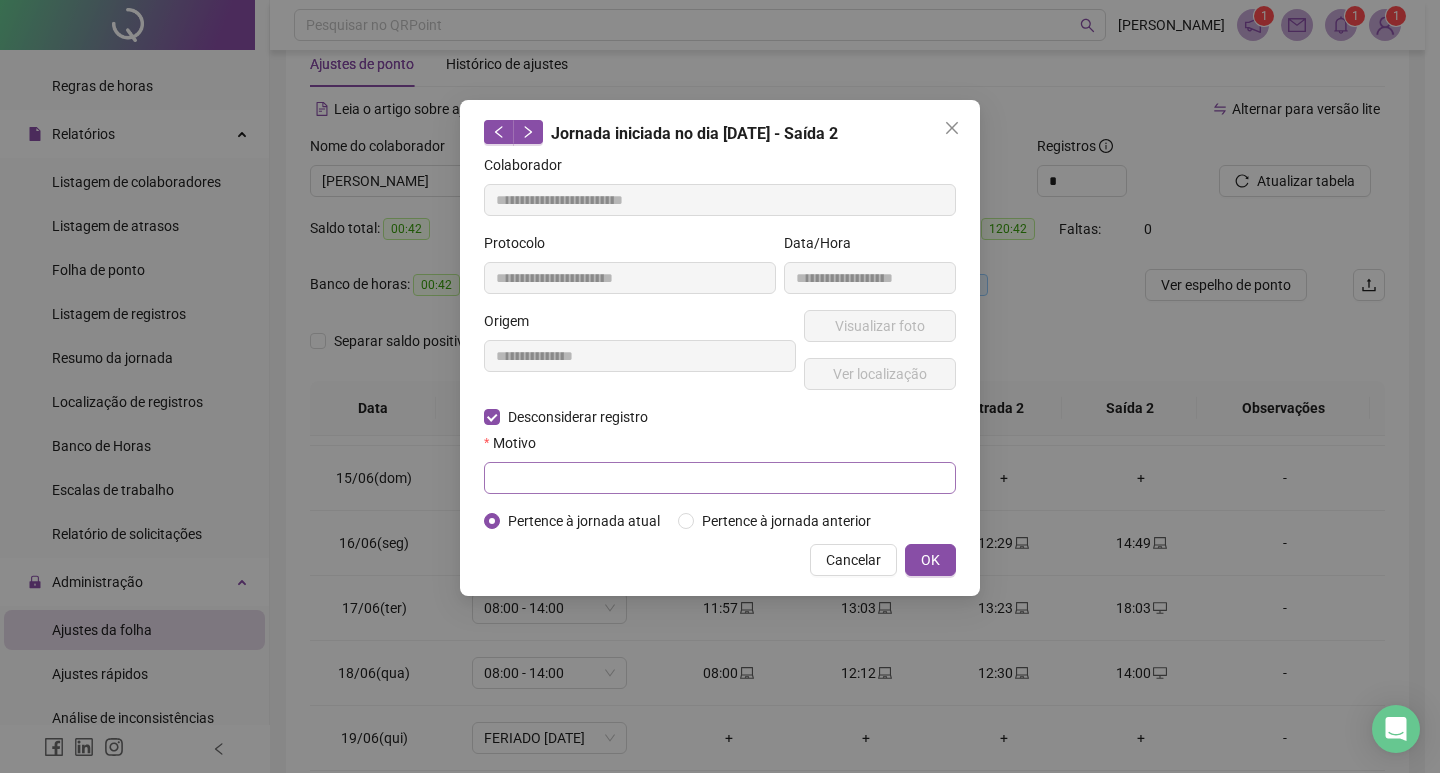 drag, startPoint x: 504, startPoint y: 458, endPoint x: 510, endPoint y: 483, distance: 25.70992 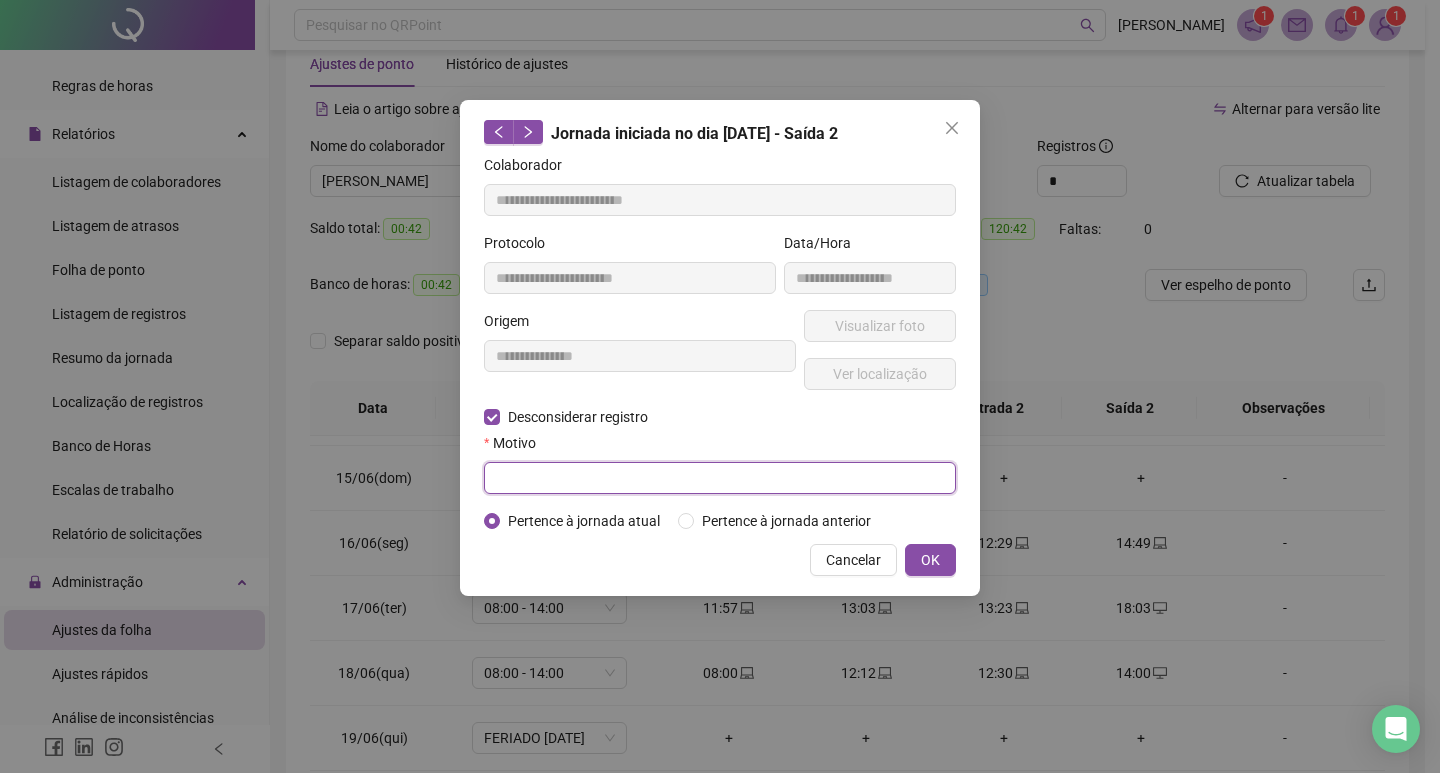 click at bounding box center (720, 478) 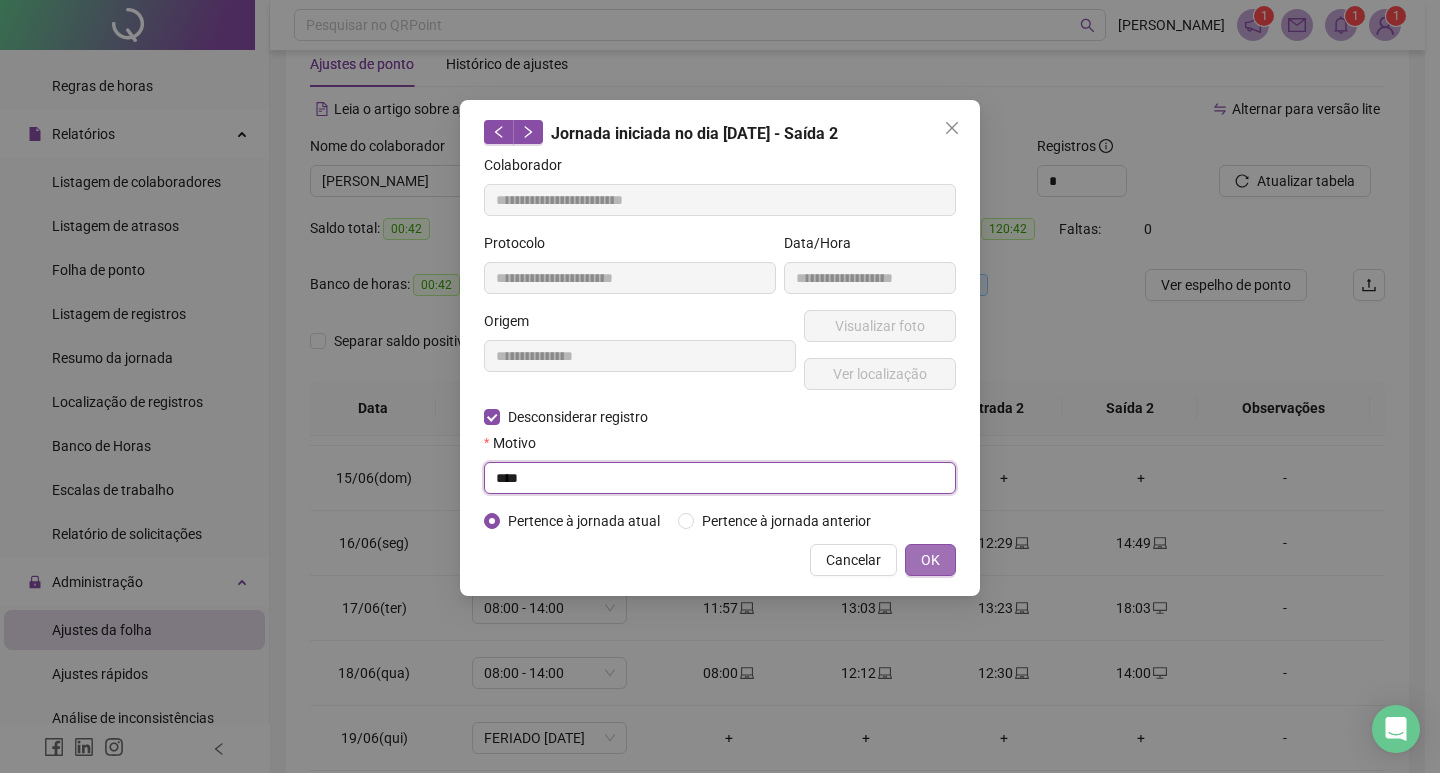 type on "****" 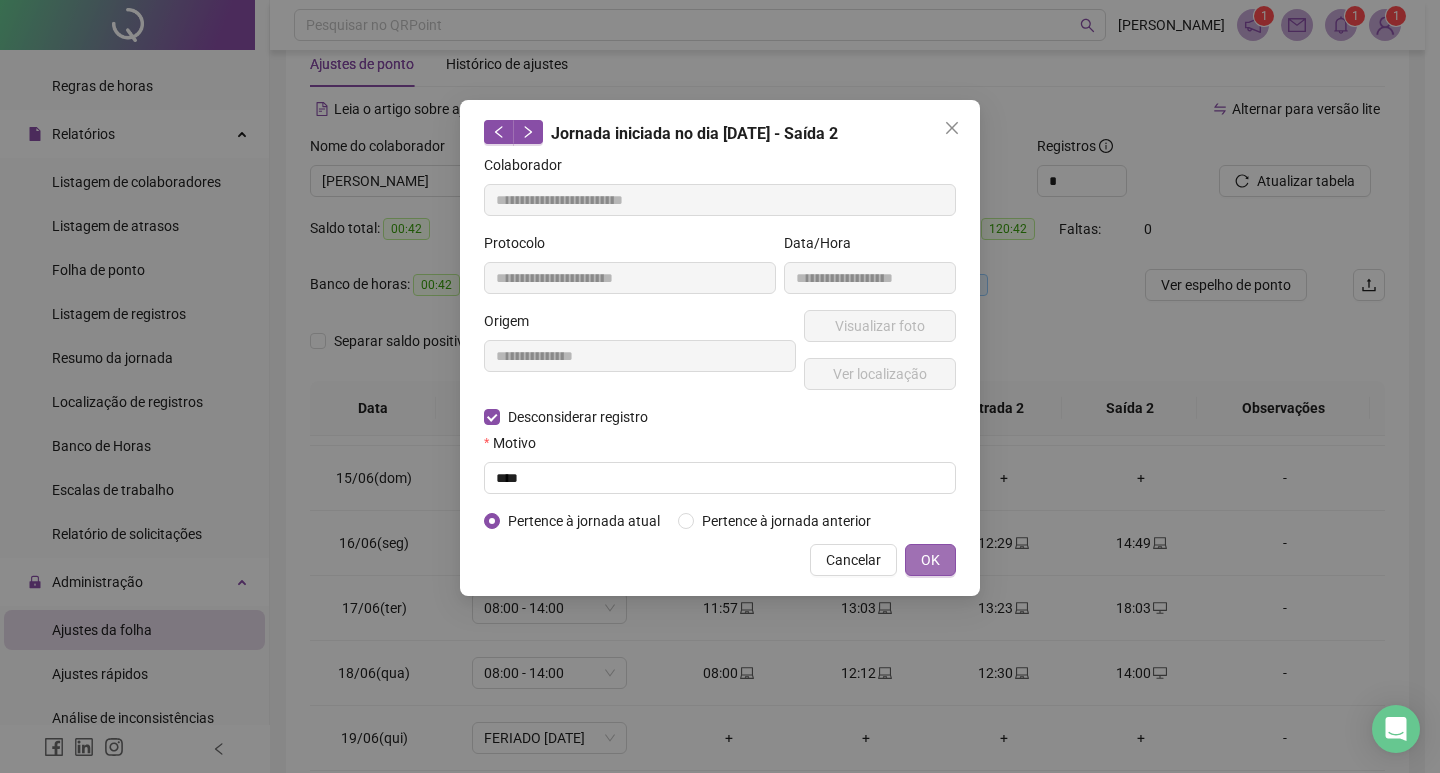 click on "OK" at bounding box center (930, 560) 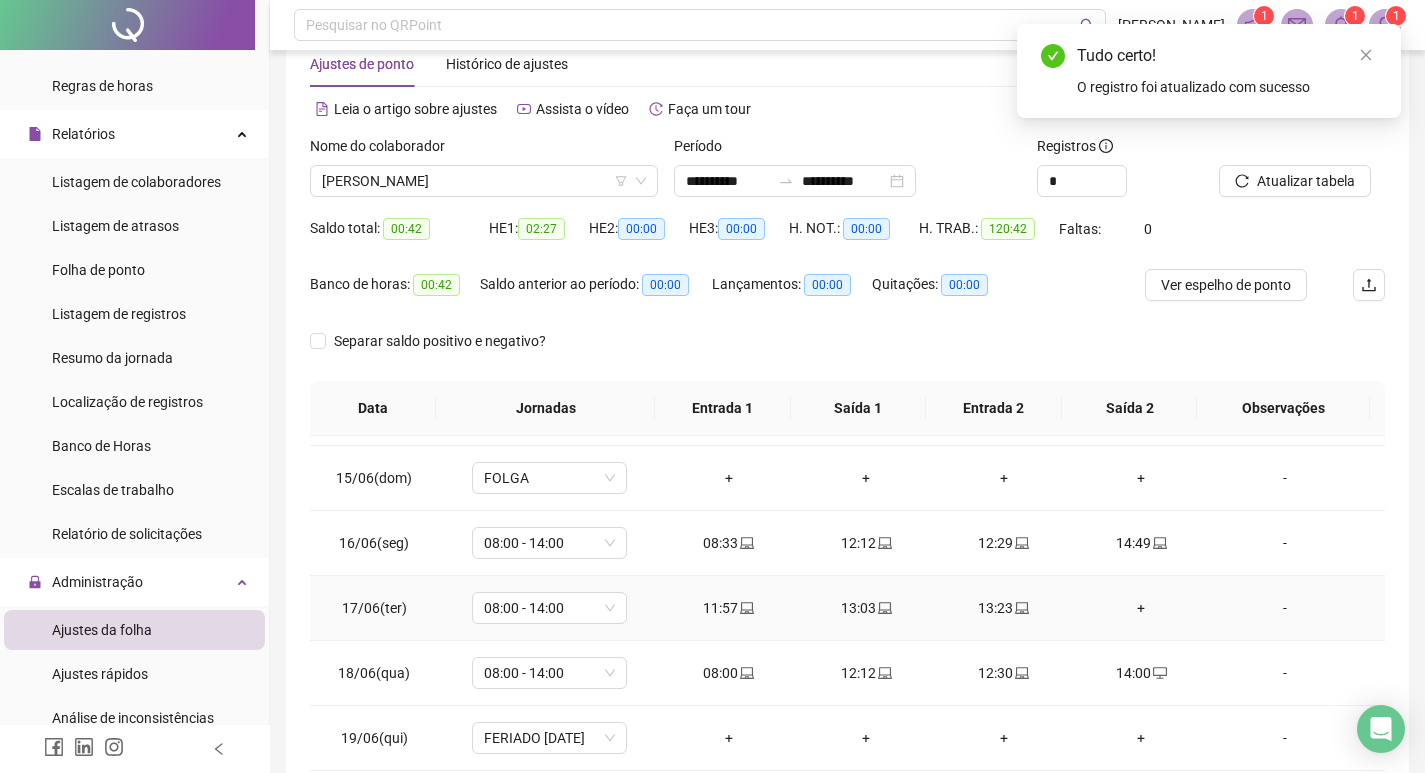 click on "+" at bounding box center (1142, 608) 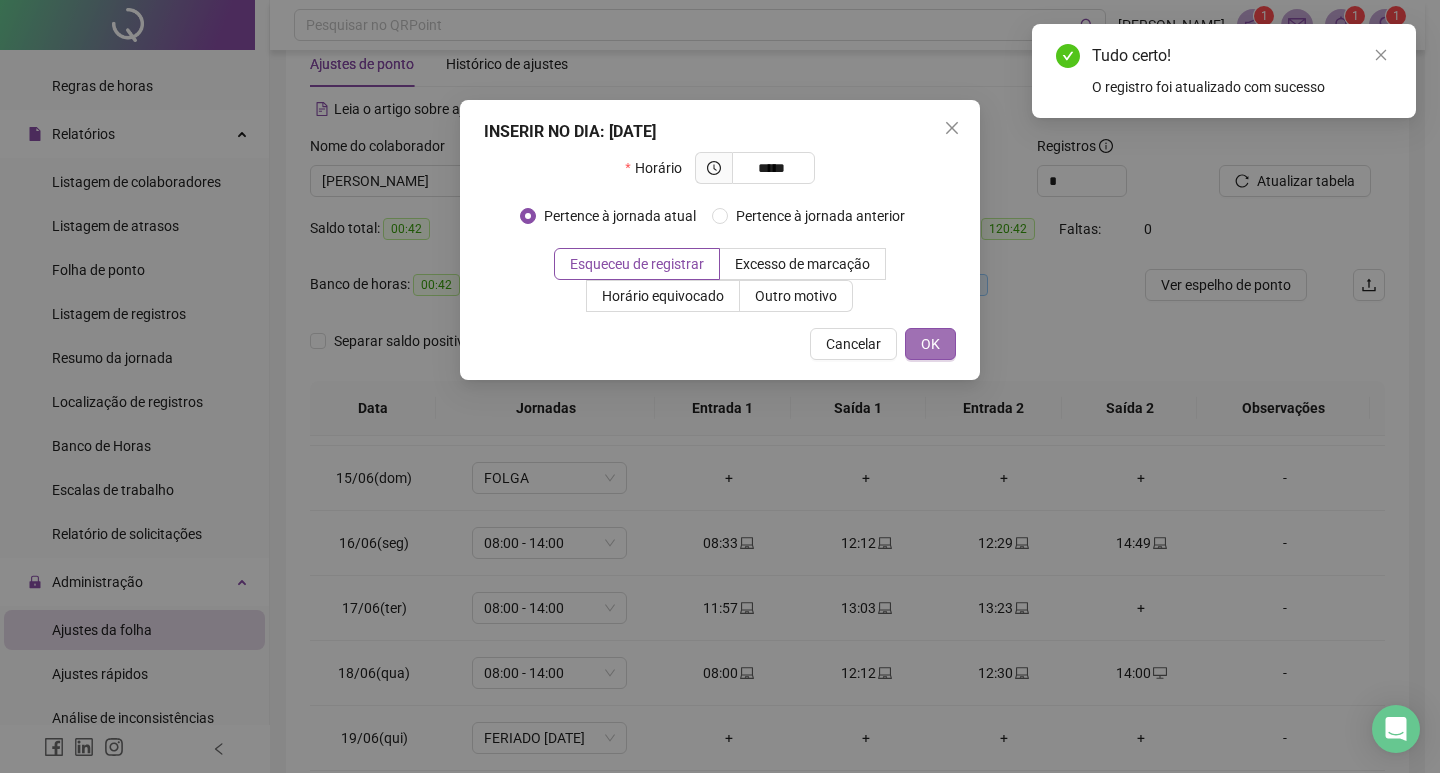 type on "*****" 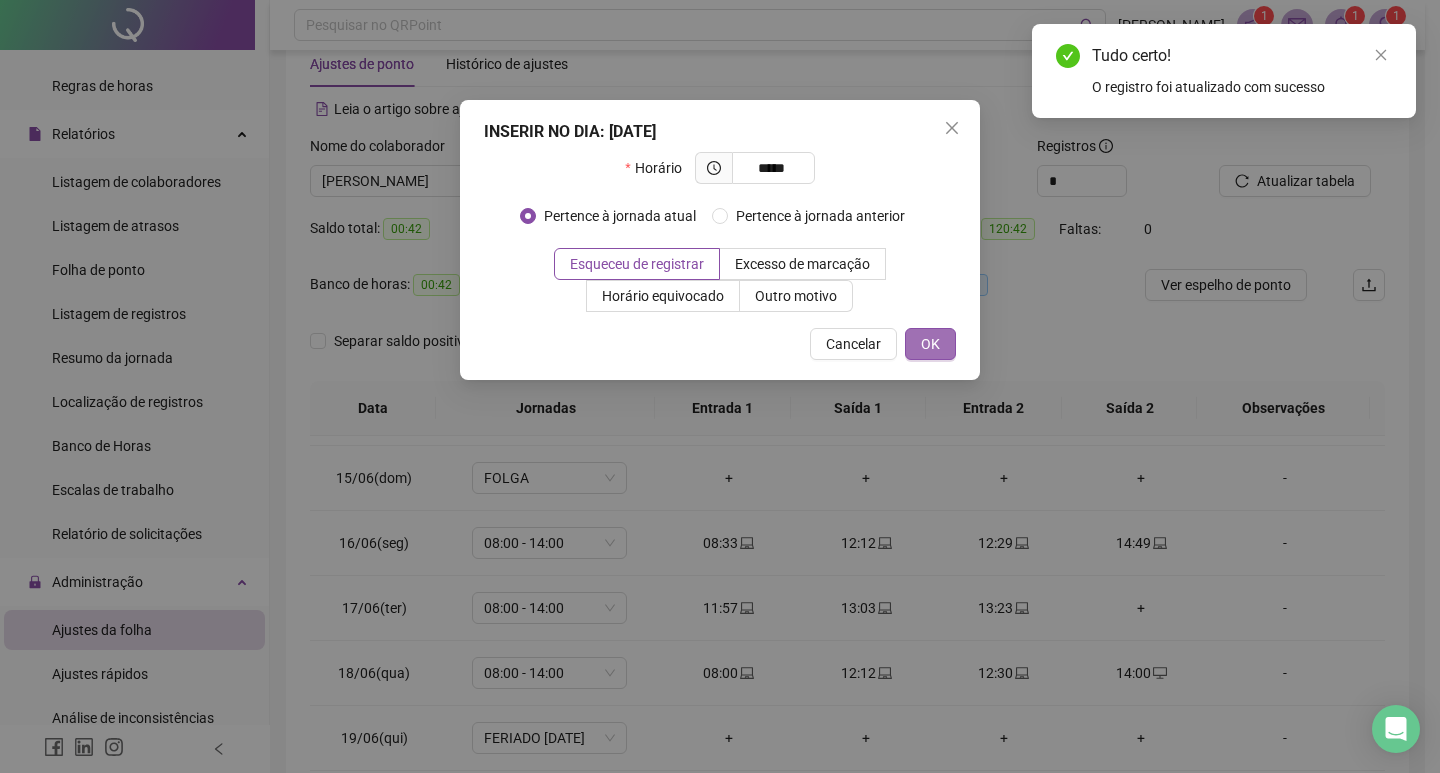 click on "OK" at bounding box center (930, 344) 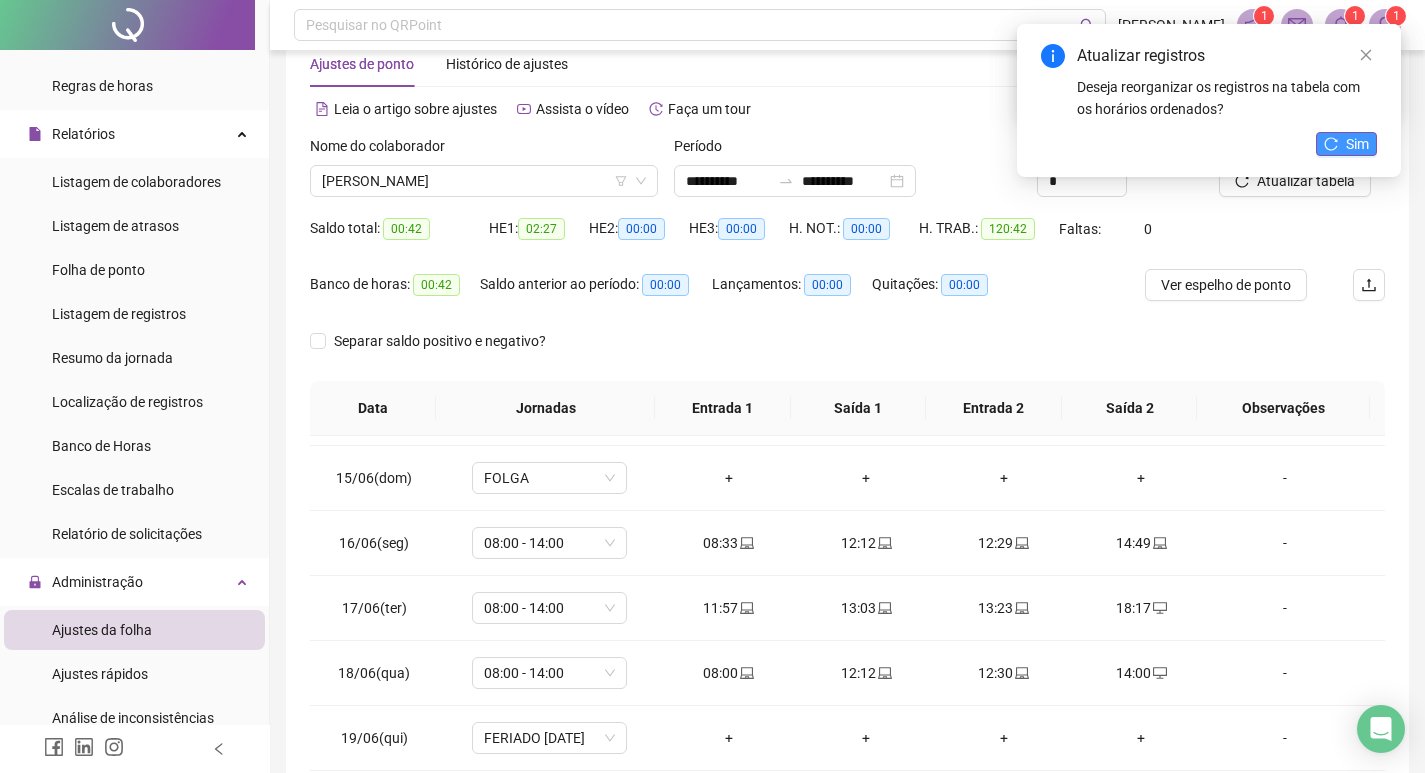 click on "Sim" at bounding box center [1346, 144] 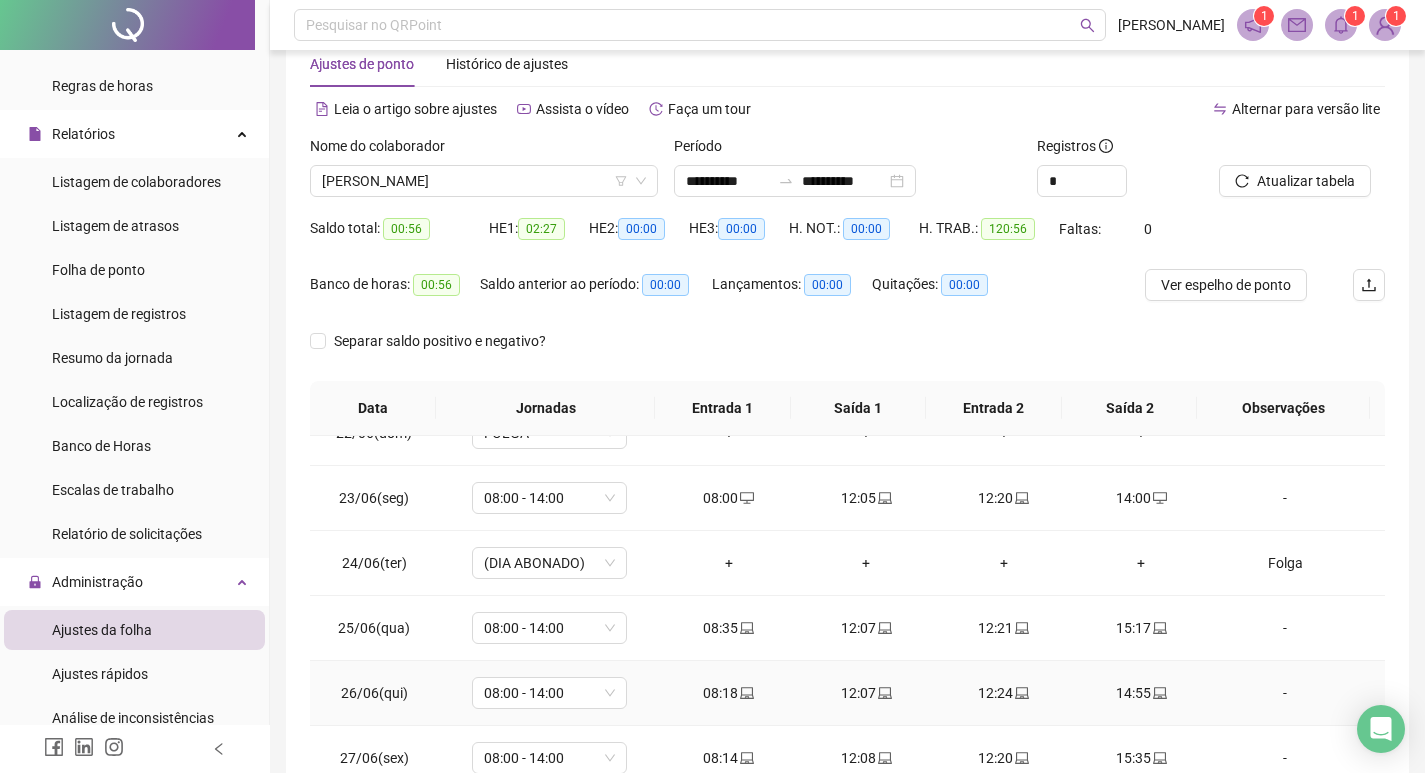 scroll, scrollTop: 1523, scrollLeft: 0, axis: vertical 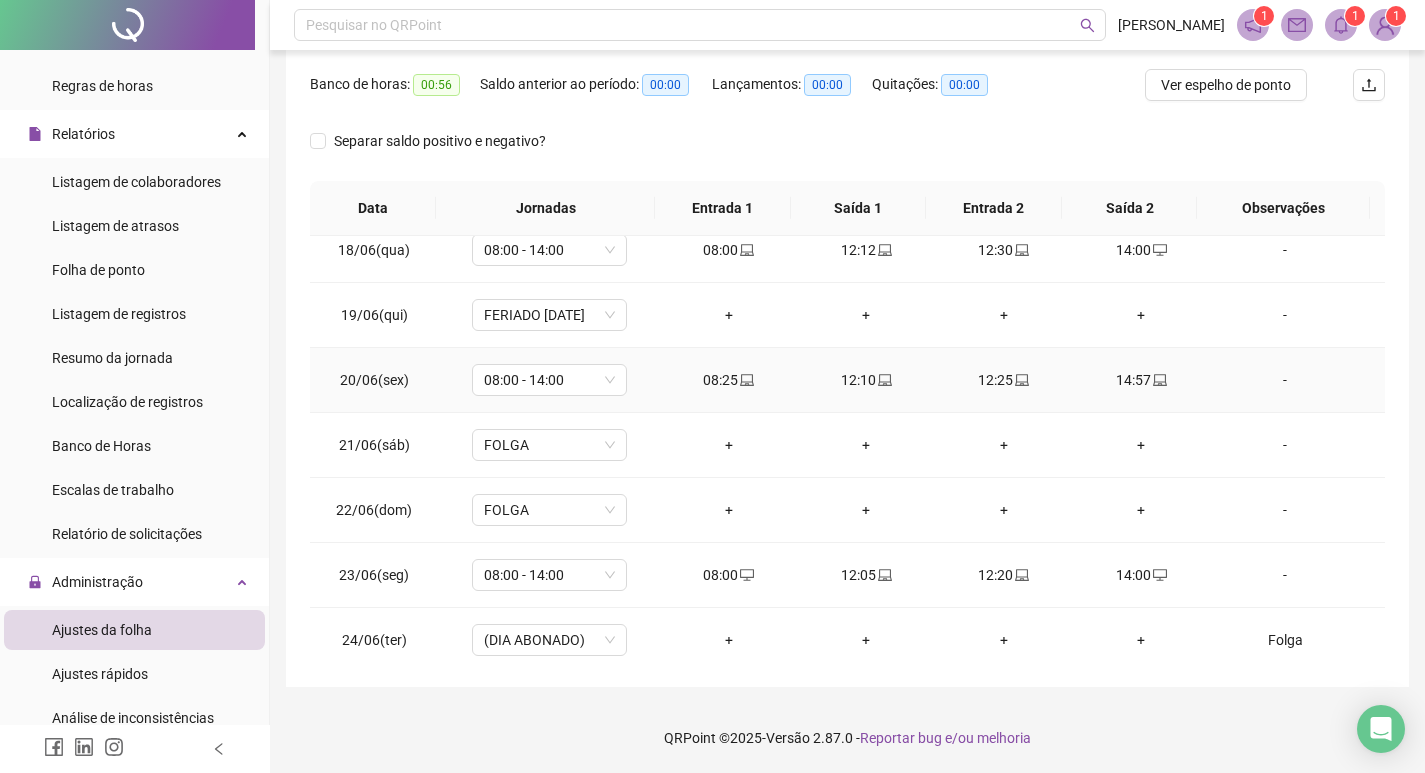 click on "14:57" at bounding box center [1142, 380] 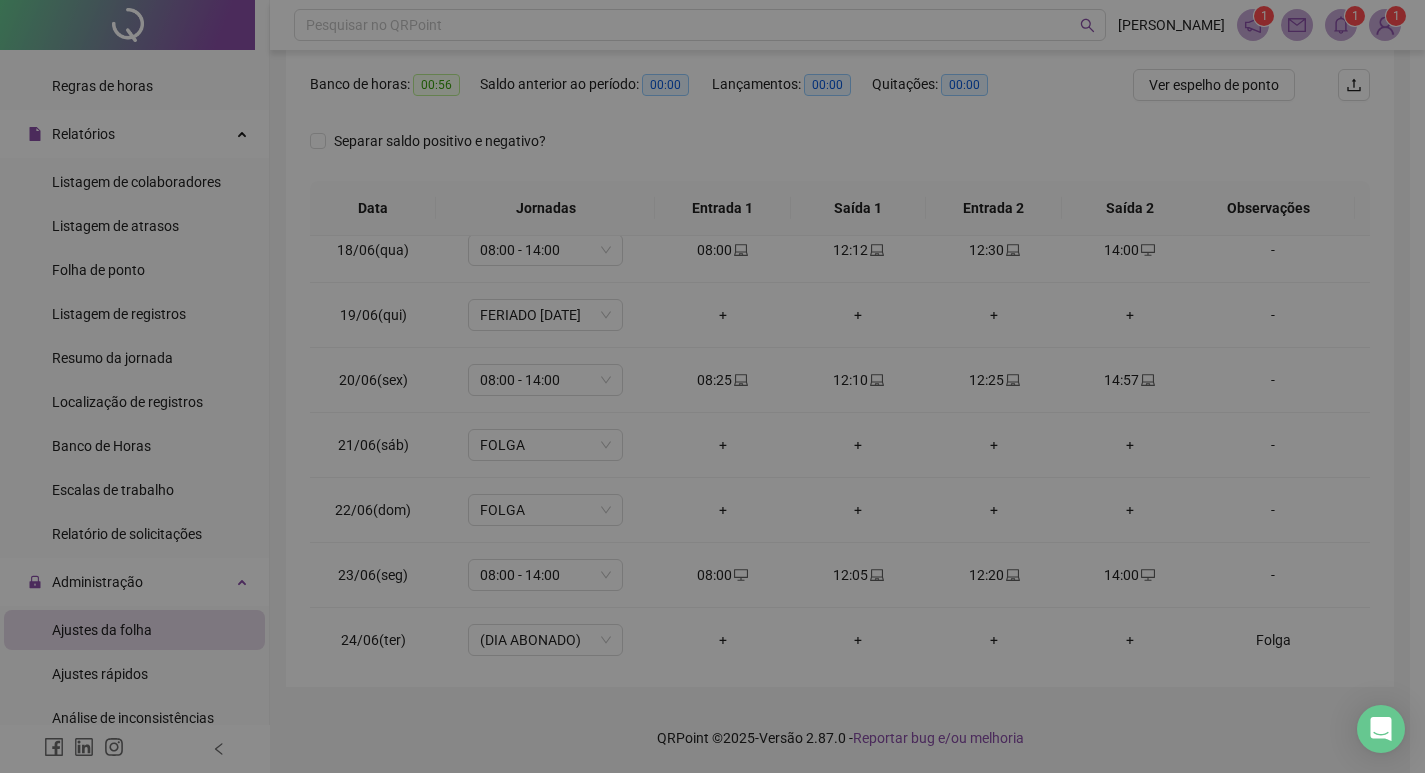 type on "**********" 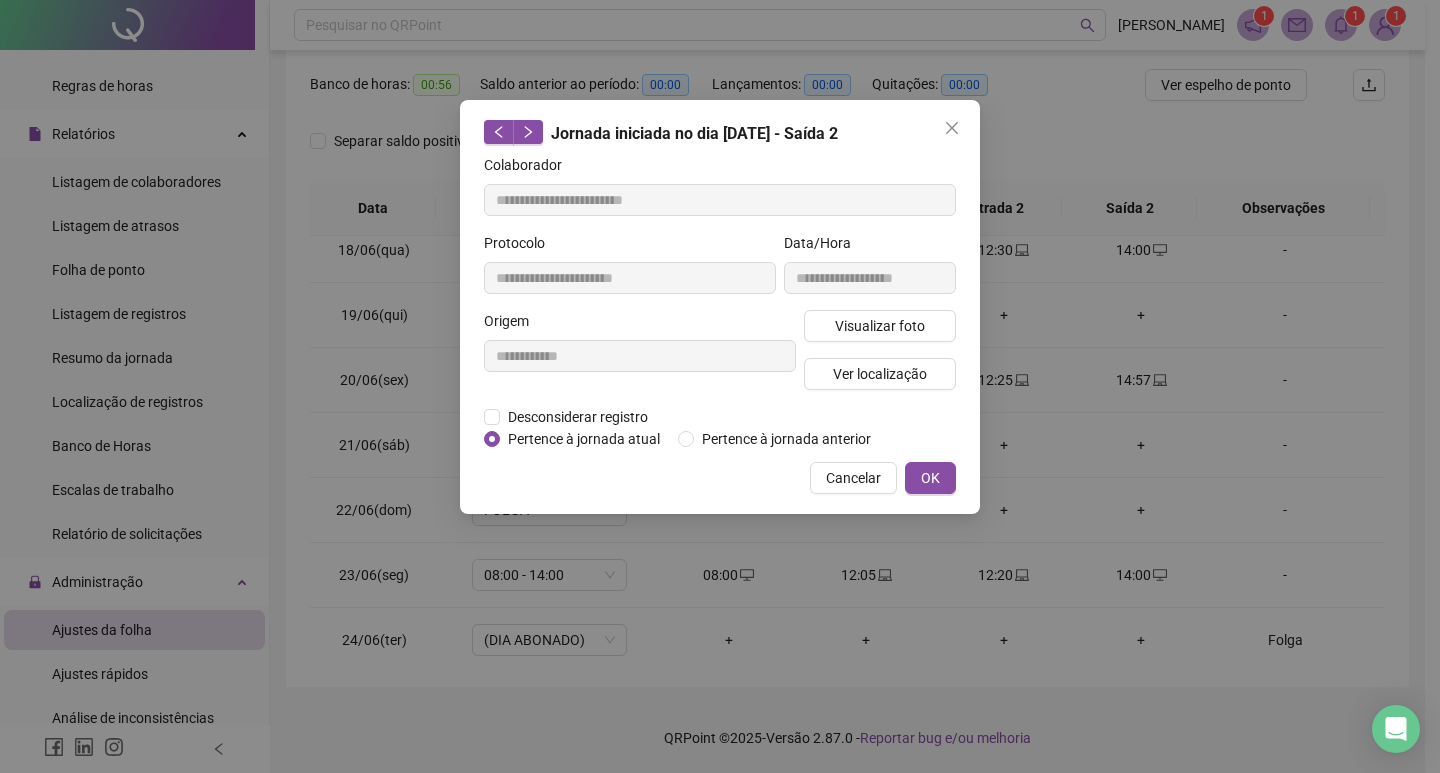drag, startPoint x: 946, startPoint y: 119, endPoint x: 948, endPoint y: 130, distance: 11.18034 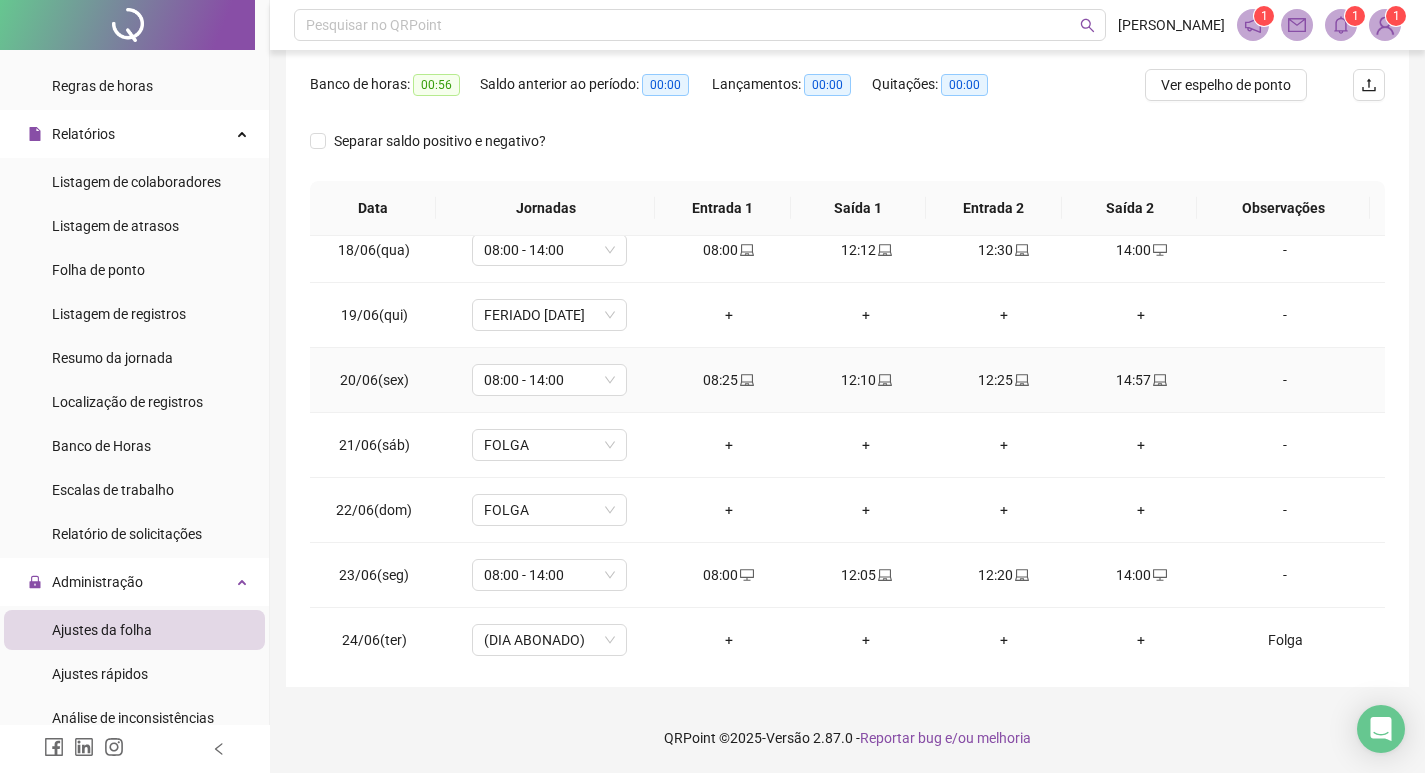 click on "14:57" at bounding box center [1142, 380] 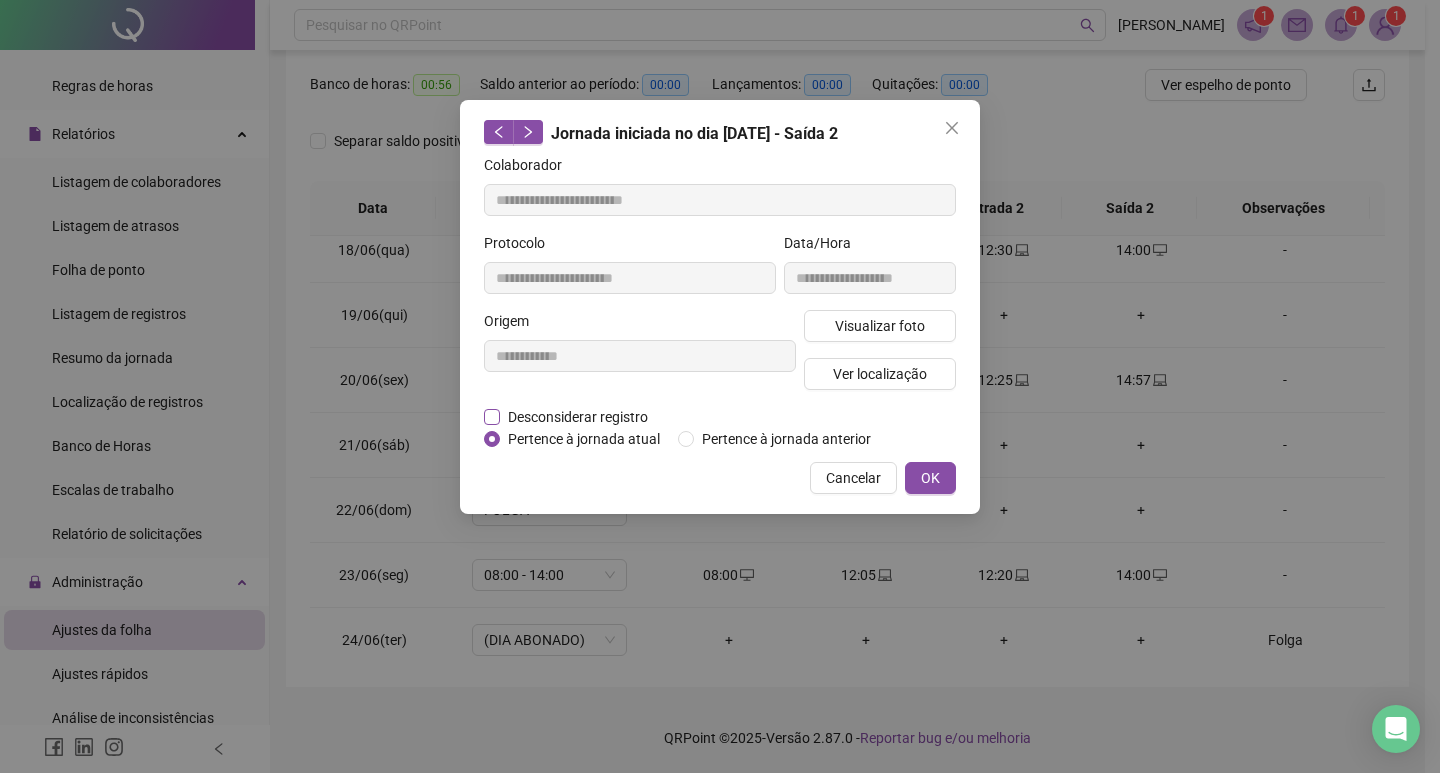 click on "Desconsiderar registro" at bounding box center (578, 417) 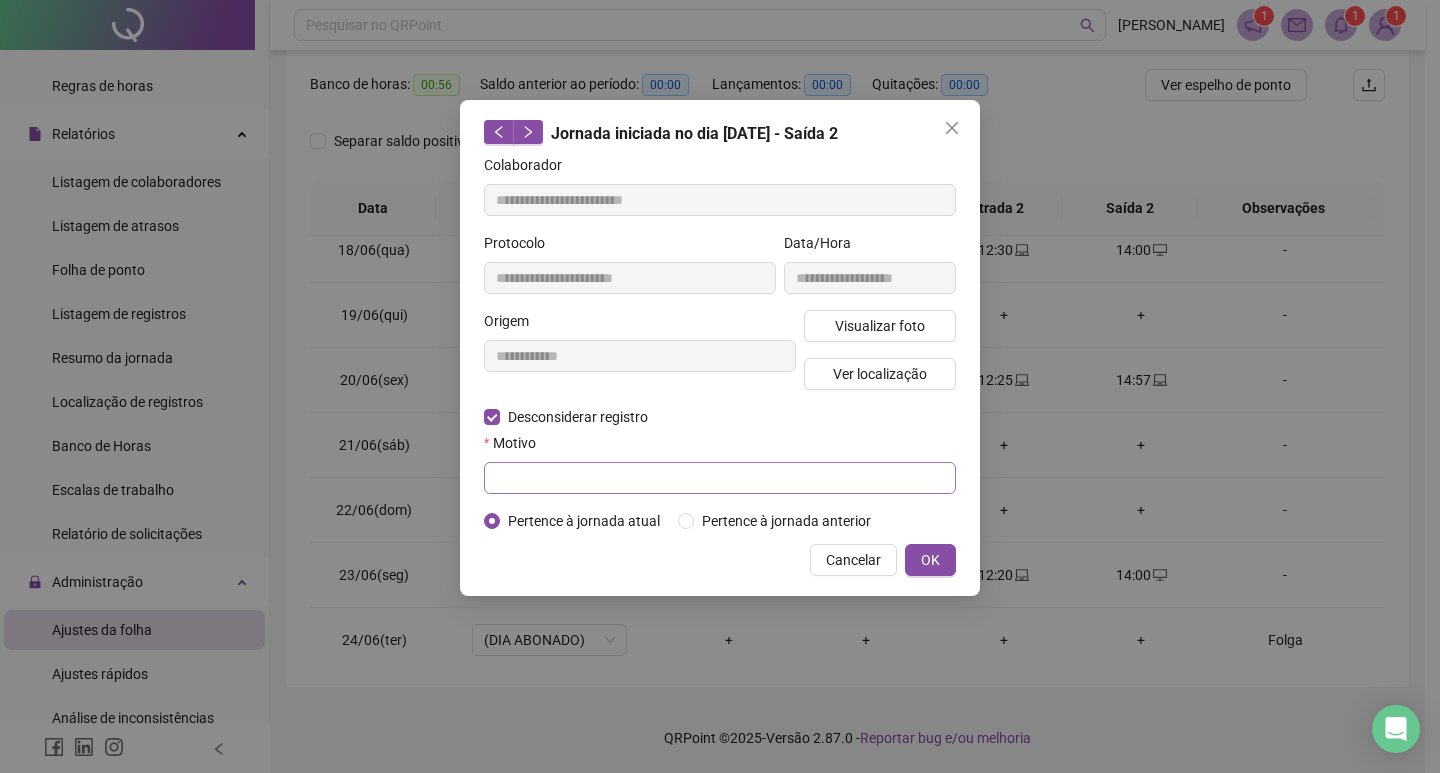 click on "Motivo" at bounding box center (720, 463) 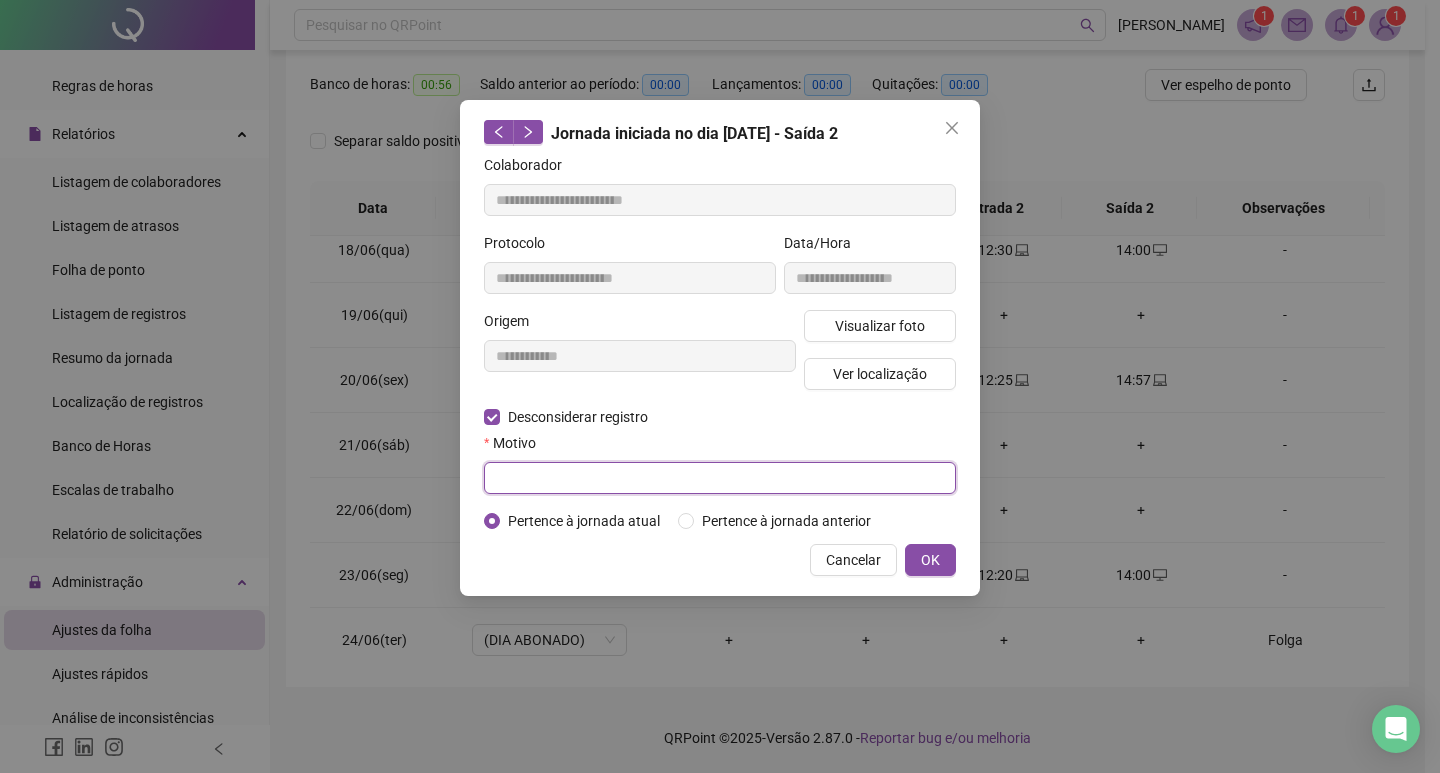 click at bounding box center [720, 478] 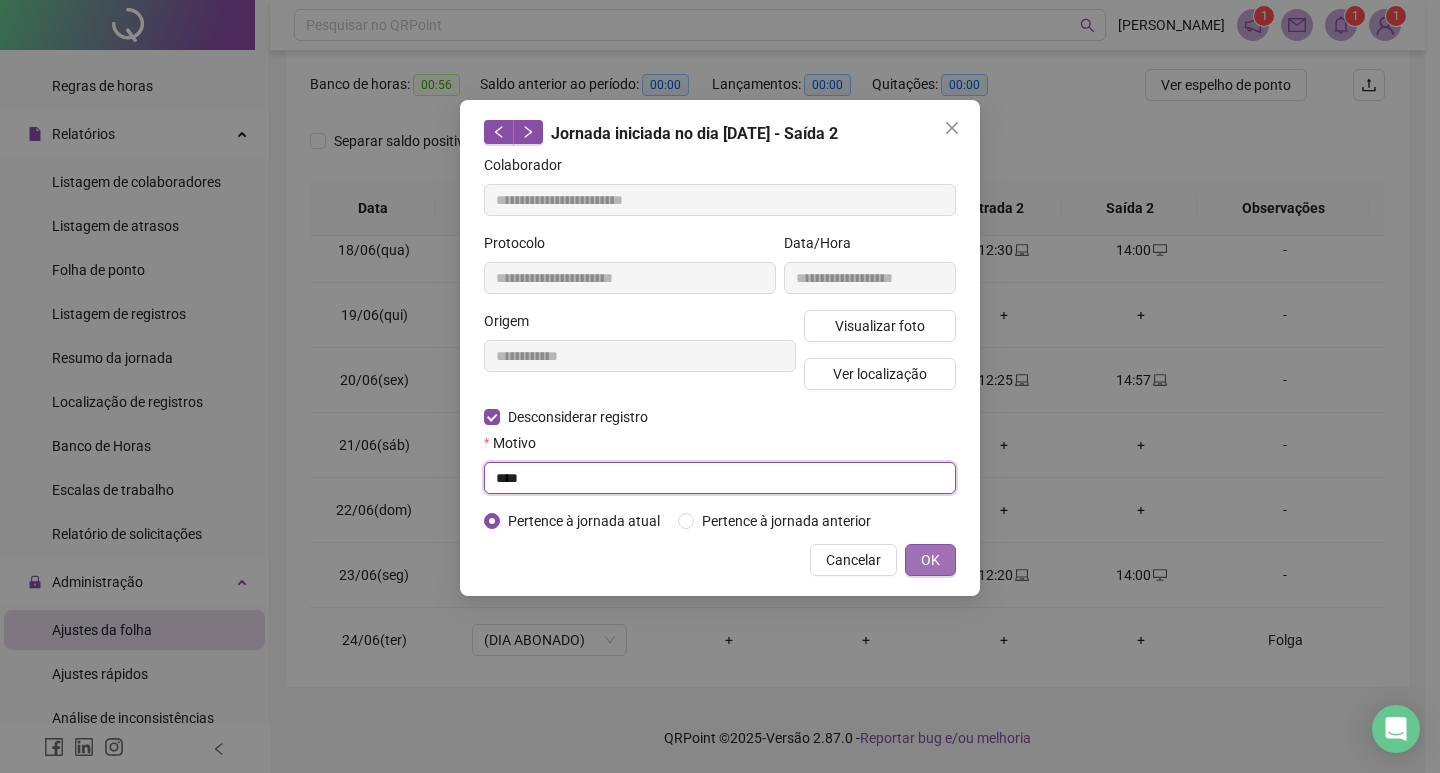 type on "****" 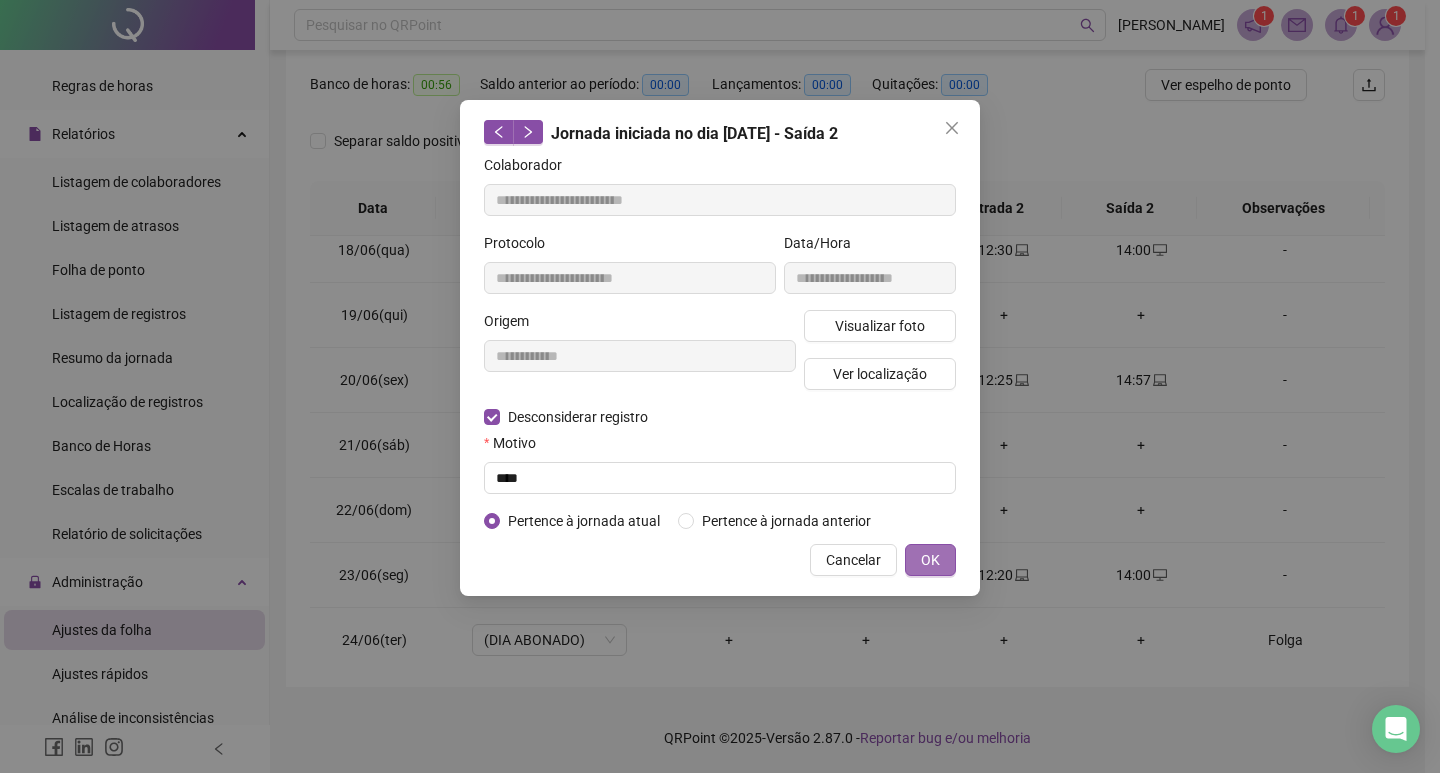 click on "OK" at bounding box center [930, 560] 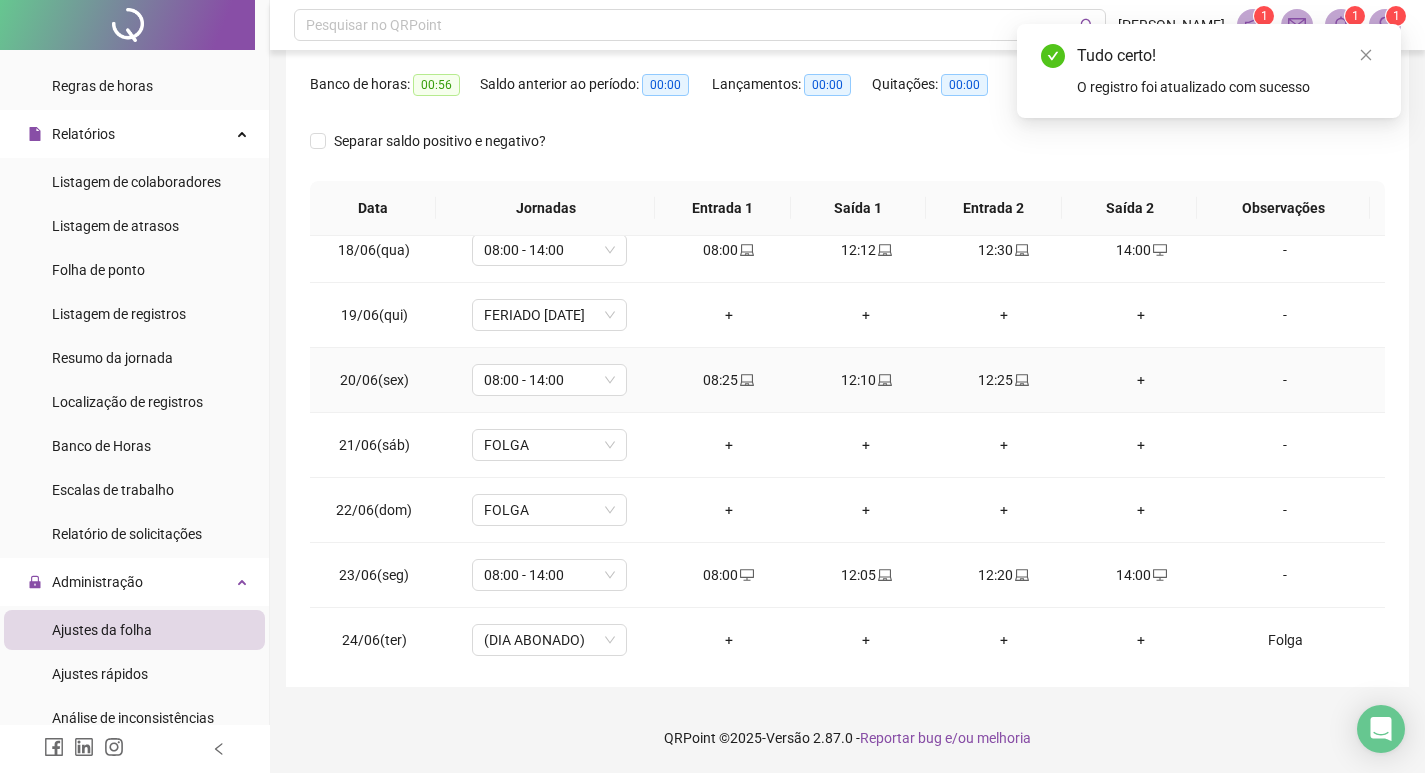 click on "+" at bounding box center [1142, 380] 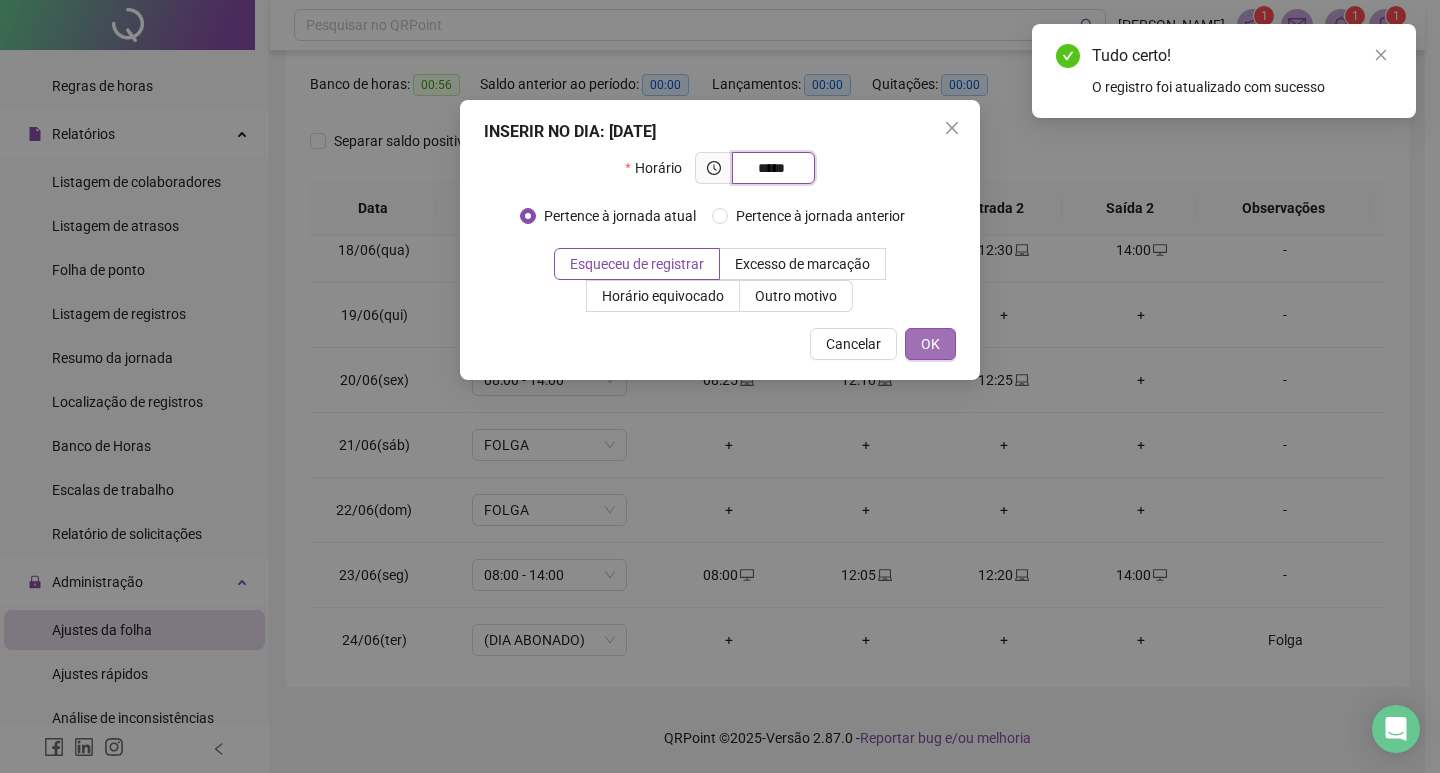 type on "*****" 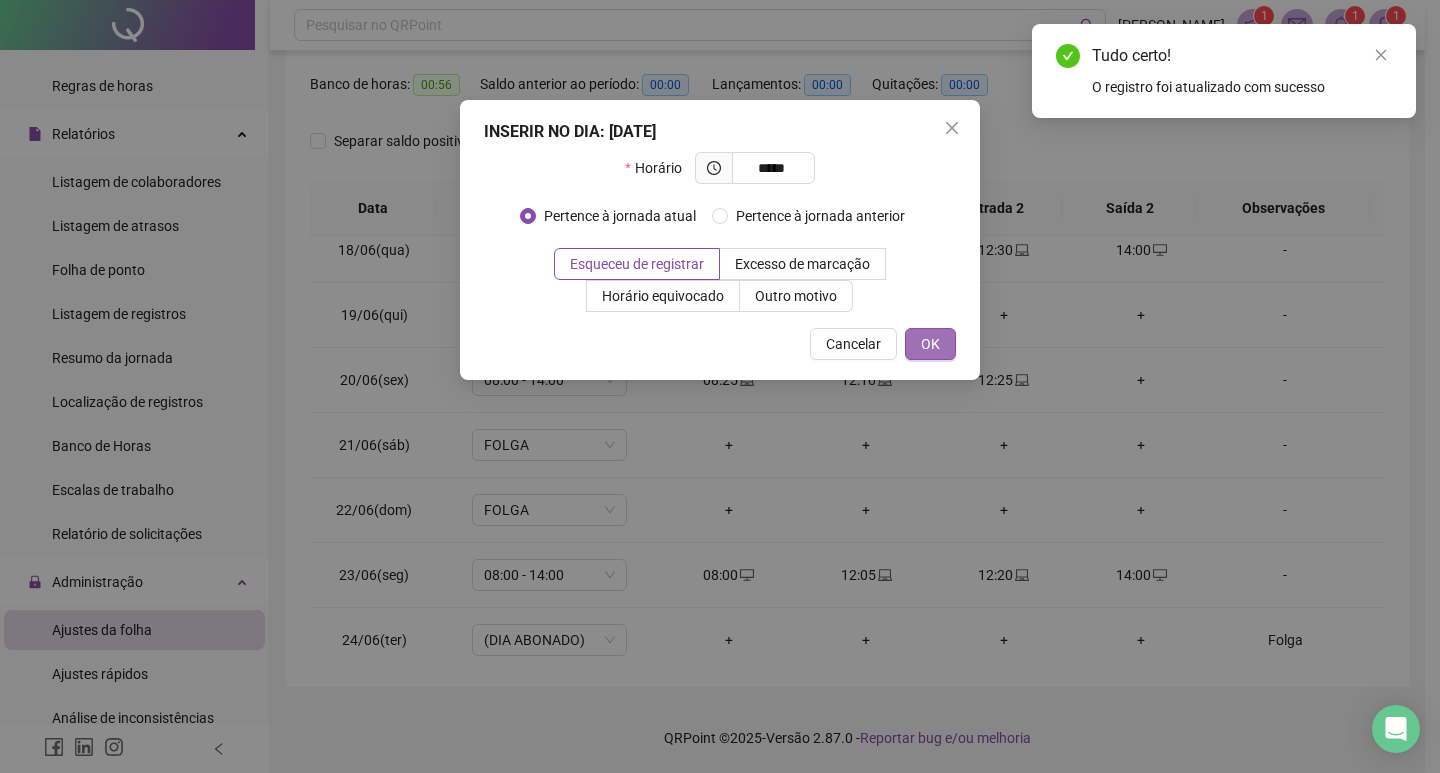 click on "OK" at bounding box center (930, 344) 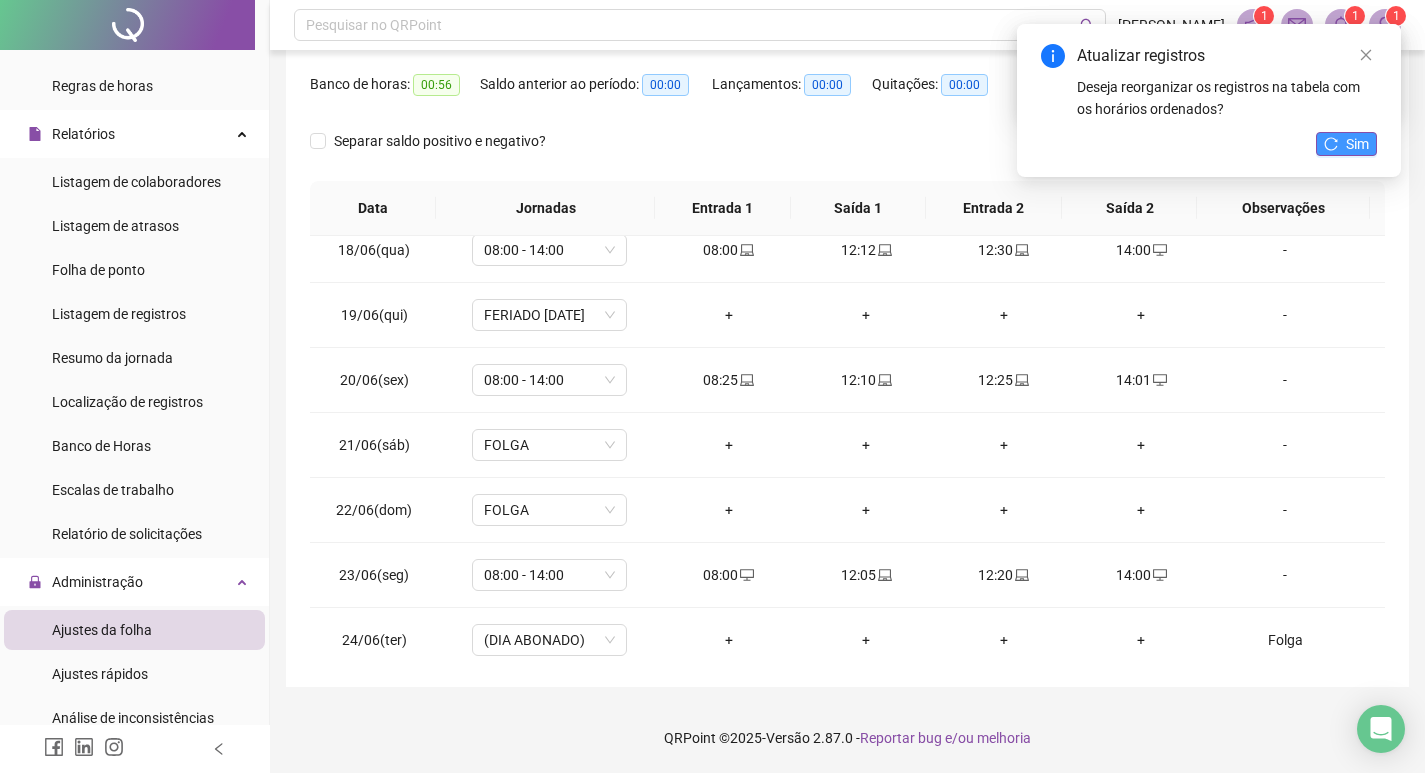 click 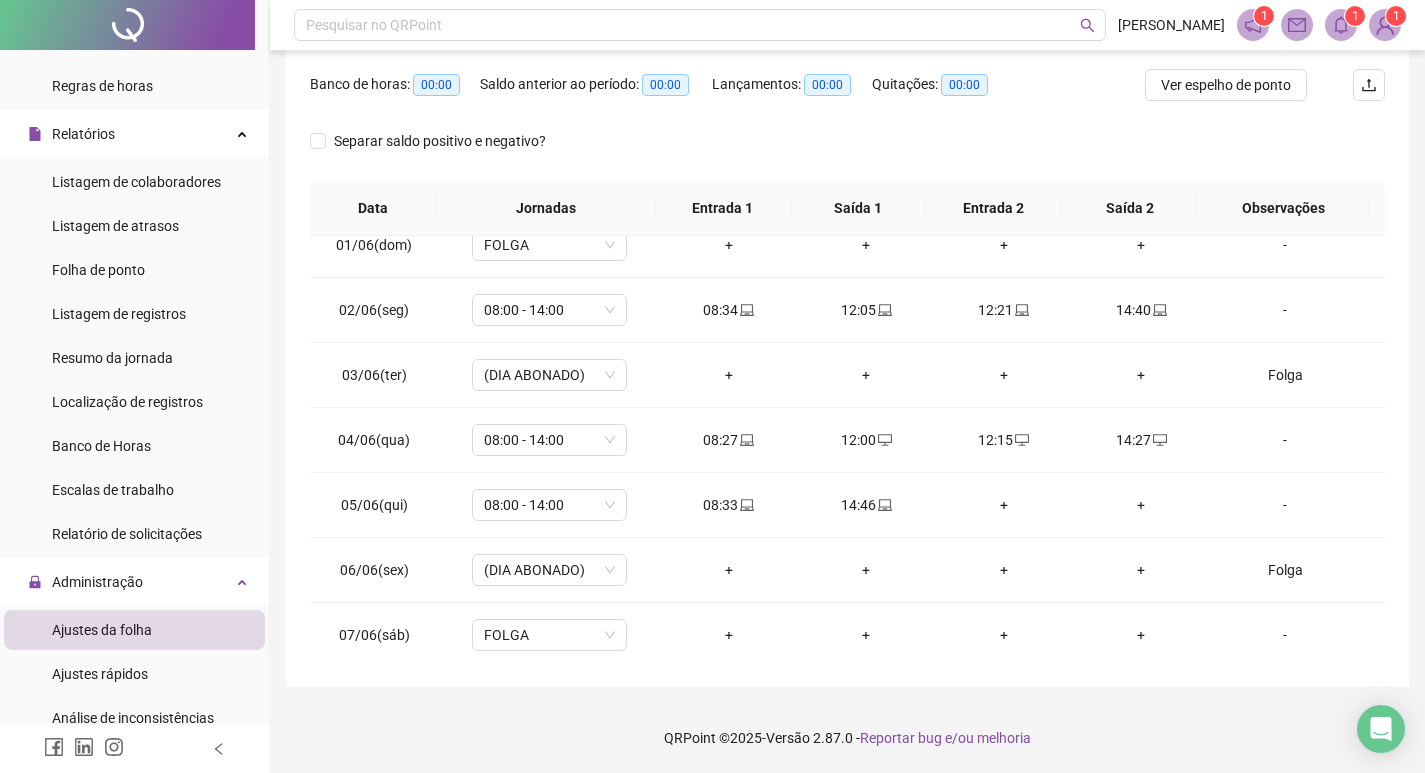 scroll, scrollTop: 0, scrollLeft: 0, axis: both 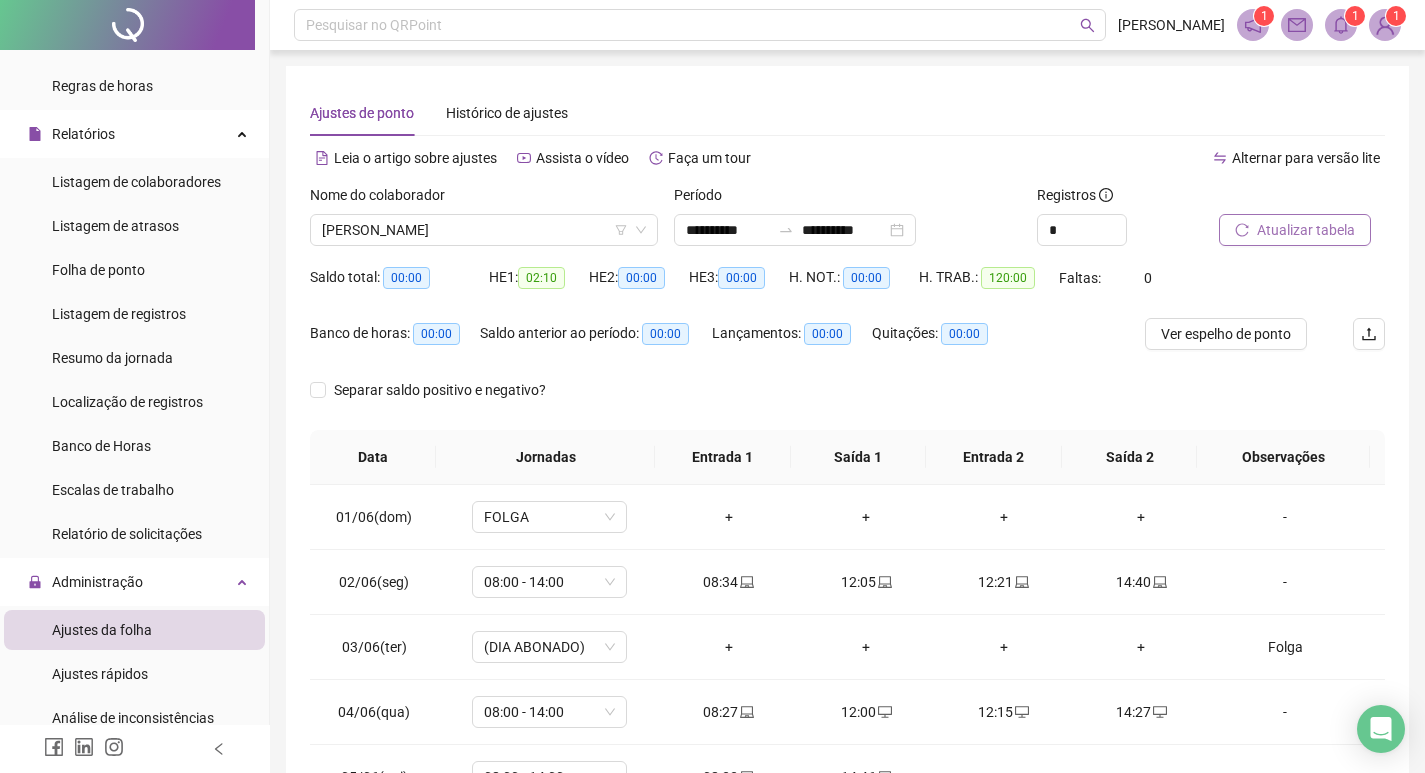 click on "Atualizar tabela" at bounding box center (1306, 230) 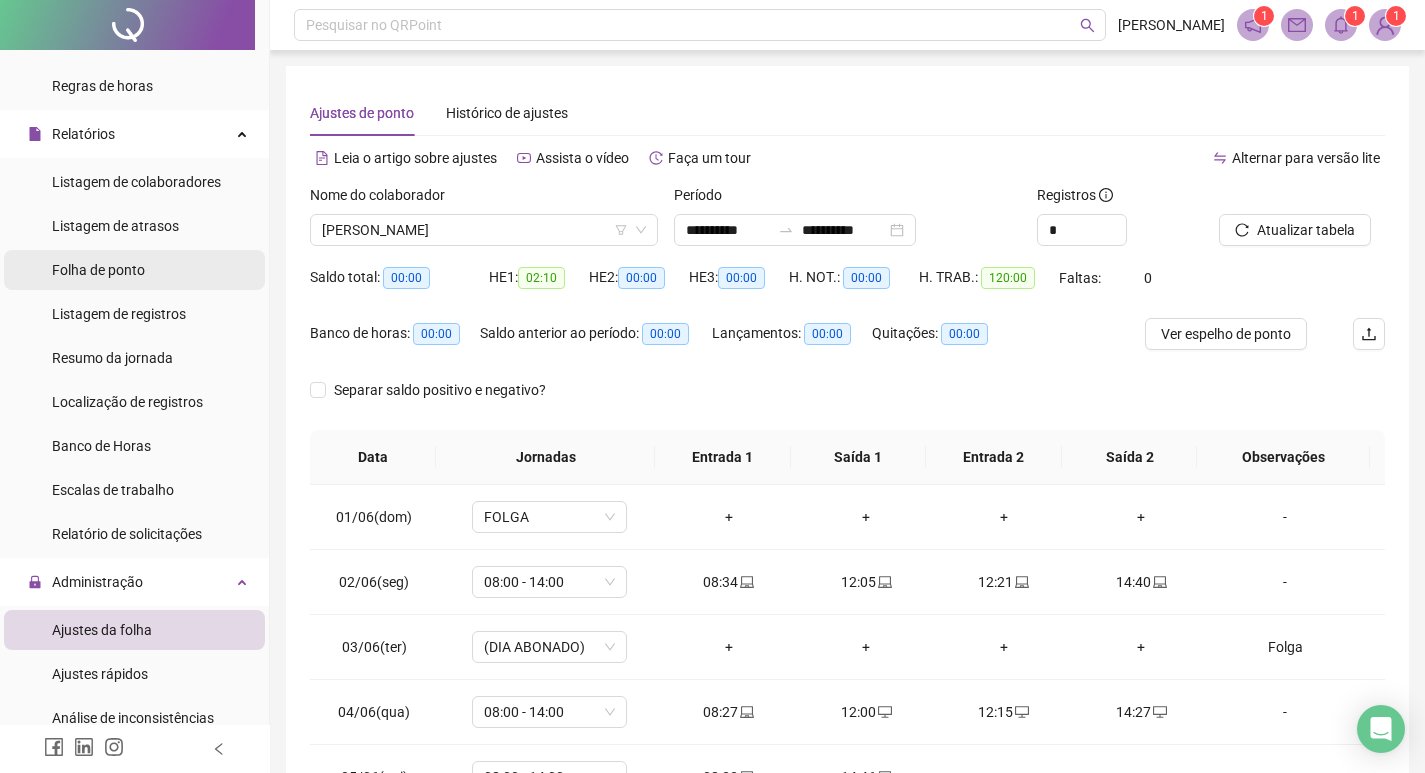 click on "Folha de ponto" at bounding box center (98, 270) 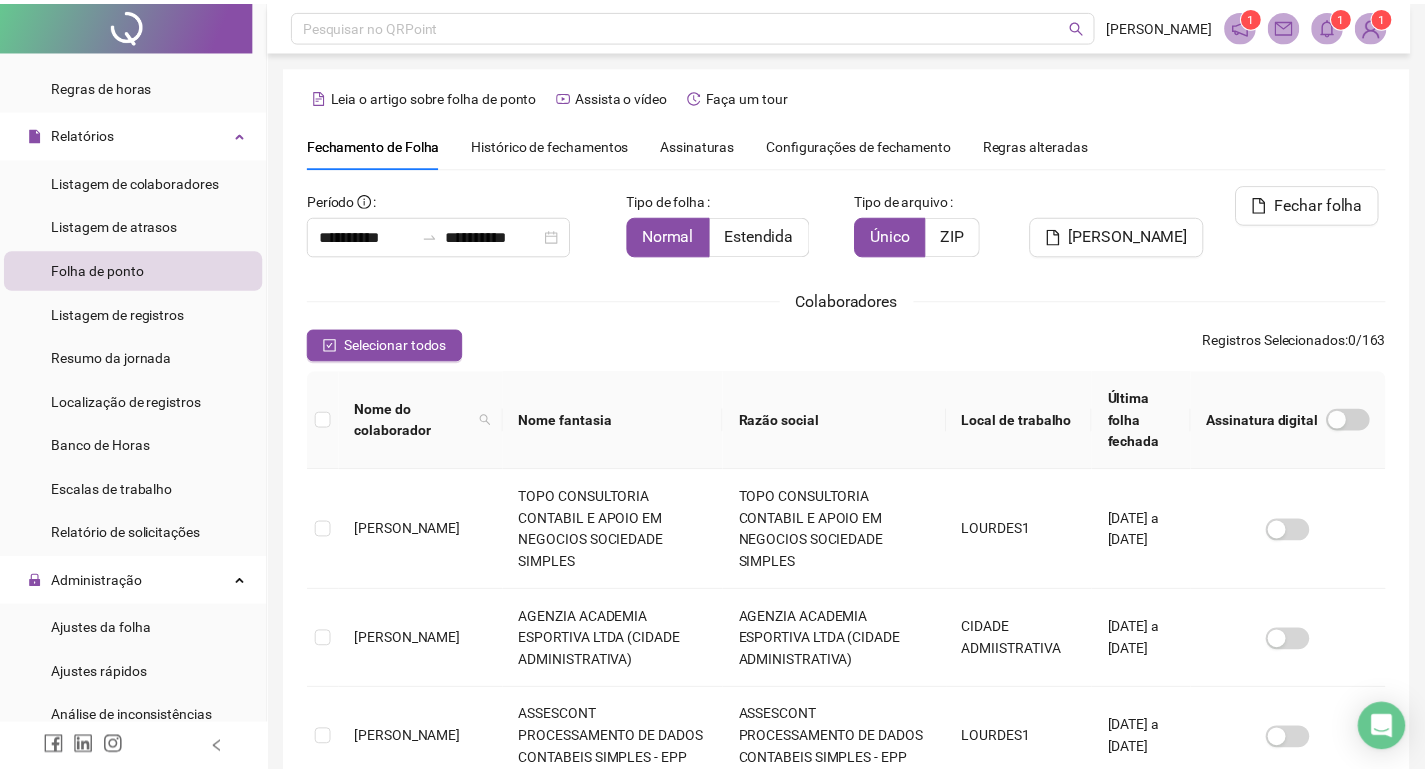 scroll, scrollTop: 23, scrollLeft: 0, axis: vertical 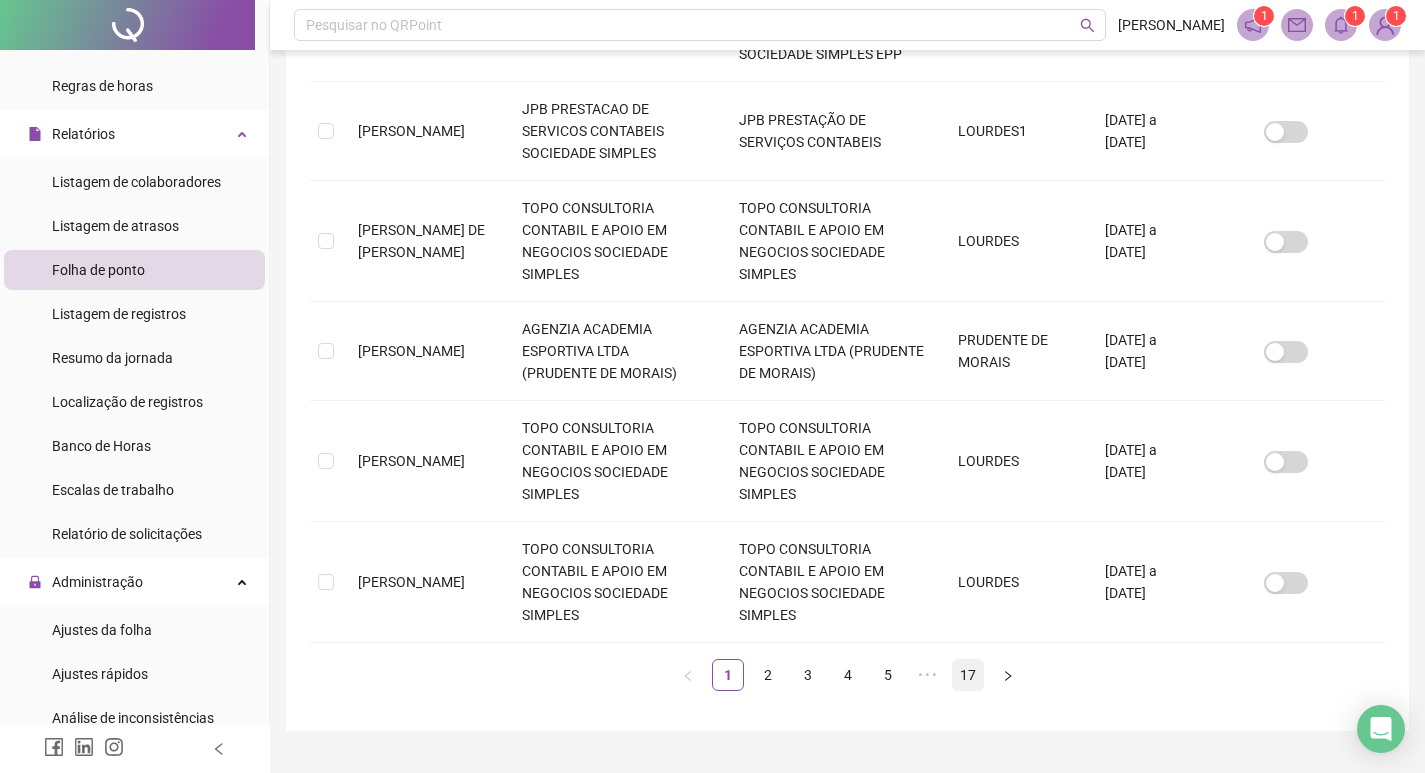 click on "17" at bounding box center (968, 675) 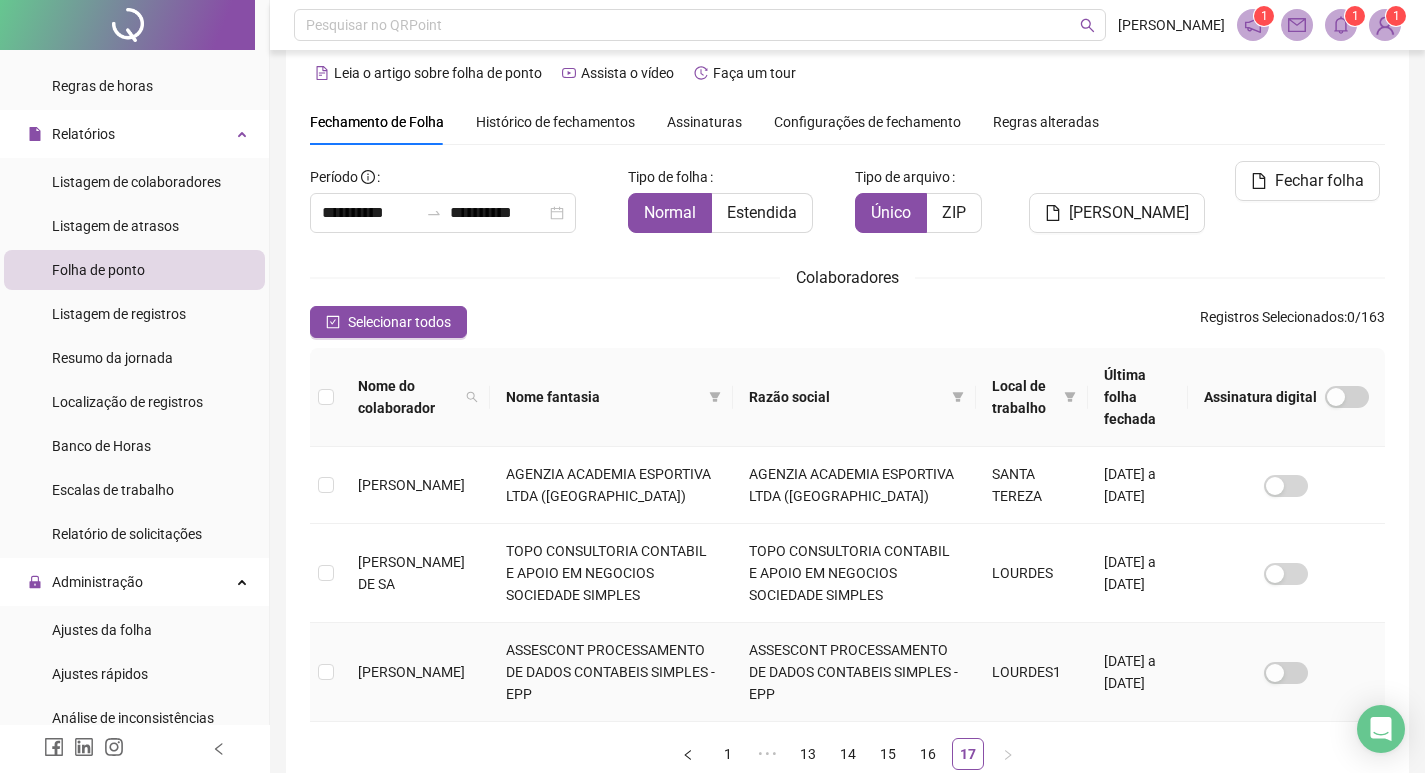 scroll, scrollTop: 146, scrollLeft: 0, axis: vertical 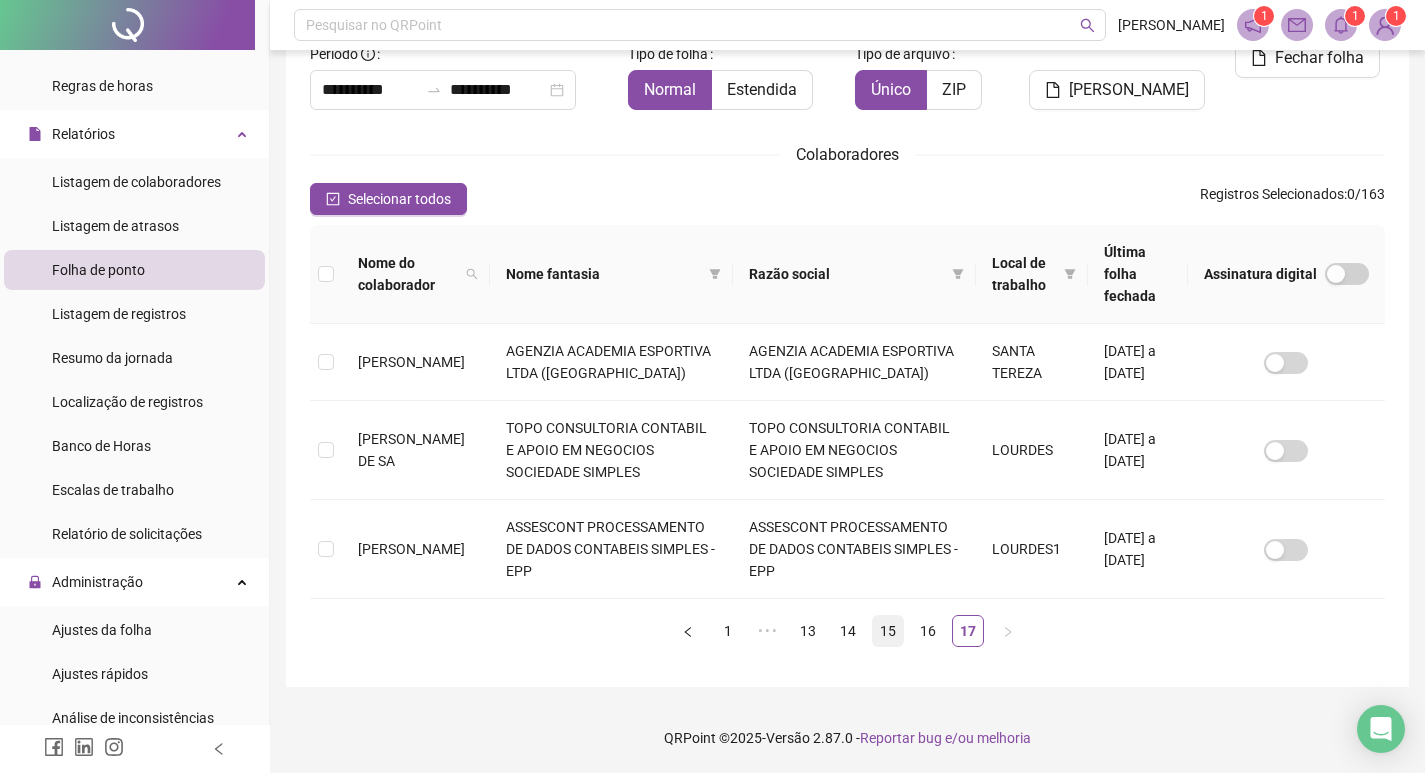 click on "15" at bounding box center [888, 631] 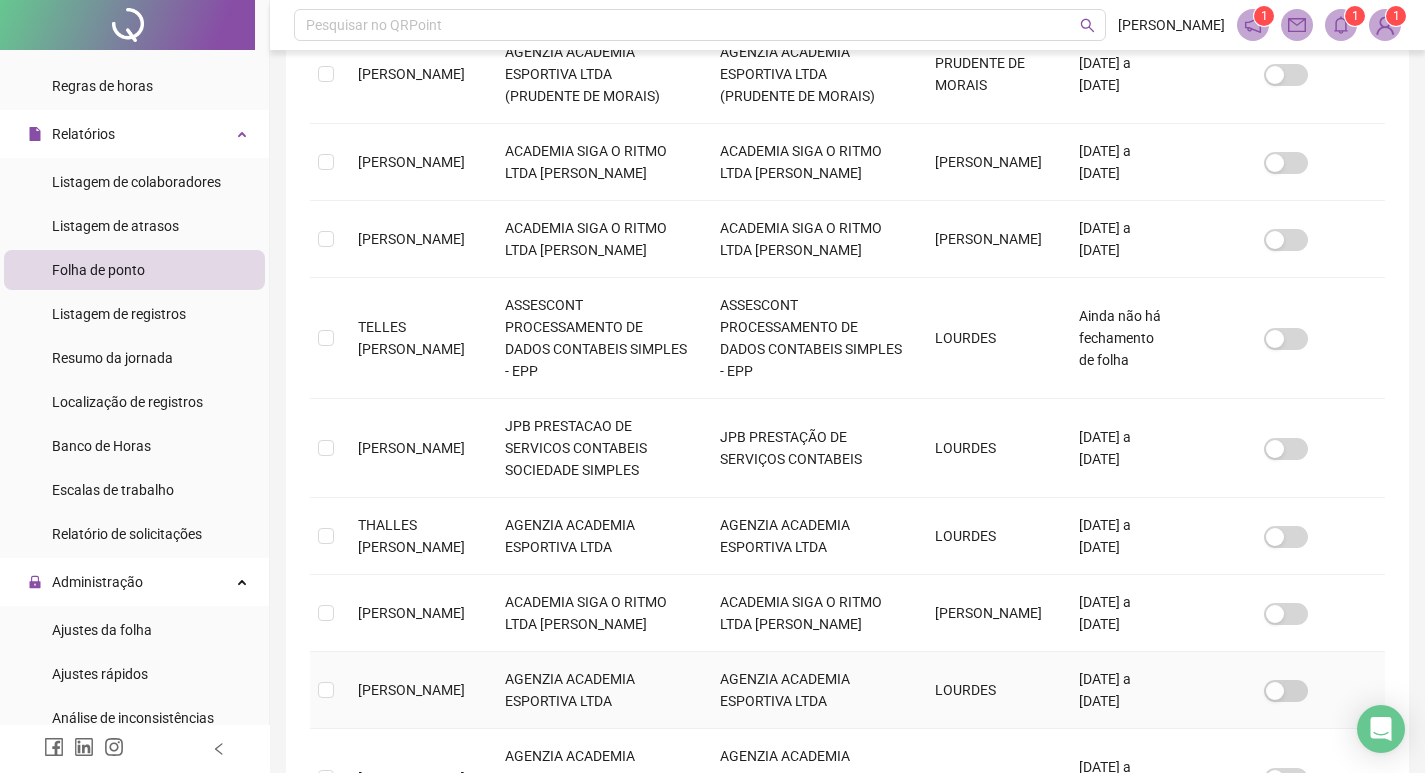 scroll, scrollTop: 751, scrollLeft: 0, axis: vertical 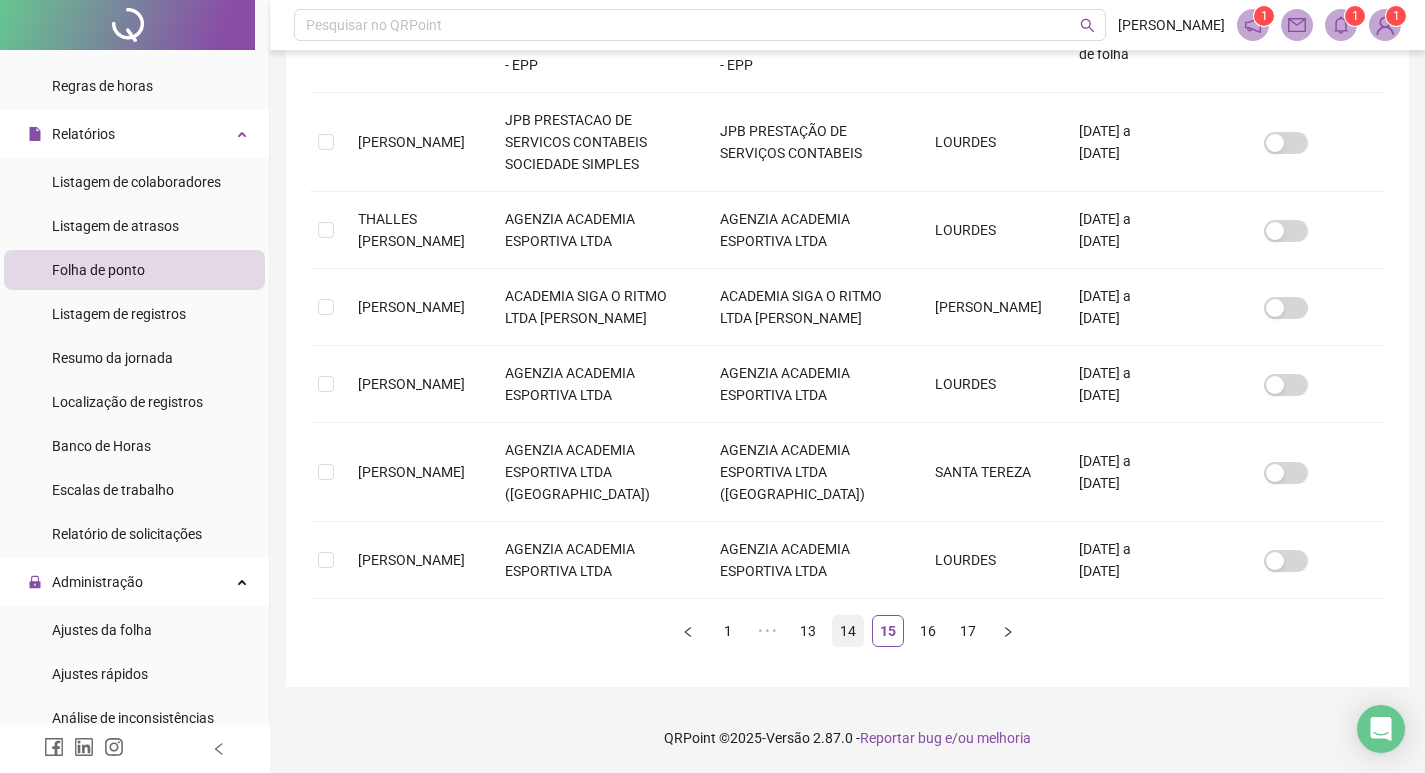 click on "14" at bounding box center (848, 631) 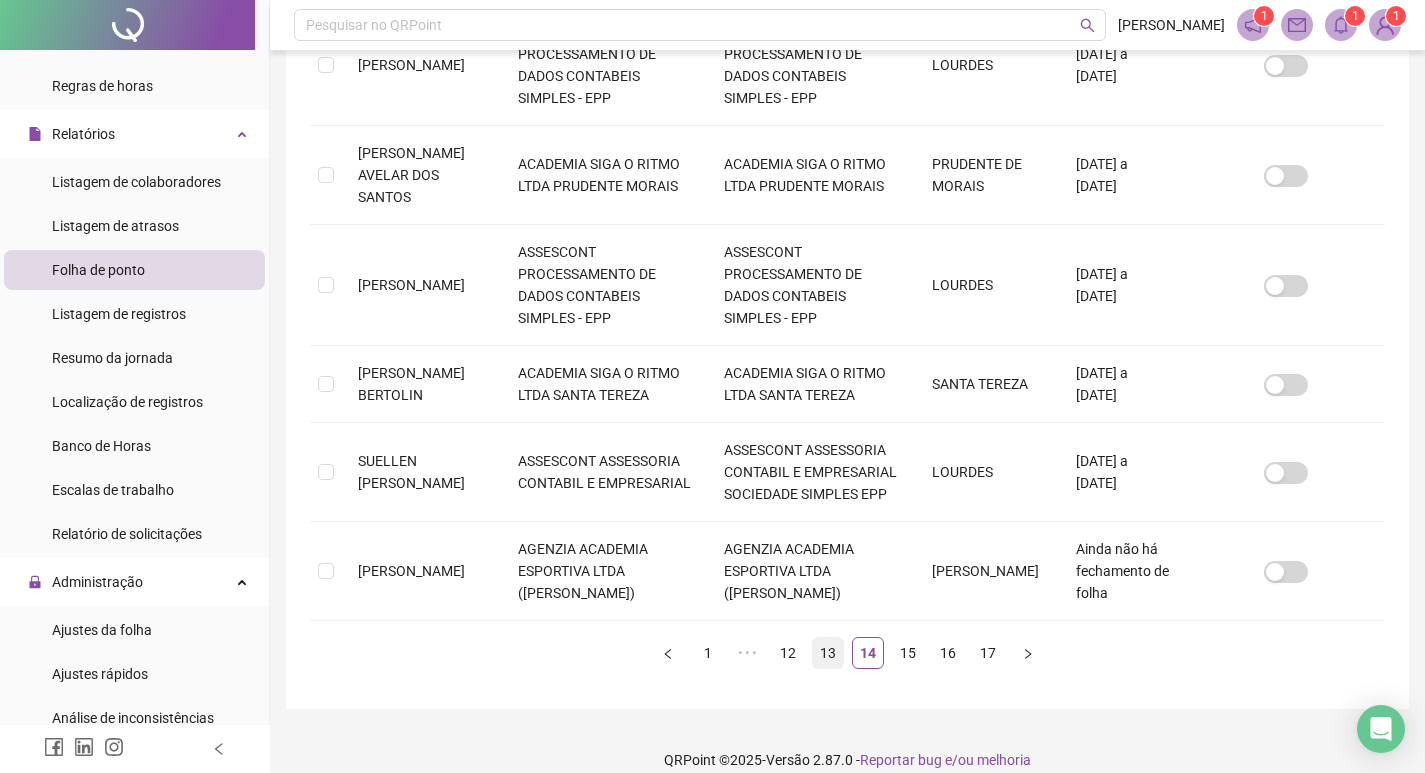 click on "13" at bounding box center (828, 653) 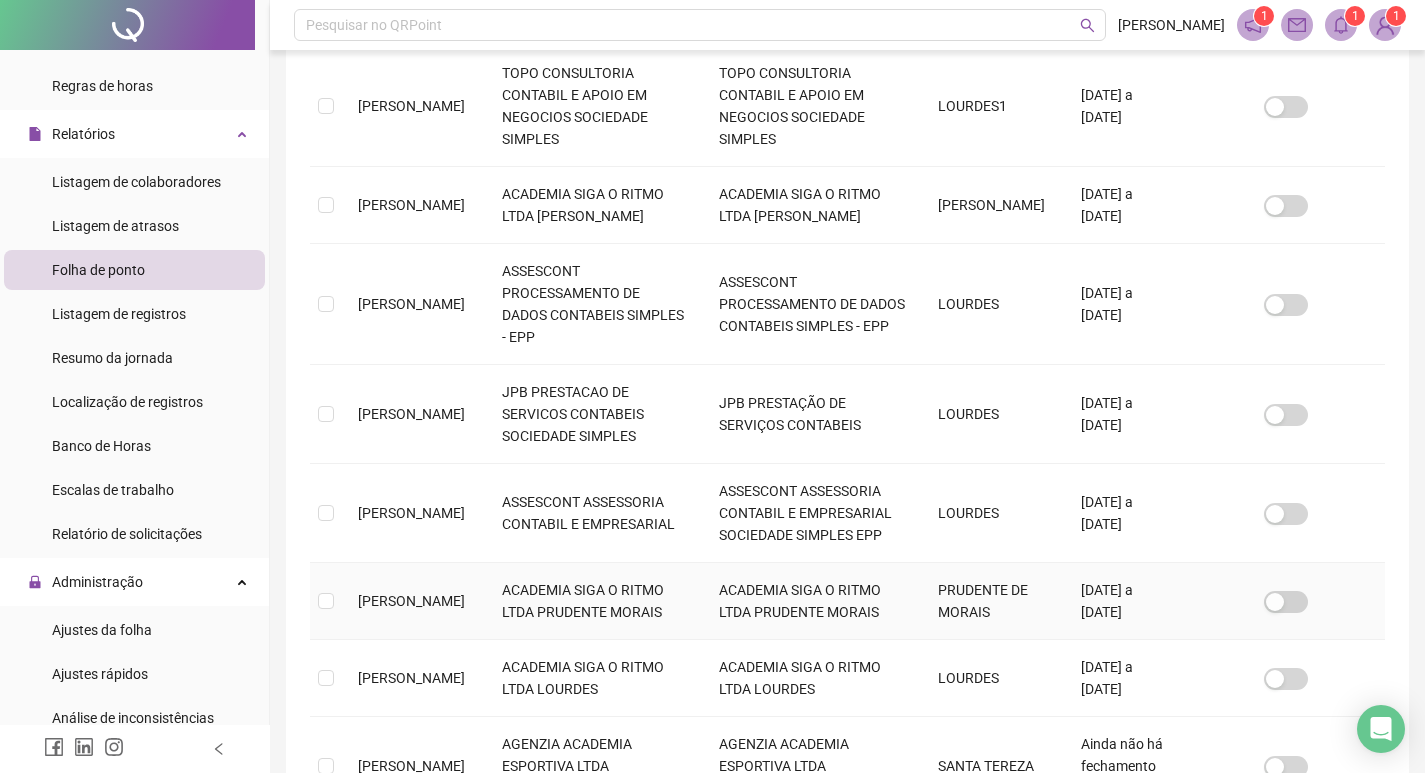 scroll, scrollTop: 817, scrollLeft: 0, axis: vertical 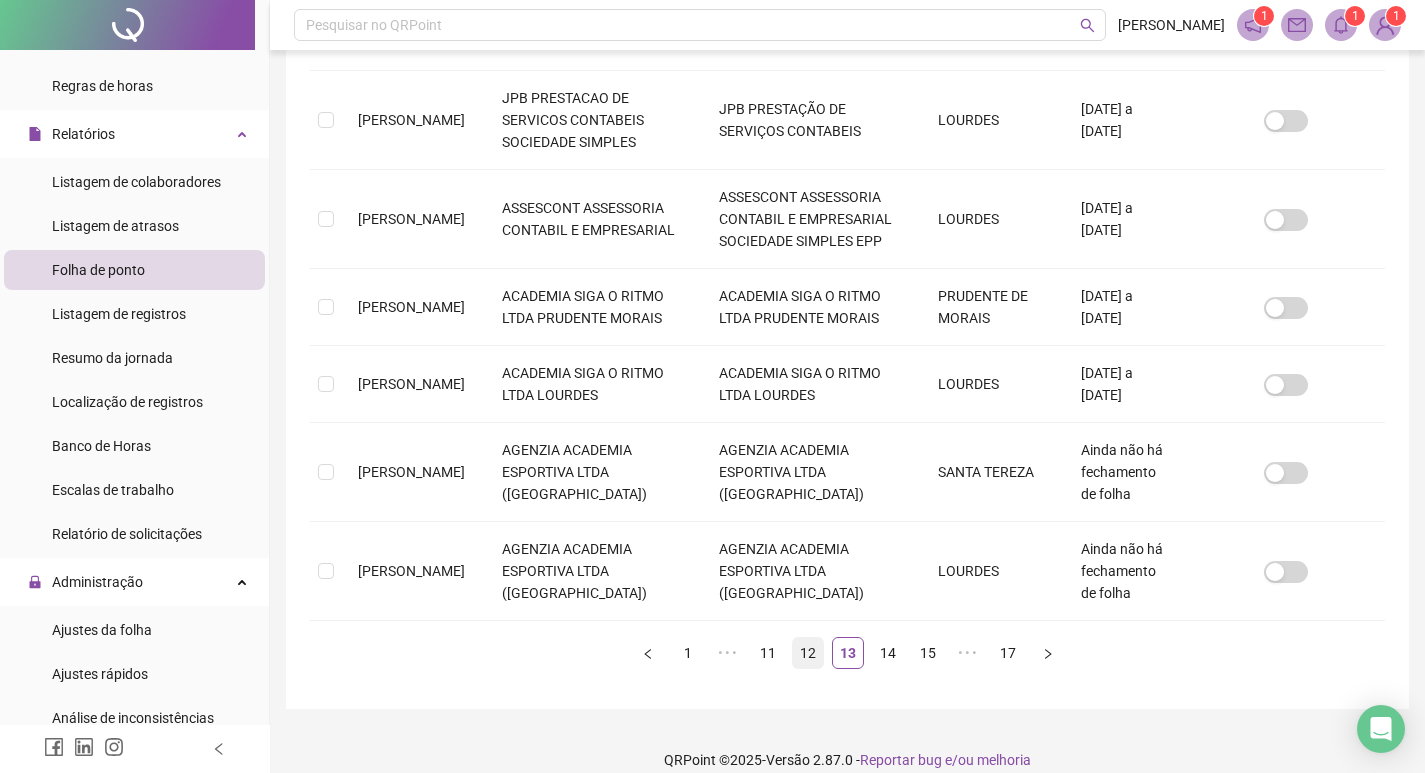 click on "12" at bounding box center [808, 653] 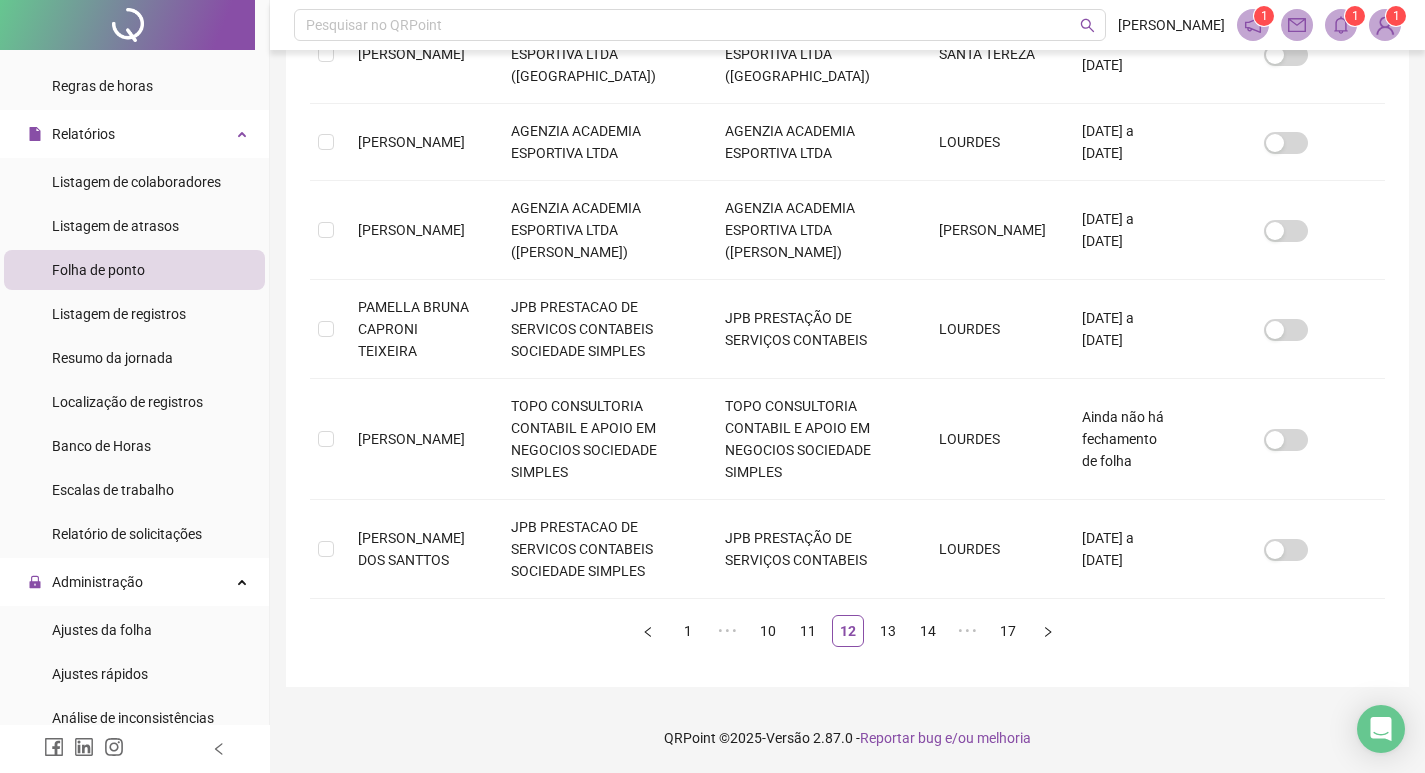 scroll, scrollTop: 417, scrollLeft: 0, axis: vertical 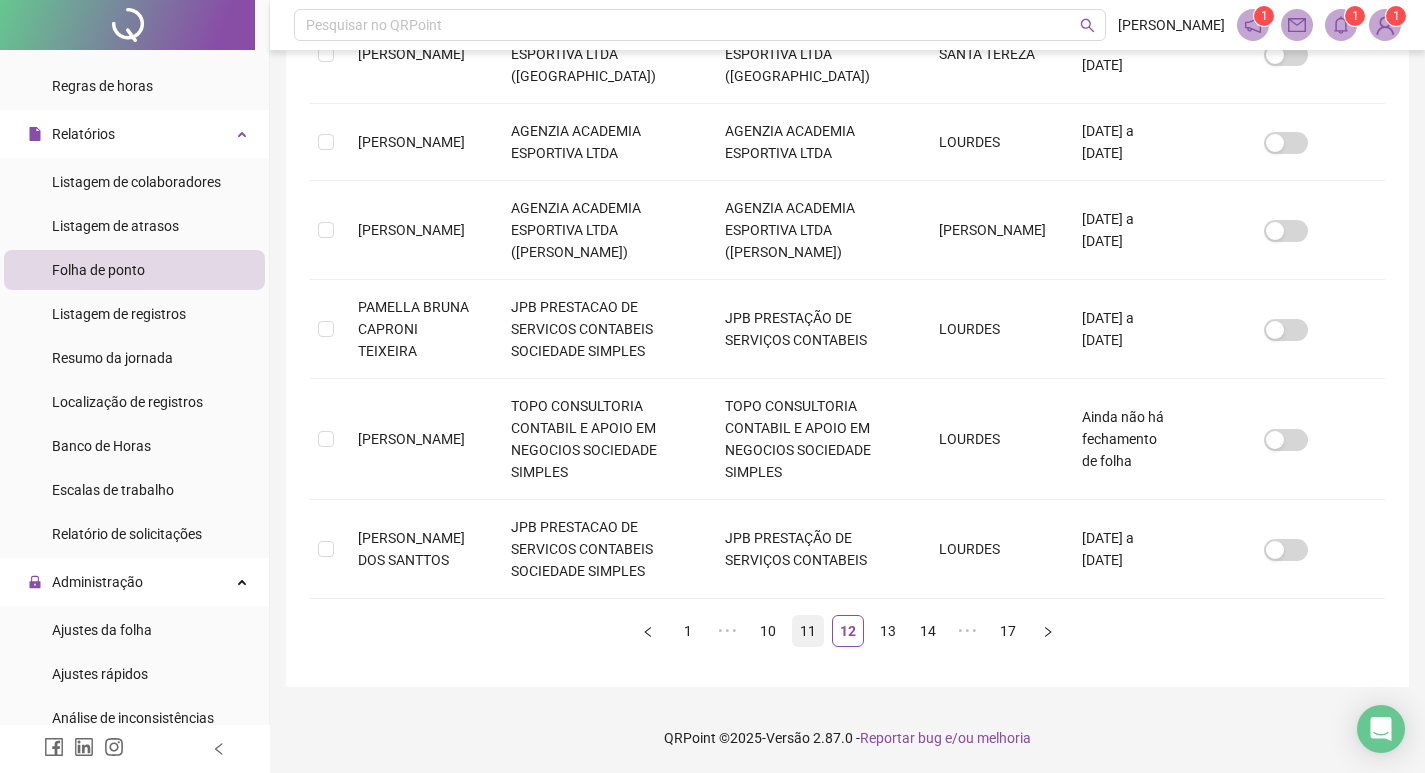 click on "11" at bounding box center [808, 631] 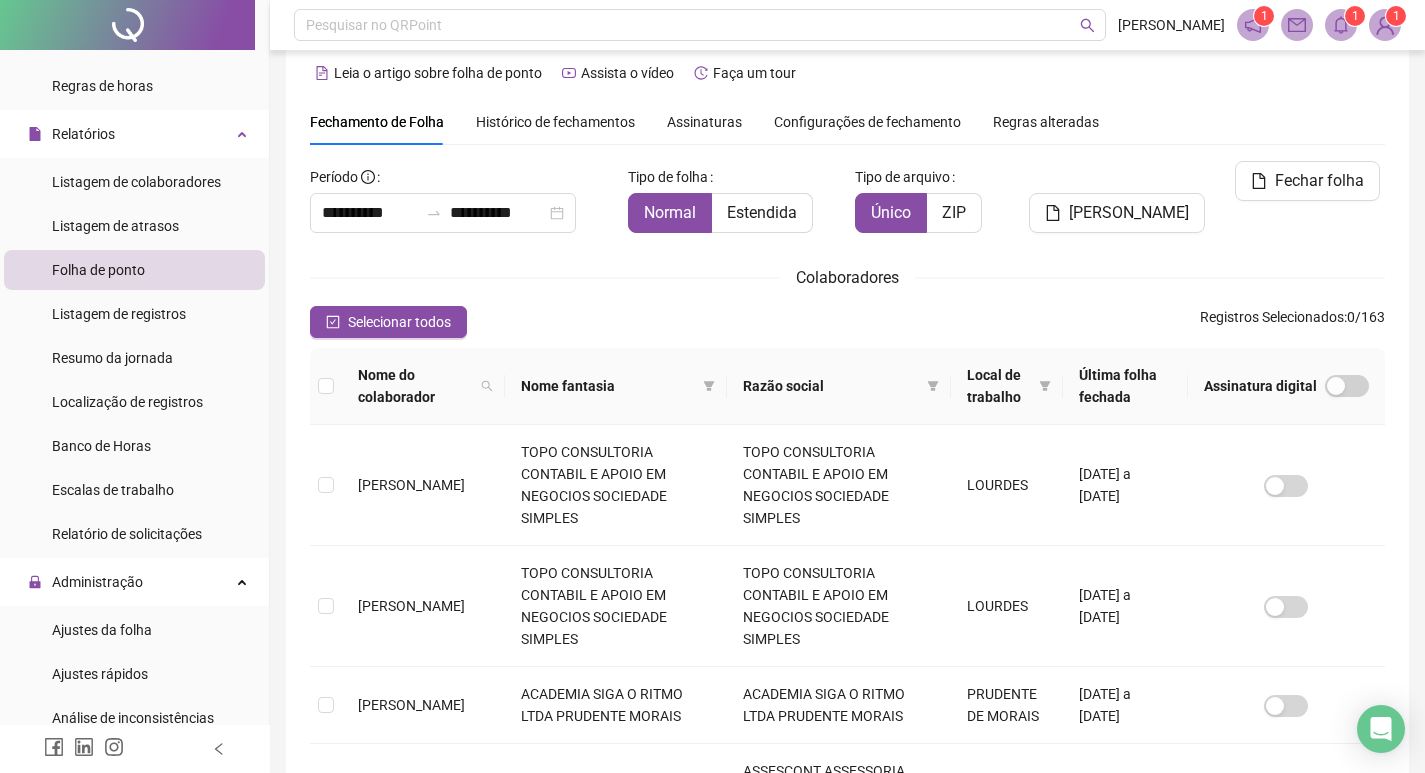 scroll, scrollTop: 423, scrollLeft: 0, axis: vertical 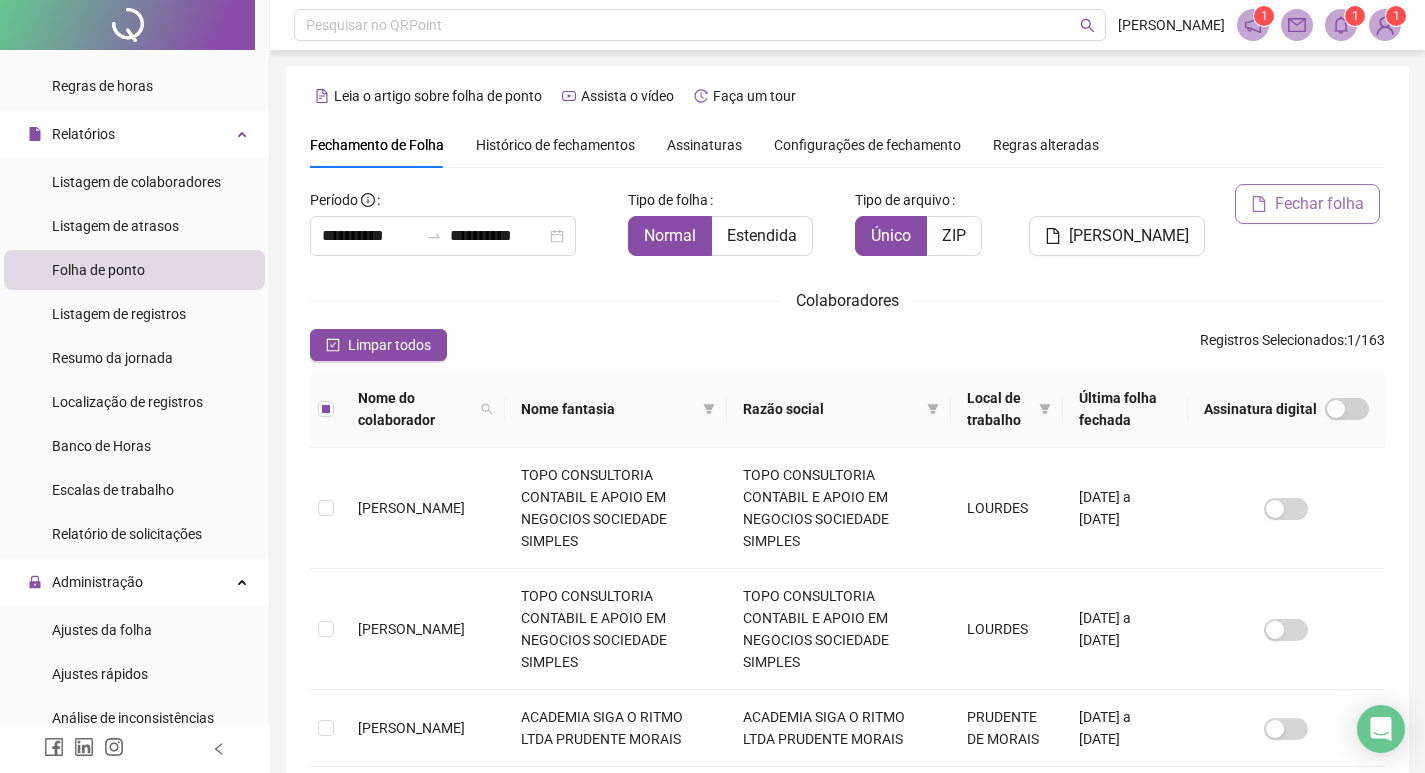 click on "Fechar folha" at bounding box center (1319, 204) 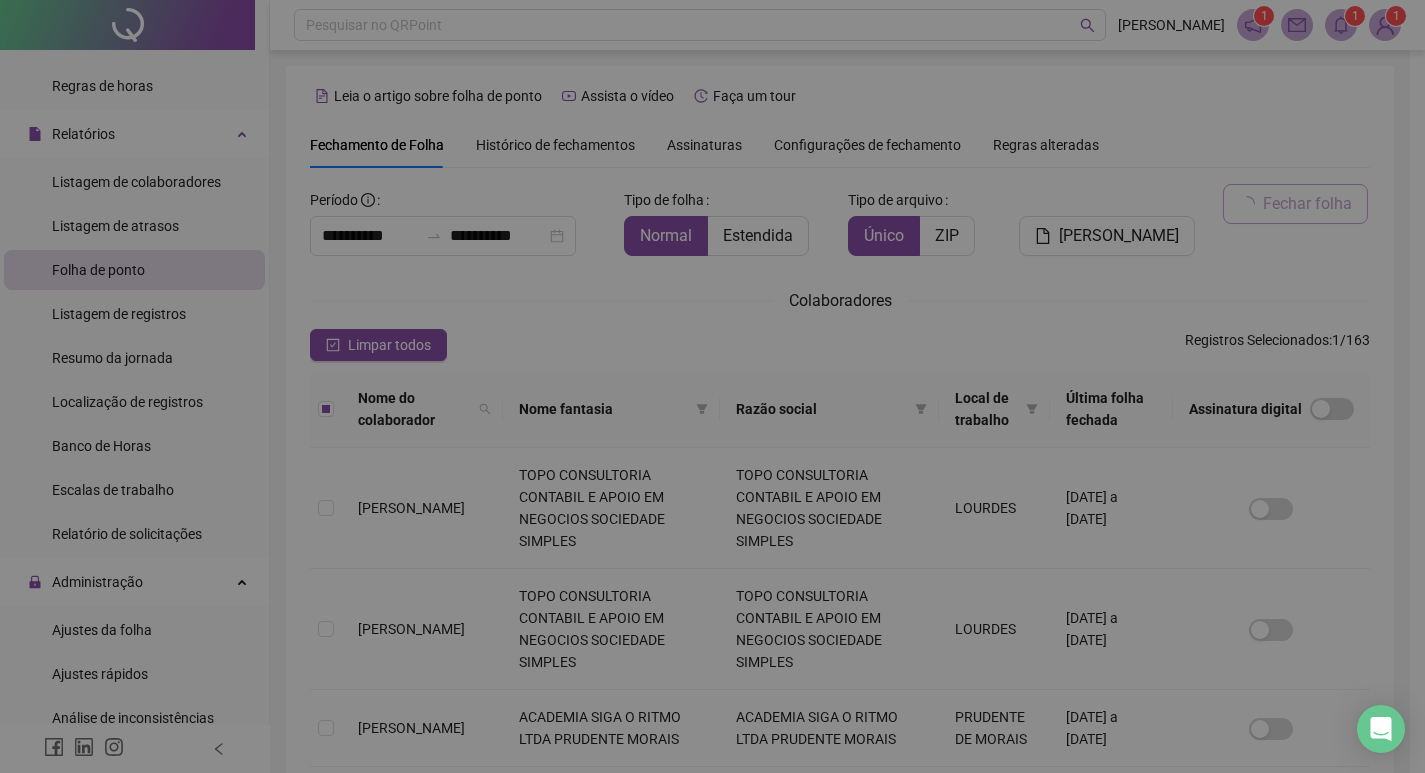 scroll, scrollTop: 23, scrollLeft: 0, axis: vertical 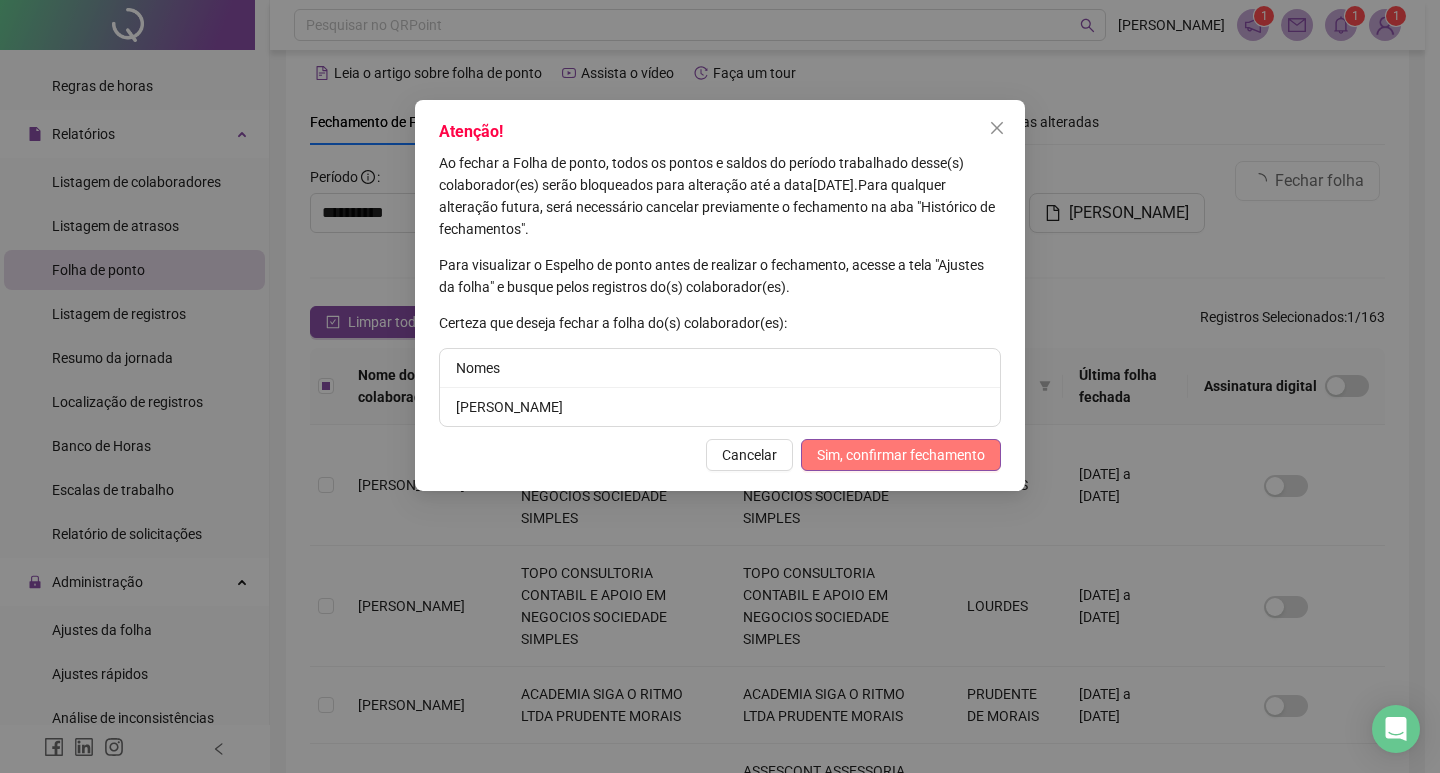 click on "Sim, confirmar fechamento" at bounding box center [901, 455] 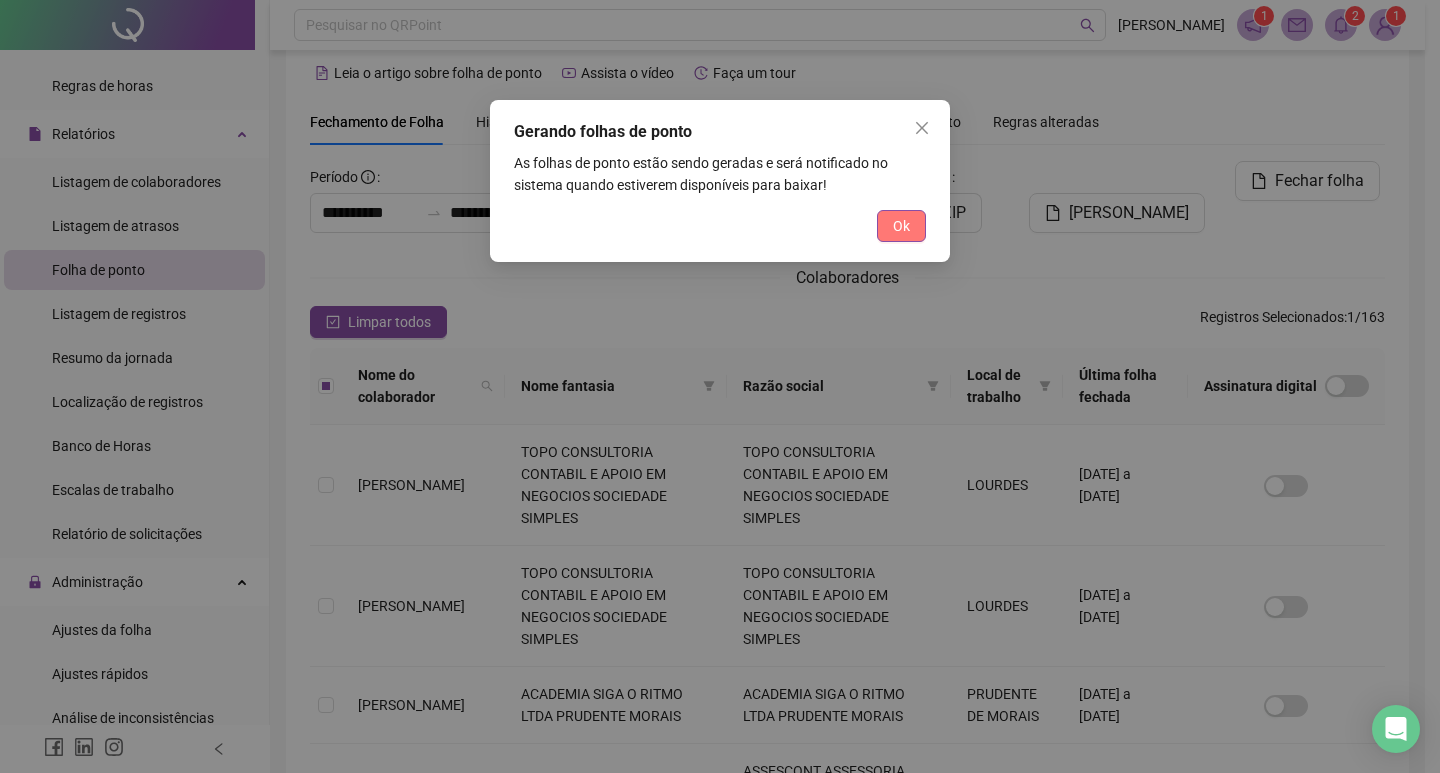 click on "Ok" at bounding box center (901, 226) 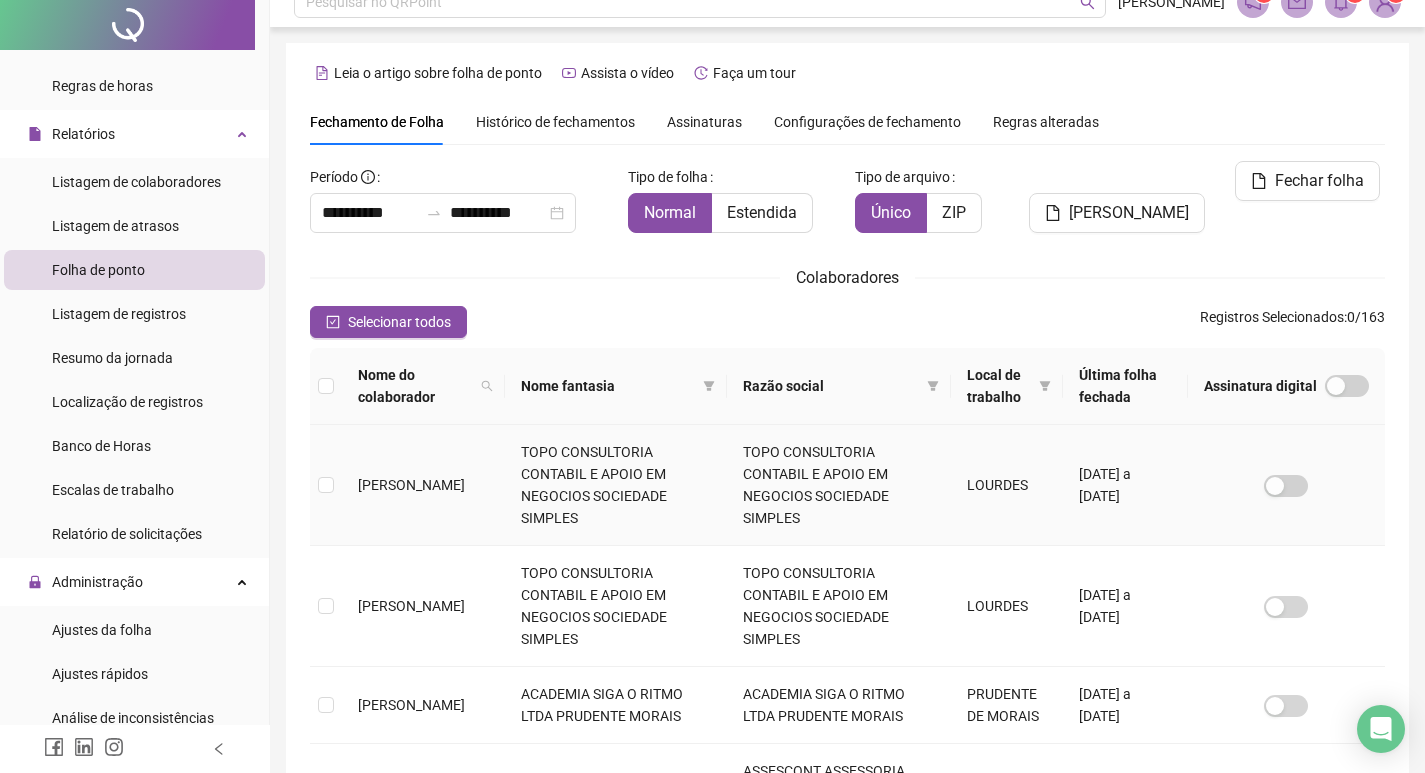 scroll, scrollTop: 0, scrollLeft: 0, axis: both 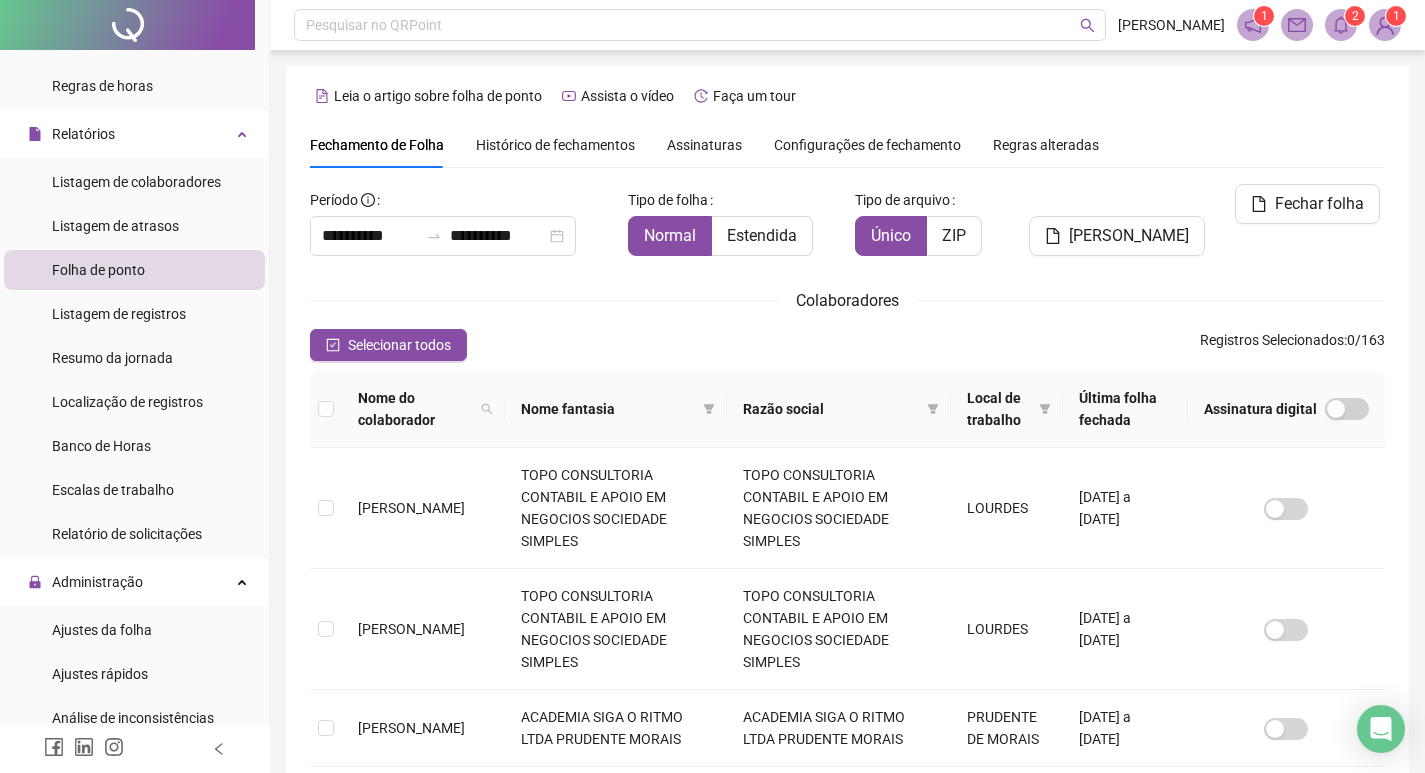 click at bounding box center [1341, 25] 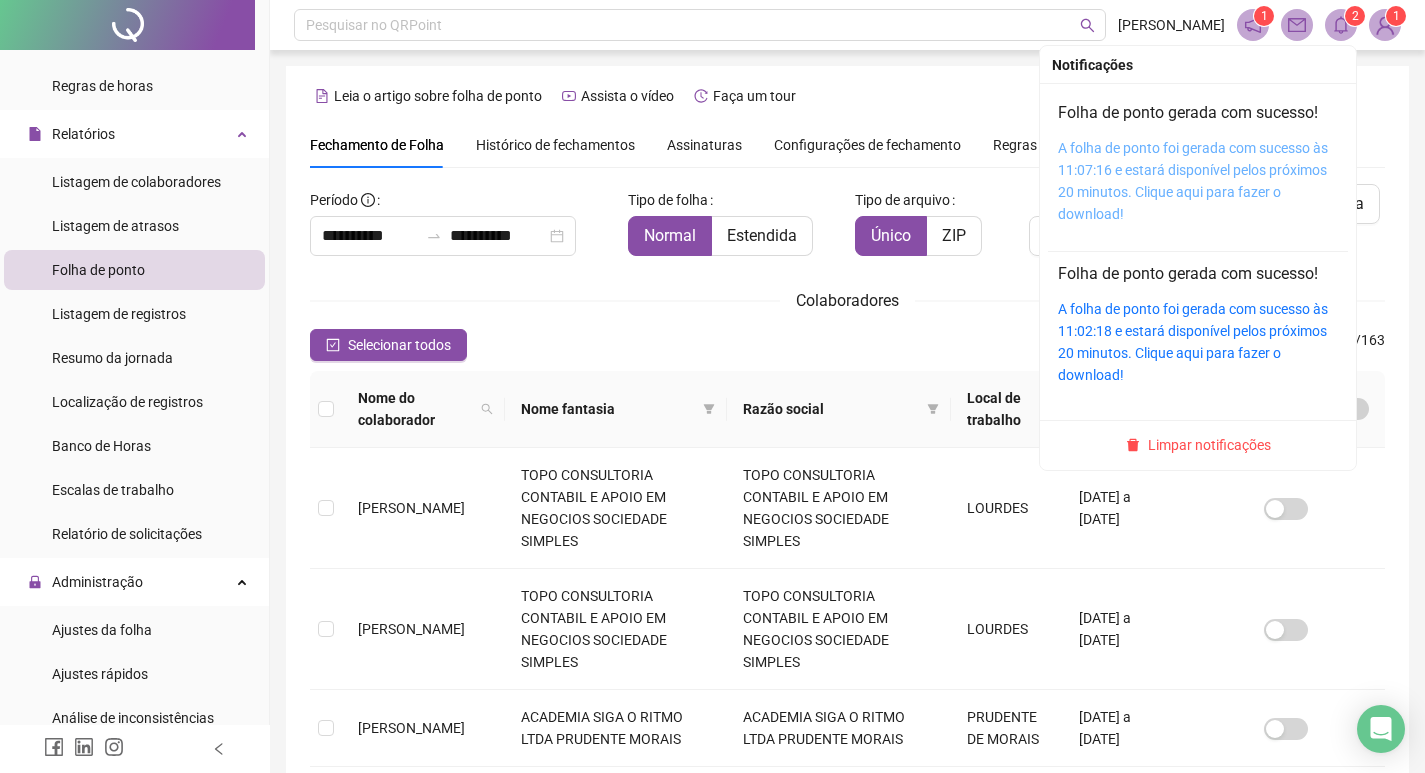 click on "A folha de ponto foi gerada com sucesso às 11:07:16 e estará disponível pelos próximos 20 minutos.
Clique aqui para fazer o download!" at bounding box center (1193, 181) 